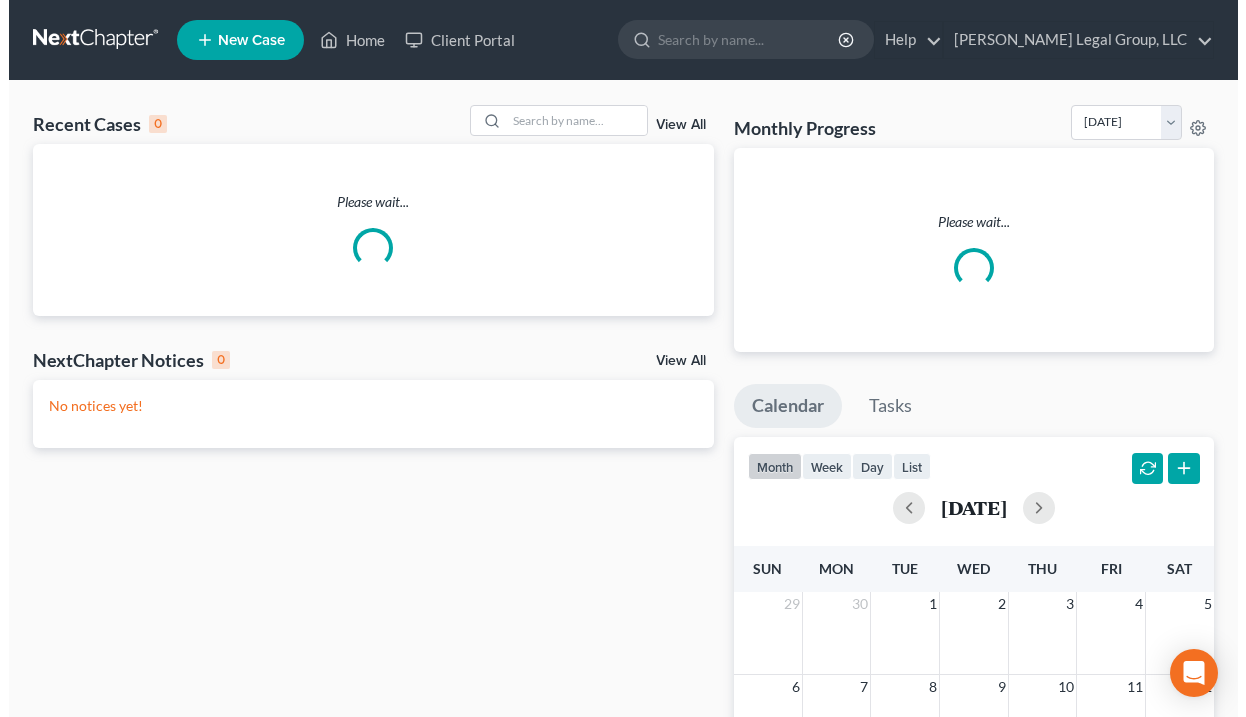 scroll, scrollTop: 0, scrollLeft: 0, axis: both 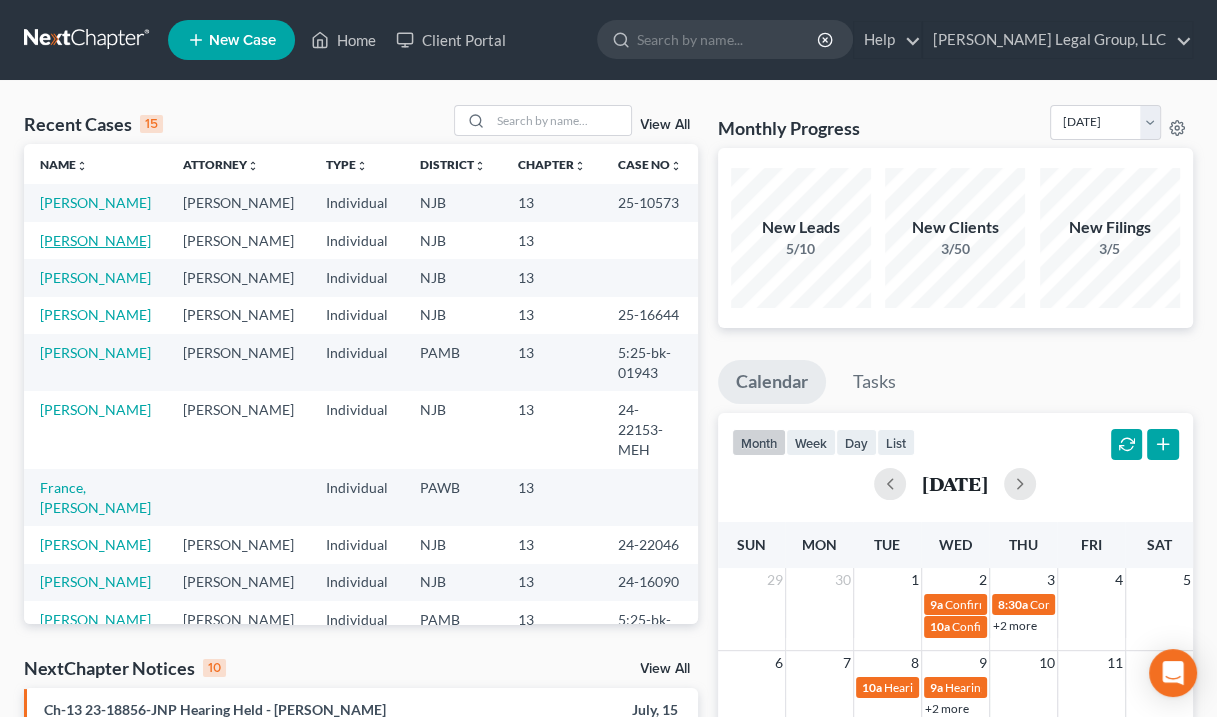 click on "[PERSON_NAME]" at bounding box center [95, 240] 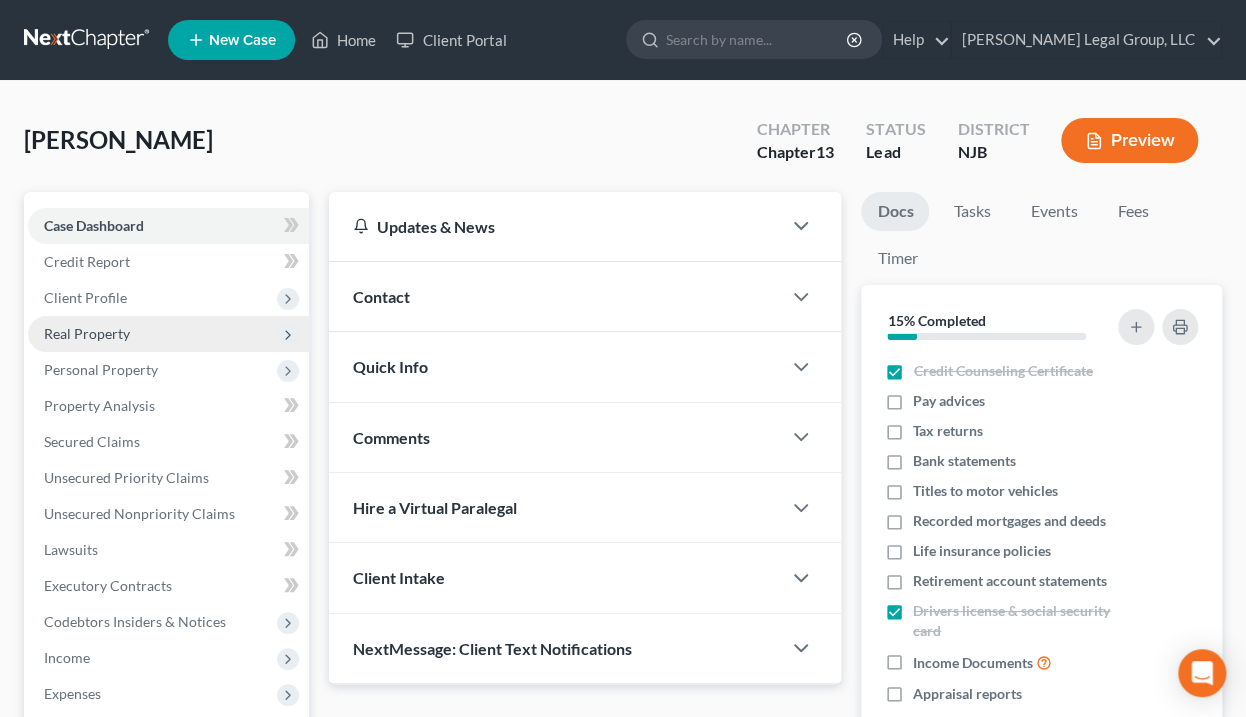 scroll, scrollTop: 80, scrollLeft: 0, axis: vertical 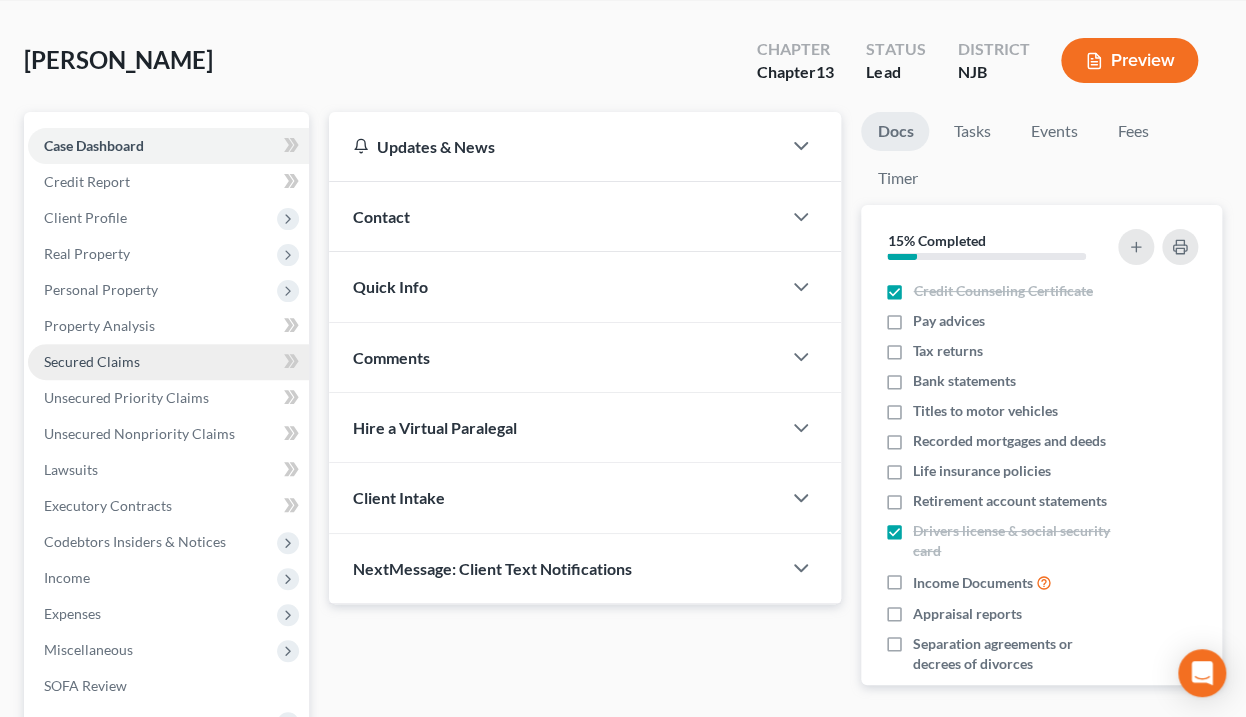click on "Secured Claims" at bounding box center [92, 361] 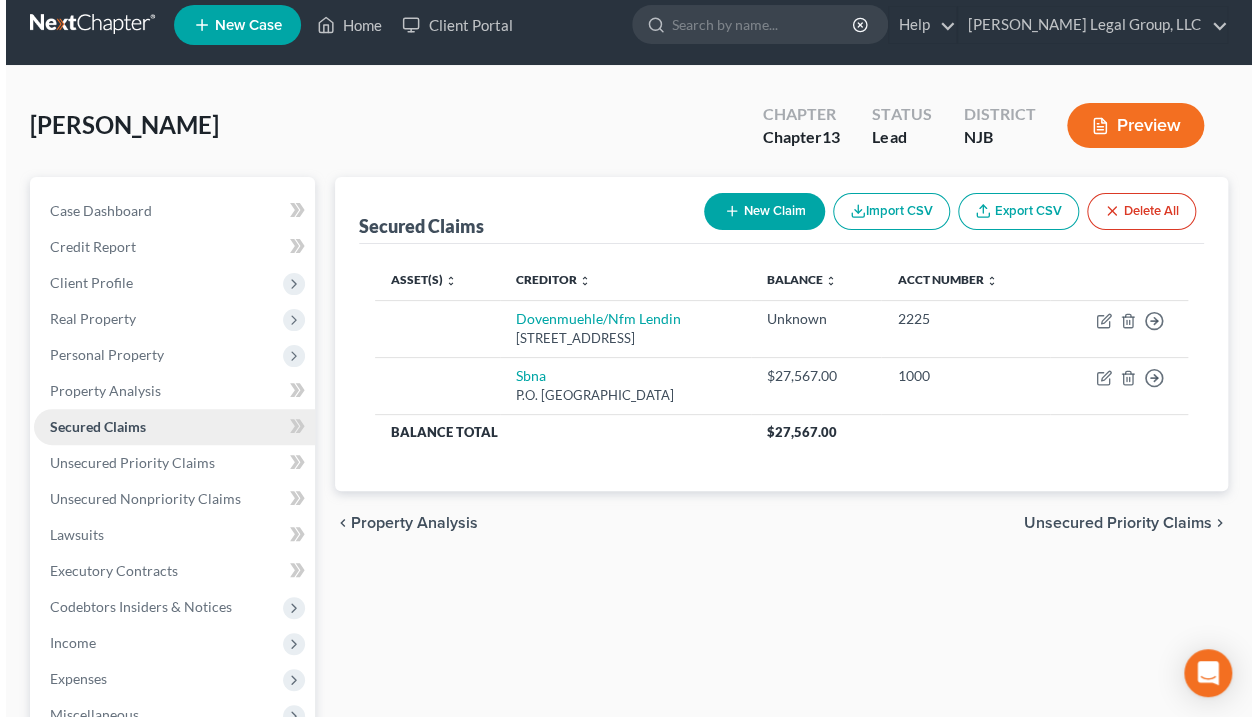 scroll, scrollTop: 0, scrollLeft: 0, axis: both 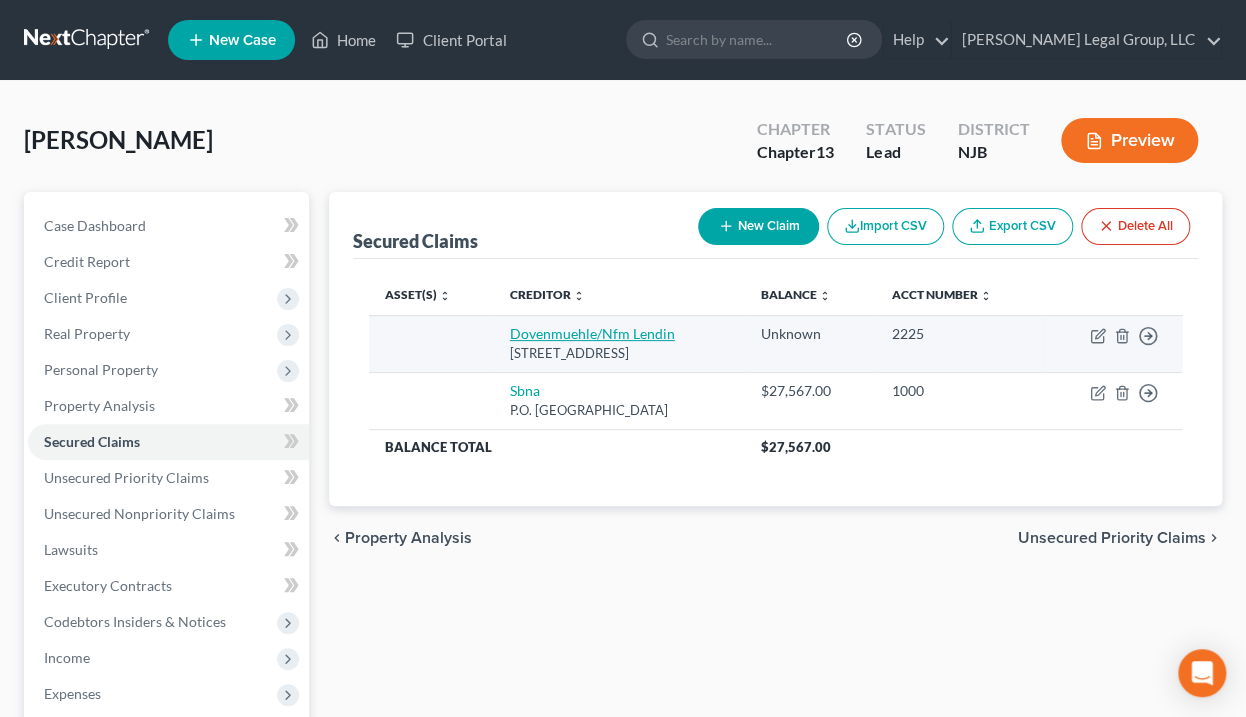 click on "Dovenmuehle/Nfm Lendin" at bounding box center (592, 333) 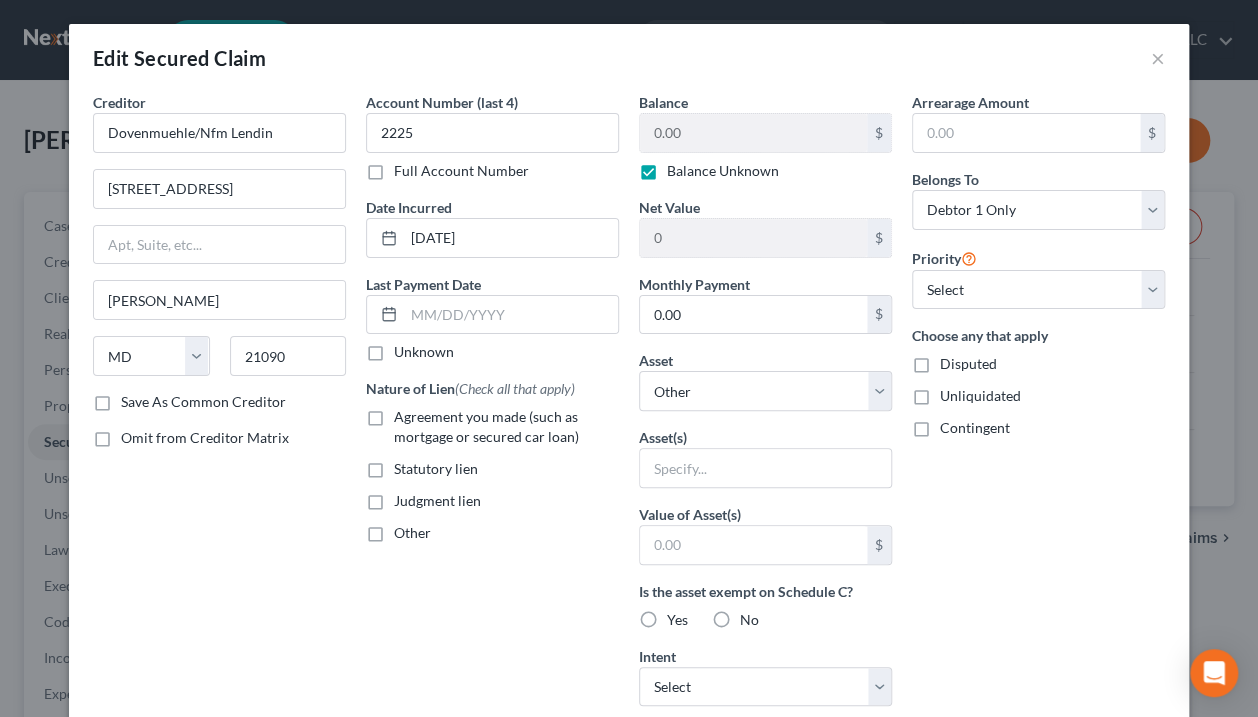 click on "Edit Secured Claim  ×" at bounding box center (629, 58) 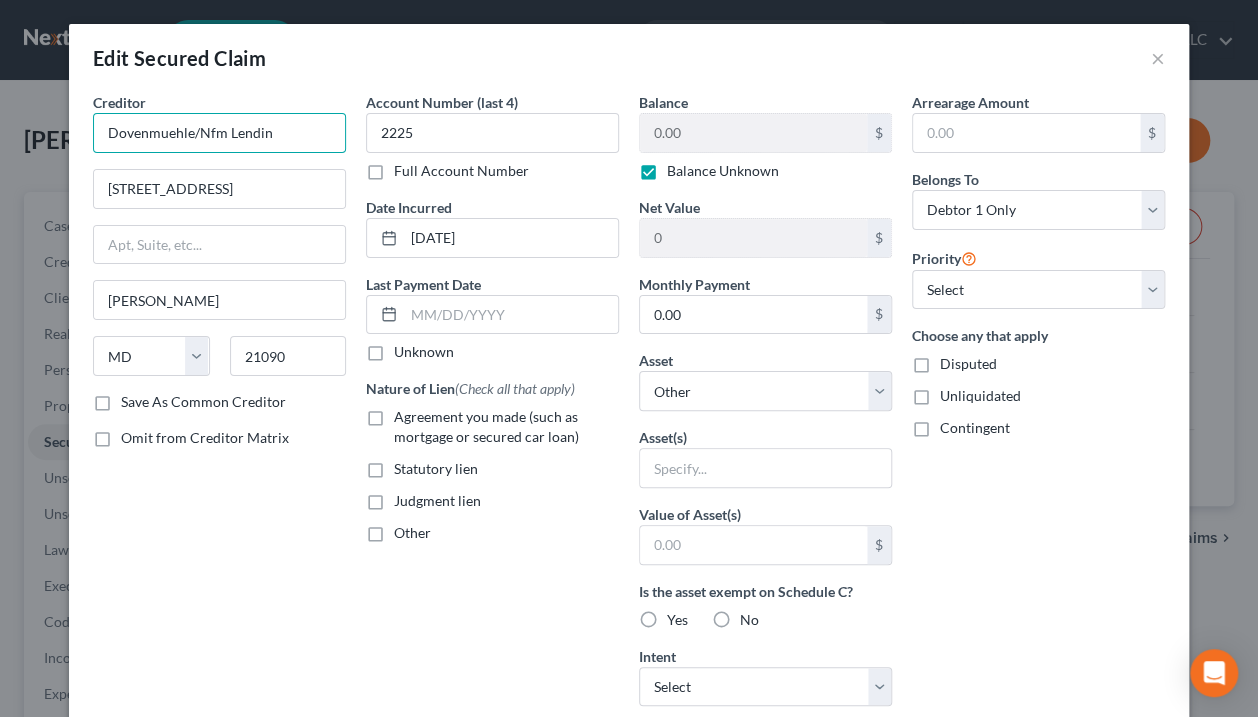 drag, startPoint x: 235, startPoint y: 131, endPoint x: 104, endPoint y: 133, distance: 131.01526 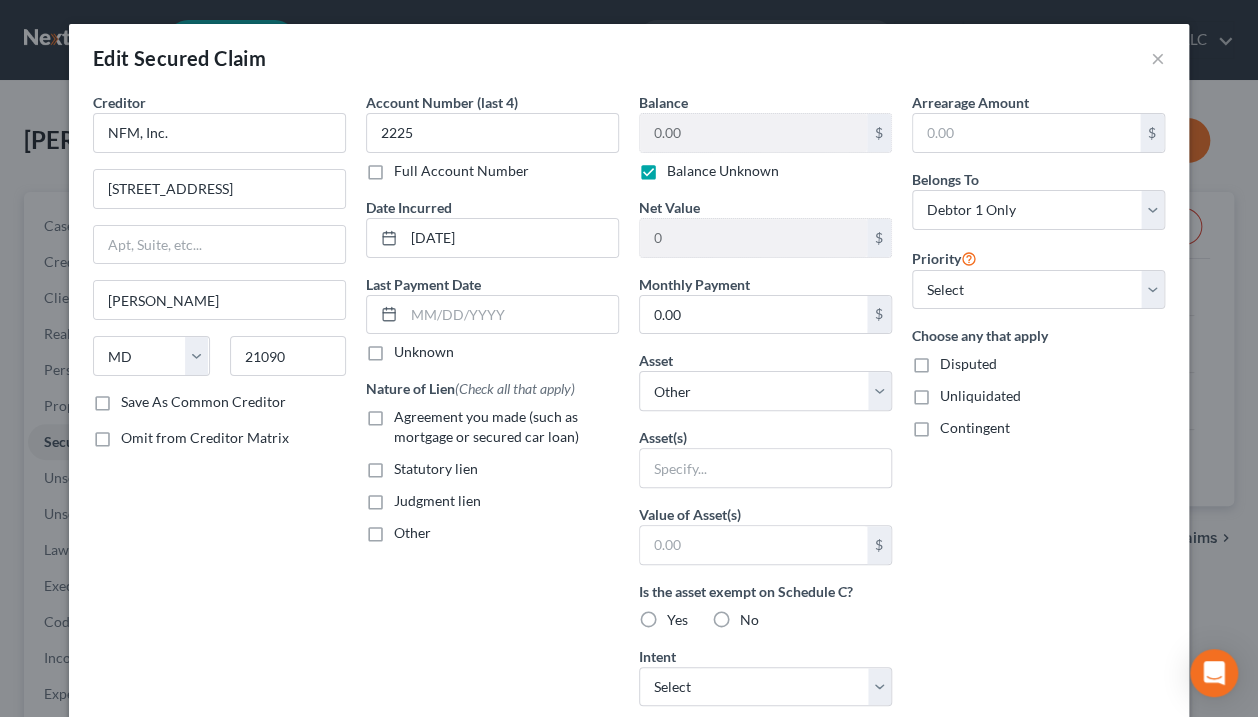 type on "NFM, Inc." 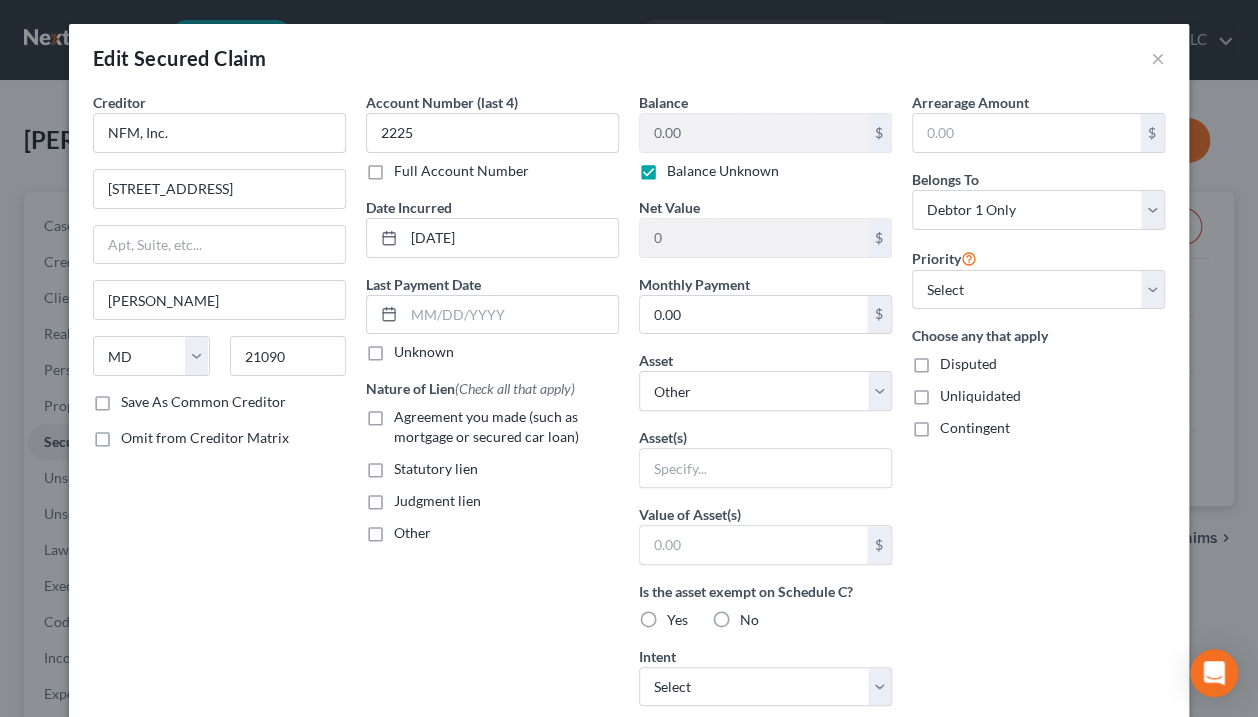 click on "Edit Secured Claim  ×" at bounding box center (629, 58) 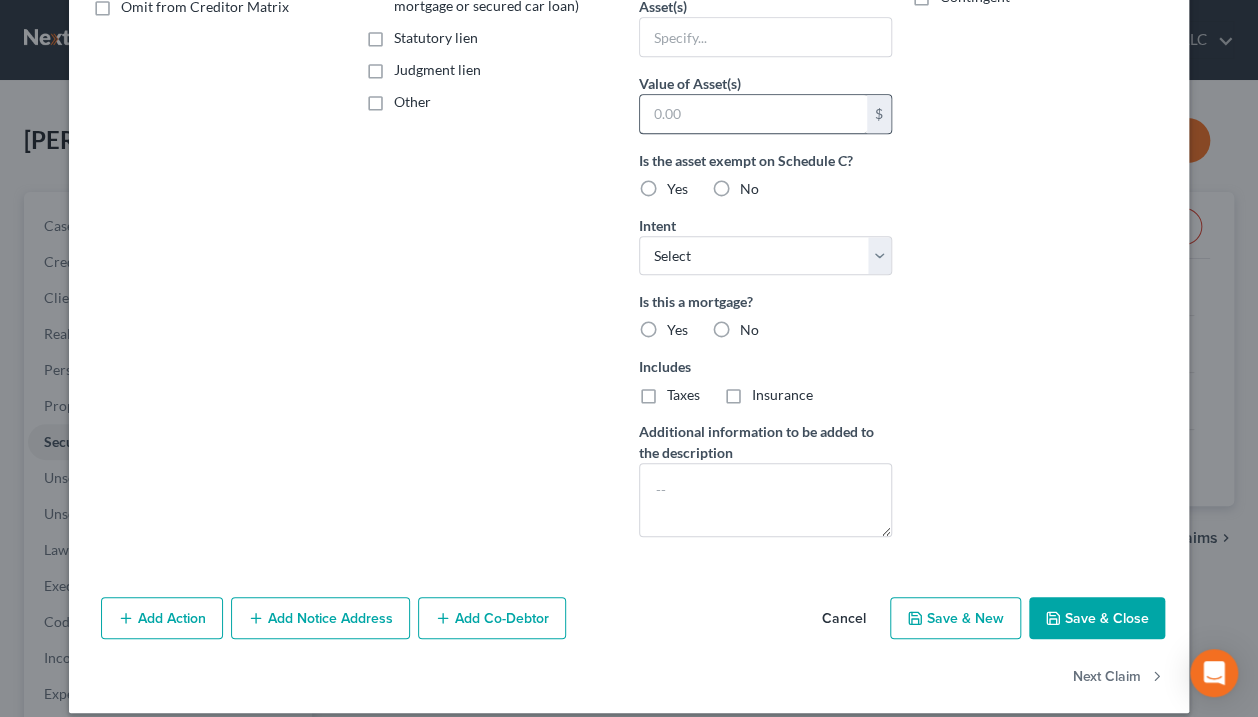 scroll, scrollTop: 448, scrollLeft: 0, axis: vertical 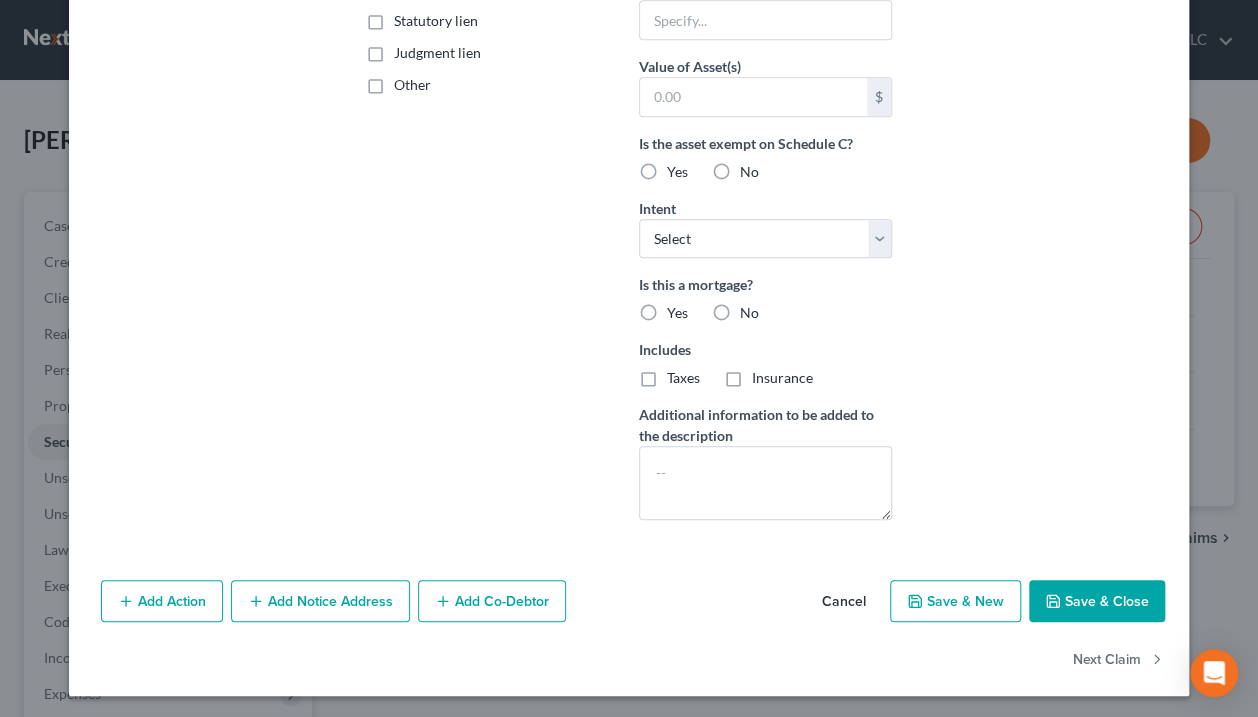 click on "Add Notice Address" at bounding box center (320, 601) 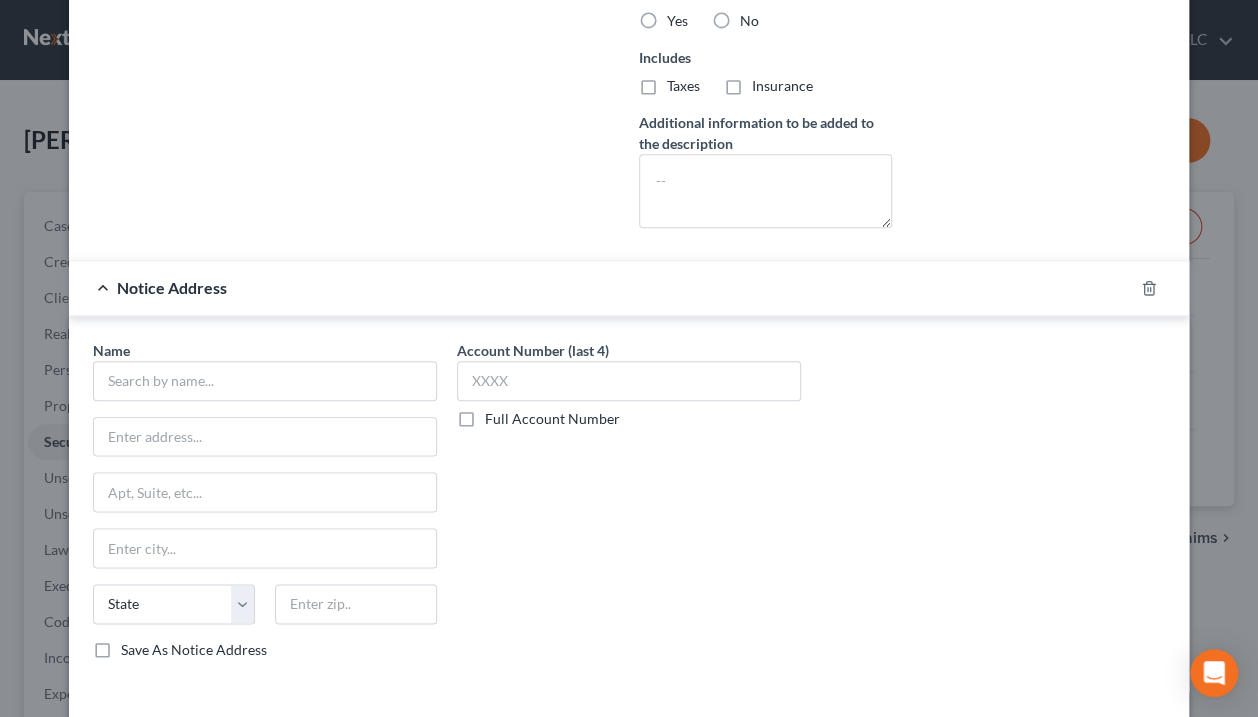 scroll, scrollTop: 768, scrollLeft: 0, axis: vertical 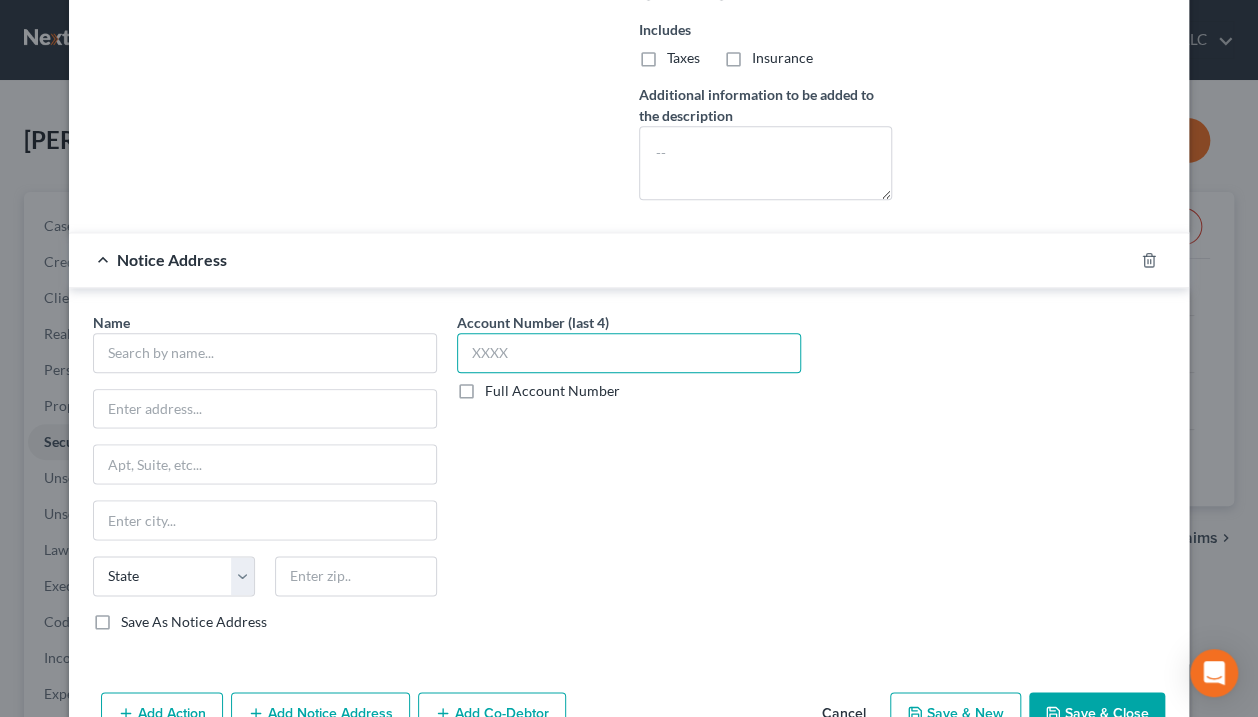 click at bounding box center (629, 353) 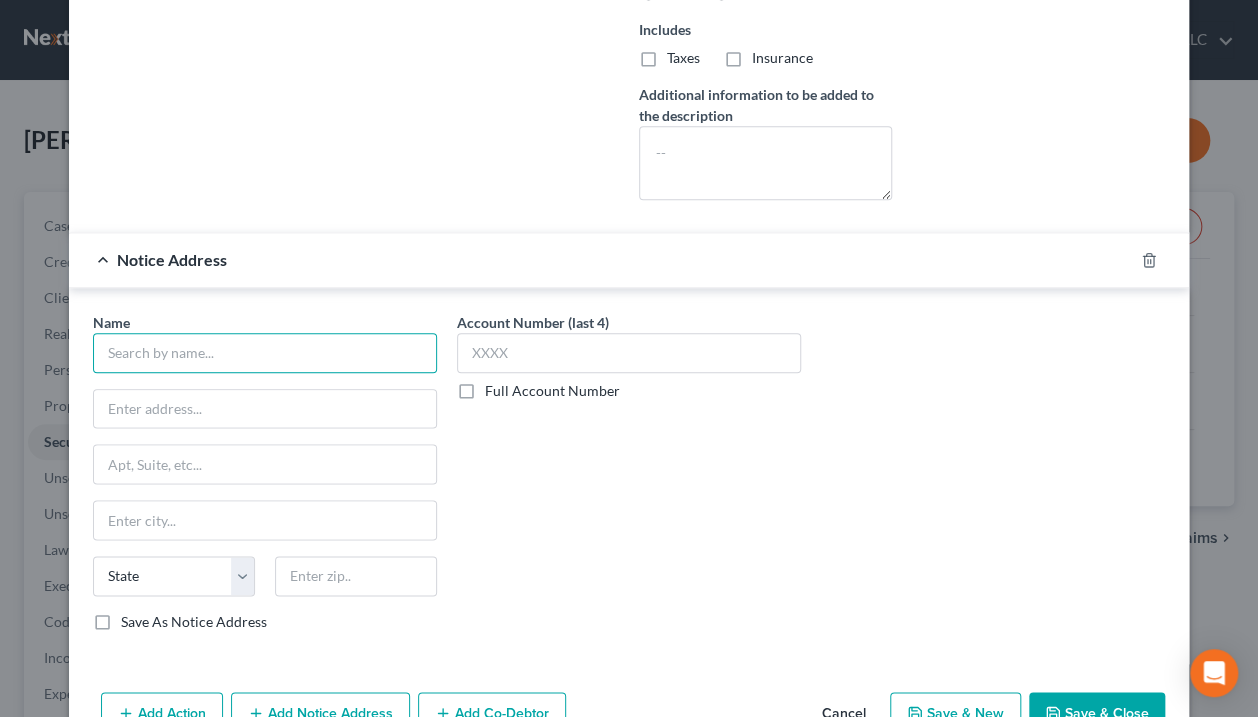 click at bounding box center (265, 353) 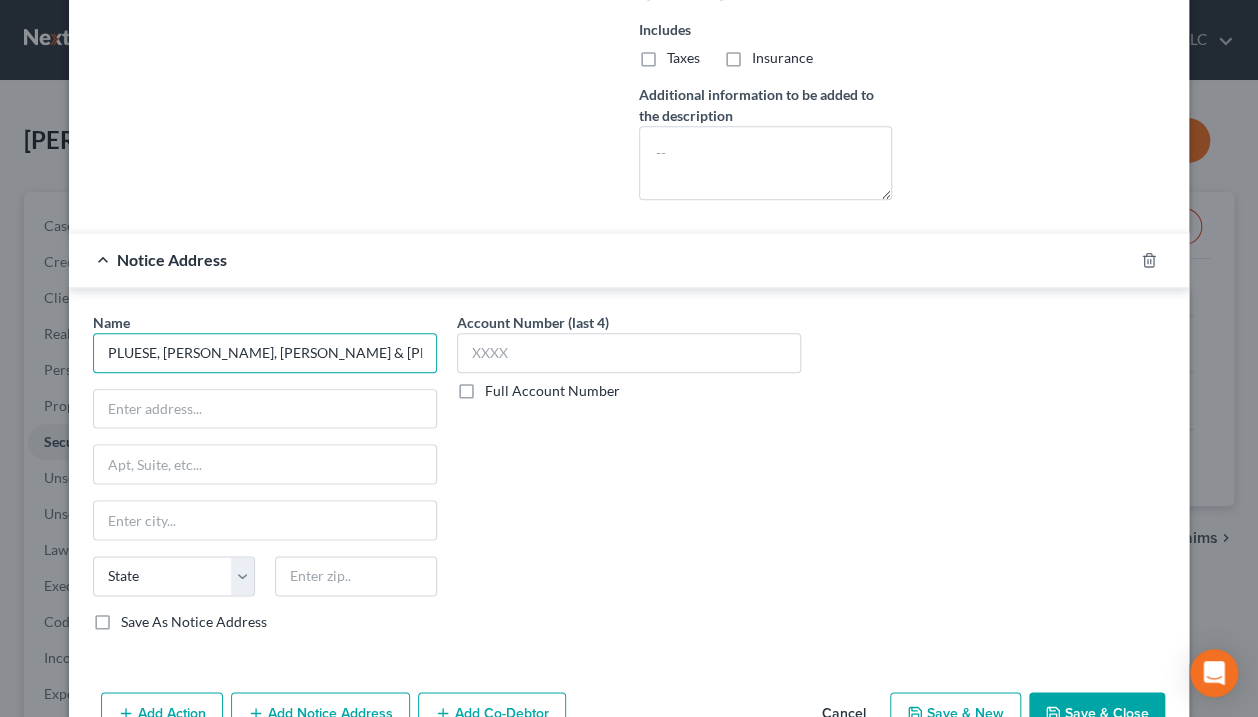 type on "PLUESE, BECKER, SALTZMAN & THOMAS, LLC" 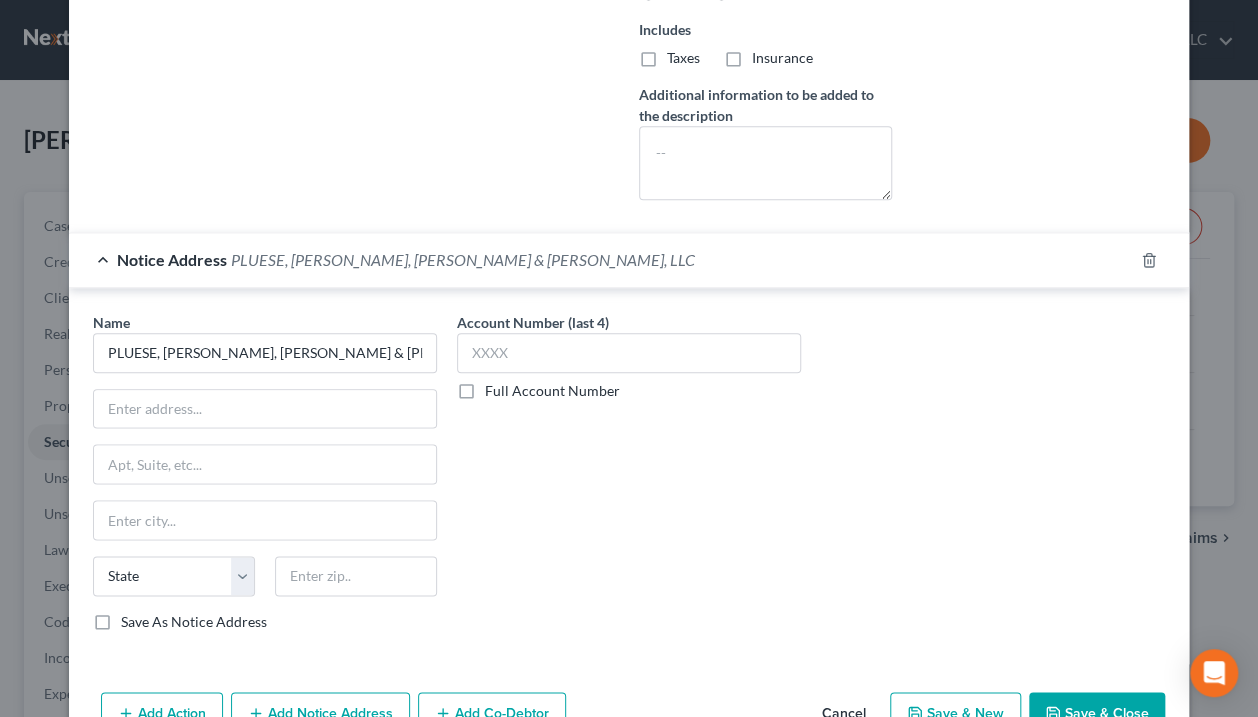 click on "Account Number (last 4)
Full Account Number" at bounding box center (629, 480) 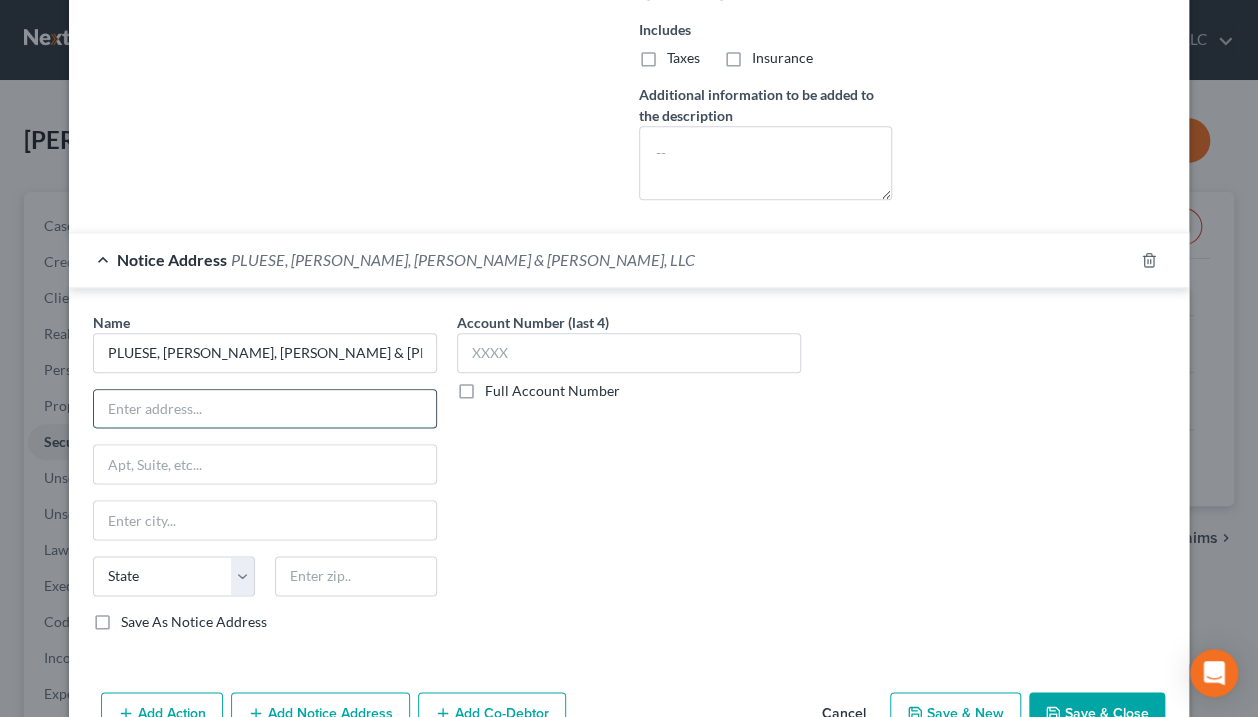click at bounding box center (265, 409) 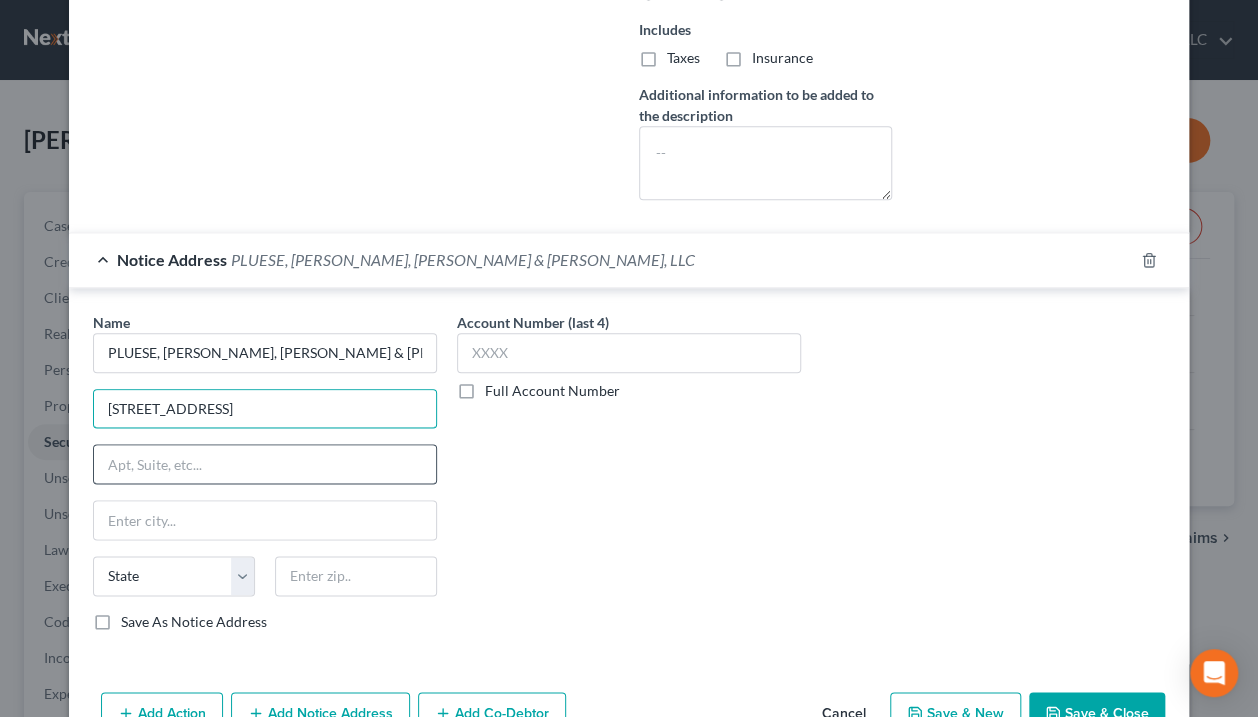 type on "20000 Horizon Way, Suite 900" 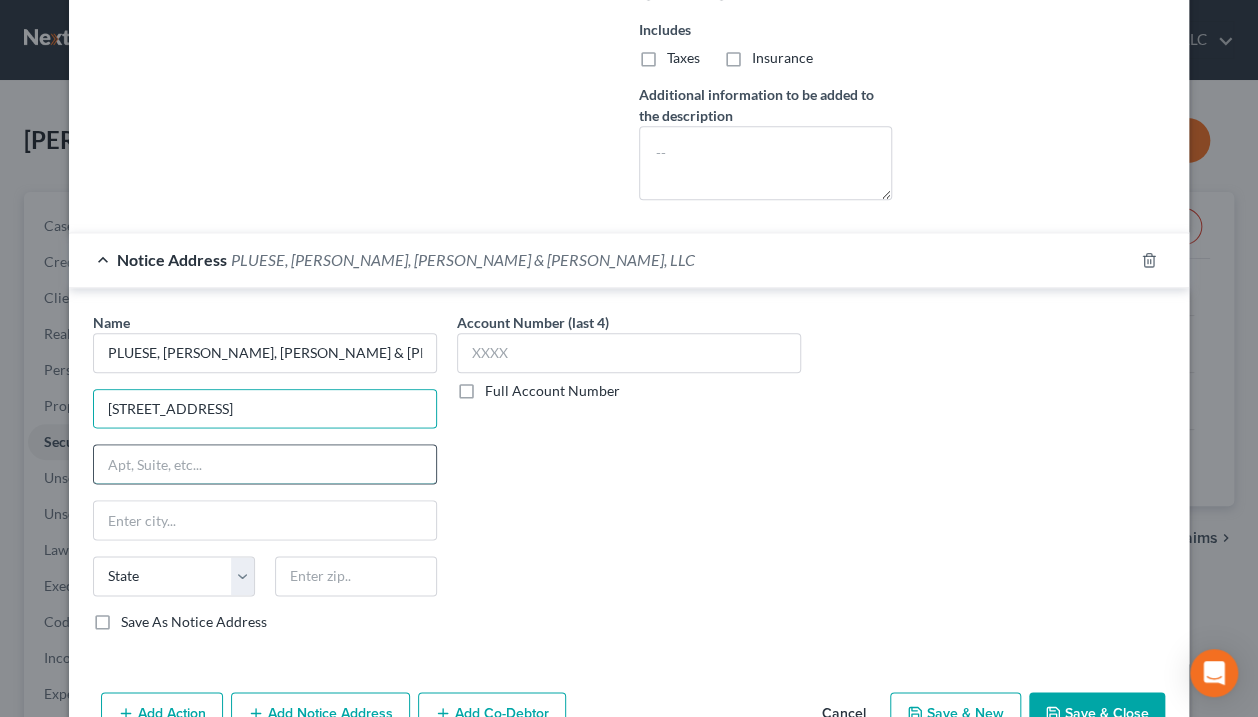 click at bounding box center (265, 464) 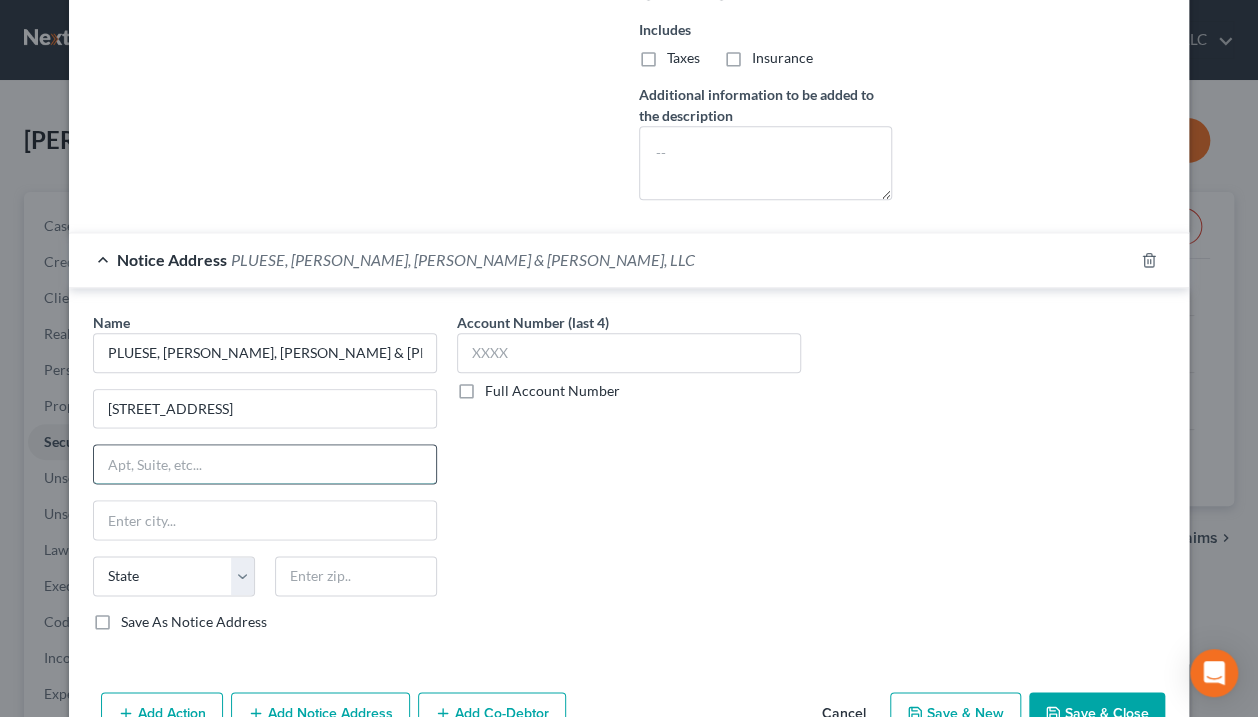 paste on "20000 Horizon Way, Suite 900" 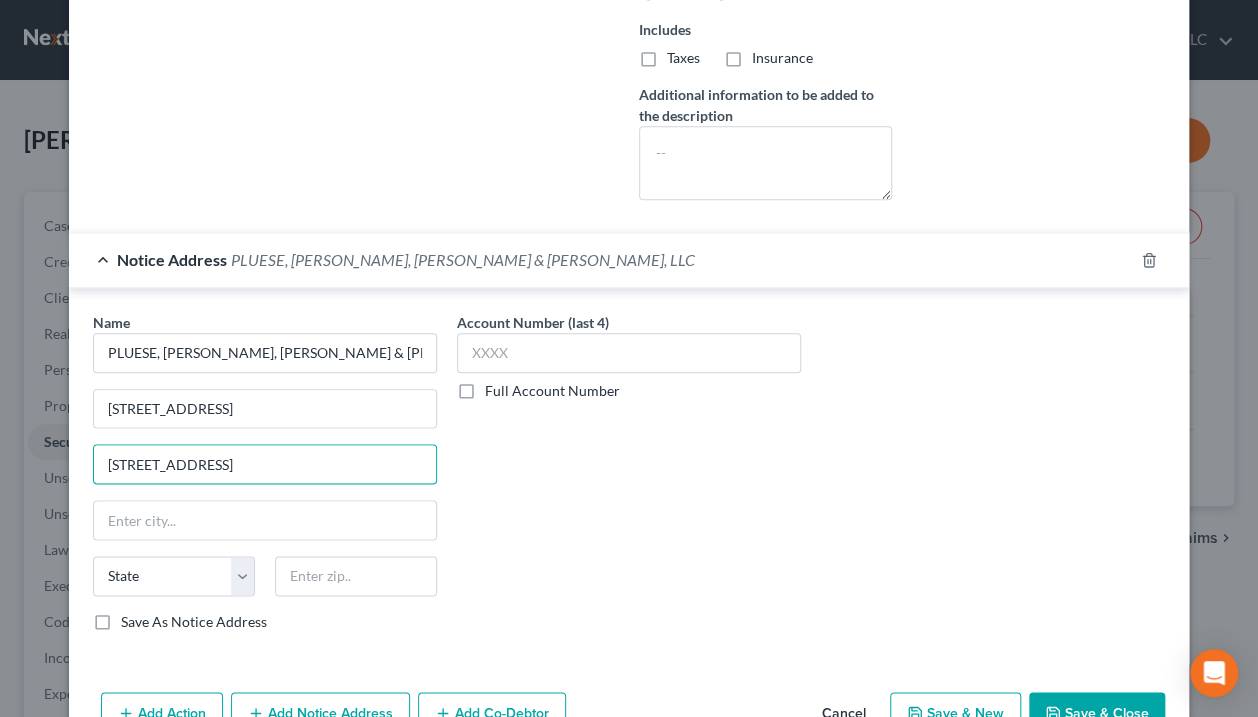 drag, startPoint x: 232, startPoint y: 459, endPoint x: 61, endPoint y: 455, distance: 171.04678 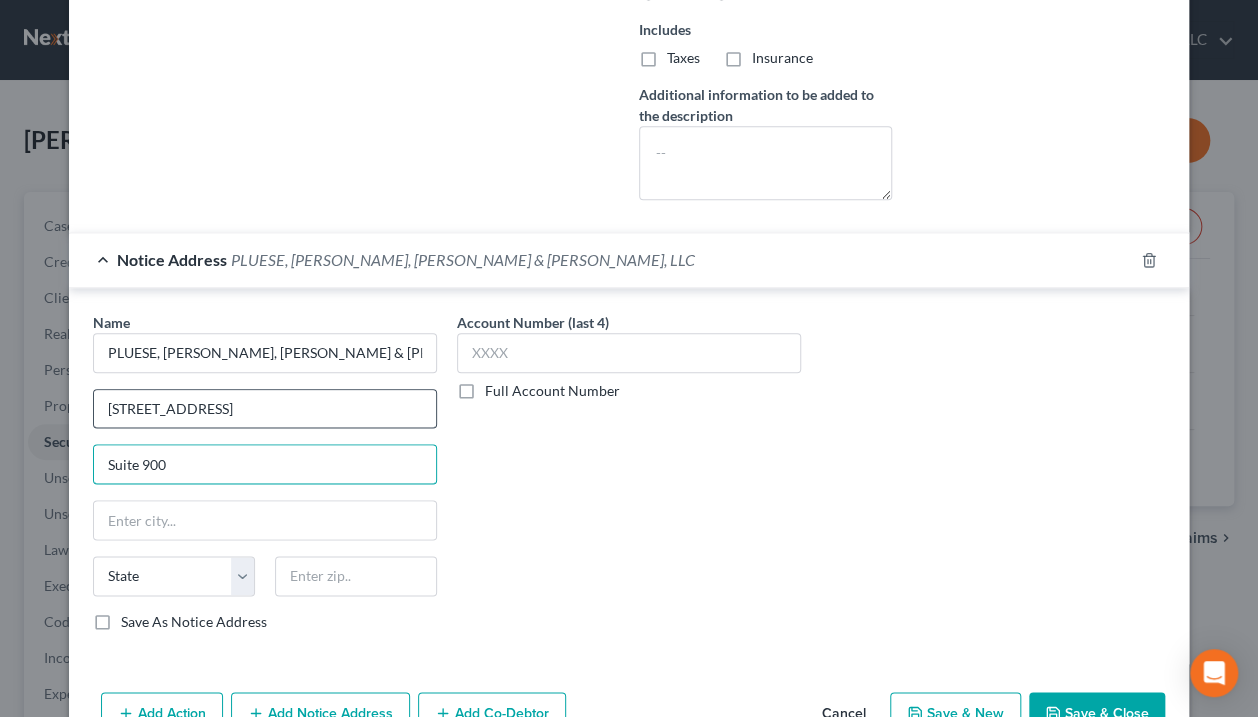 type on "Suite 900" 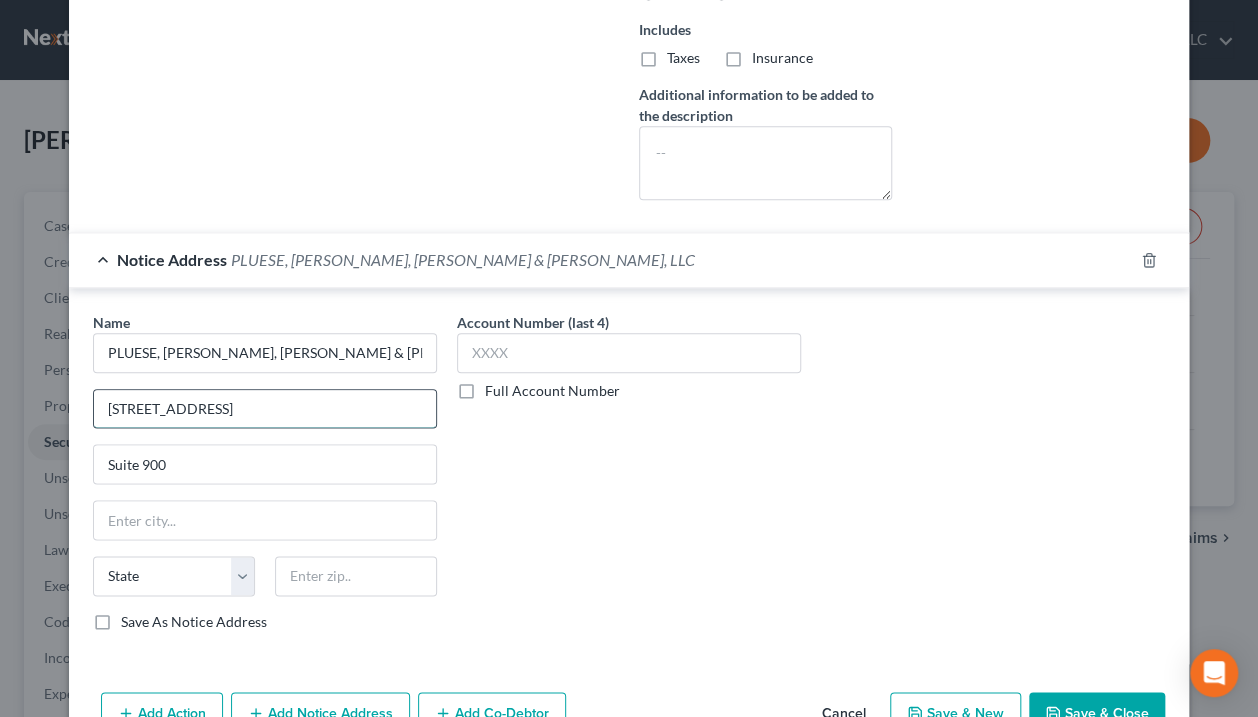 drag, startPoint x: 291, startPoint y: 399, endPoint x: 224, endPoint y: 402, distance: 67.06713 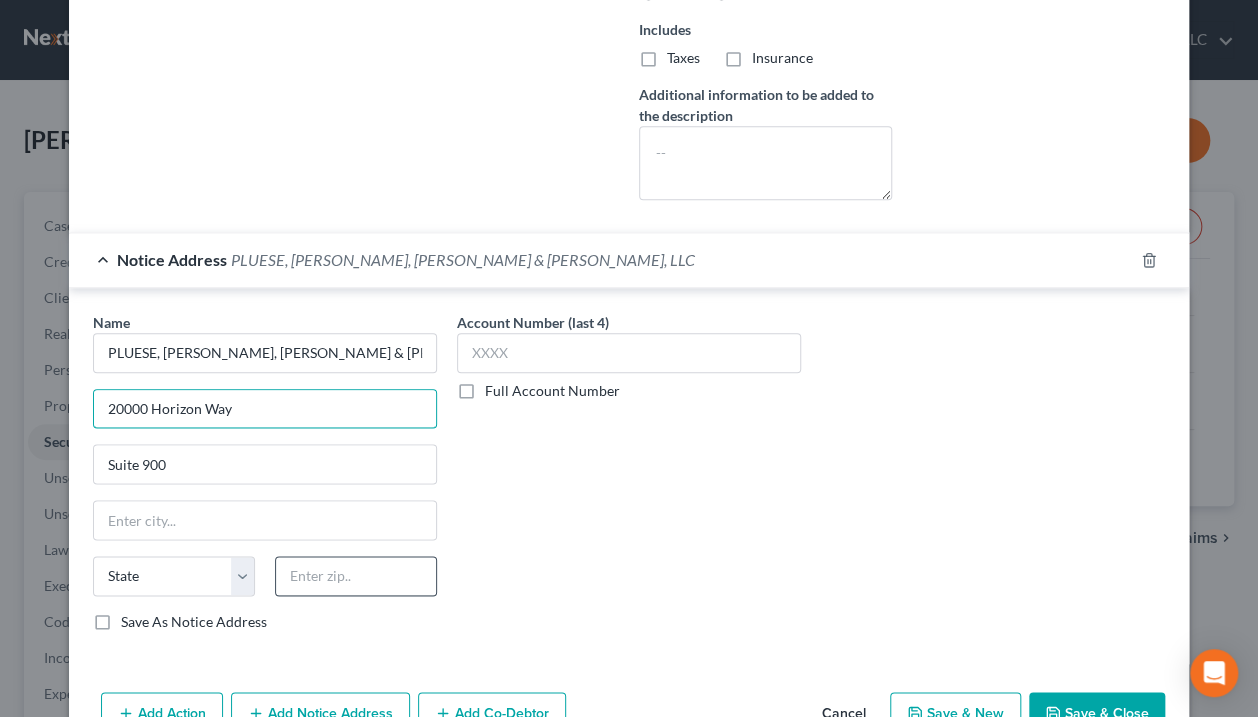 type on "20000 Horizon Way" 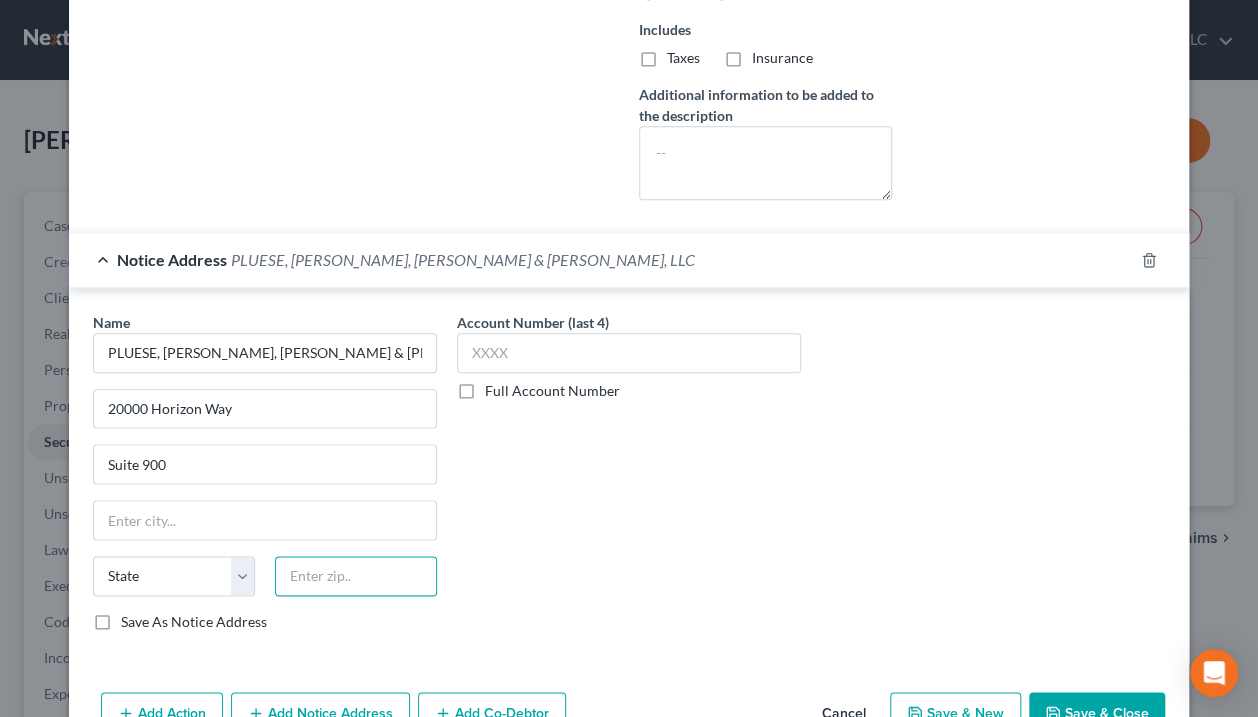 click at bounding box center [356, 576] 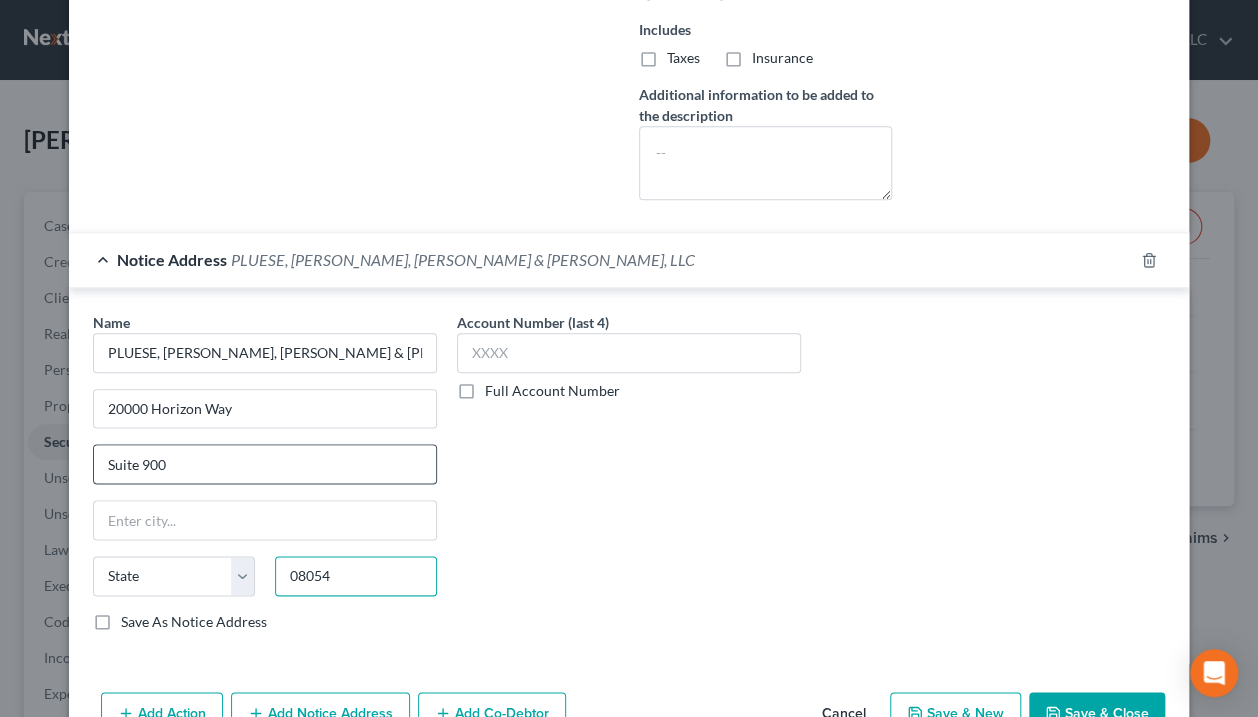 type on "08054" 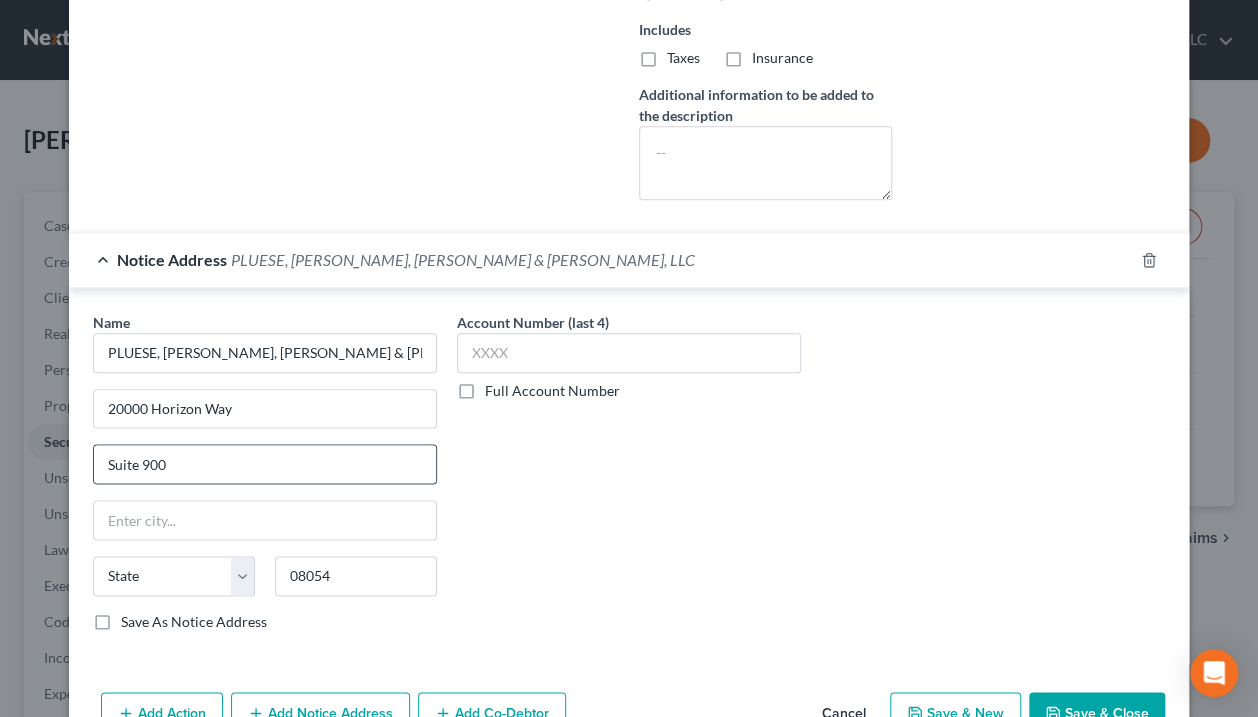 click on "Suite 900" at bounding box center (265, 464) 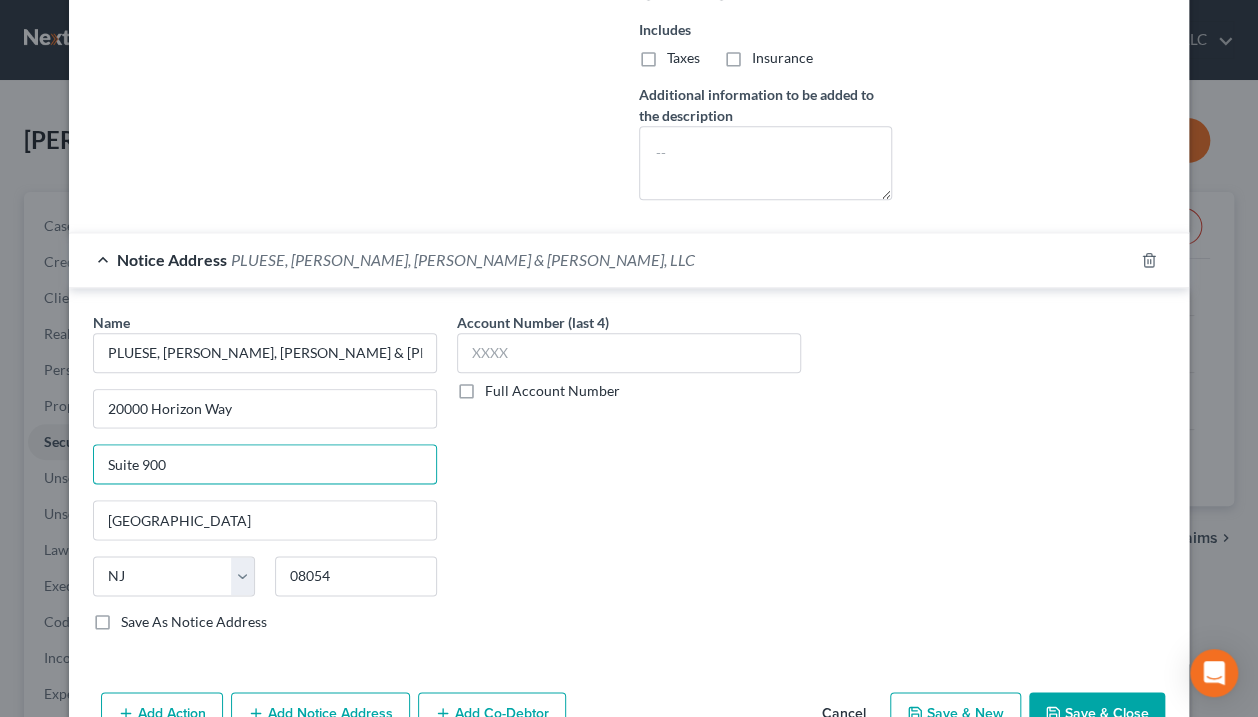 scroll, scrollTop: 848, scrollLeft: 0, axis: vertical 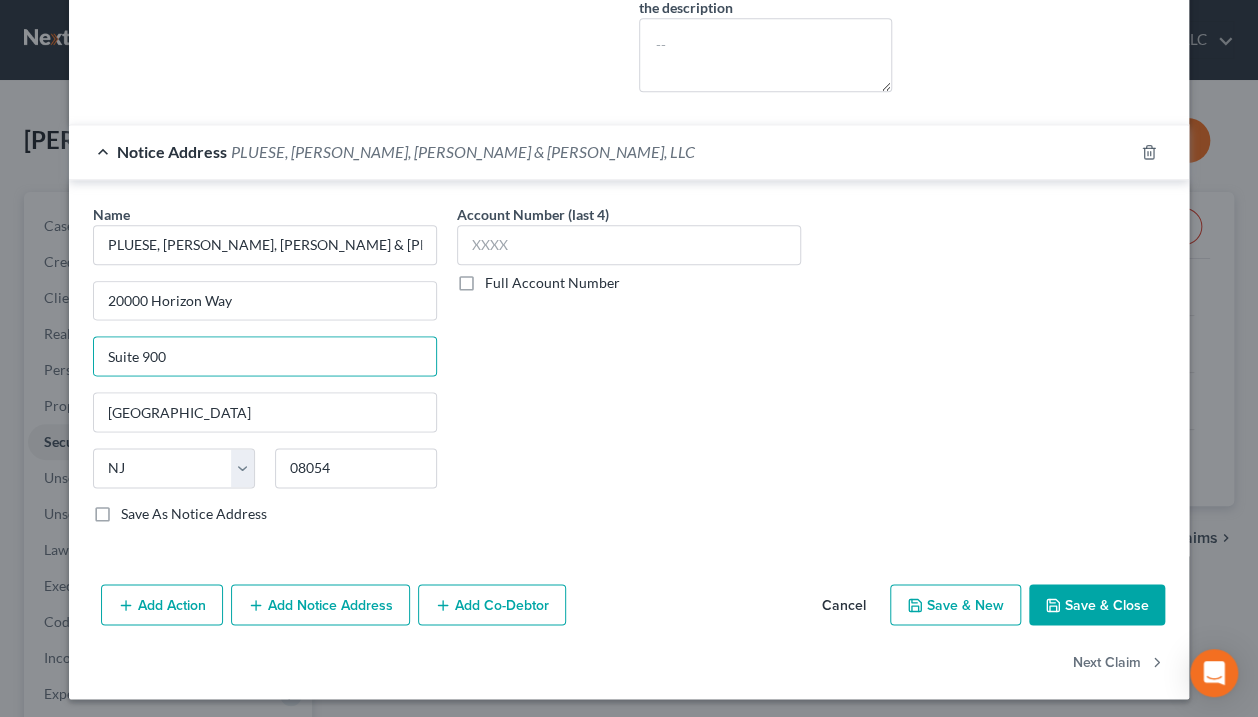 click on "Save & Close" at bounding box center [1097, 605] 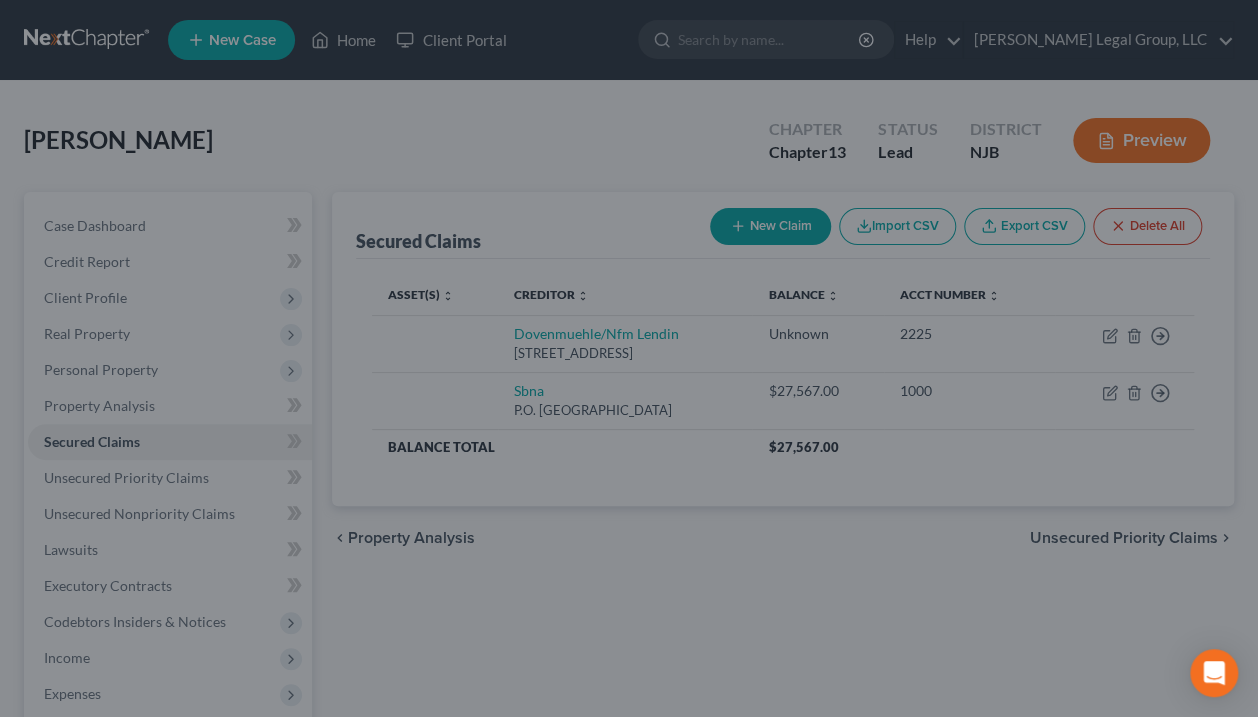 scroll, scrollTop: 659, scrollLeft: 0, axis: vertical 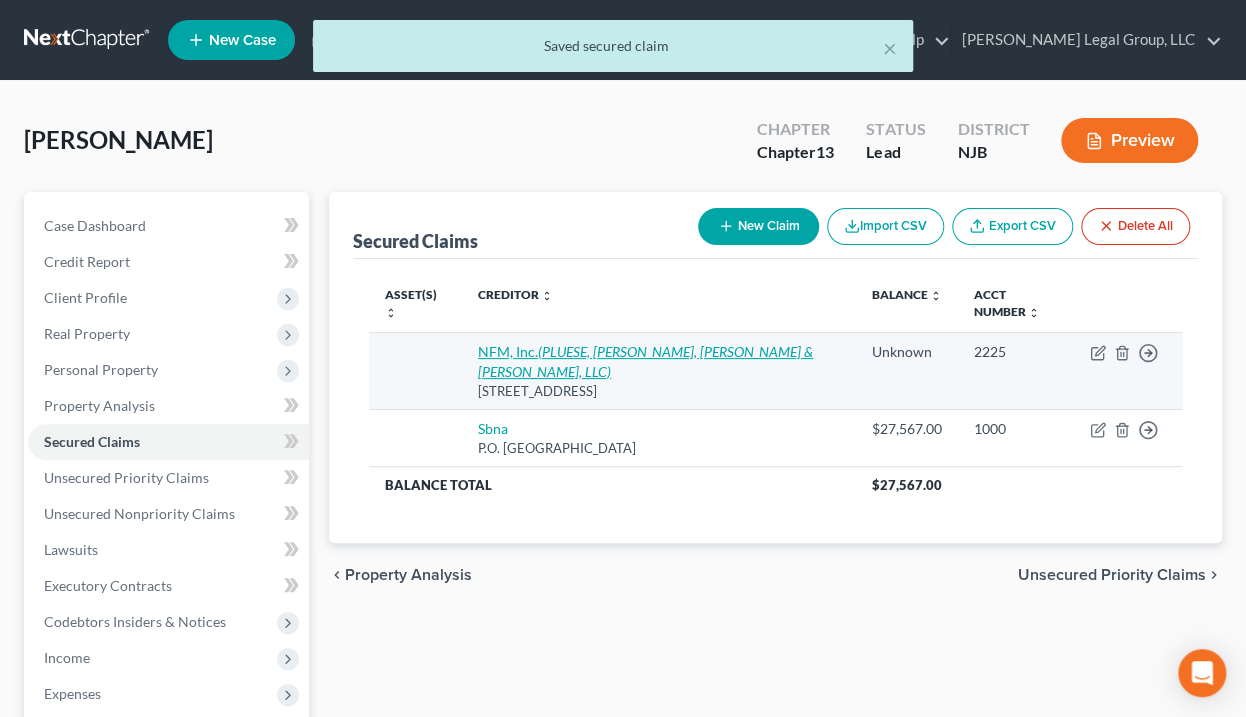 click on "(PLUESE, BECKER, SALTZMAN & THOMAS, LLC)" at bounding box center (645, 361) 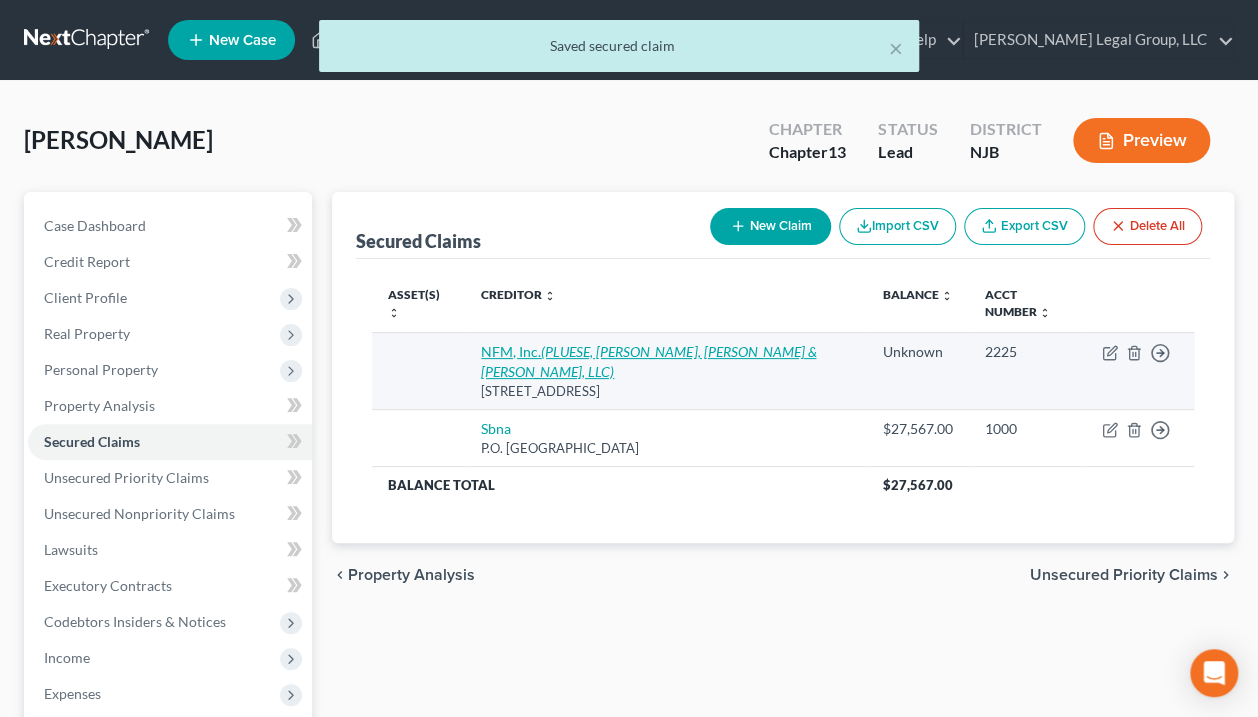 select on "21" 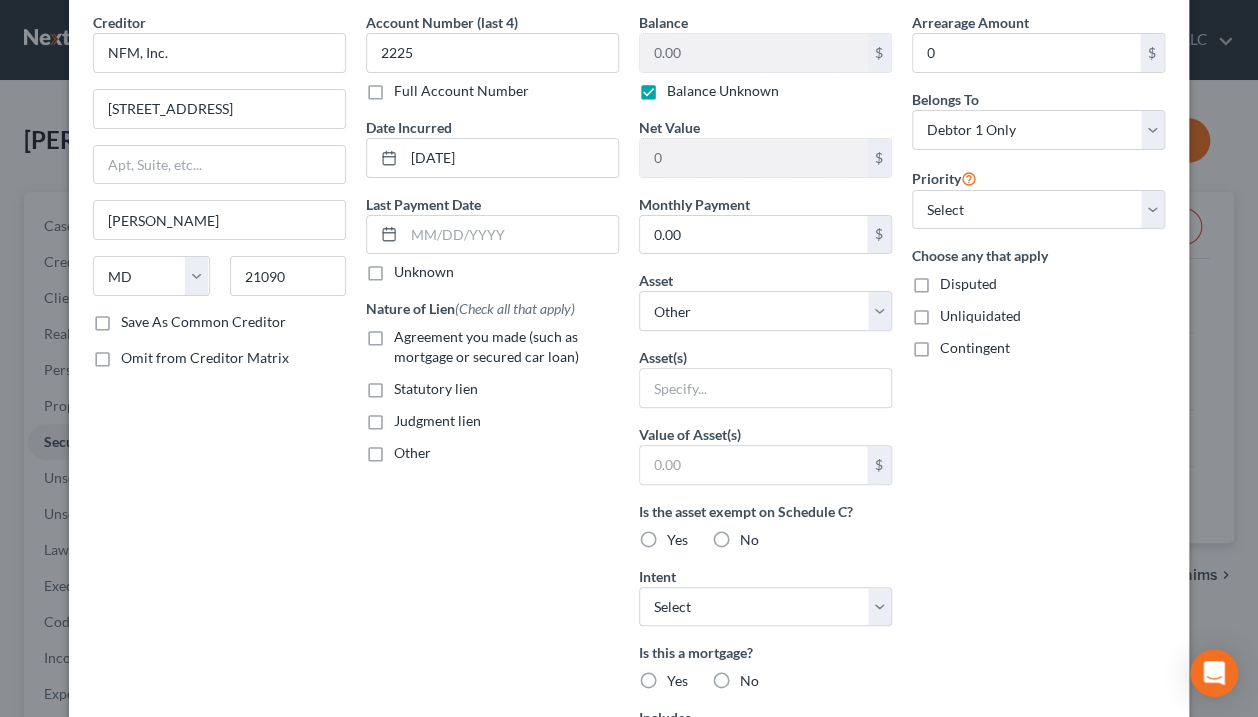 scroll, scrollTop: 0, scrollLeft: 0, axis: both 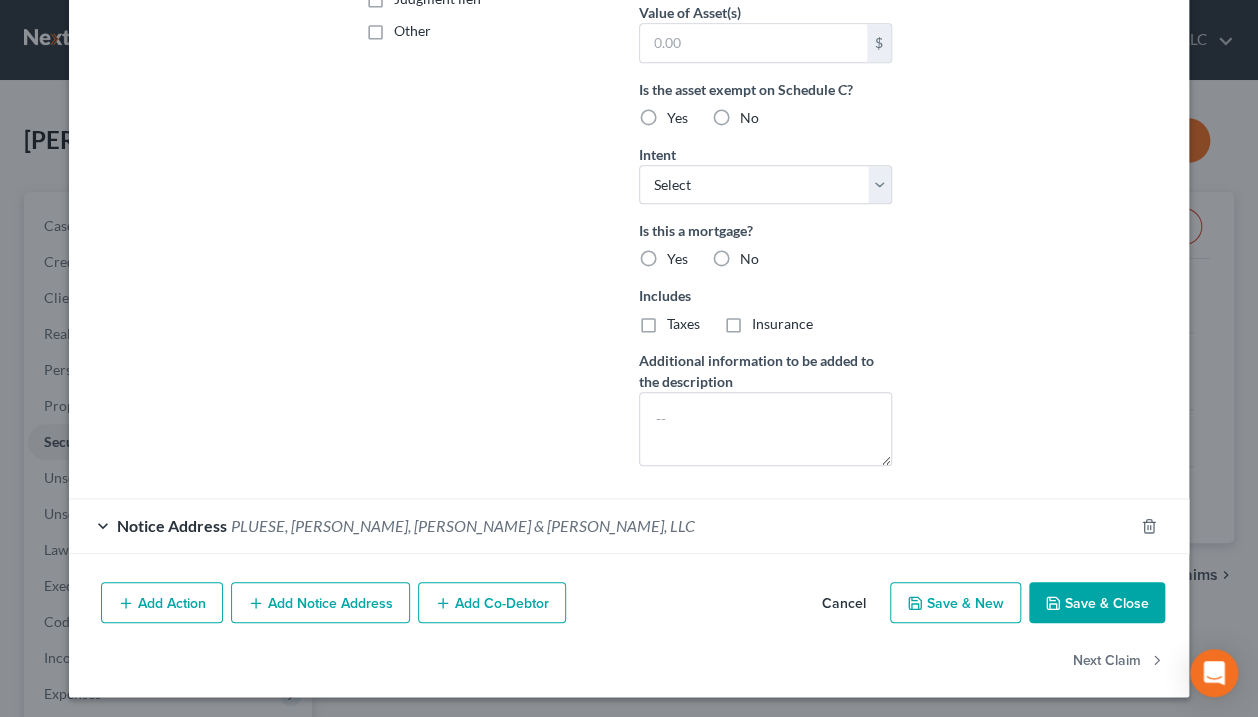 click on "Add Notice Address" at bounding box center [320, 603] 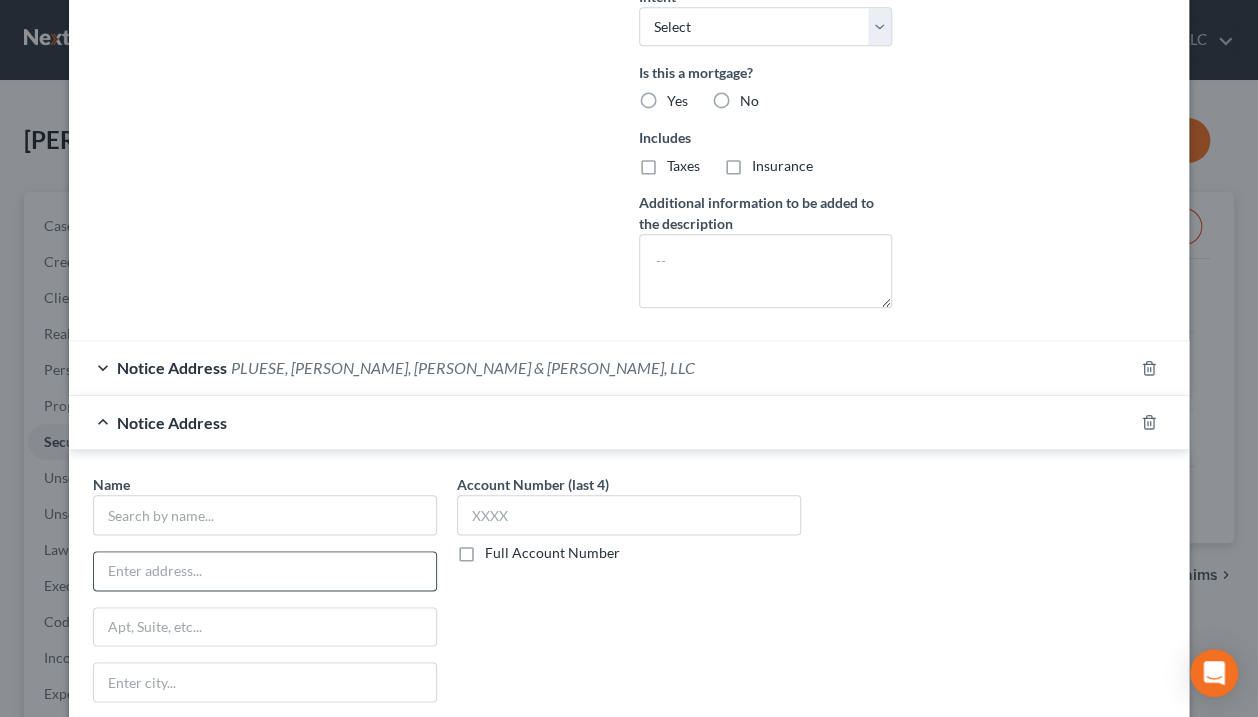 scroll, scrollTop: 662, scrollLeft: 0, axis: vertical 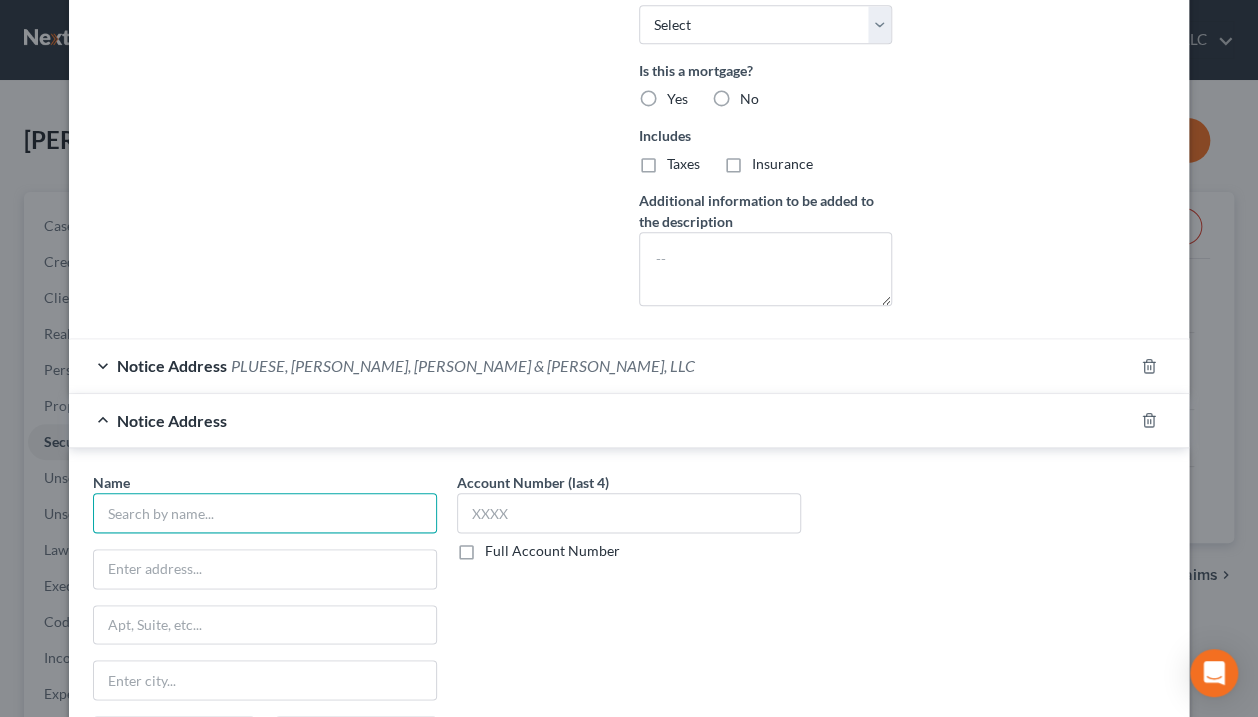 click at bounding box center [265, 513] 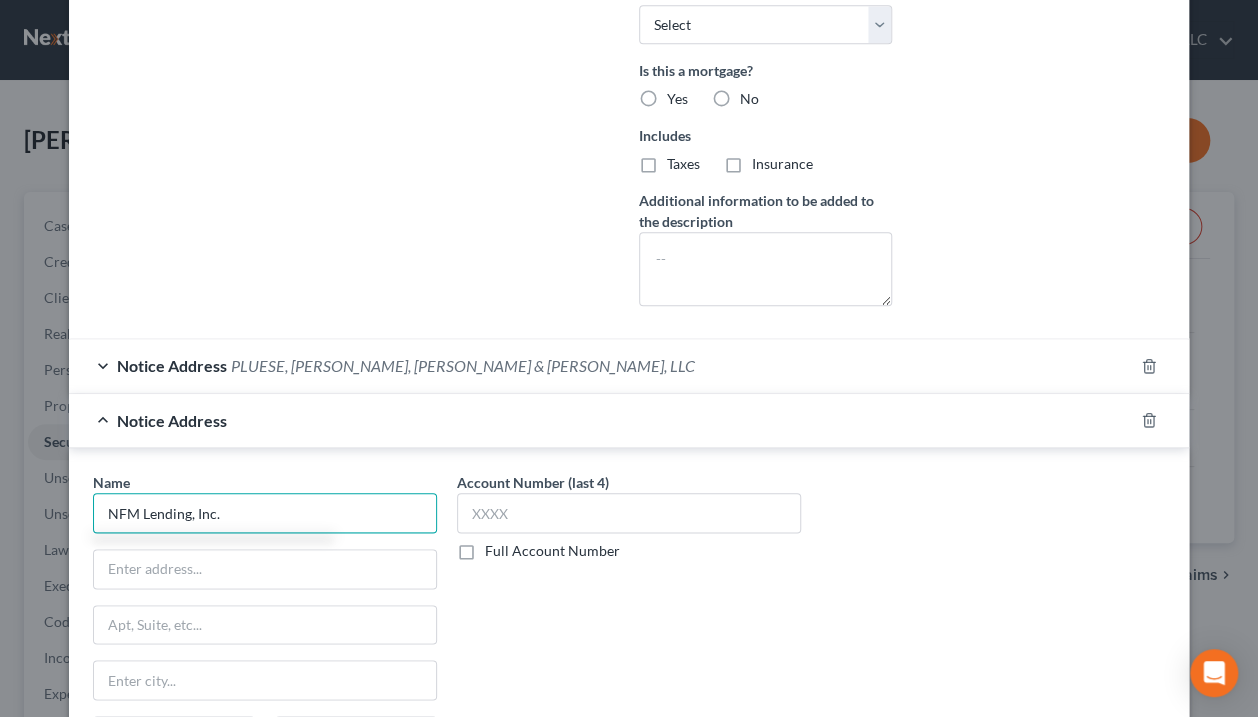 type on "NFM Lending, Inc." 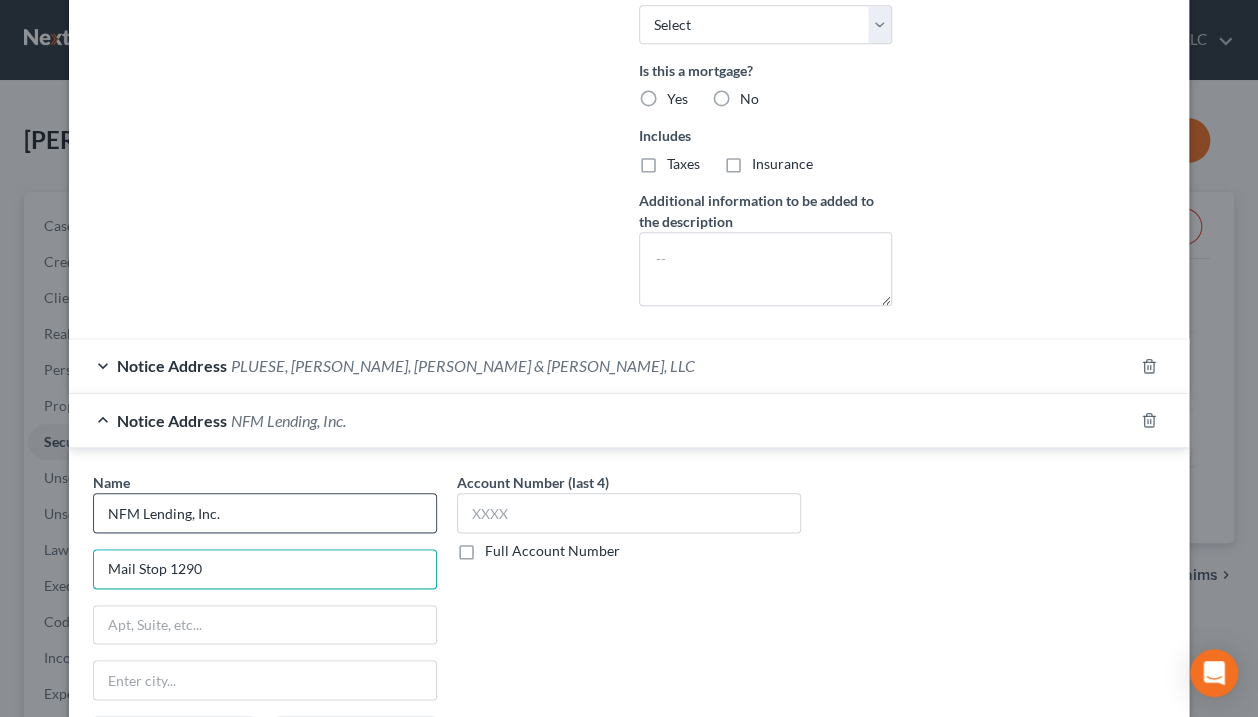 type on "Mail Stop 1290" 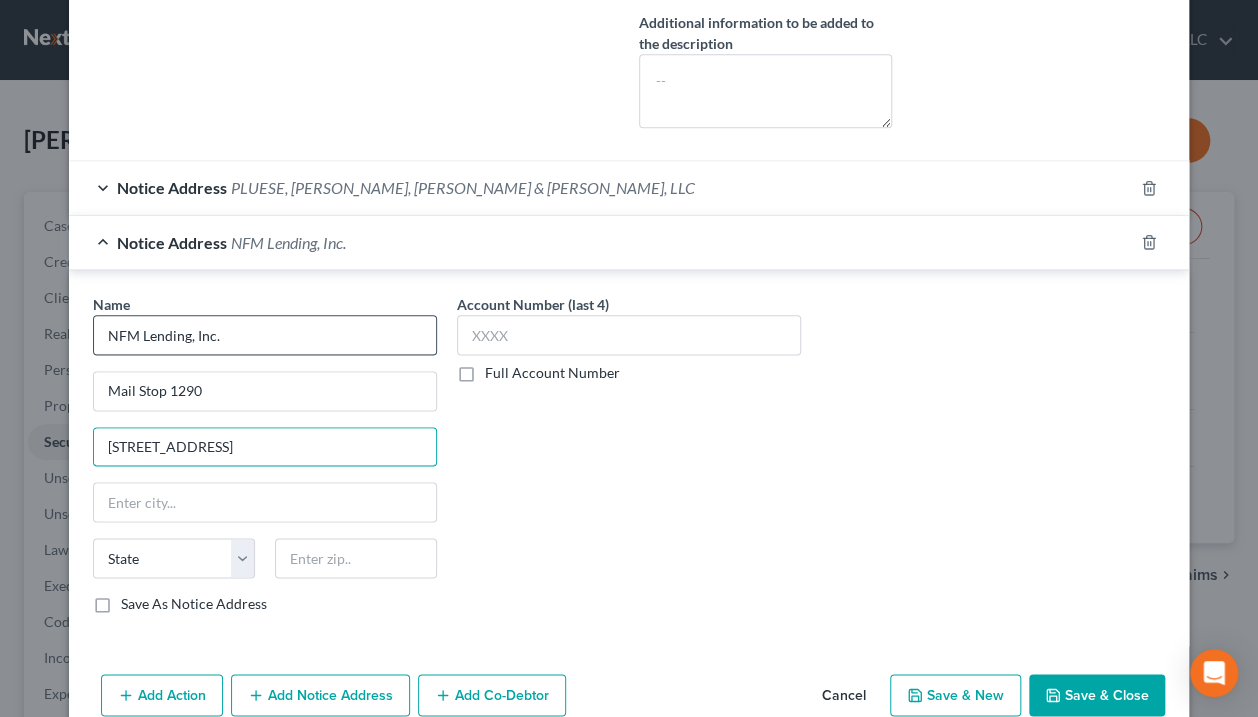 scroll, scrollTop: 902, scrollLeft: 0, axis: vertical 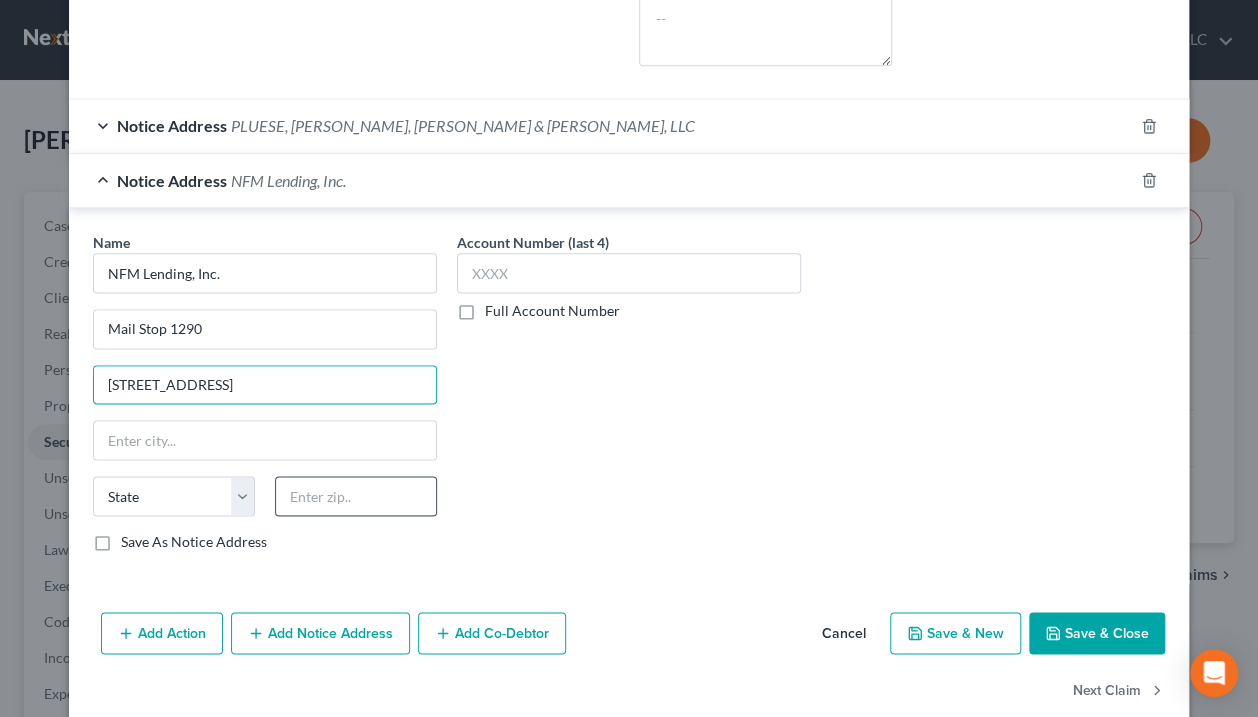 type on "1 Corporate Drive, Suite 360" 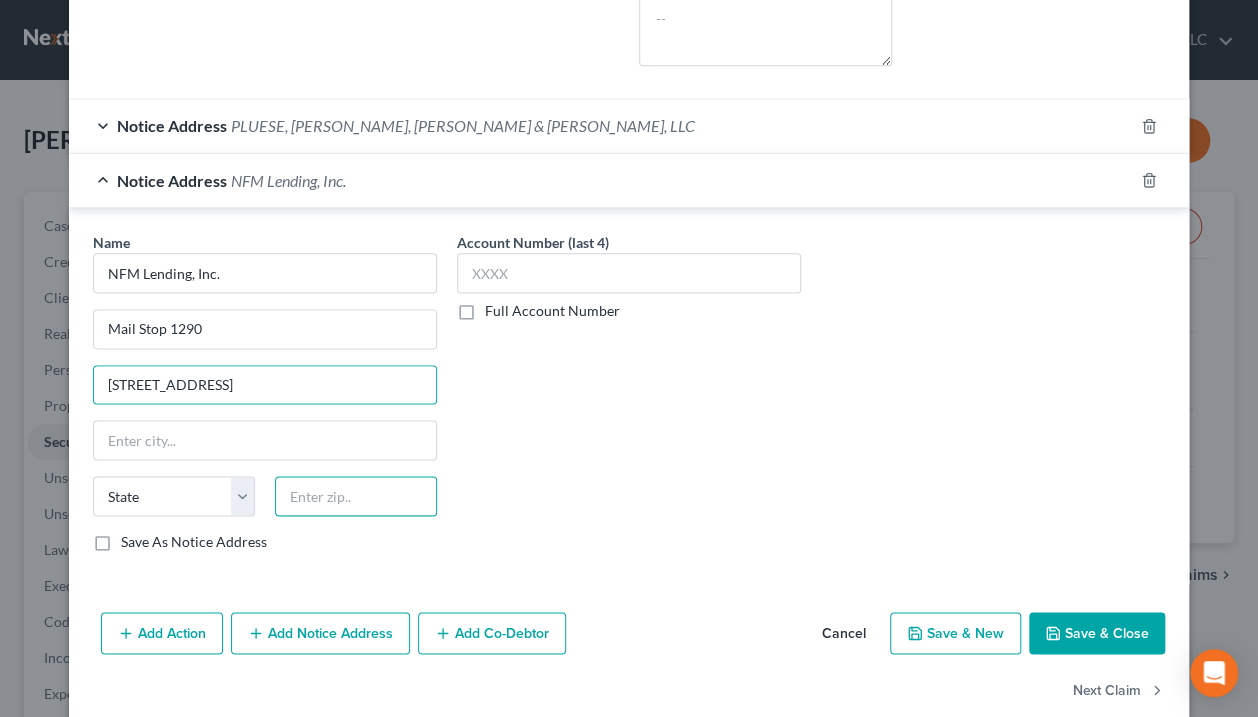 click at bounding box center [356, 496] 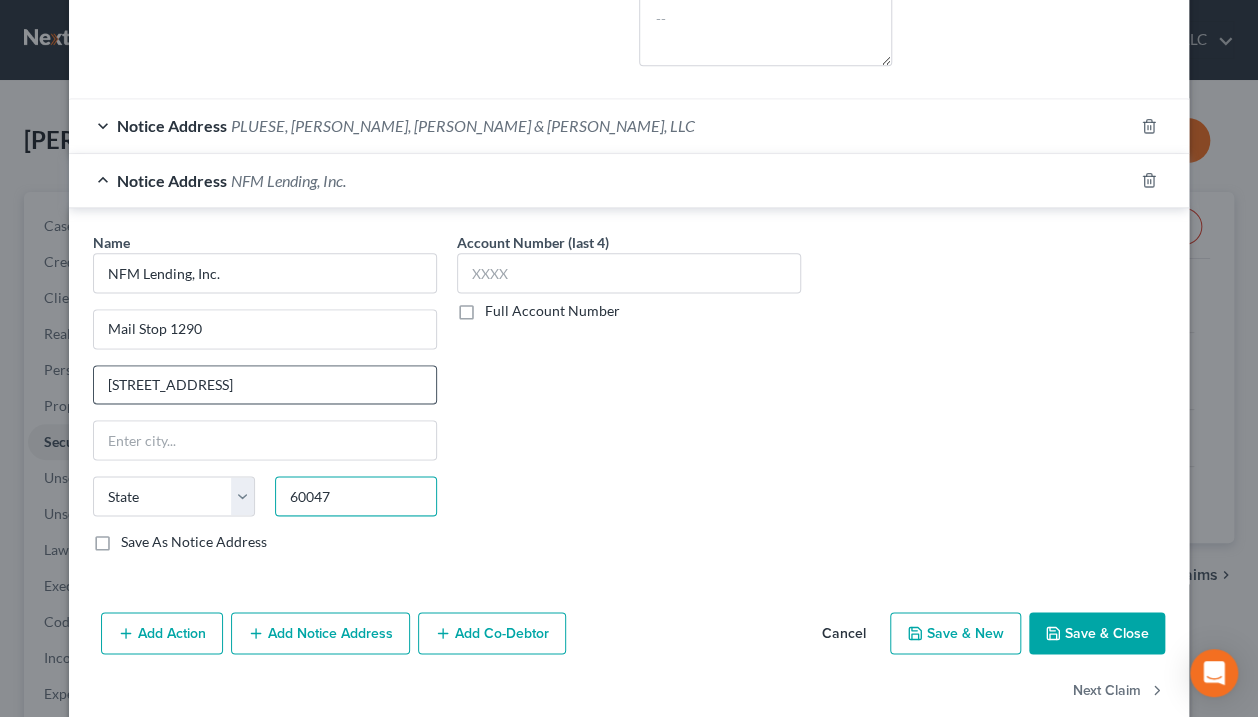 type on "60047" 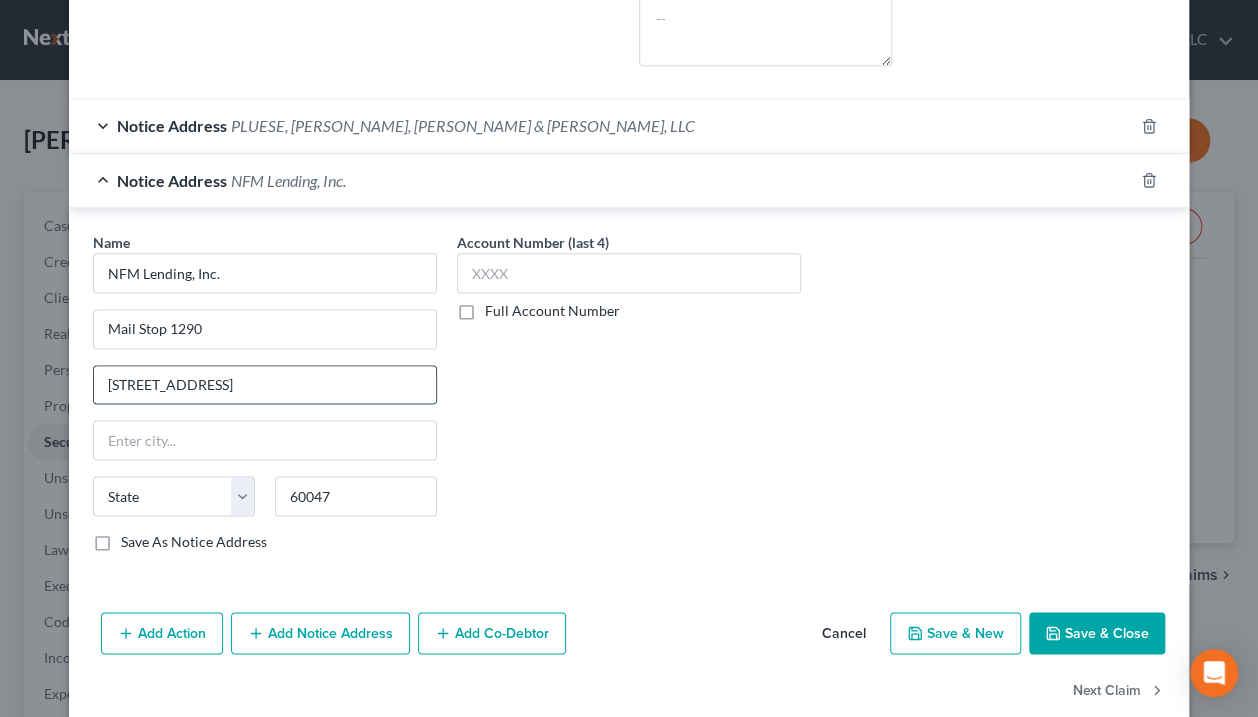 click on "1 Corporate Drive, Suite 360" at bounding box center (265, 385) 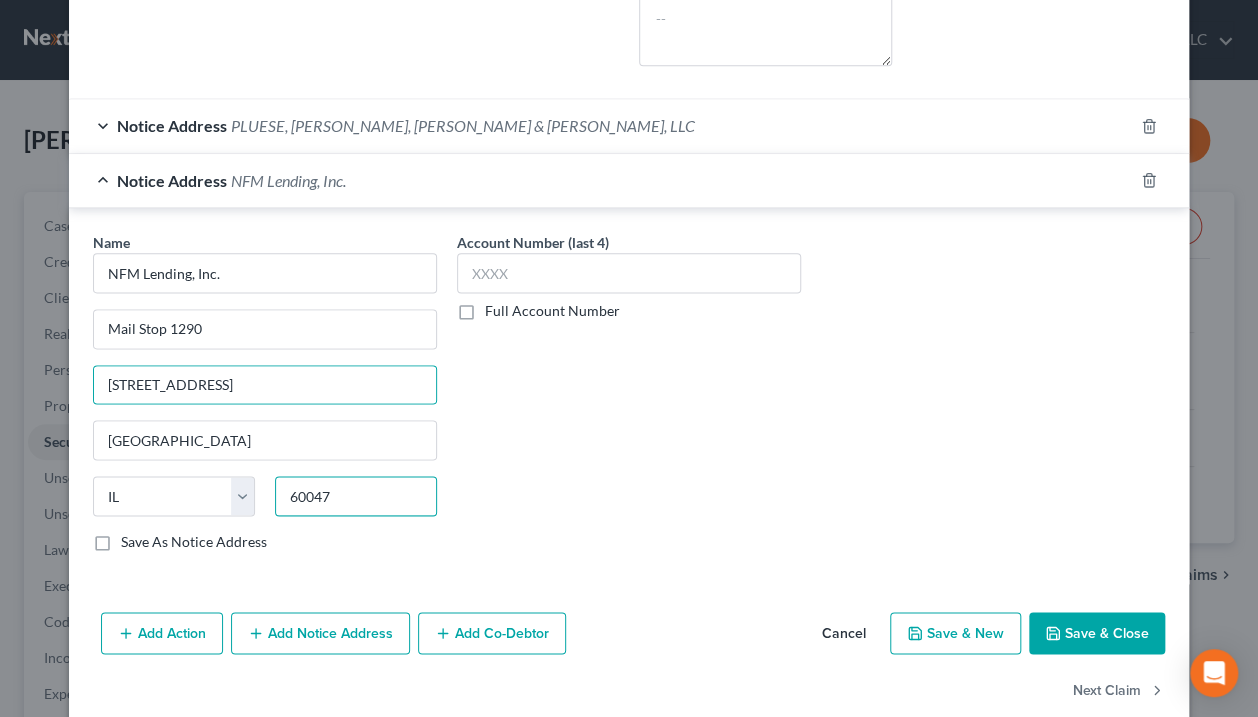click on "60047" at bounding box center [356, 496] 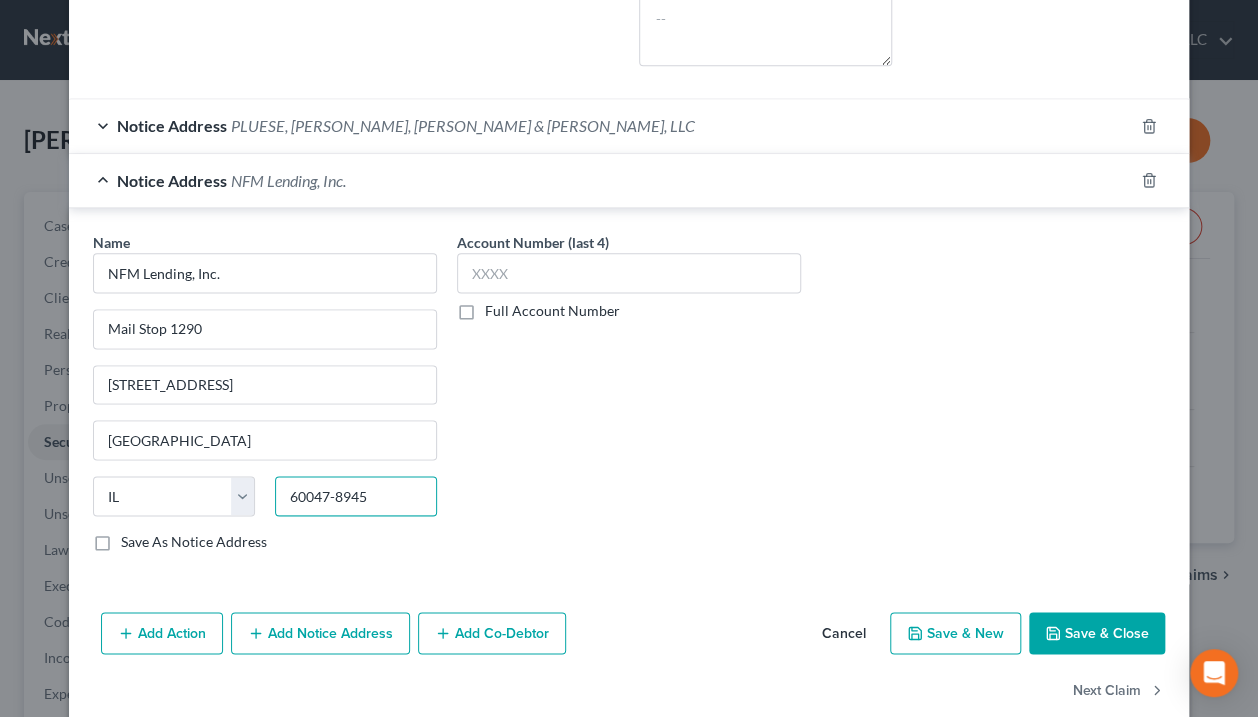 type on "60047-8945" 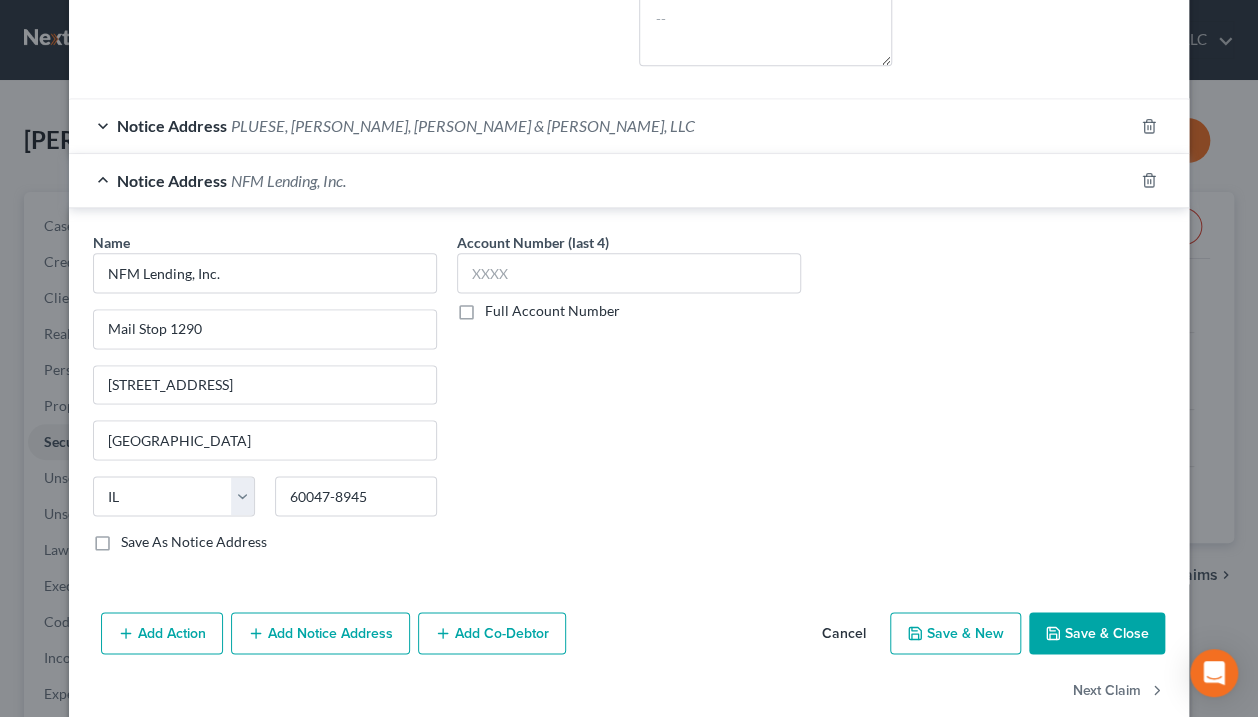 click on "Account Number (last 4)
Full Account Number" at bounding box center (629, 400) 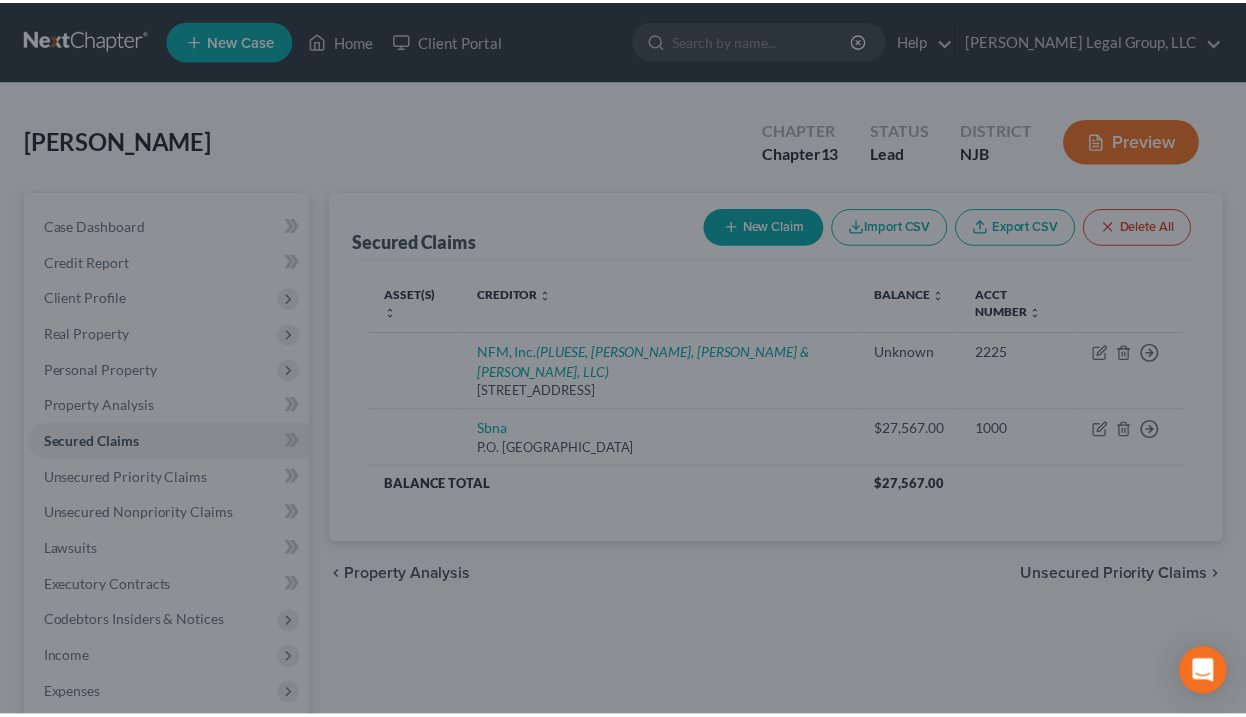scroll, scrollTop: 712, scrollLeft: 0, axis: vertical 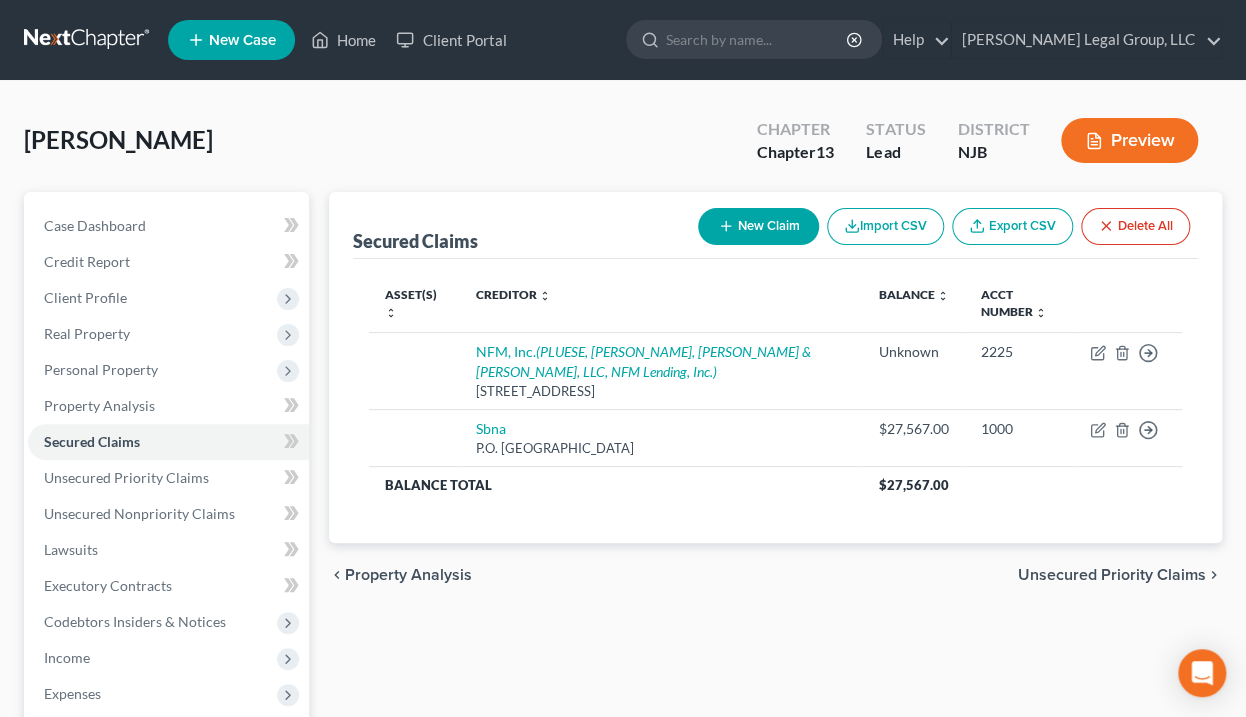 drag, startPoint x: 244, startPoint y: 138, endPoint x: 23, endPoint y: 132, distance: 221.08144 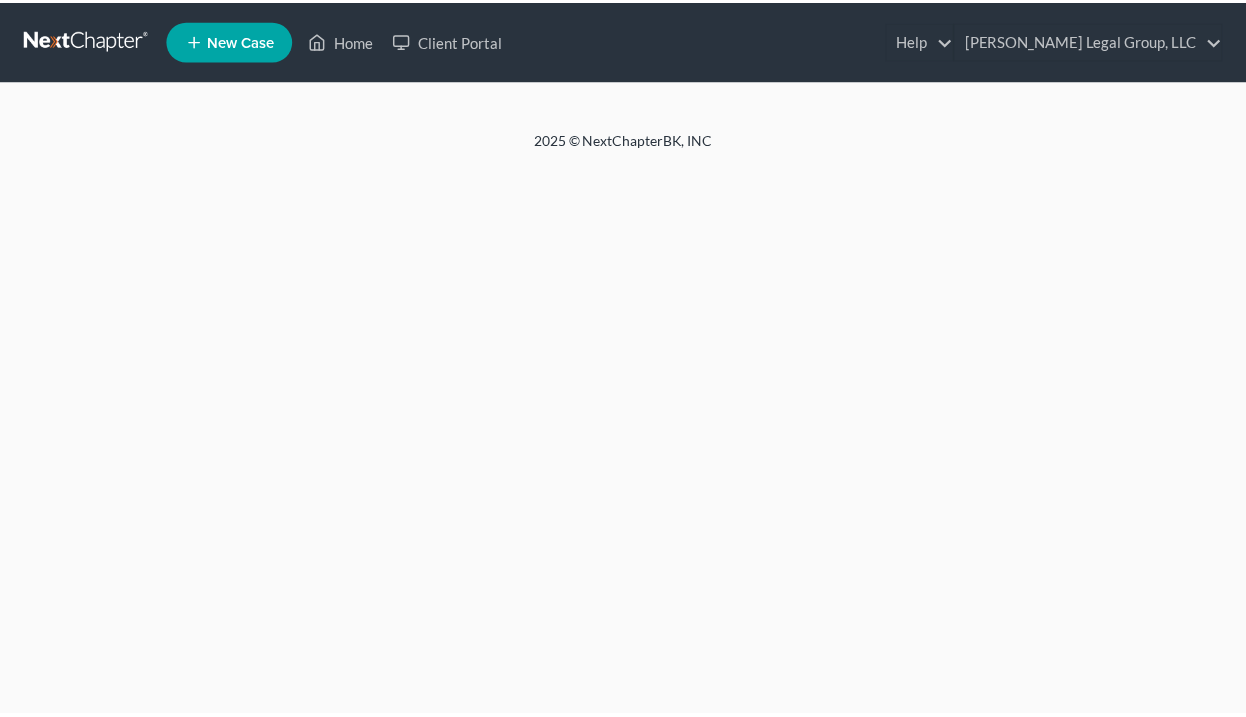 scroll, scrollTop: 0, scrollLeft: 0, axis: both 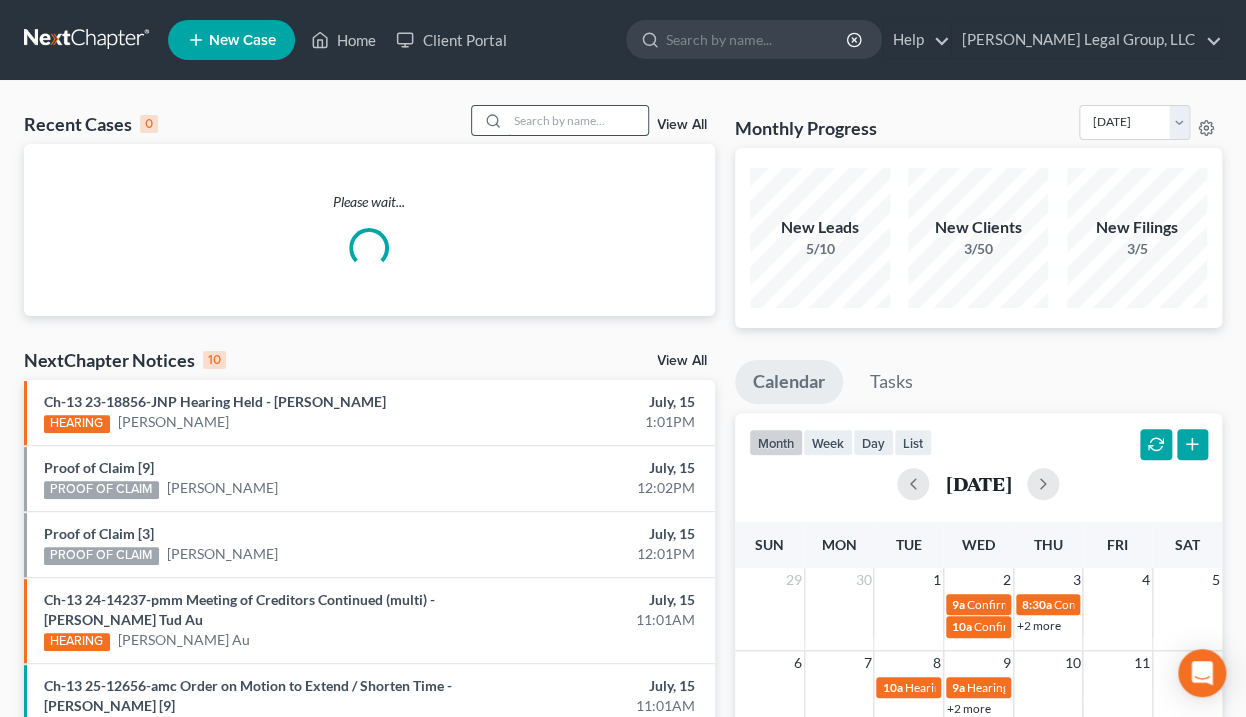 click at bounding box center (578, 120) 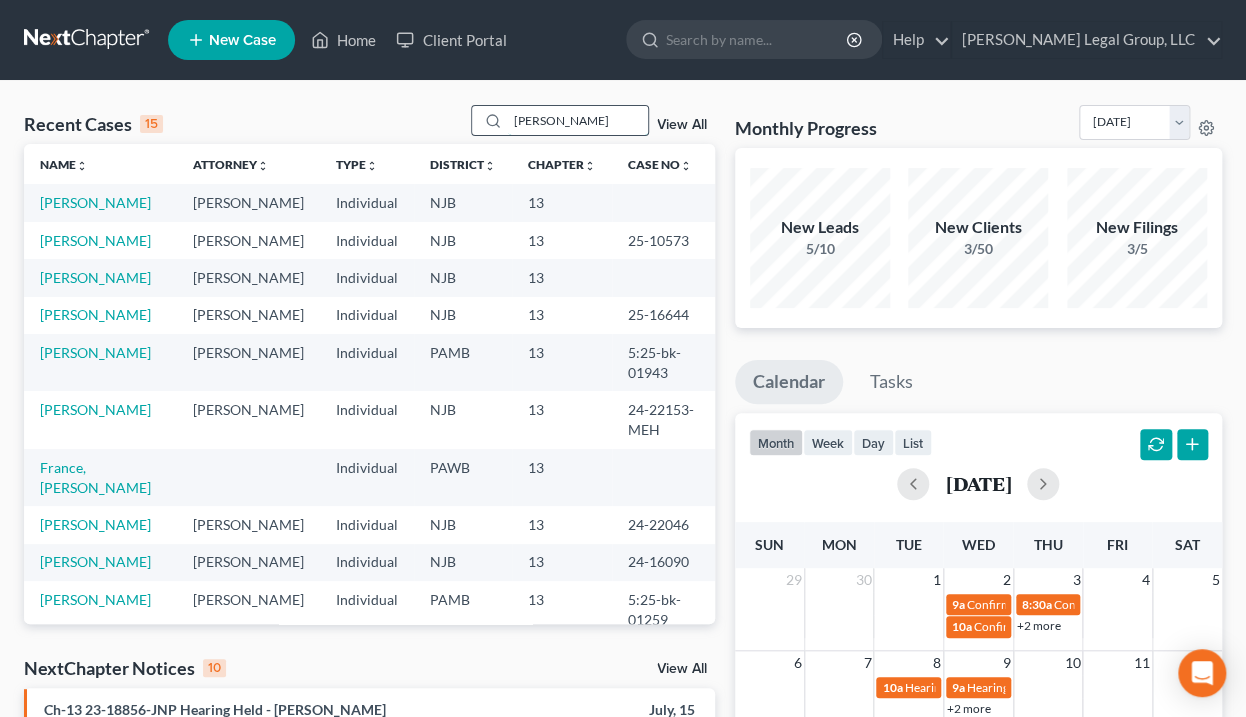 type on "[PERSON_NAME]" 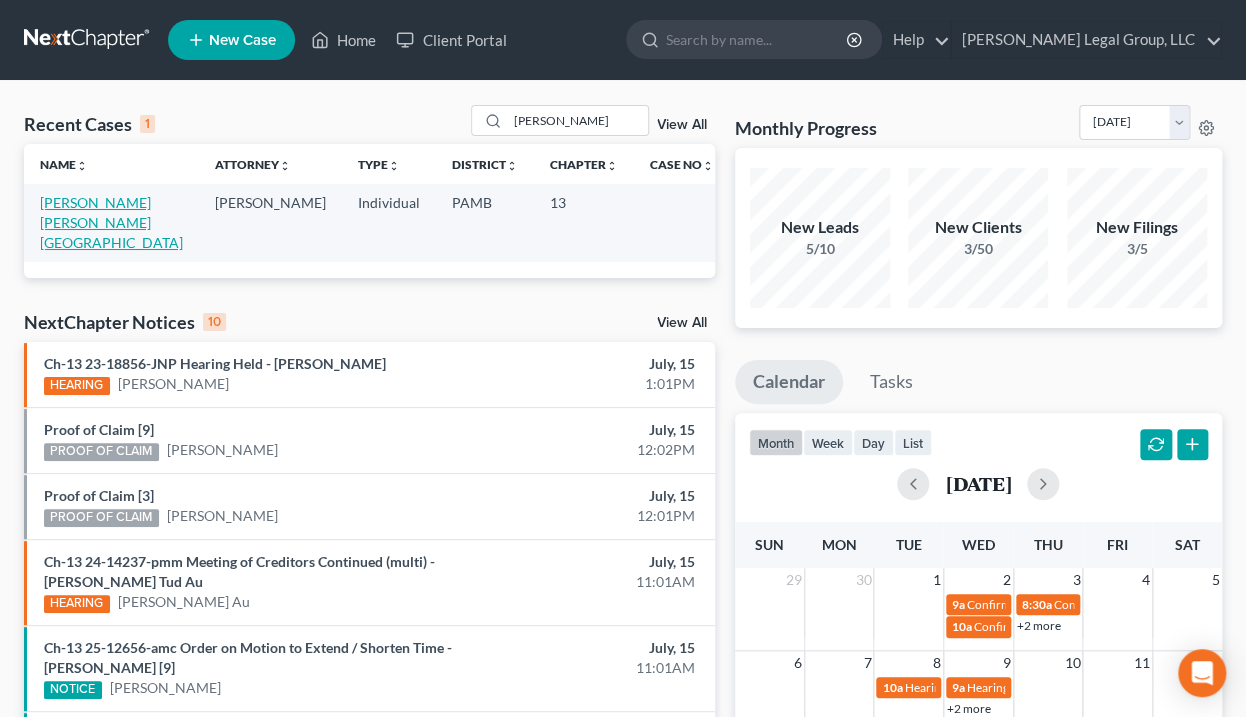 click on "[PERSON_NAME] [PERSON_NAME][GEOGRAPHIC_DATA]" at bounding box center [111, 222] 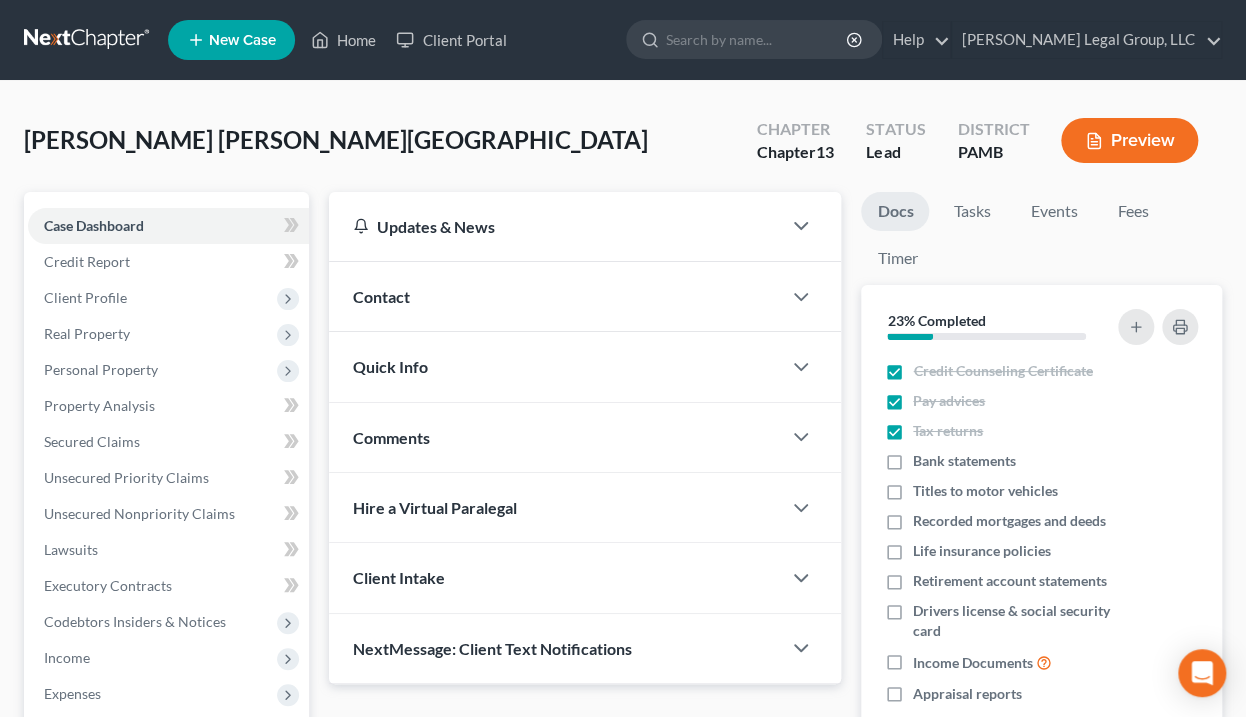 click on "Preview" at bounding box center [1129, 140] 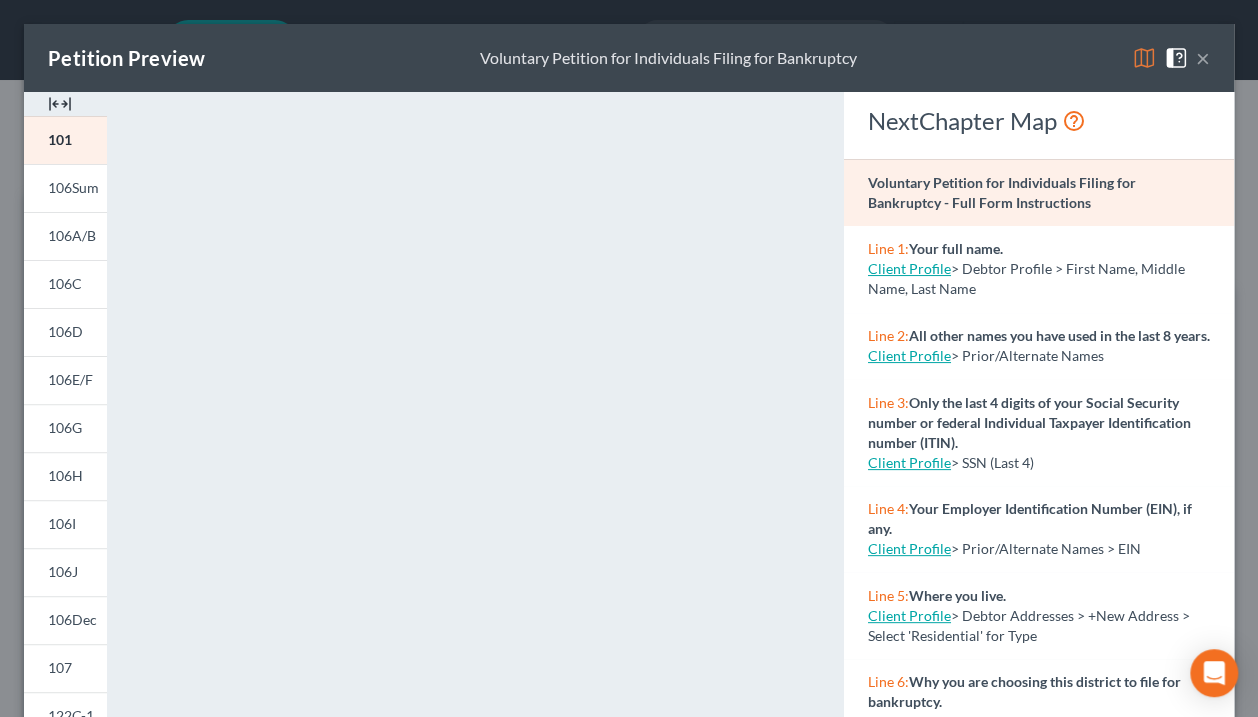 click at bounding box center [1144, 58] 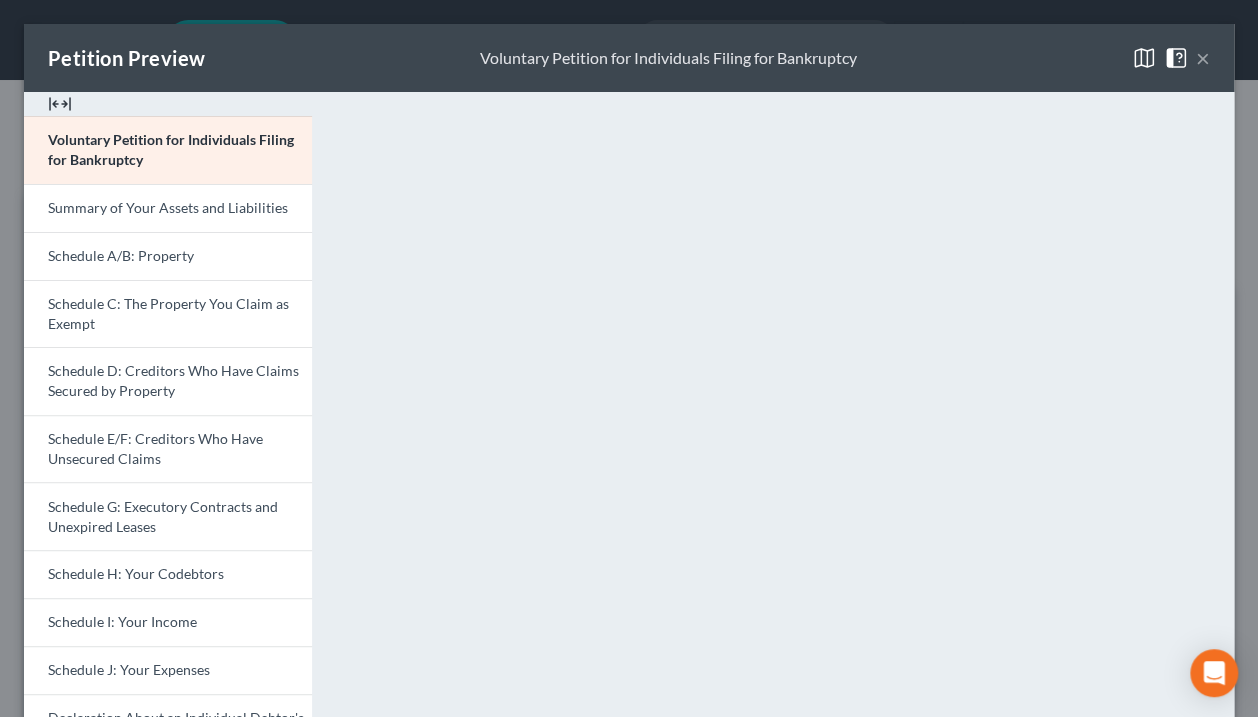 click on "×" at bounding box center (1203, 58) 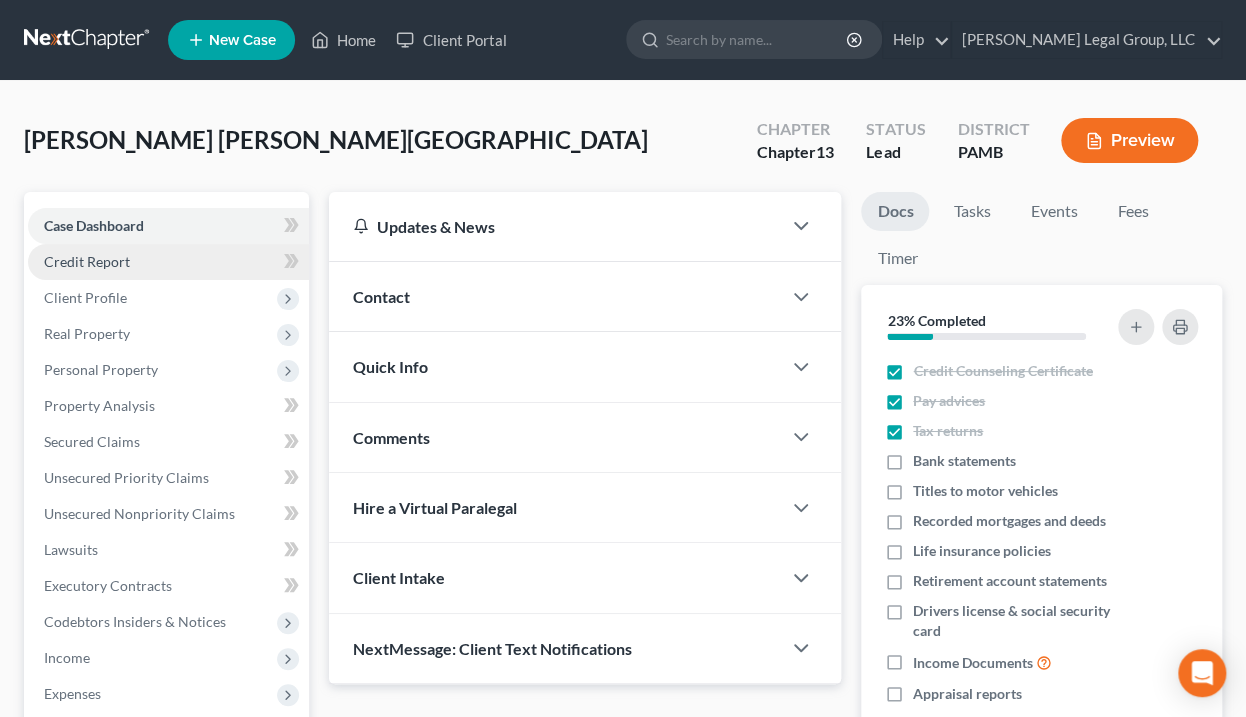 click on "Credit Report" at bounding box center (168, 262) 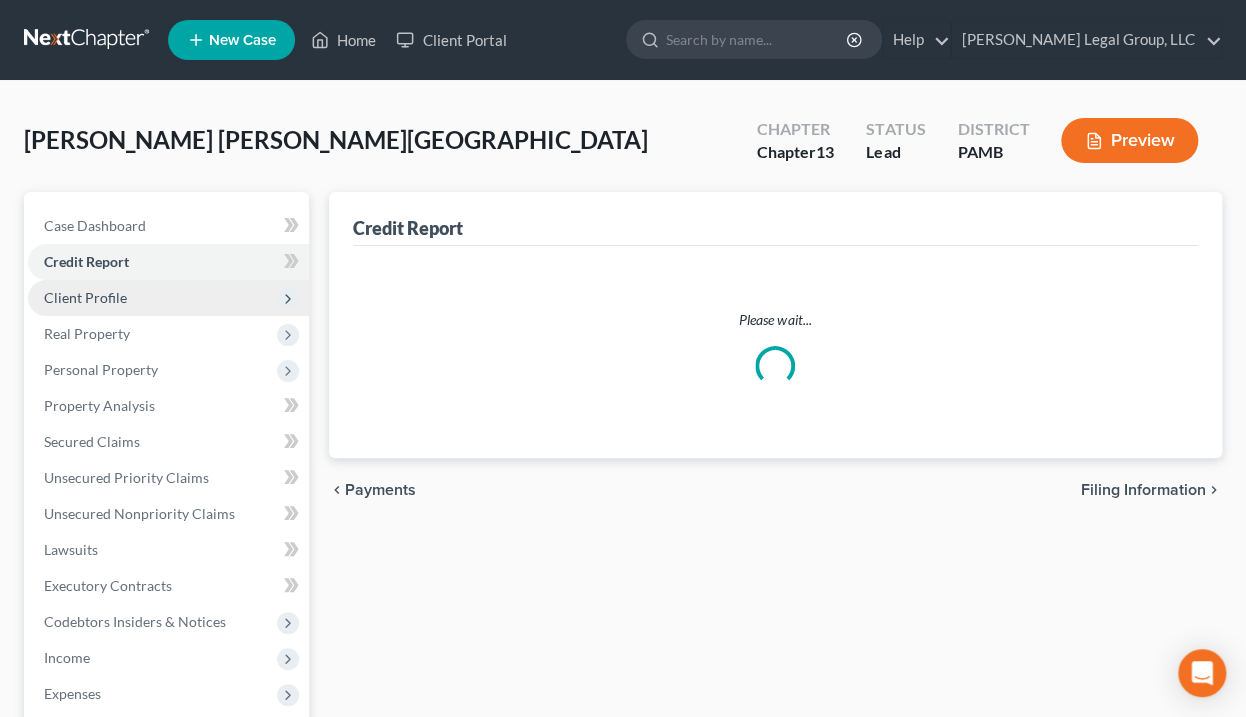 click on "Client Profile" at bounding box center [85, 297] 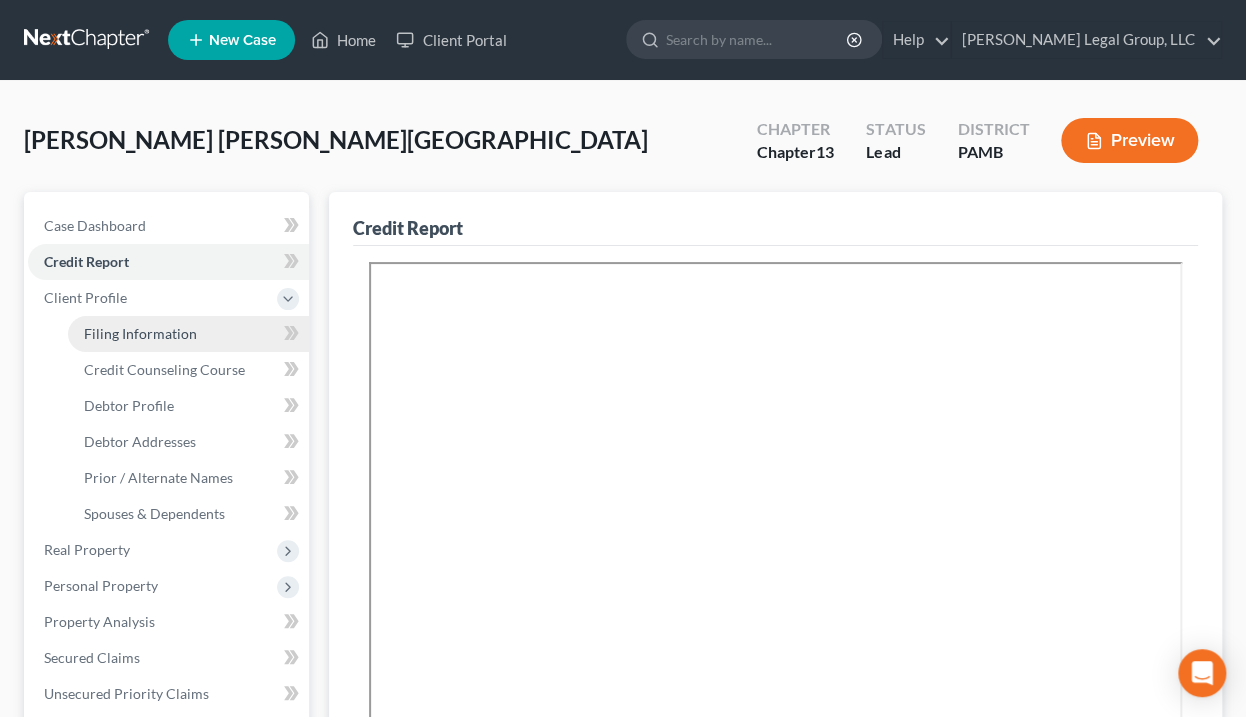 click on "Filing Information" at bounding box center [140, 333] 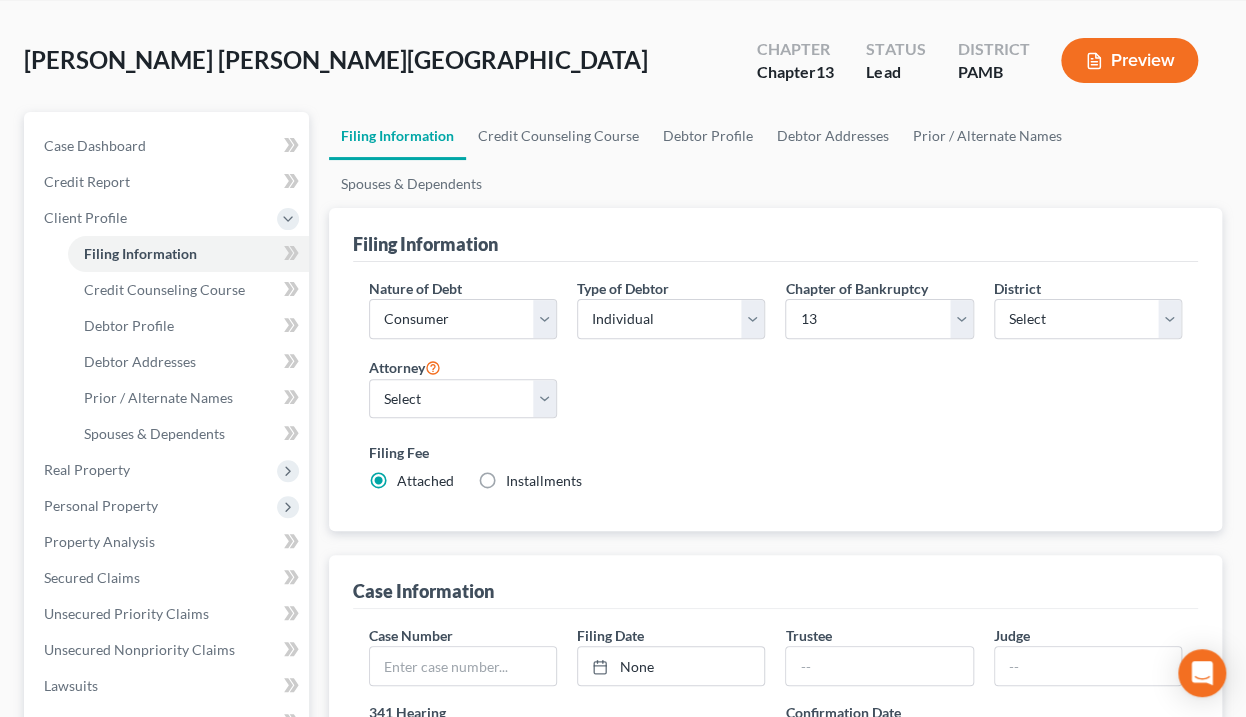 scroll, scrollTop: 80, scrollLeft: 0, axis: vertical 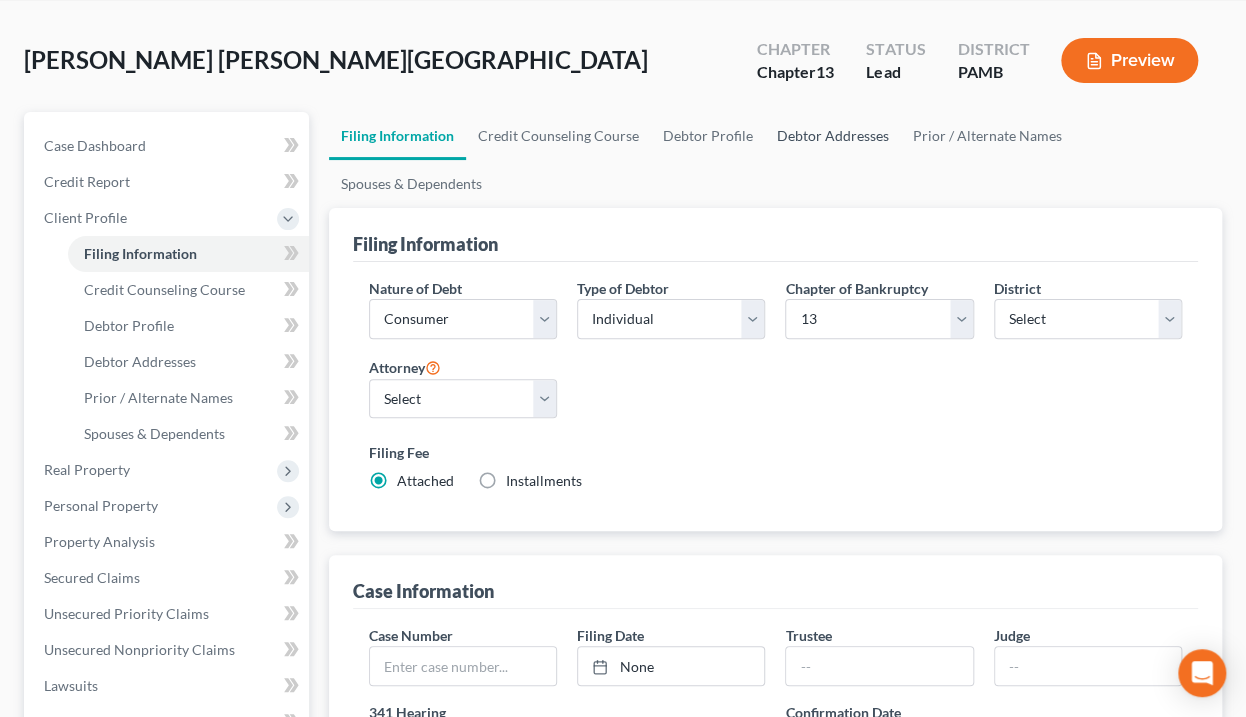 click on "Debtor Addresses" at bounding box center [833, 136] 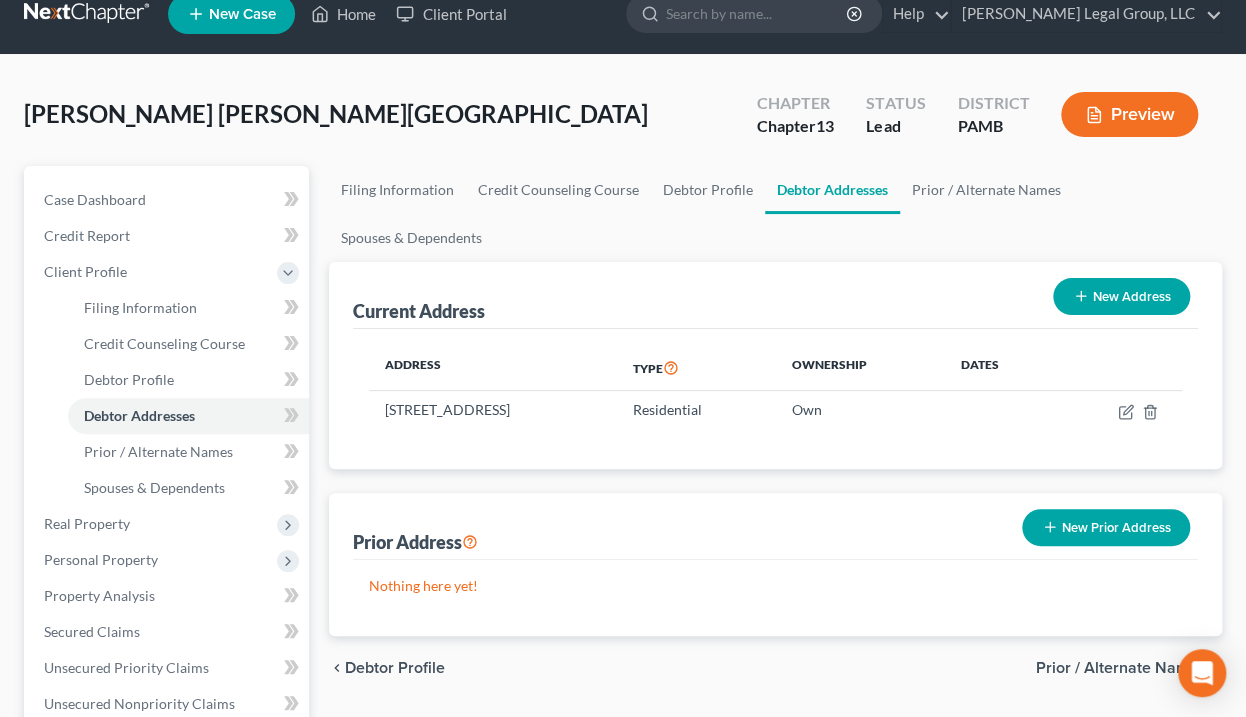scroll, scrollTop: 0, scrollLeft: 0, axis: both 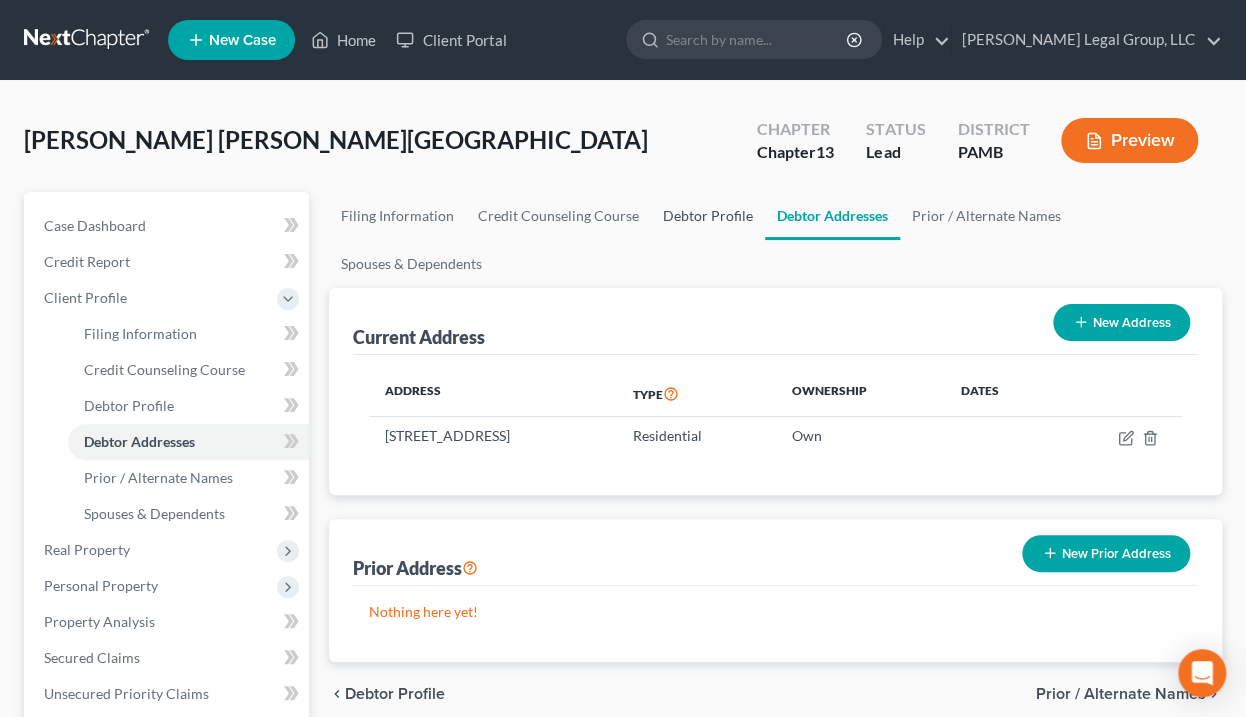 click on "Debtor Profile" at bounding box center [708, 216] 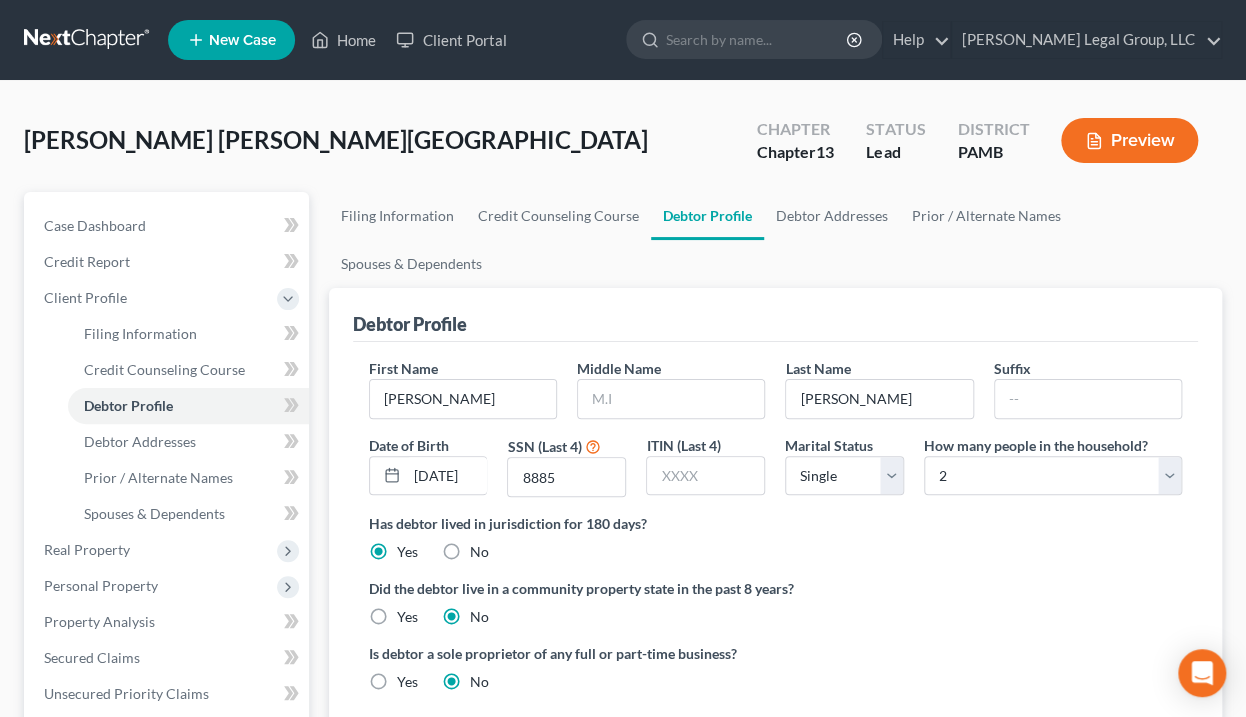radio on "true" 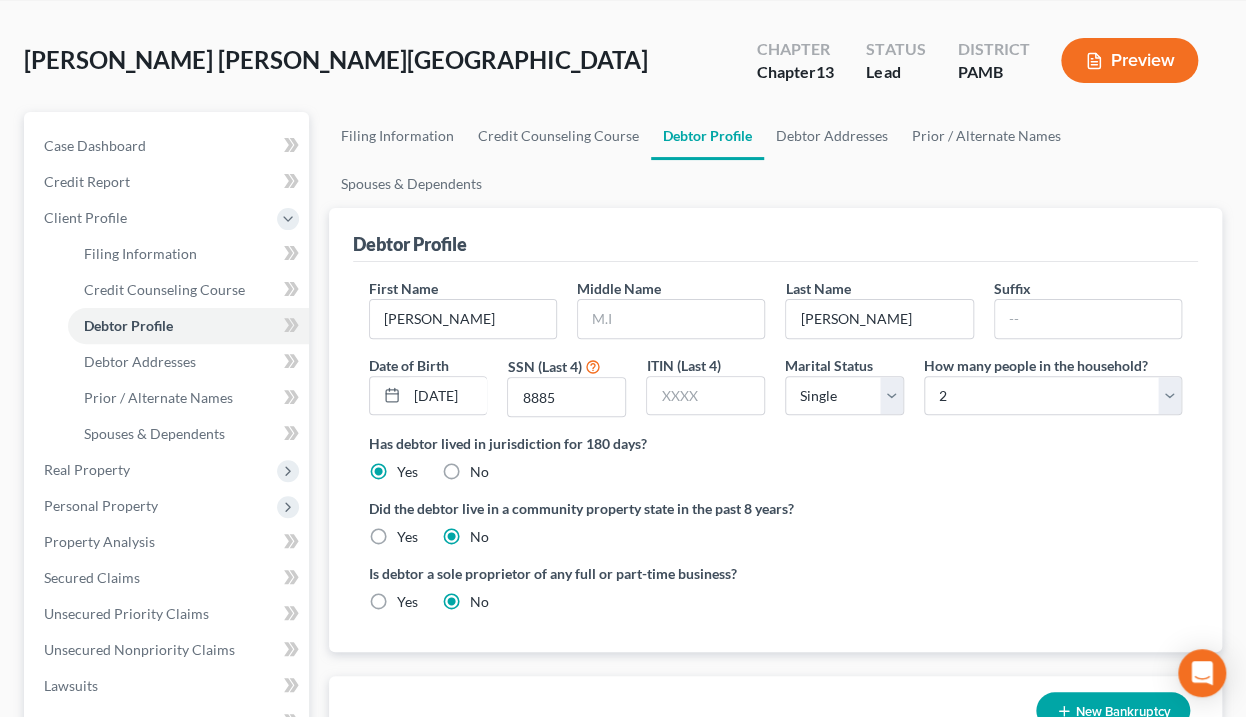 scroll, scrollTop: 160, scrollLeft: 0, axis: vertical 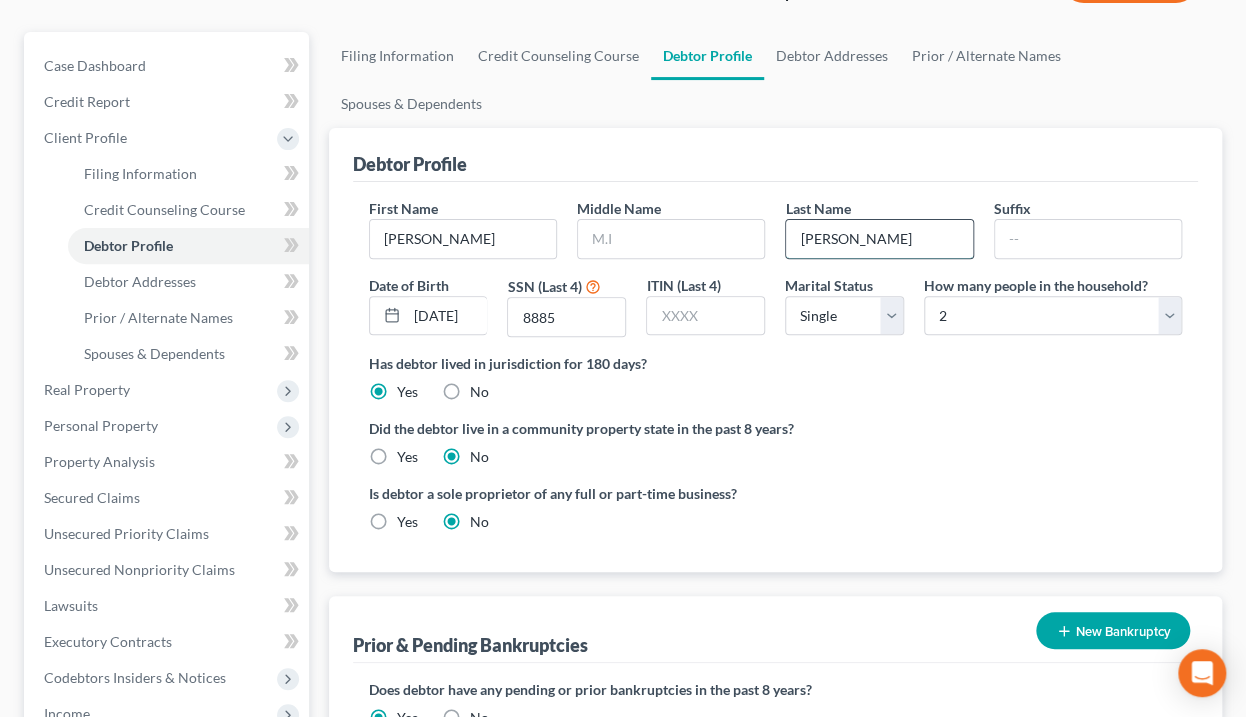 click on "[PERSON_NAME]" at bounding box center (879, 239) 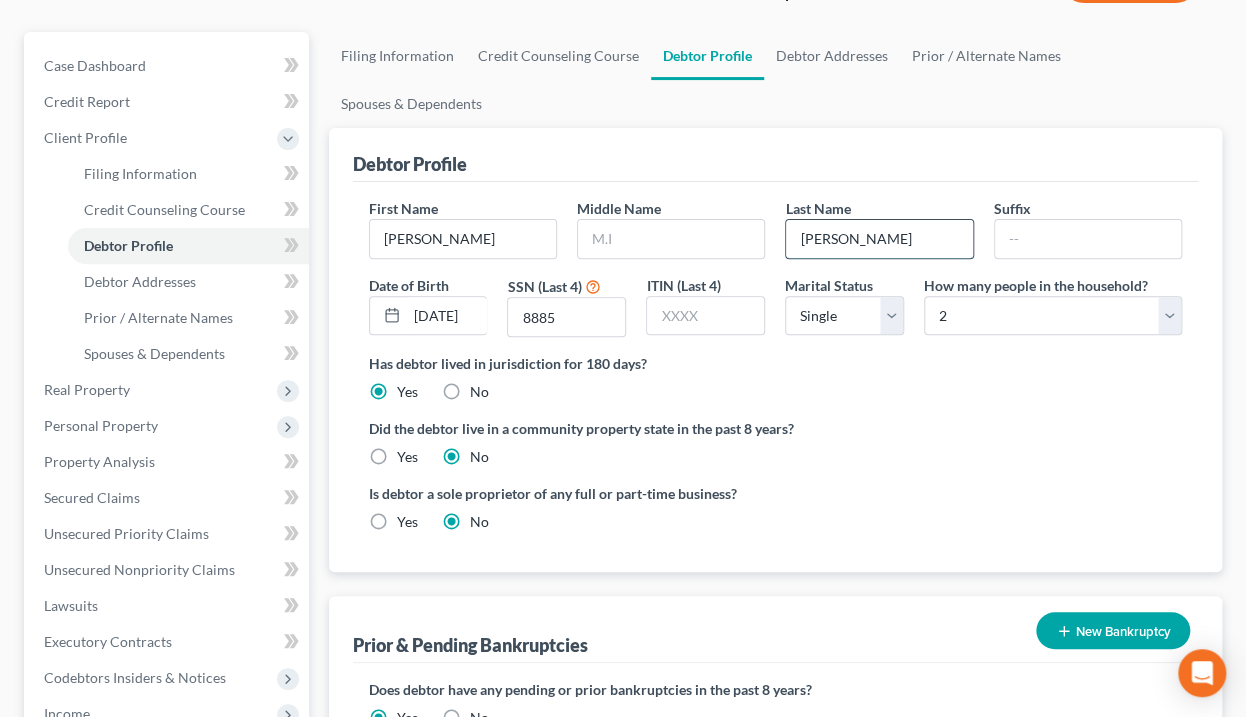 click on "[PERSON_NAME]" at bounding box center [879, 239] 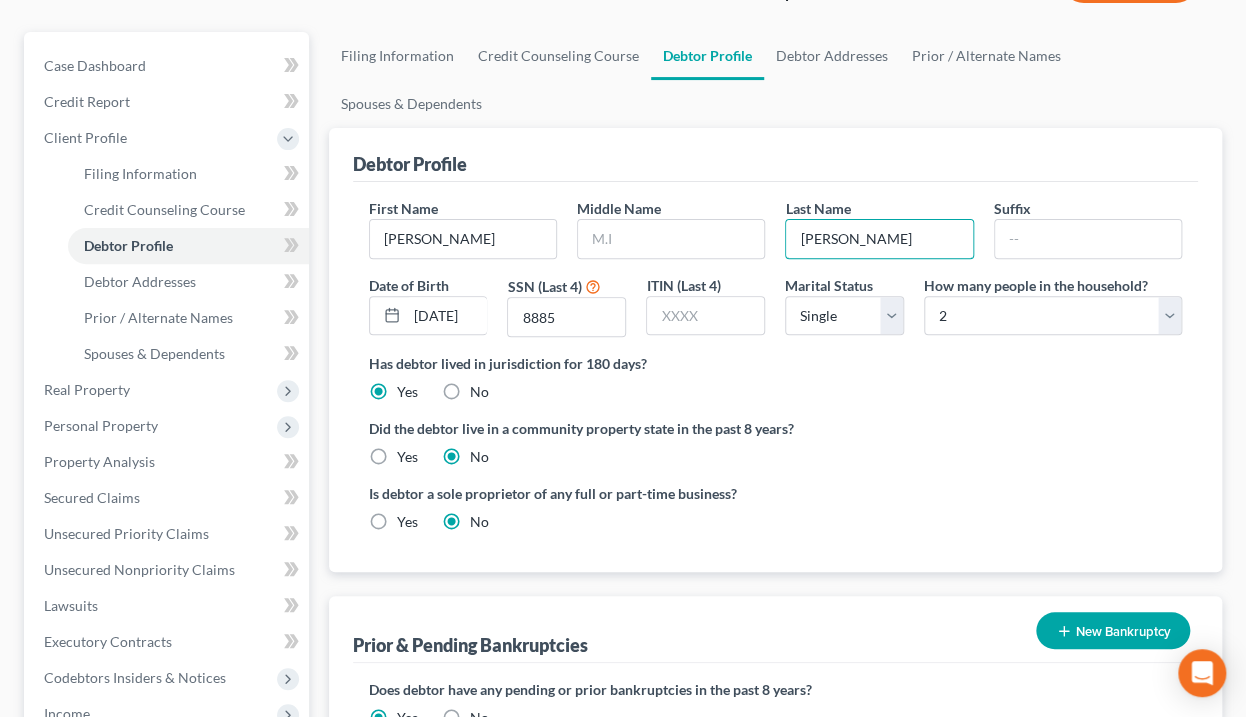type on "[PERSON_NAME]" 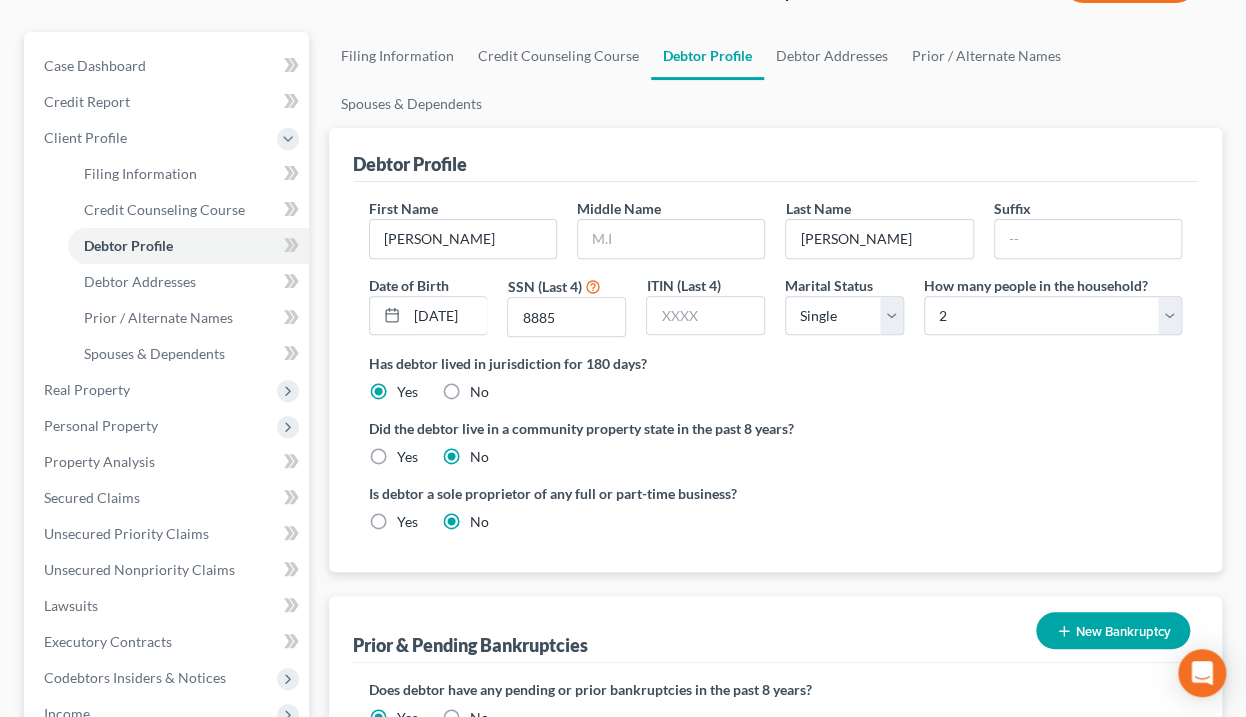 click on "First Name [PERSON_NAME] Middle Name Last Name [PERSON_NAME] Suffix Date of Birth         [DEMOGRAPHIC_DATA] SSN (Last 4)   8885 ITIN (Last 4) Marital Status Select [DEMOGRAPHIC_DATA] Married [DEMOGRAPHIC_DATA] Divorced Widowed How many people in the household? Select 1 2 3 4 5 6 7 8 9 10 11 12 13 14 15 16 17 18 19 20 Is debtor deceased? Yes No Has debtor lived in jurisdiction for 180 days? Yes No Debtor must reside in jurisdiction for 180 prior to filing bankruptcy pursuant to U.S.C. 11 28 USC § 1408.   More Info Explain: Did the debtor live in a community property state in the past 8 years? Yes No Is debtor a sole proprietor of any full or part-time business? Yes No" at bounding box center [776, 377] 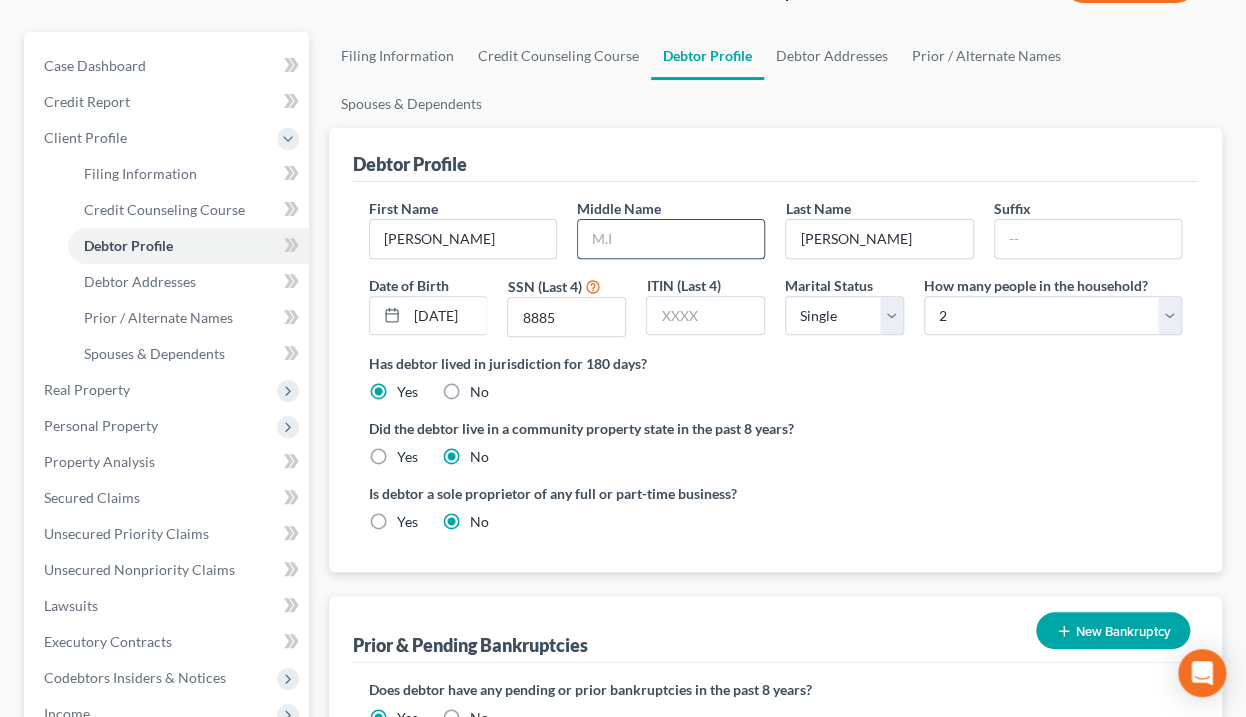 click at bounding box center (671, 239) 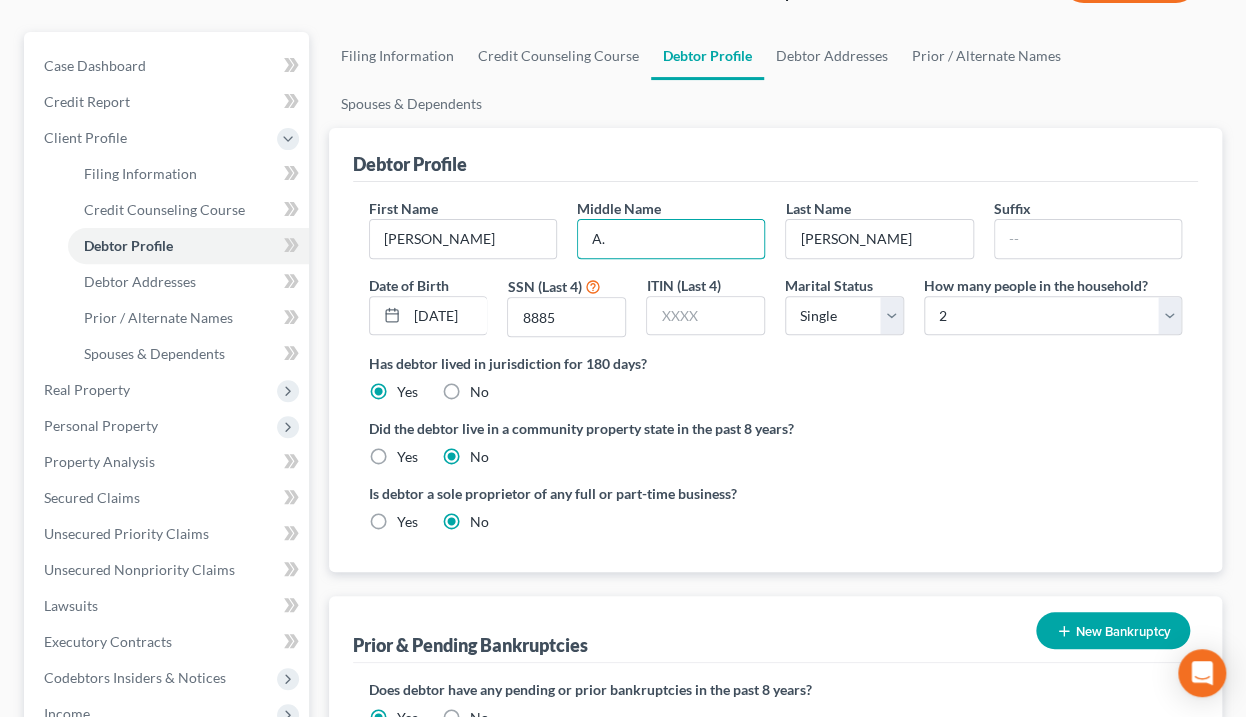 type on "A." 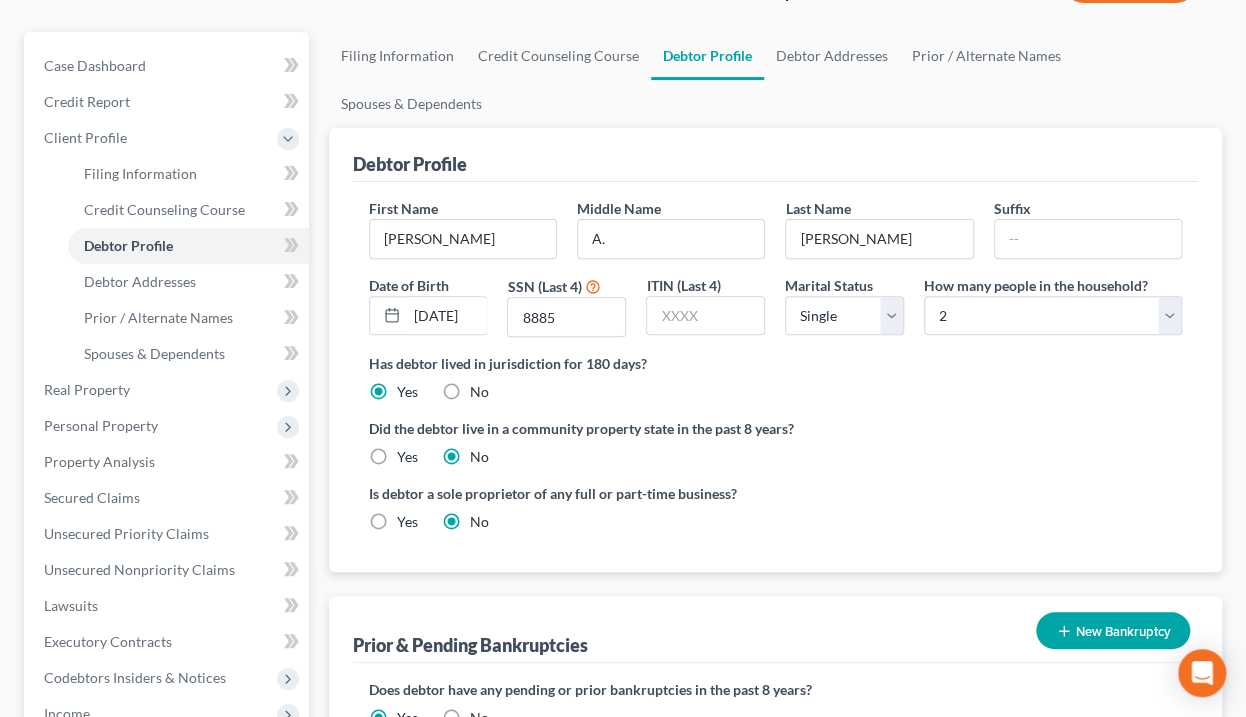 click on "Debtor Profile" at bounding box center [776, 155] 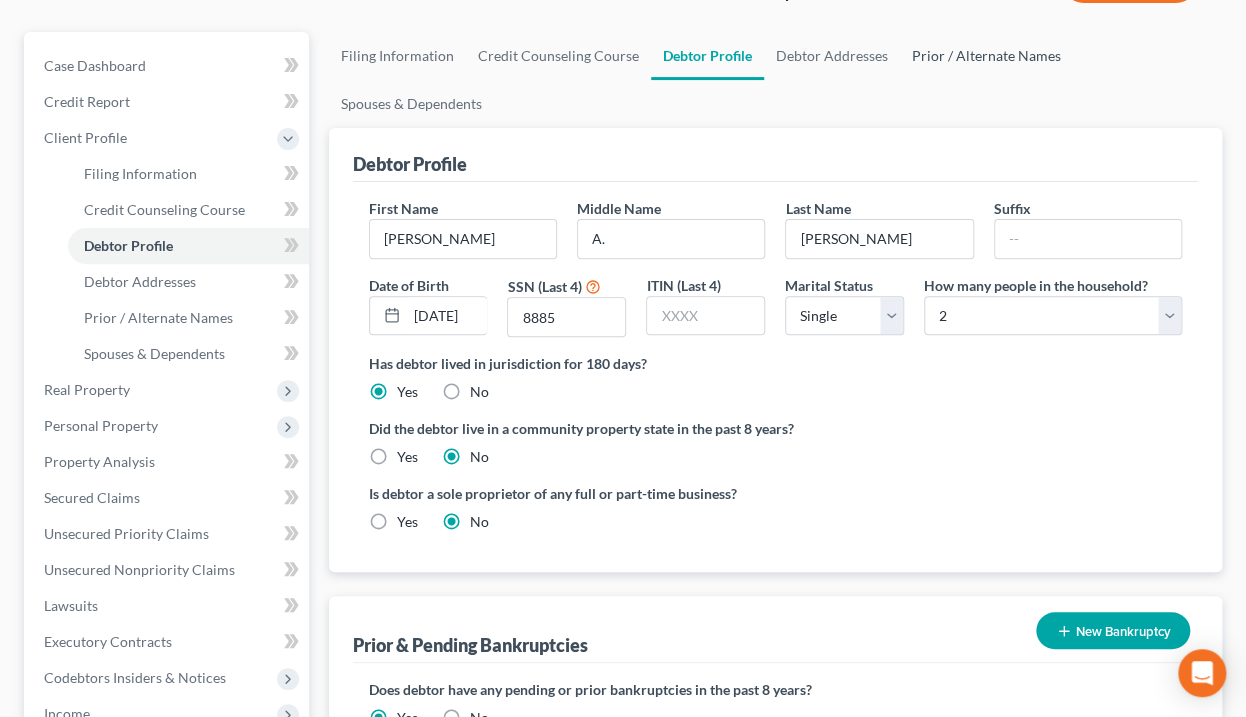 click on "Prior / Alternate Names" at bounding box center (986, 56) 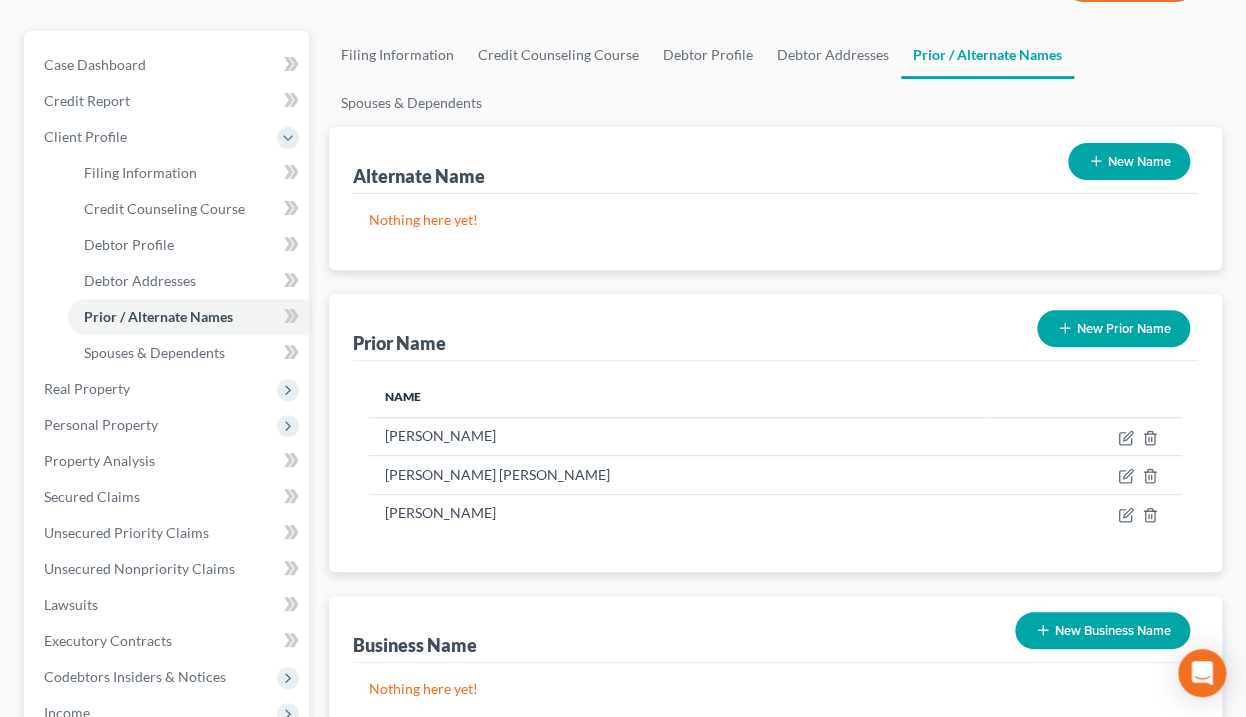 scroll, scrollTop: 240, scrollLeft: 0, axis: vertical 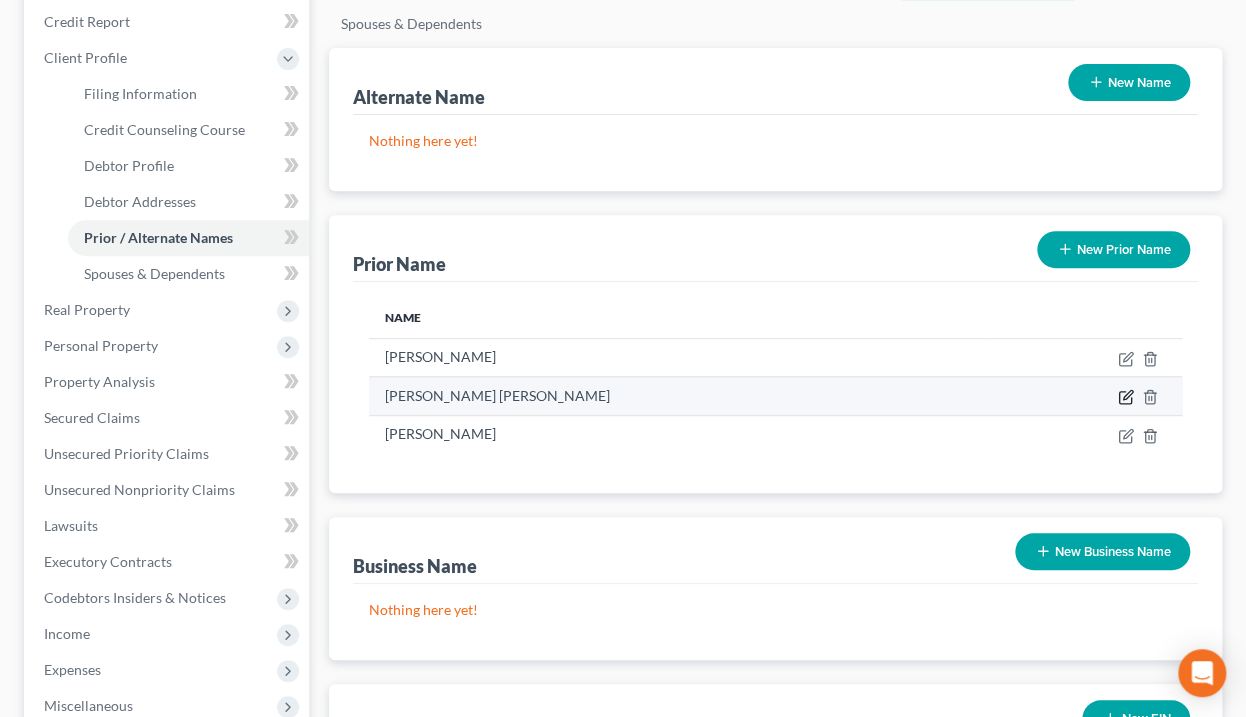 click 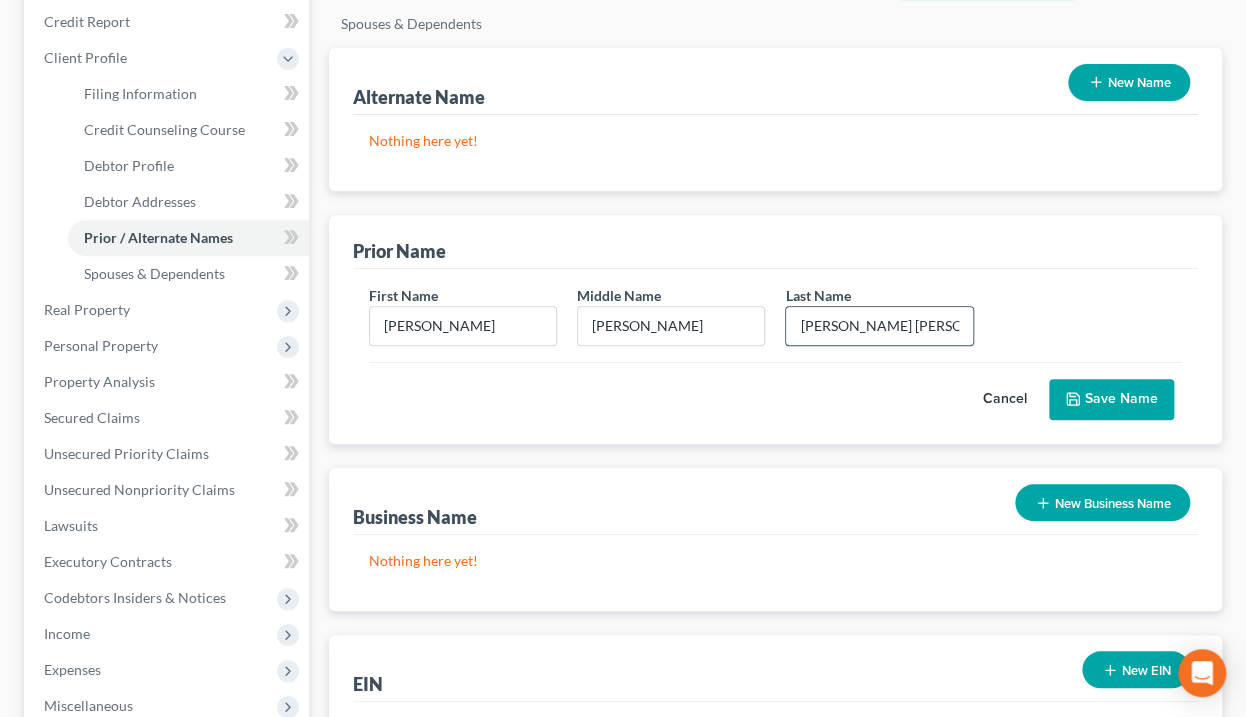click on "[PERSON_NAME] [PERSON_NAME]" at bounding box center (879, 326) 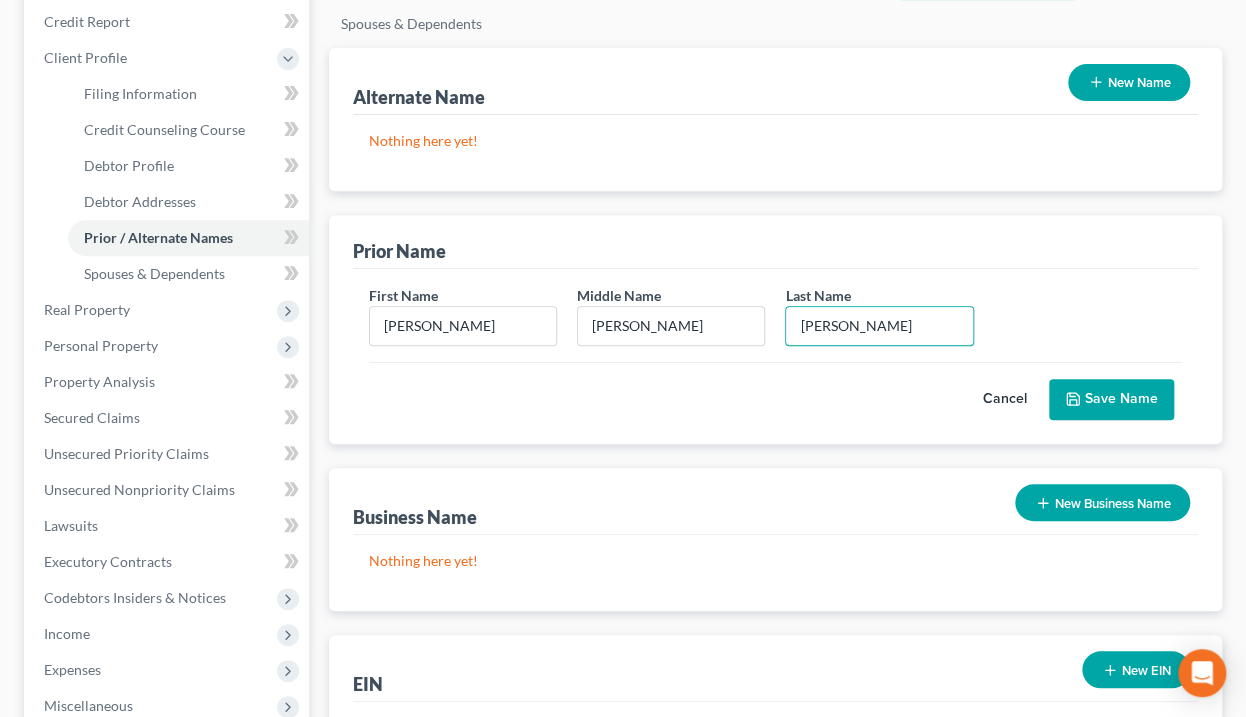 type on "[PERSON_NAME]" 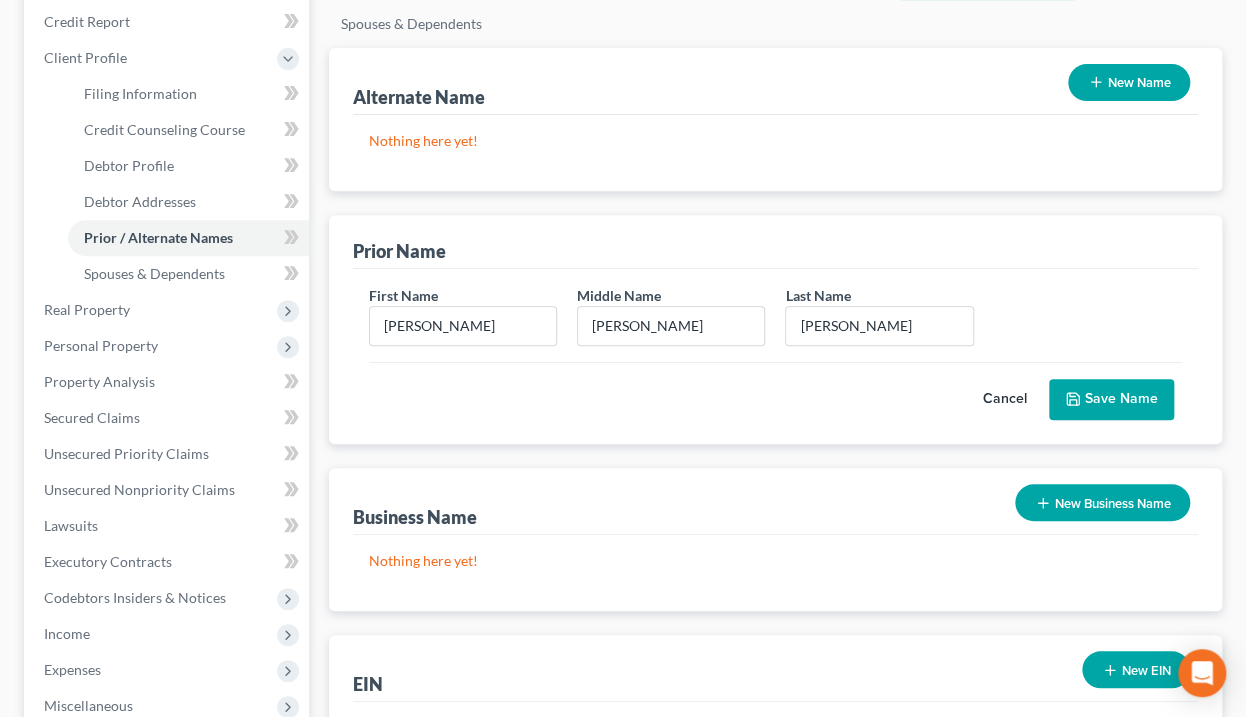 click on "Save Name" at bounding box center (1111, 400) 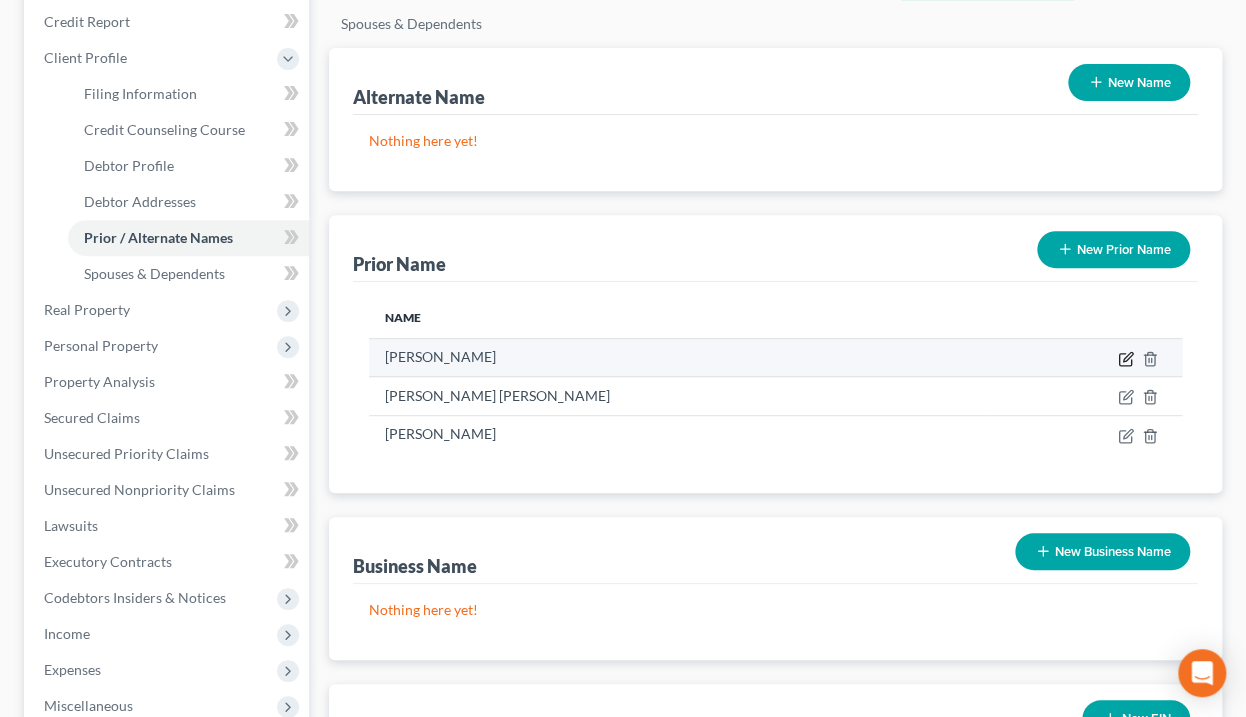 click 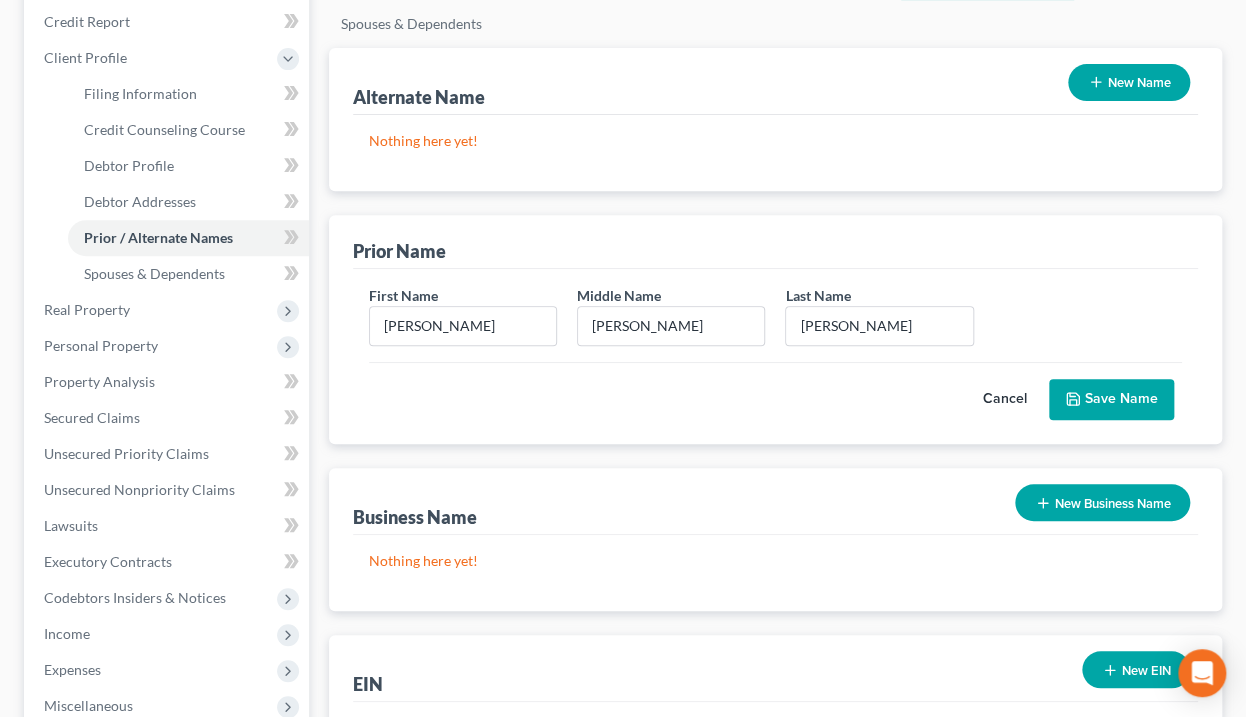 click on "Save Name" at bounding box center [1111, 400] 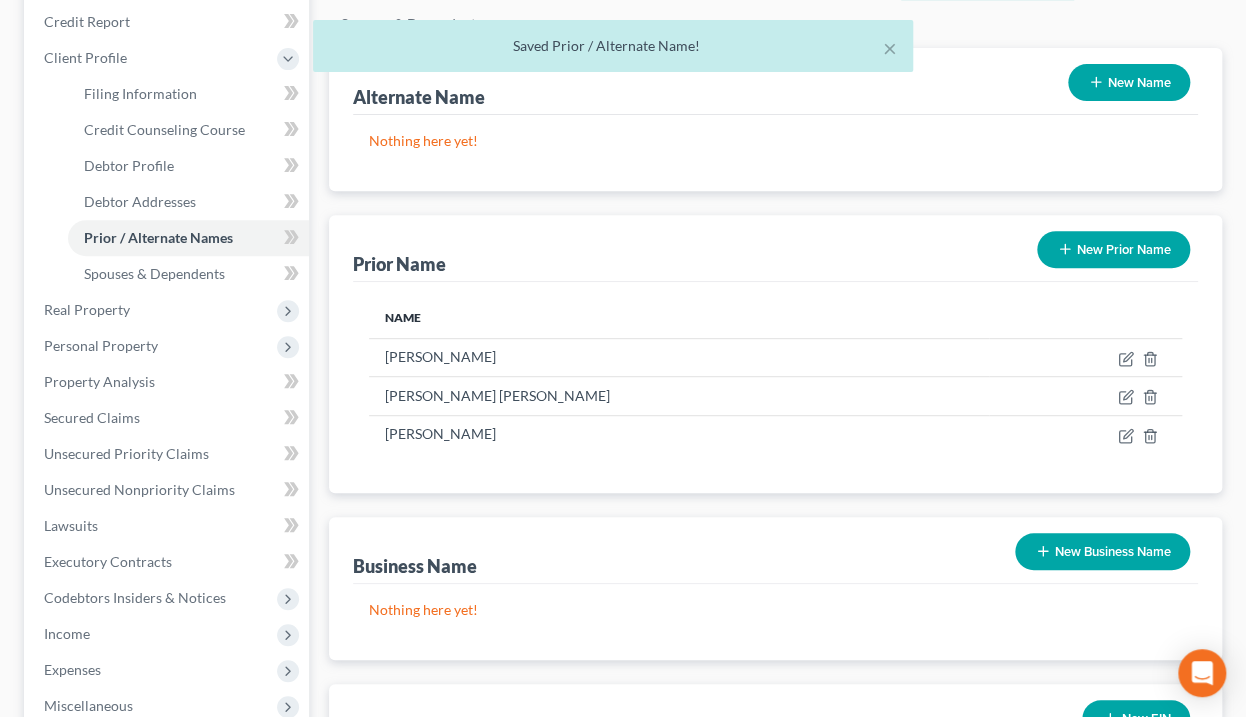 click on "New Prior Name" at bounding box center (1113, 249) 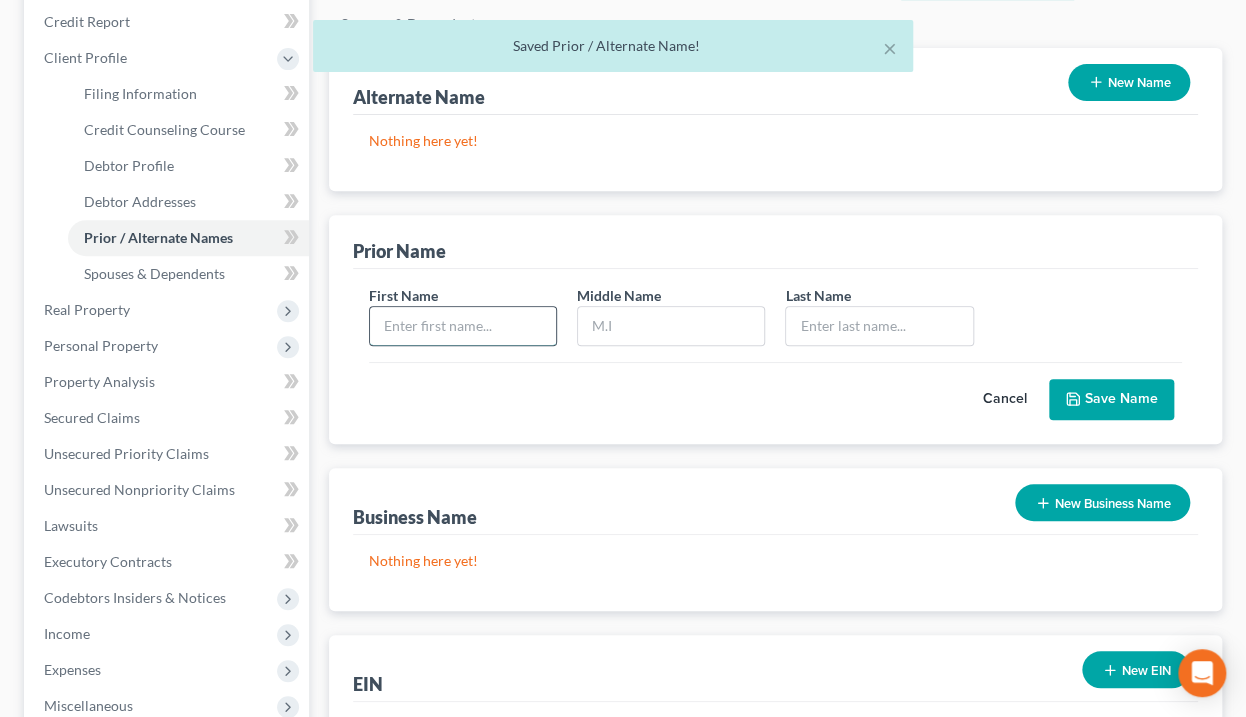 click at bounding box center (463, 326) 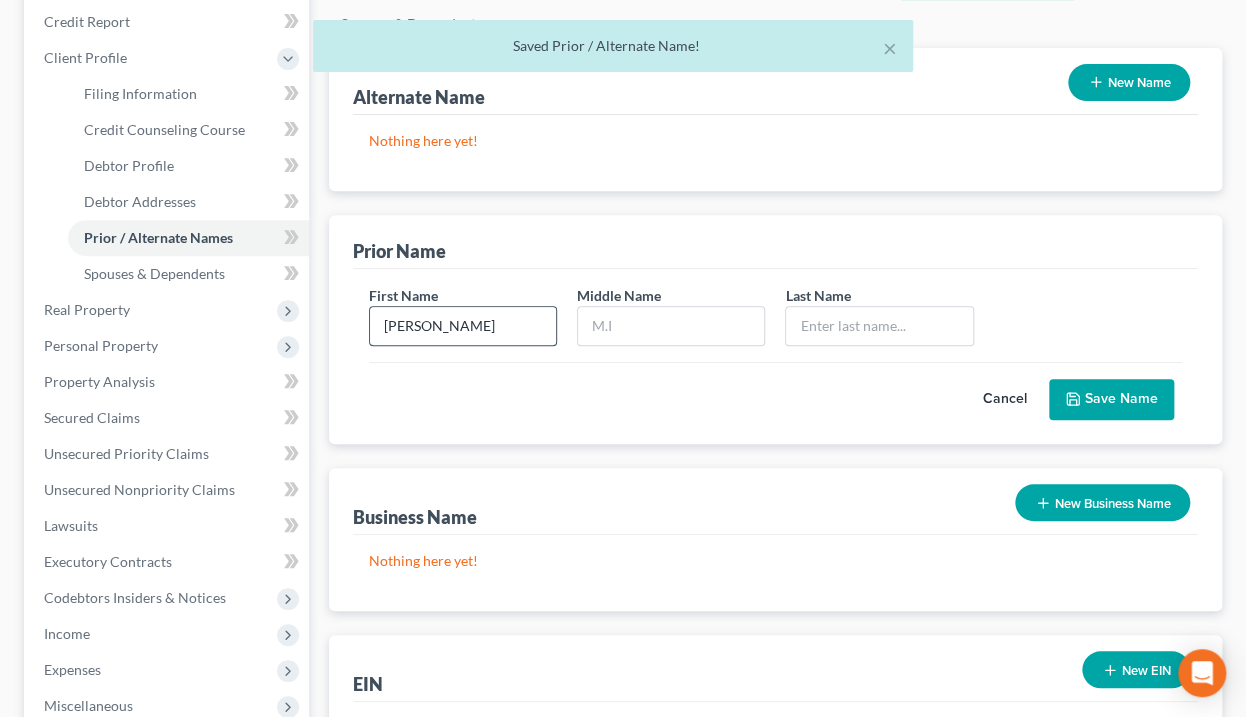 type on "[PERSON_NAME]" 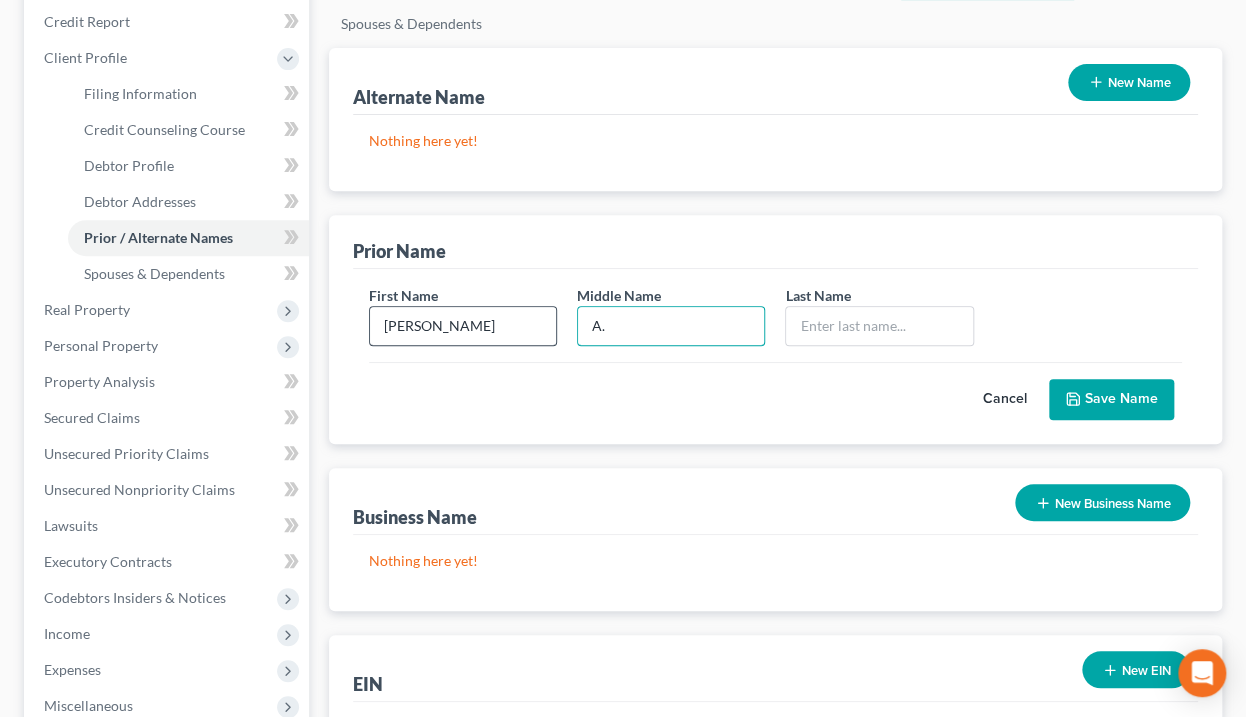 type on "A." 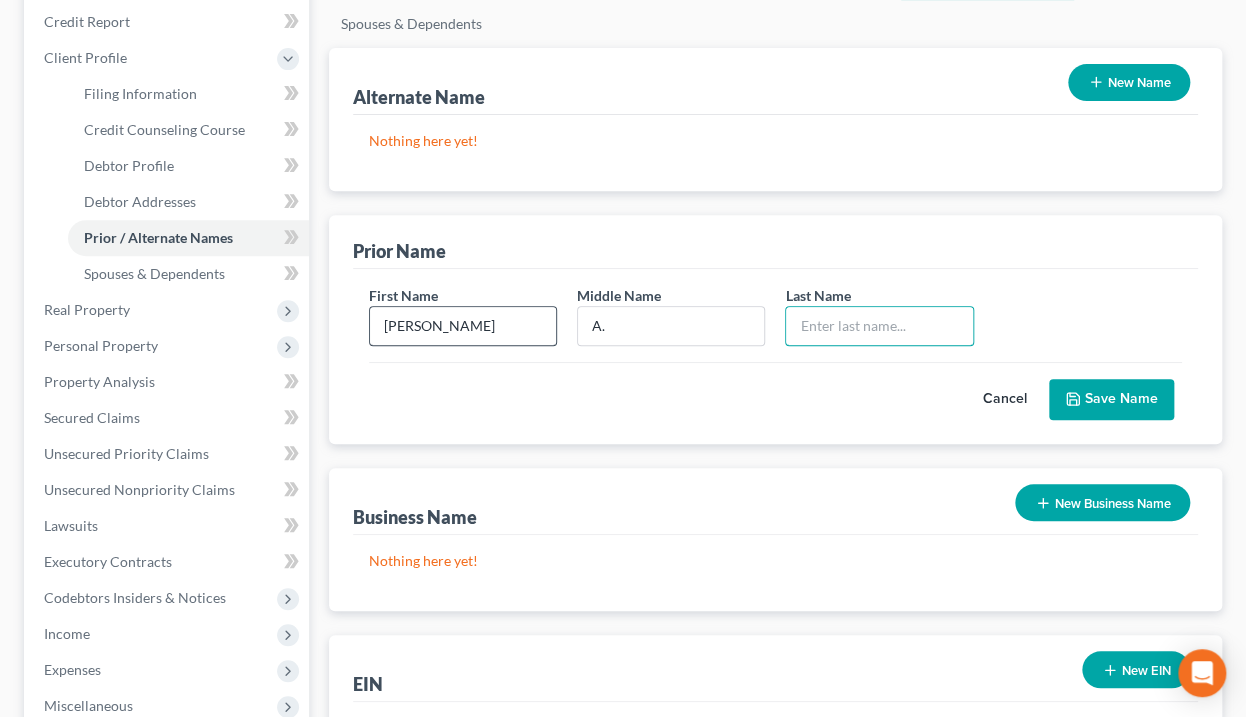 type on "B" 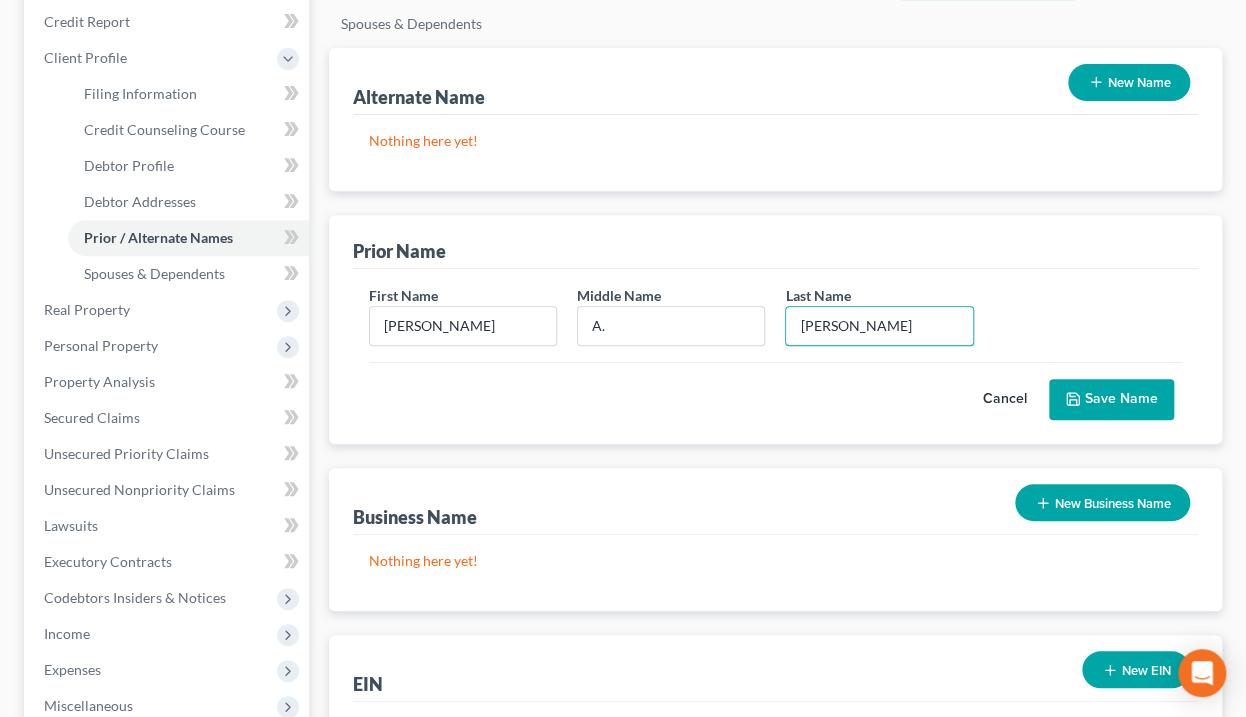 type on "[PERSON_NAME]" 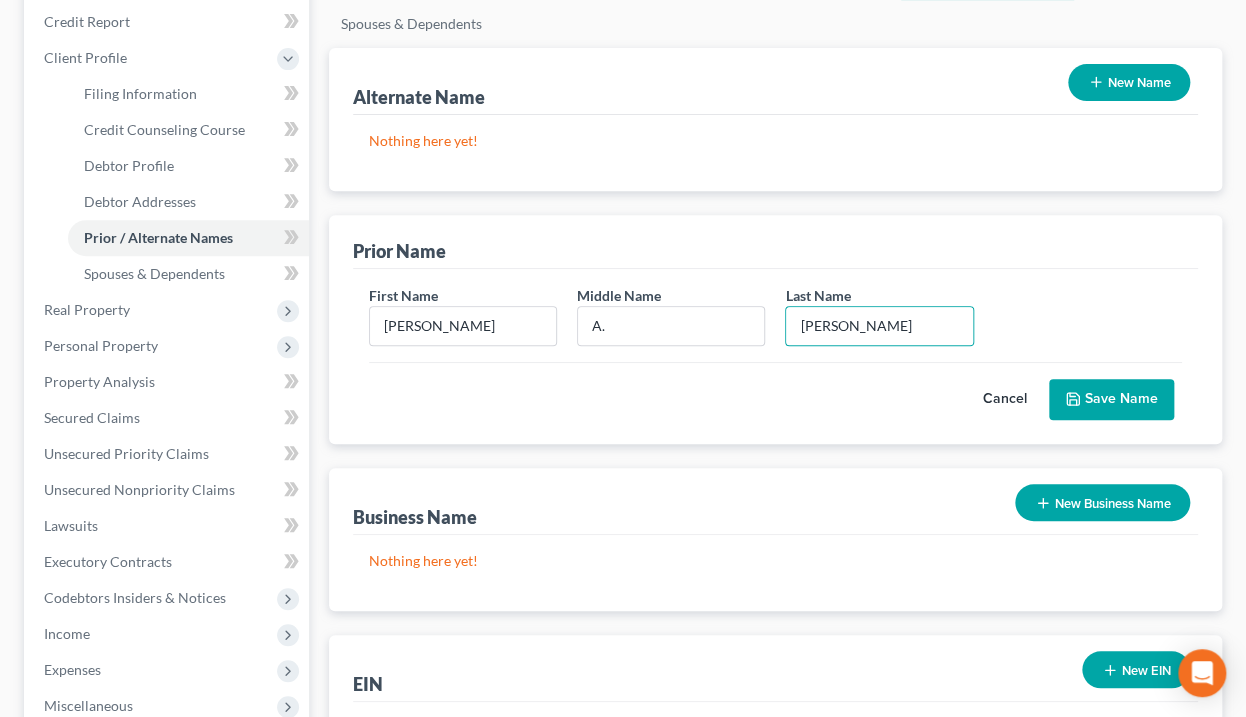 click on "First Name [PERSON_NAME] Middle Name A.
Last Name
*
[PERSON_NAME]" at bounding box center (776, 323) 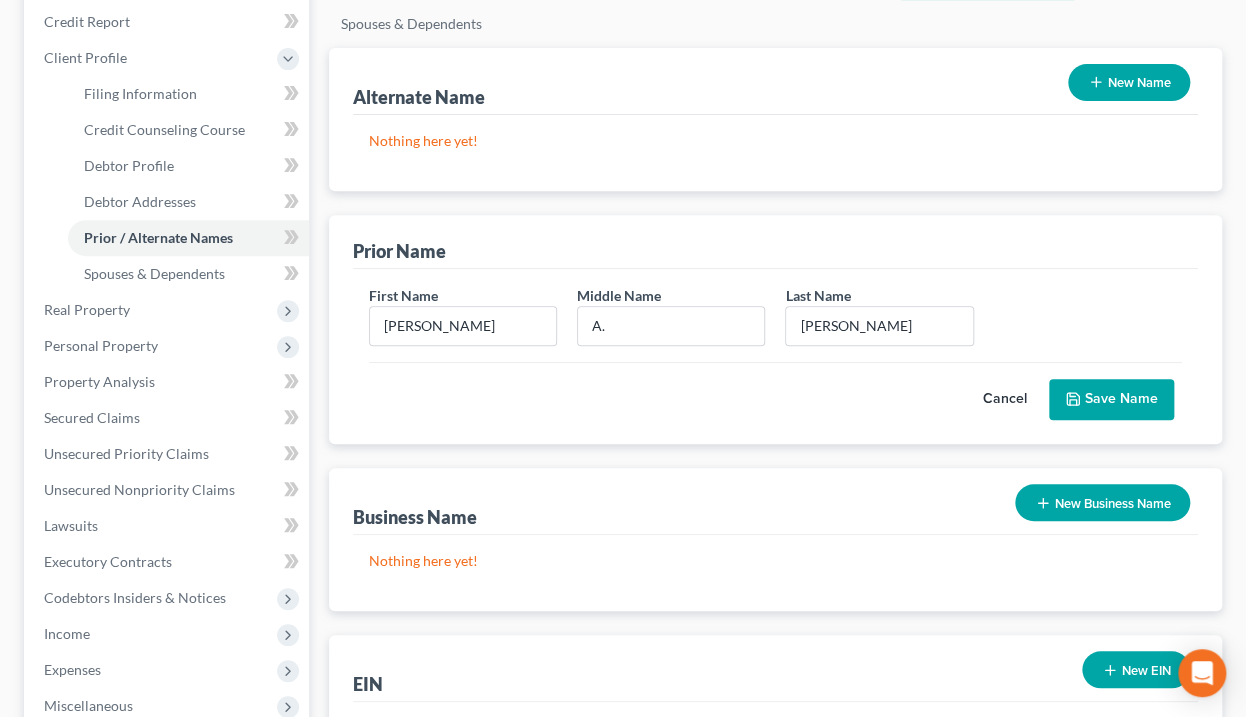 click on "Save Name" at bounding box center (1111, 400) 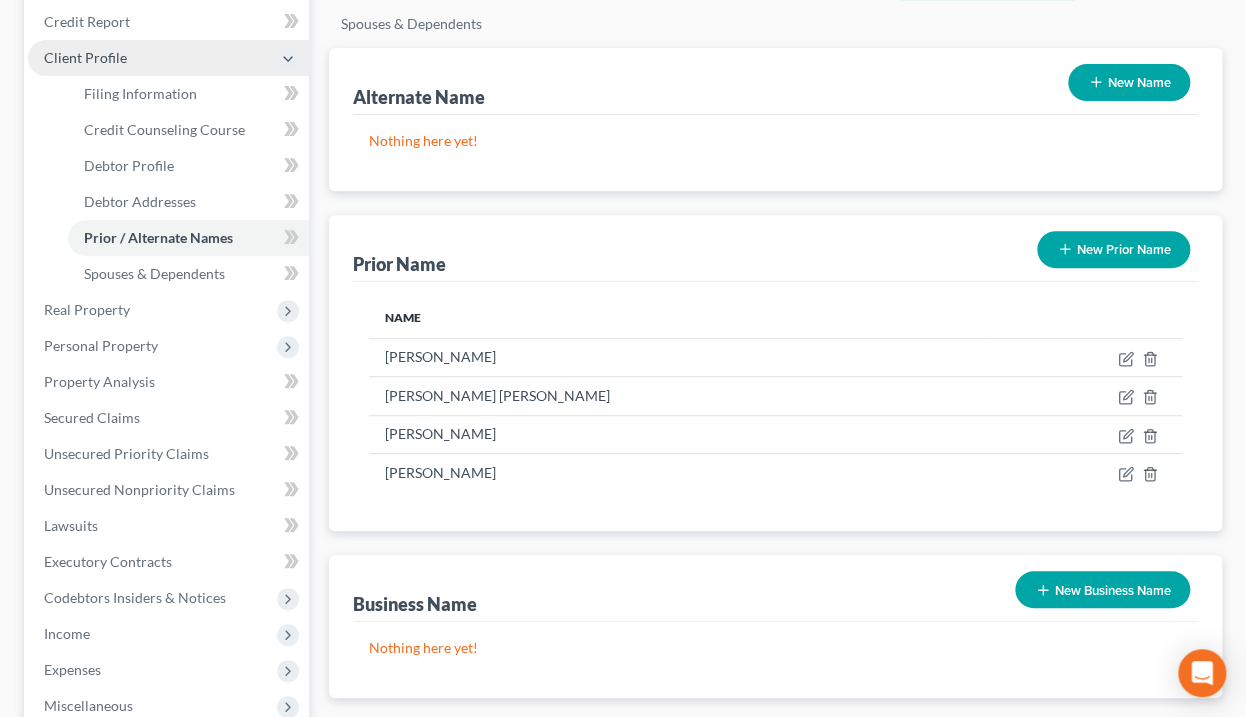 click 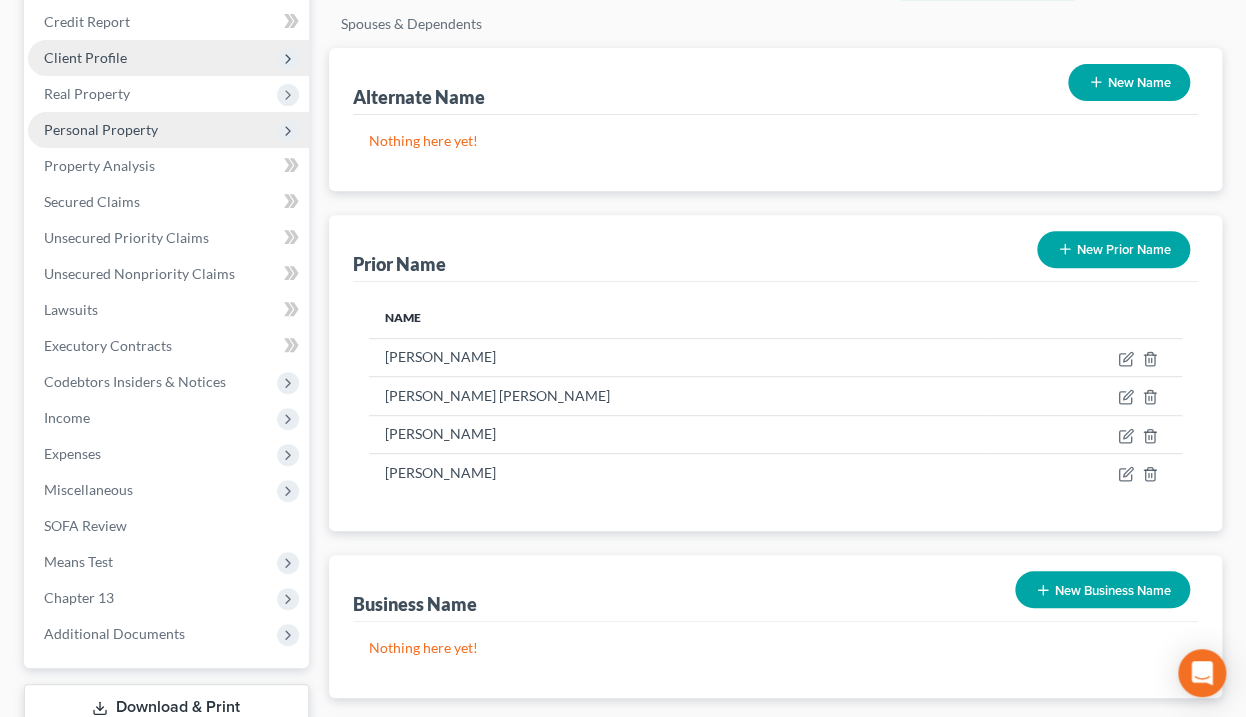click on "Personal Property" at bounding box center [101, 129] 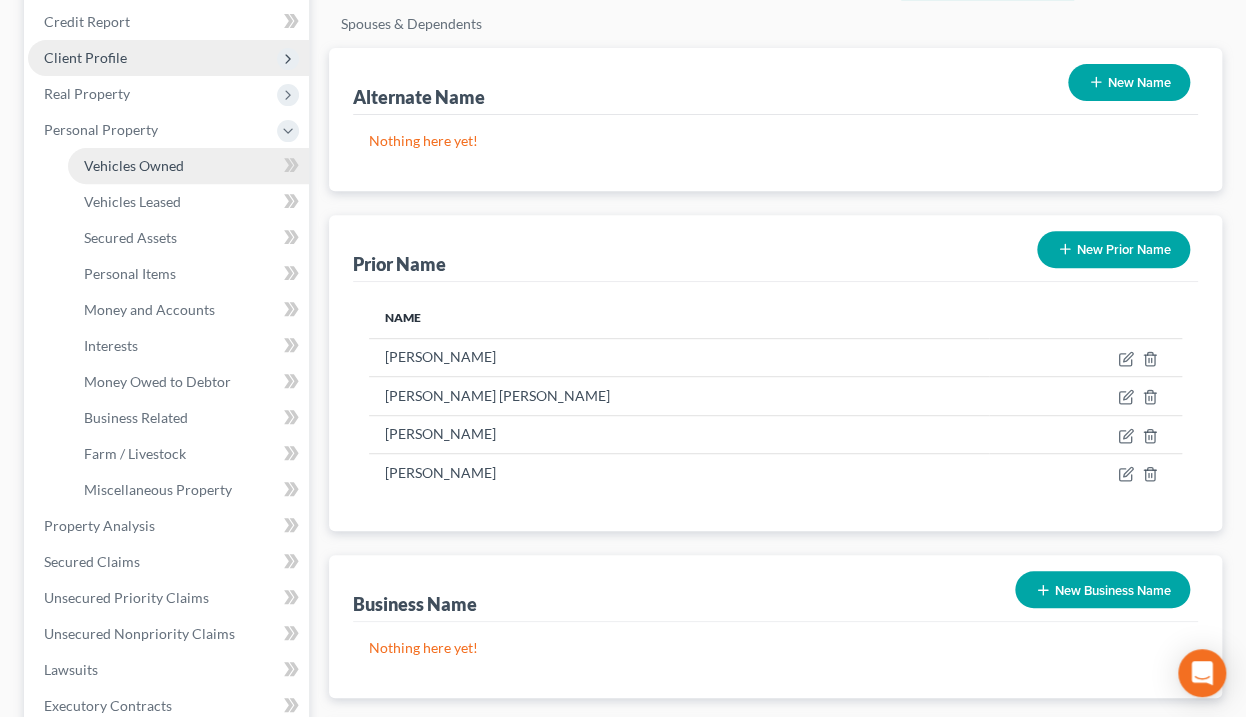 click on "Vehicles Owned" at bounding box center (134, 165) 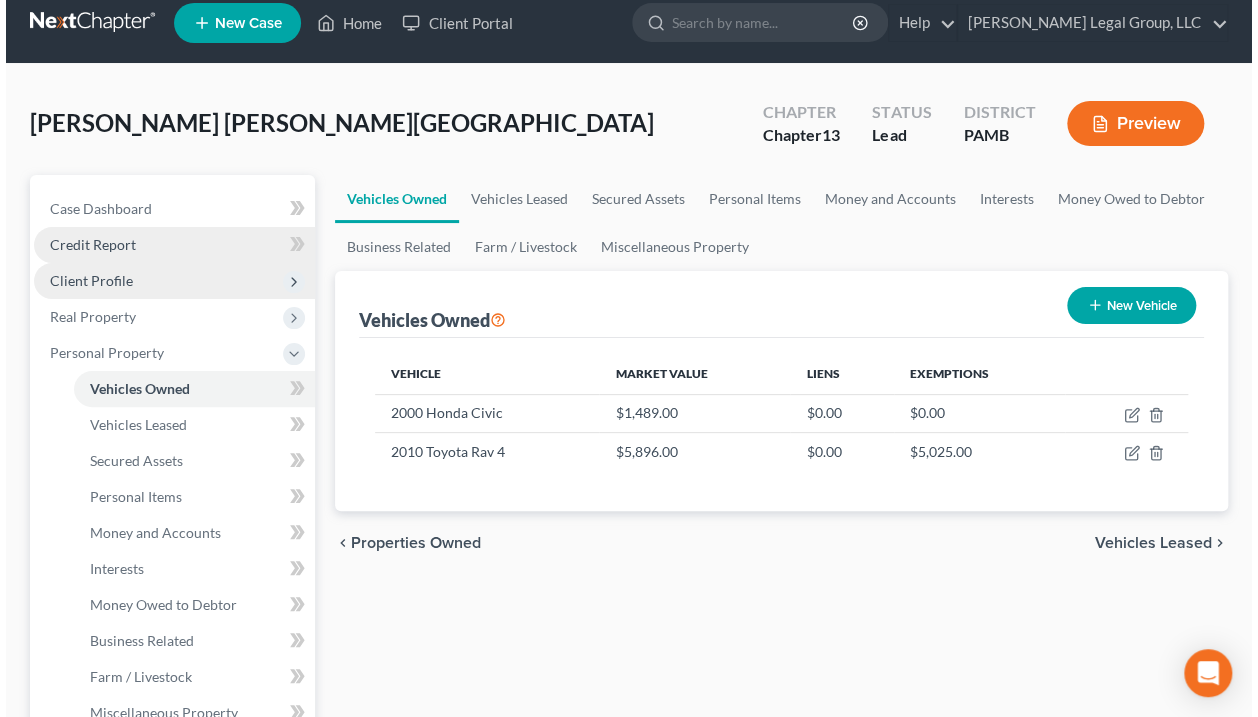 scroll, scrollTop: 0, scrollLeft: 0, axis: both 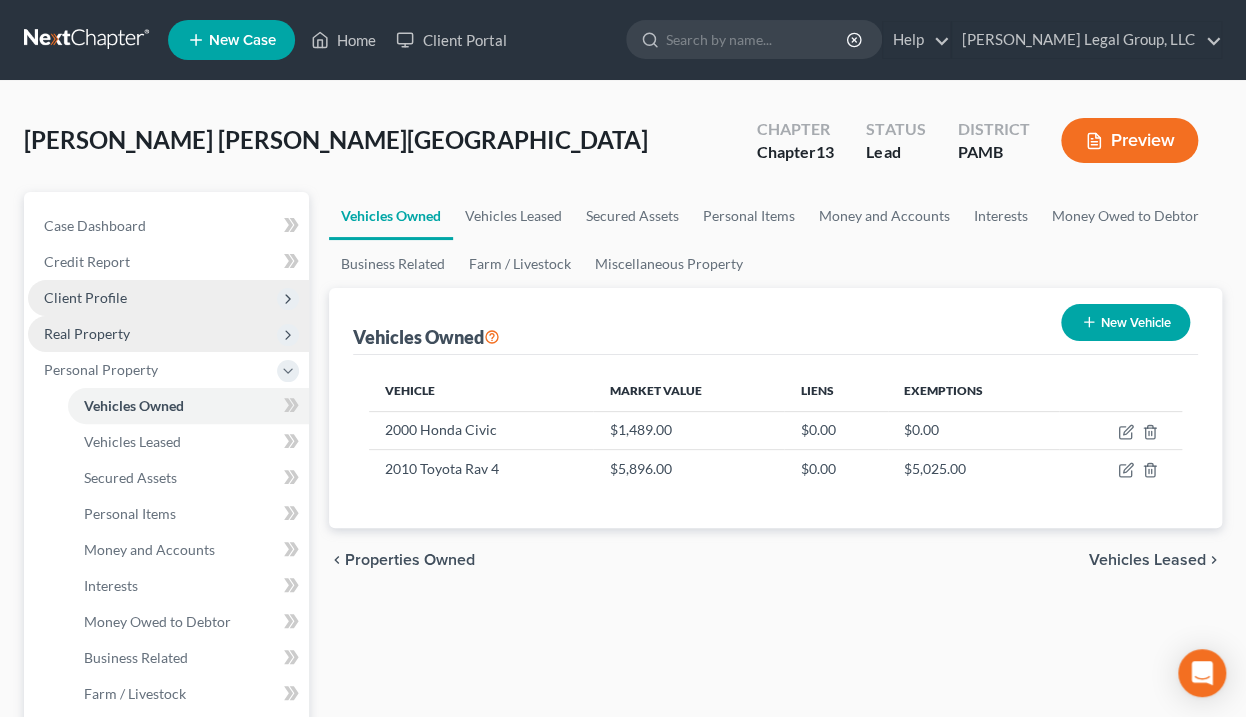 click on "Real Property" at bounding box center (168, 334) 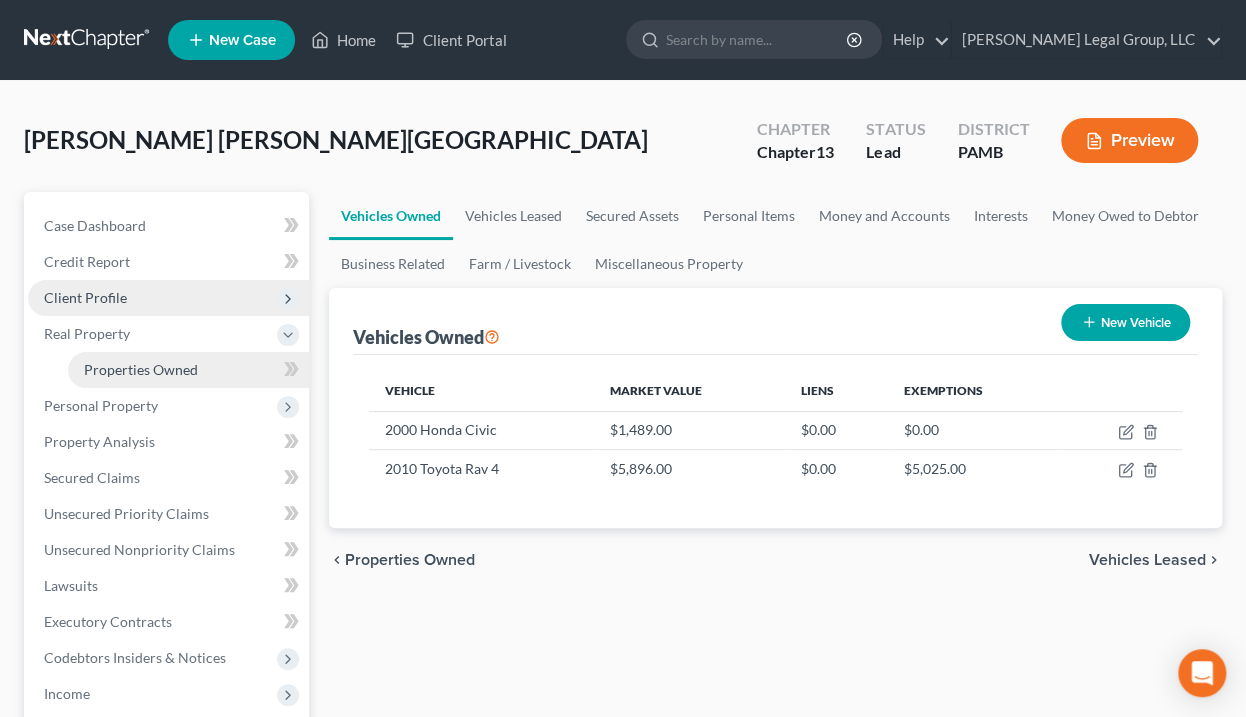 click on "Properties Owned" at bounding box center (141, 369) 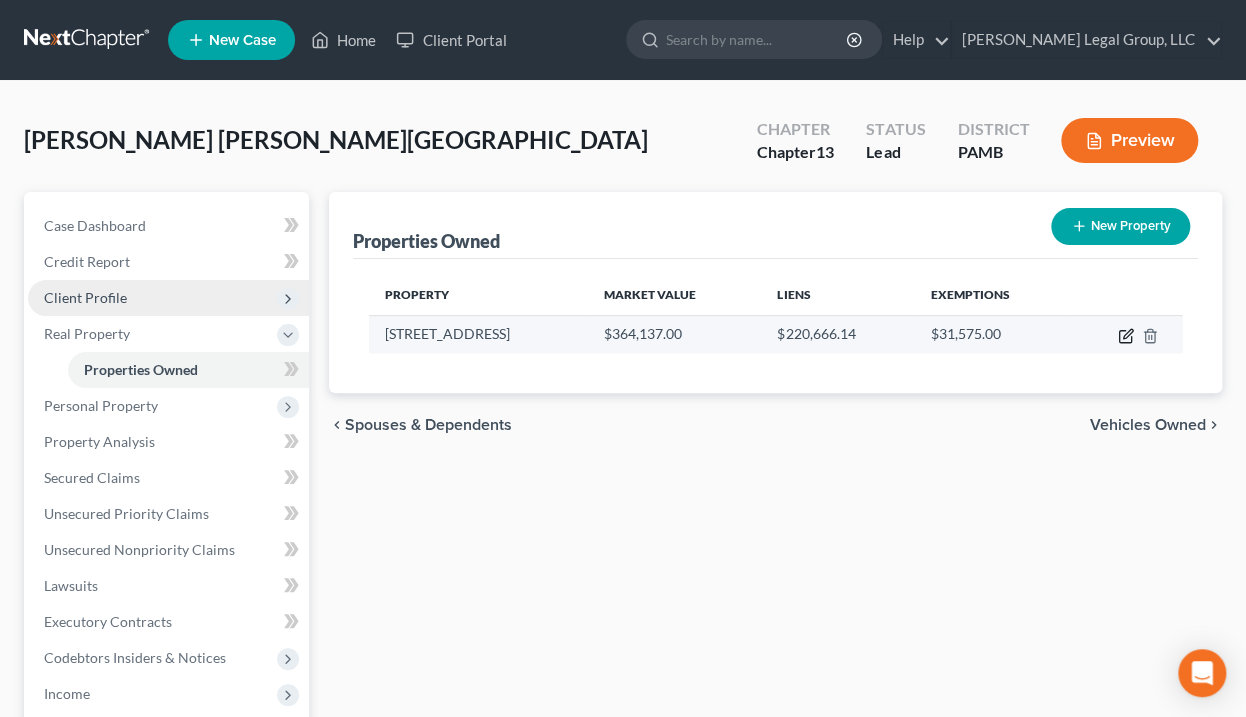 click 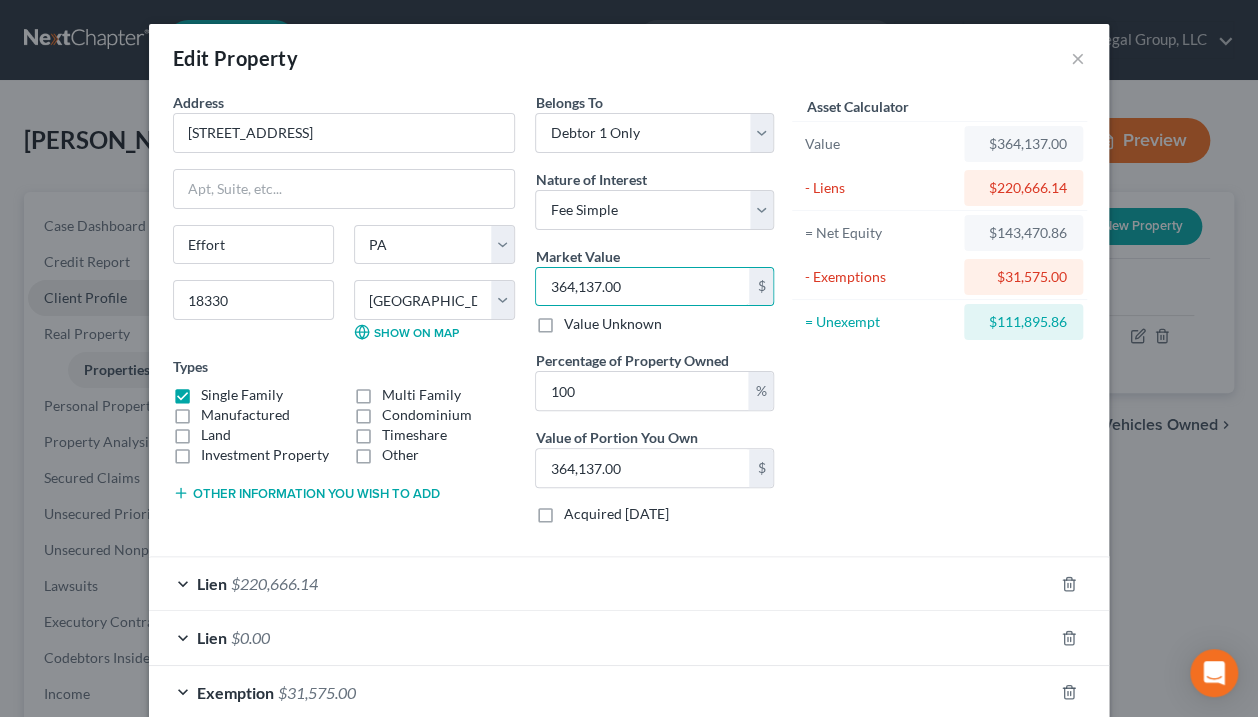 type on "3" 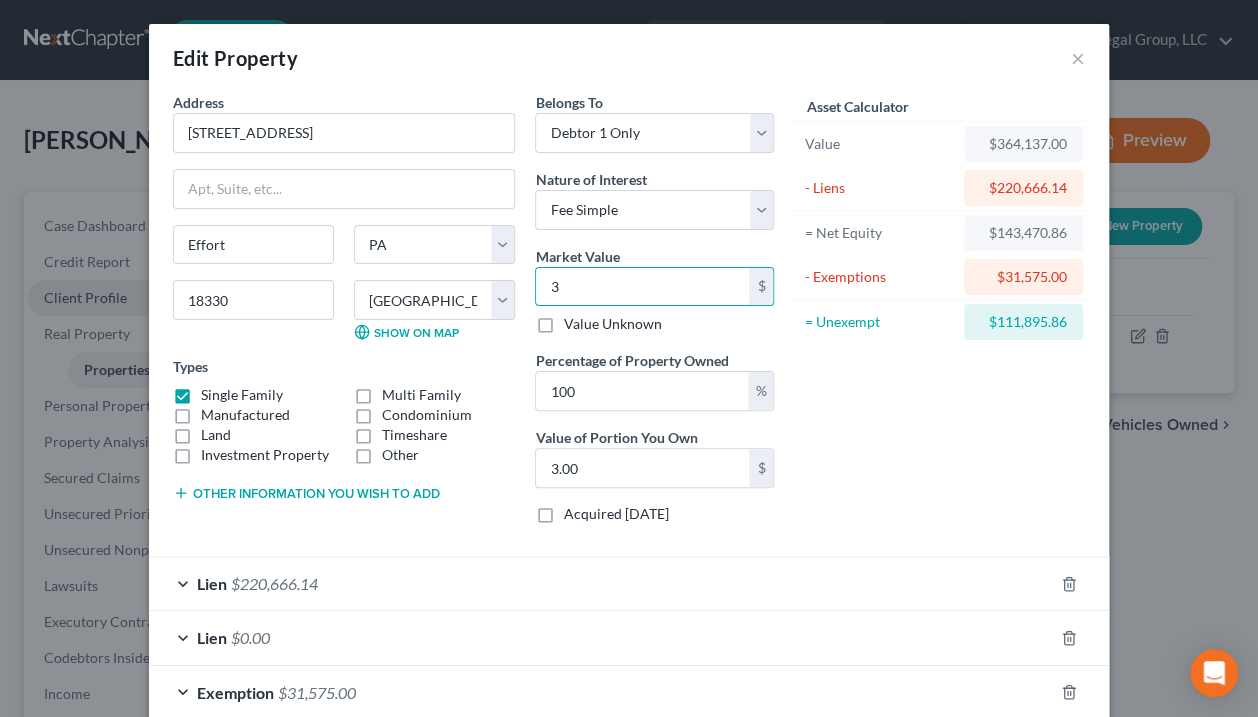type on "36" 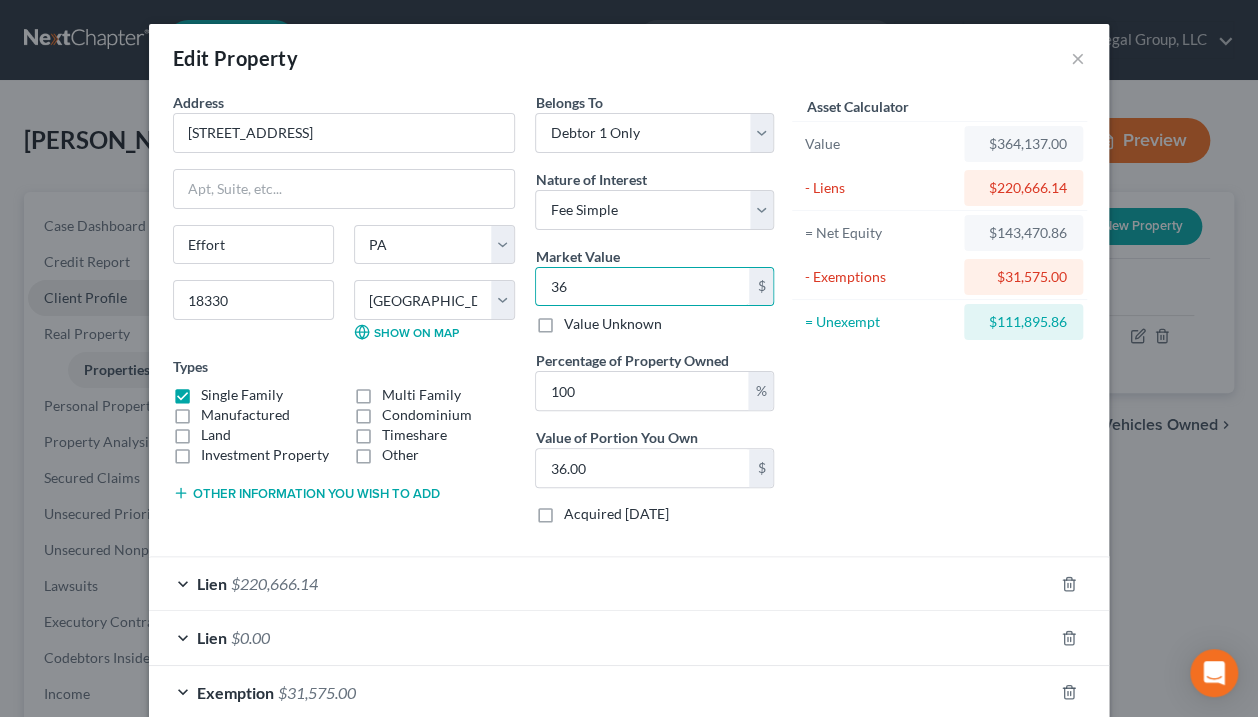 type on "367" 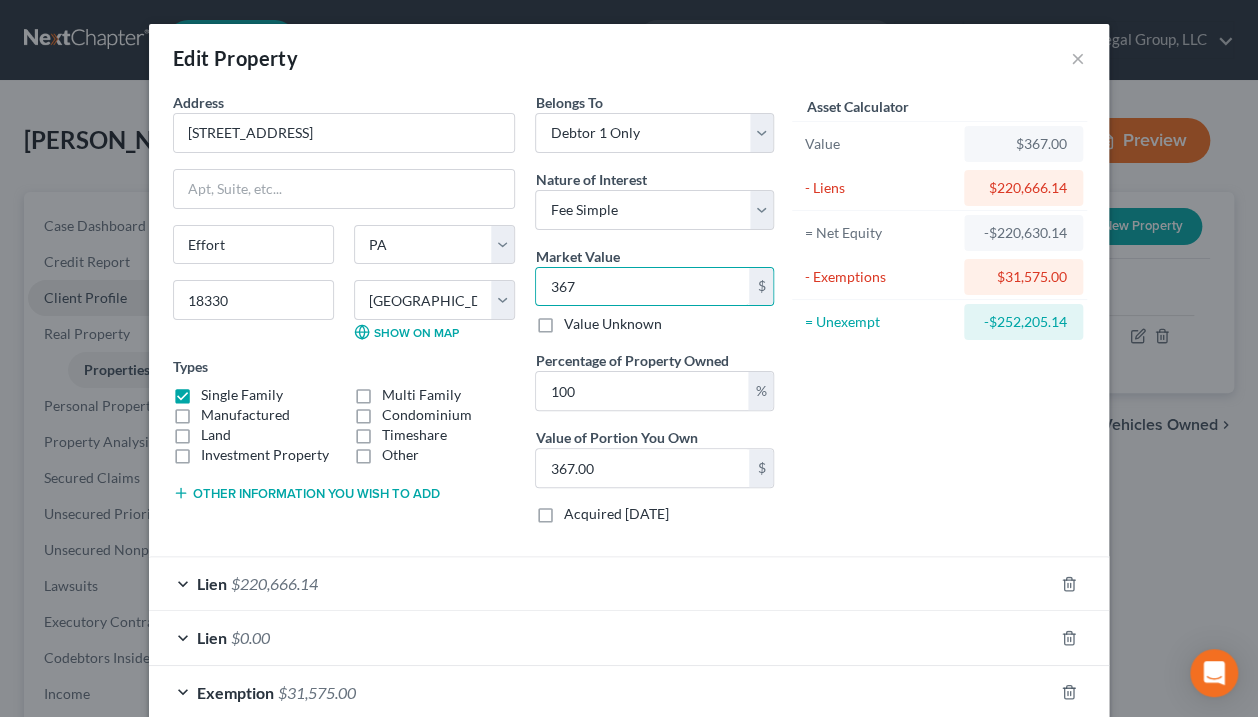 type on "3671" 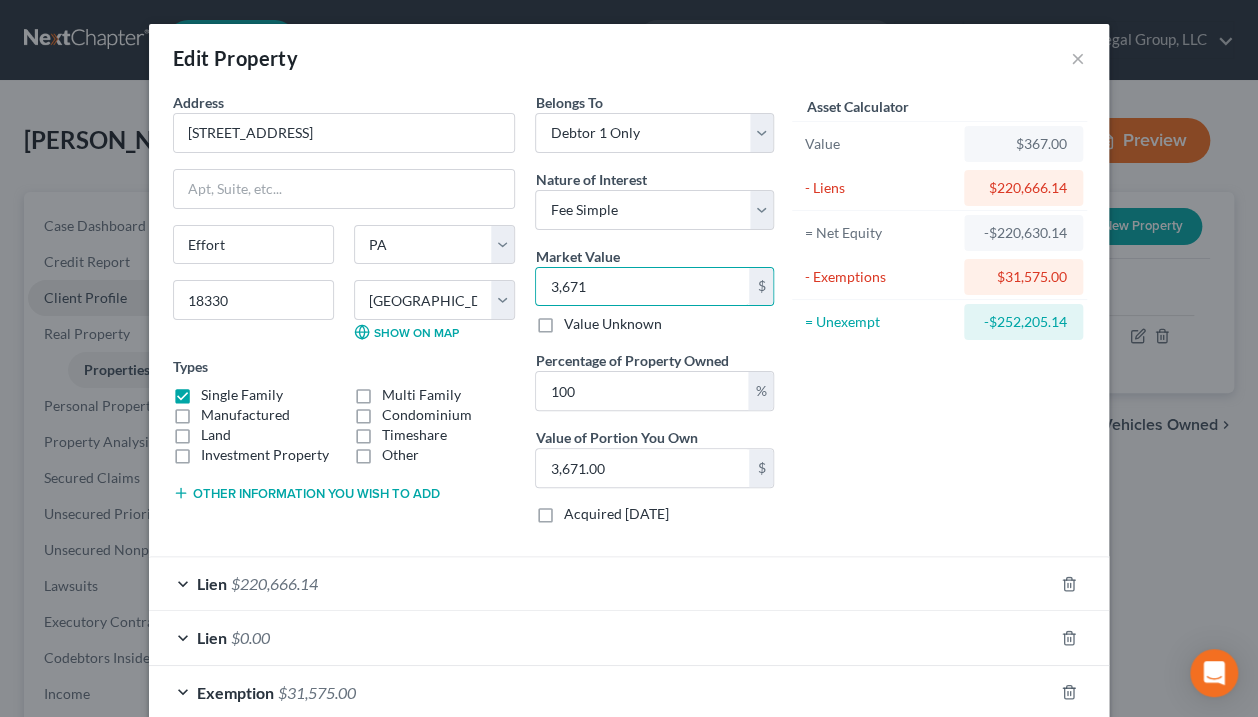 type on "3,6710" 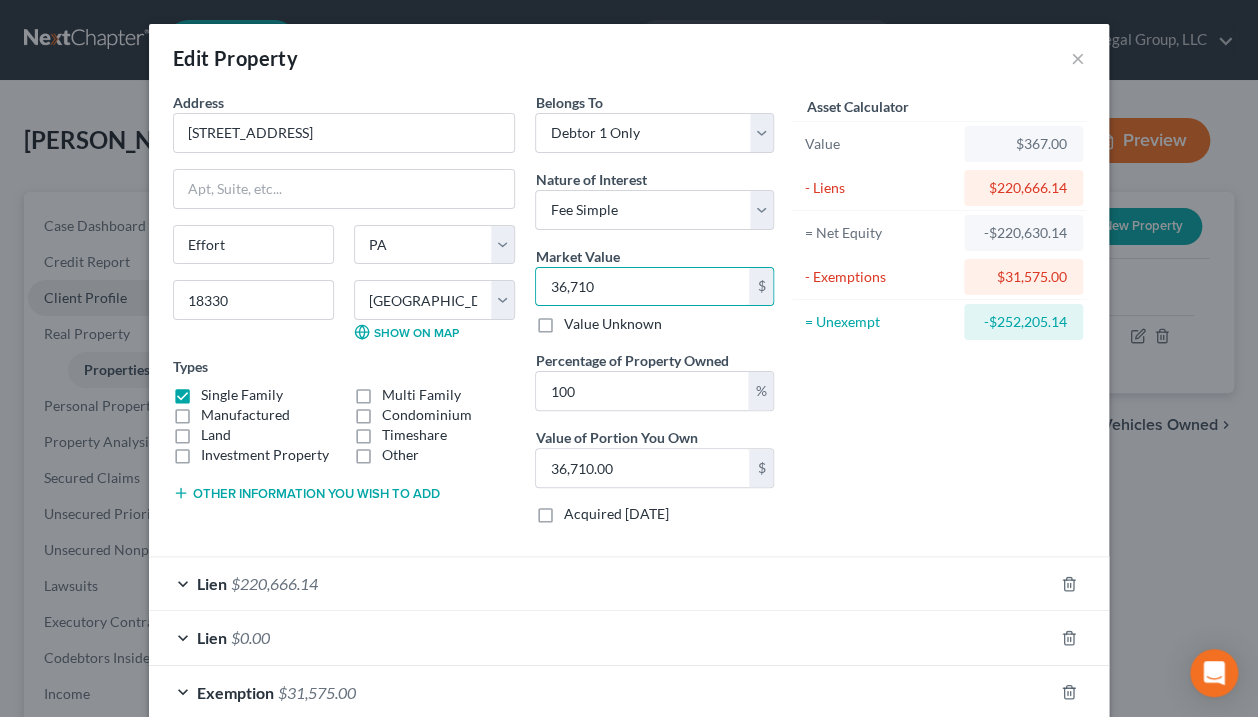 type on "36,7100" 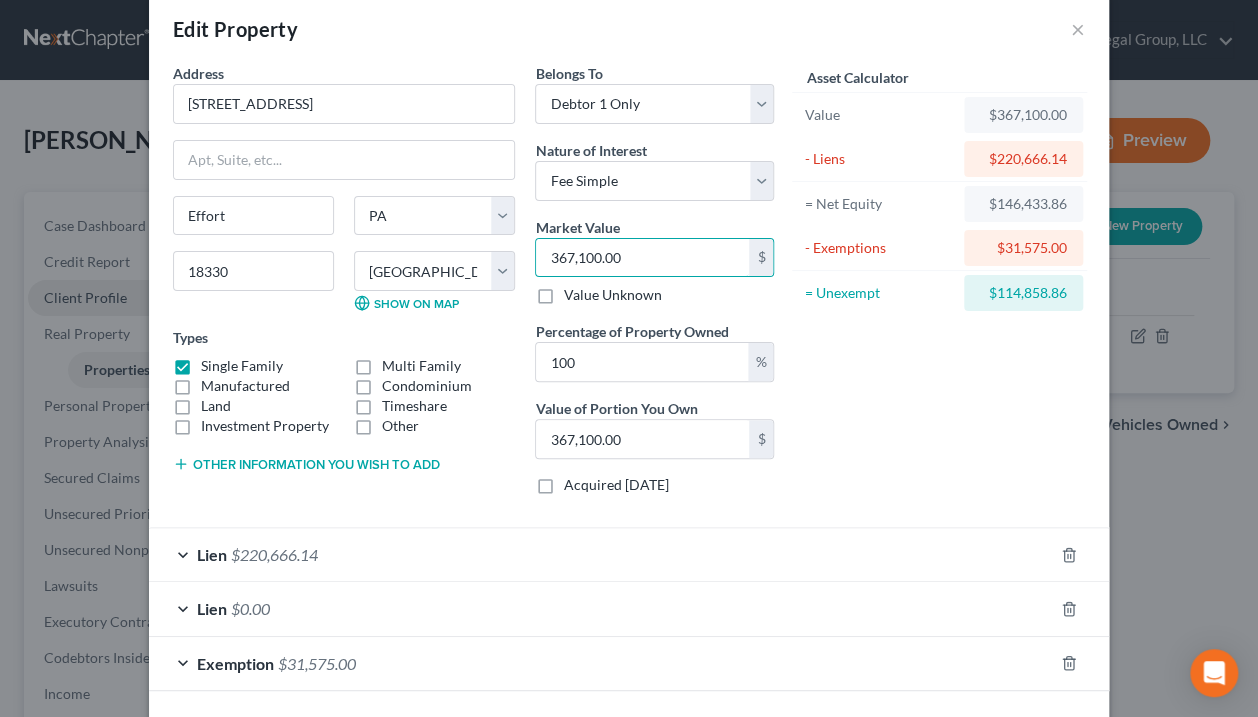 scroll, scrollTop: 109, scrollLeft: 0, axis: vertical 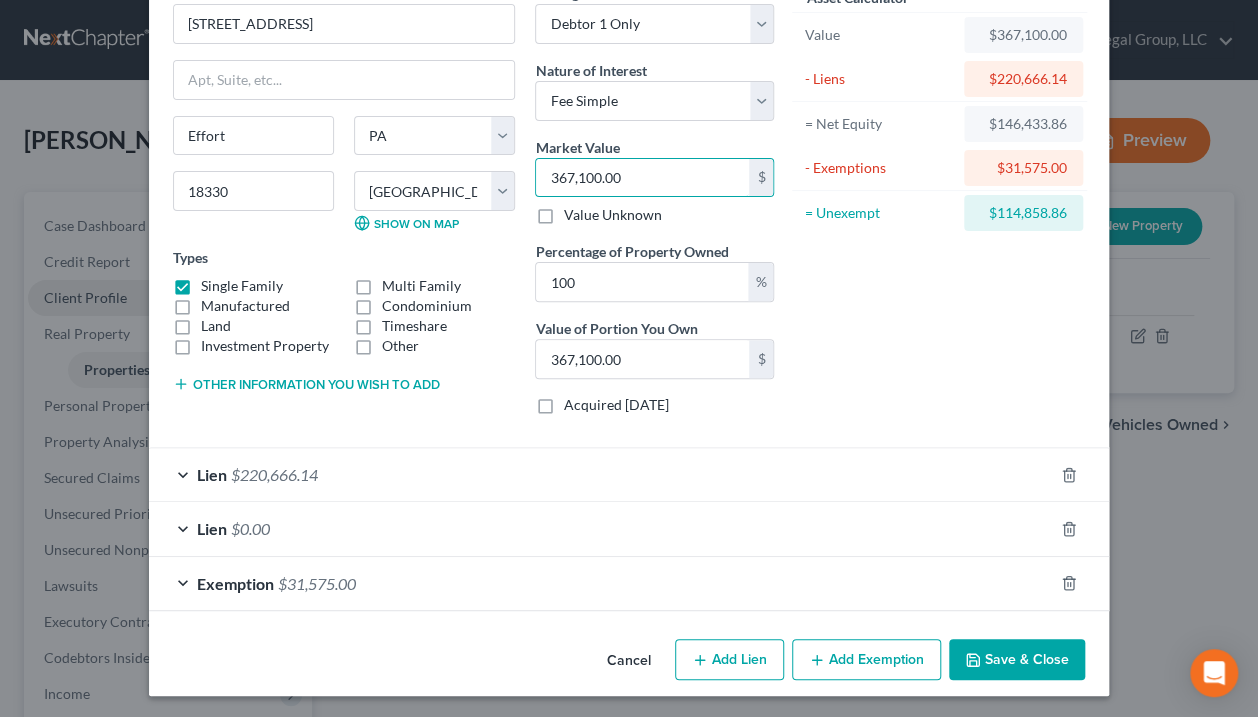 type on "367,100.00" 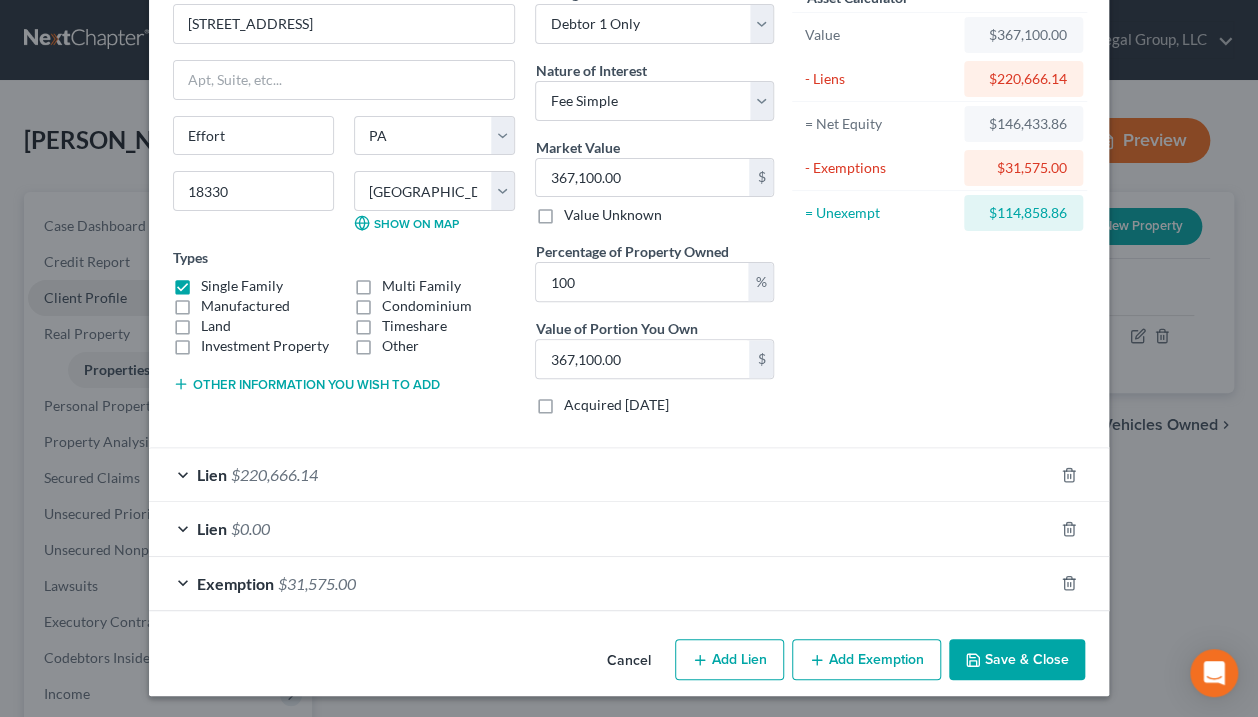 click on "Save & Close" at bounding box center [1017, 660] 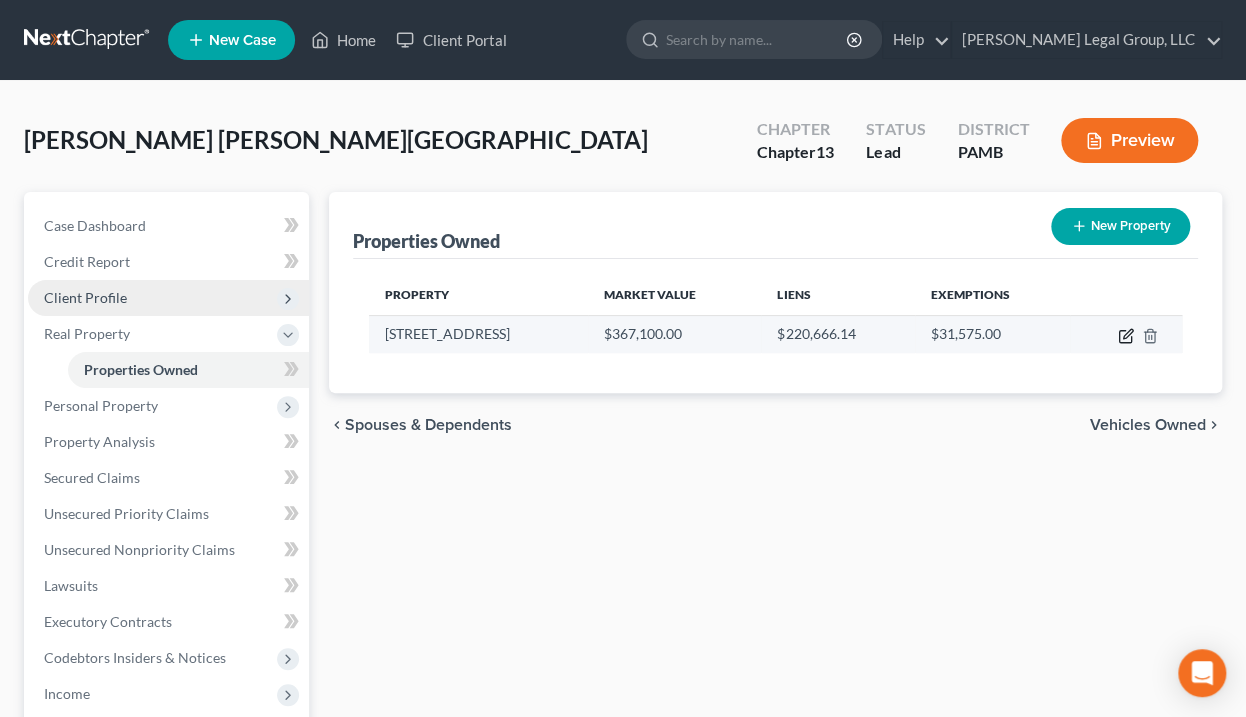 click 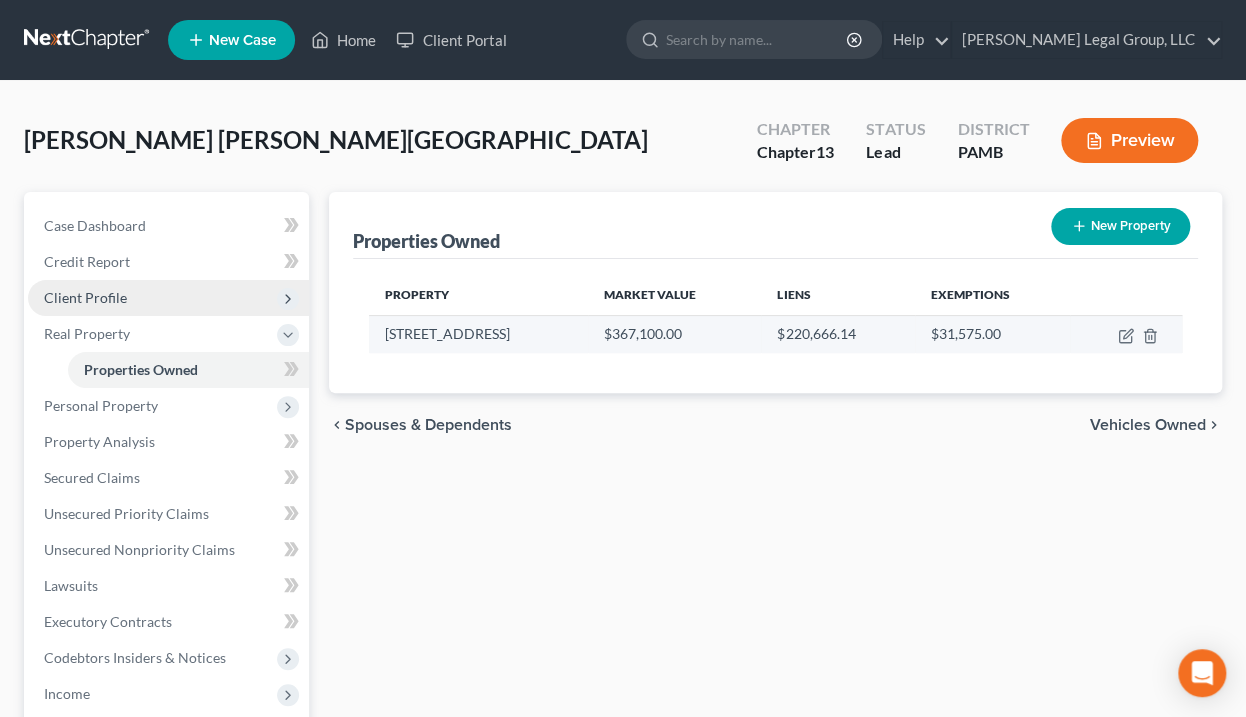 select on "39" 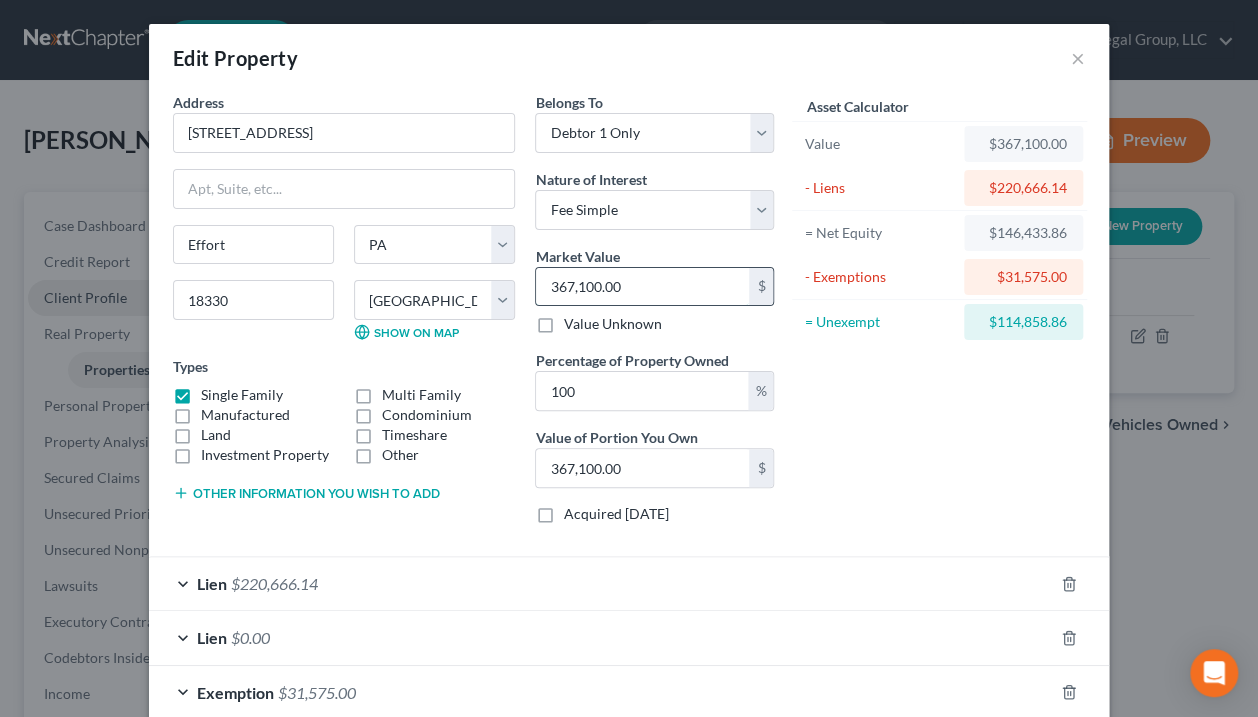 type on "3" 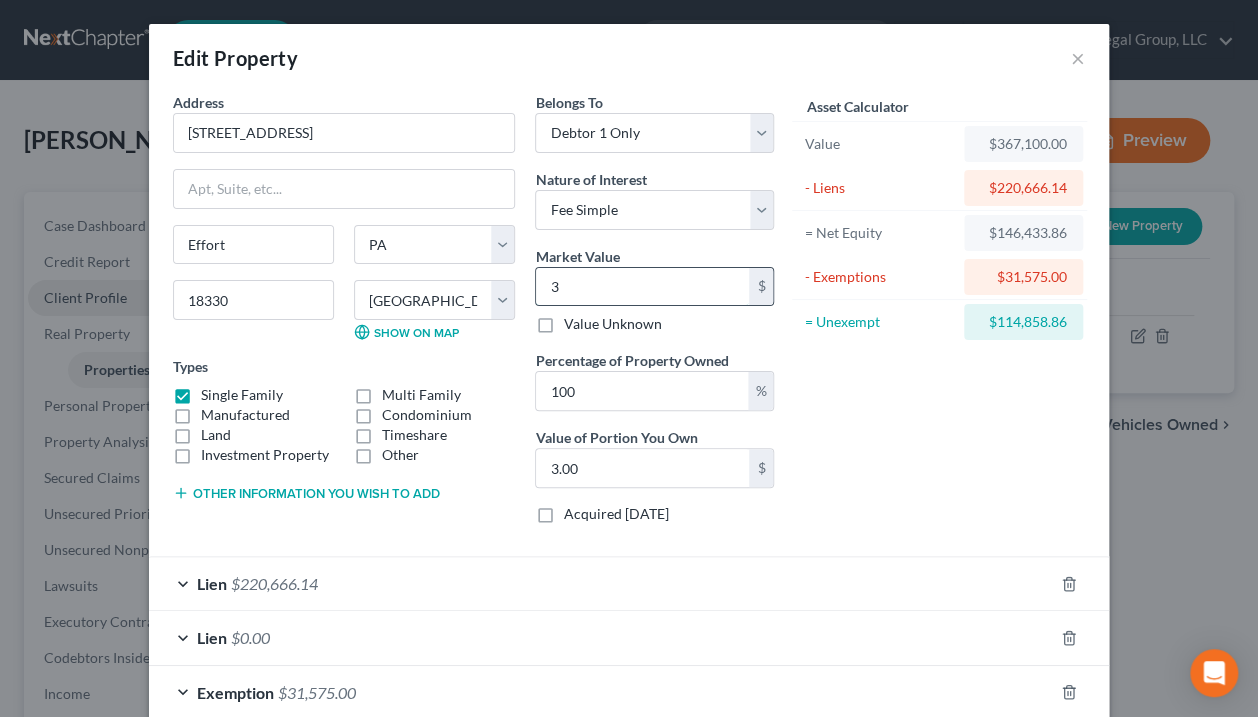 type on "36" 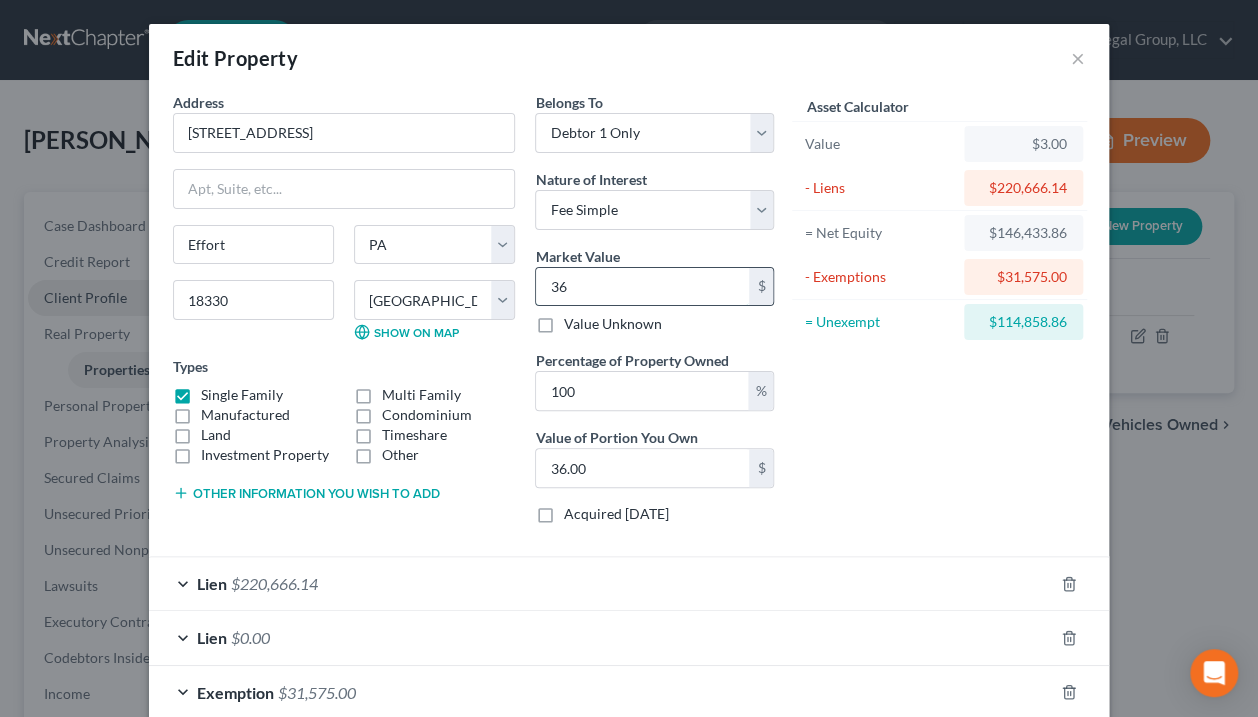 type on "361" 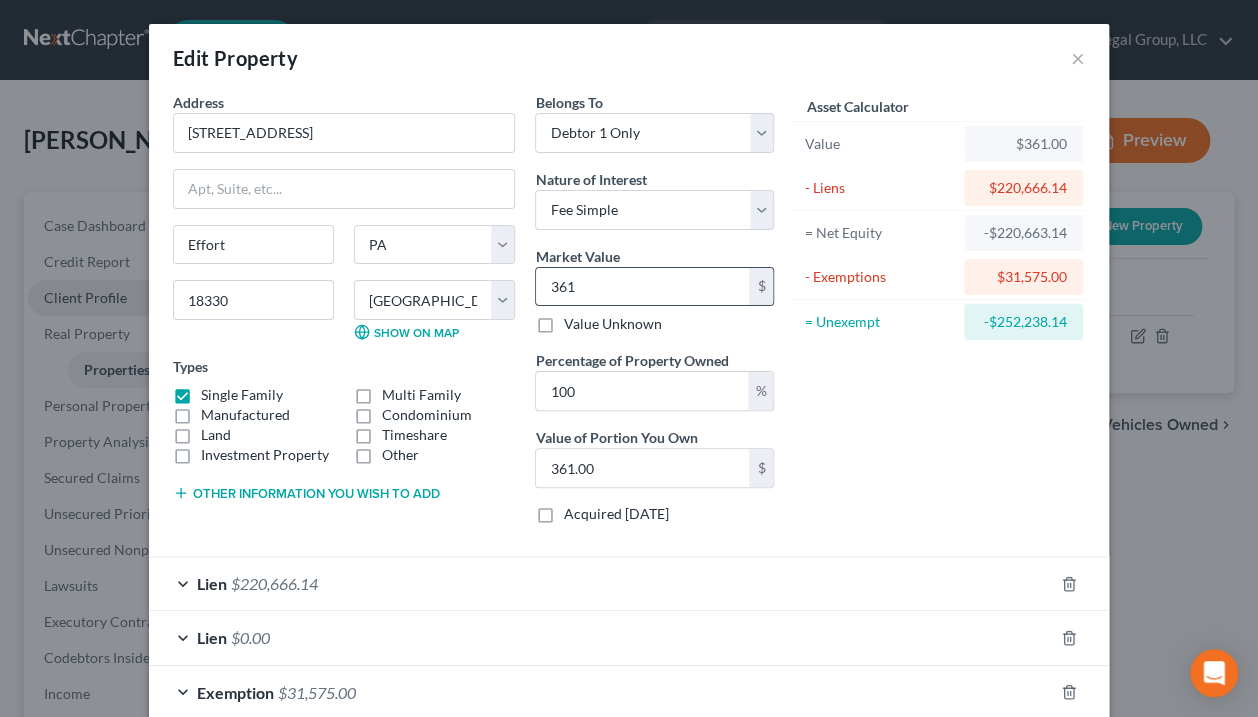 type on "3614" 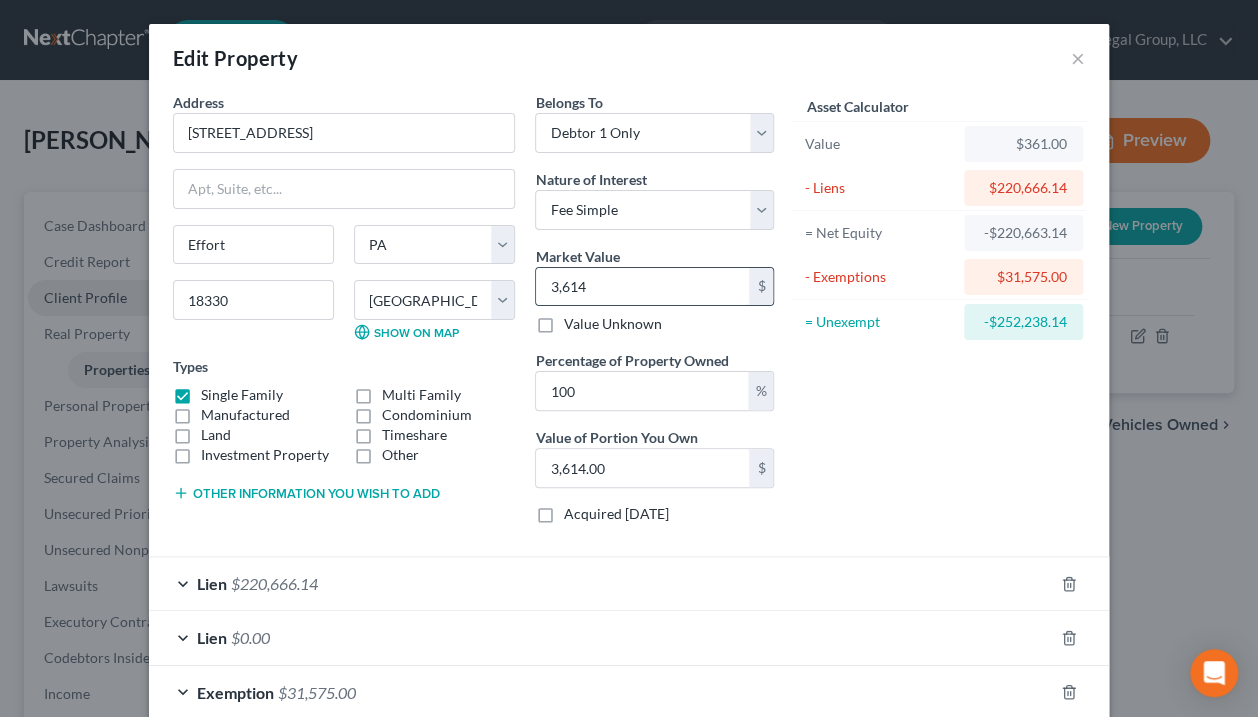 type on "3,6140" 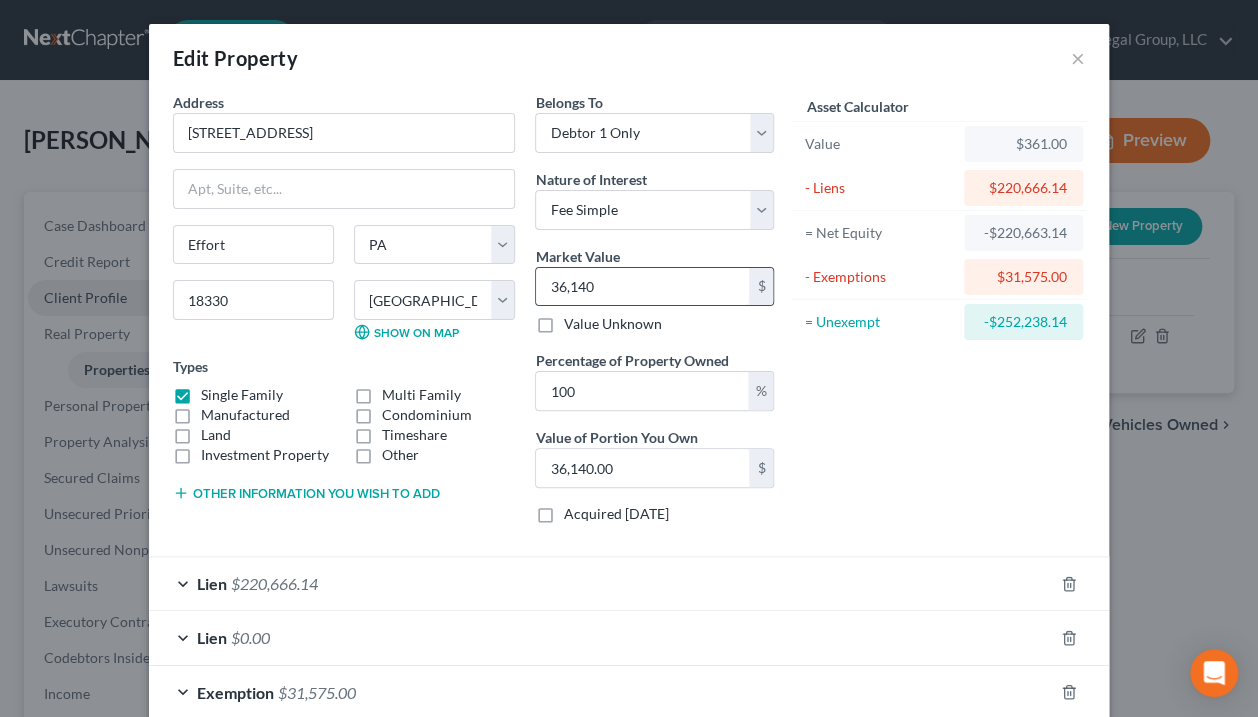 type on "36,1400" 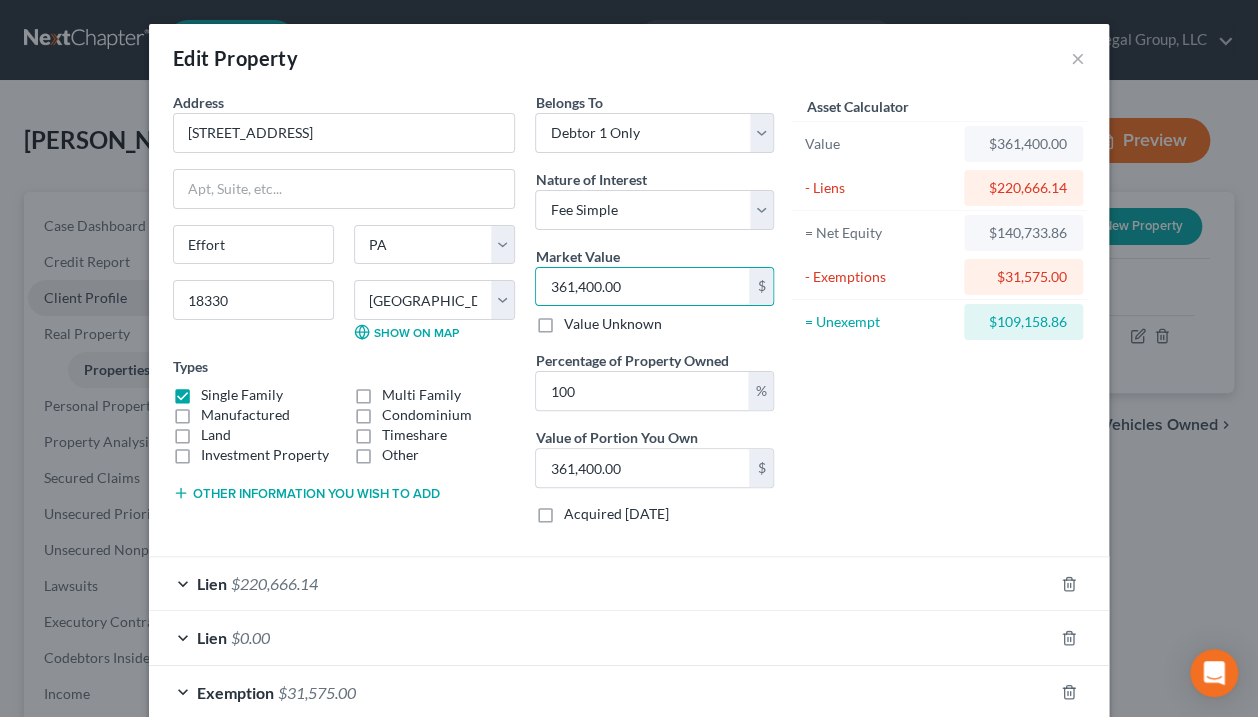 type on "361,400.00" 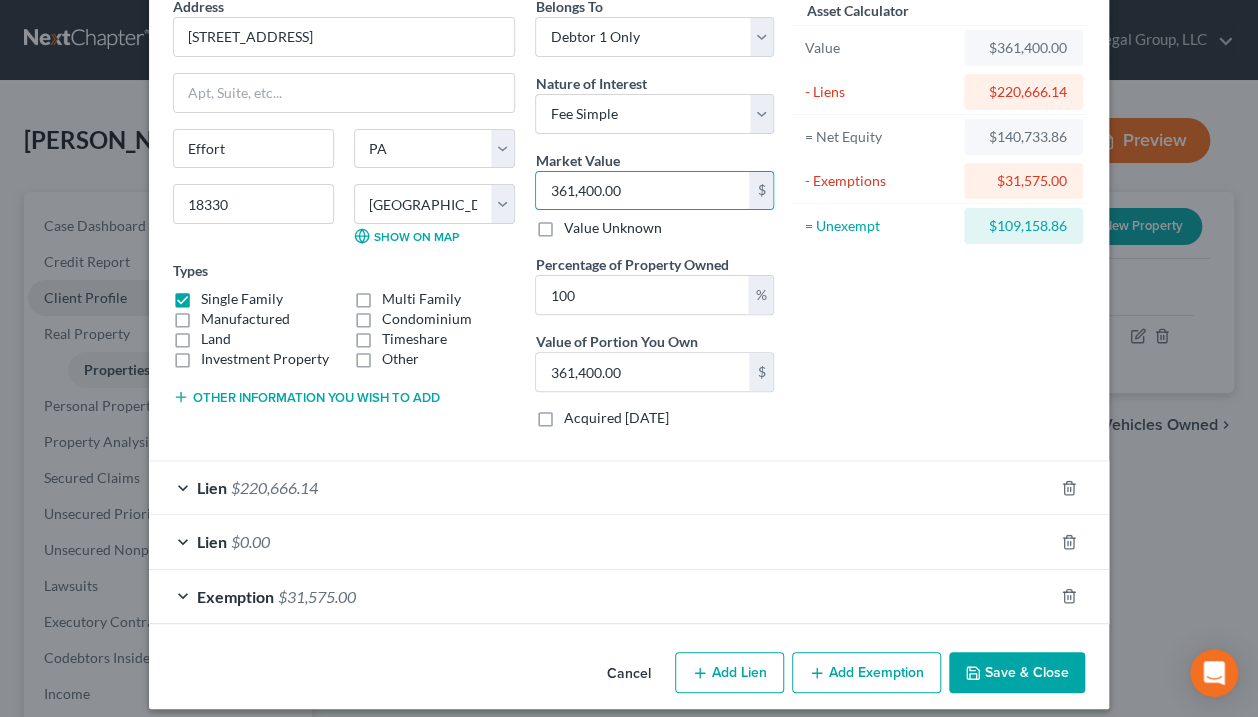 scroll, scrollTop: 109, scrollLeft: 0, axis: vertical 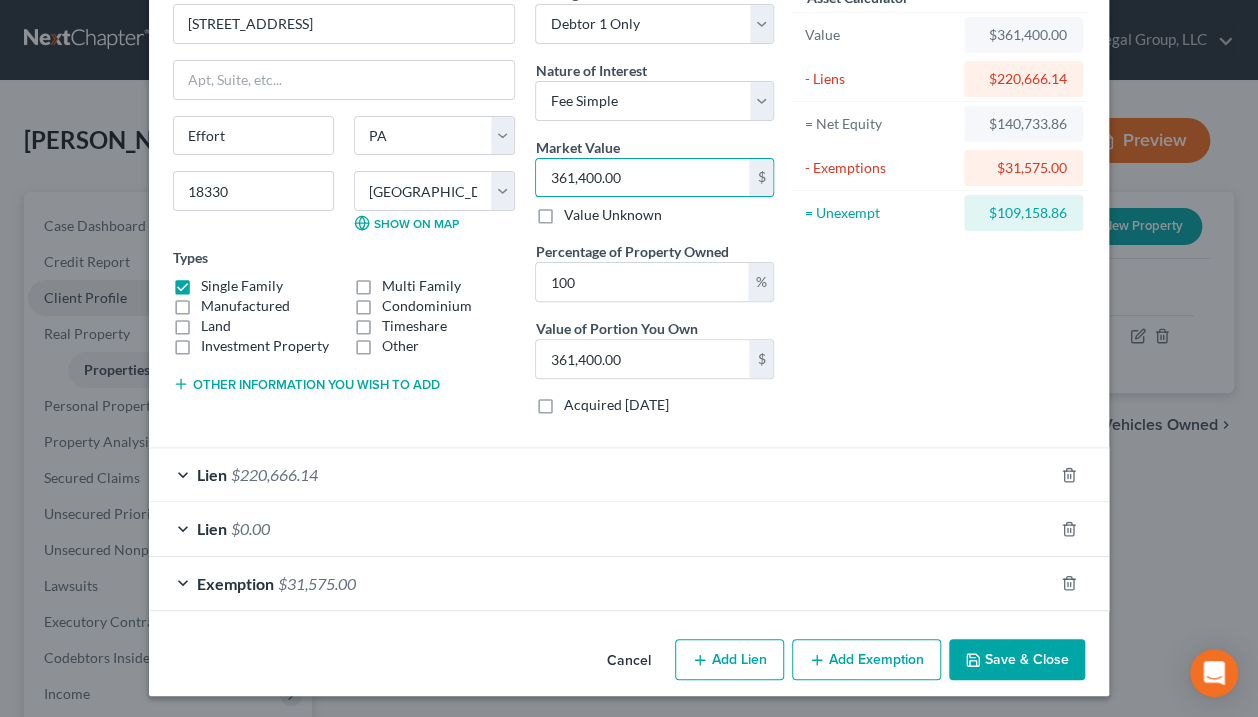 click on "Save & Close" at bounding box center (1017, 660) 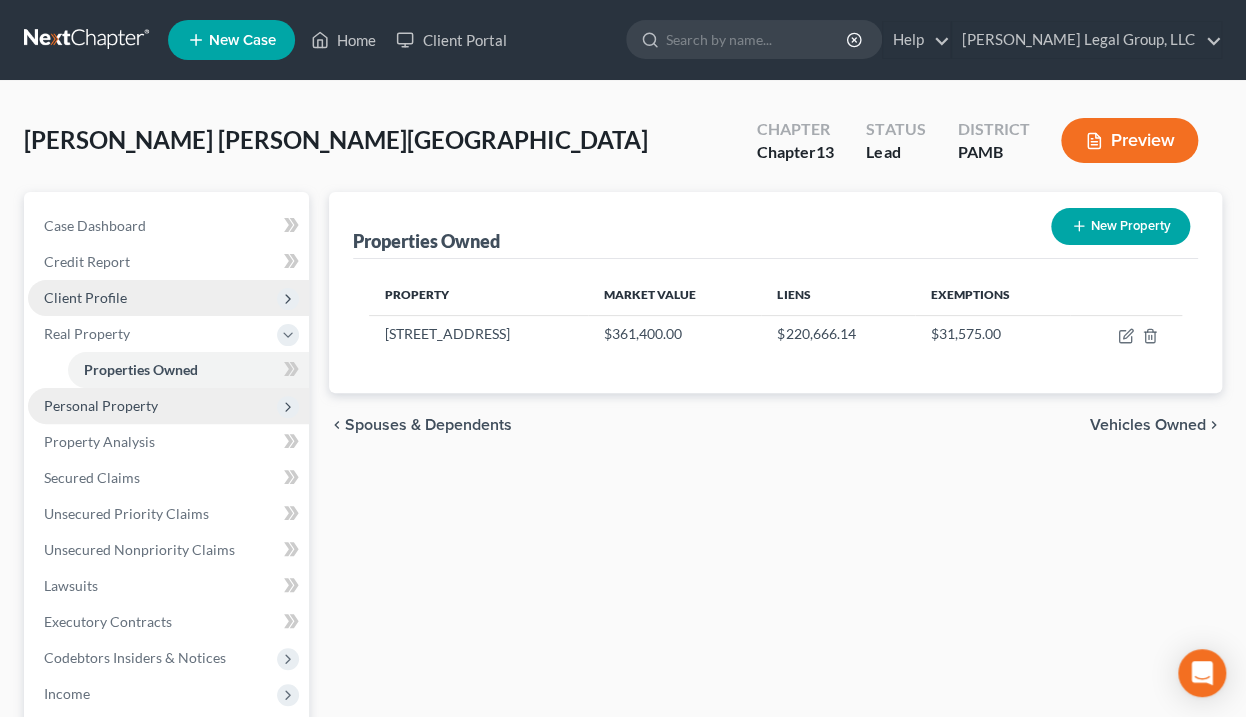 click on "Personal Property" at bounding box center (101, 405) 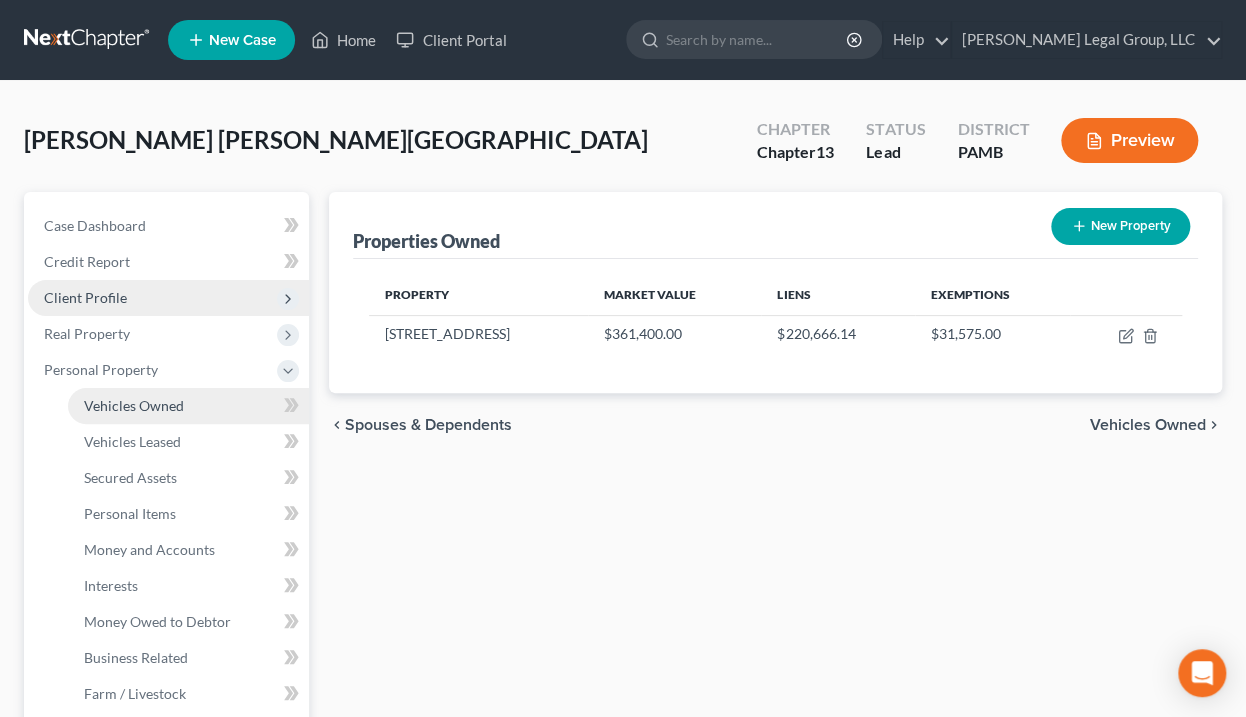 click on "Vehicles Owned" at bounding box center (134, 405) 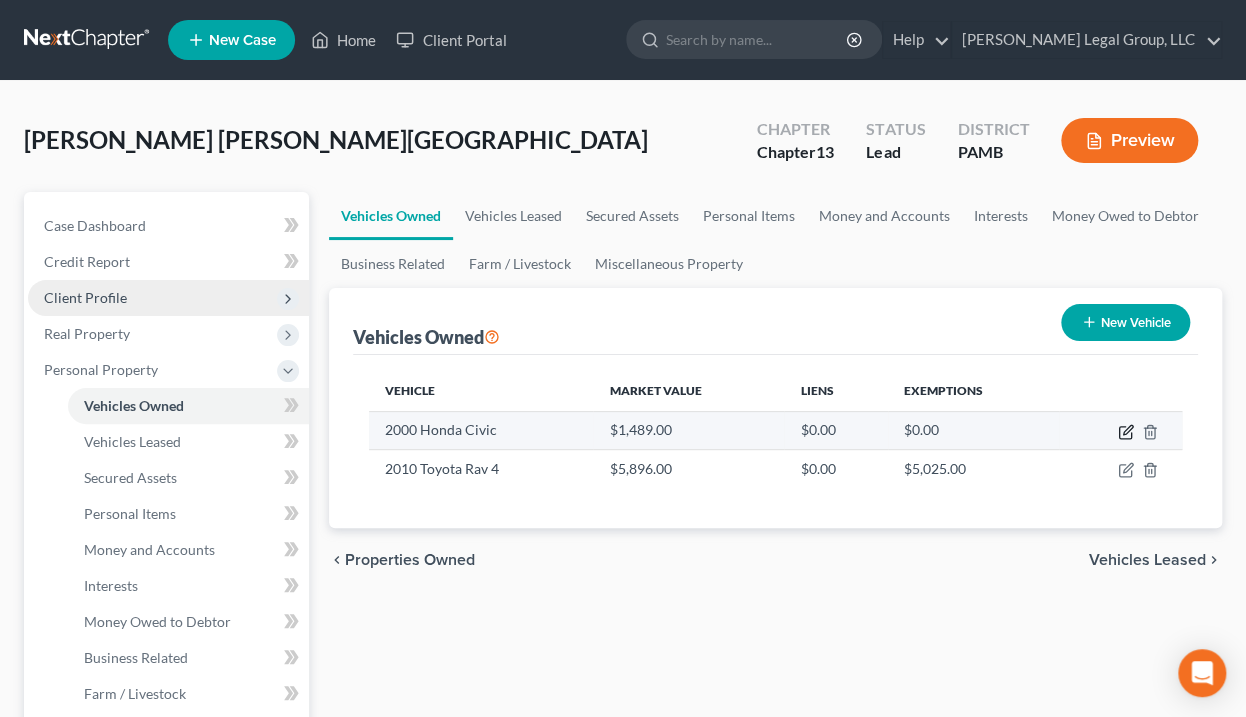 click 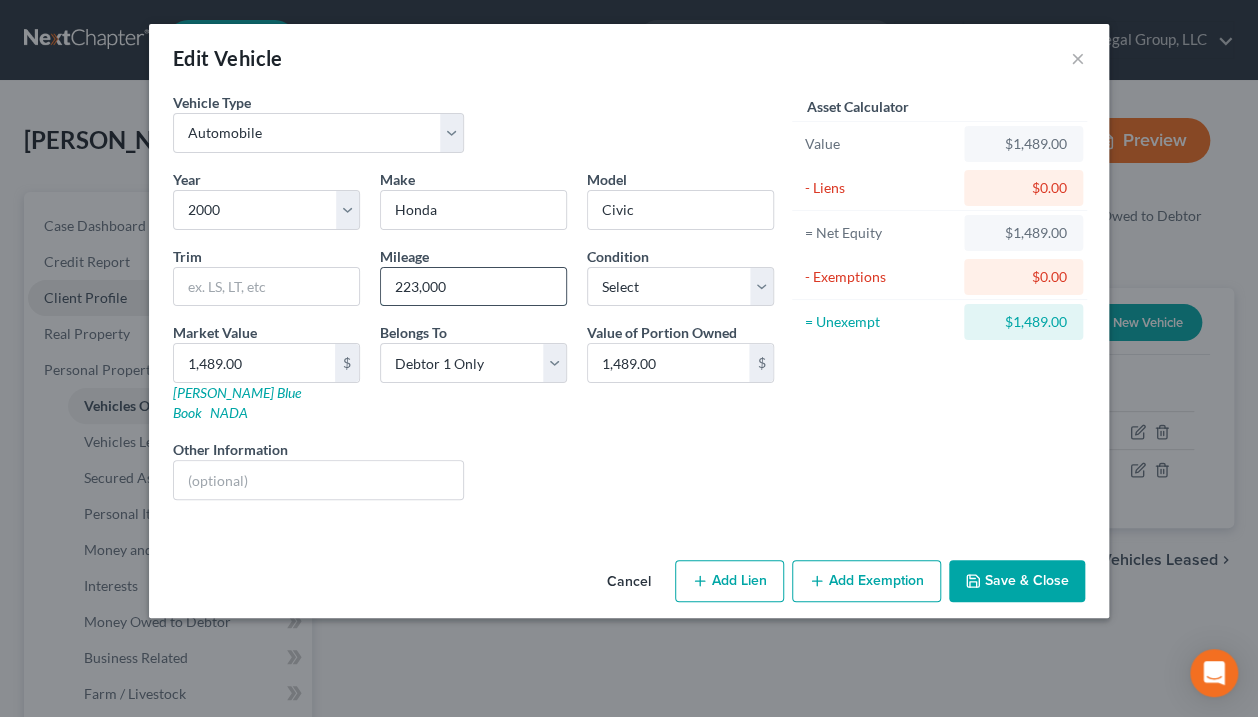 click on "223,000" at bounding box center (473, 287) 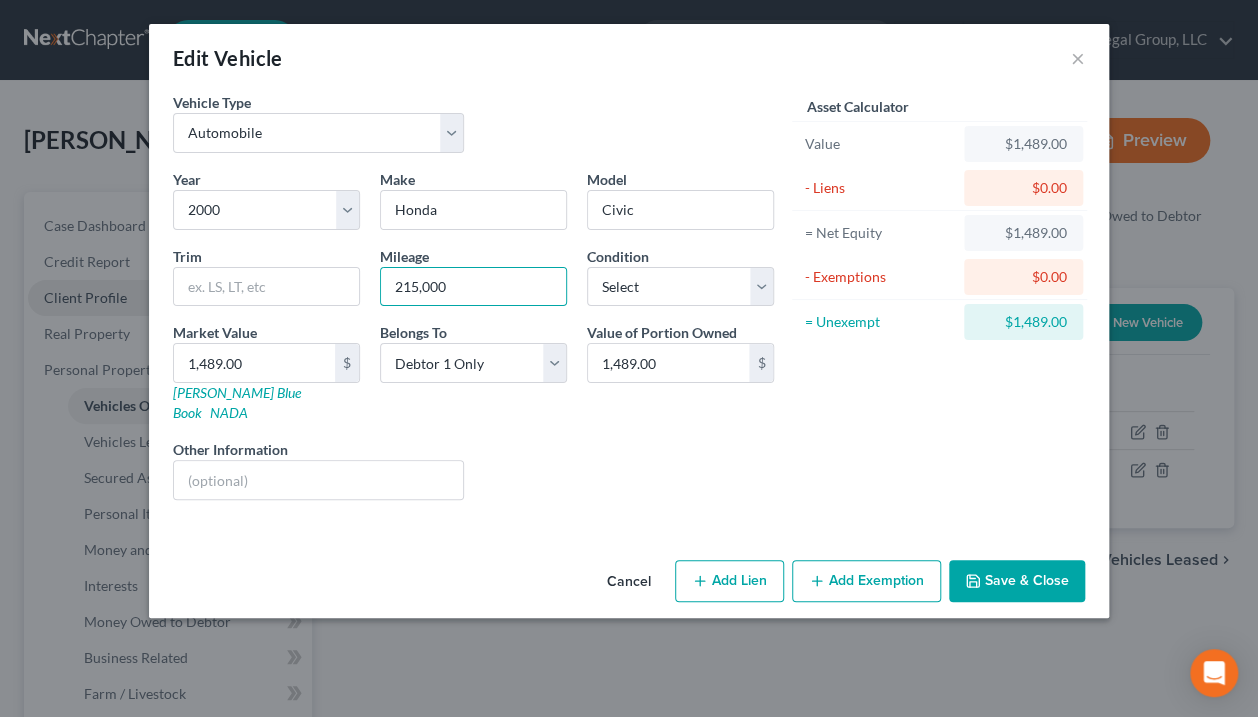 type on "215,000" 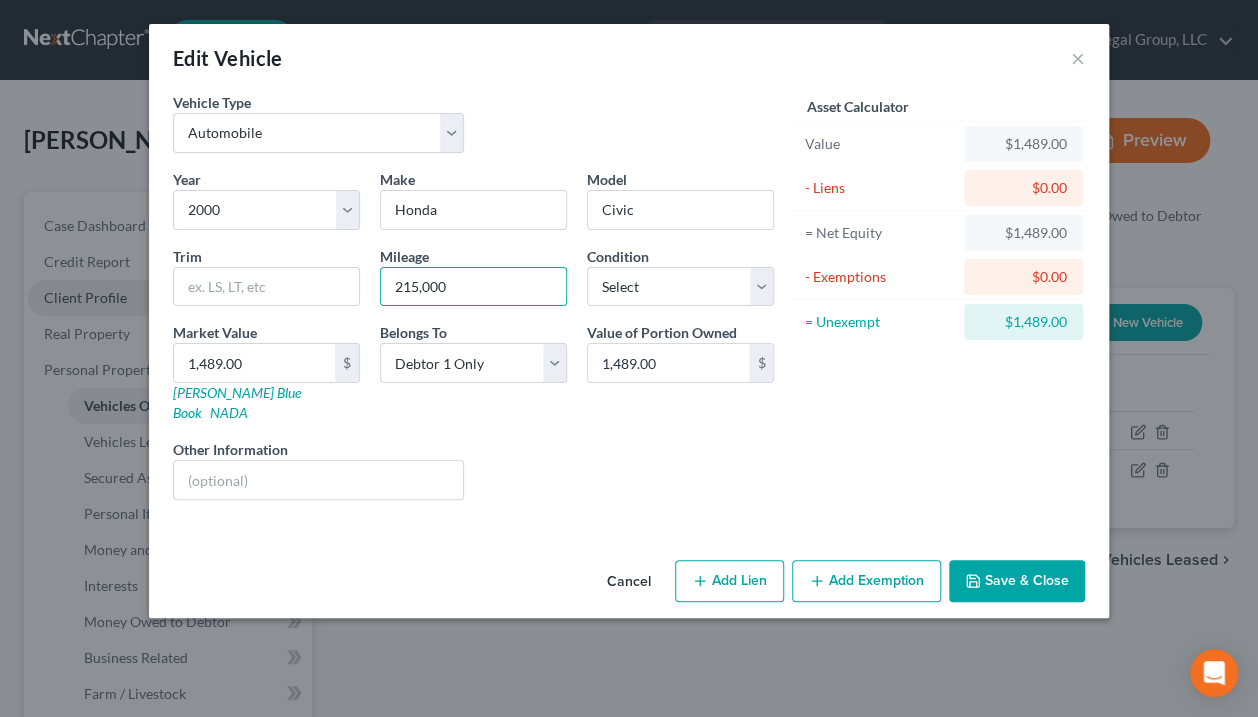 click on "Save & Close" at bounding box center [1017, 581] 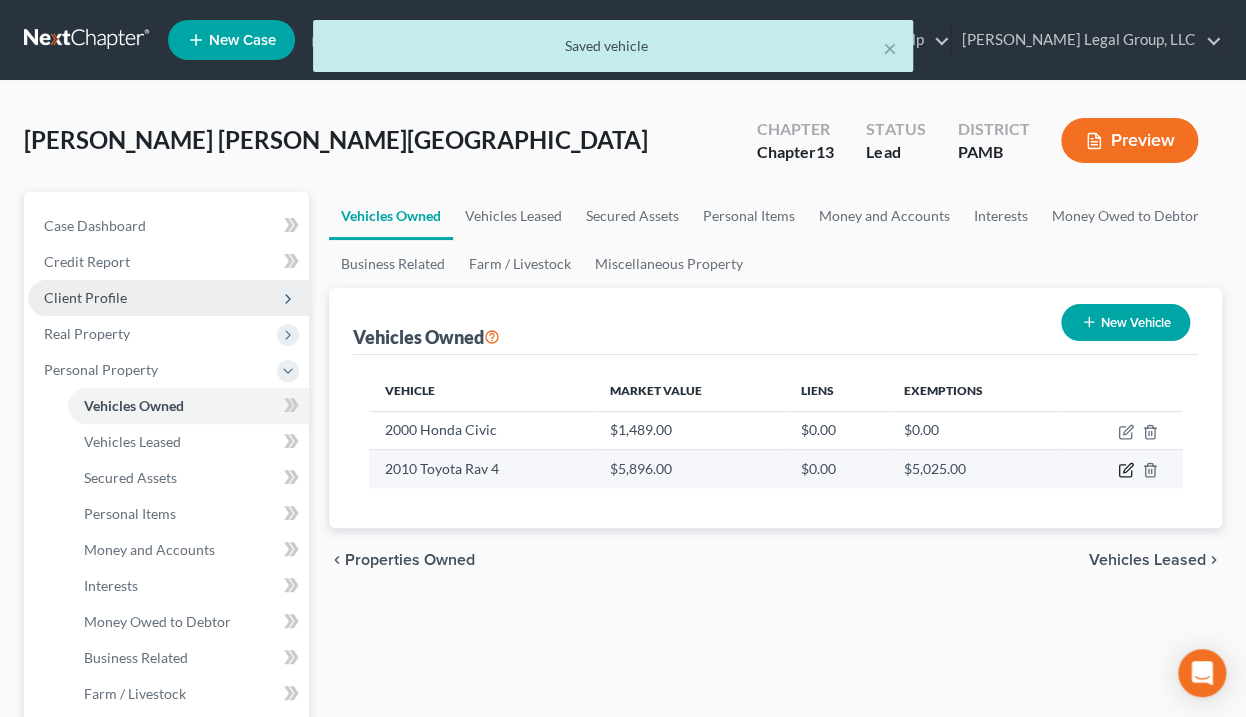 click 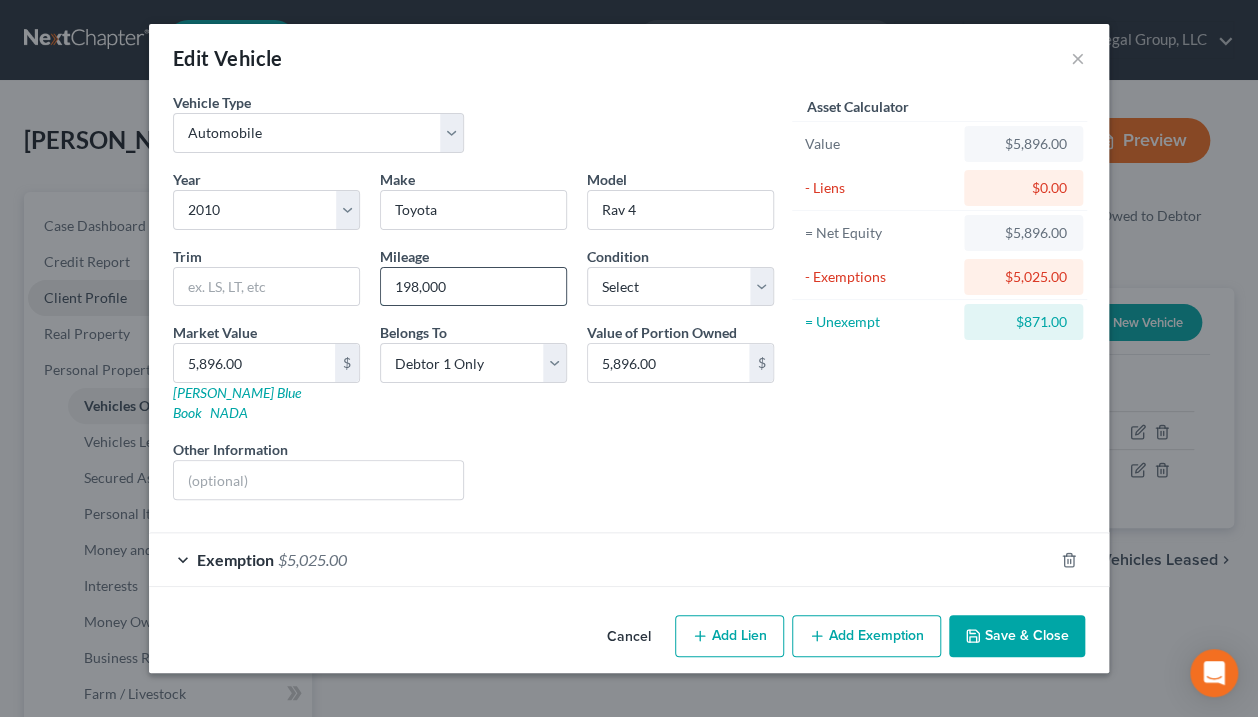 click on "198,000" at bounding box center [473, 287] 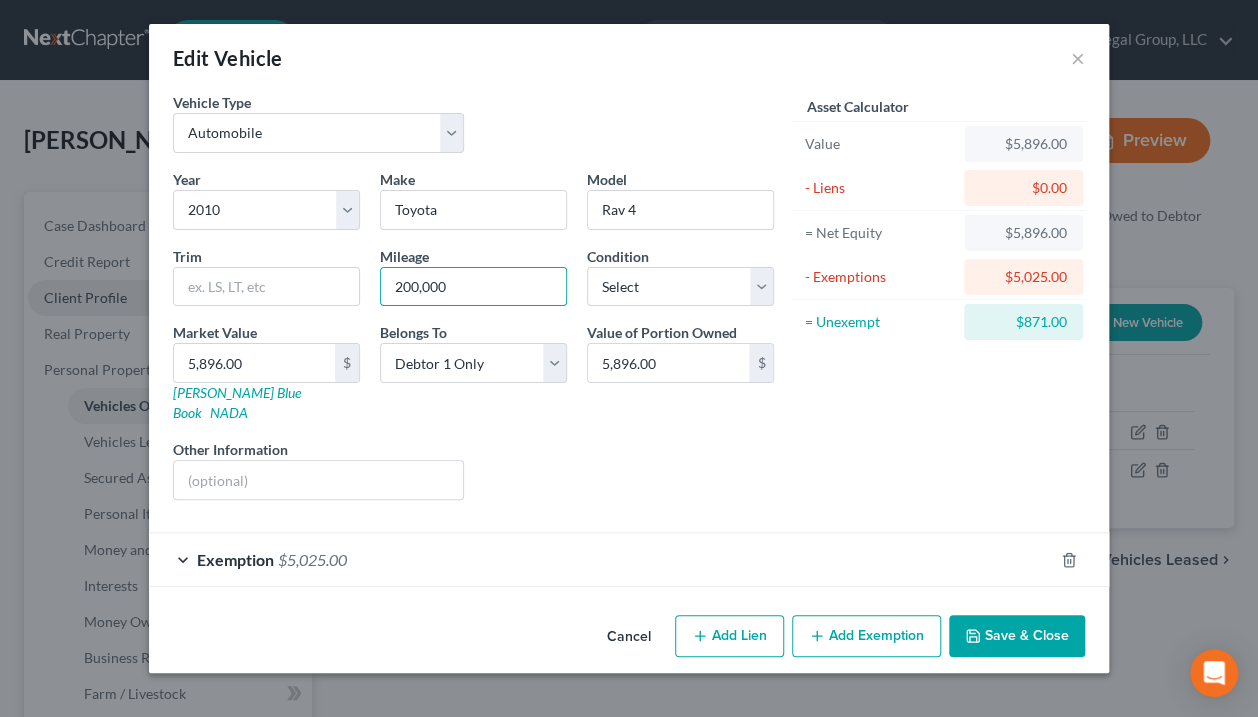 type on "200,000" 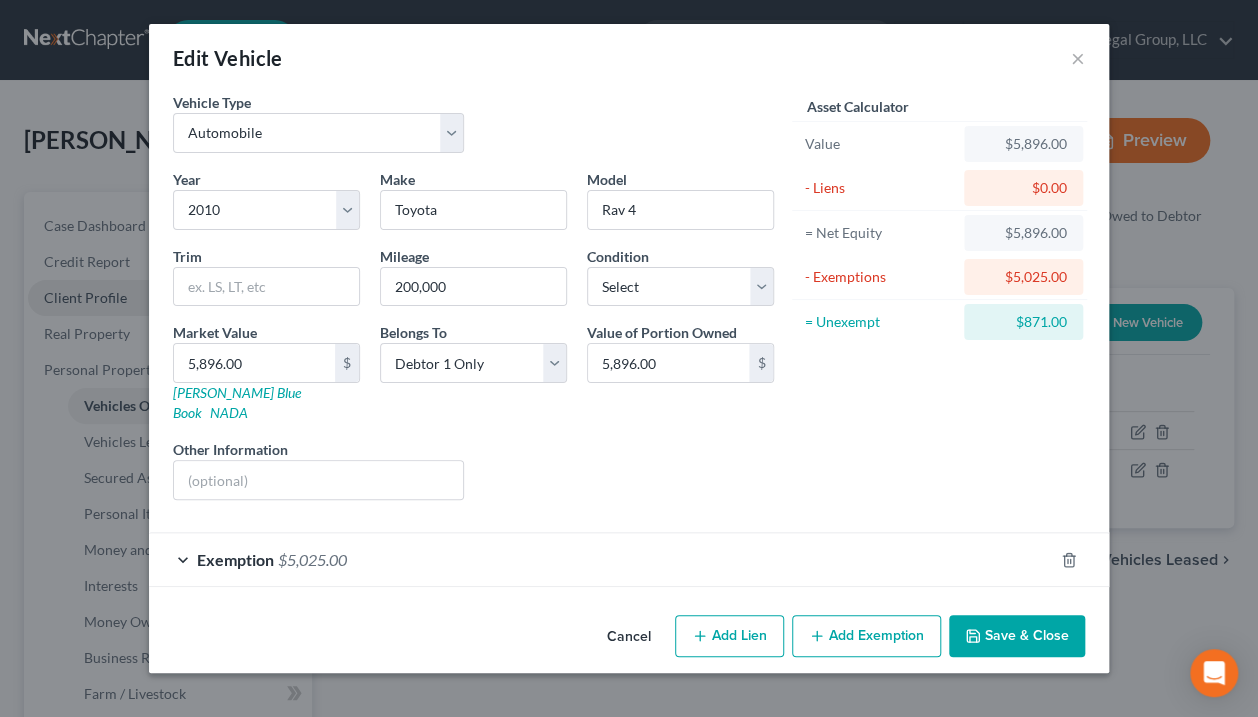 click on "Save & Close" at bounding box center (1017, 636) 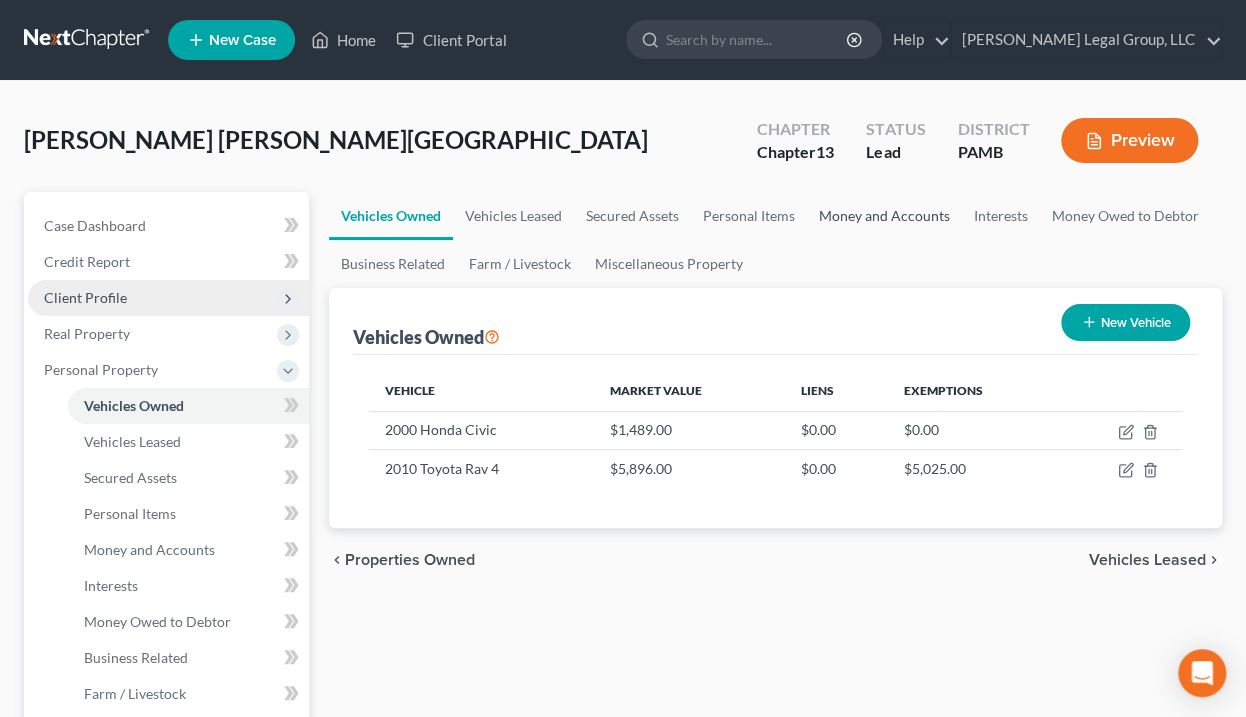 click on "Money and Accounts" at bounding box center [884, 216] 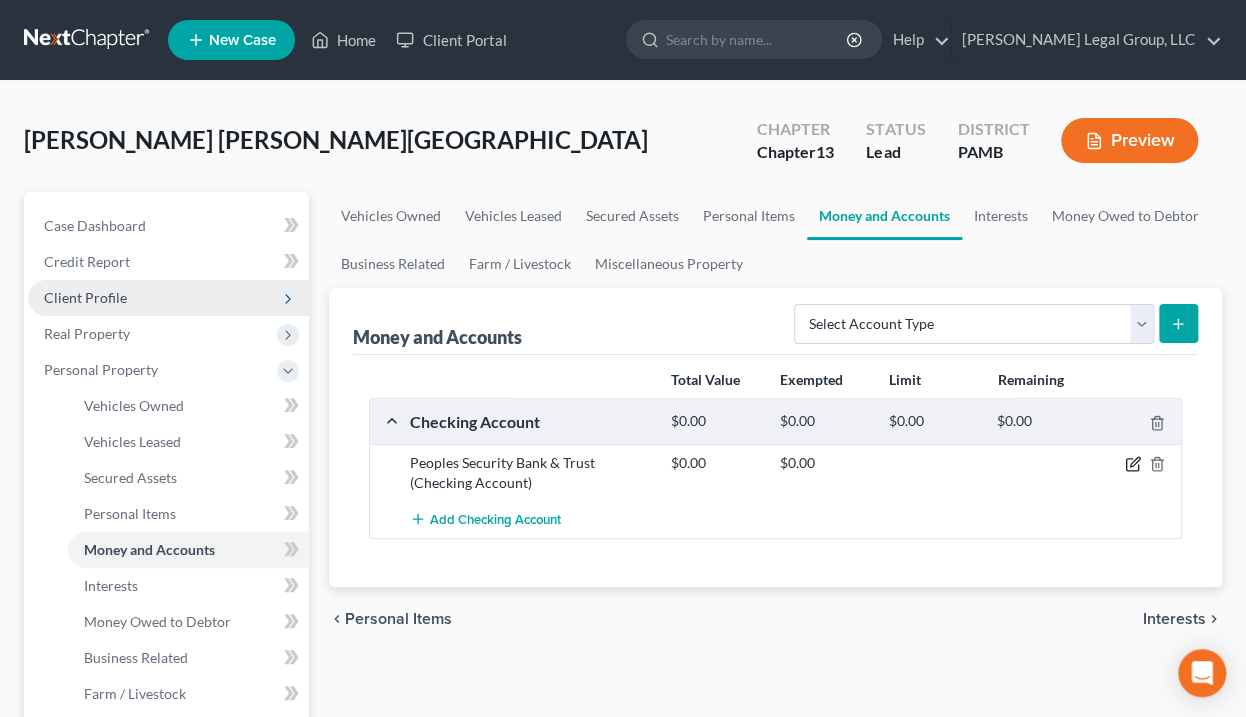 click at bounding box center [1139, 463] 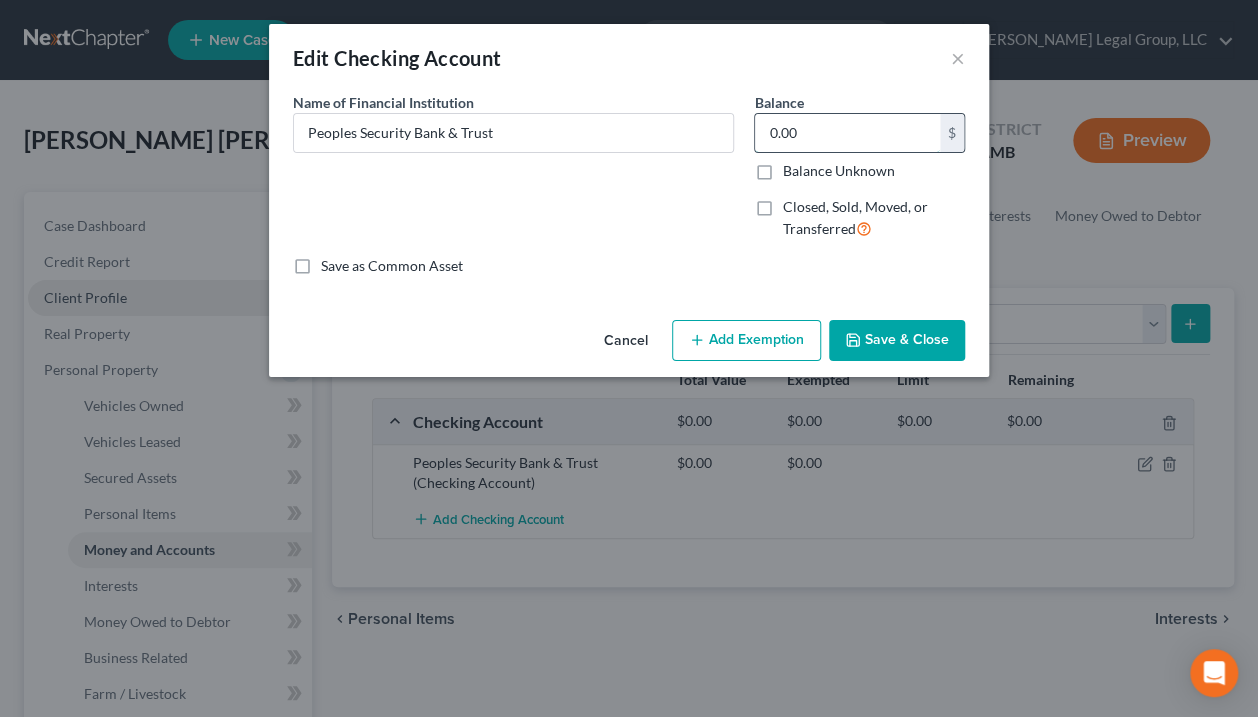 click on "0.00" at bounding box center (847, 133) 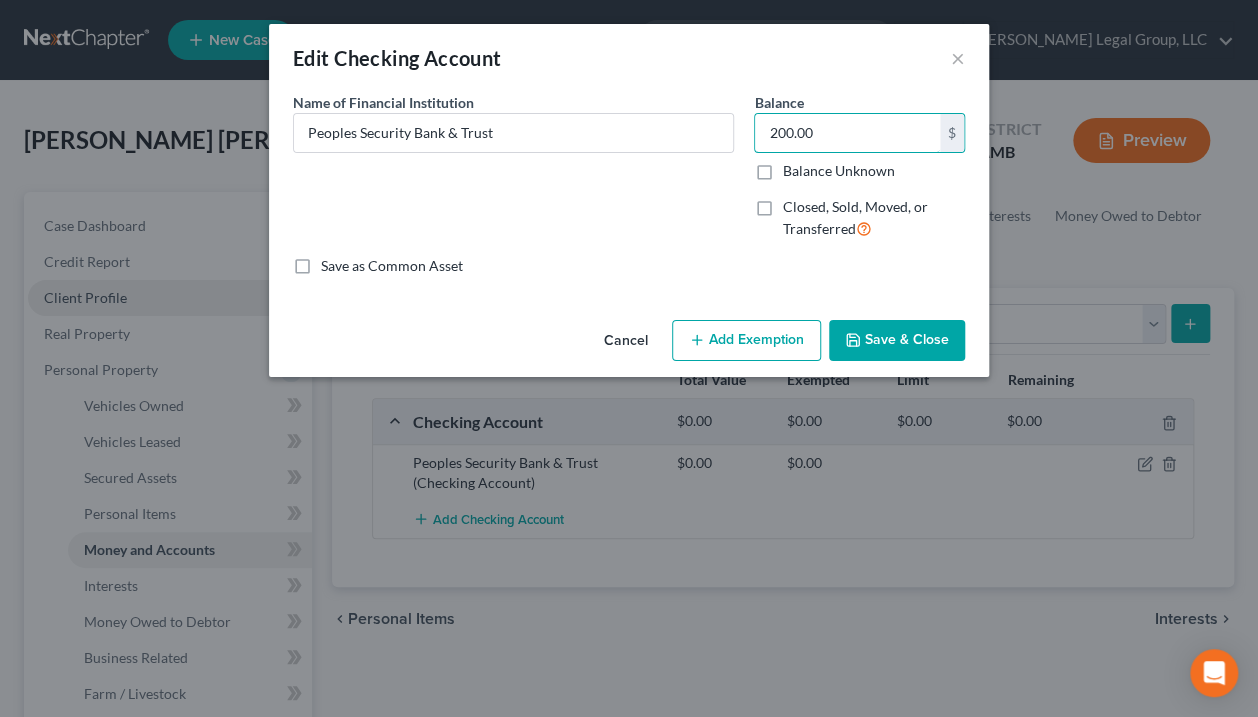 type on "200.00" 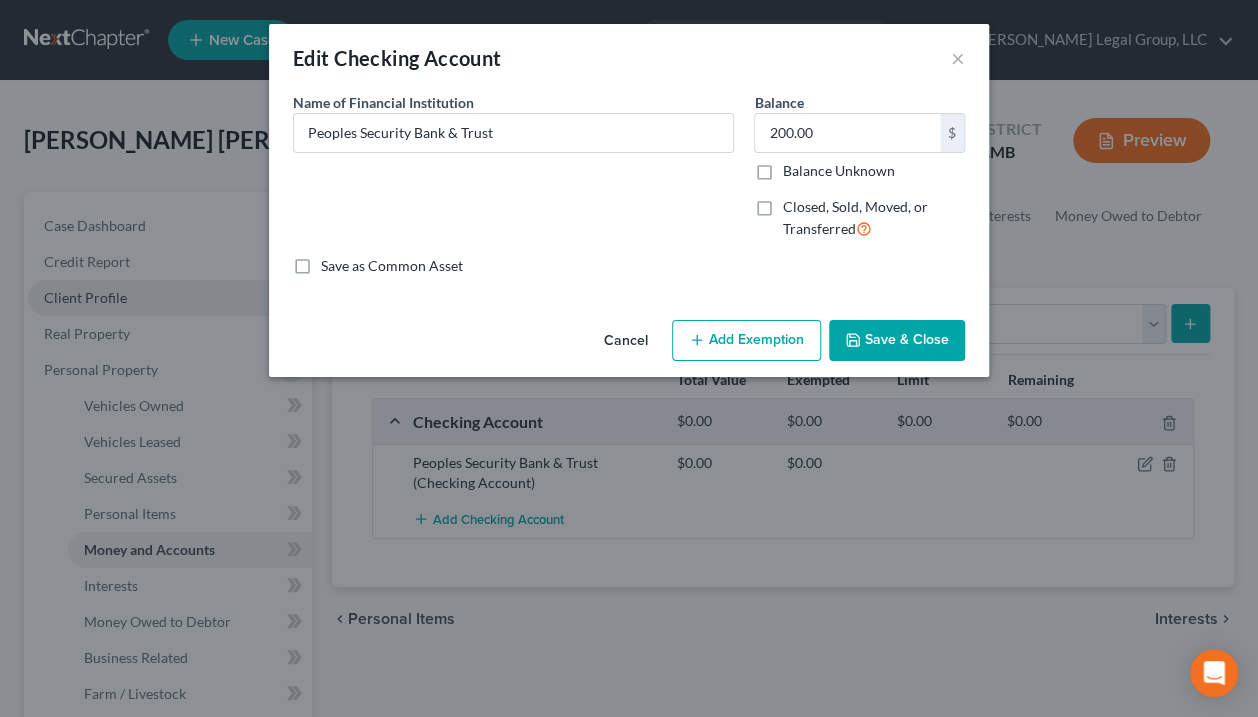 click on "Add Exemption" at bounding box center [746, 341] 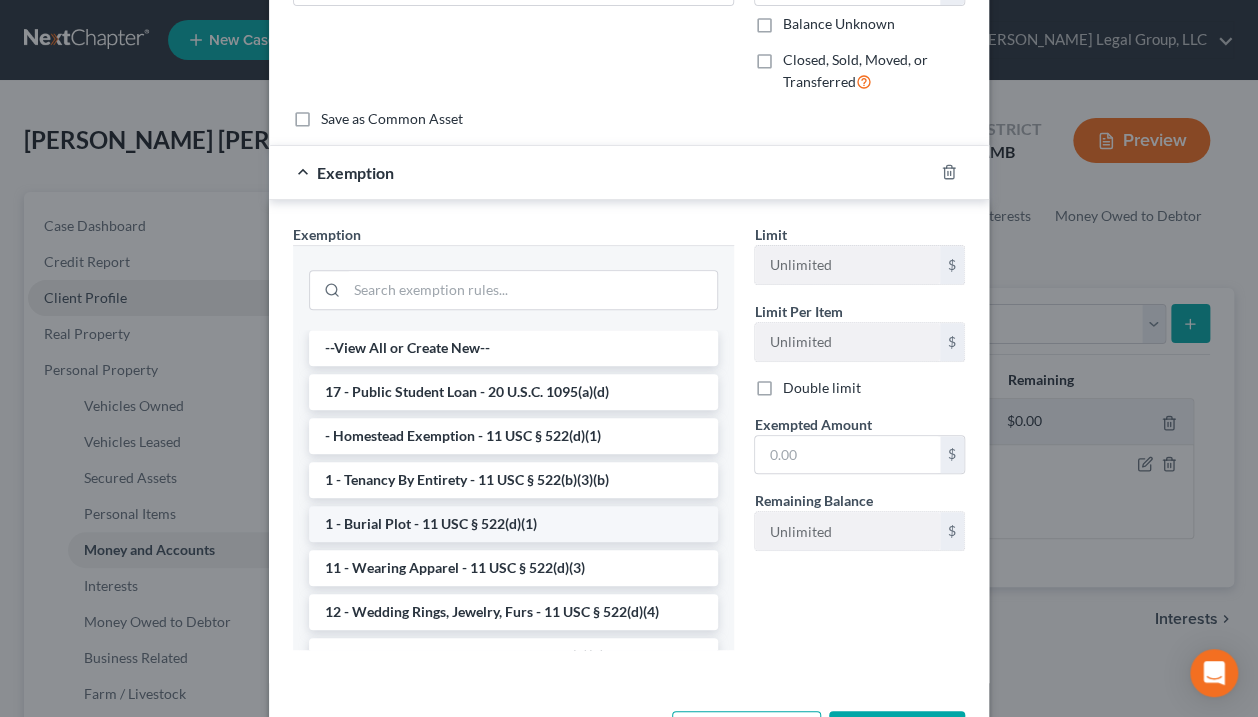 scroll, scrollTop: 160, scrollLeft: 0, axis: vertical 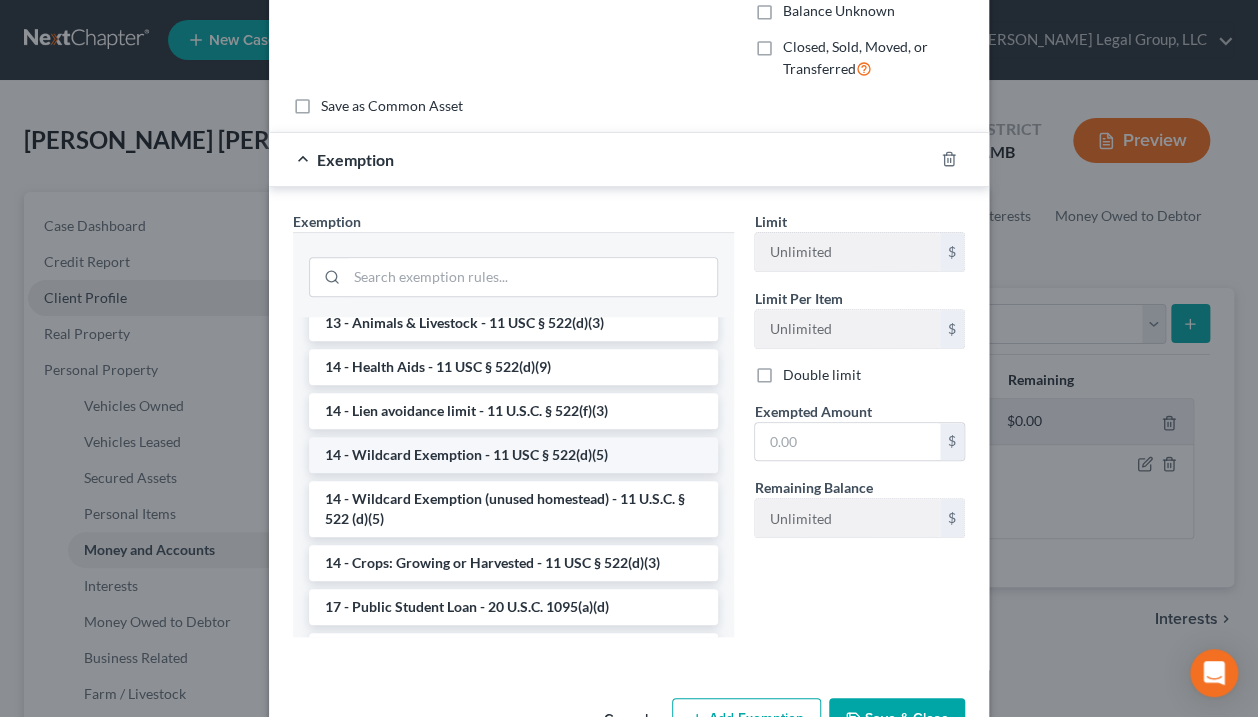 click on "14 - Wildcard Exemption - 11 USC § 522(d)(5)" at bounding box center [513, 455] 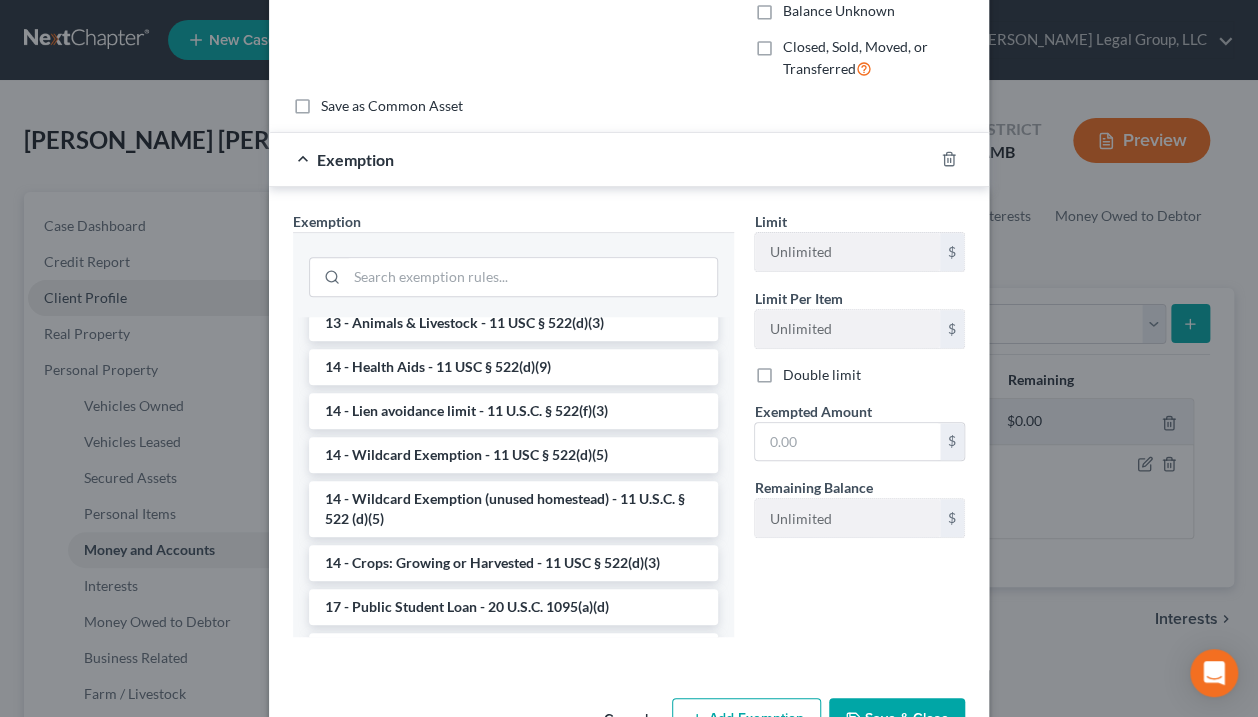 scroll, scrollTop: 121, scrollLeft: 0, axis: vertical 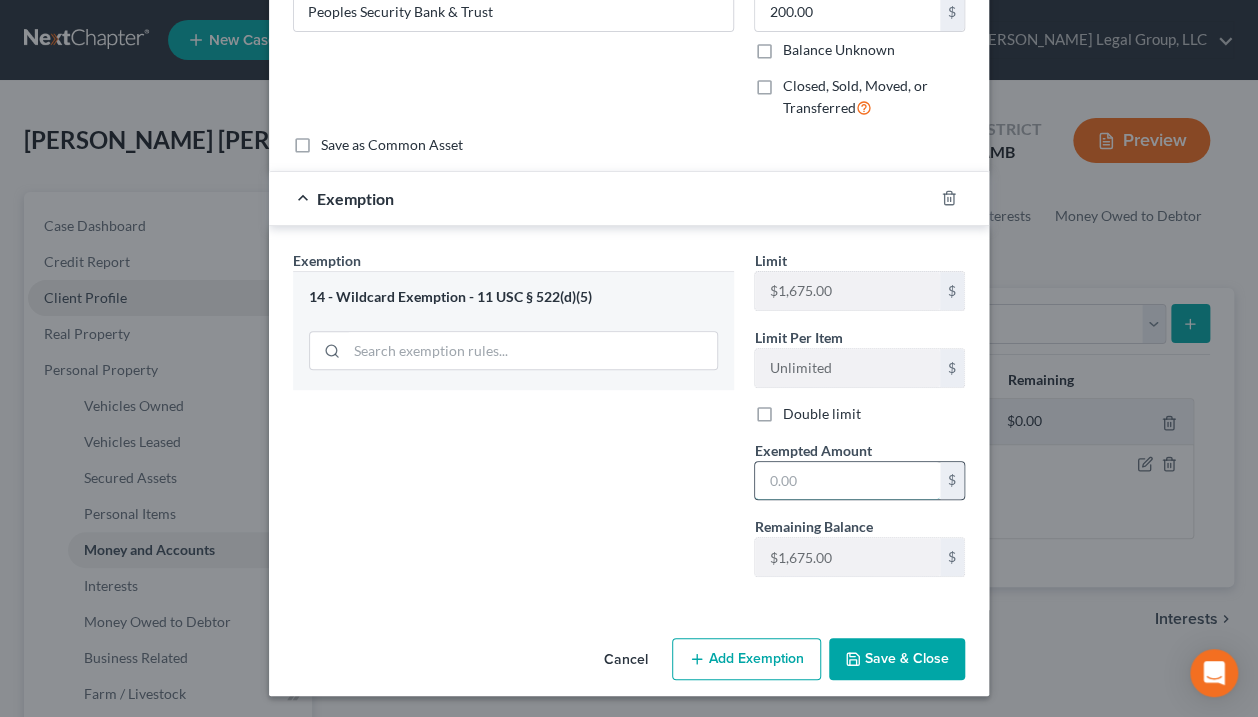 click at bounding box center [847, 481] 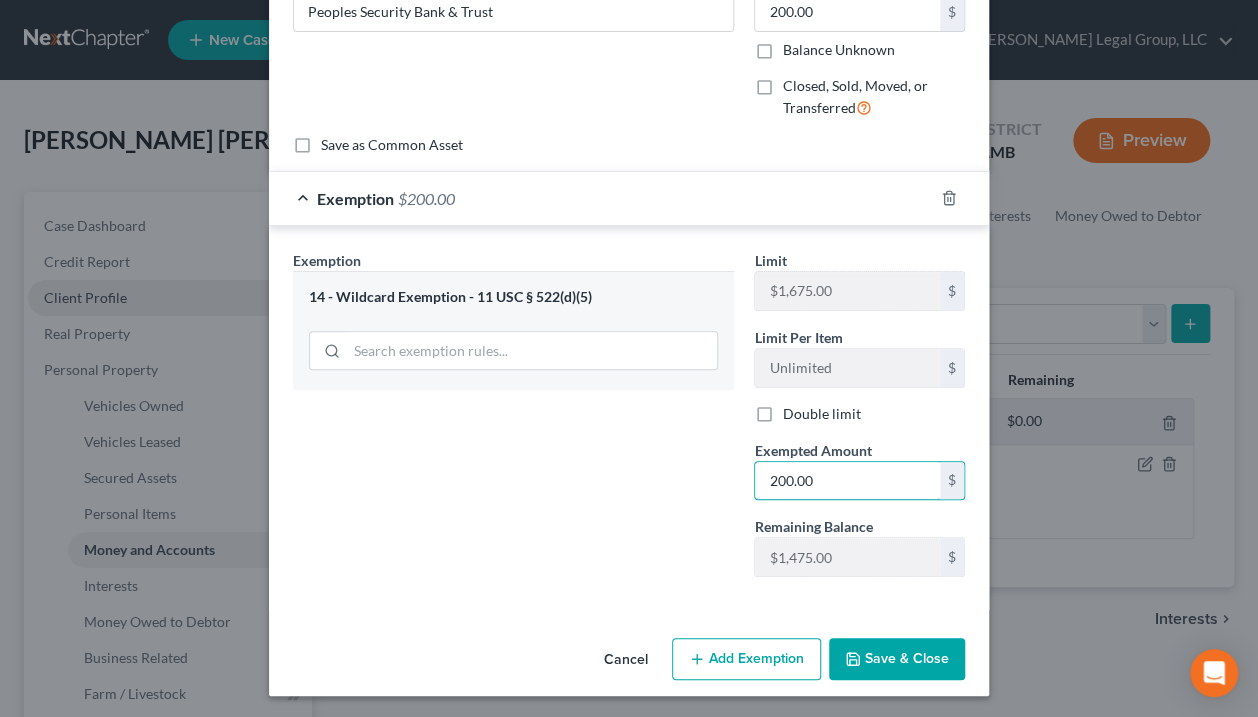 type on "200.00" 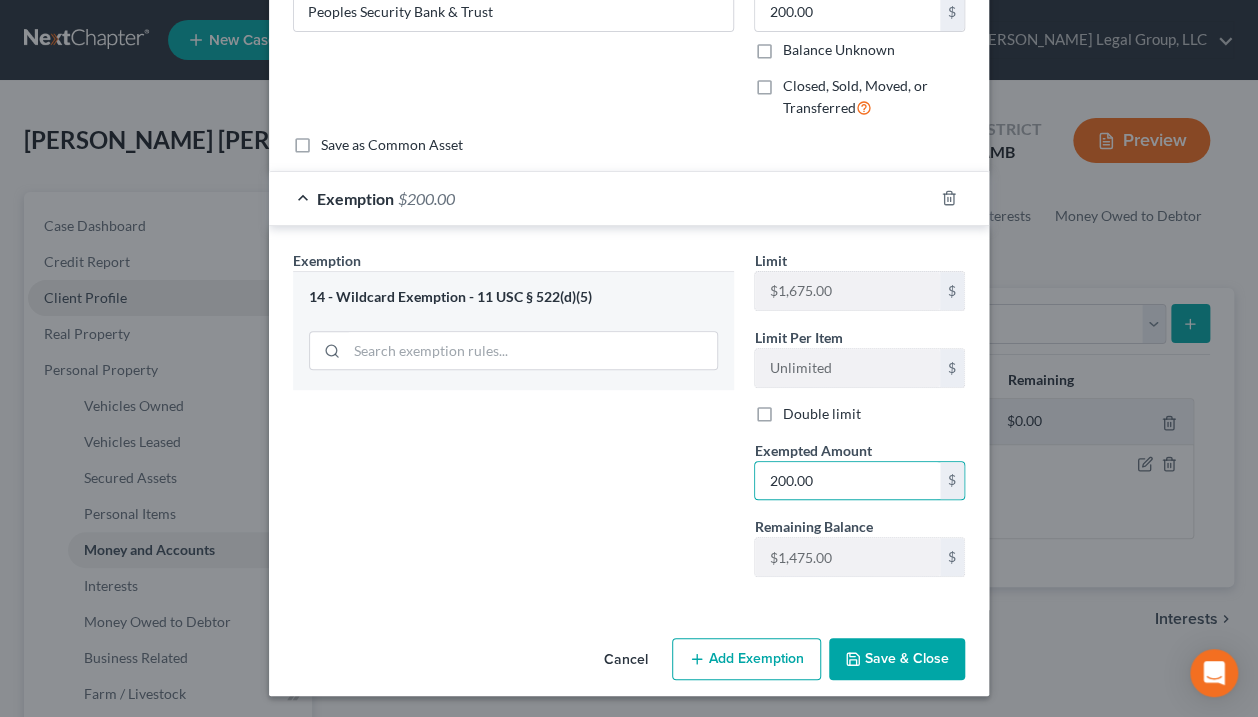 click on "Save & Close" at bounding box center (897, 659) 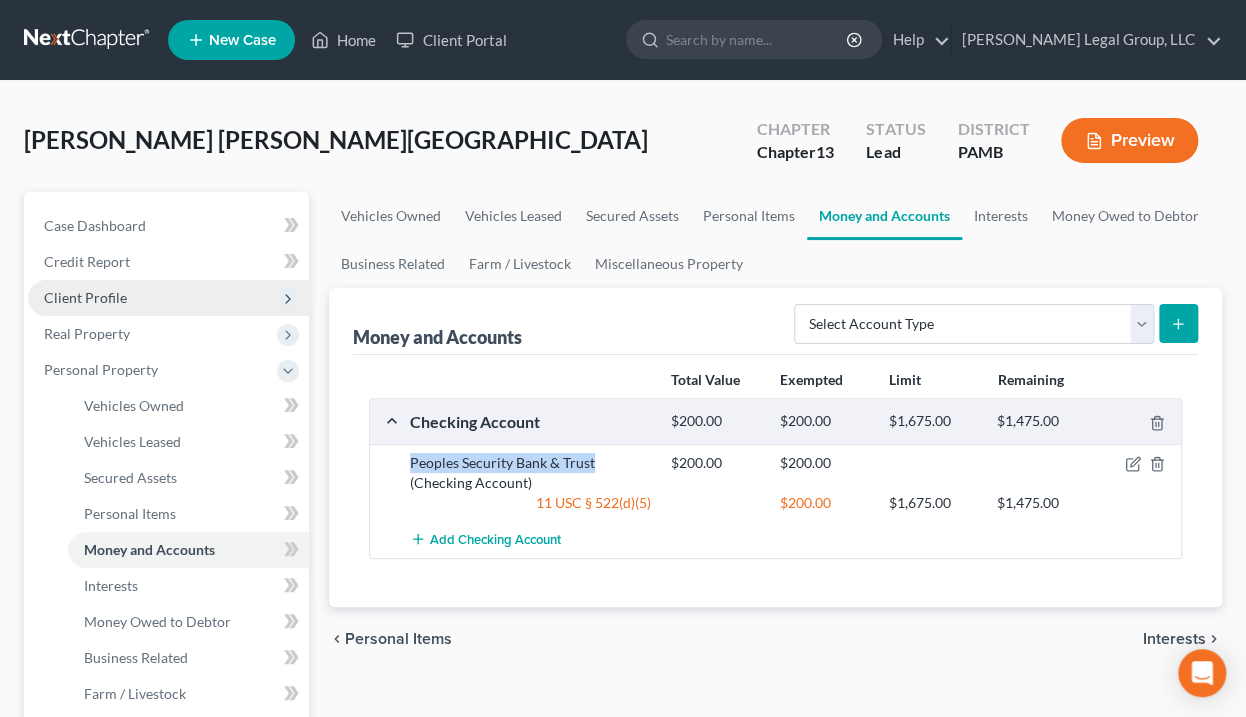drag, startPoint x: 592, startPoint y: 459, endPoint x: 409, endPoint y: 450, distance: 183.22118 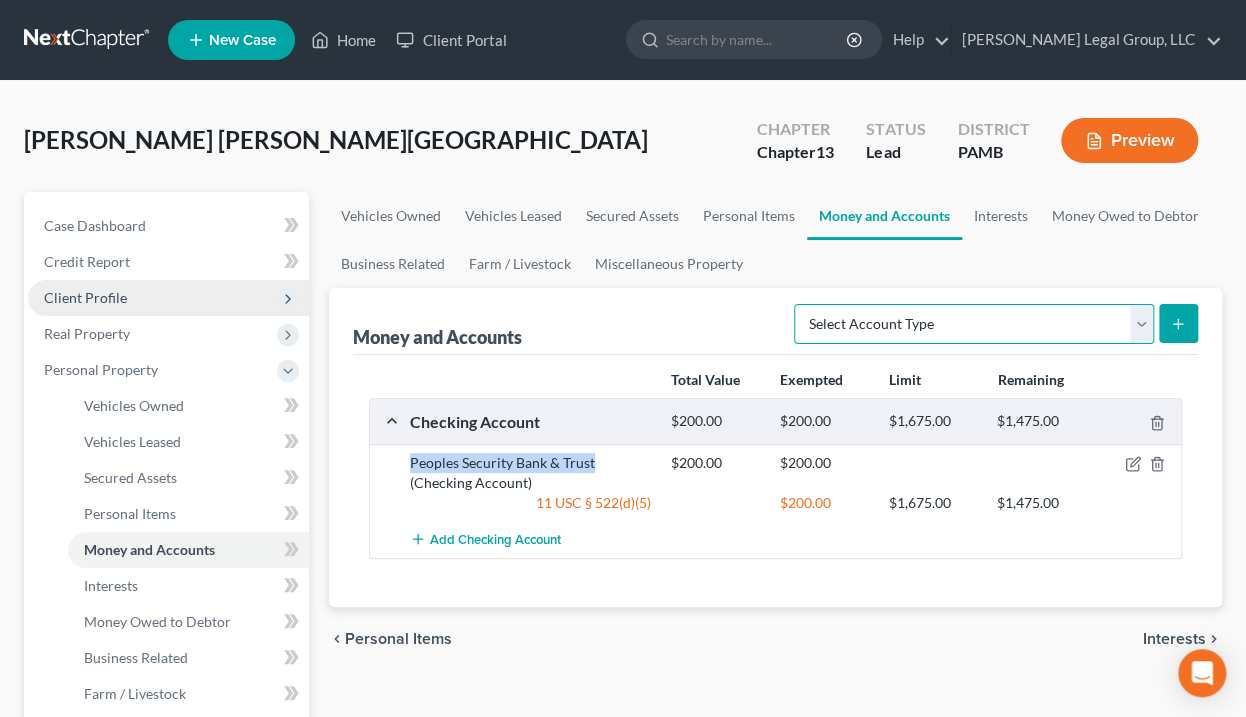click on "Select Account Type Brokerage Cash on Hand Certificates of Deposit Checking Account Money Market Other (Credit Union, Health Savings Account, etc) Safe Deposit Box Savings Account Security Deposits or Prepayments" at bounding box center (974, 324) 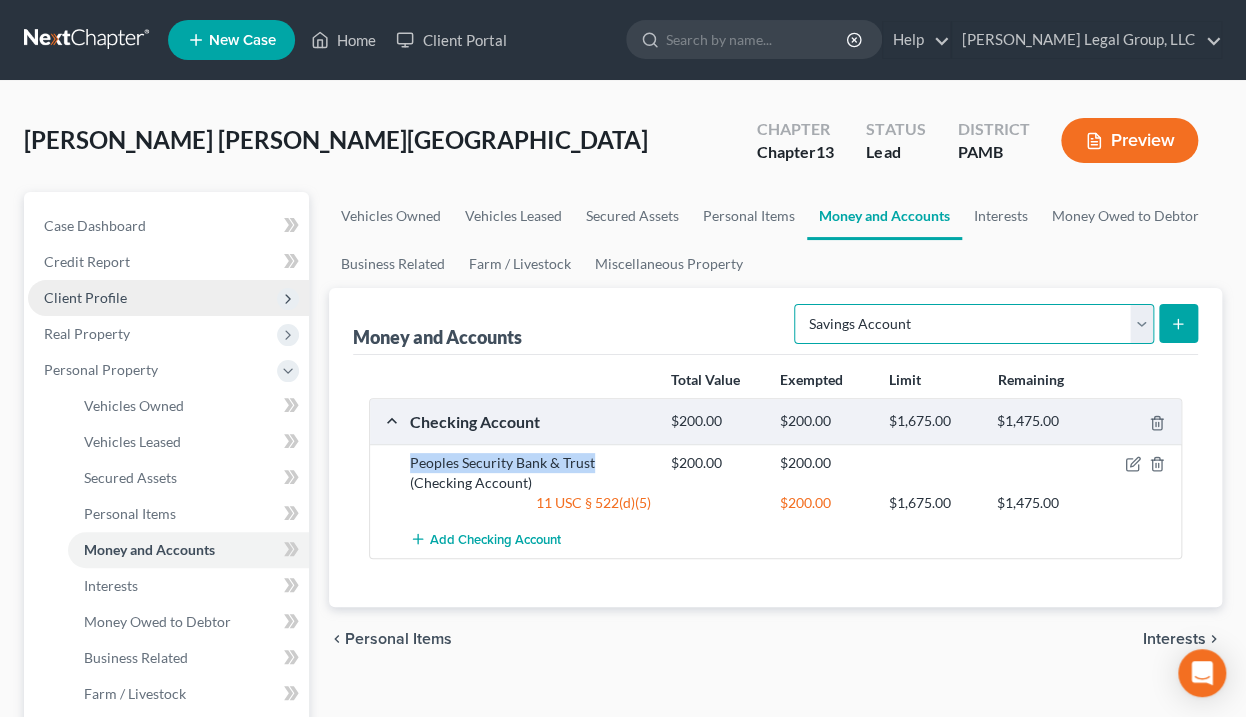 click on "Select Account Type Brokerage Cash on Hand Certificates of Deposit Checking Account Money Market Other (Credit Union, Health Savings Account, etc) Safe Deposit Box Savings Account Security Deposits or Prepayments" at bounding box center [974, 324] 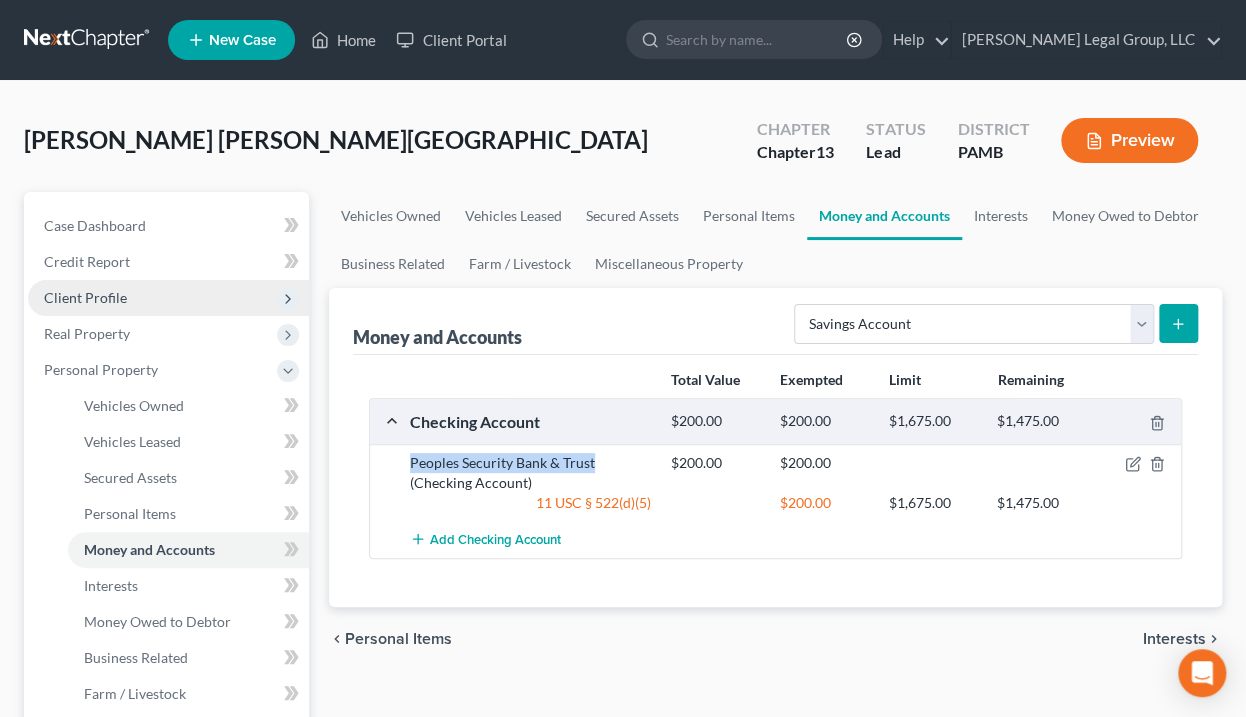 click 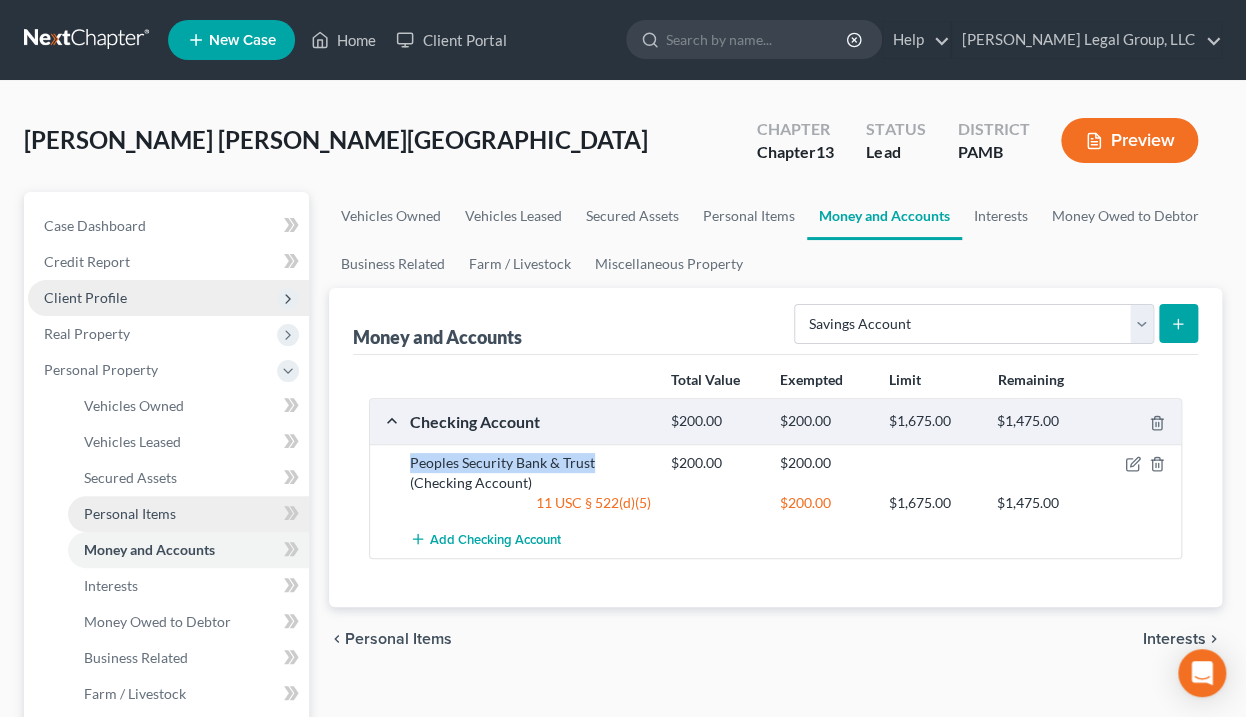 click on "Personal Items" at bounding box center (130, 513) 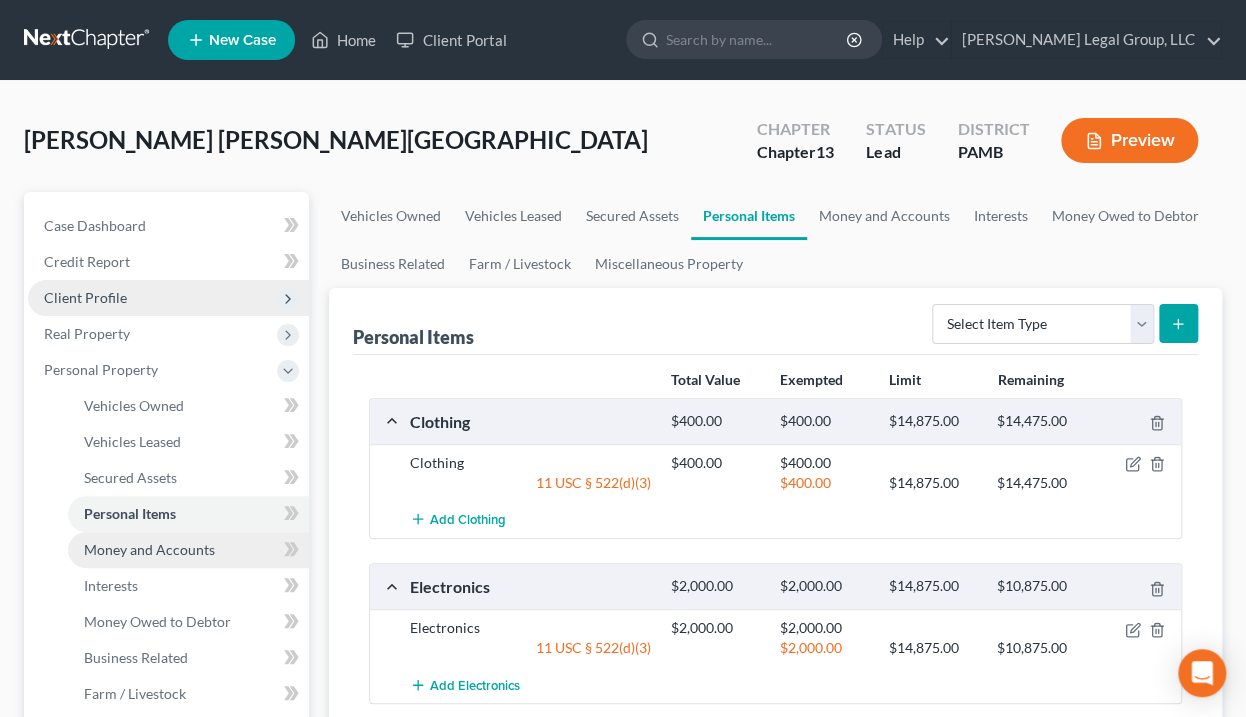 click on "Money and Accounts" at bounding box center [149, 549] 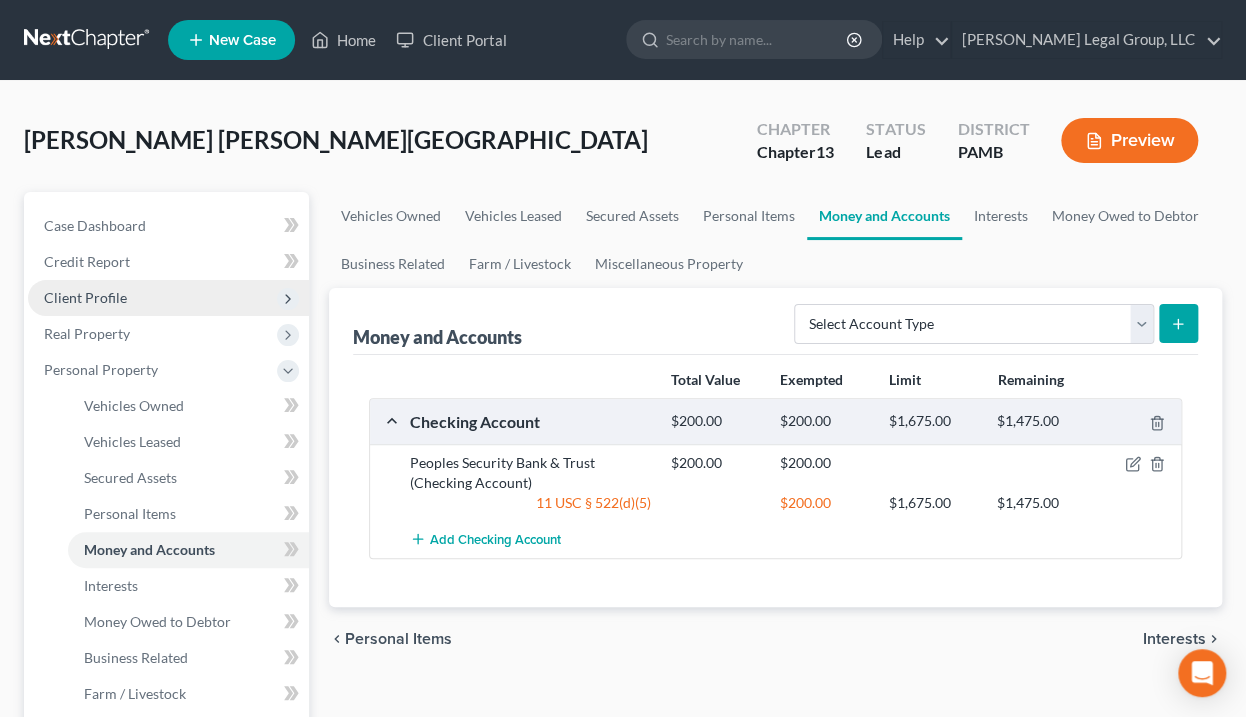 click 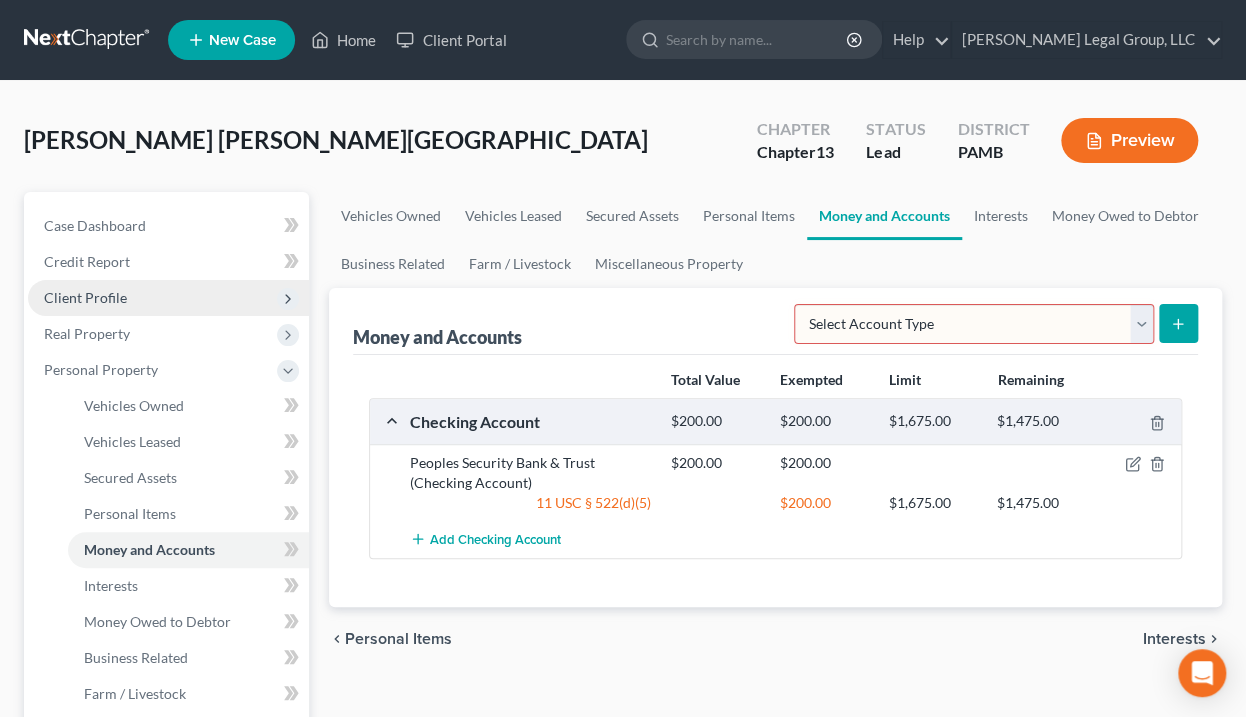 click on "Select Account Type Brokerage Cash on Hand Certificates of Deposit Checking Account Money Market Other (Credit Union, Health Savings Account, etc) Safe Deposit Box Savings Account Security Deposits or Prepayments" at bounding box center (974, 324) 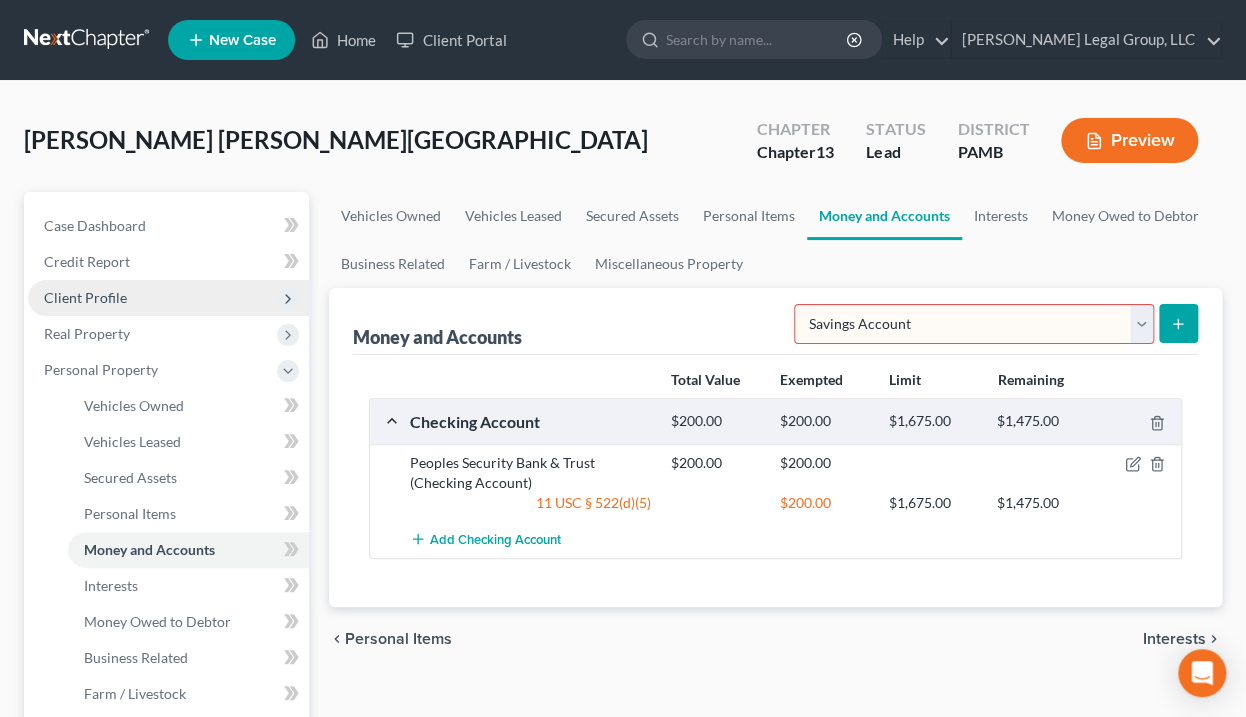 click on "Select Account Type Brokerage Cash on Hand Certificates of Deposit Checking Account Money Market Other (Credit Union, Health Savings Account, etc) Safe Deposit Box Savings Account Security Deposits or Prepayments" at bounding box center (974, 324) 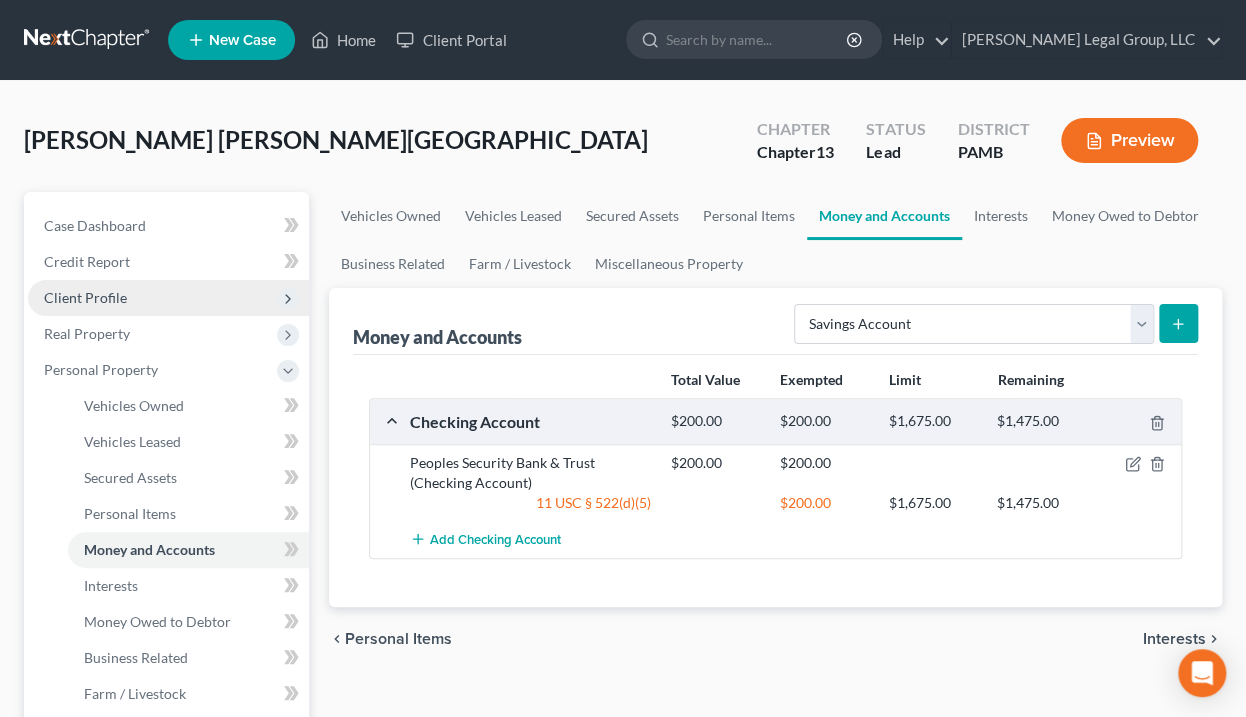 click 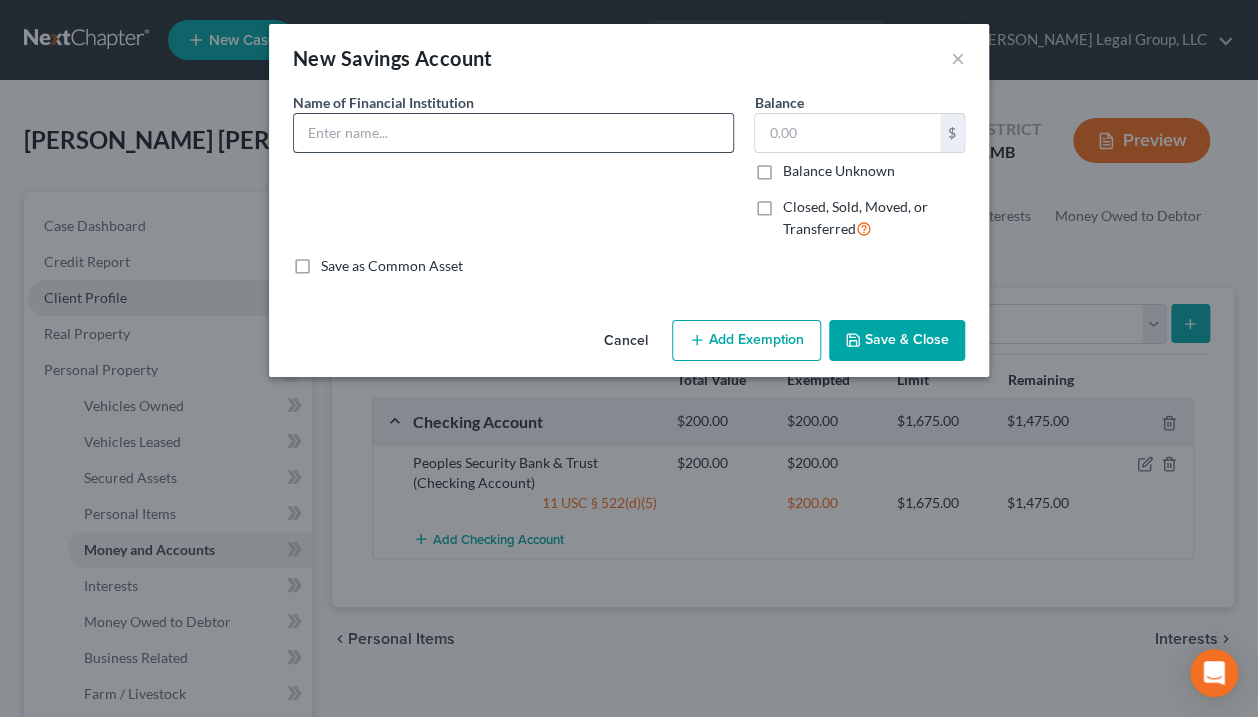 click at bounding box center [513, 133] 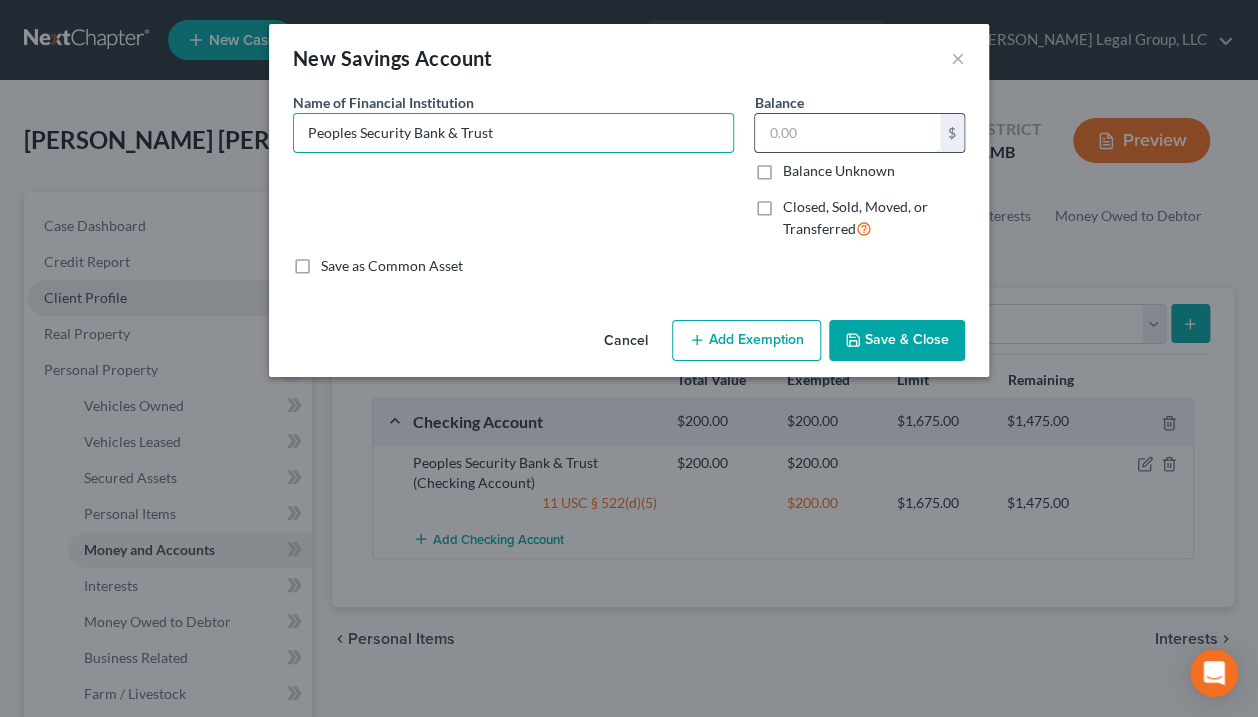 type on "Peoples Security Bank & Trust" 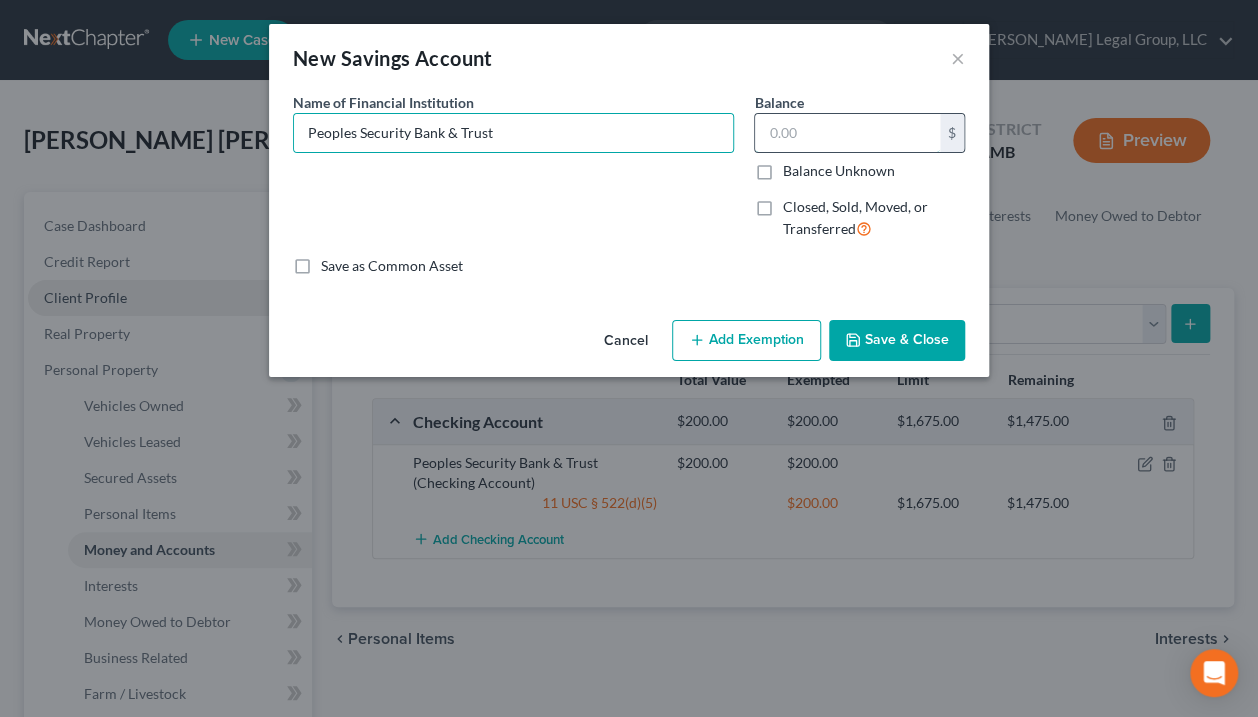 click at bounding box center (847, 133) 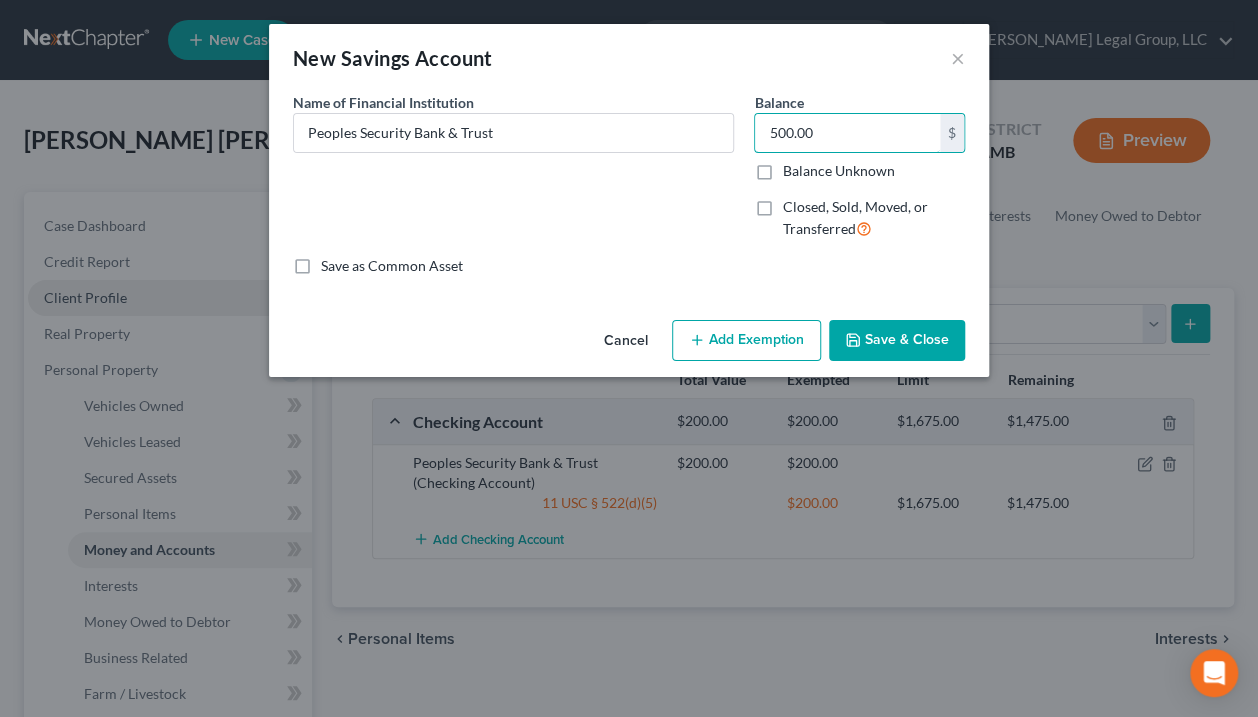 type on "500.00" 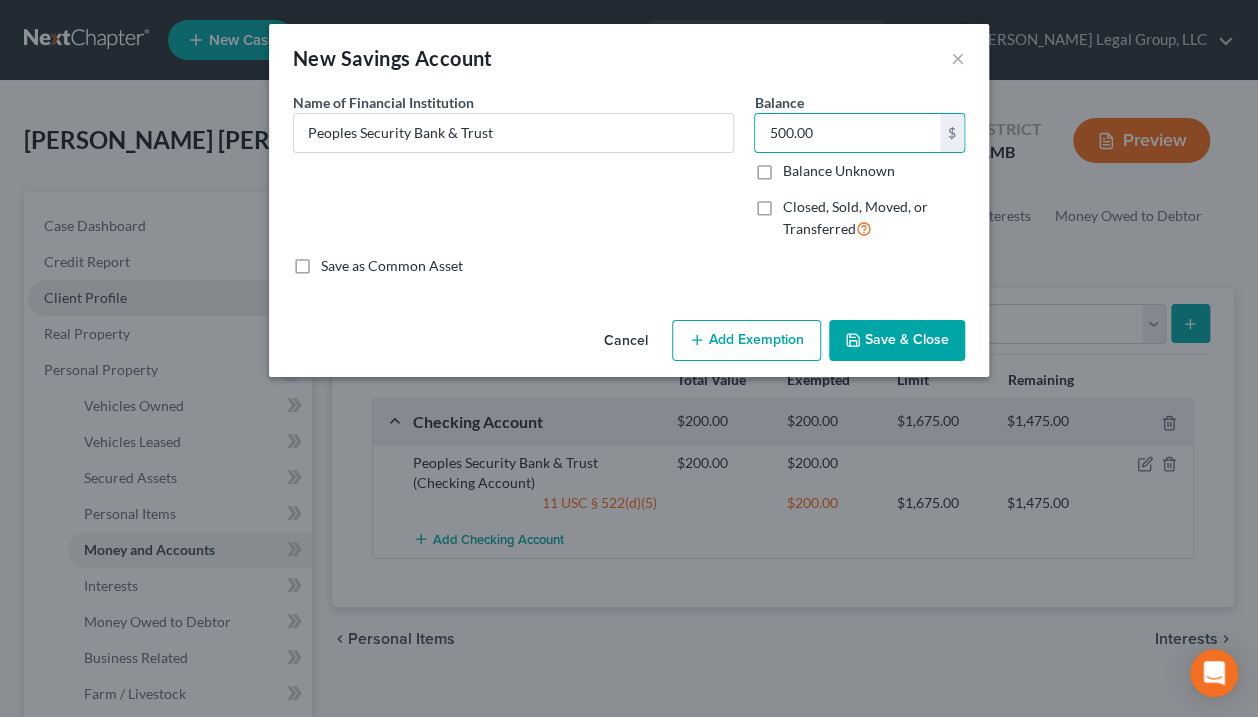 click on "Add Exemption" at bounding box center (746, 341) 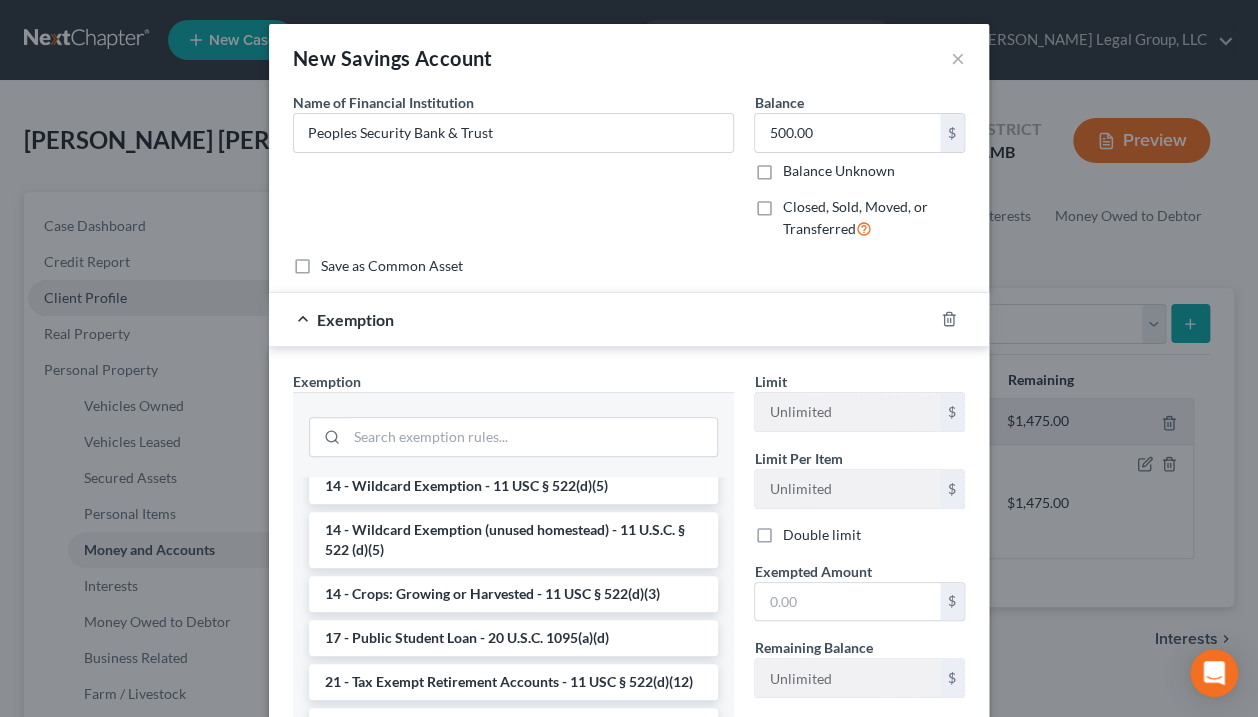 scroll, scrollTop: 560, scrollLeft: 0, axis: vertical 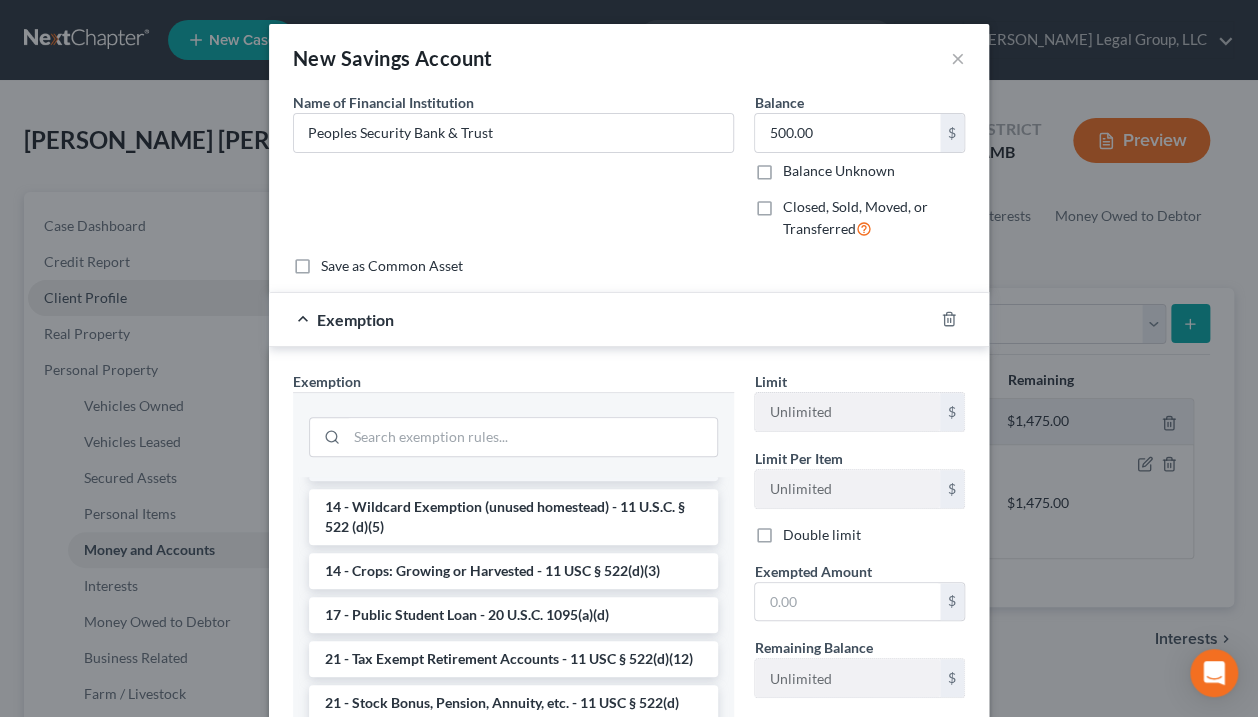 click on "14 - Wildcard Exemption - 11 USC § 522(d)(5)" at bounding box center (513, 463) 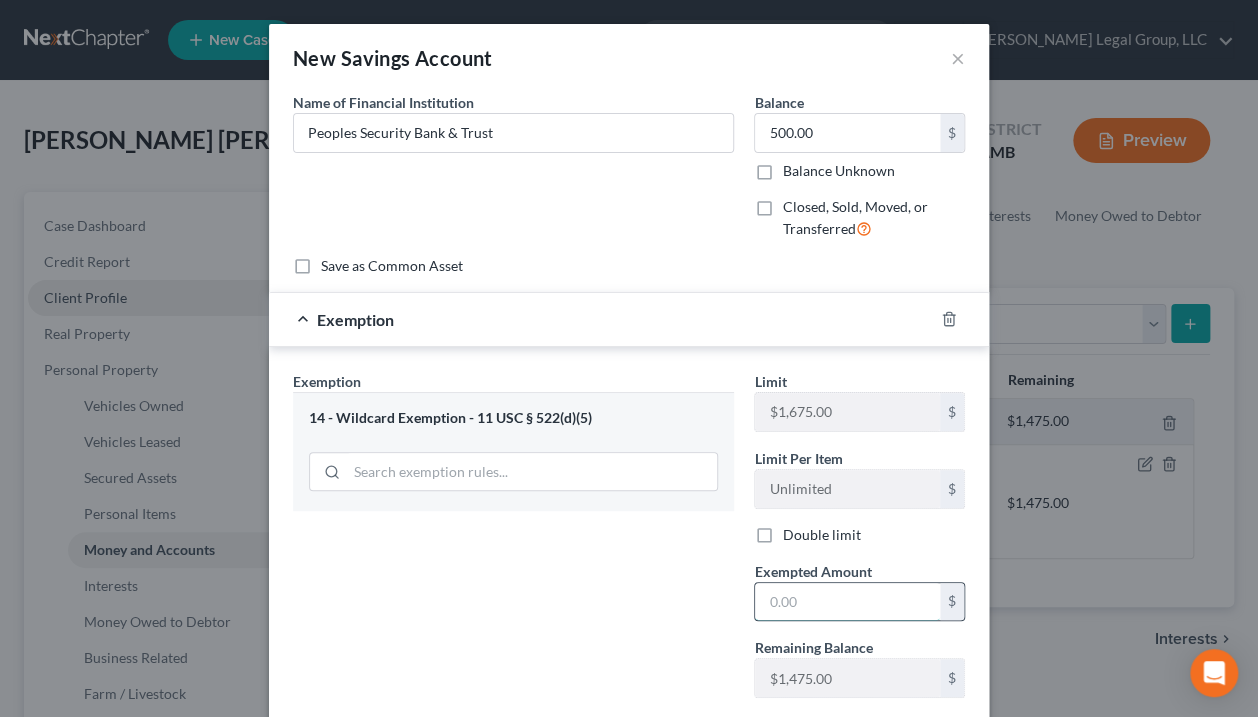 click at bounding box center [847, 602] 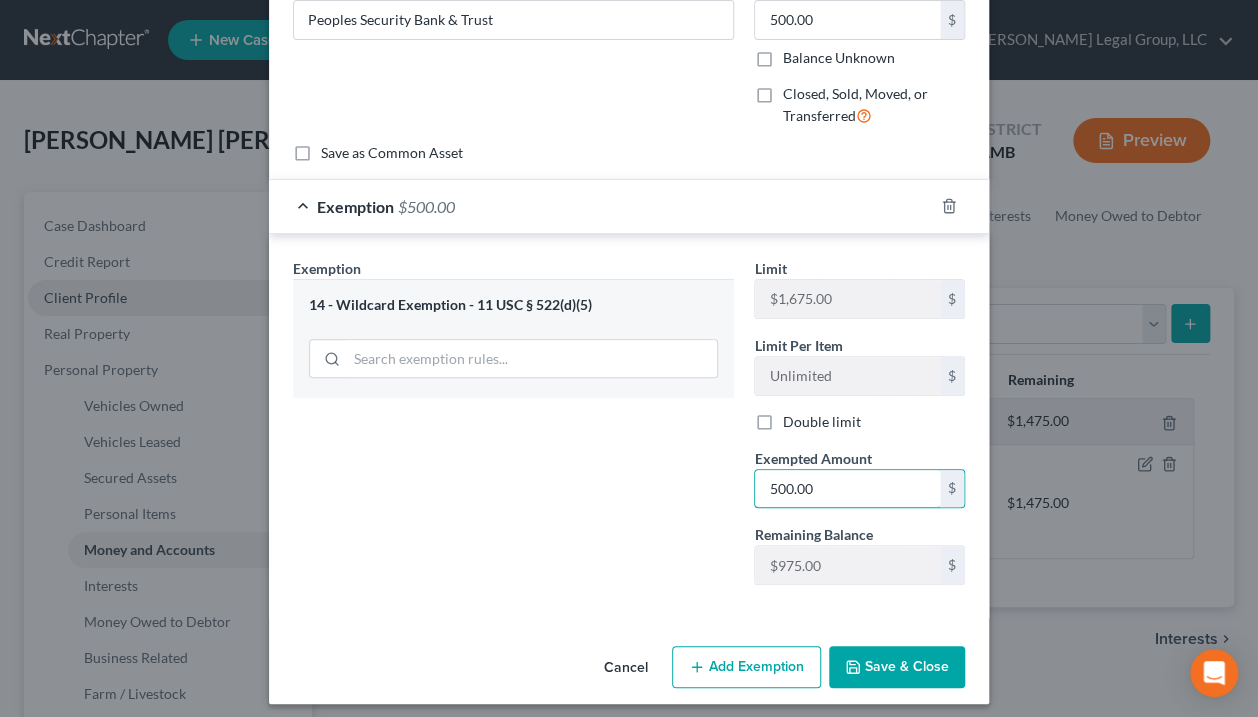 scroll, scrollTop: 121, scrollLeft: 0, axis: vertical 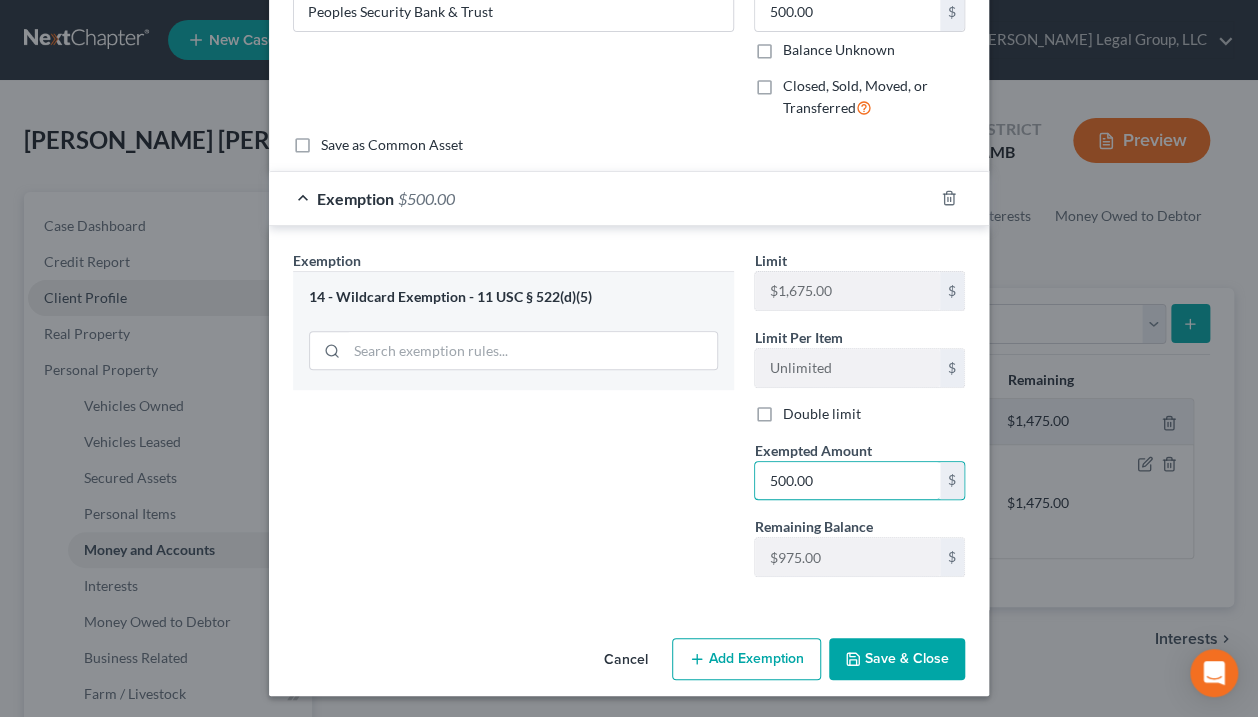 type on "500.00" 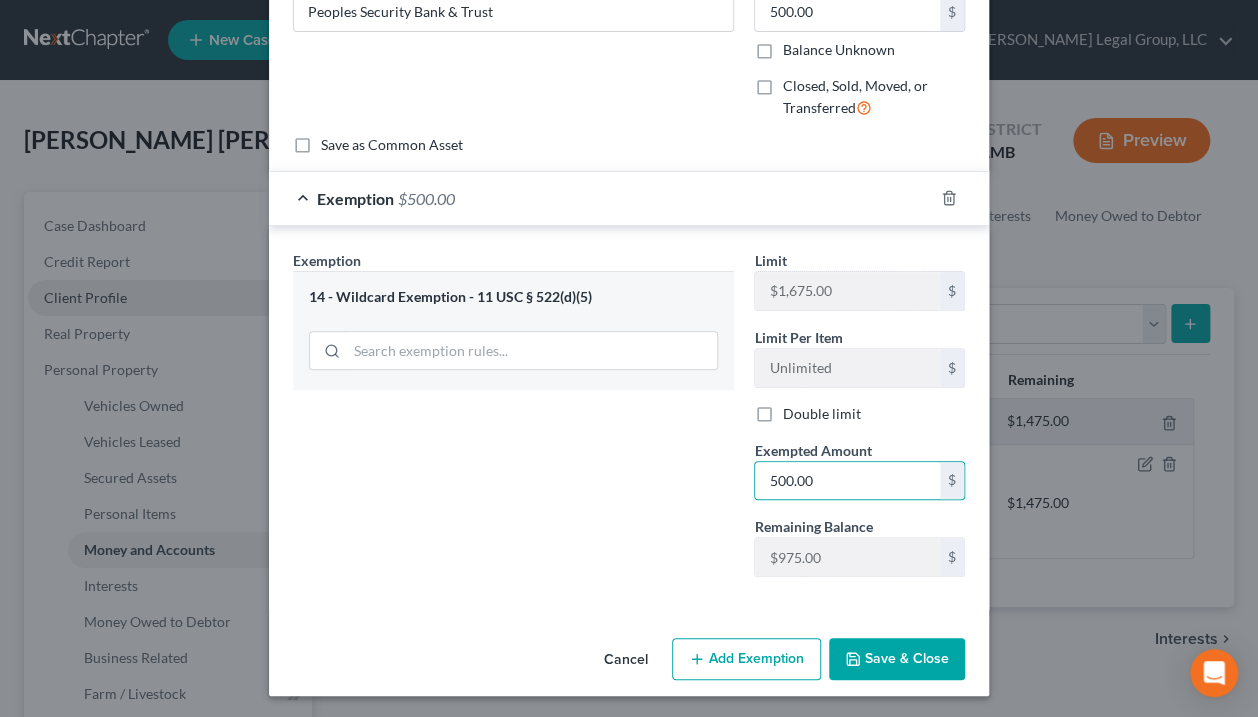 click on "Save & Close" at bounding box center (897, 659) 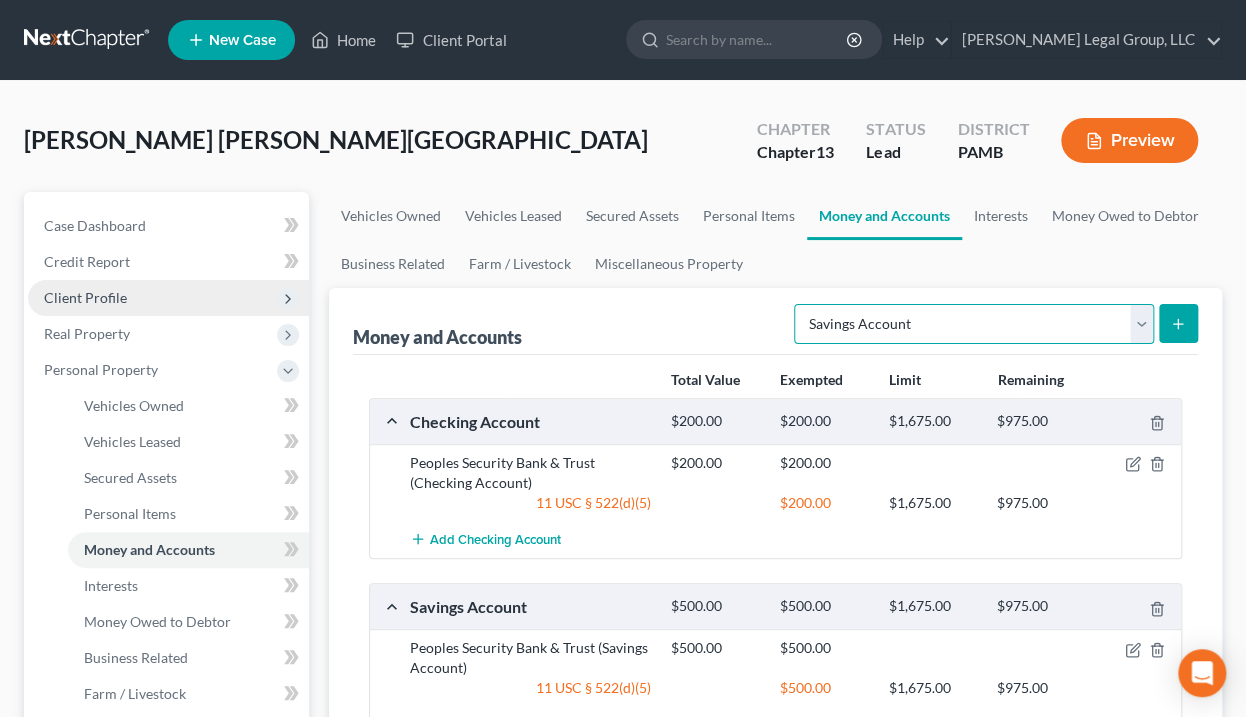 click on "Select Account Type Brokerage Cash on Hand Certificates of Deposit Checking Account Money Market Other (Credit Union, Health Savings Account, etc) Safe Deposit Box Savings Account Security Deposits or Prepayments" at bounding box center (974, 324) 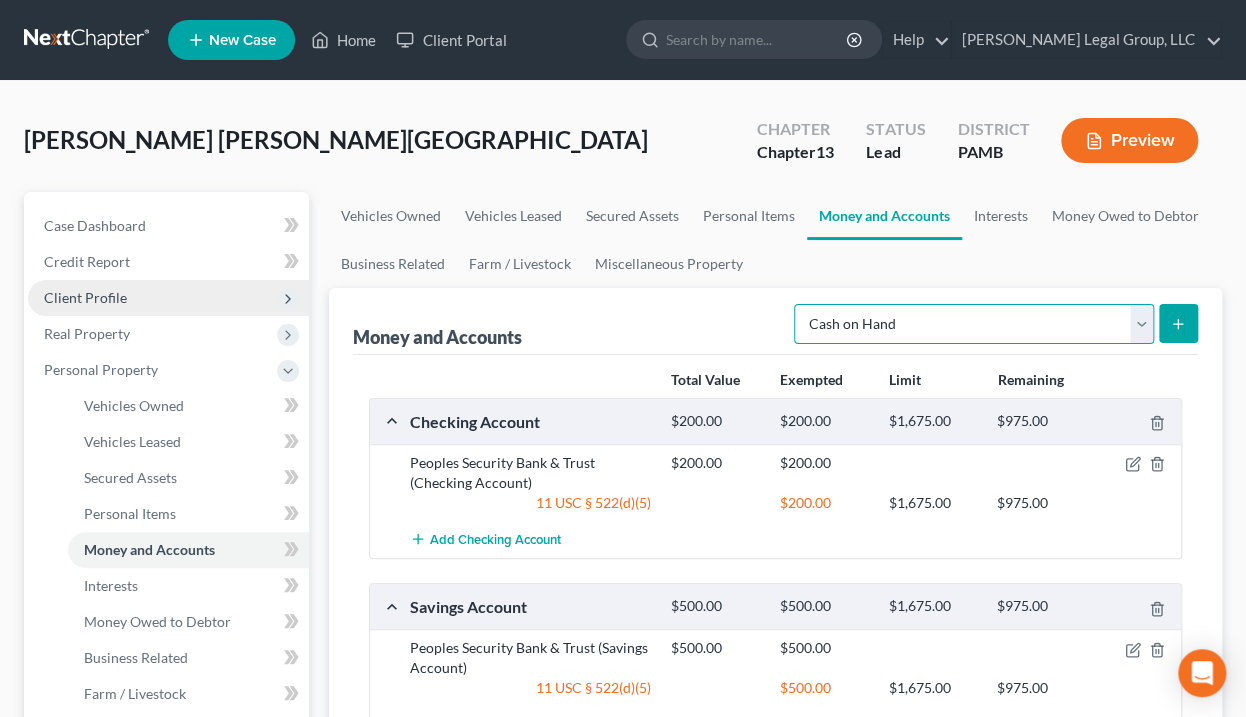 click on "Select Account Type Brokerage Cash on Hand Certificates of Deposit Checking Account Money Market Other (Credit Union, Health Savings Account, etc) Safe Deposit Box Savings Account Security Deposits or Prepayments" at bounding box center (974, 324) 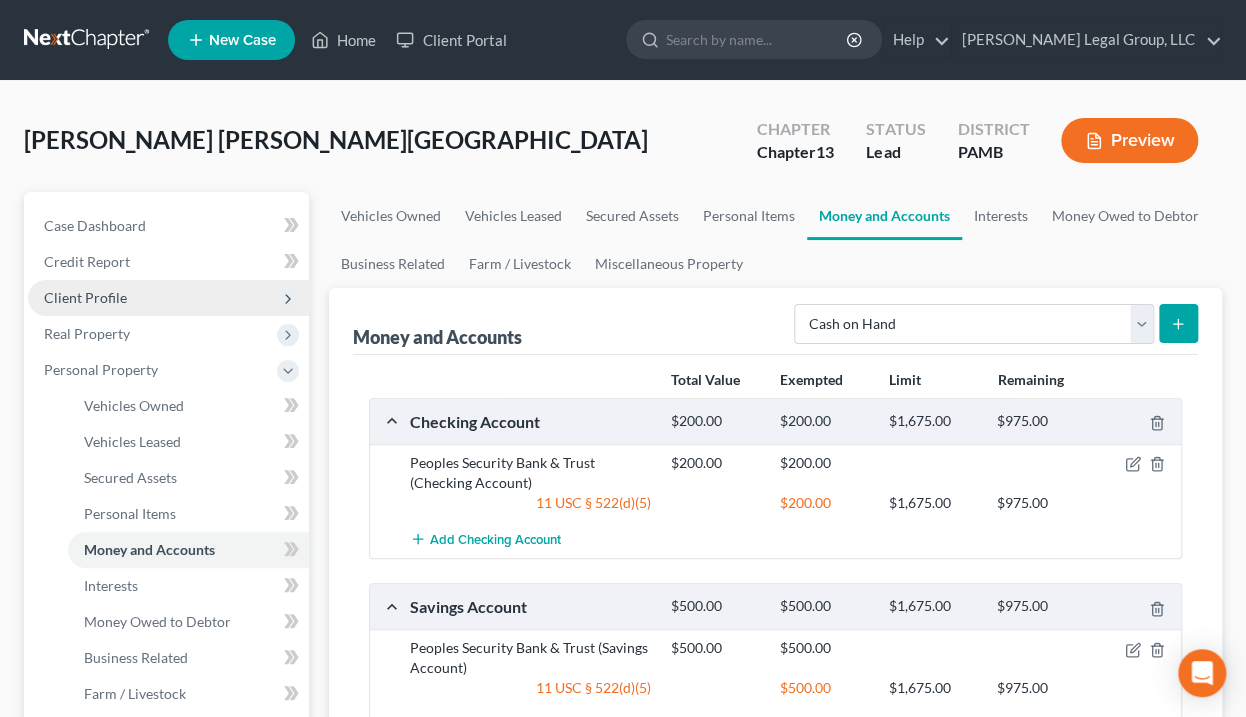 click 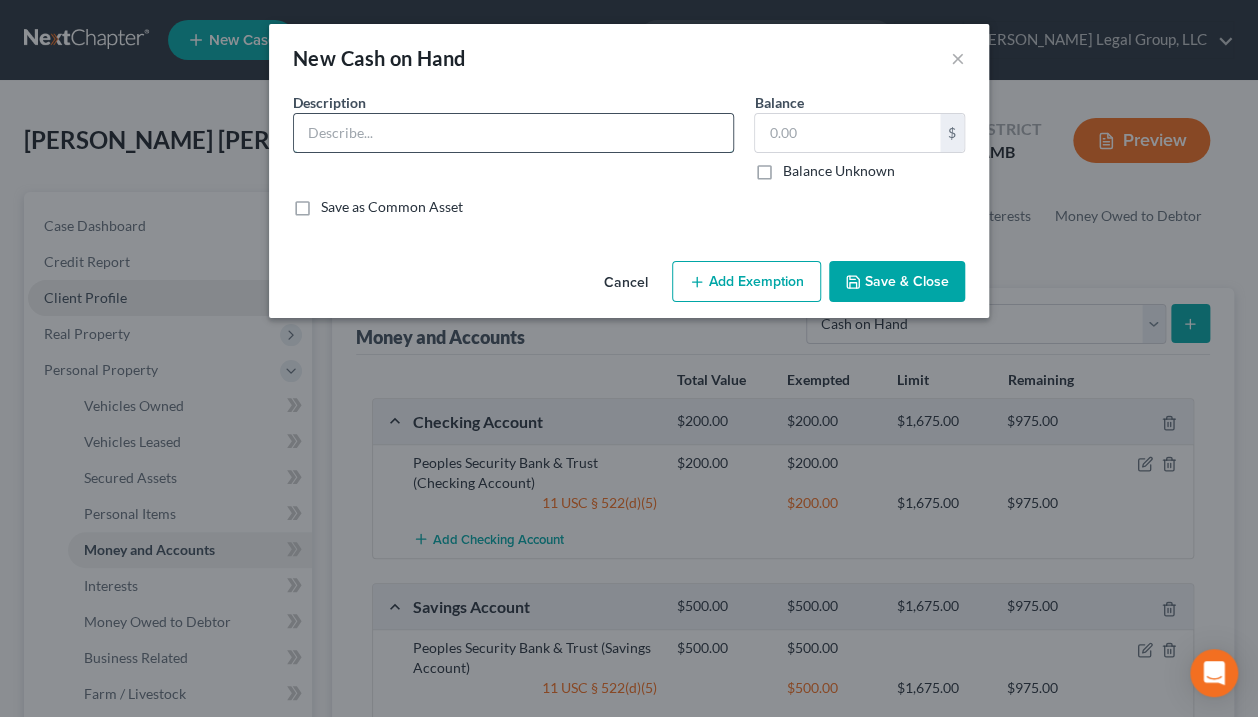 click at bounding box center [513, 133] 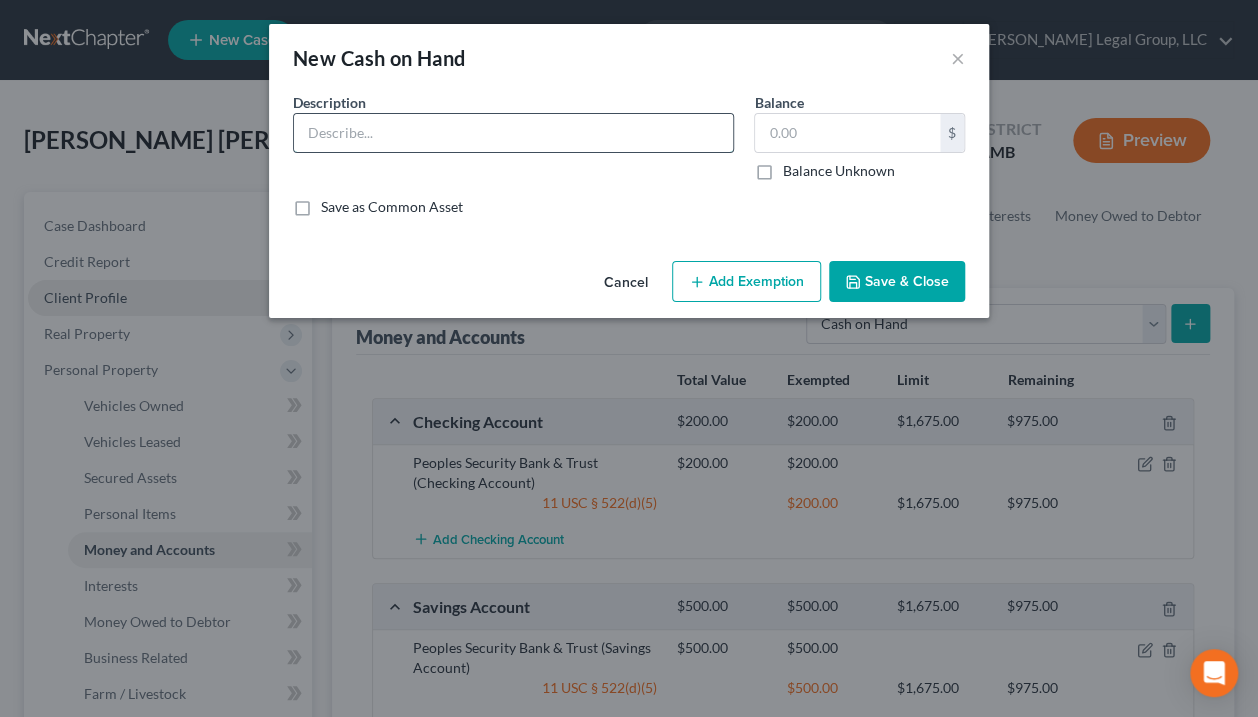 type on "Cash" 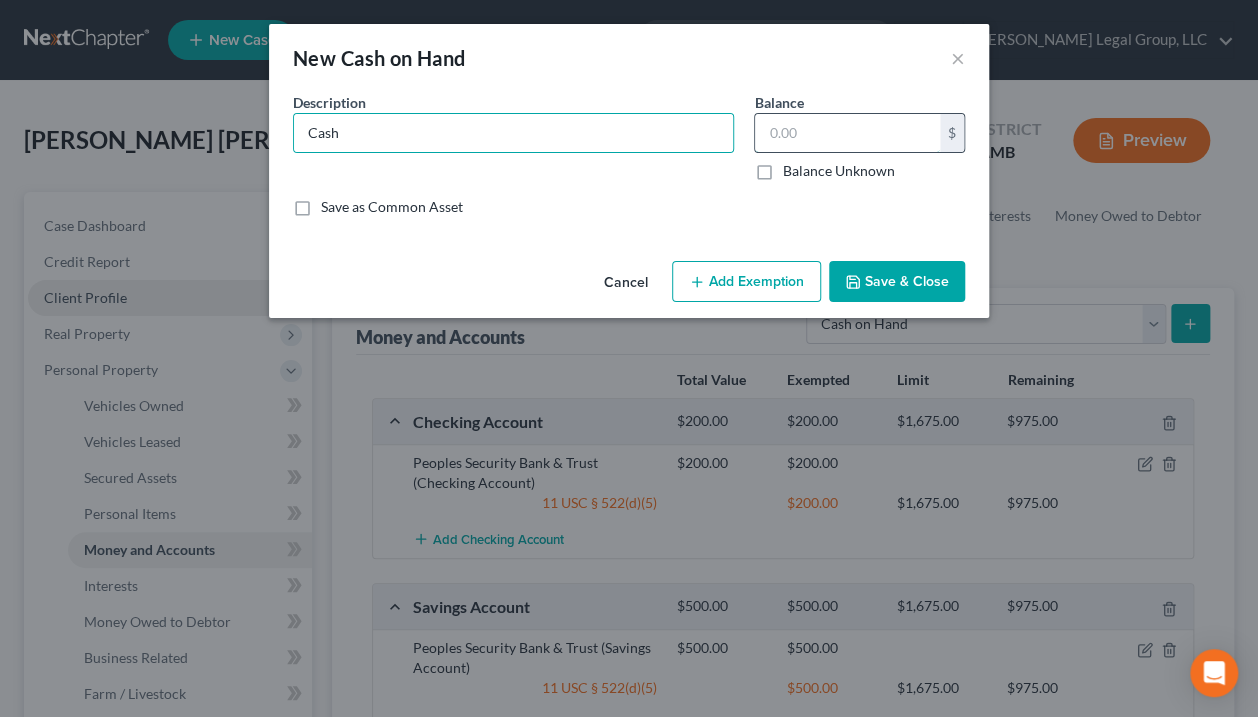 click at bounding box center [847, 133] 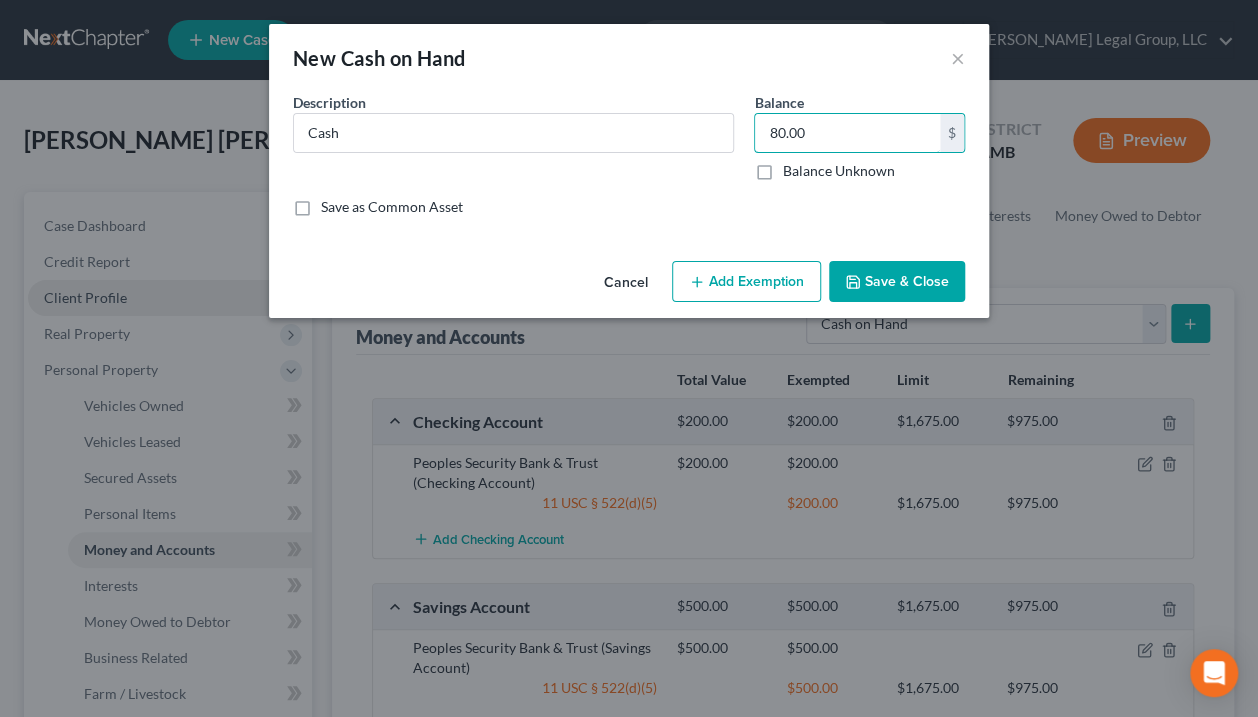 type on "80.00" 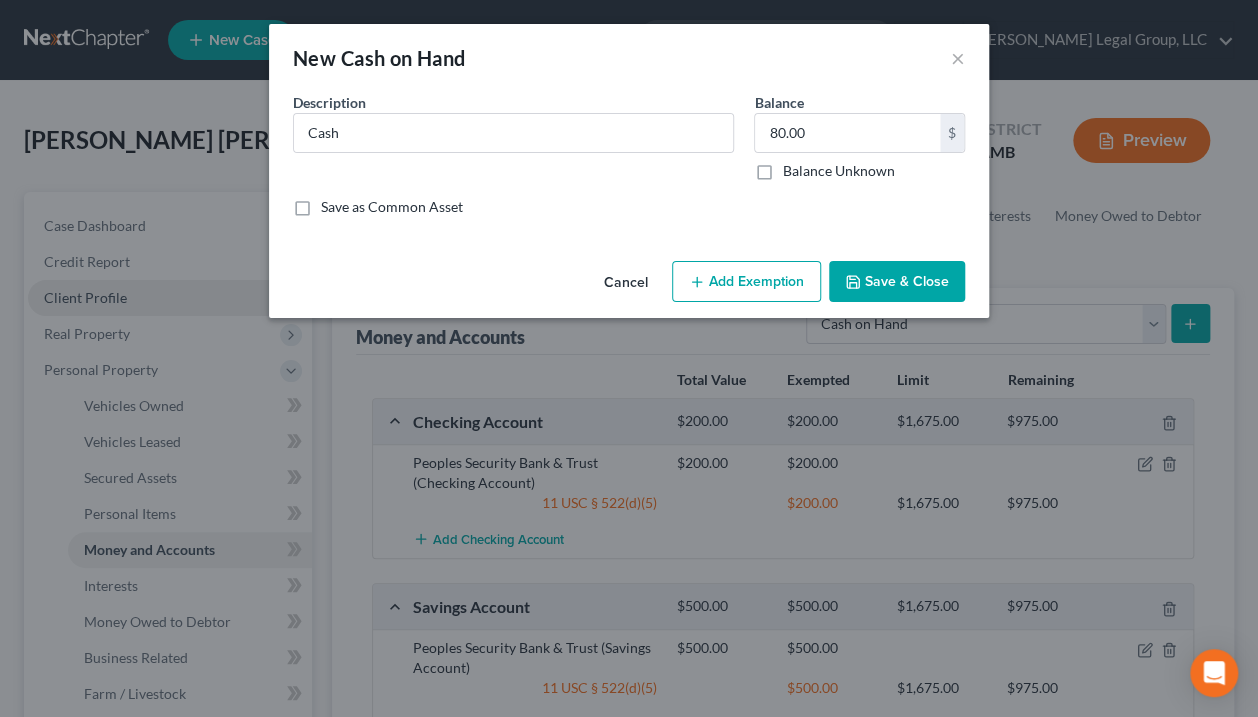 click on "Add Exemption" at bounding box center [746, 282] 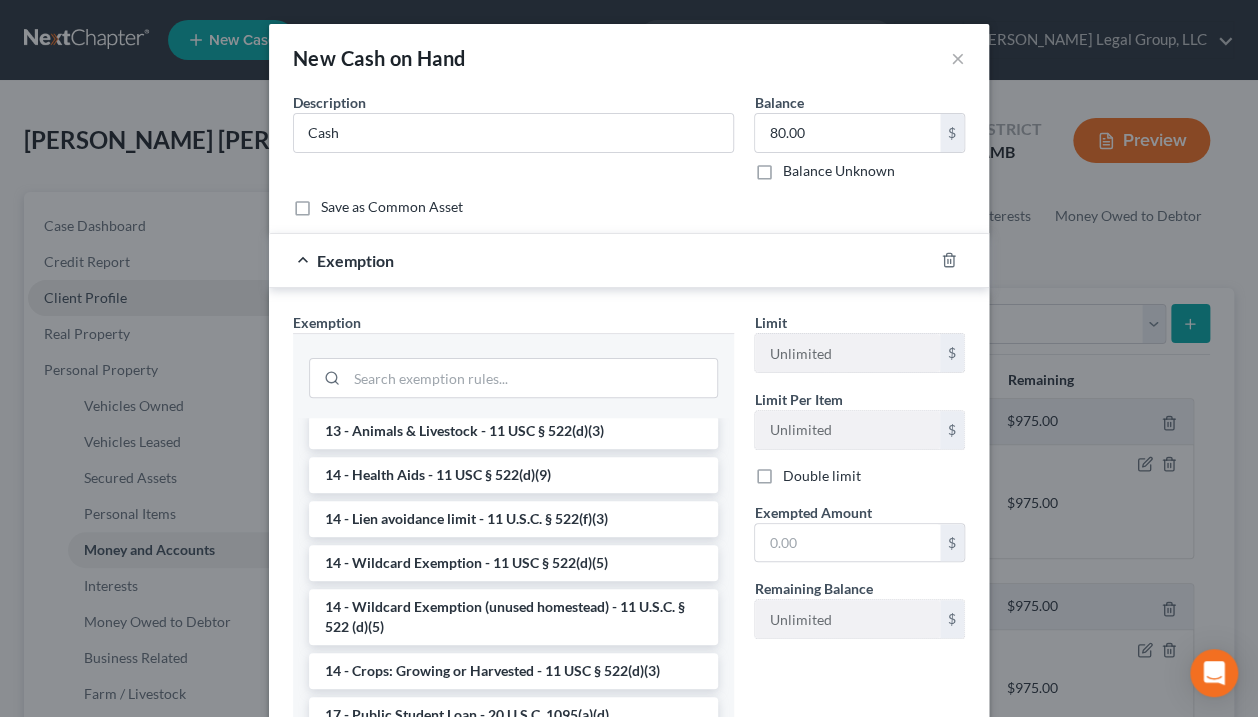 scroll, scrollTop: 320, scrollLeft: 0, axis: vertical 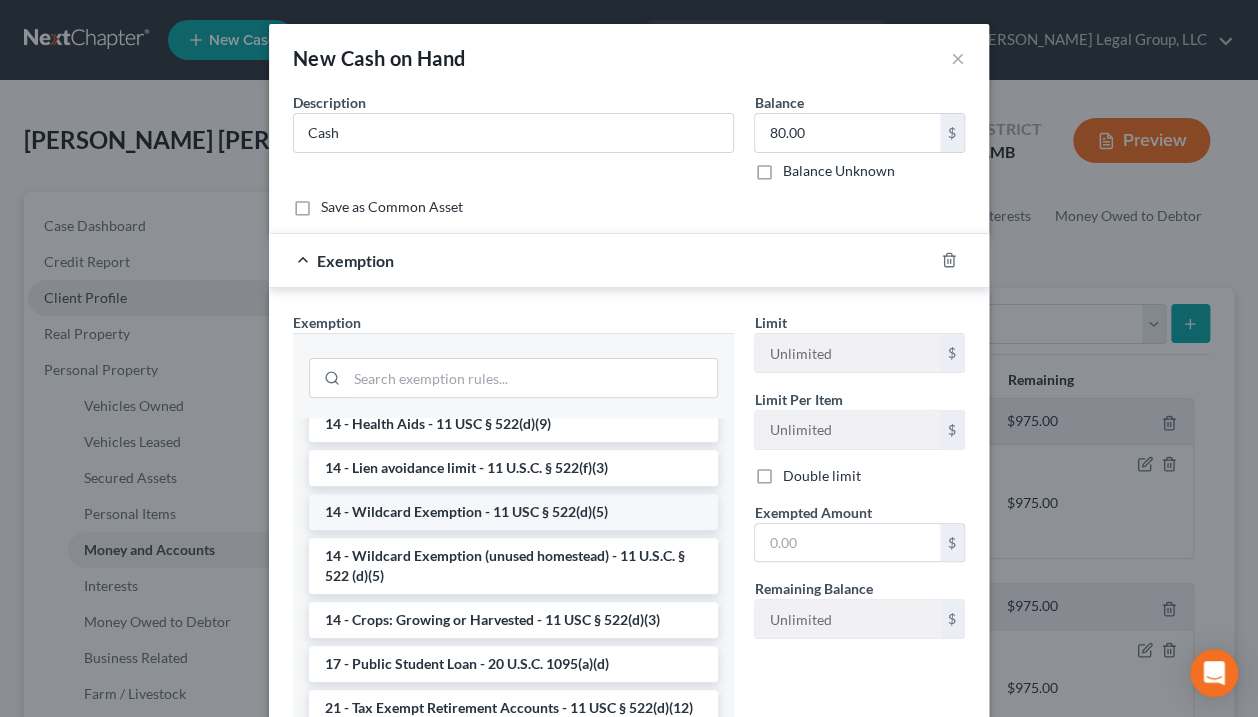 click on "14 - Wildcard Exemption - 11 USC § 522(d)(5)" at bounding box center (513, 512) 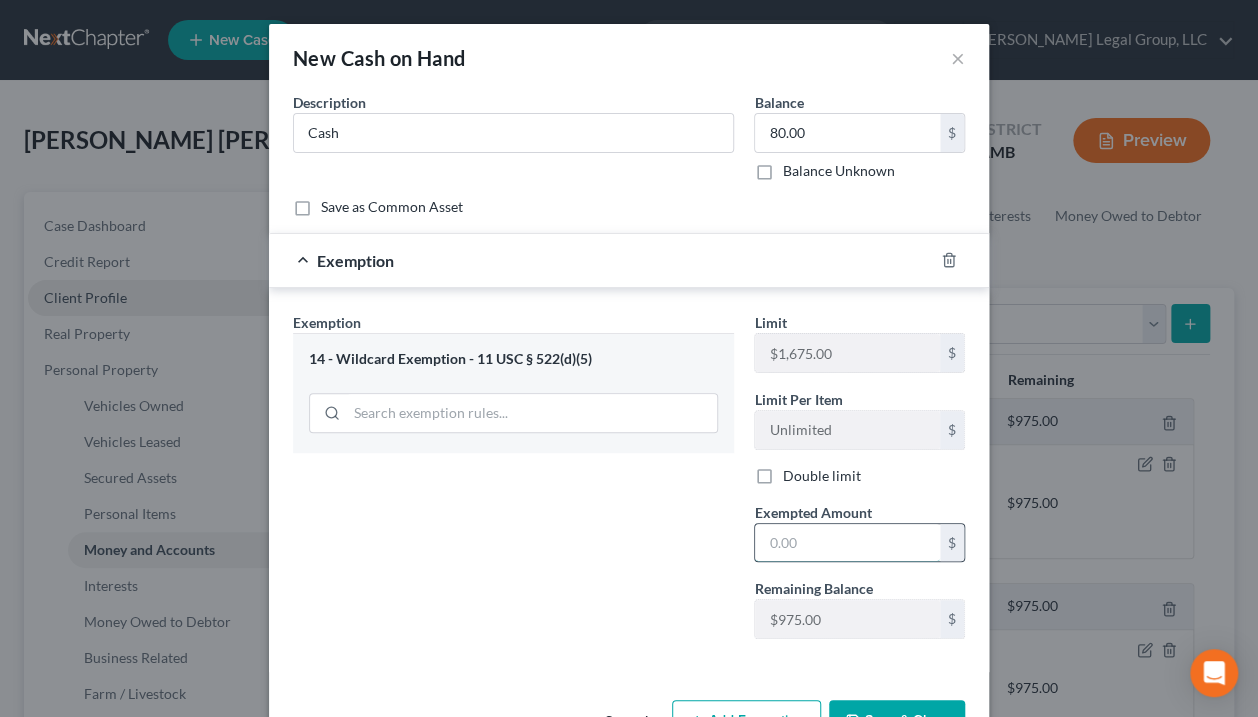 click at bounding box center (847, 543) 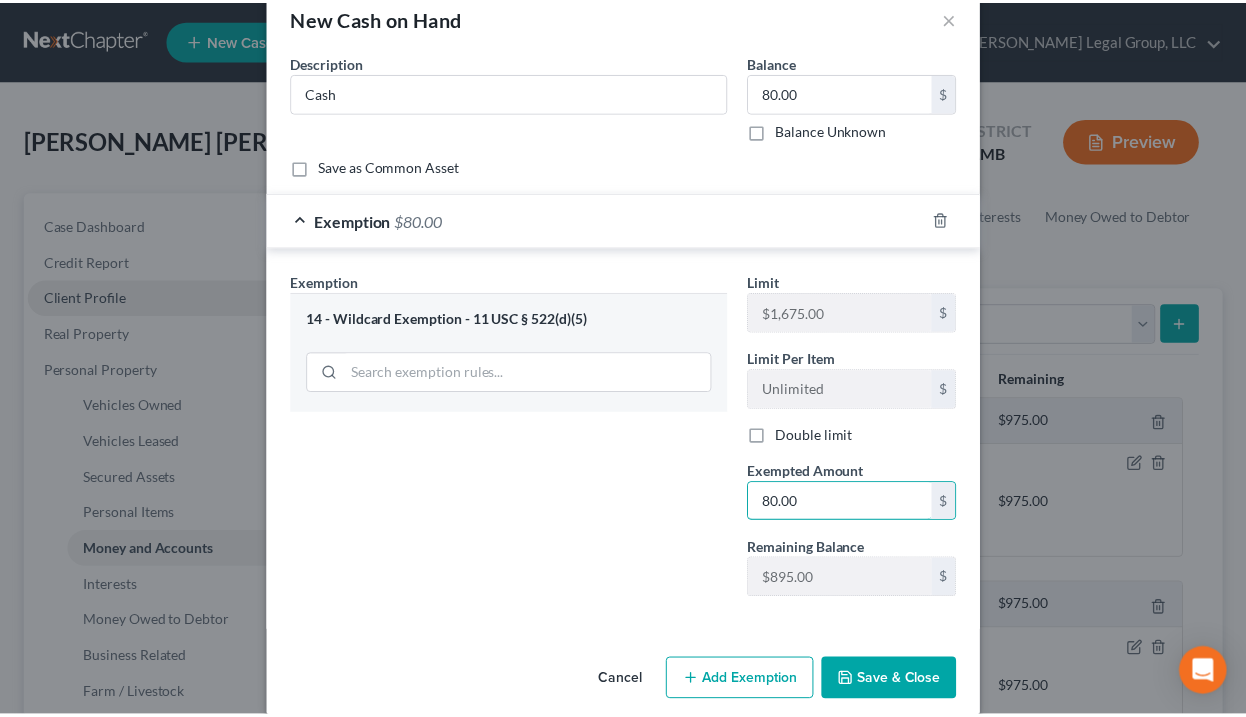 scroll, scrollTop: 62, scrollLeft: 0, axis: vertical 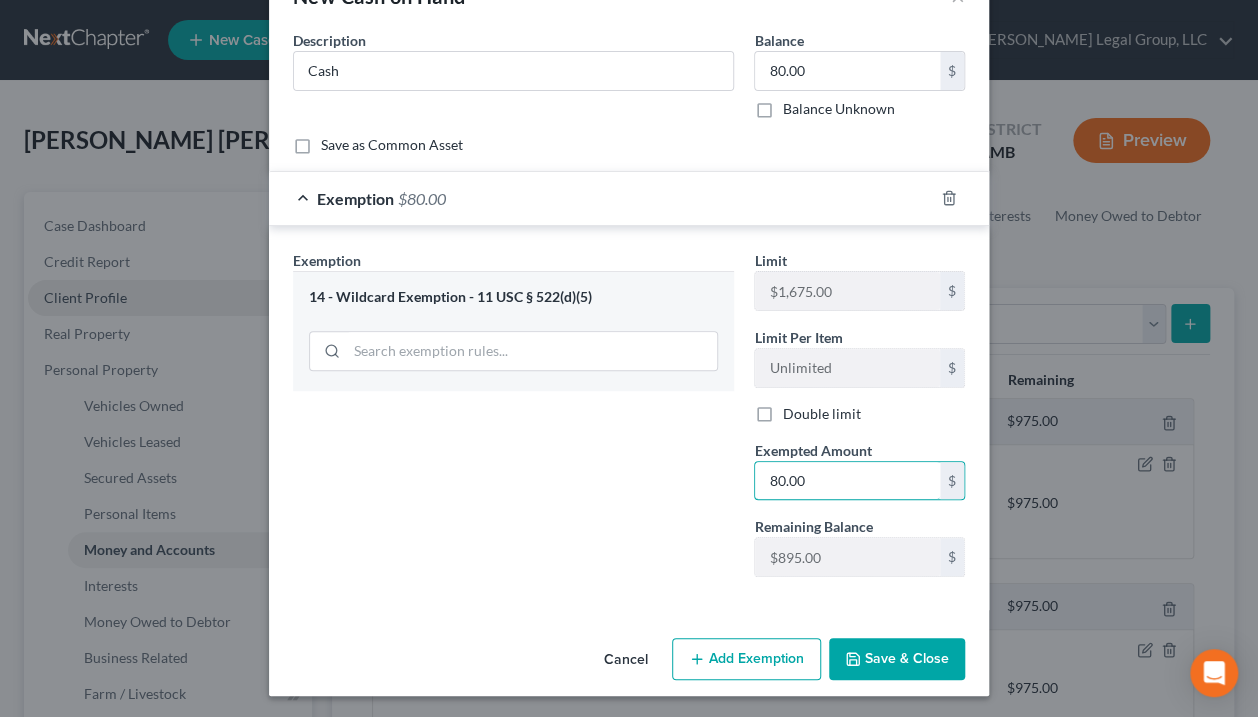 type on "80.00" 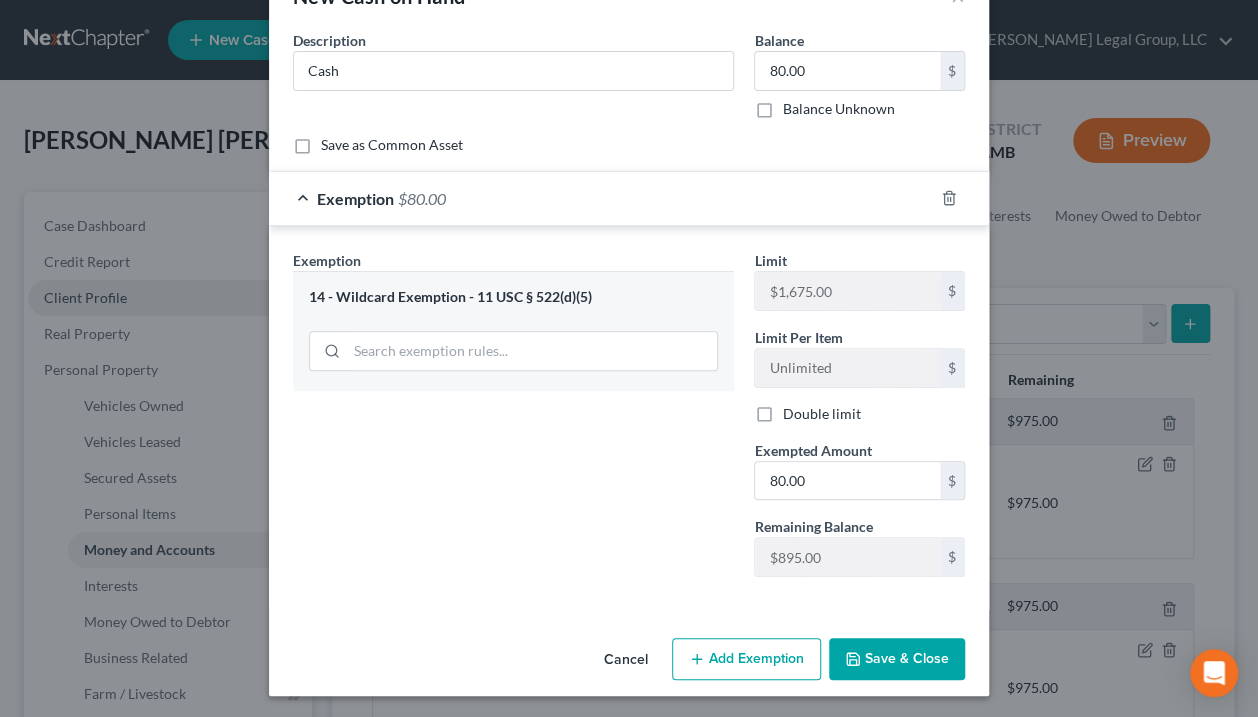 click on "Save & Close" at bounding box center [897, 659] 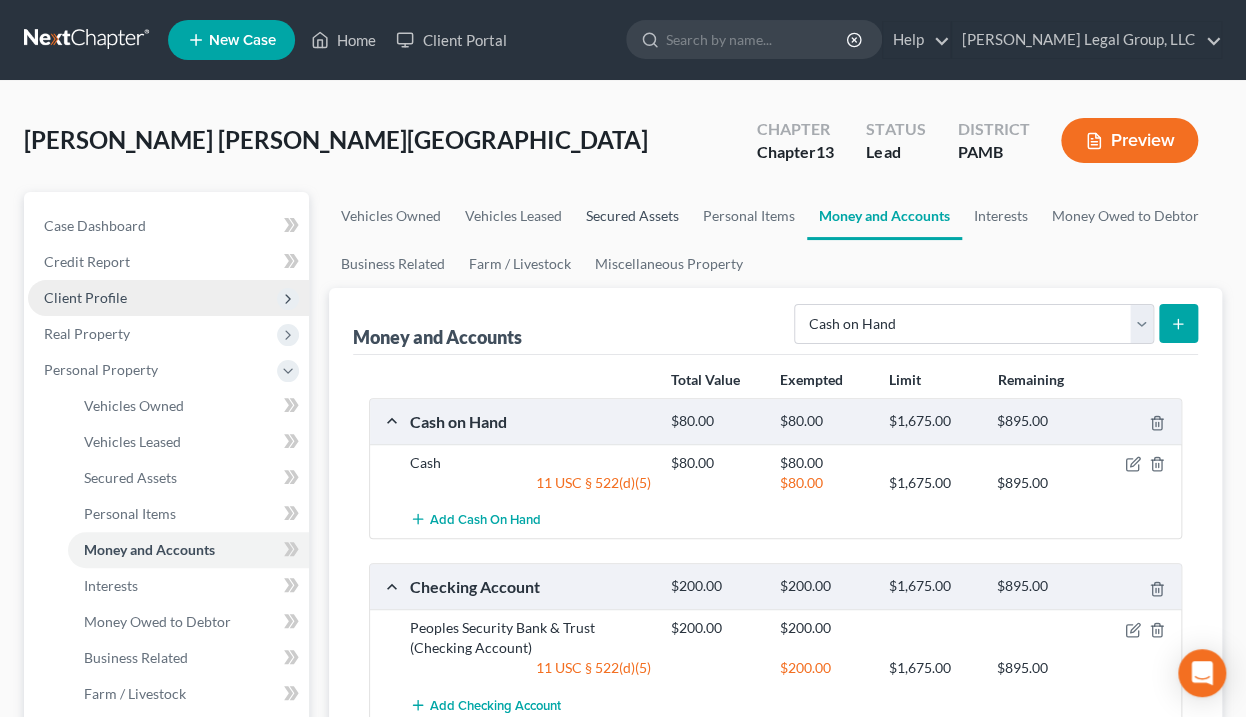click on "Secured Assets" at bounding box center (632, 216) 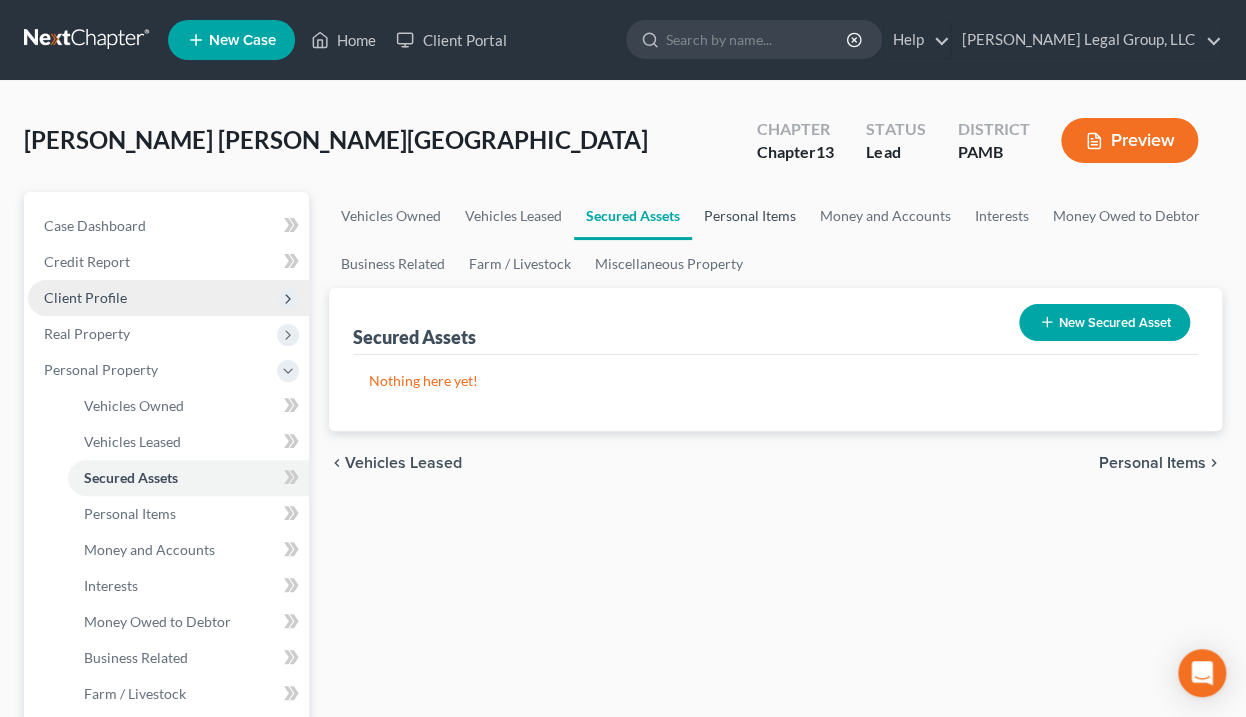 click on "Personal Items" at bounding box center [750, 216] 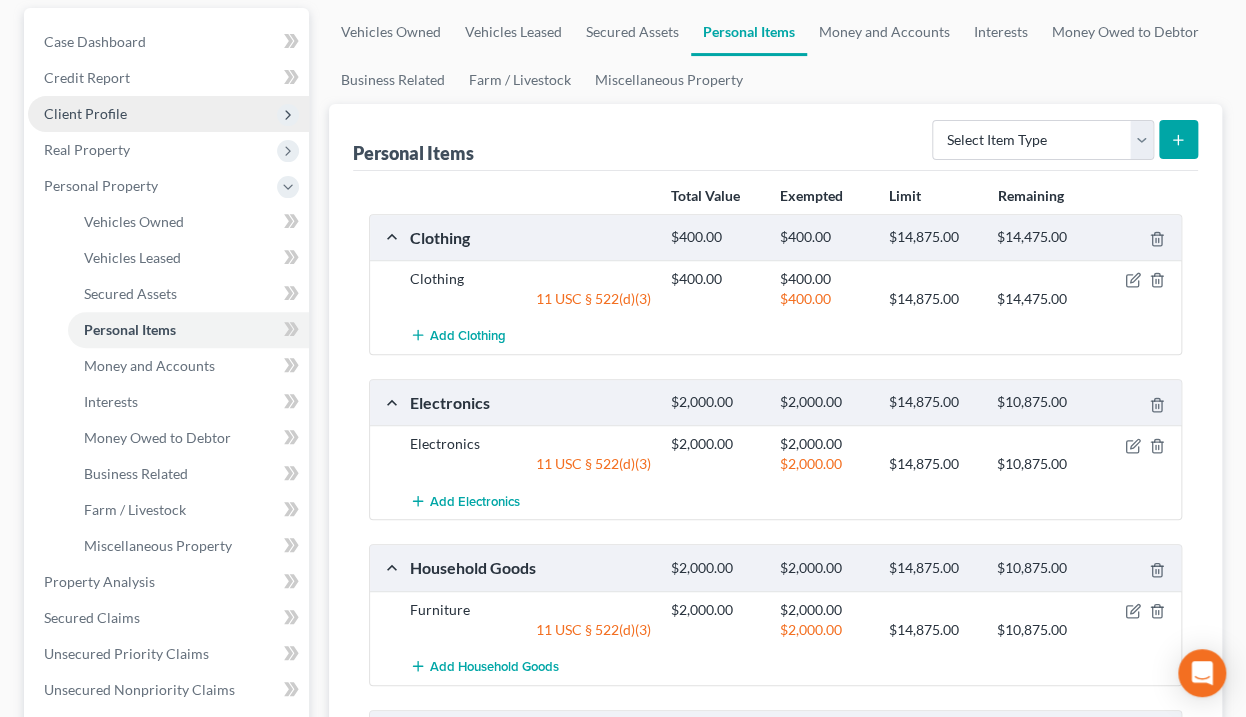 scroll, scrollTop: 0, scrollLeft: 0, axis: both 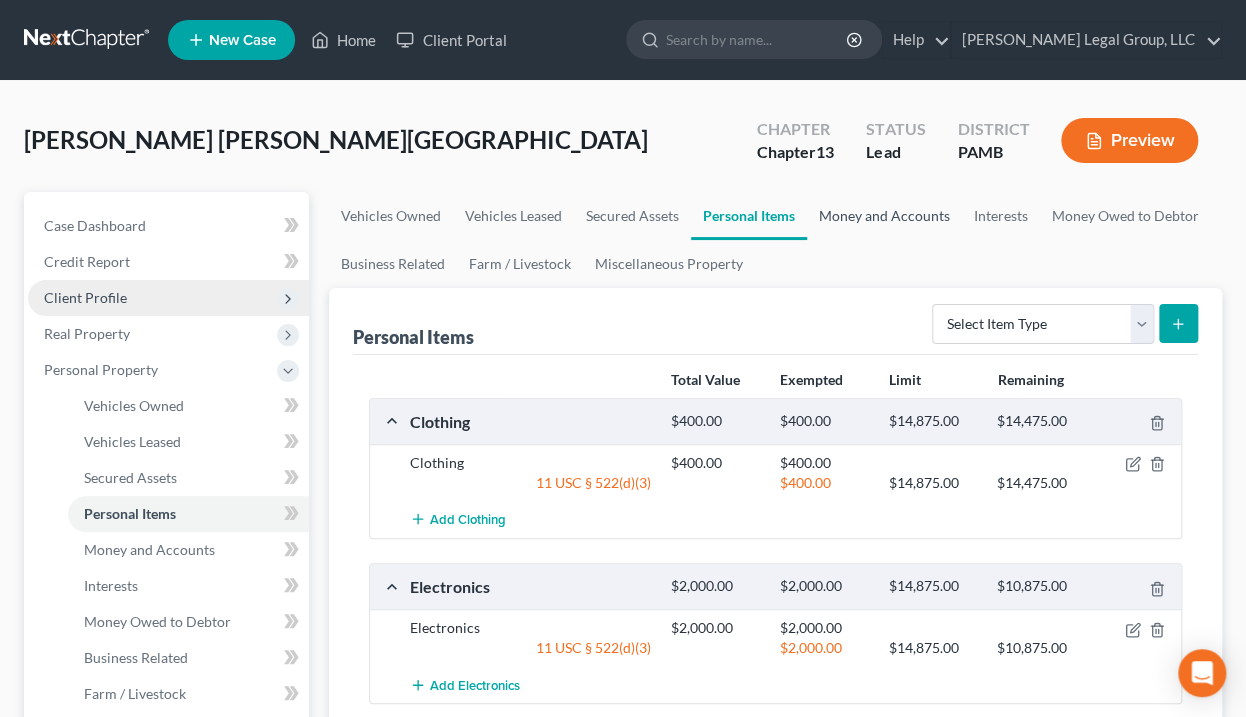 click on "Money and Accounts" at bounding box center [884, 216] 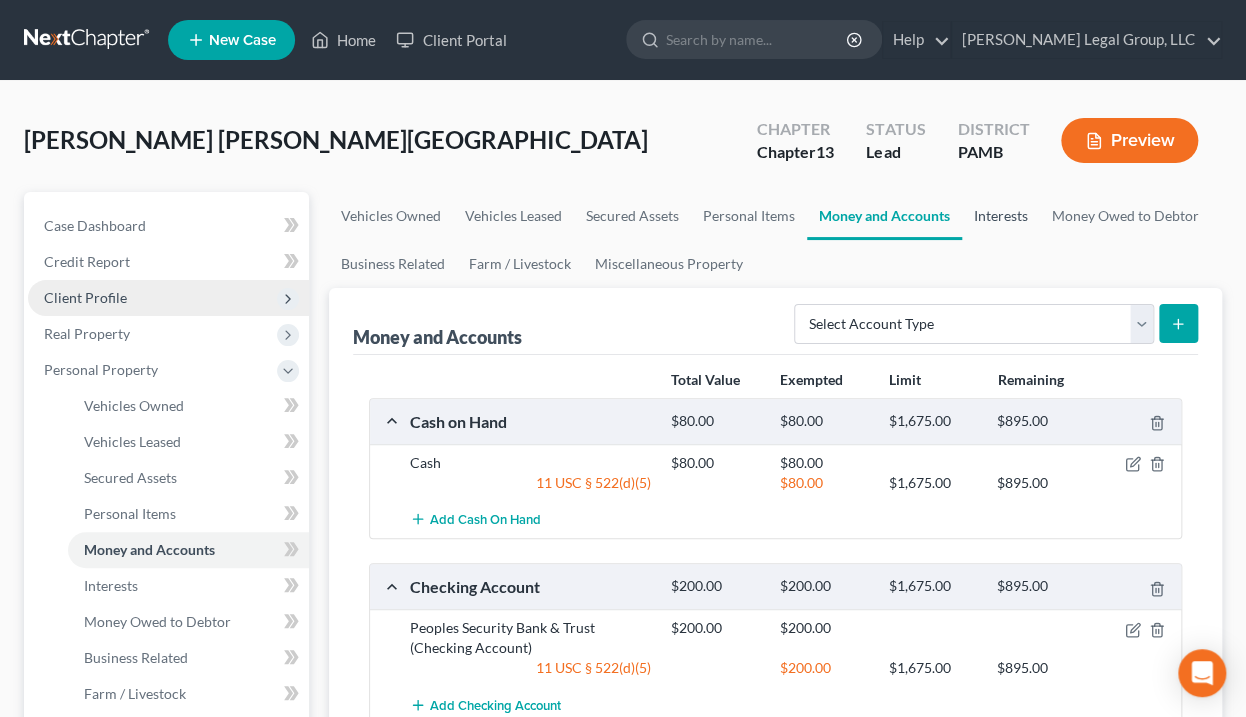 click on "Interests" at bounding box center (1001, 216) 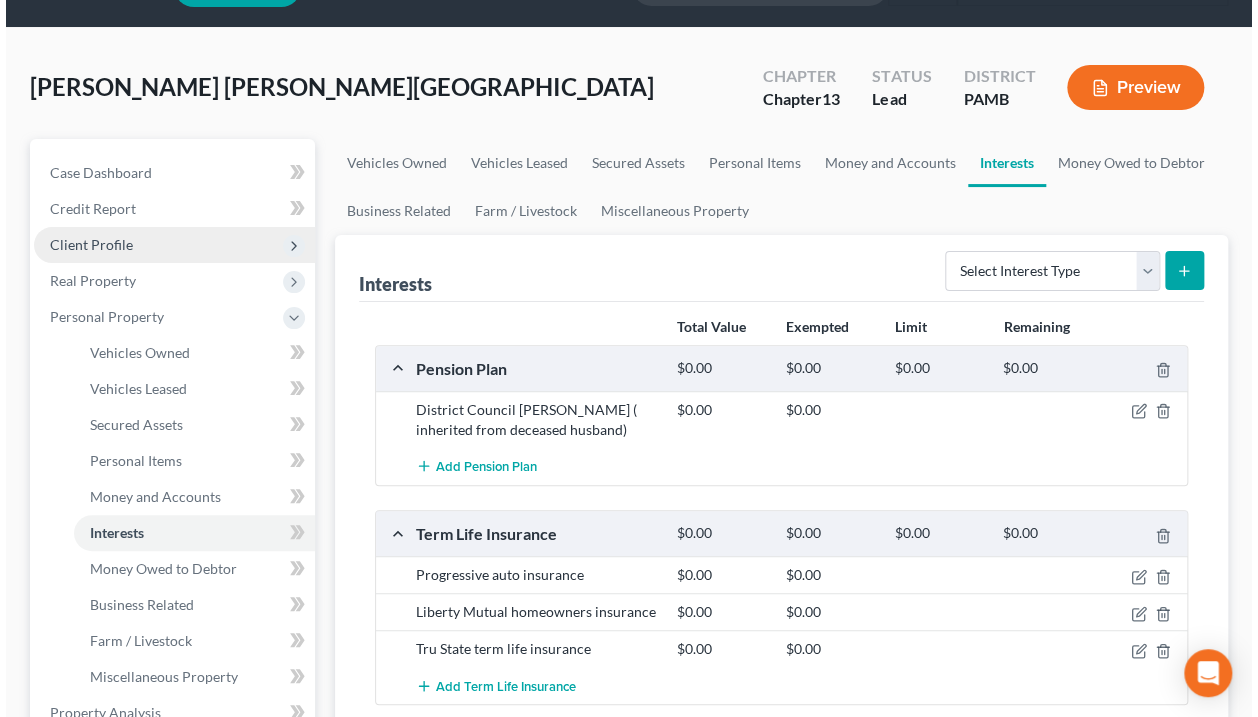 scroll, scrollTop: 160, scrollLeft: 0, axis: vertical 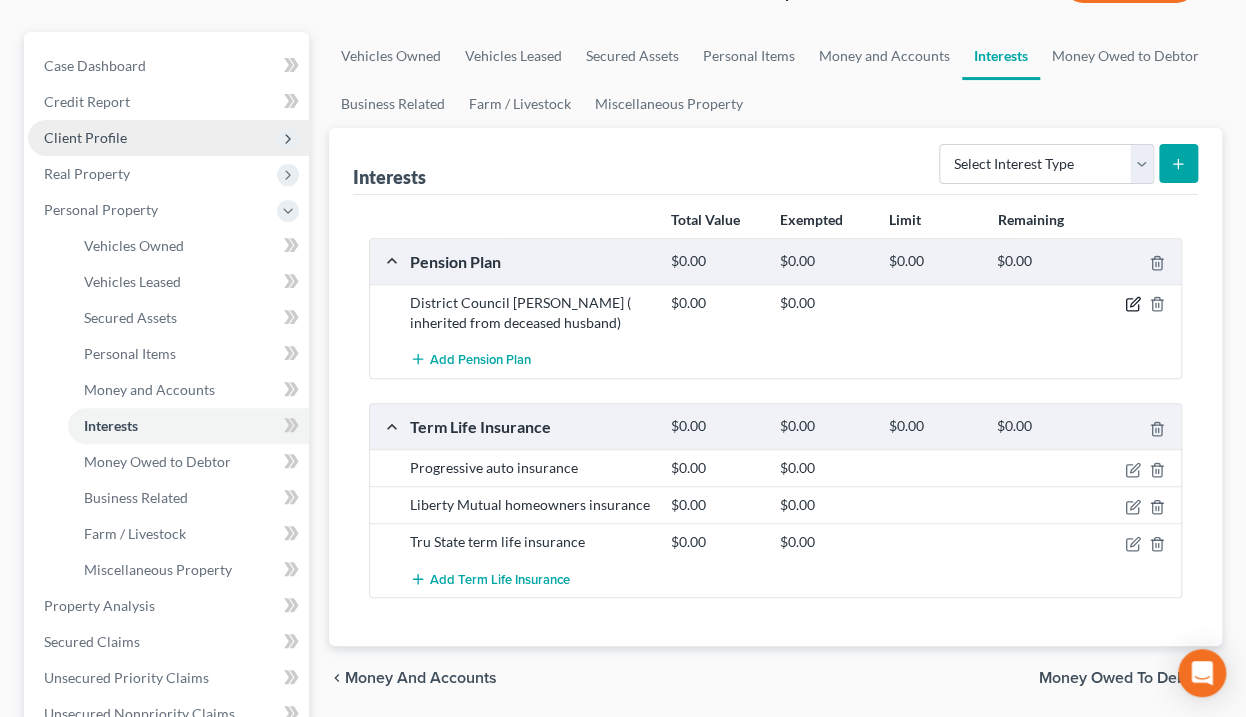 click 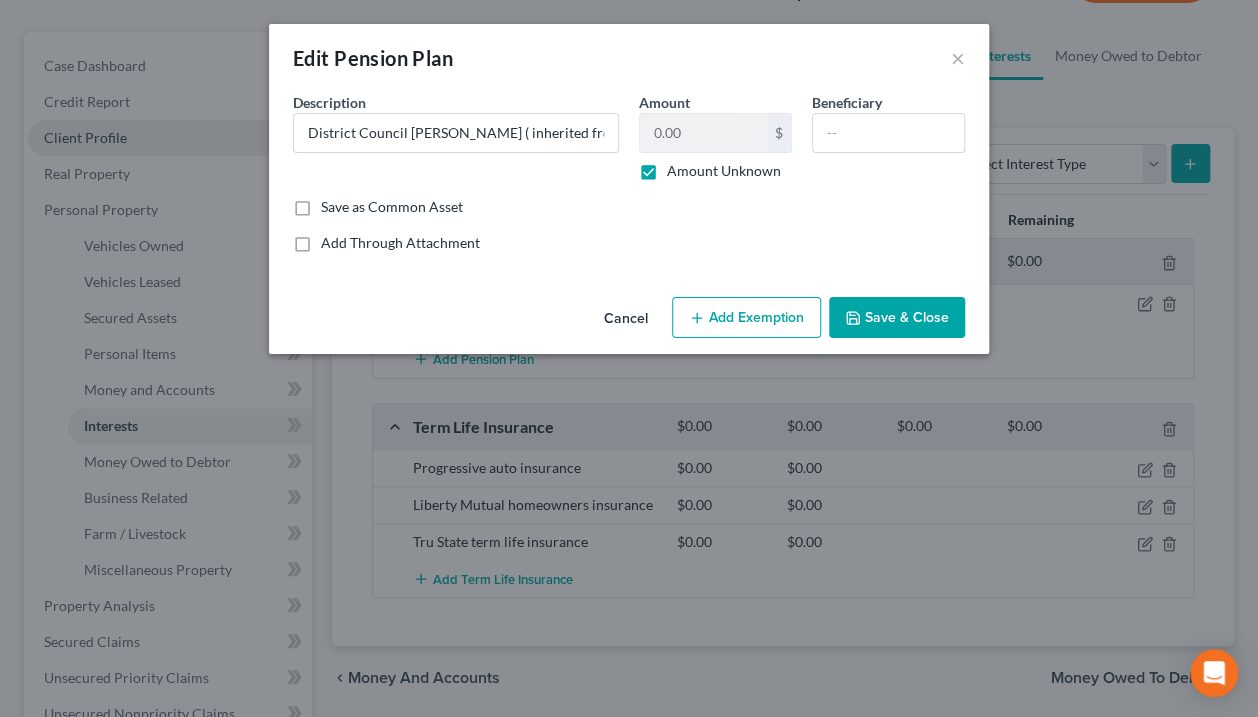 click on "Add Exemption" at bounding box center [746, 318] 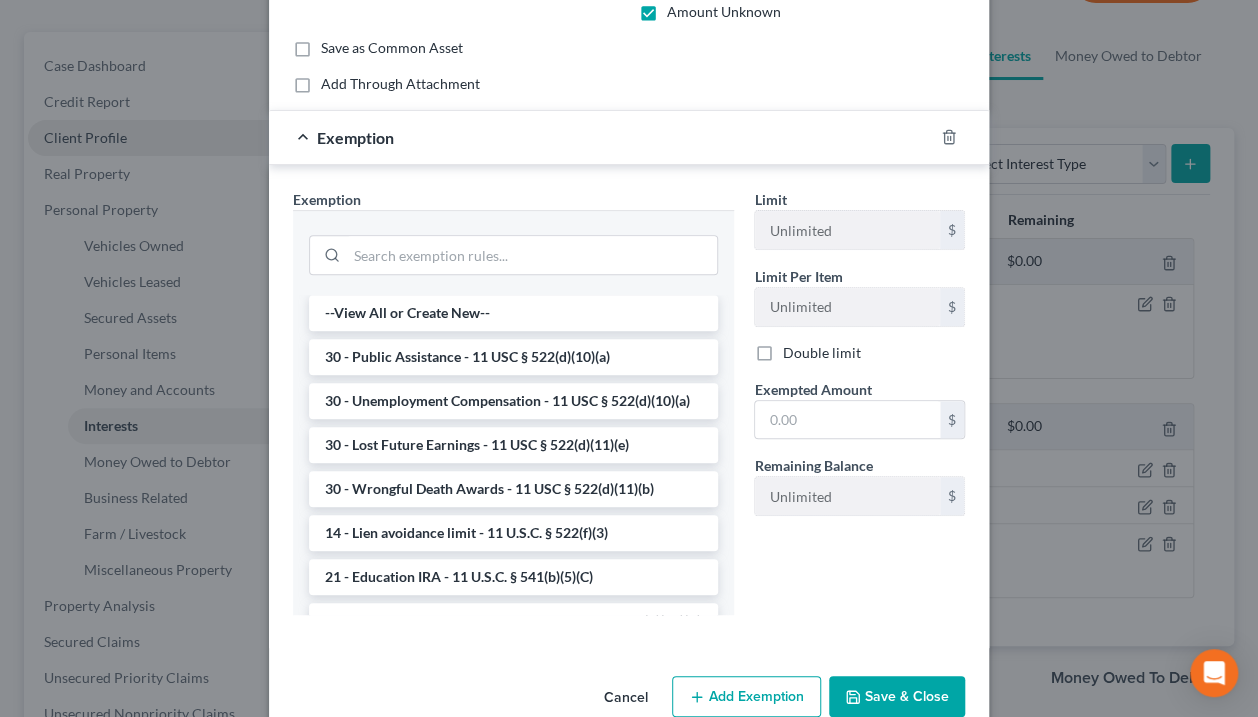 scroll, scrollTop: 160, scrollLeft: 0, axis: vertical 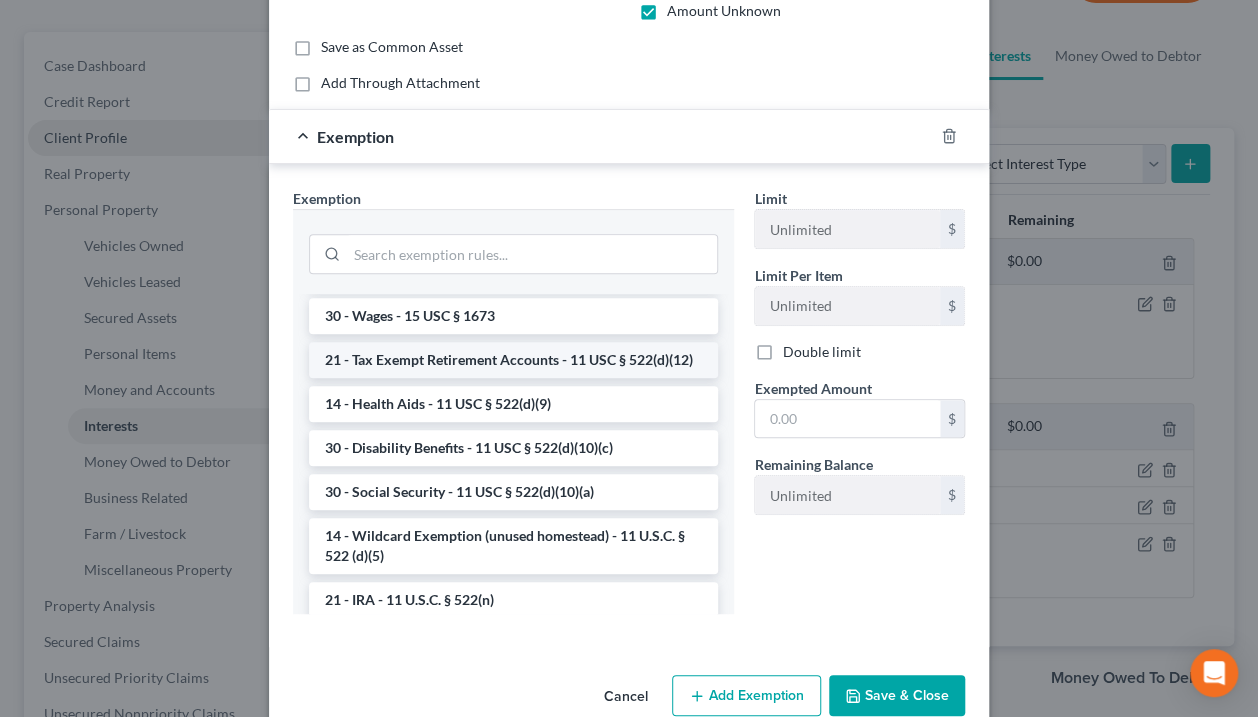 click on "21 - Tax Exempt Retirement Accounts - 11 USC § 522(d)(12)" at bounding box center (513, 360) 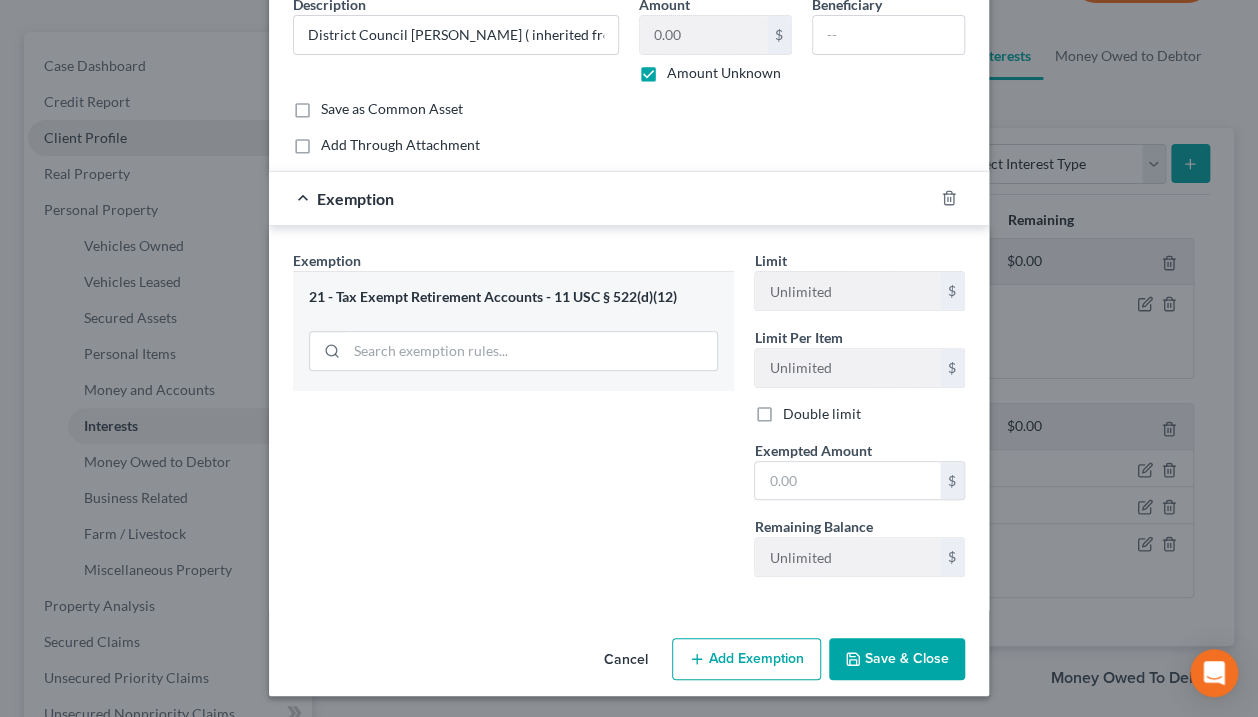 click on "Save & Close" at bounding box center (897, 659) 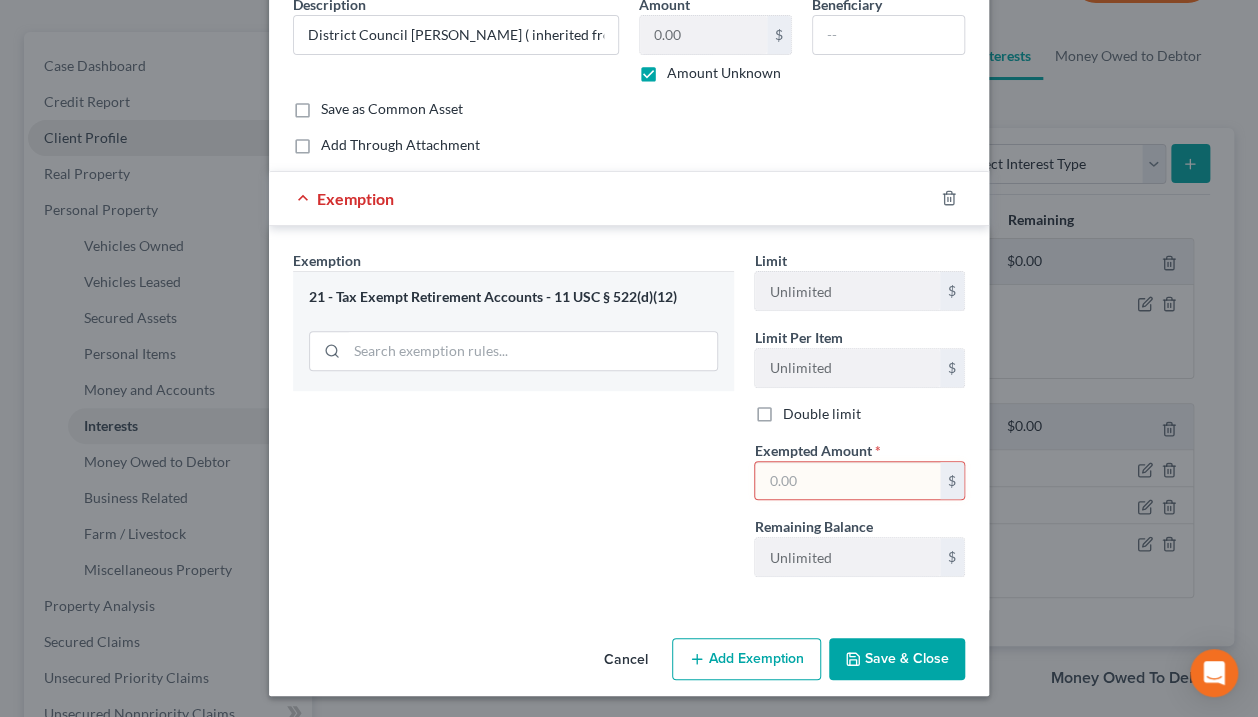 click on "Cancel" at bounding box center [626, 660] 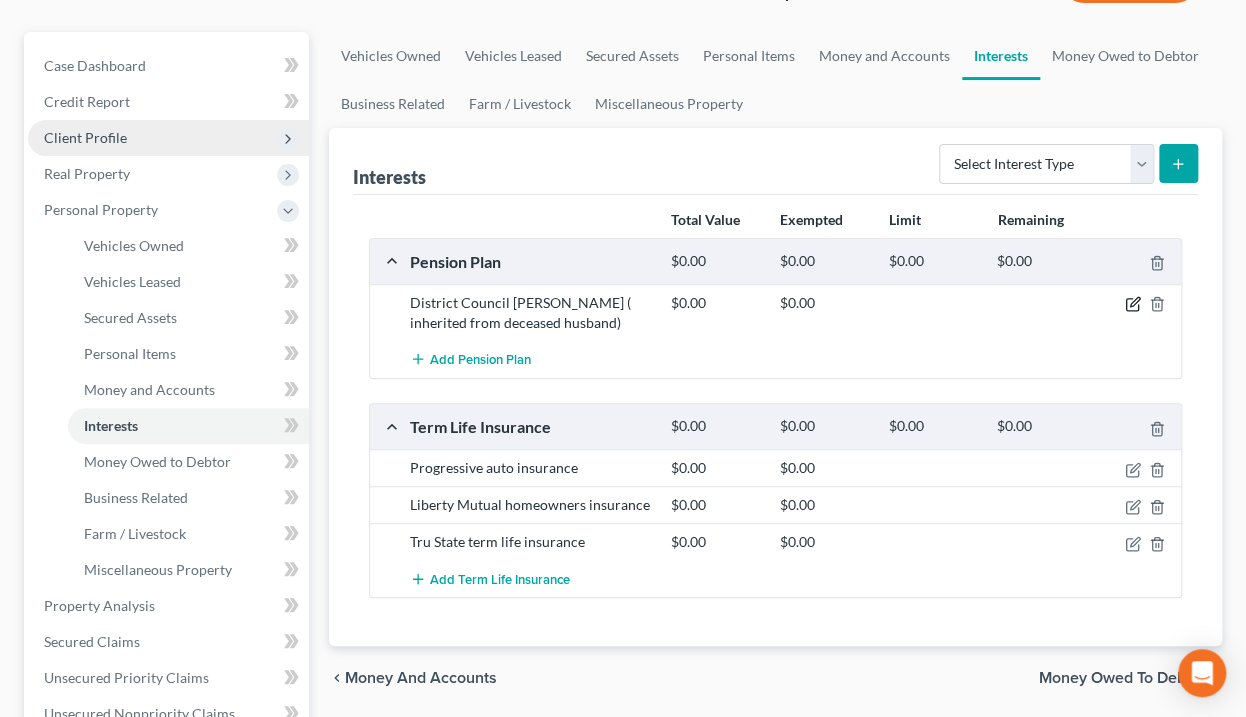 click 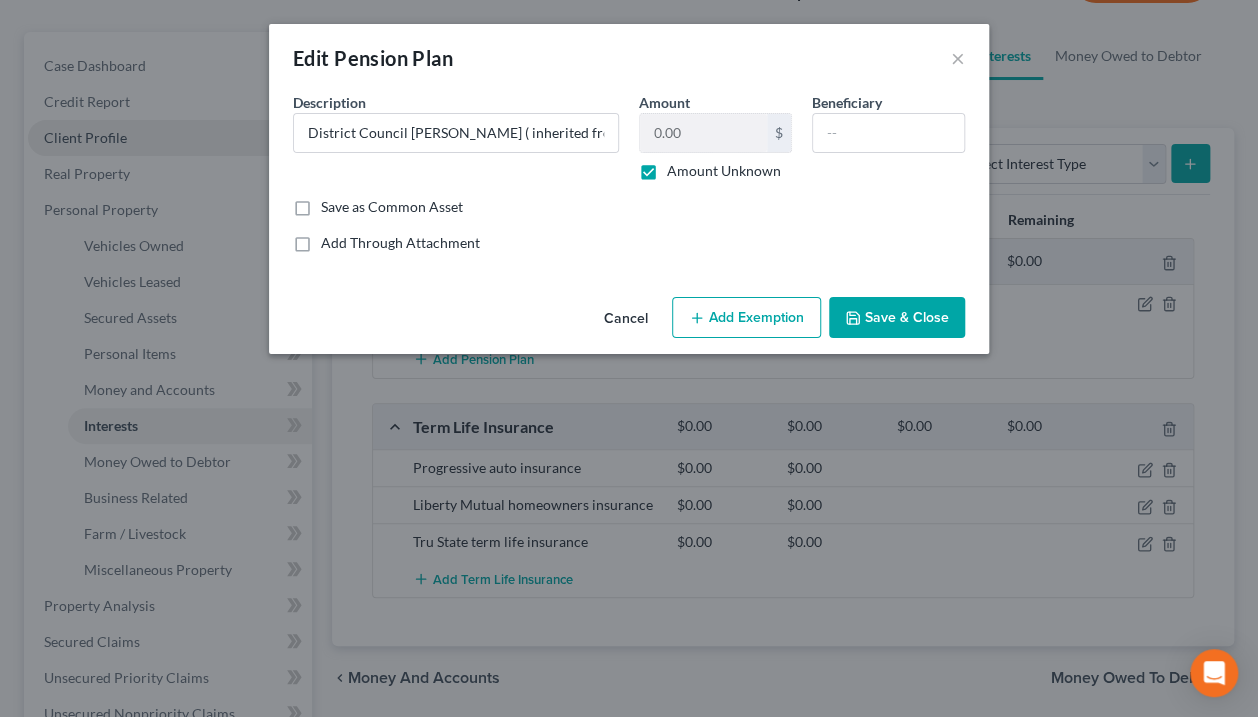 click on "Add Exemption" at bounding box center (746, 318) 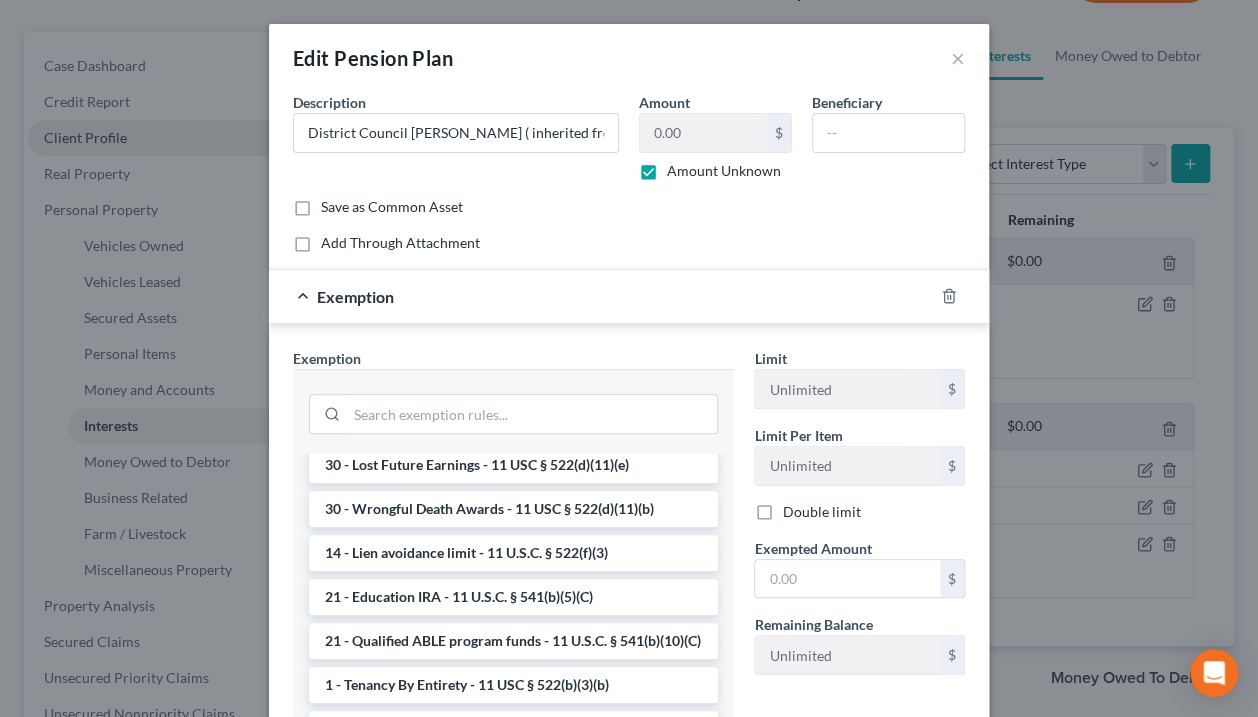 scroll, scrollTop: 160, scrollLeft: 0, axis: vertical 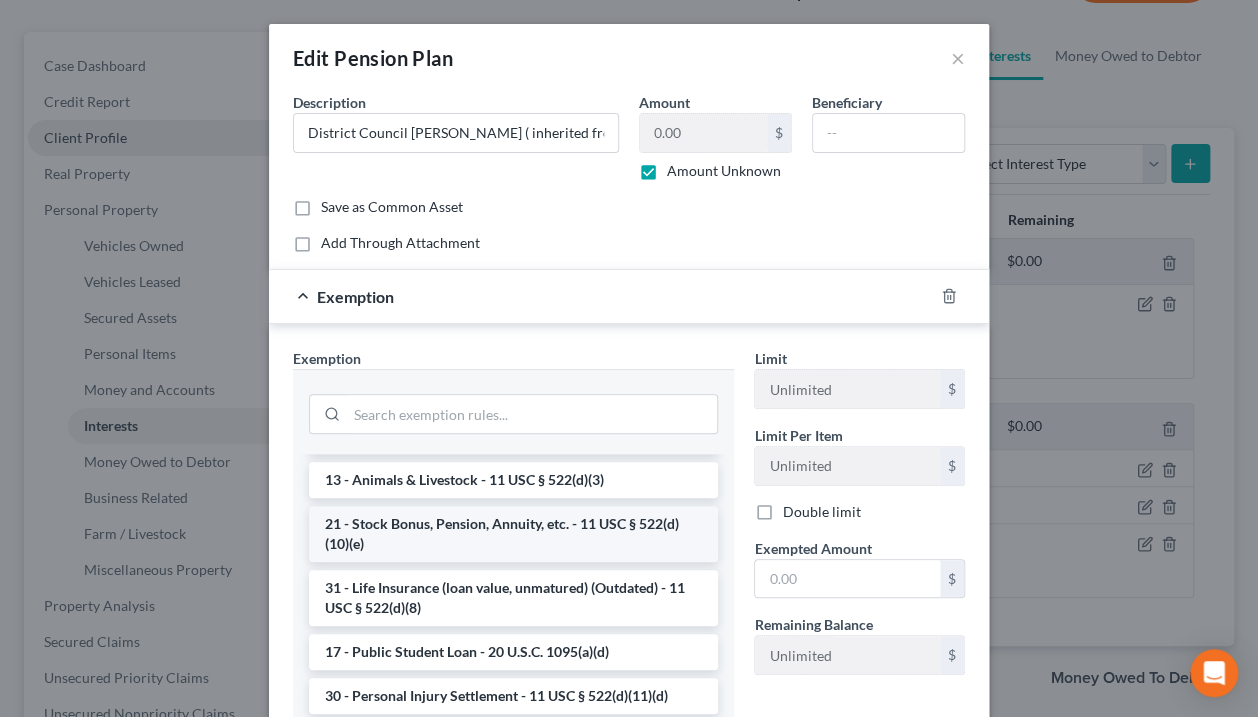 click on "21 - Stock Bonus, Pension, Annuity, etc. - 11 USC § 522(d)(10)(e)" at bounding box center [513, 534] 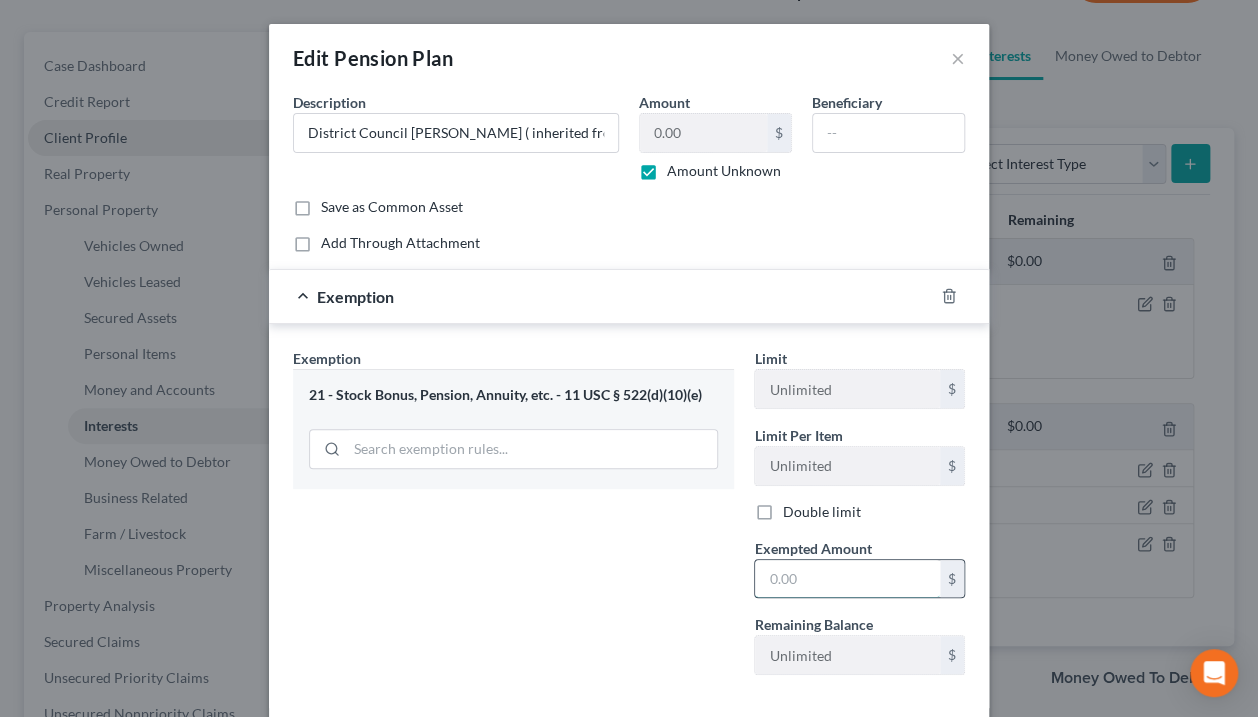 click at bounding box center [847, 579] 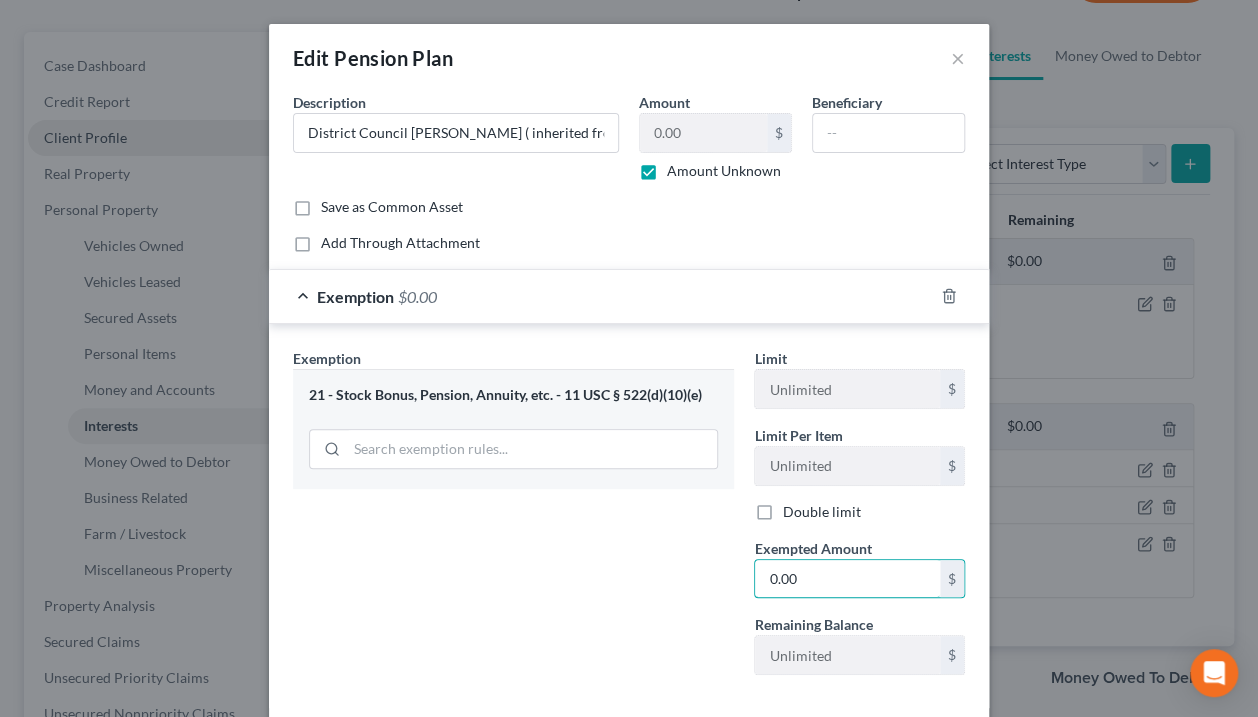 type on "0.00" 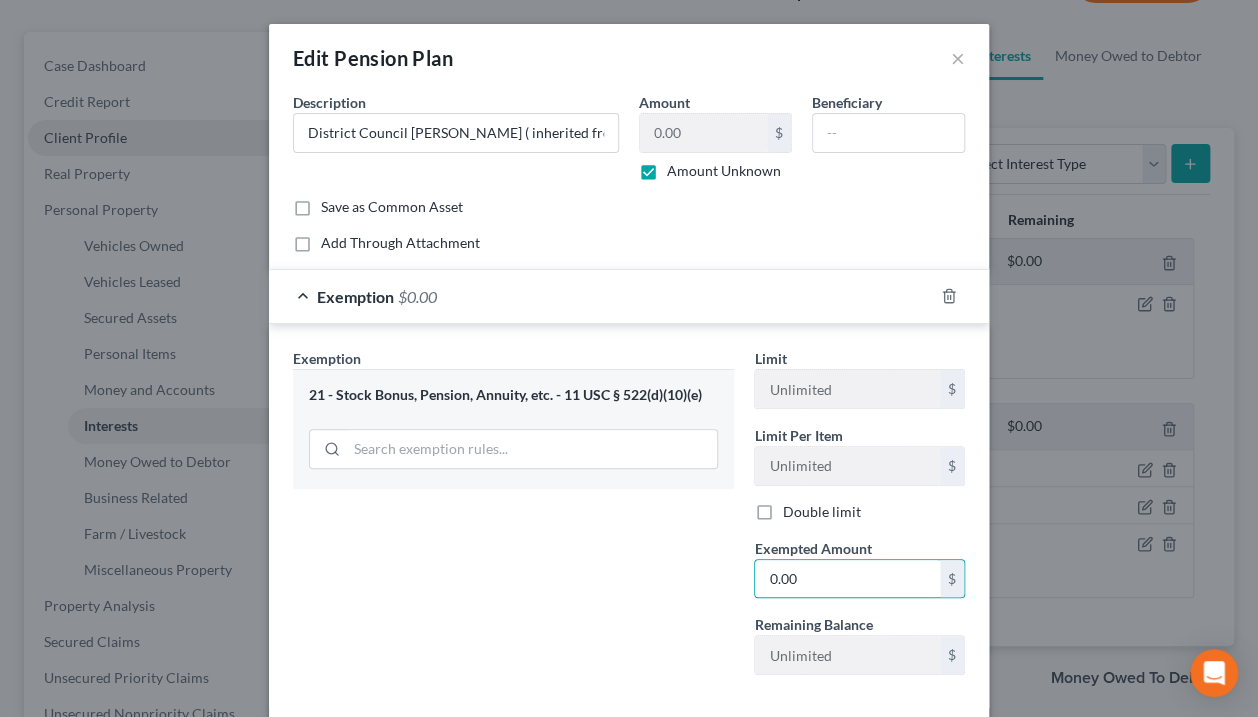 click on "Exemption Set must be selected for CA.
Exemption
*
21 - Stock Bonus, Pension, Annuity, etc. - 11 USC § 522(d)(10)(e)" at bounding box center (513, 519) 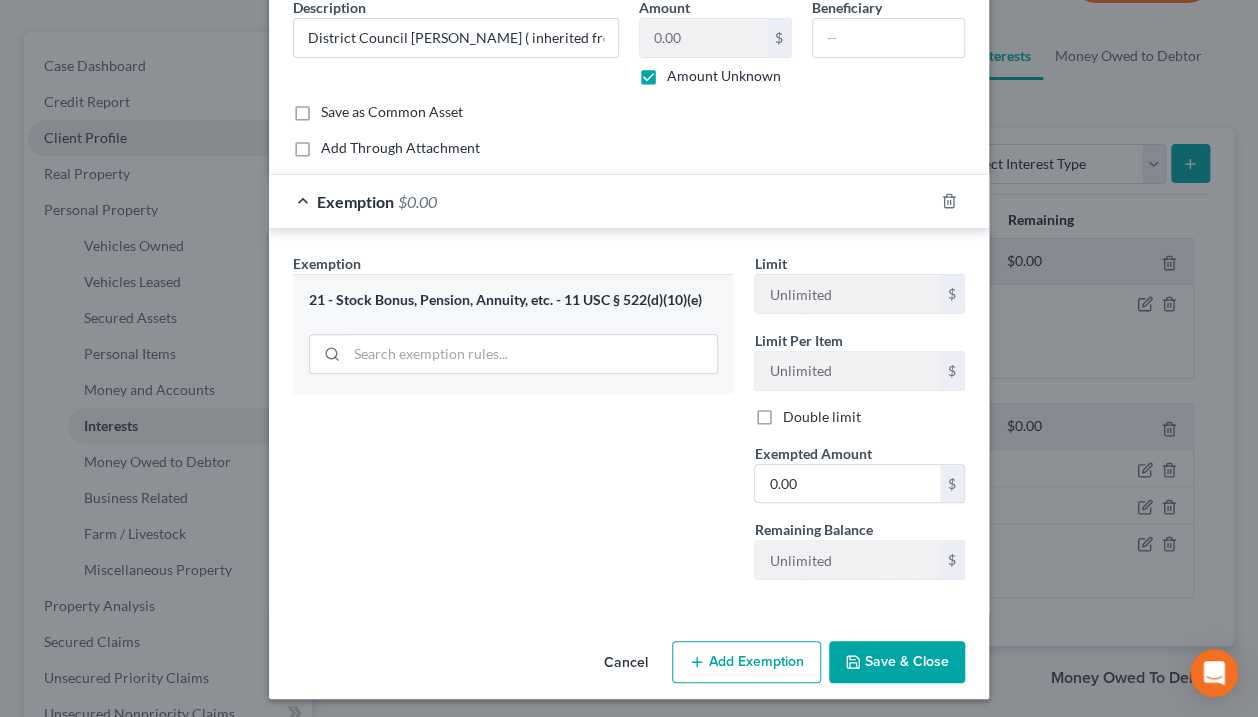 scroll, scrollTop: 98, scrollLeft: 0, axis: vertical 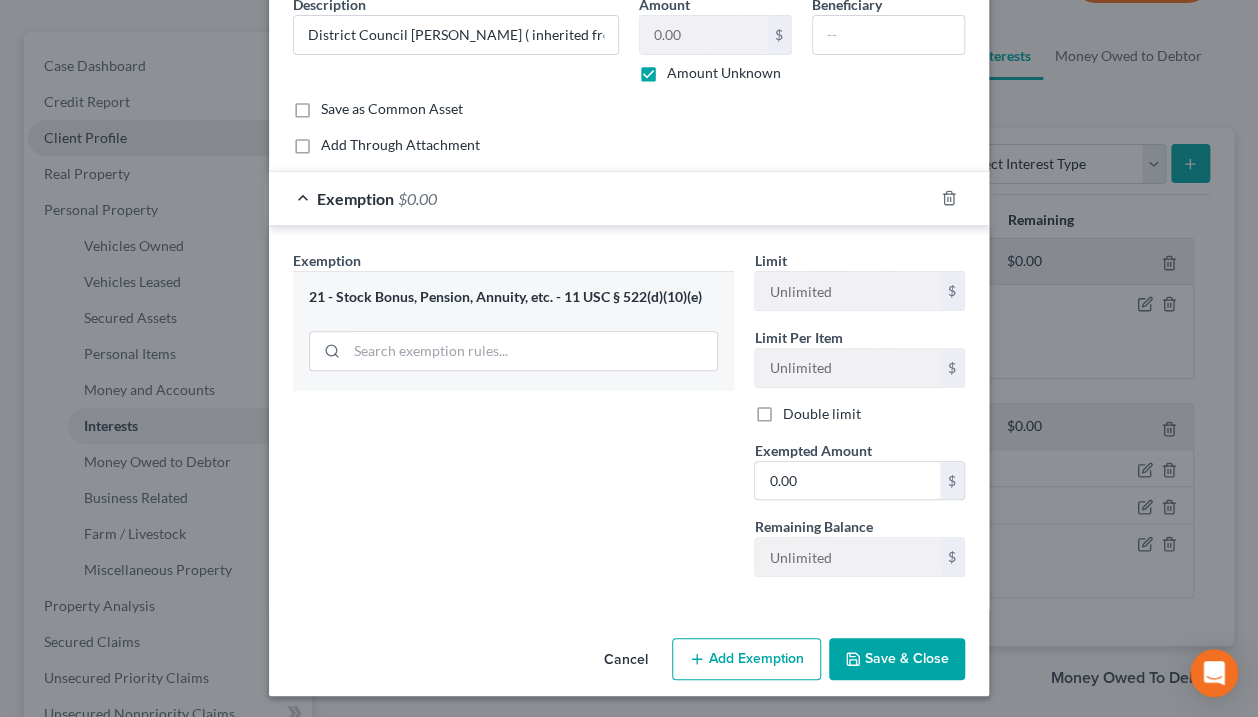 click on "Save & Close" at bounding box center (897, 659) 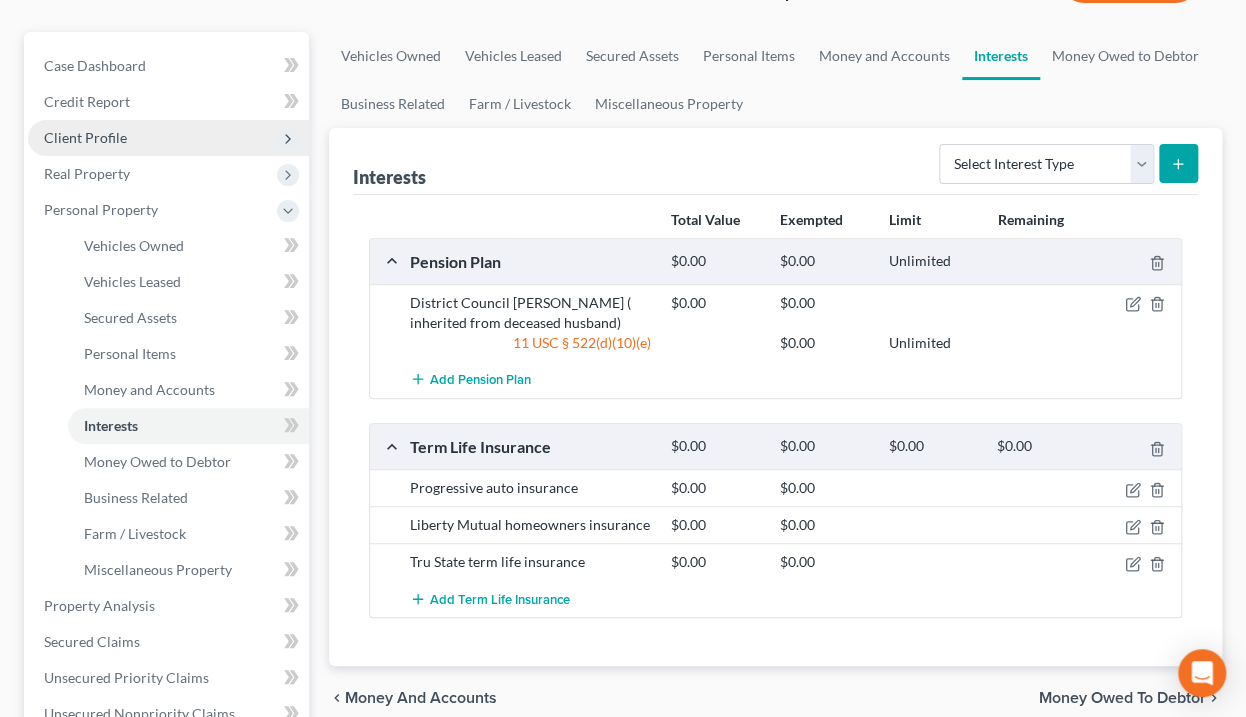 click at bounding box center [1139, 562] 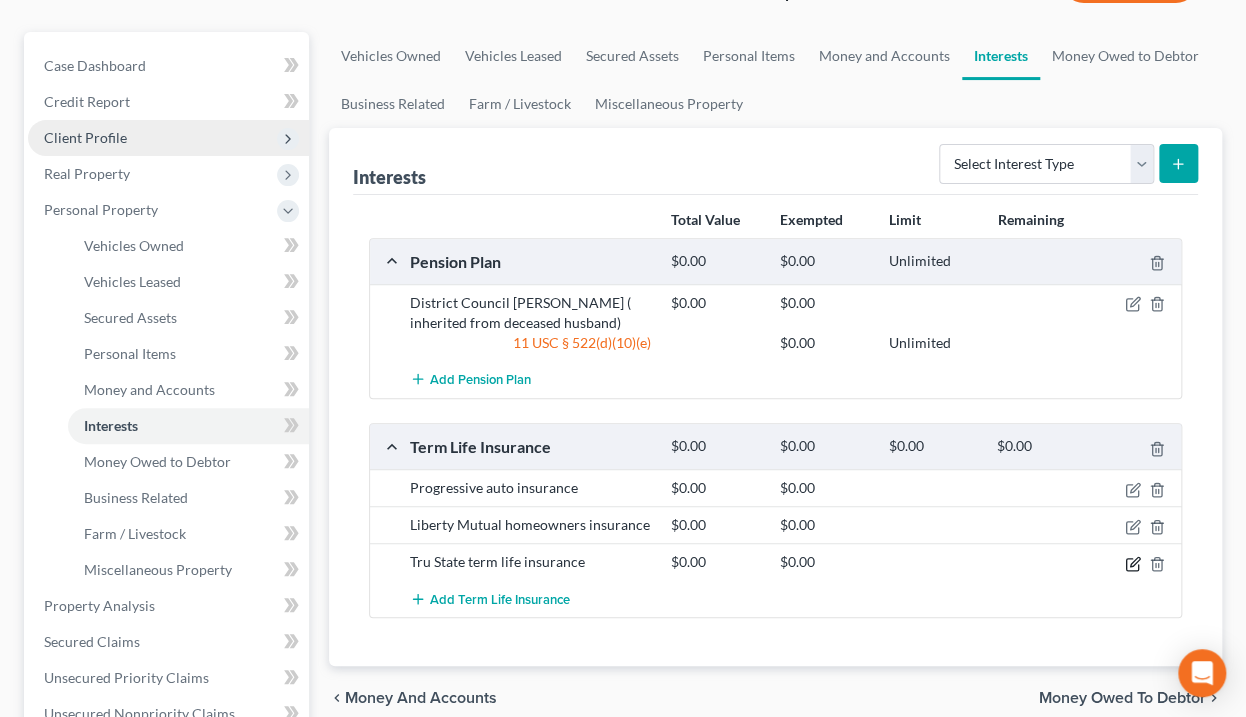click 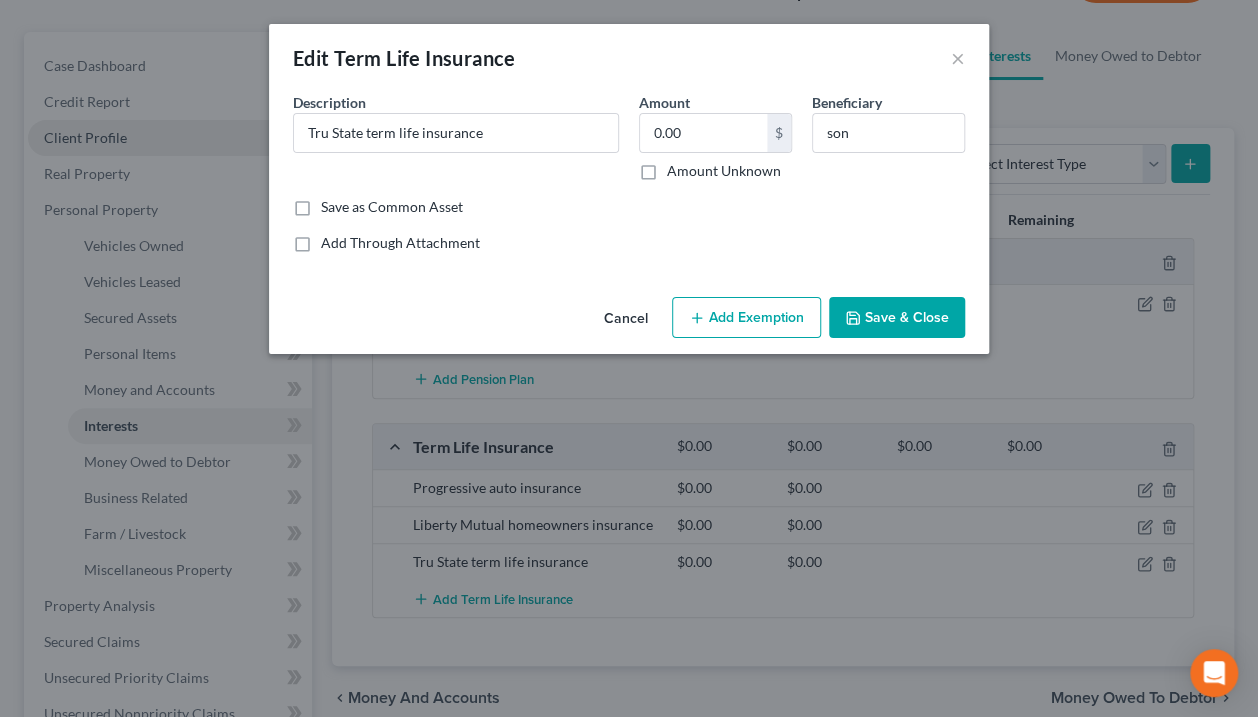 click on "Add Exemption" at bounding box center [746, 318] 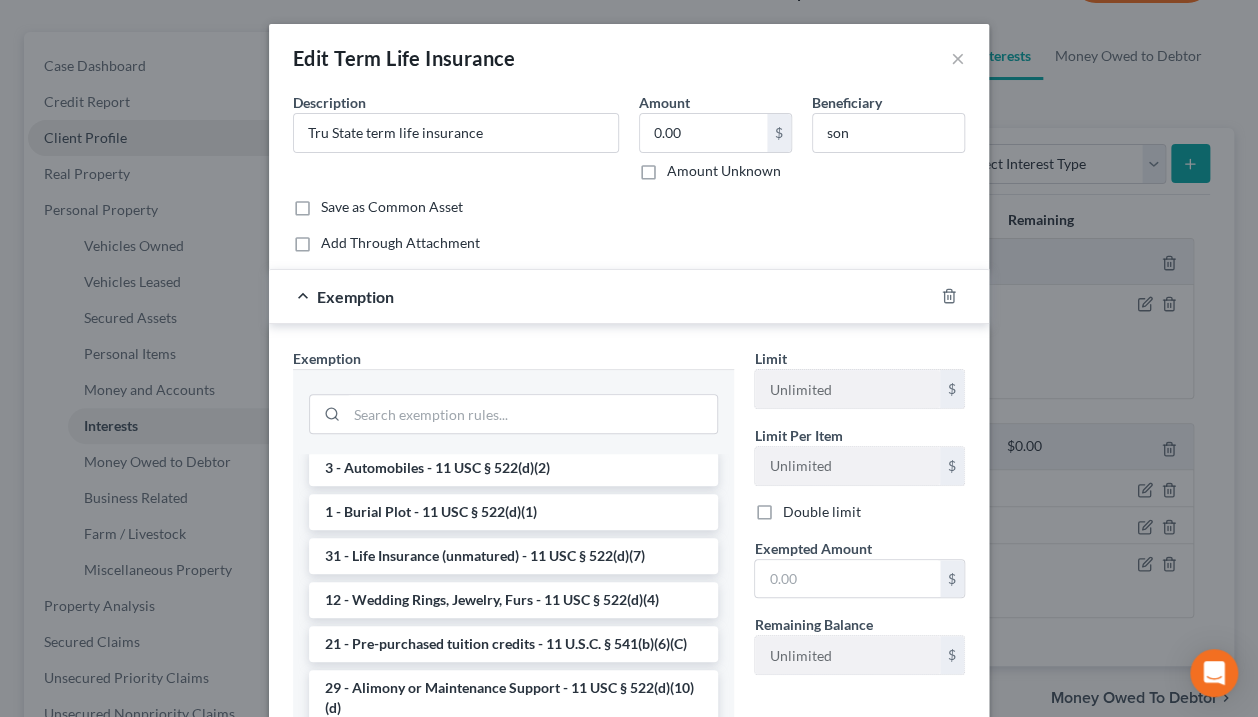 scroll, scrollTop: 480, scrollLeft: 0, axis: vertical 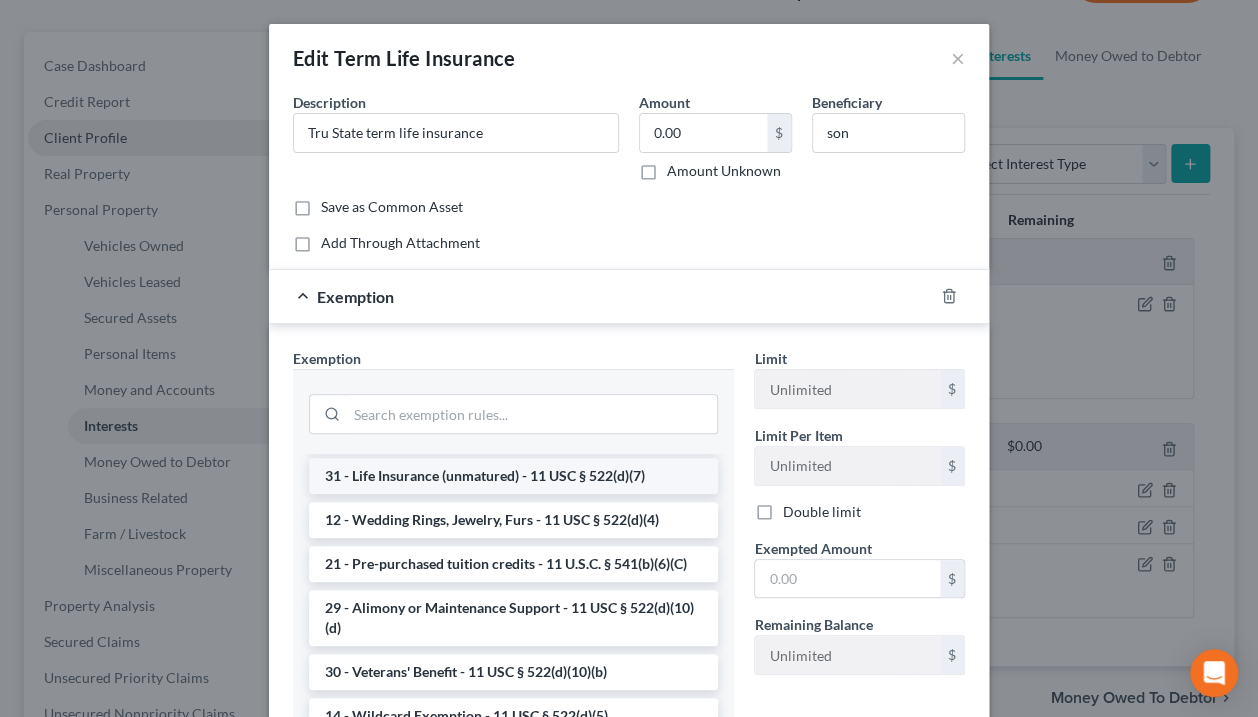 click on "31 - Life Insurance (unmatured) - 11 USC § 522(d)(7)" at bounding box center [513, 476] 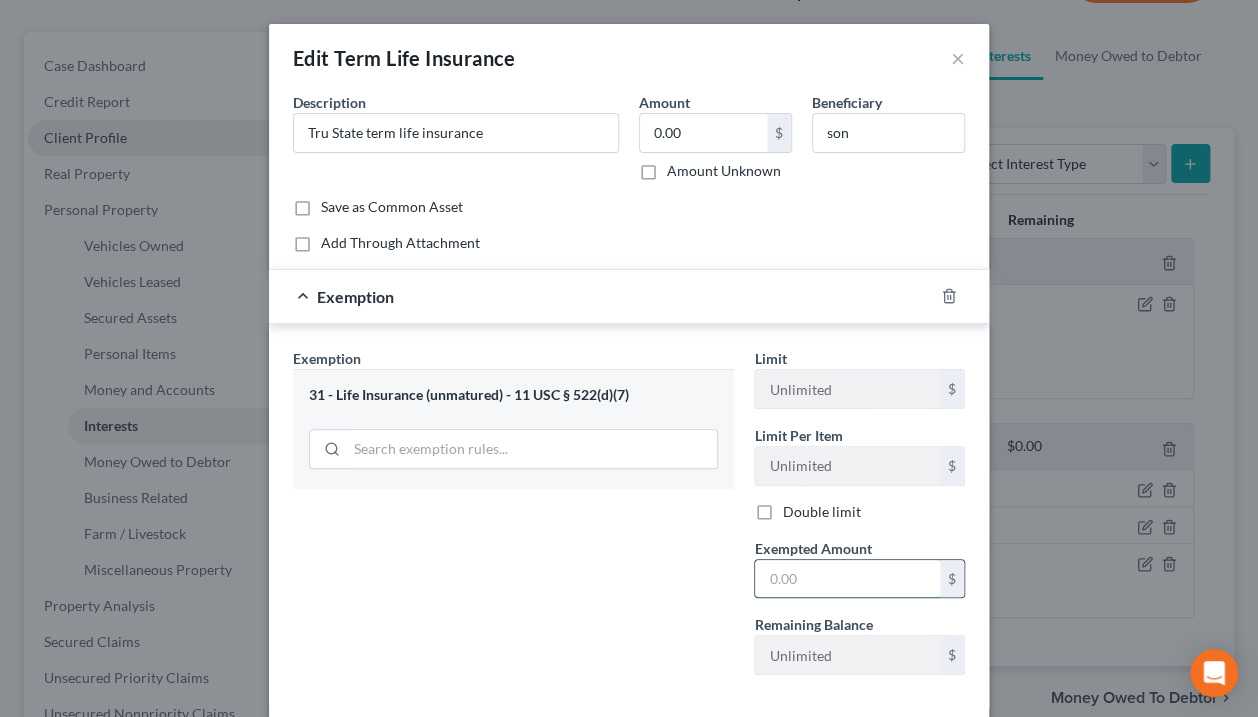 click at bounding box center (847, 579) 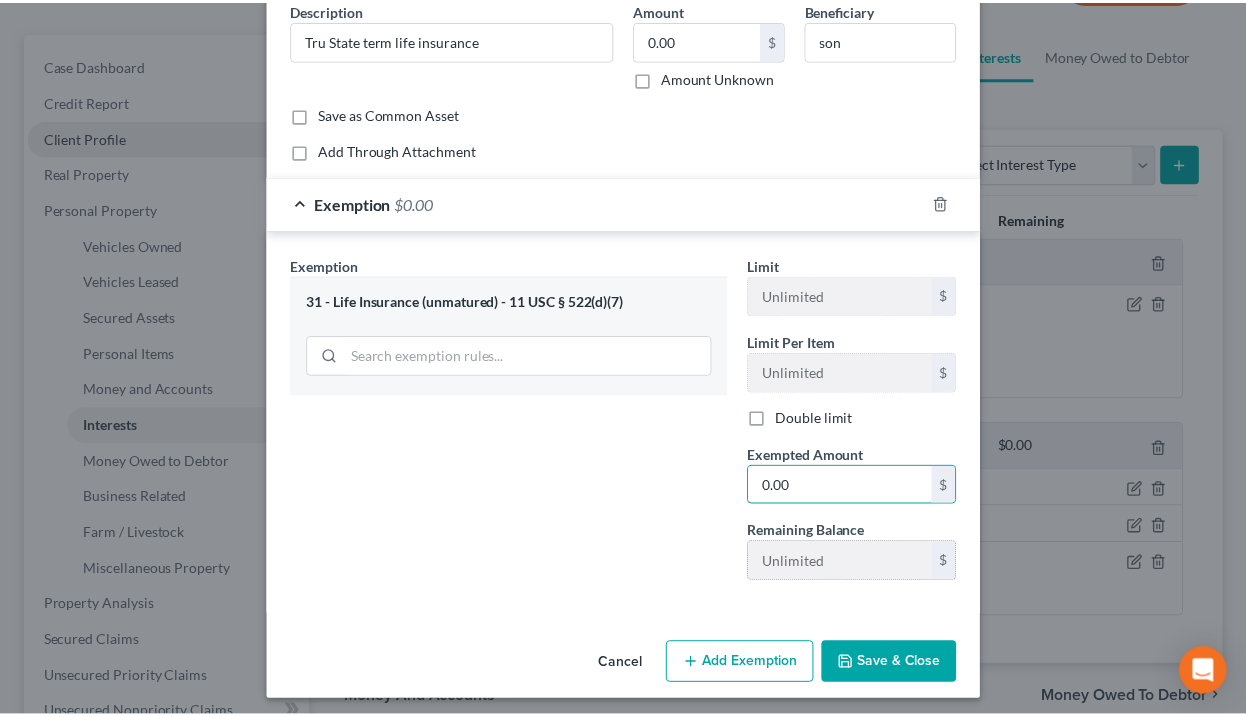 scroll, scrollTop: 98, scrollLeft: 0, axis: vertical 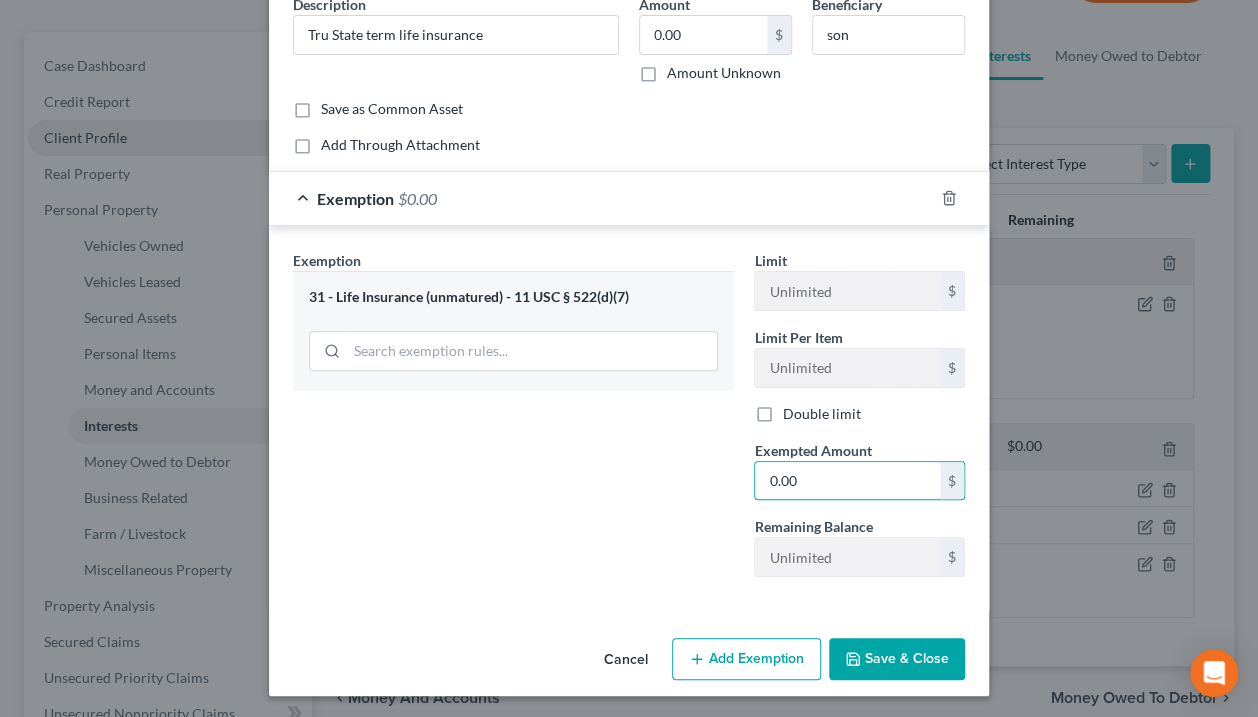 type on "0.00" 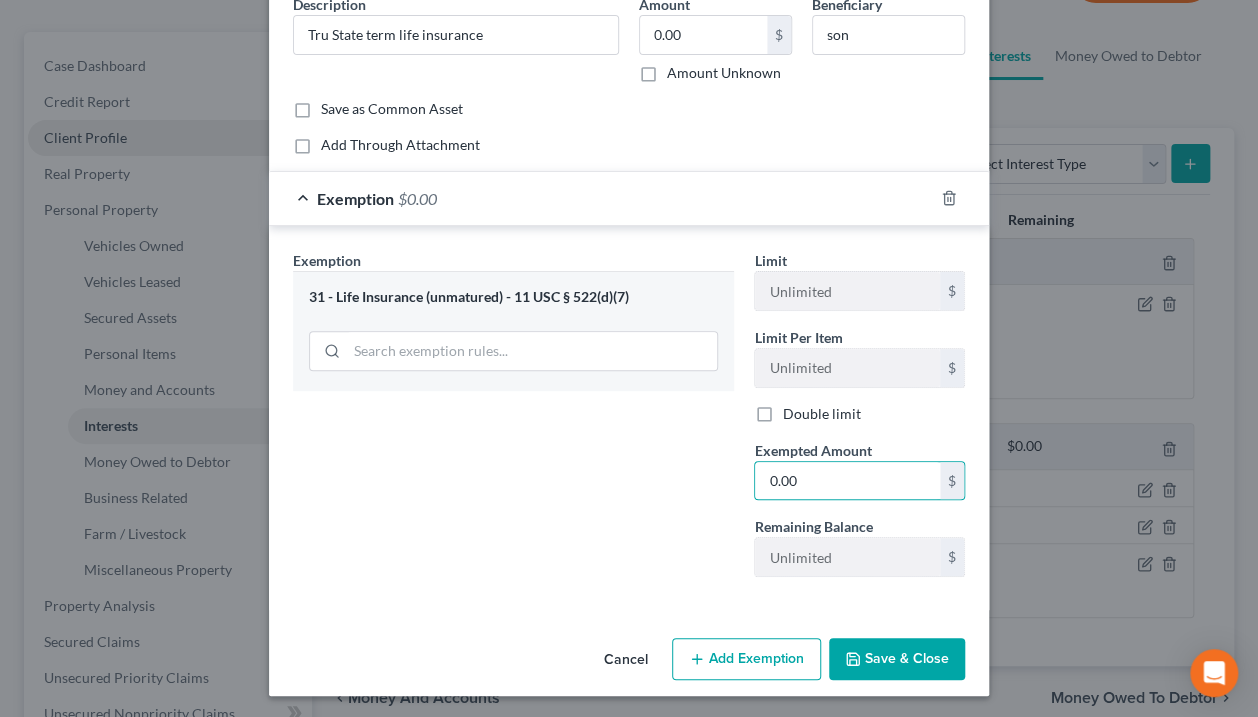 click on "Save & Close" at bounding box center (897, 659) 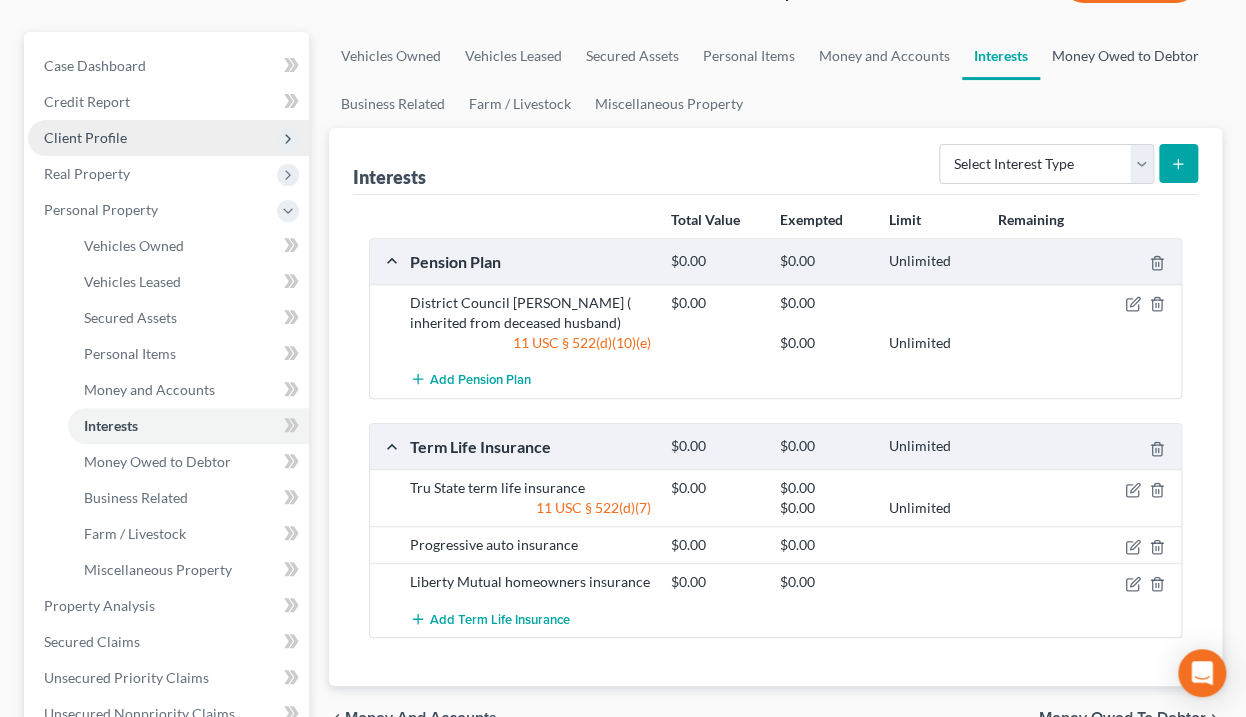 click on "Money Owed to Debtor" at bounding box center (1125, 56) 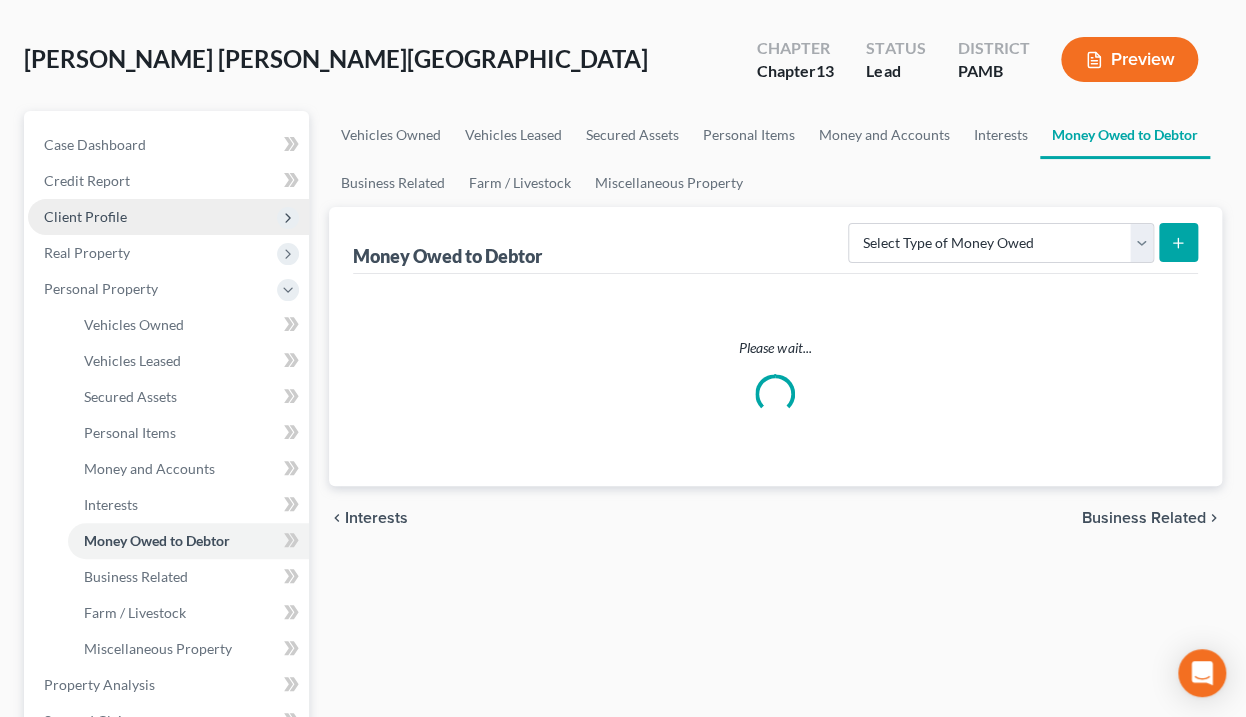 scroll, scrollTop: 0, scrollLeft: 0, axis: both 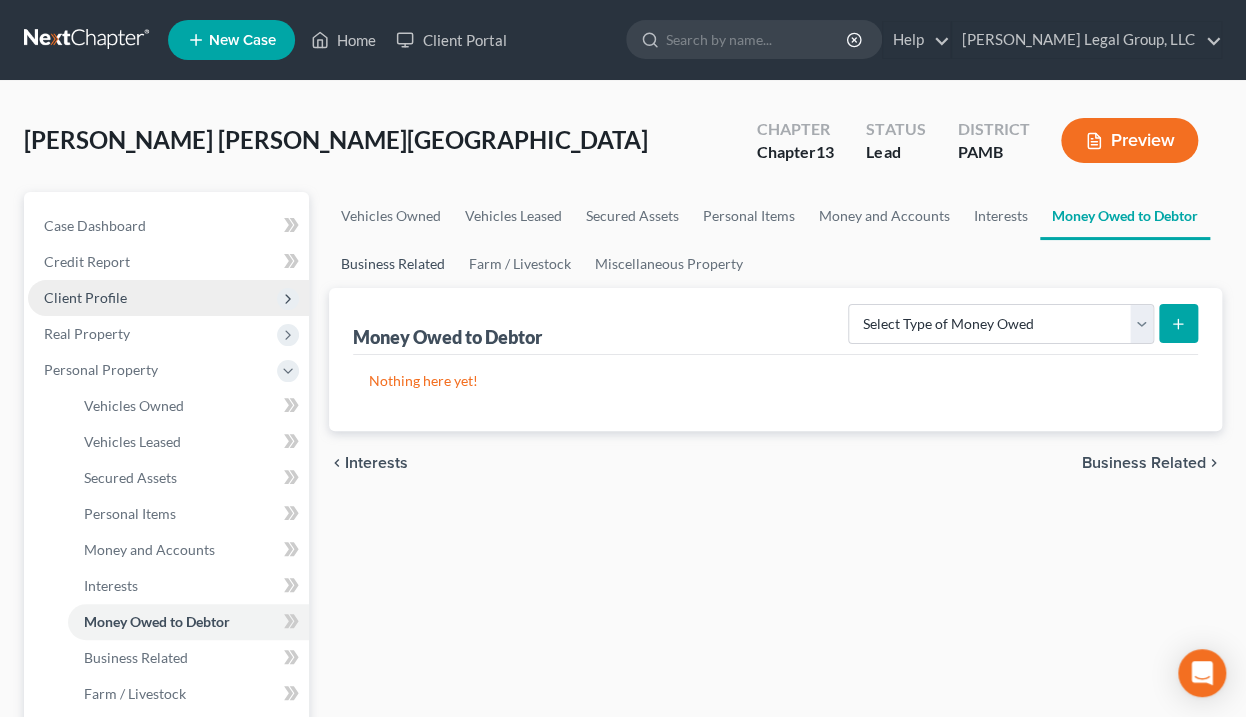 click on "Business Related" at bounding box center [393, 264] 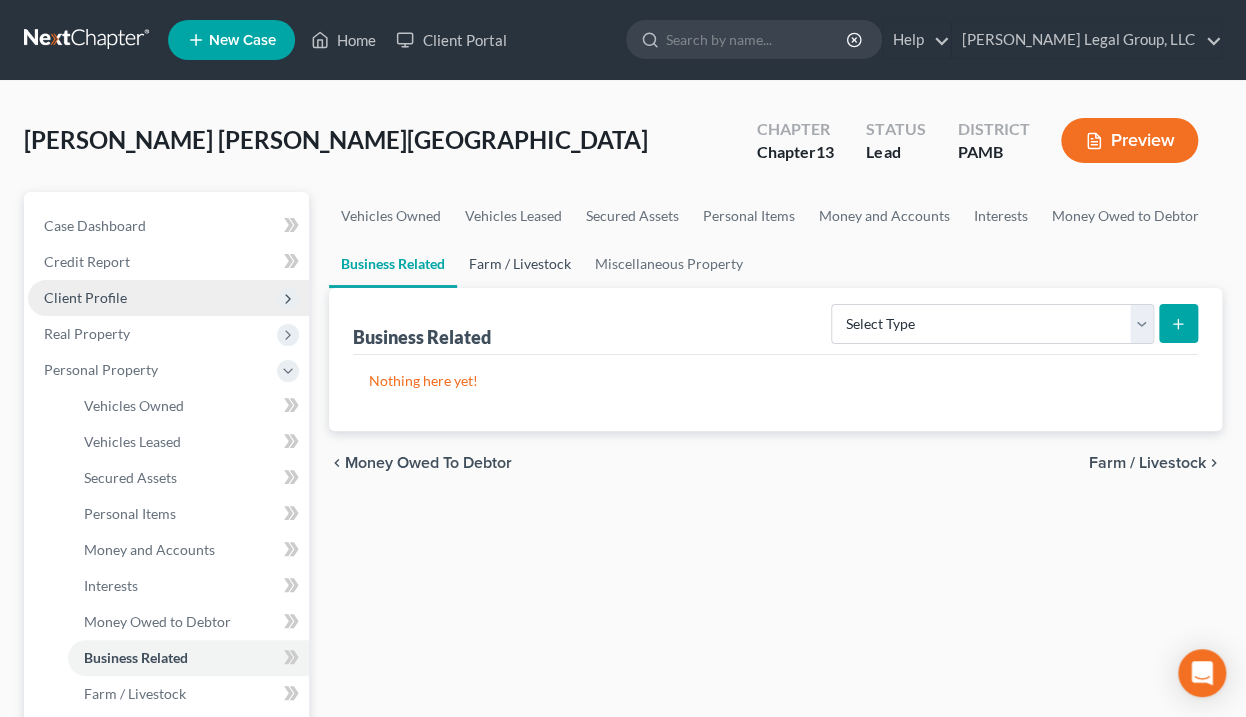 click on "Farm / Livestock" at bounding box center (520, 264) 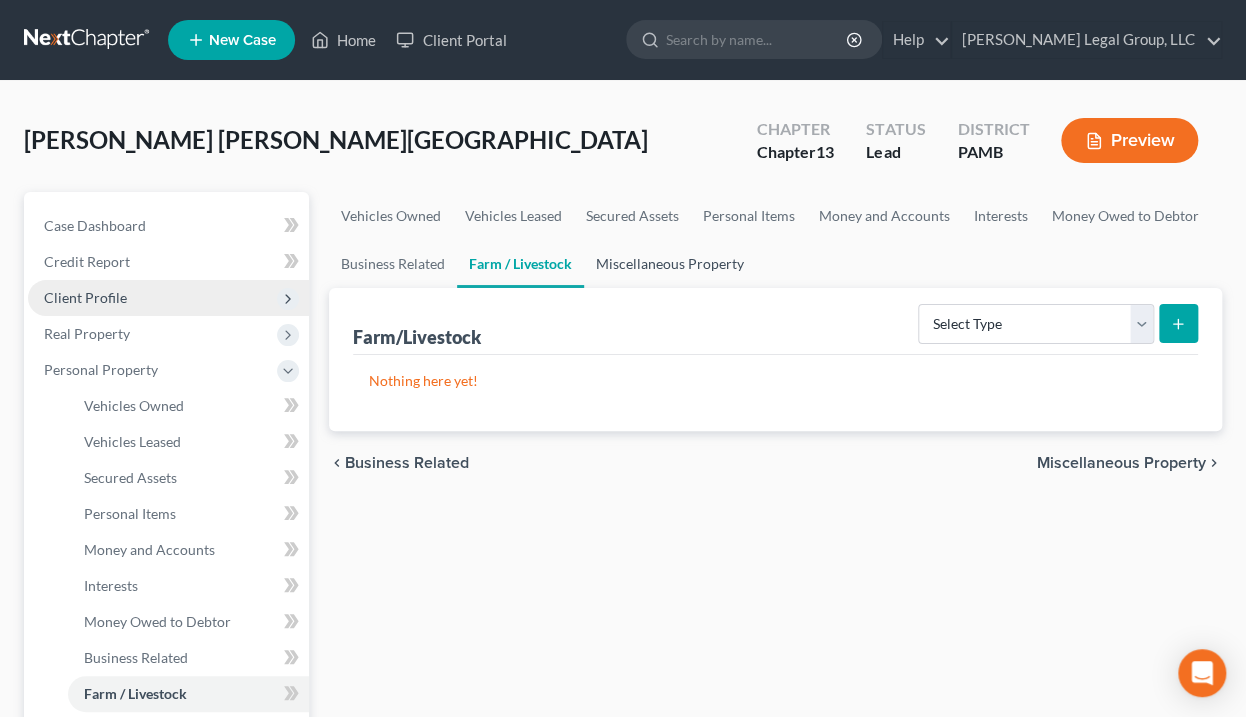 click on "Miscellaneous Property" at bounding box center (670, 264) 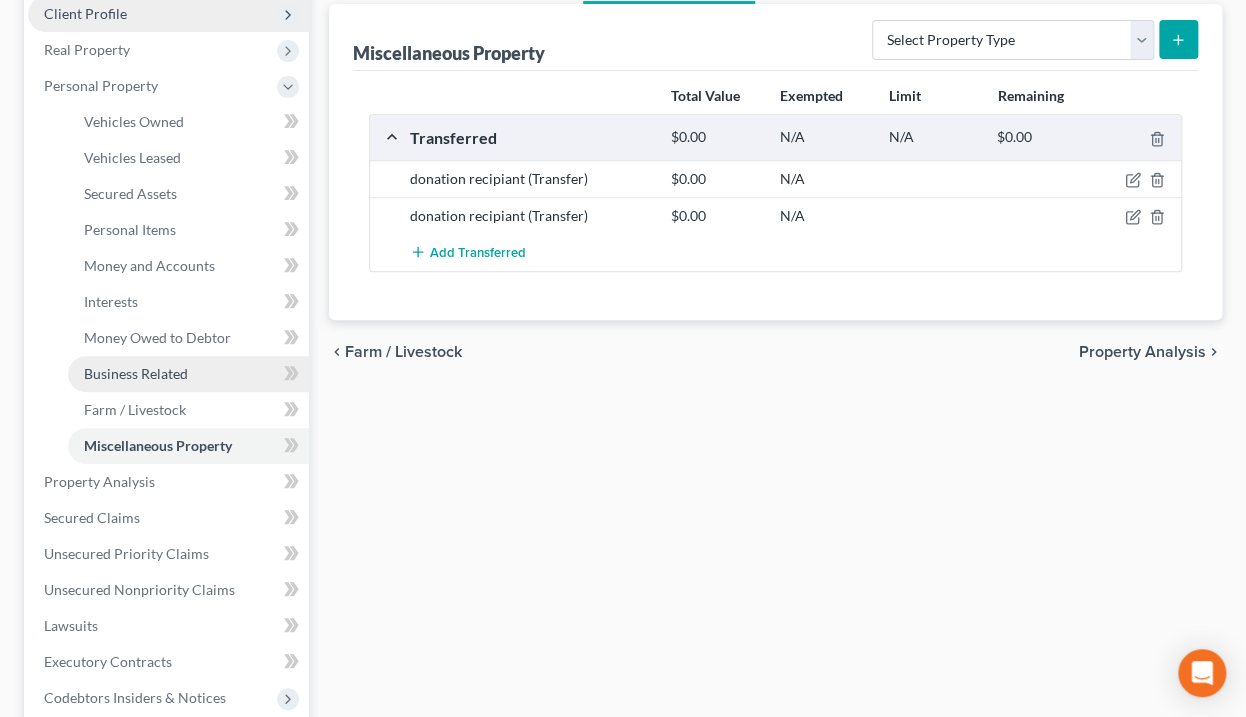 scroll, scrollTop: 320, scrollLeft: 0, axis: vertical 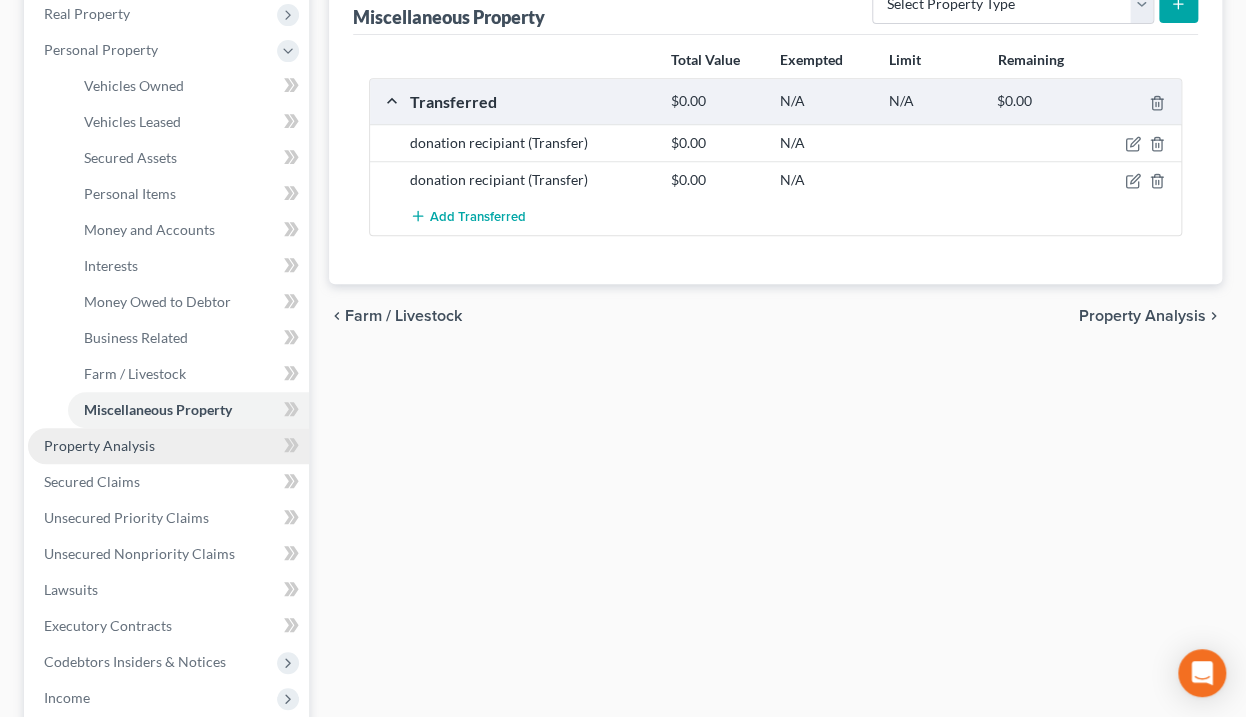 click on "Property Analysis" at bounding box center (168, 446) 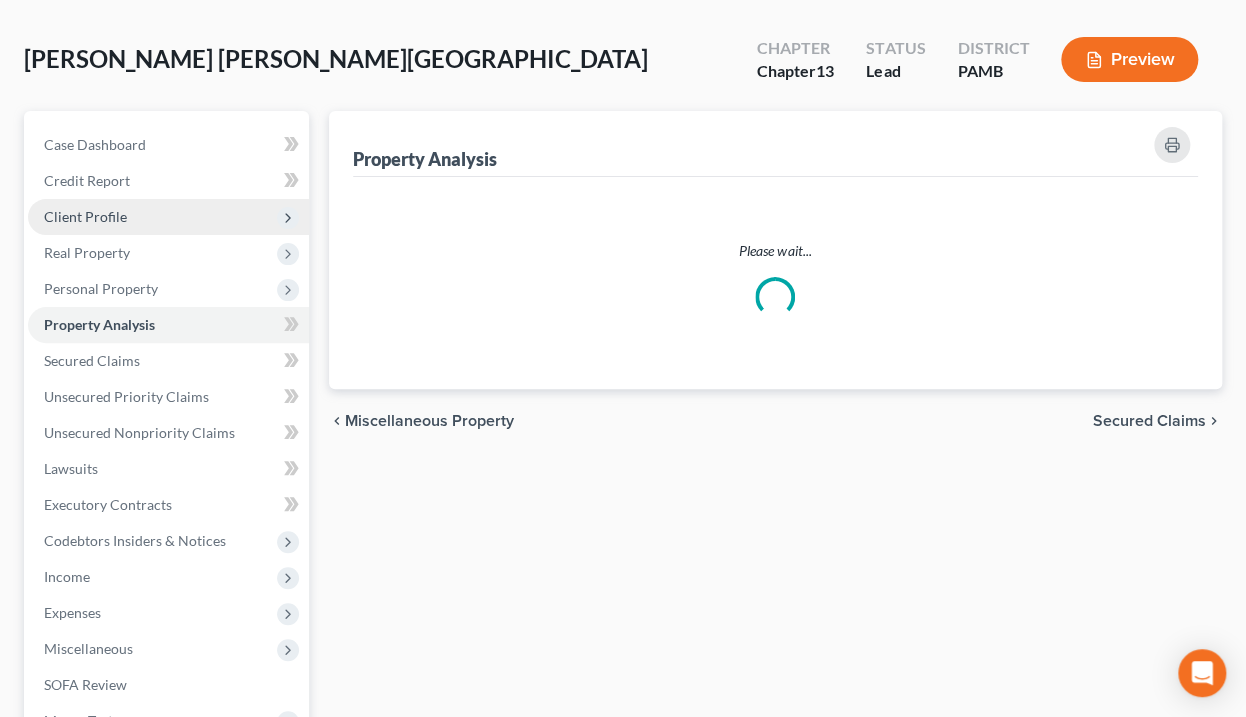 scroll, scrollTop: 0, scrollLeft: 0, axis: both 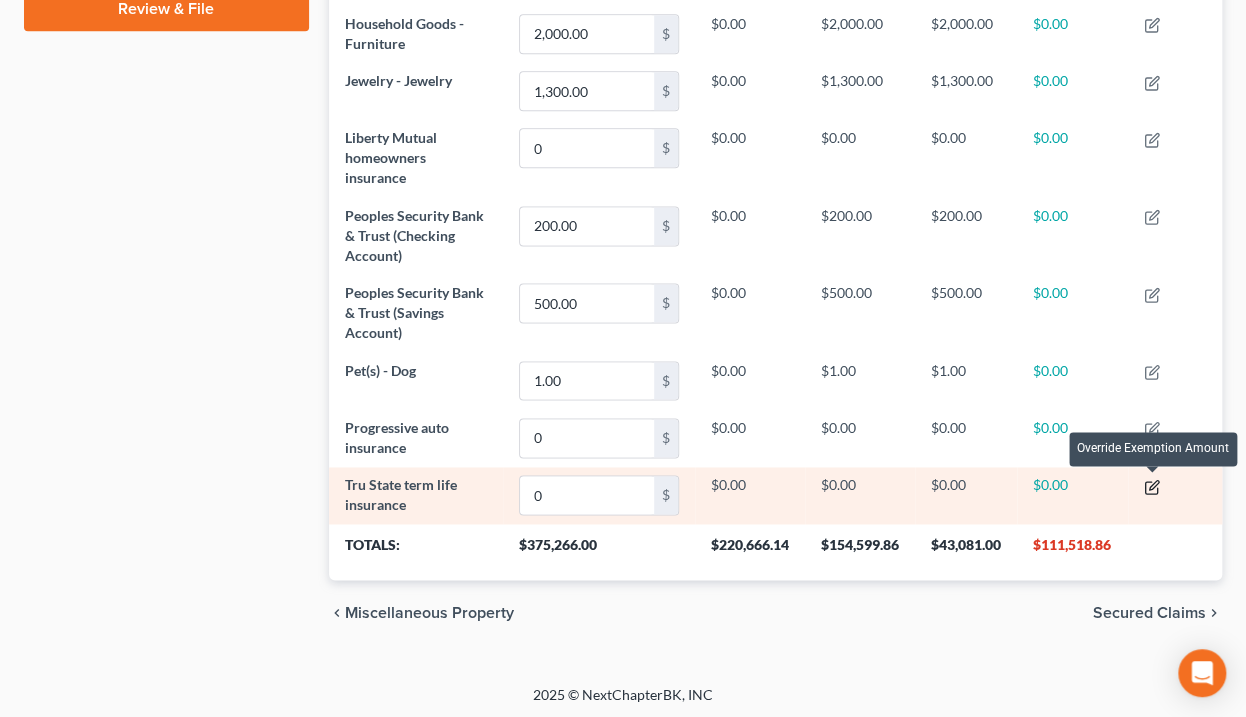 click 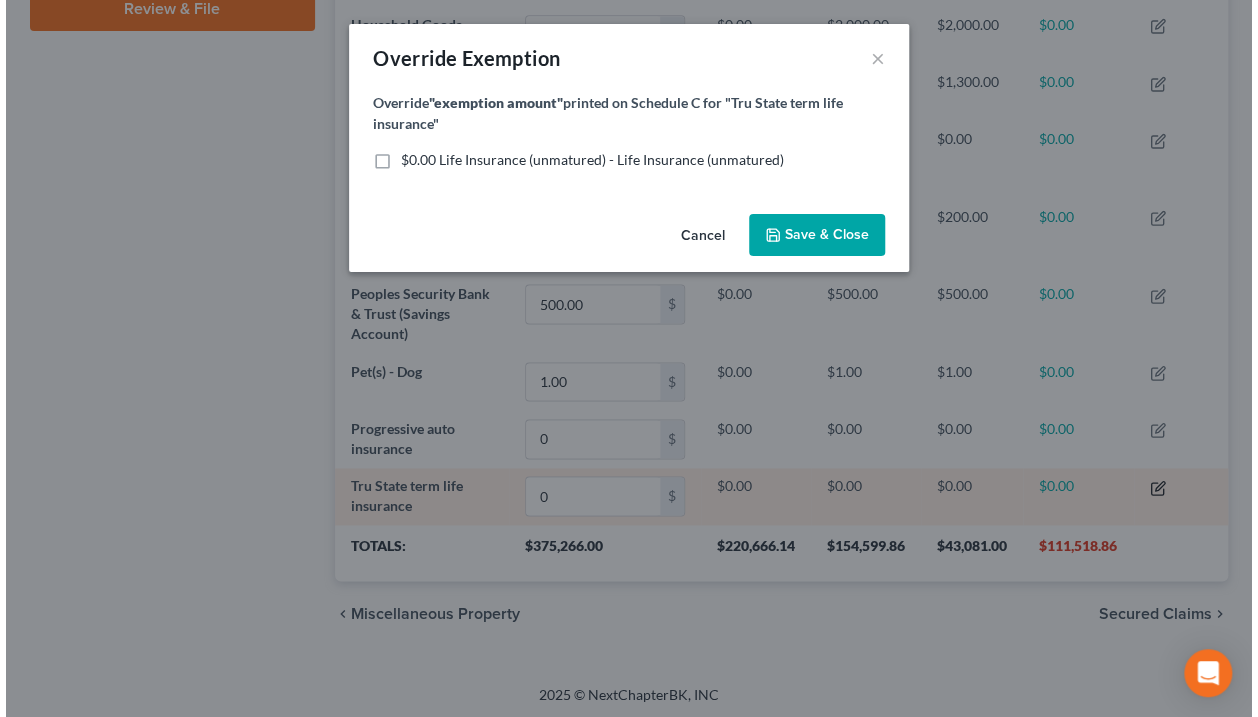 scroll, scrollTop: 972, scrollLeft: 0, axis: vertical 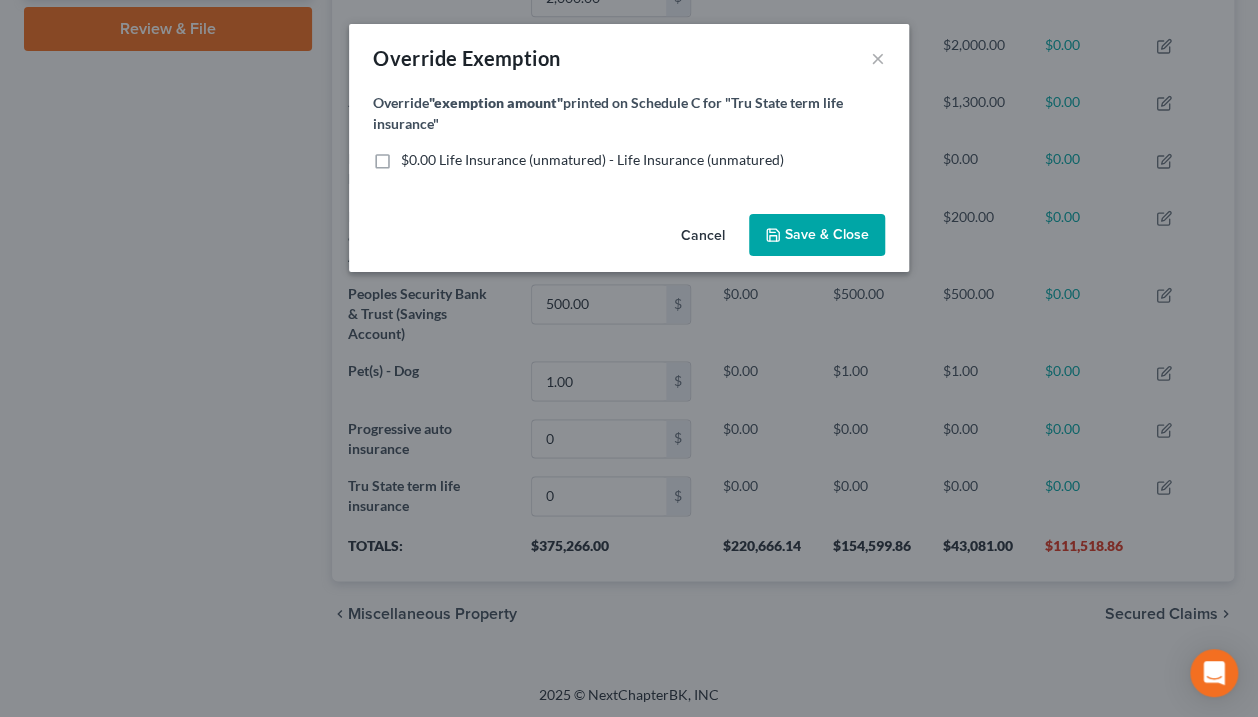 click on "$0.00 Life Insurance (unmatured) - Life Insurance (unmatured)" at bounding box center (592, 160) 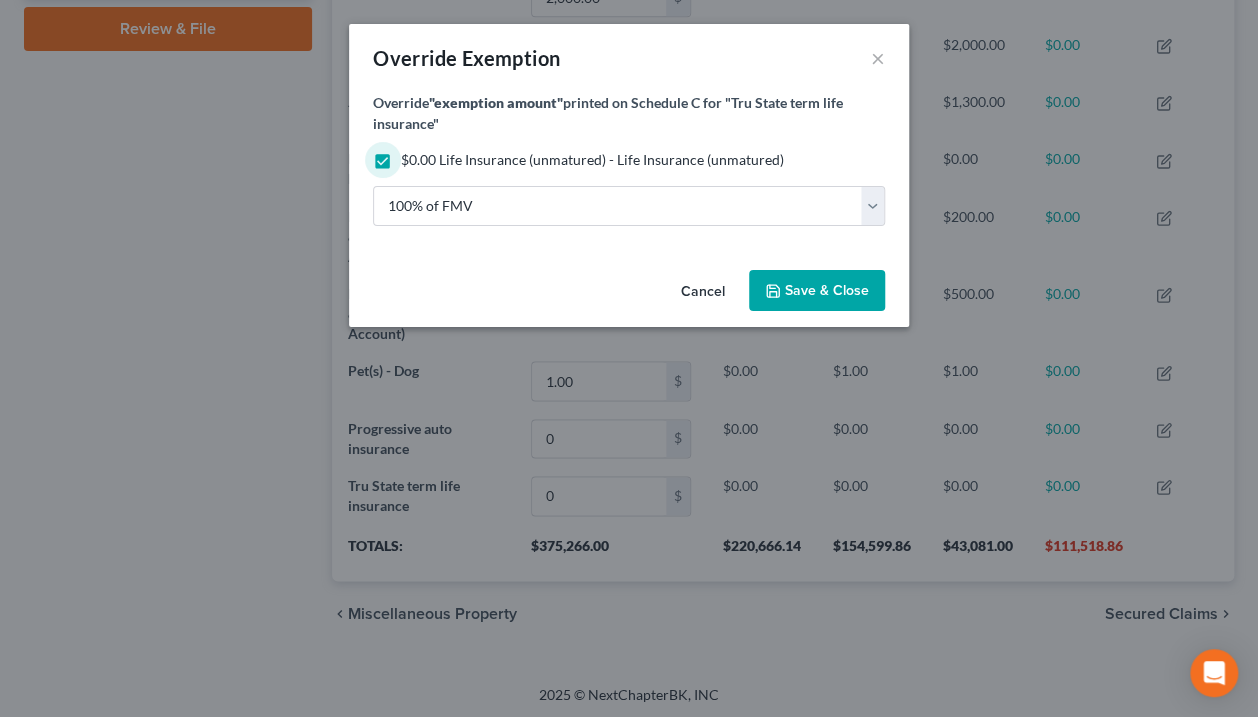 click on "Save & Close" at bounding box center (827, 290) 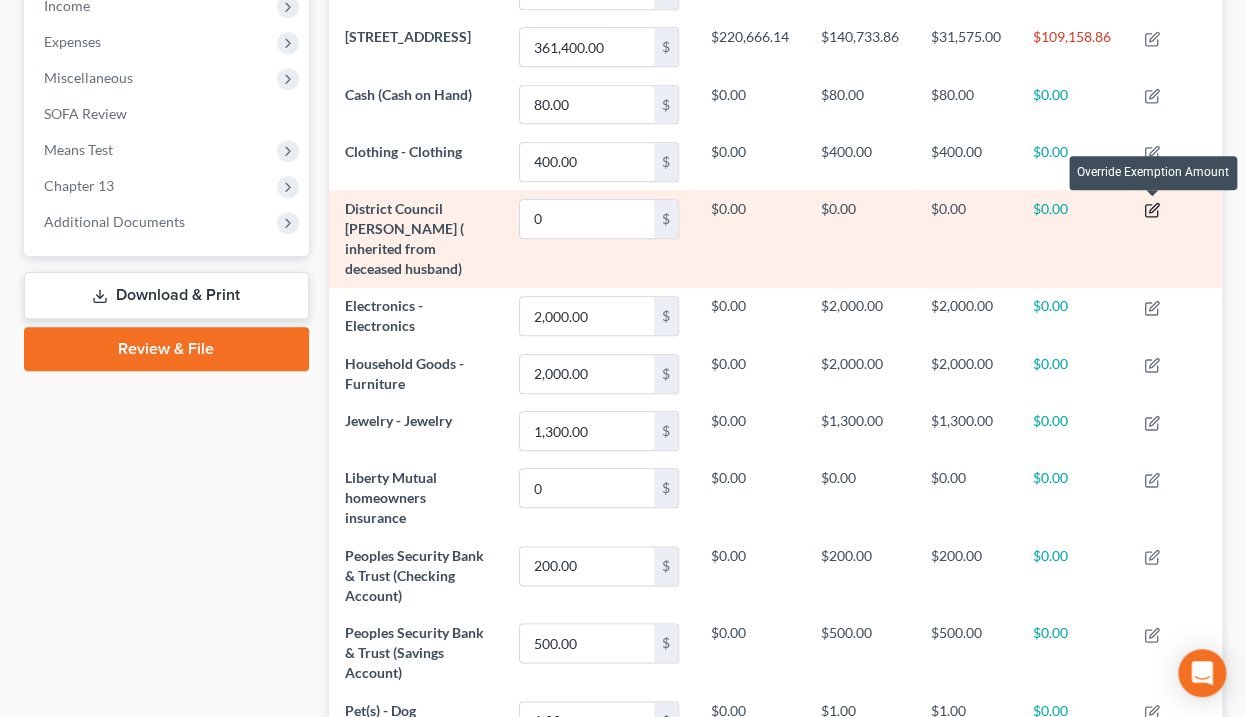 click 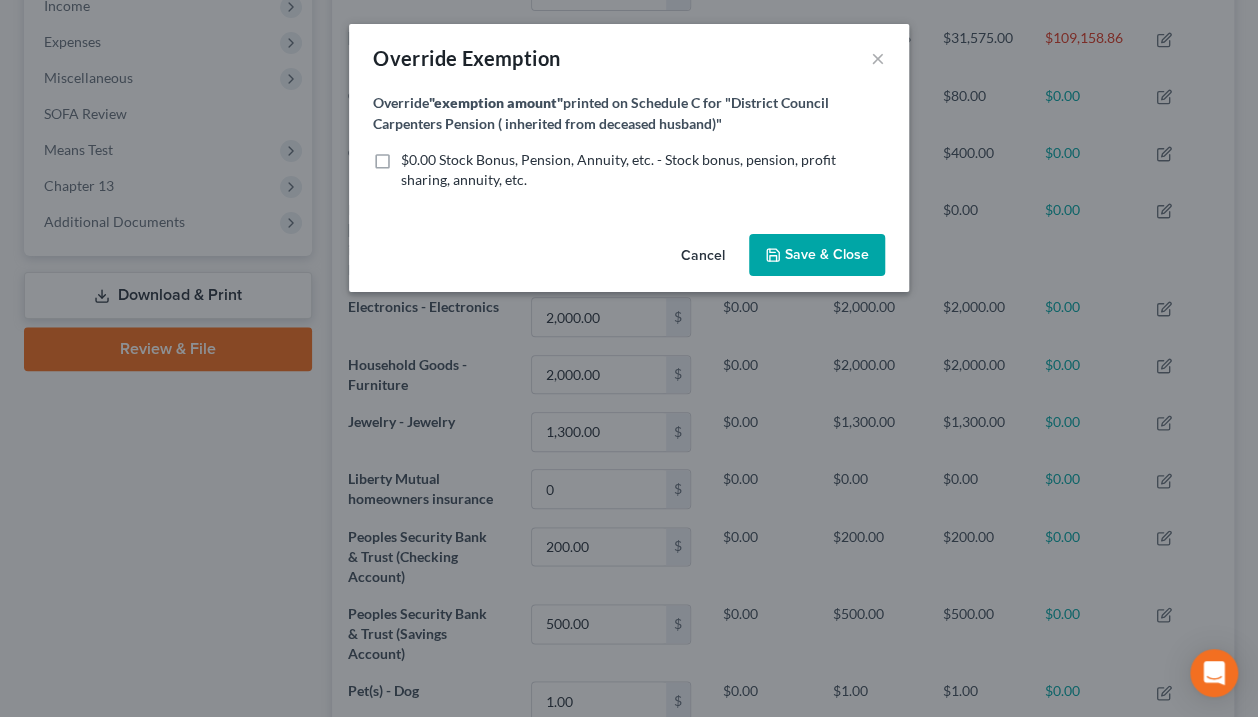 click on "$0.00 Stock Bonus, Pension, Annuity, etc. - Stock bonus, pension, profit sharing, annuity, etc." at bounding box center (643, 170) 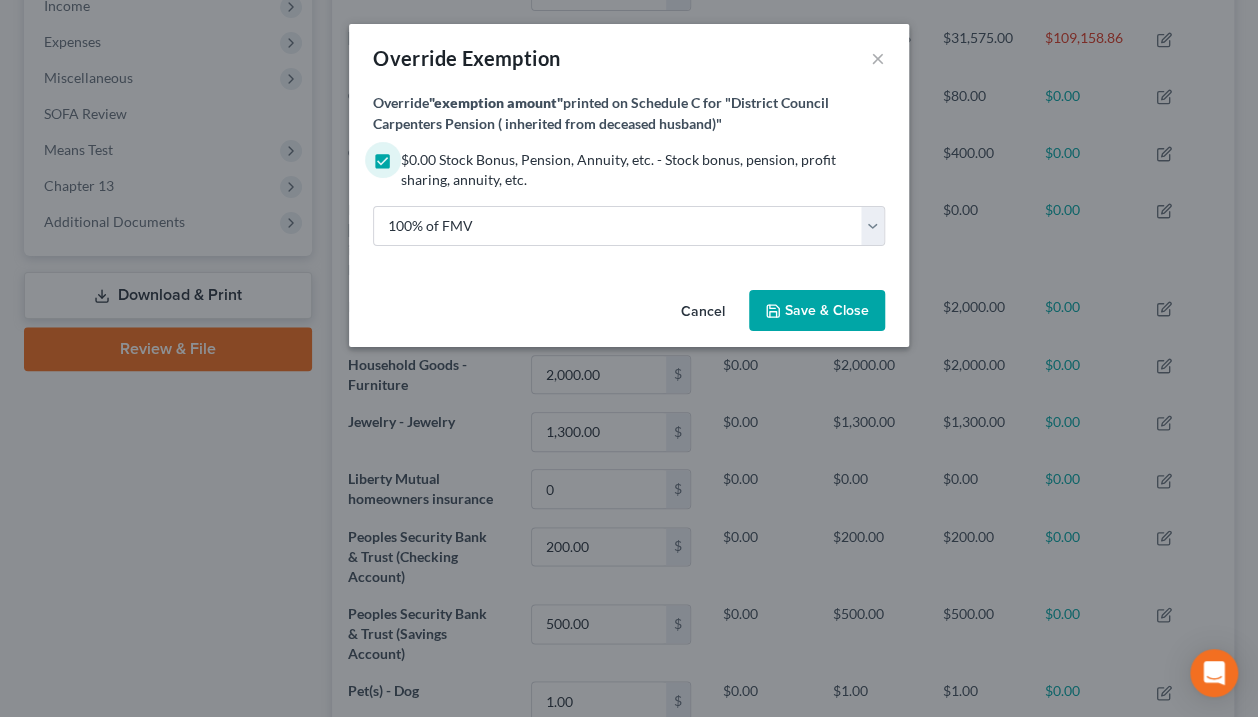 click on "Save & Close" at bounding box center (827, 310) 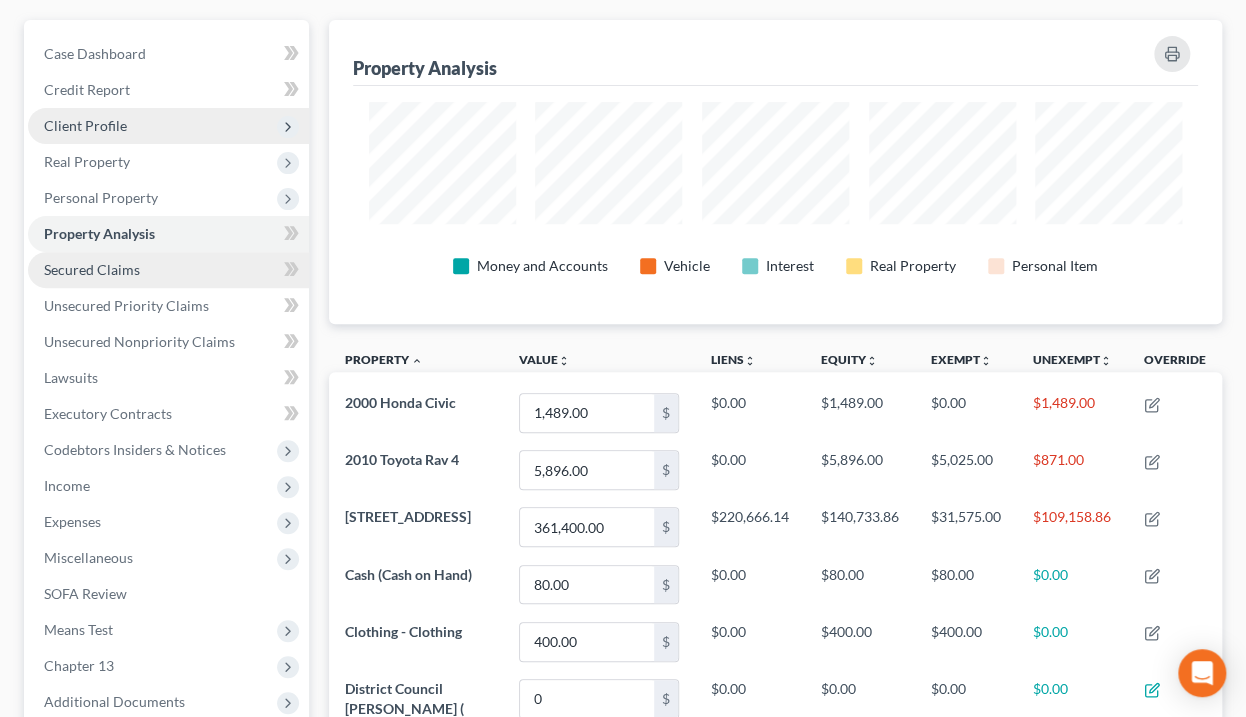click on "Secured Claims" at bounding box center [168, 270] 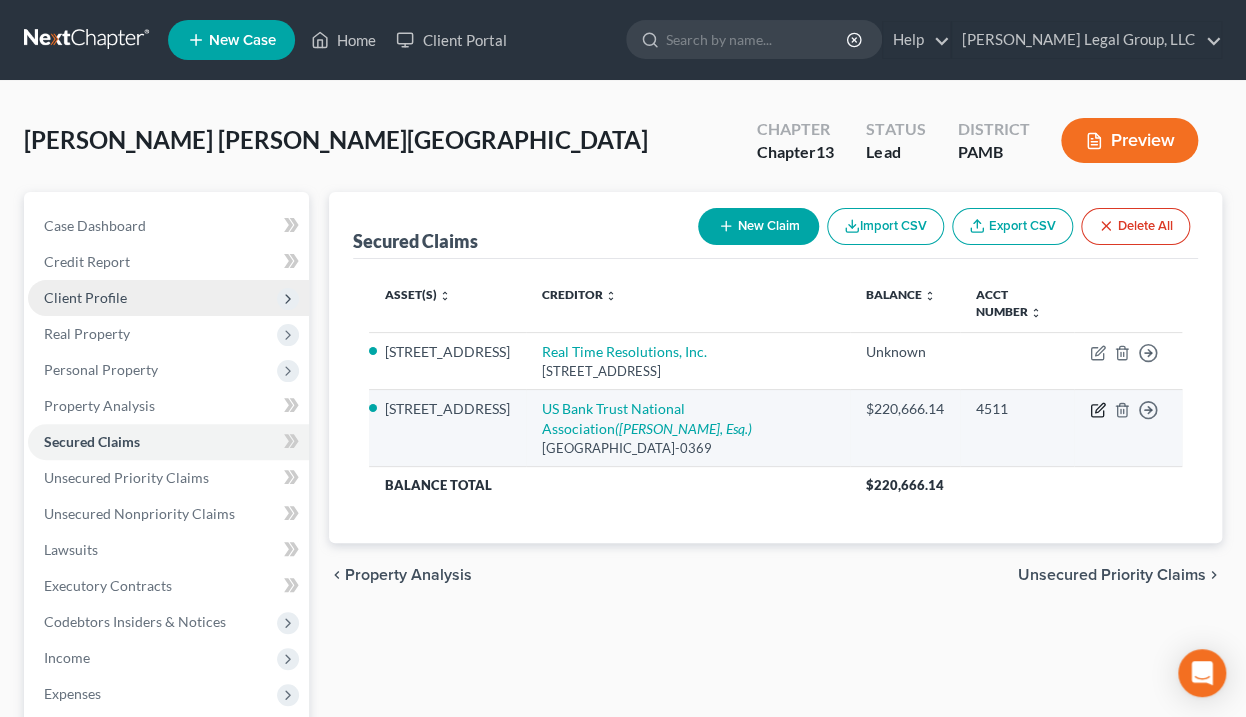 click 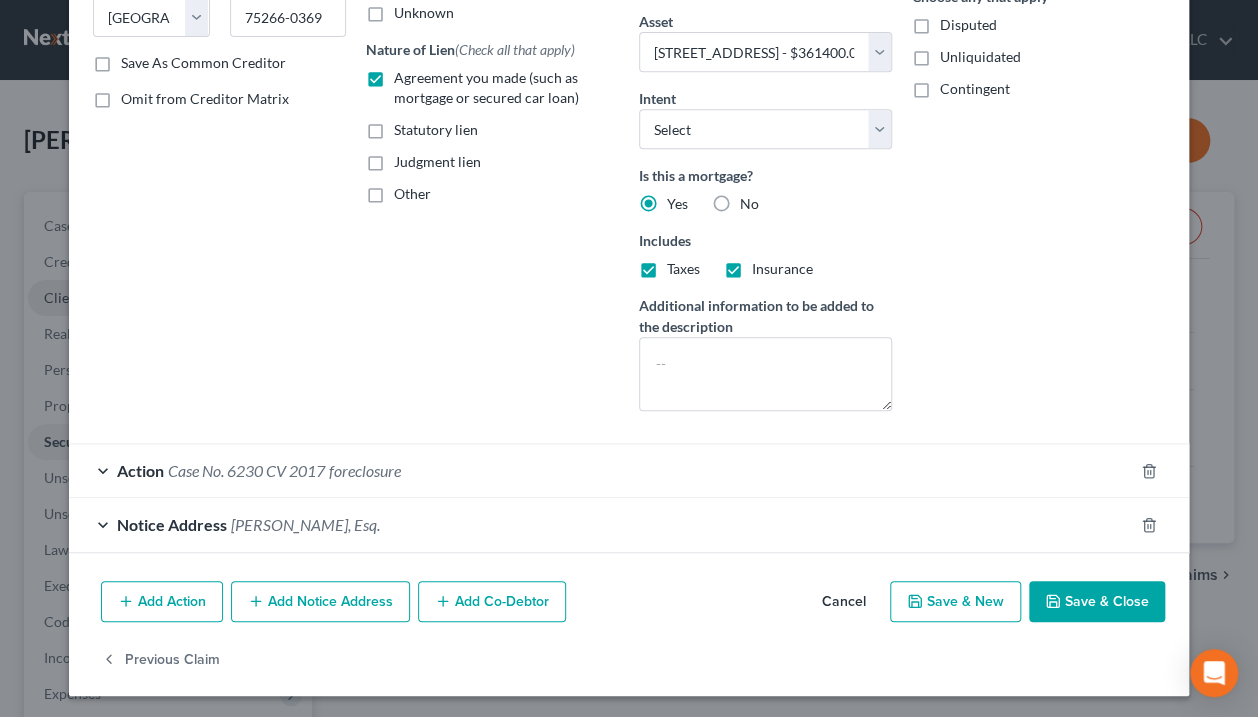 click on "Nature of Lien  (Check all that apply) Agreement you made (such as mortgage or secured car loan) Statutory lien Judgment lien Other" at bounding box center (492, 121) 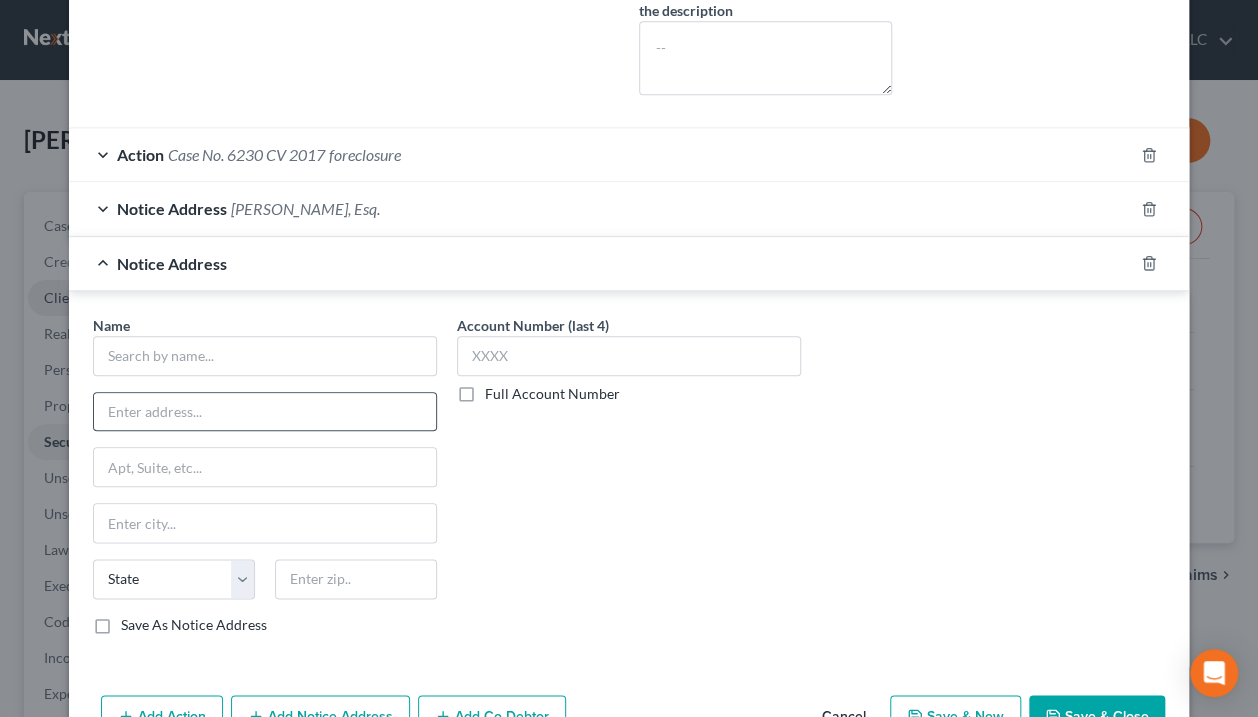 scroll, scrollTop: 659, scrollLeft: 0, axis: vertical 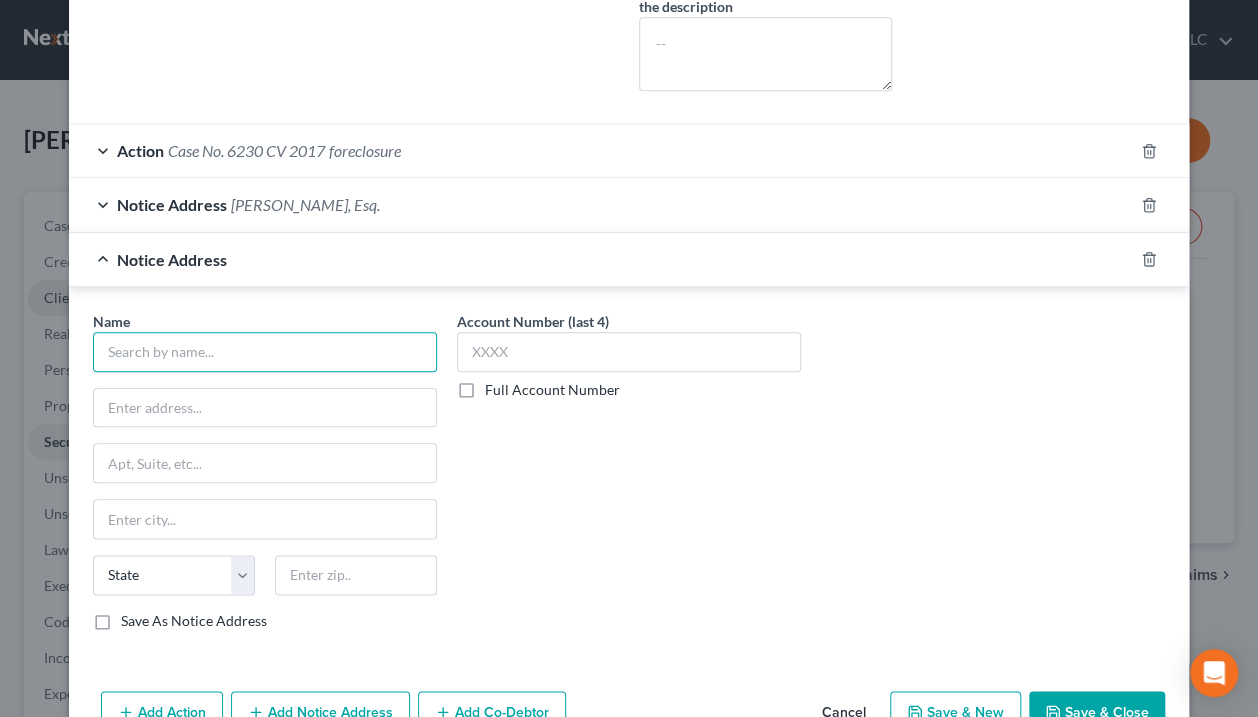 click at bounding box center (265, 352) 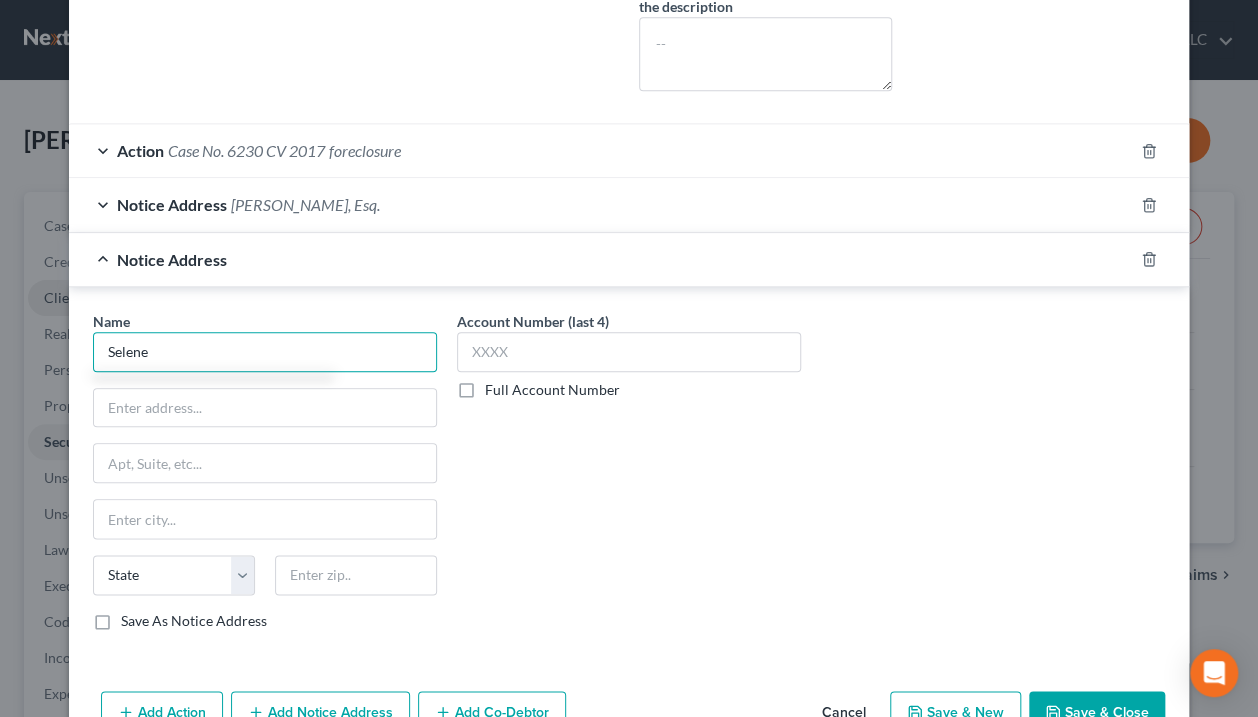 type on "Selene" 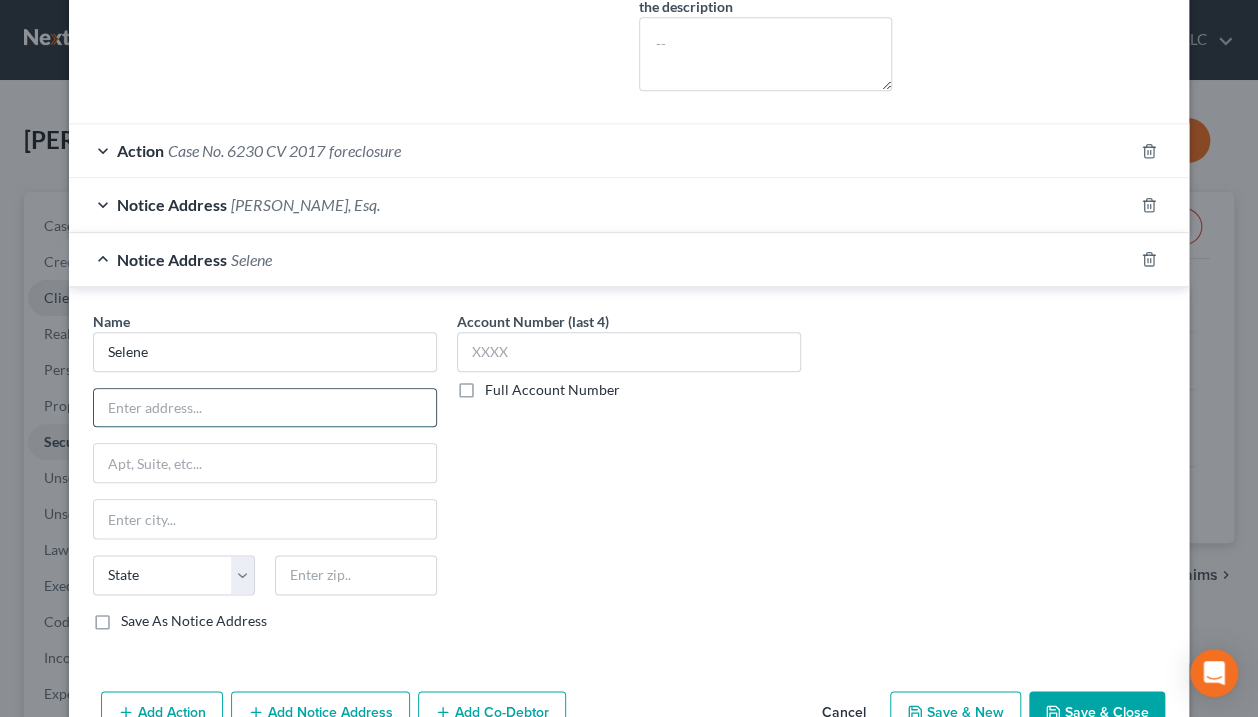 click at bounding box center (265, 408) 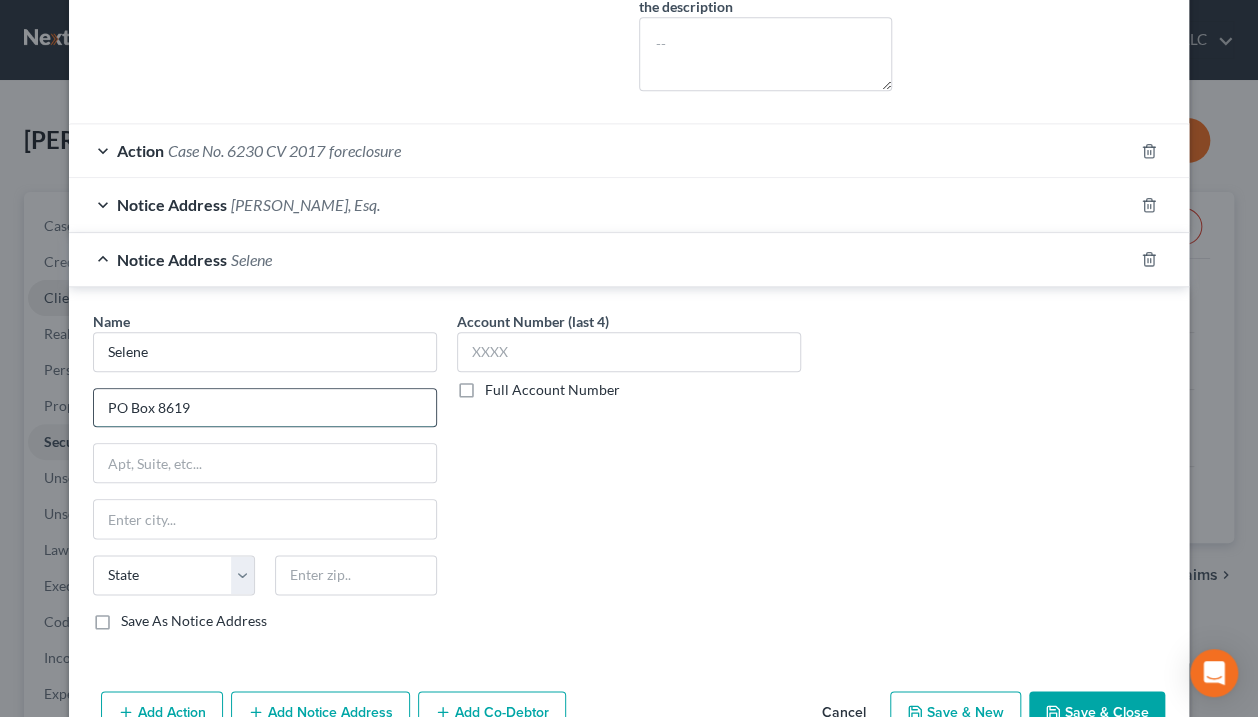 type on "PO Box 8619" 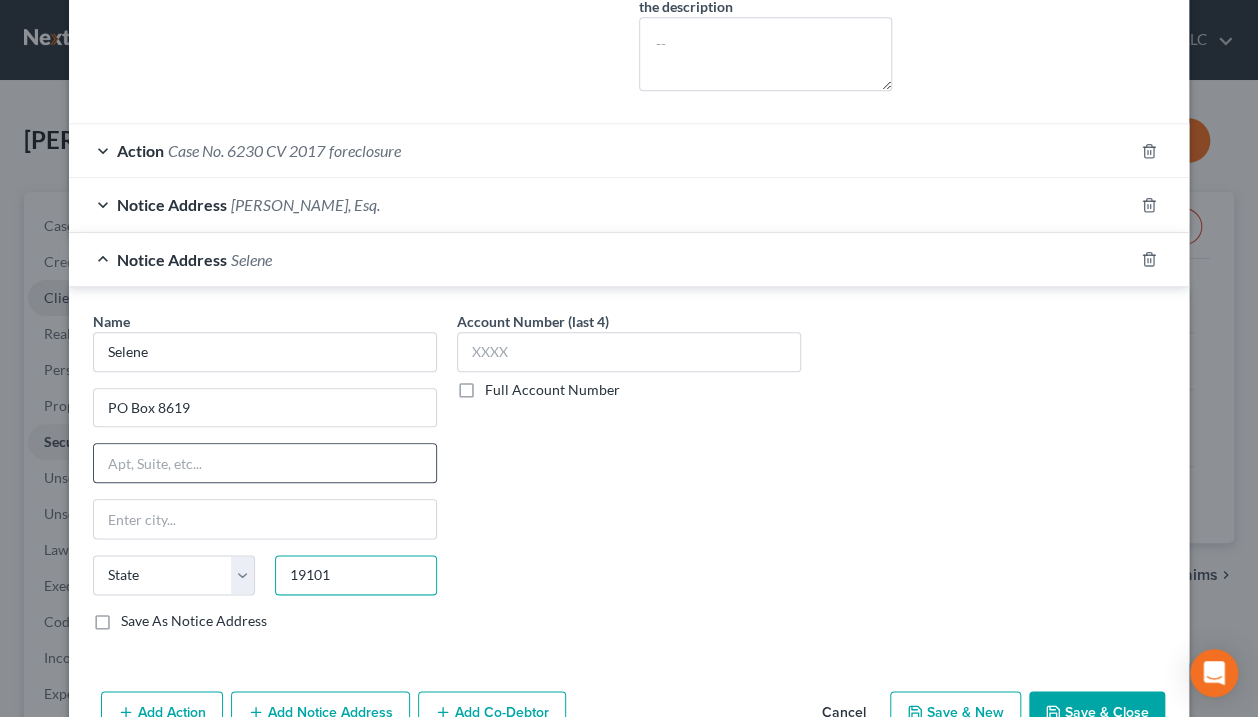 type on "19101" 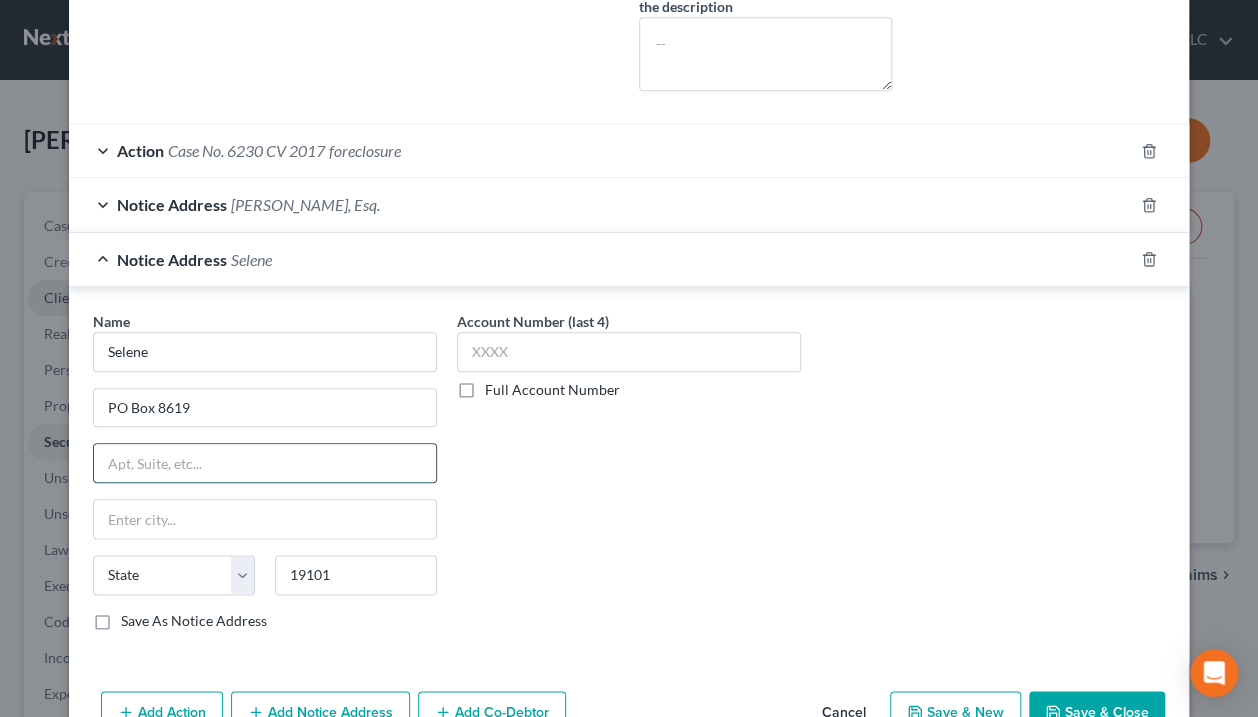 click at bounding box center [265, 463] 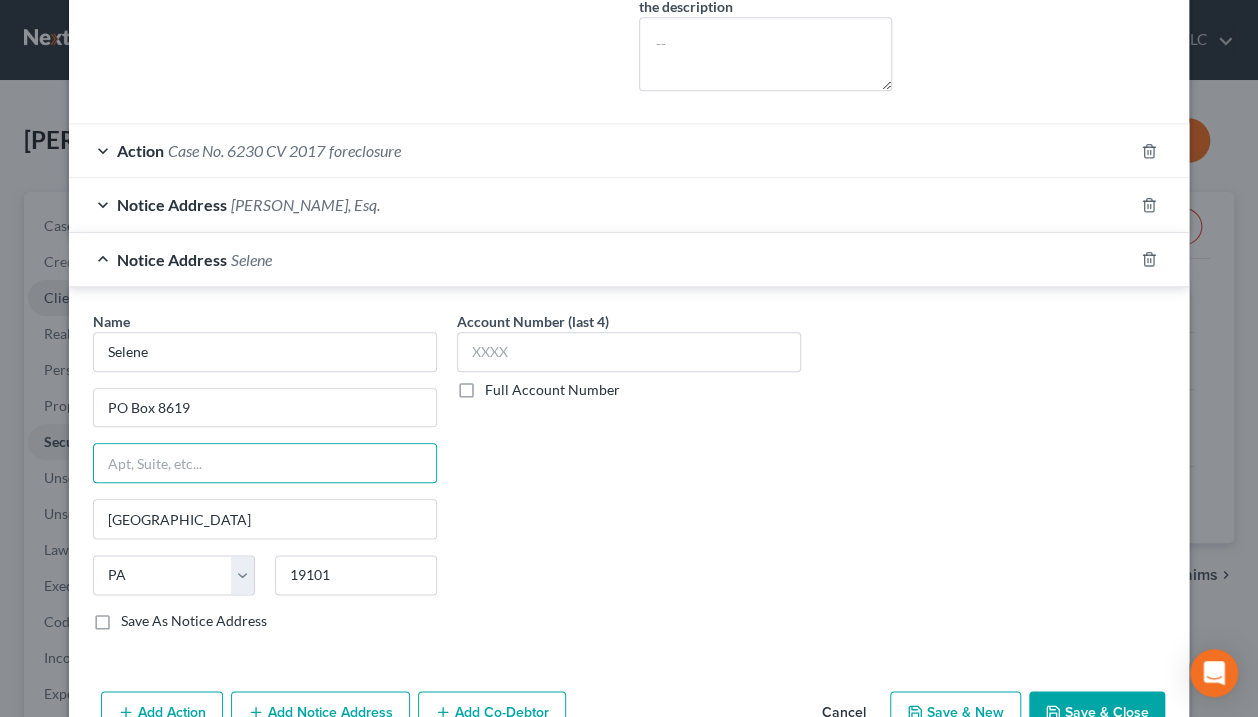 click on "State [US_STATE] AK AR AZ CA CO CT DE DC [GEOGRAPHIC_DATA] [GEOGRAPHIC_DATA] GU HI ID IL IN IA [GEOGRAPHIC_DATA] [GEOGRAPHIC_DATA] LA ME MD [GEOGRAPHIC_DATA] [GEOGRAPHIC_DATA] [GEOGRAPHIC_DATA] [GEOGRAPHIC_DATA] [GEOGRAPHIC_DATA] MT NC [GEOGRAPHIC_DATA] [GEOGRAPHIC_DATA] [GEOGRAPHIC_DATA] NH [GEOGRAPHIC_DATA] [GEOGRAPHIC_DATA] [GEOGRAPHIC_DATA] [GEOGRAPHIC_DATA] [GEOGRAPHIC_DATA] [GEOGRAPHIC_DATA] [GEOGRAPHIC_DATA] PR RI SC SD [GEOGRAPHIC_DATA] [GEOGRAPHIC_DATA] [GEOGRAPHIC_DATA] VI [GEOGRAPHIC_DATA] [GEOGRAPHIC_DATA] [GEOGRAPHIC_DATA] WV WI WY 19101" at bounding box center [265, 583] 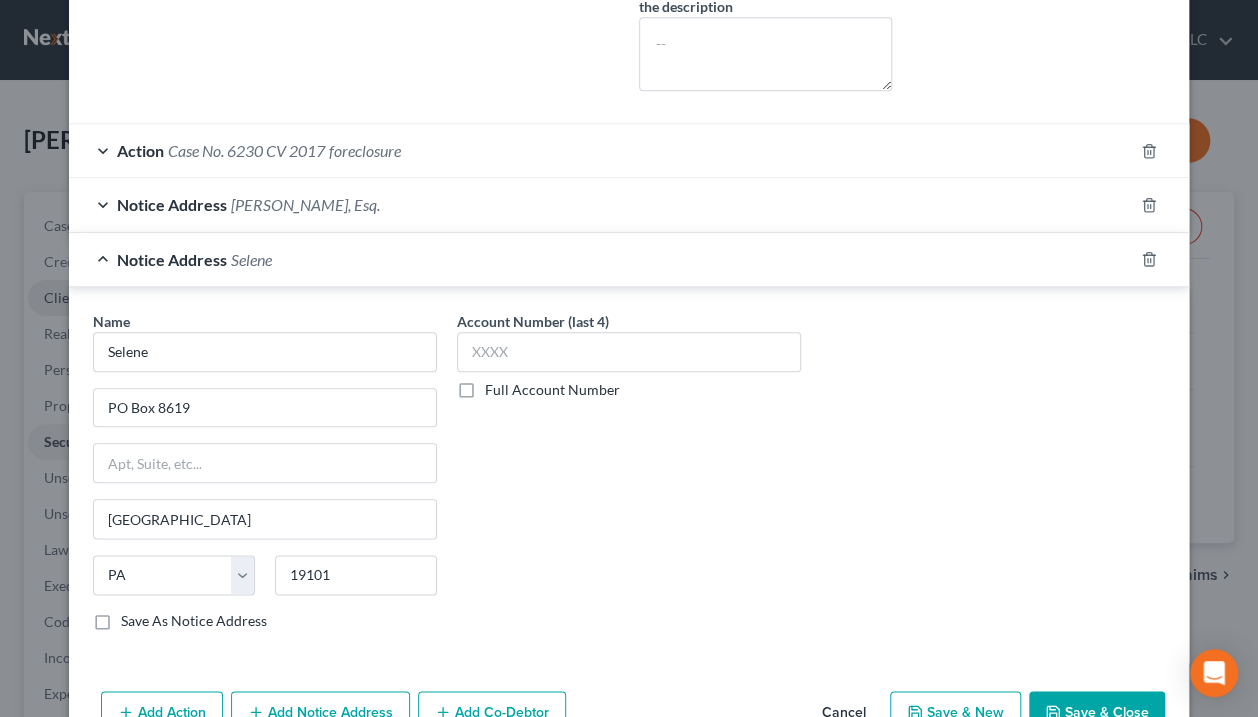 click on "State [US_STATE] AK AR AZ CA CO CT DE DC [GEOGRAPHIC_DATA] [GEOGRAPHIC_DATA] GU HI ID IL IN IA [GEOGRAPHIC_DATA] [GEOGRAPHIC_DATA] LA ME MD [GEOGRAPHIC_DATA] [GEOGRAPHIC_DATA] [GEOGRAPHIC_DATA] [GEOGRAPHIC_DATA] [GEOGRAPHIC_DATA] MT NC [GEOGRAPHIC_DATA] [GEOGRAPHIC_DATA] [GEOGRAPHIC_DATA] NH [GEOGRAPHIC_DATA] [GEOGRAPHIC_DATA] [GEOGRAPHIC_DATA] [GEOGRAPHIC_DATA] [GEOGRAPHIC_DATA] [GEOGRAPHIC_DATA] [GEOGRAPHIC_DATA] PR RI SC SD [GEOGRAPHIC_DATA] [GEOGRAPHIC_DATA] [GEOGRAPHIC_DATA] VI [GEOGRAPHIC_DATA] [GEOGRAPHIC_DATA] [GEOGRAPHIC_DATA] WV WI WY 19101" at bounding box center [265, 583] 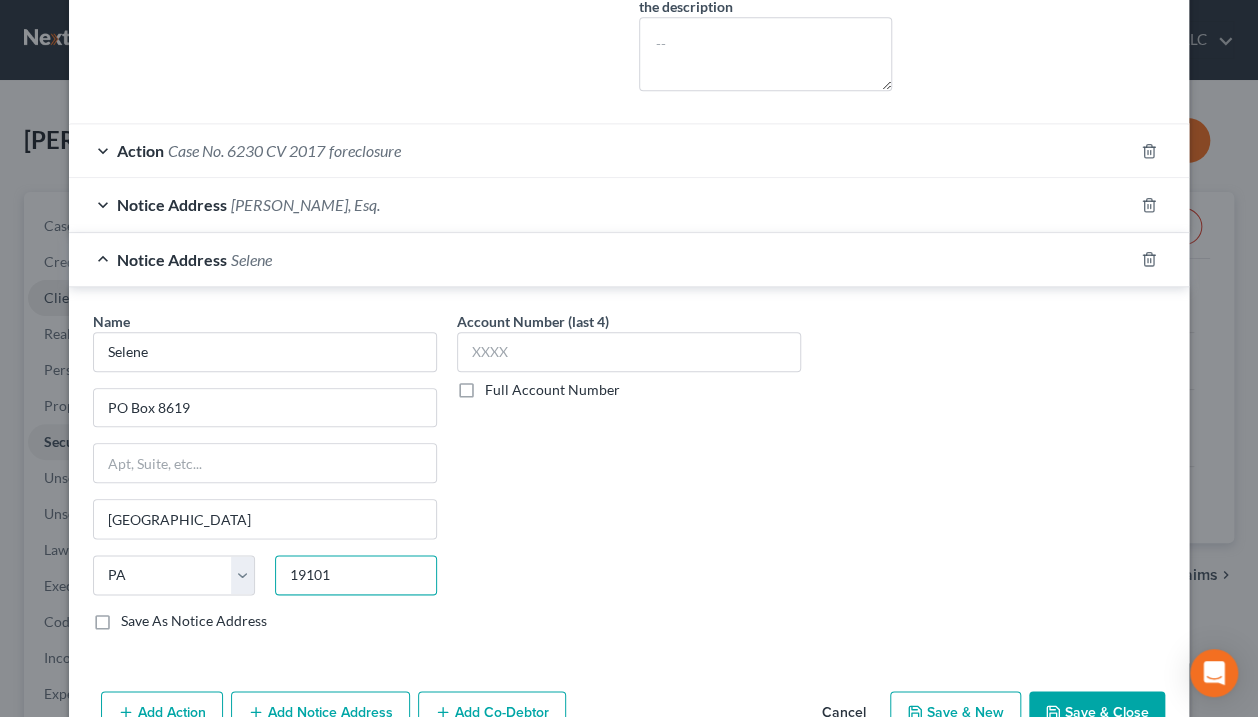 click on "19101" at bounding box center [356, 575] 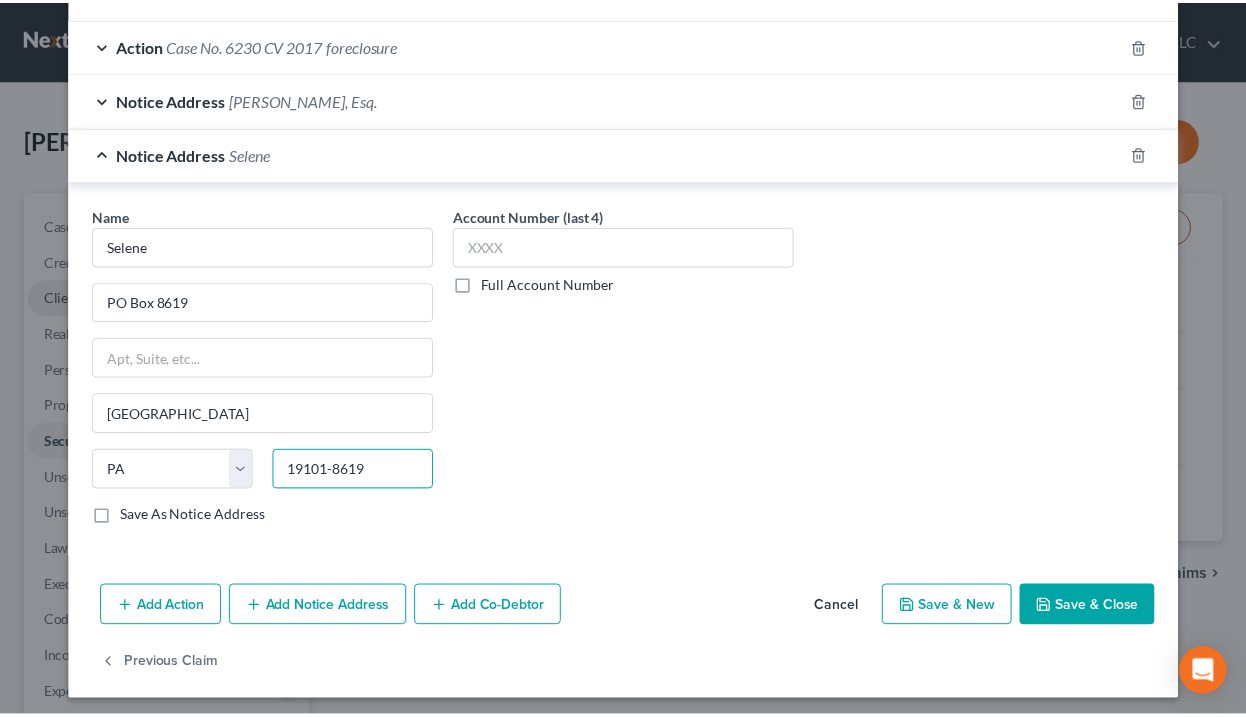 scroll, scrollTop: 767, scrollLeft: 0, axis: vertical 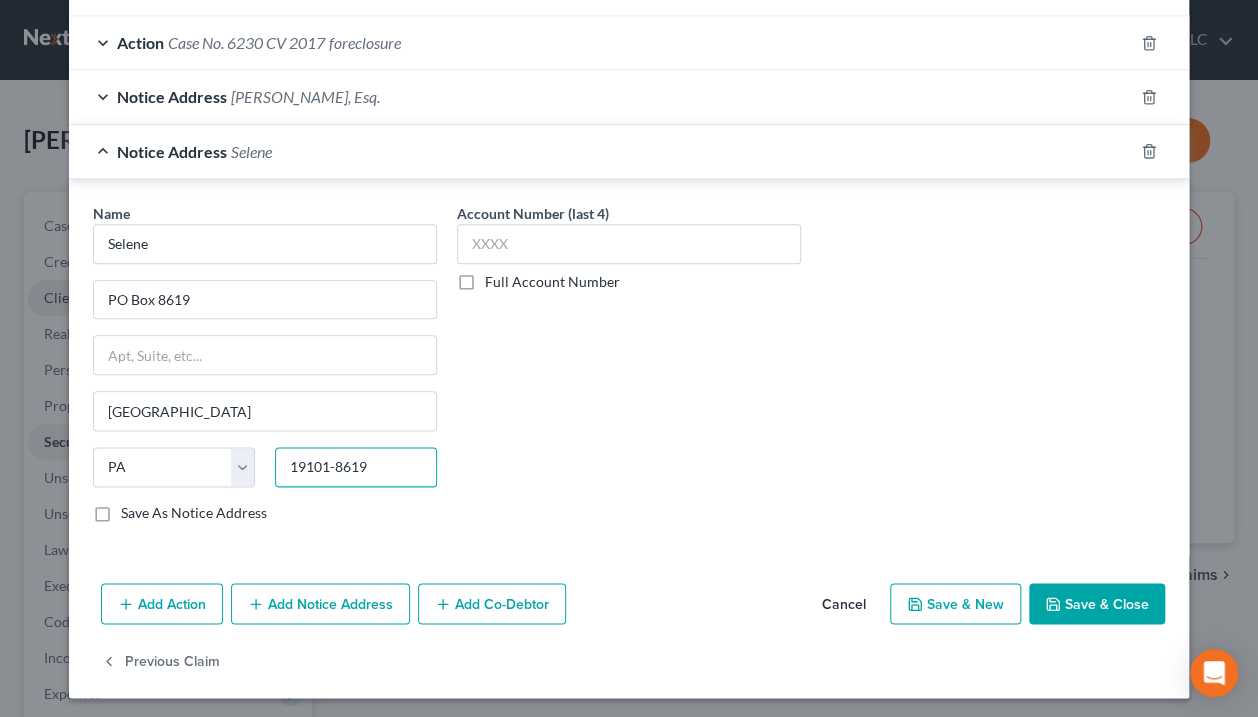type on "19101-8619" 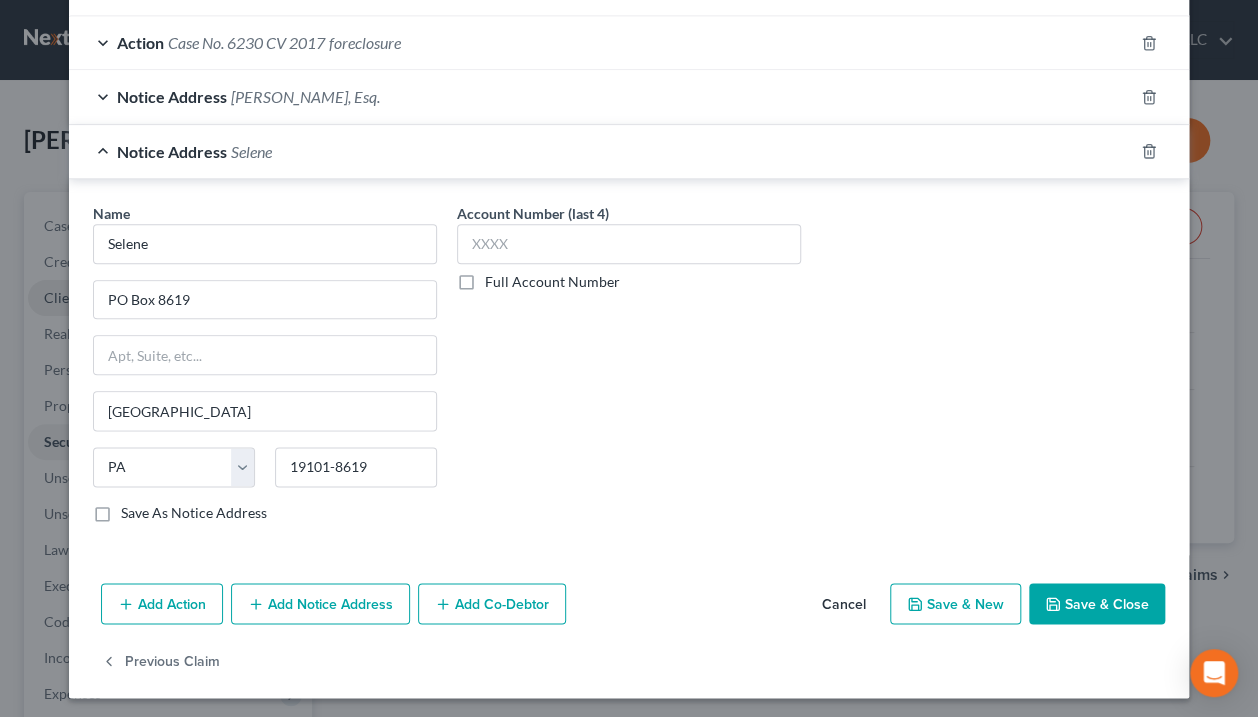click on "Save & Close" at bounding box center (1097, 604) 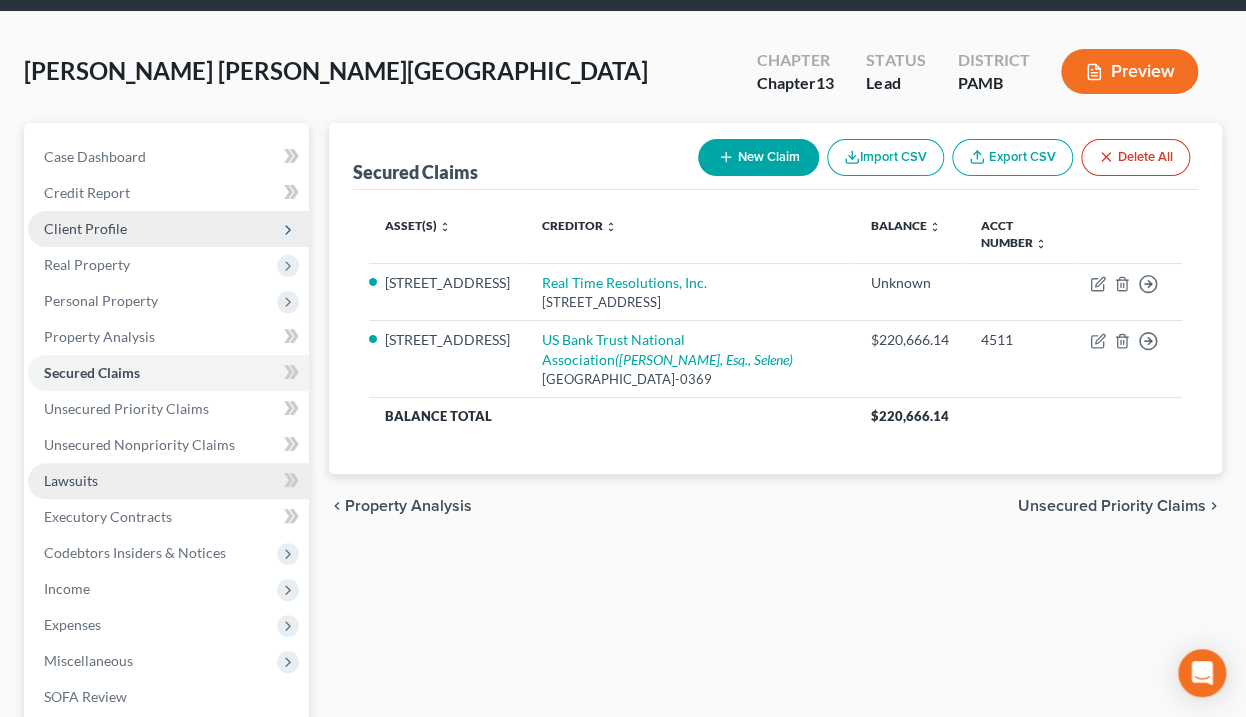 scroll, scrollTop: 160, scrollLeft: 0, axis: vertical 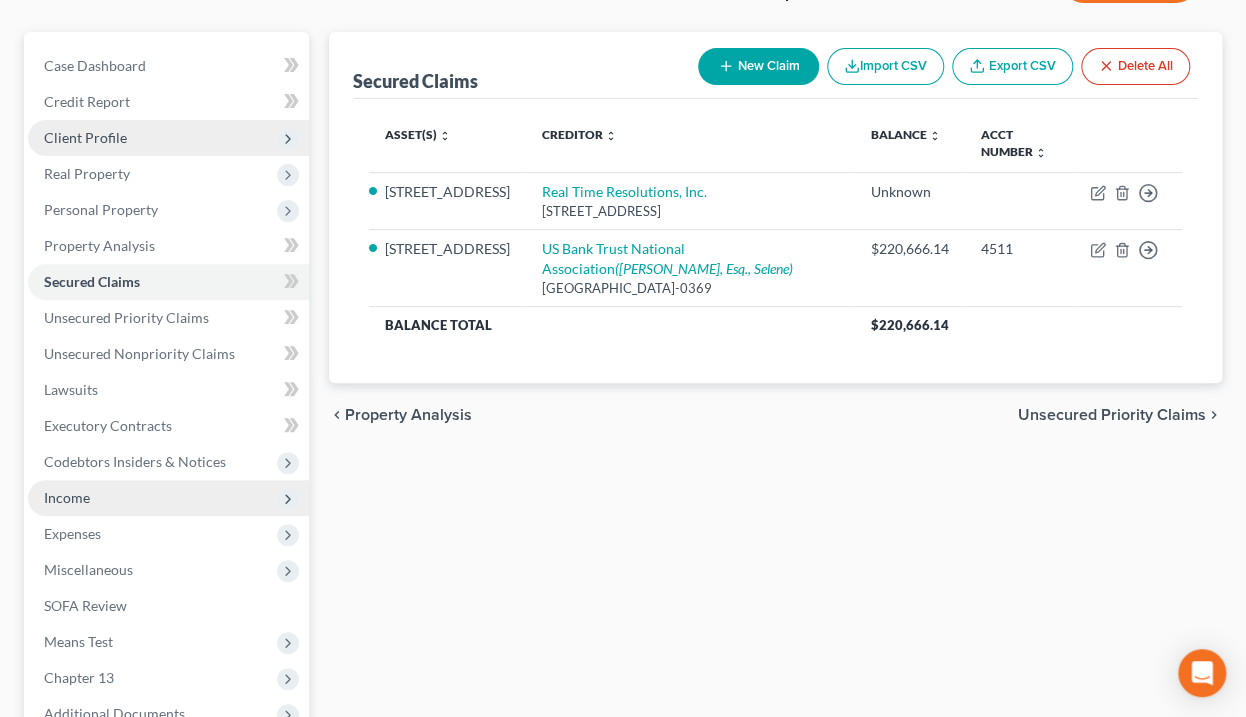 click on "Income" at bounding box center [168, 498] 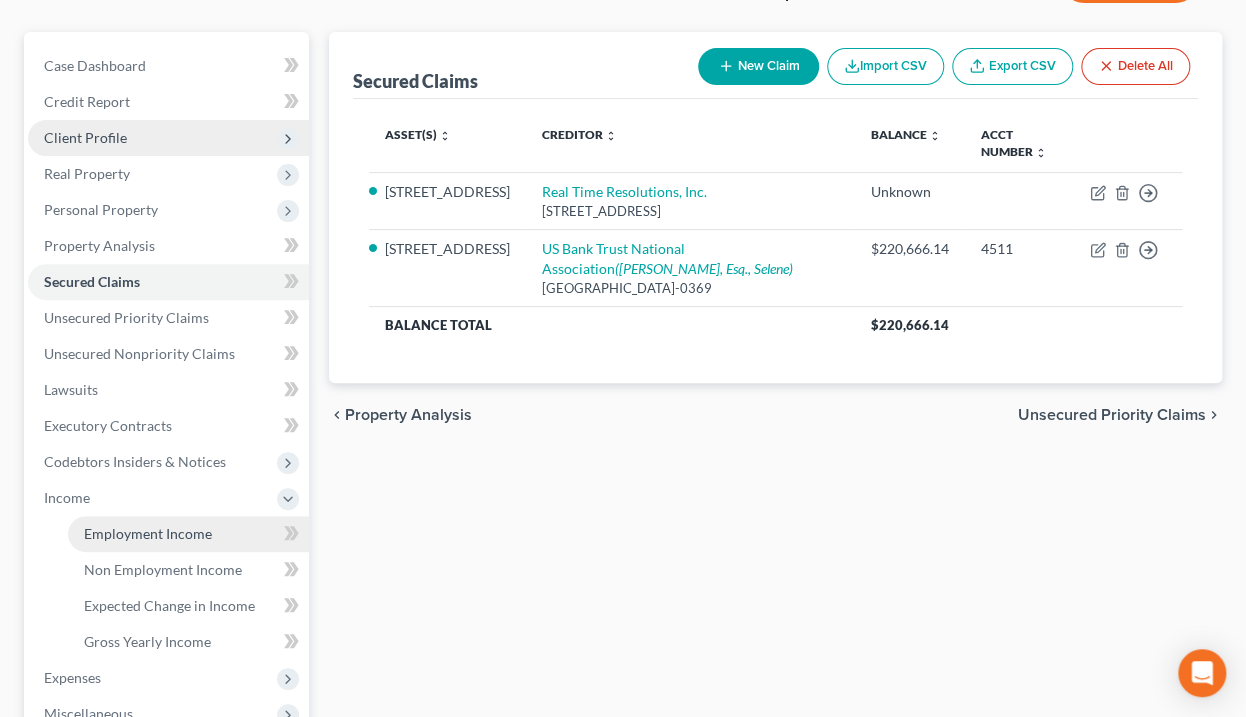 click on "Employment Income" at bounding box center (148, 533) 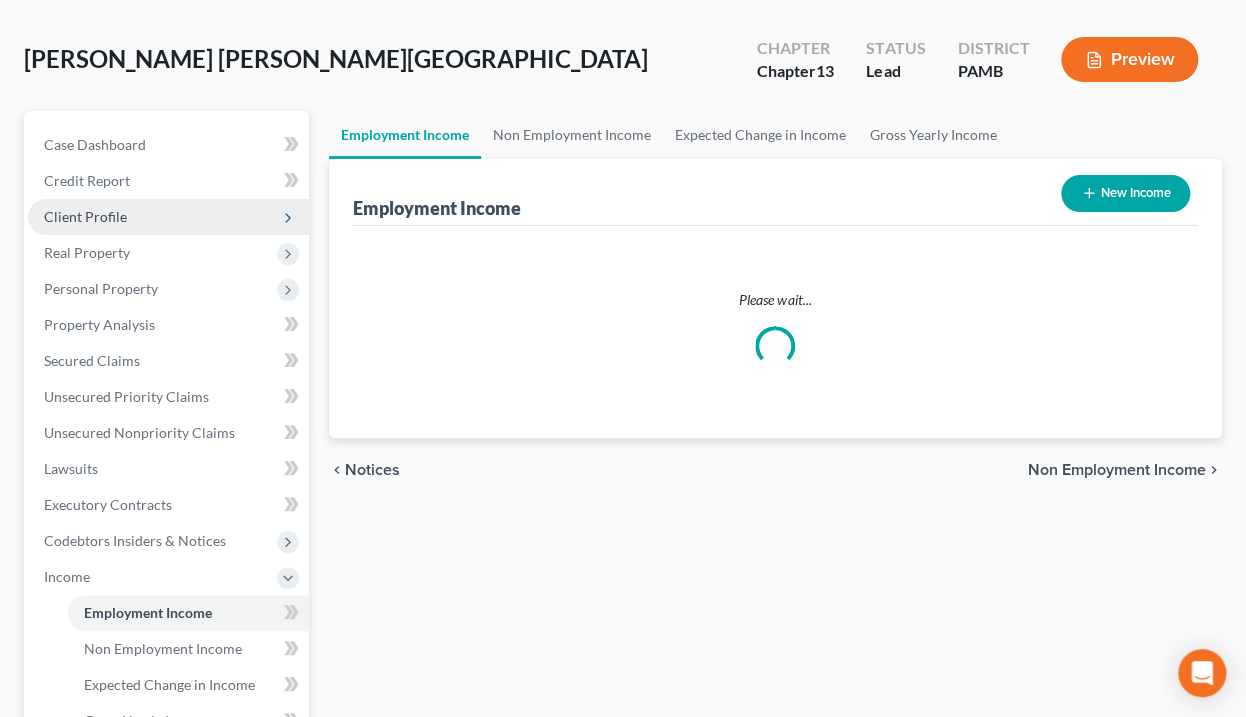 scroll, scrollTop: 0, scrollLeft: 0, axis: both 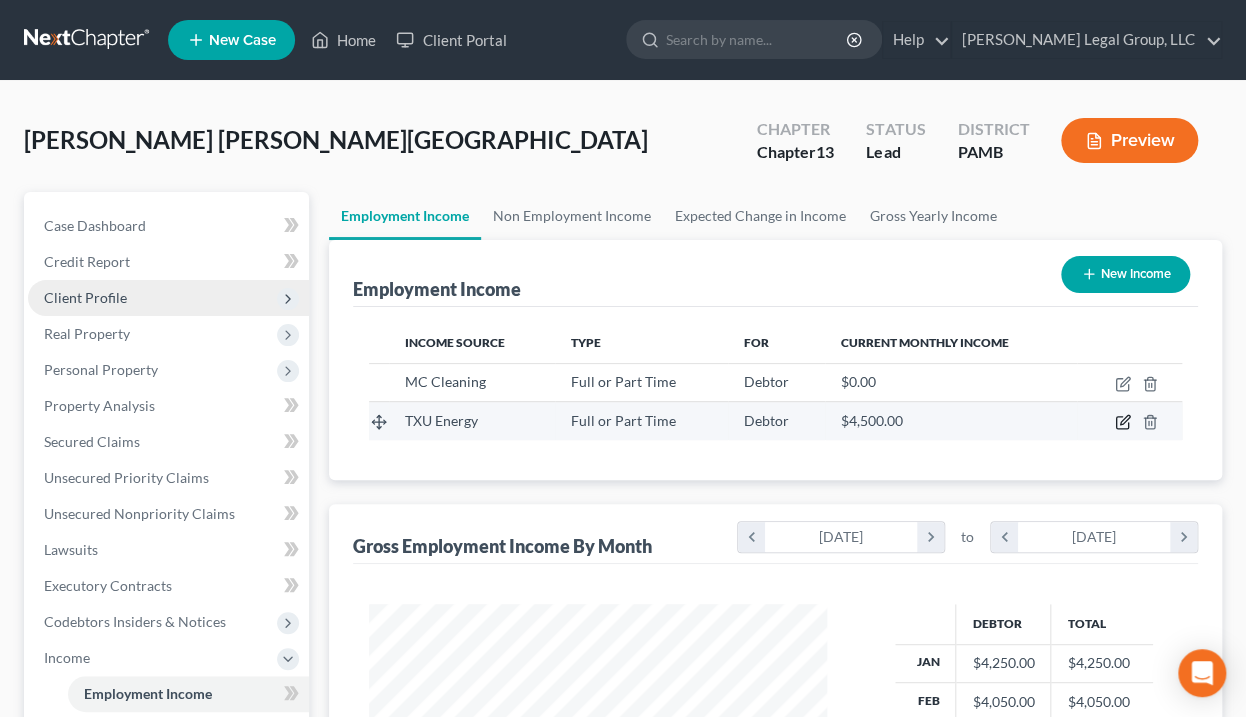 click 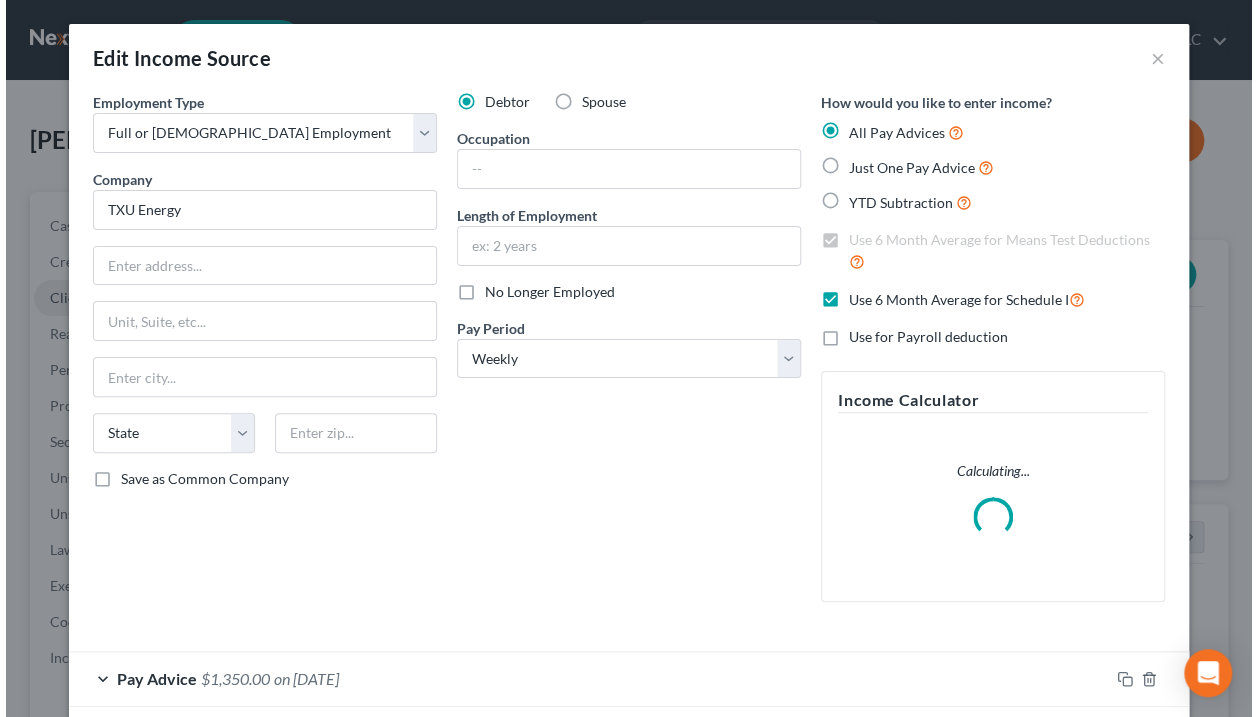 scroll, scrollTop: 999643, scrollLeft: 999496, axis: both 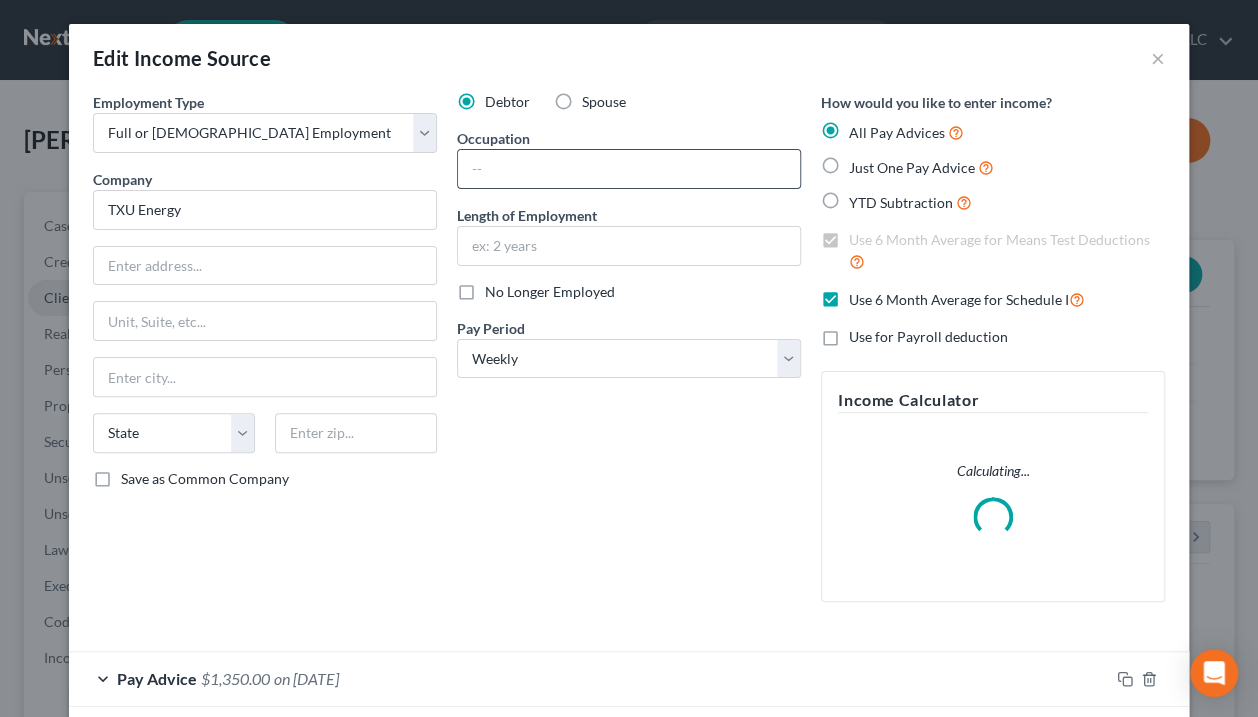 click at bounding box center [629, 169] 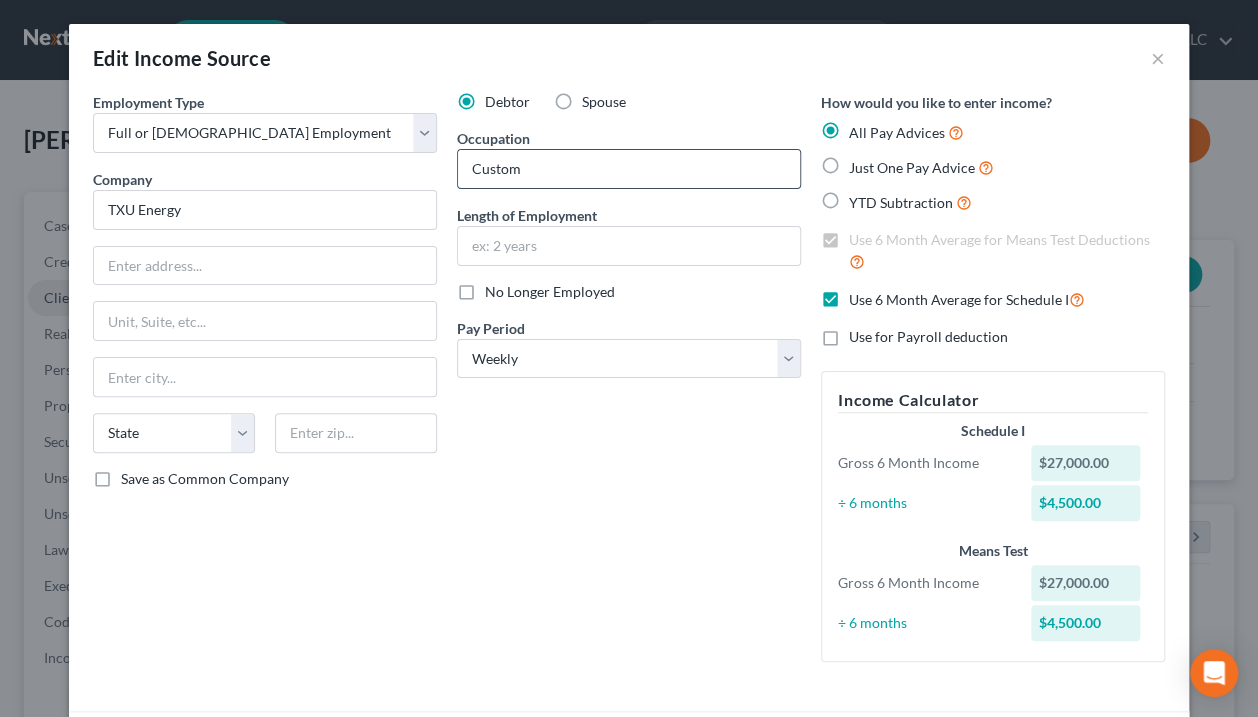 type on "Customer Service Rep." 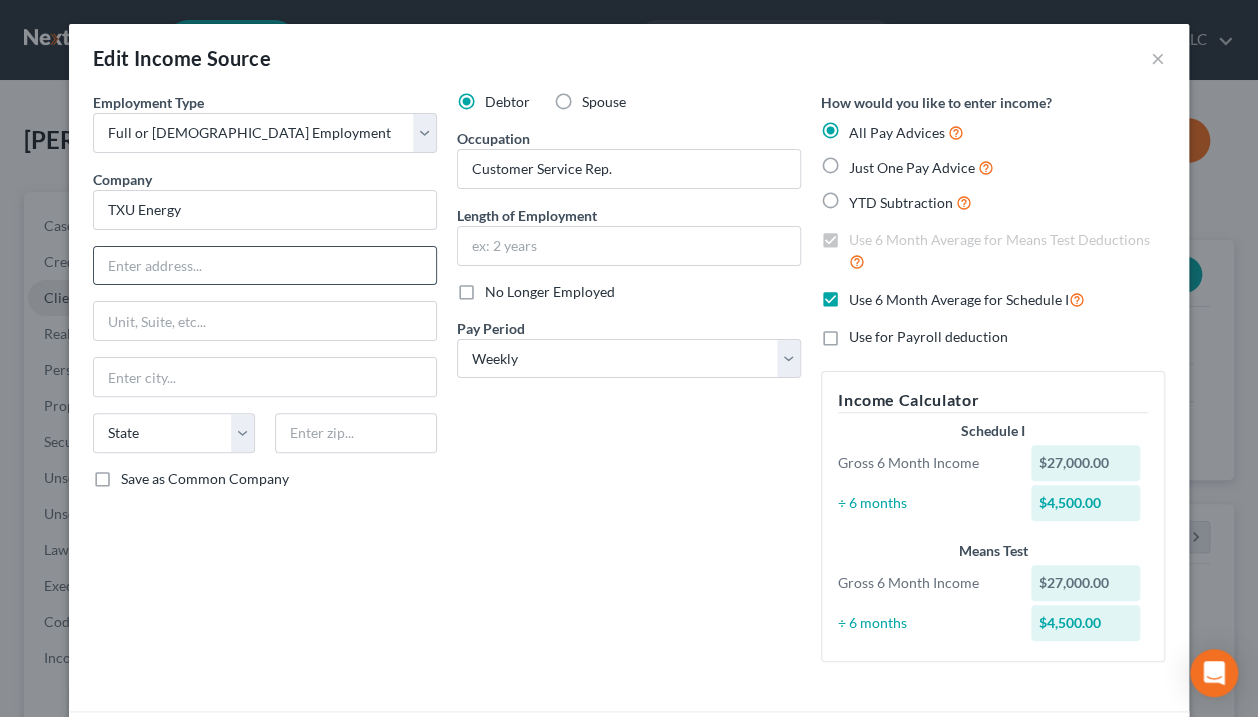 click at bounding box center (265, 266) 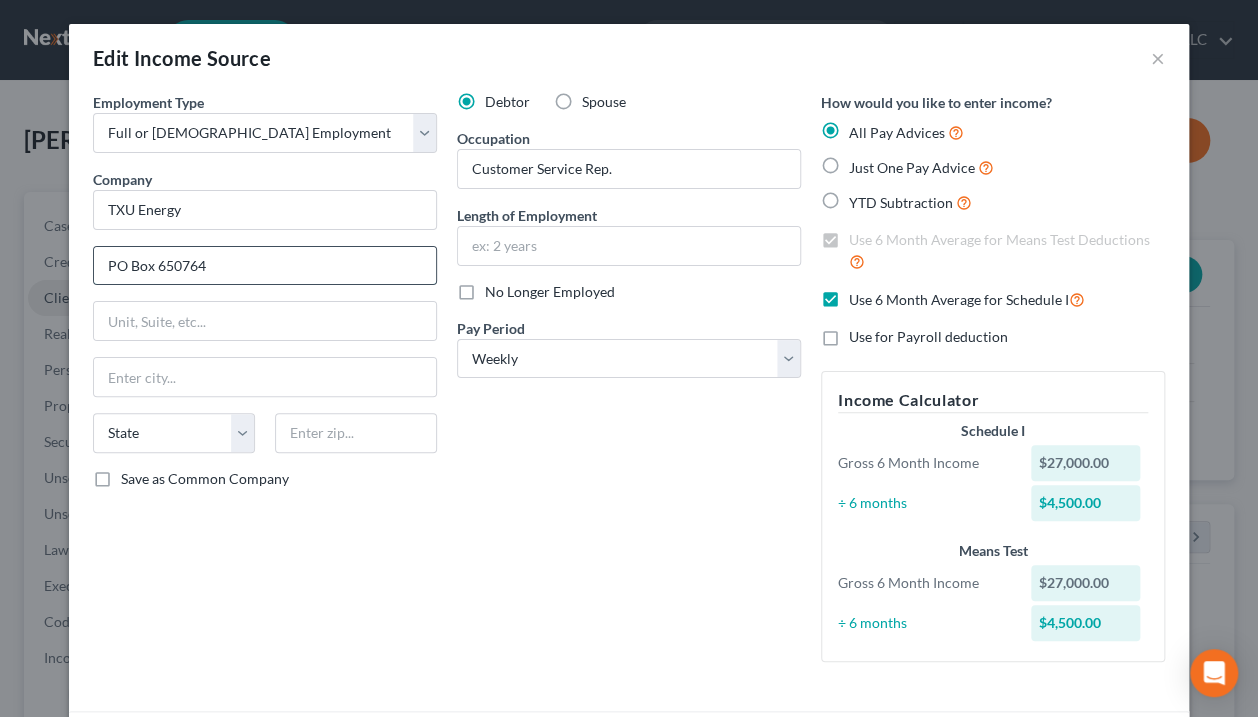 type on "PO Box 650764" 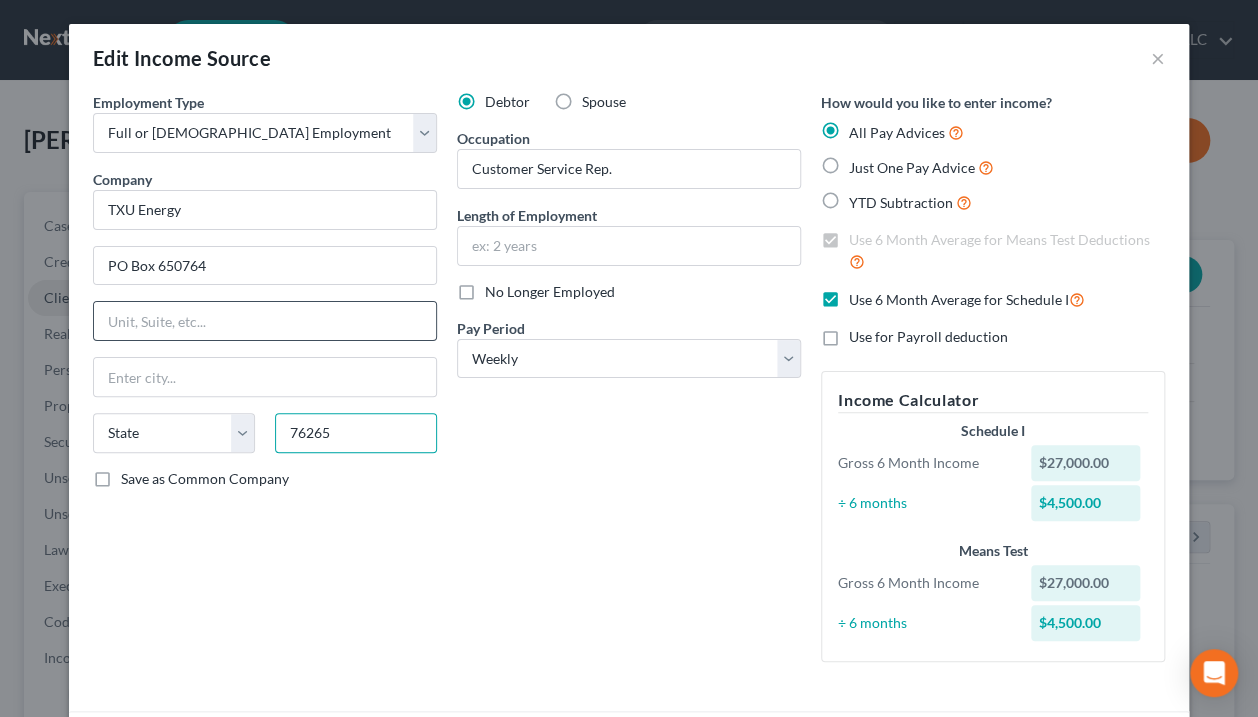 type on "76265" 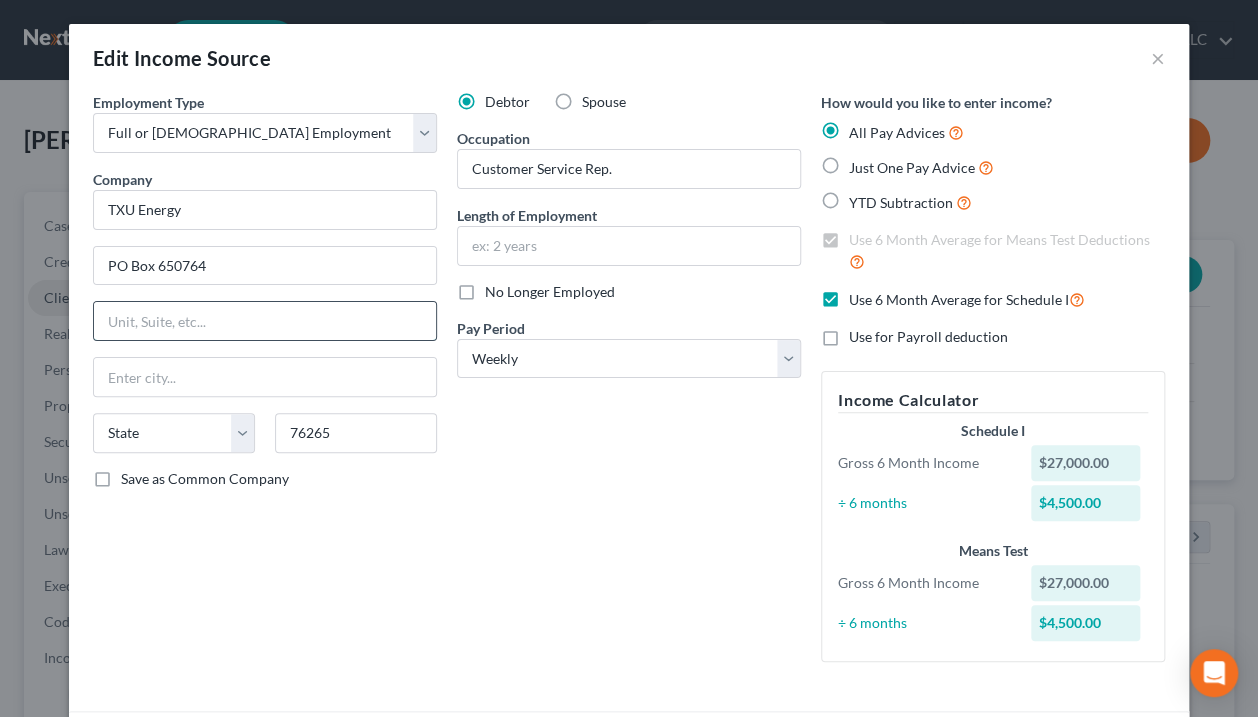 type on "Saint Jo" 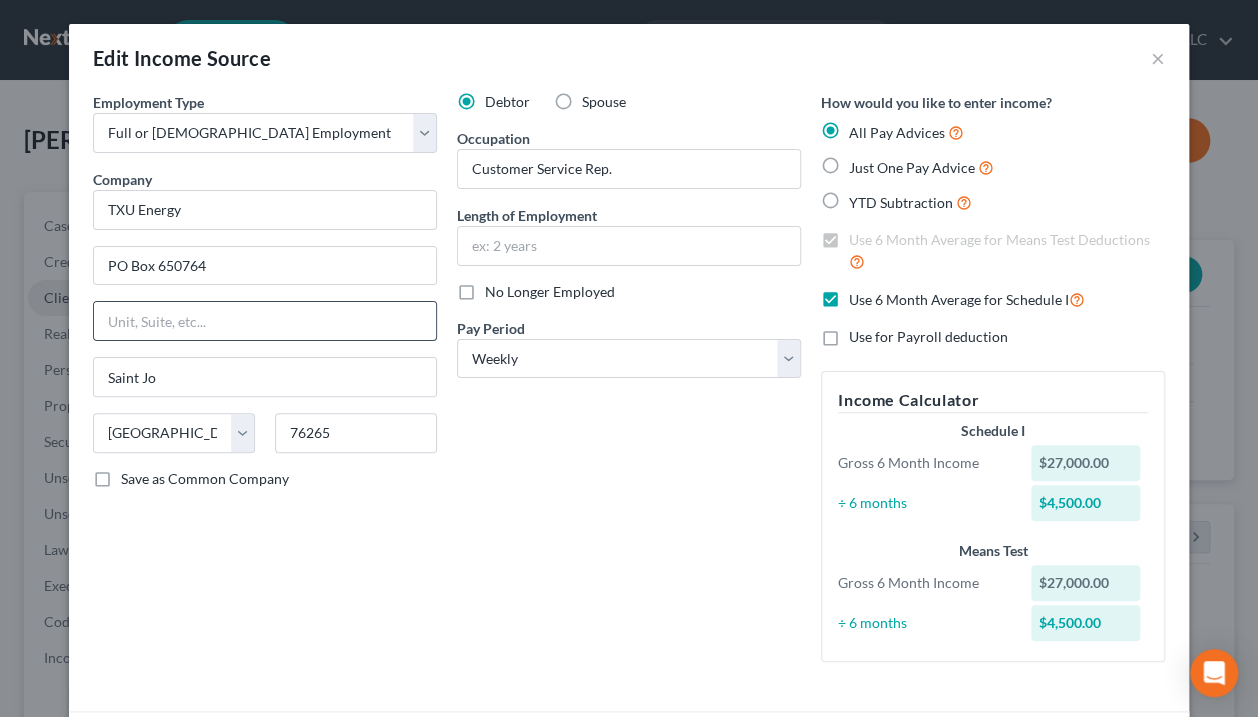 click at bounding box center [265, 321] 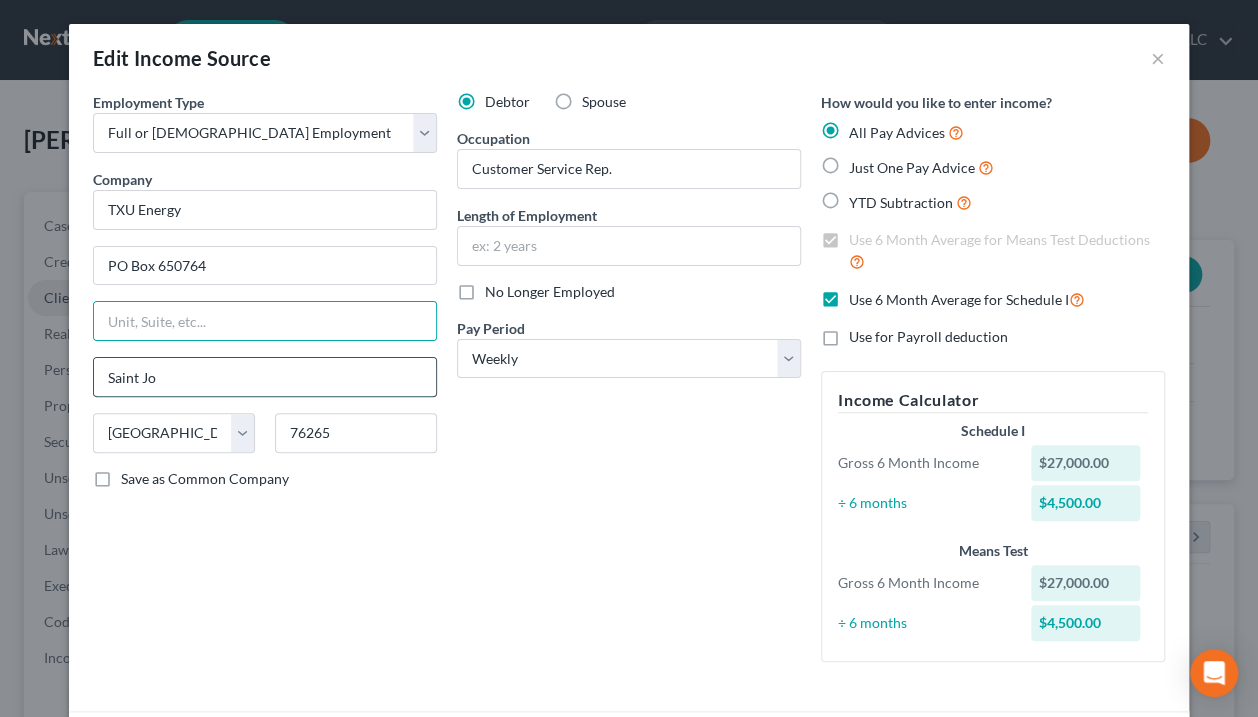 click on "Saint Jo" at bounding box center [265, 377] 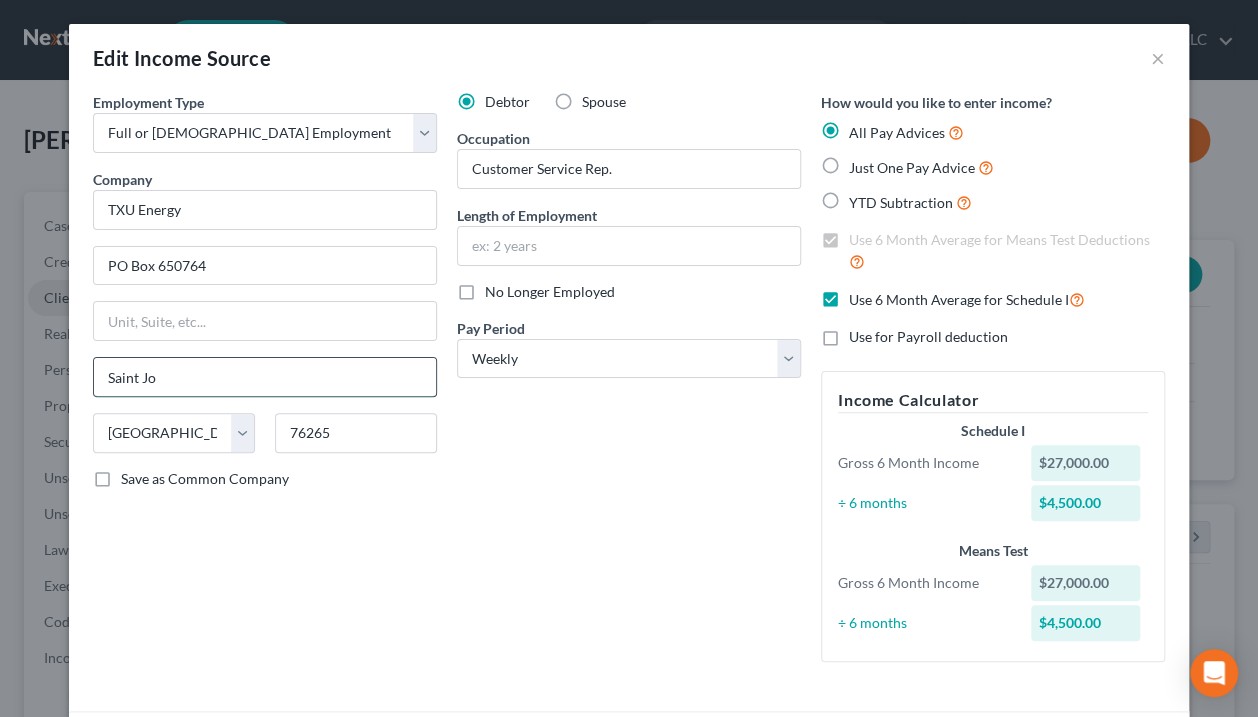 click on "Saint Jo" at bounding box center (265, 377) 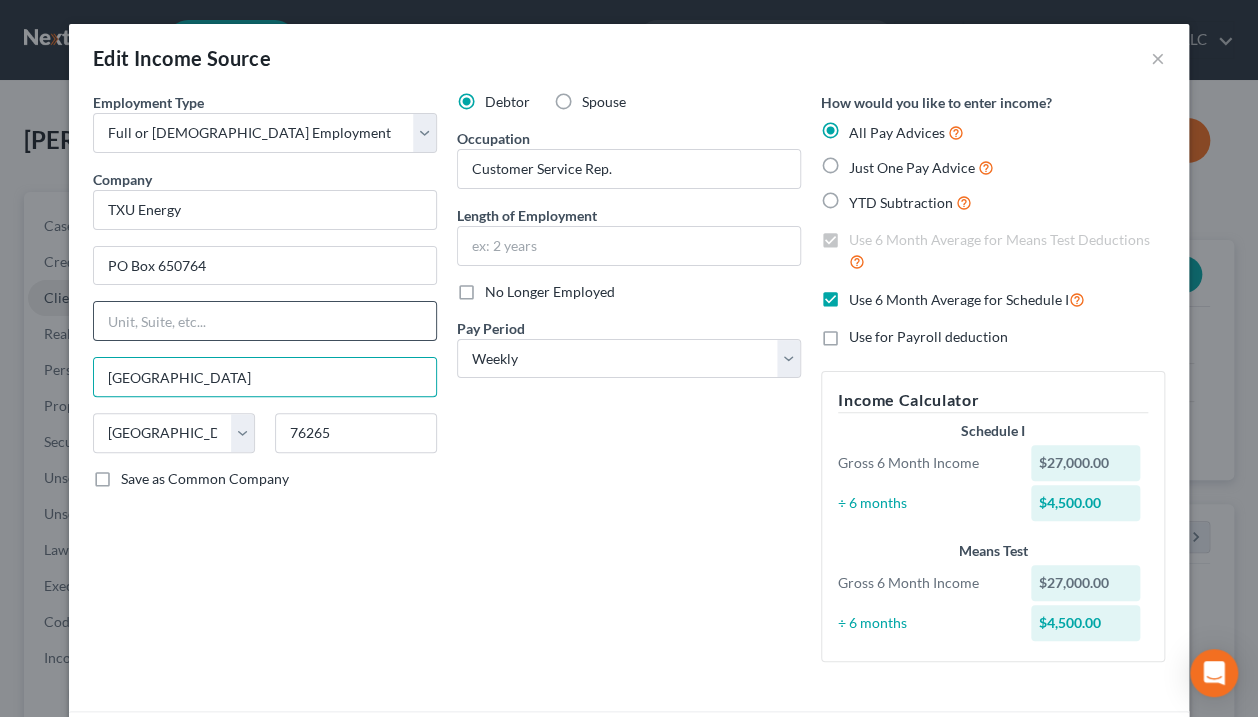 type on "[GEOGRAPHIC_DATA]" 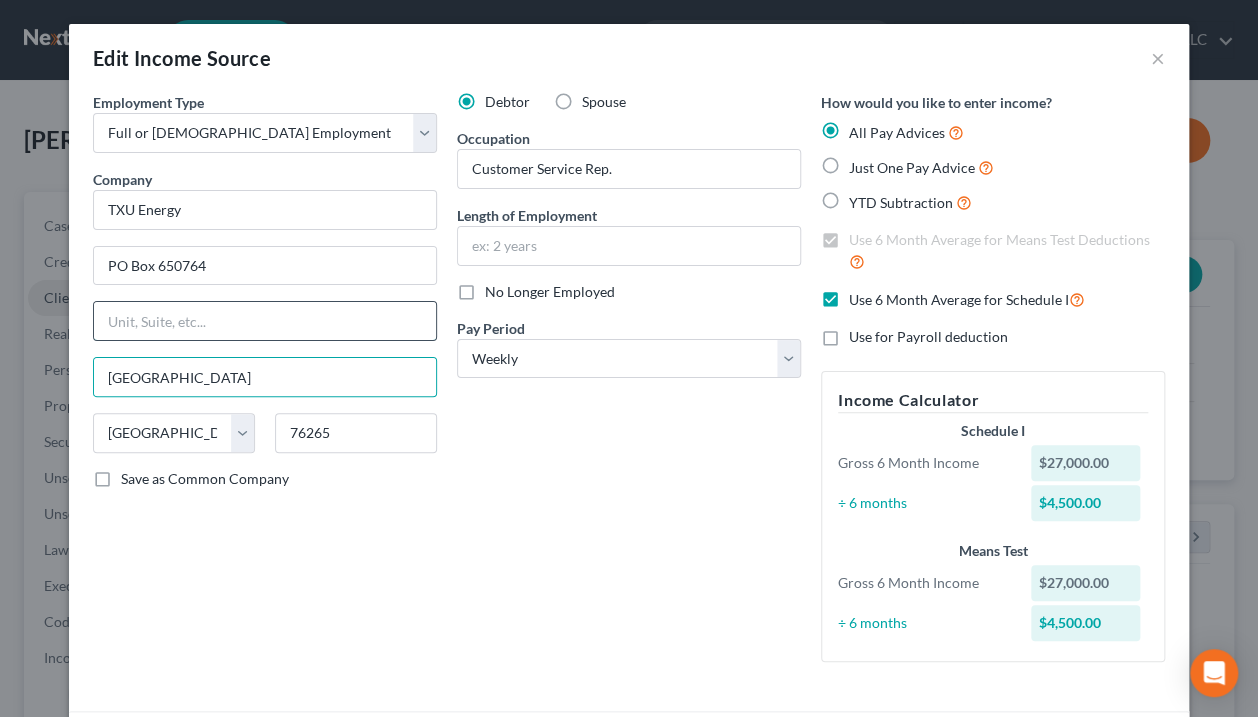 click at bounding box center (265, 321) 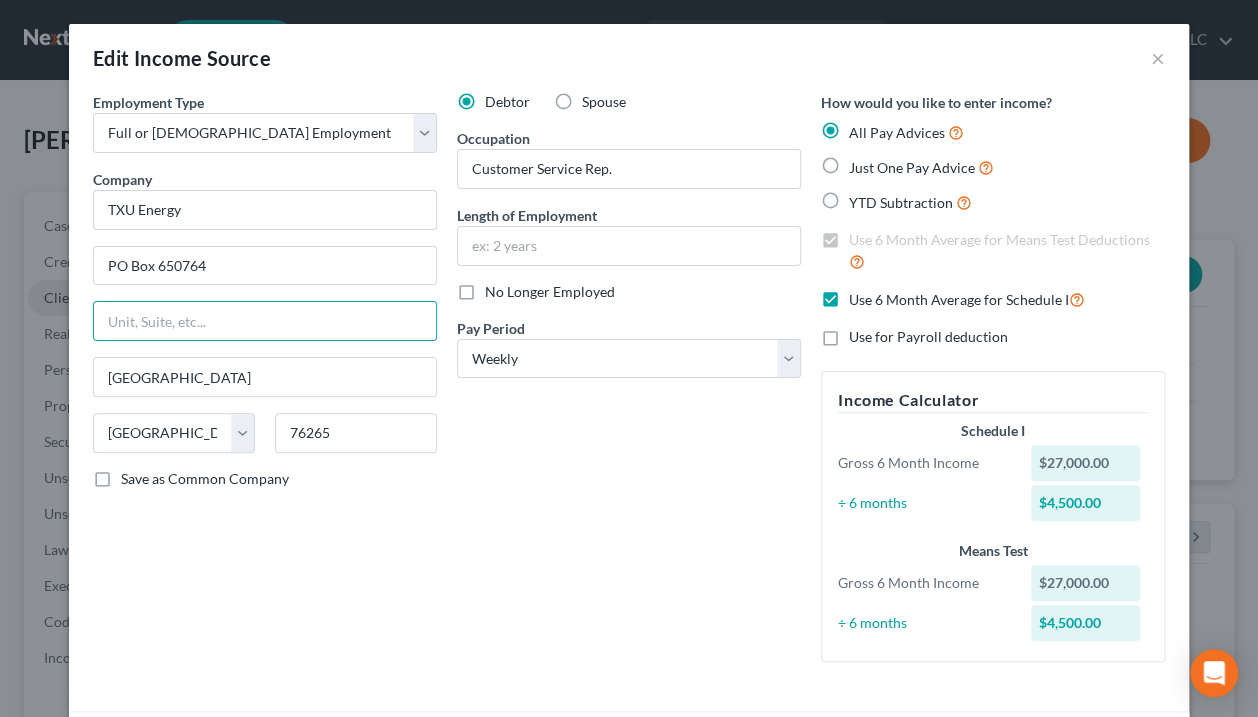 click on "Debtor Spouse Occupation Customer Service Rep. Length of Employment No Longer Employed
Pay Period
*
Select Monthly Twice Monthly Every Other Week Weekly" at bounding box center (629, 385) 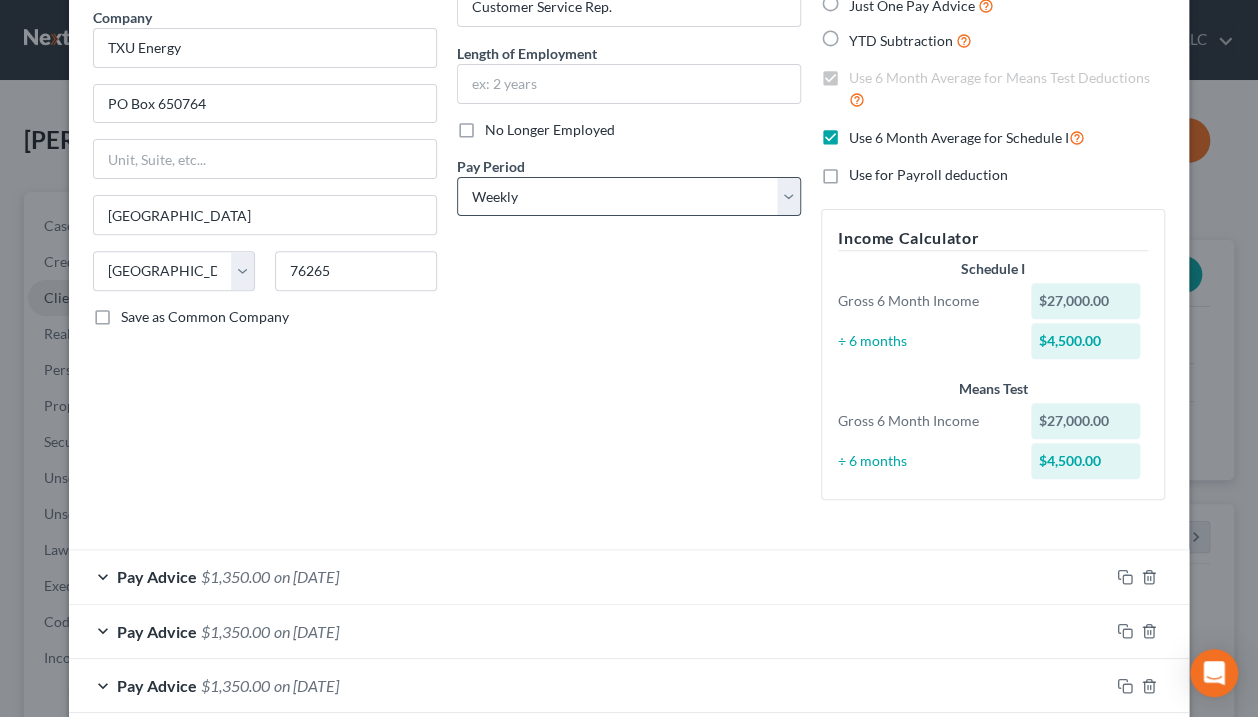 scroll, scrollTop: 0, scrollLeft: 0, axis: both 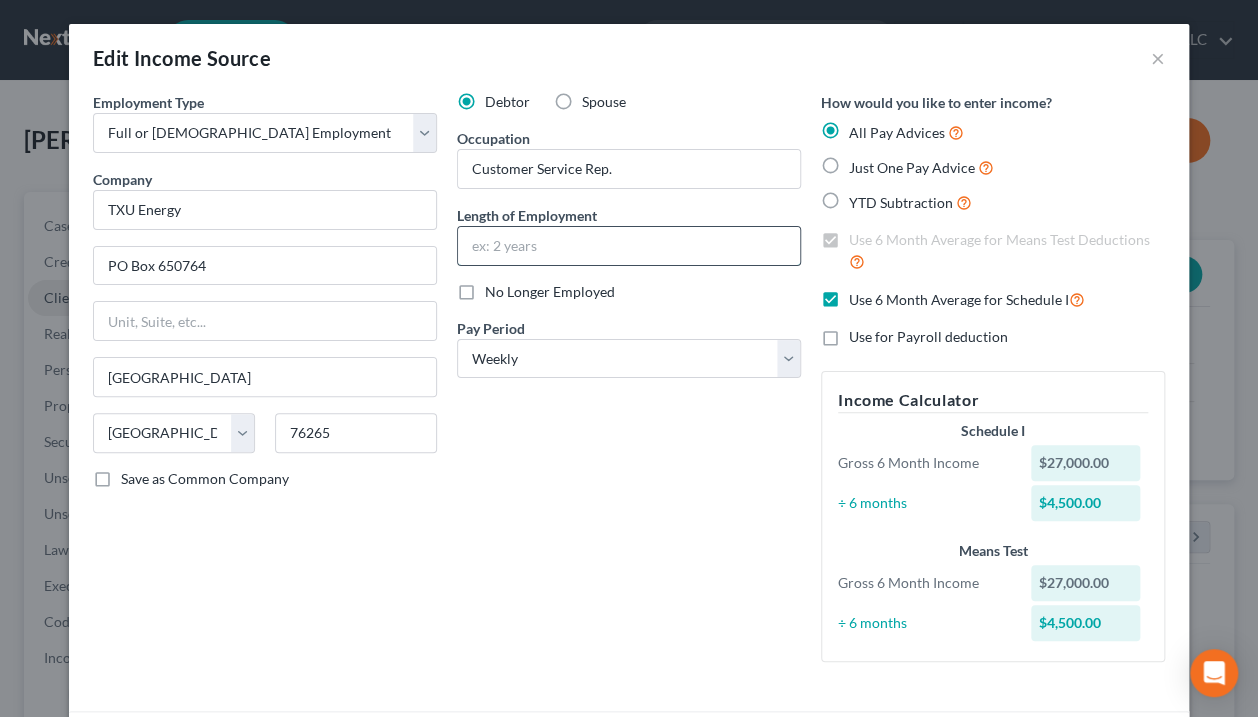 click at bounding box center [629, 246] 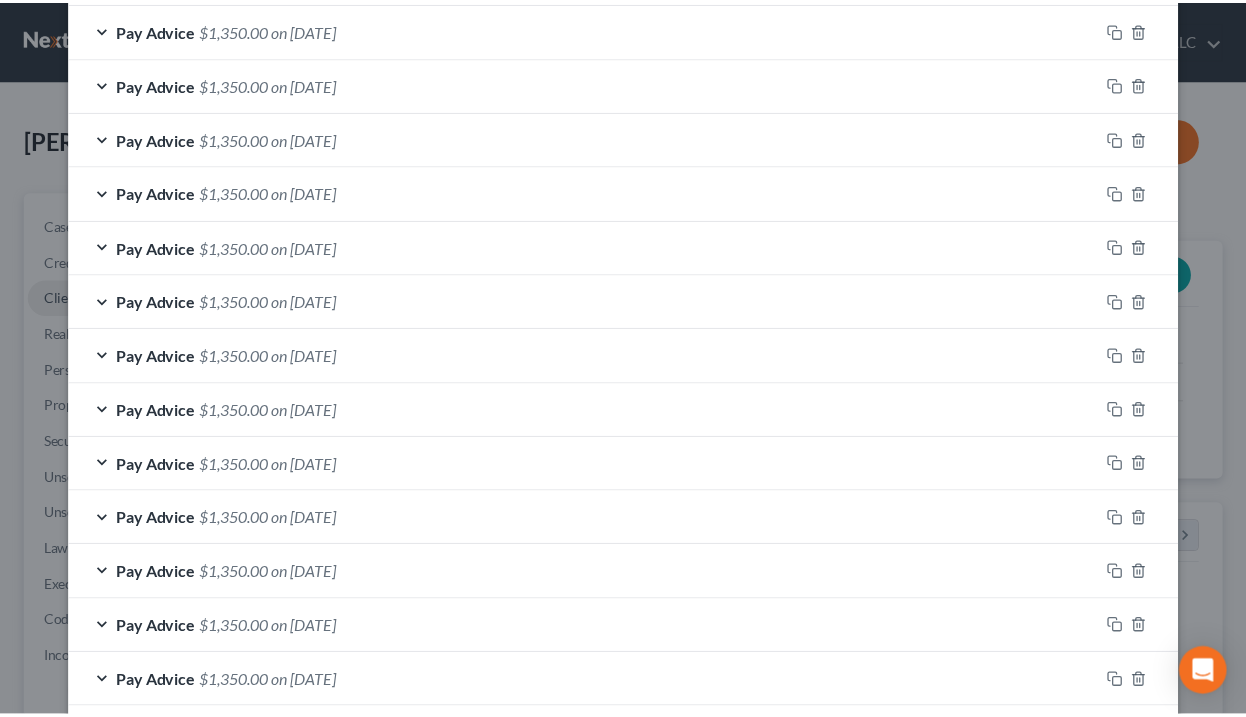 scroll, scrollTop: 1186, scrollLeft: 0, axis: vertical 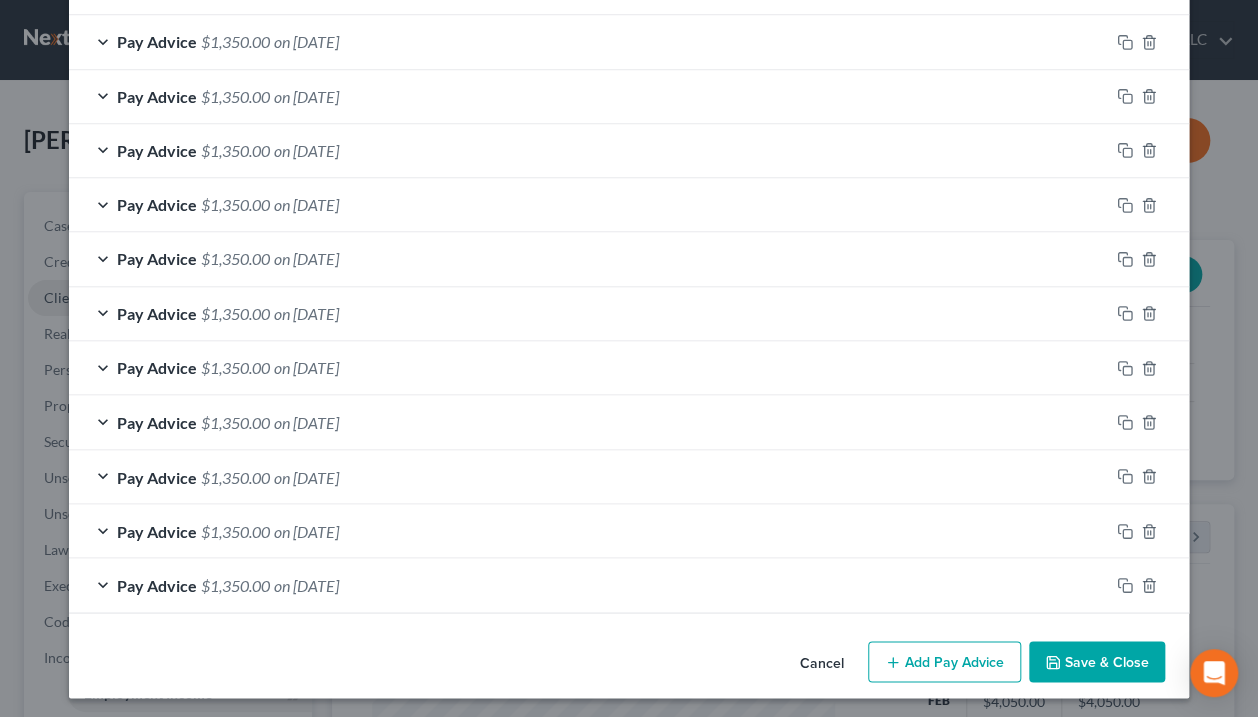 type on "4 months" 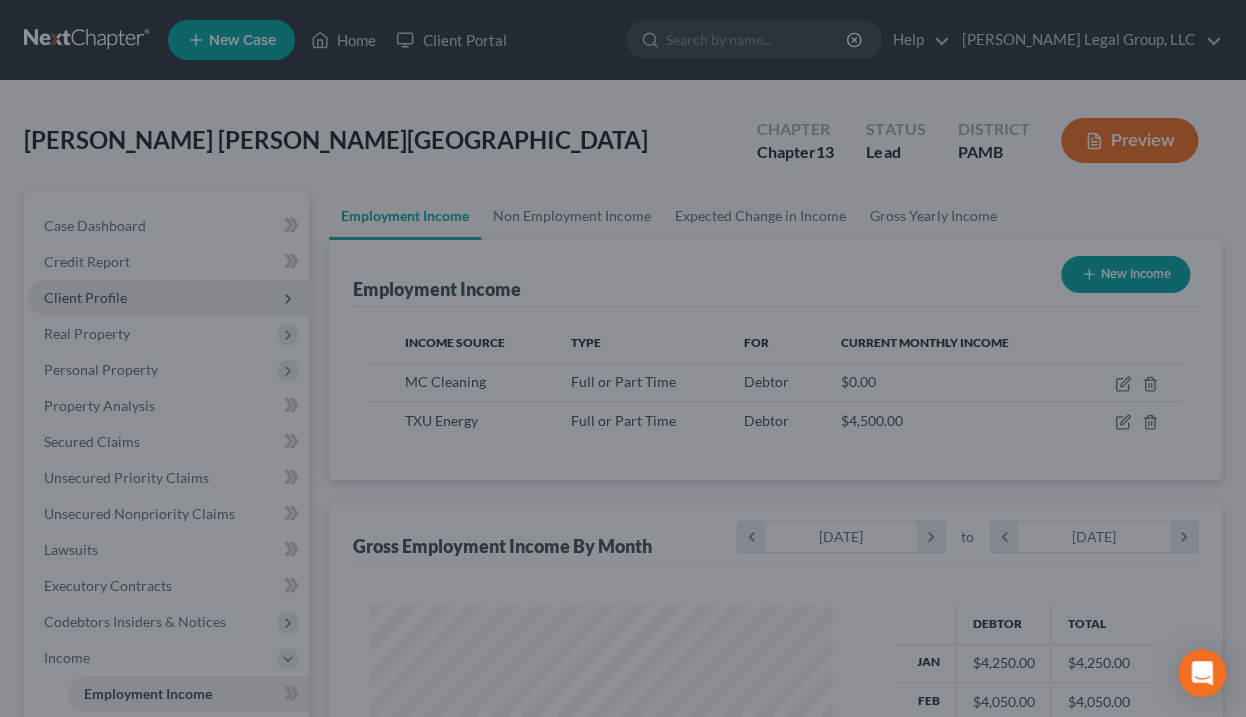 scroll, scrollTop: 356, scrollLeft: 497, axis: both 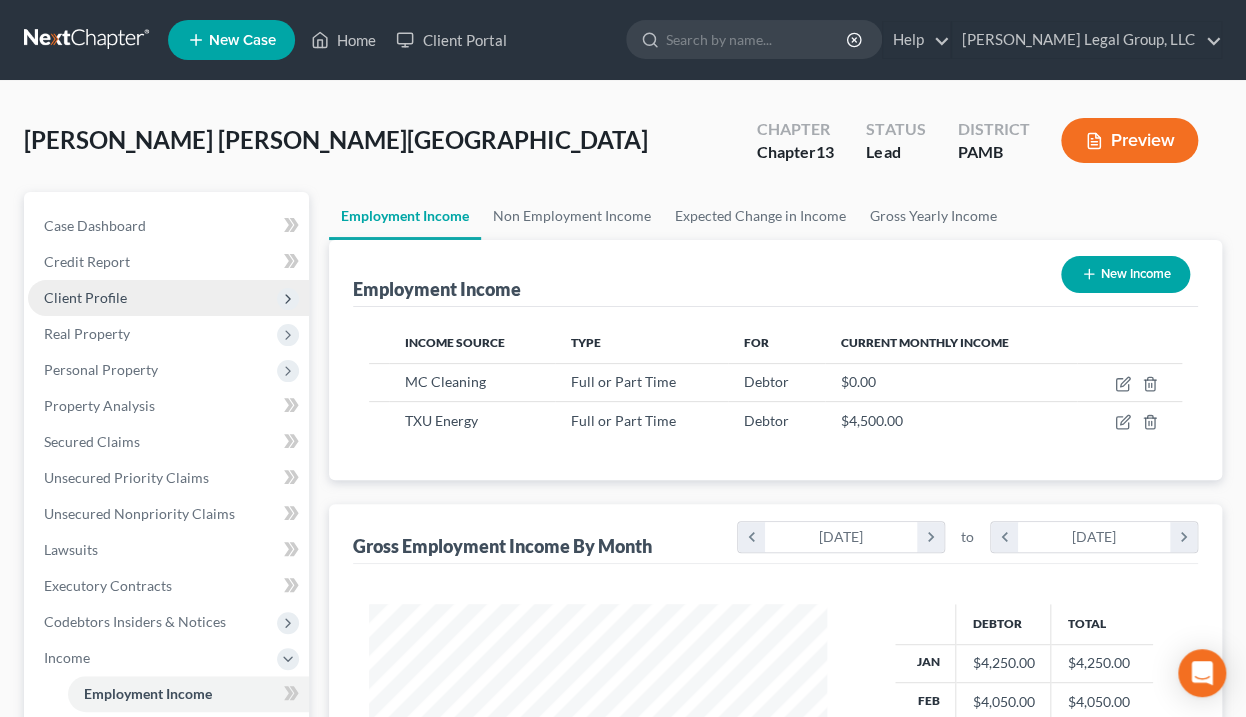 click on "Preview" at bounding box center [1129, 140] 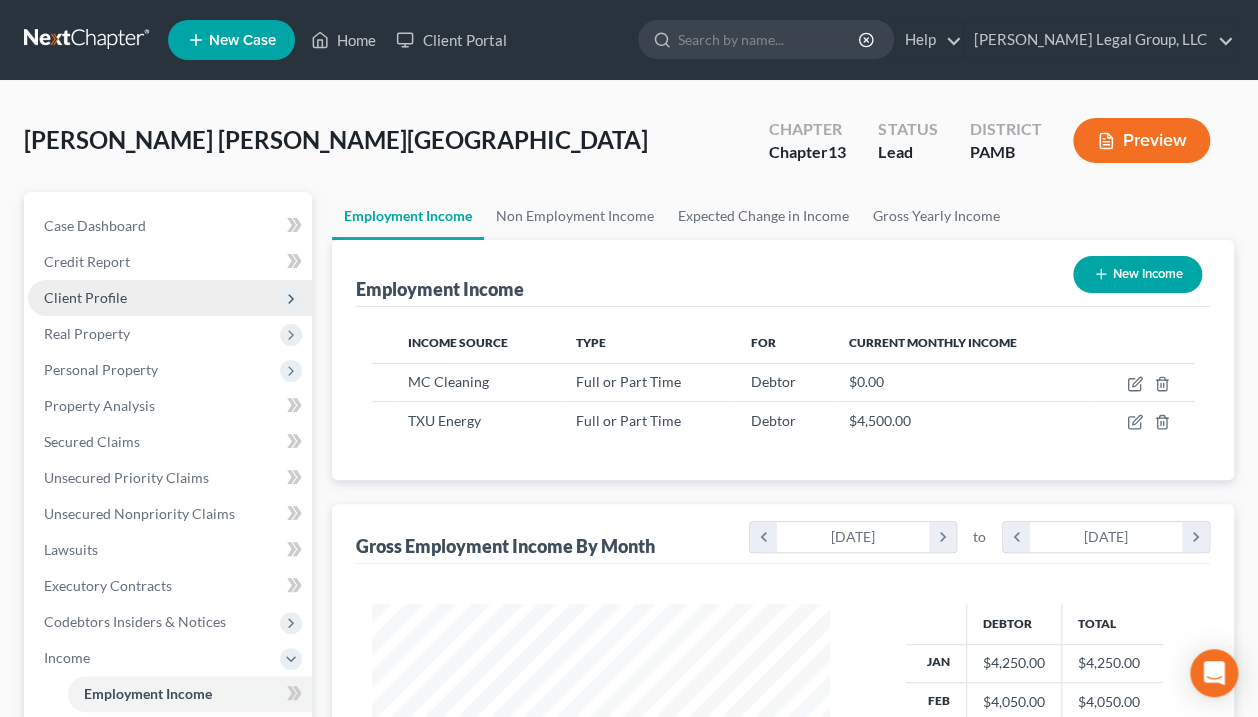 scroll, scrollTop: 999643, scrollLeft: 999496, axis: both 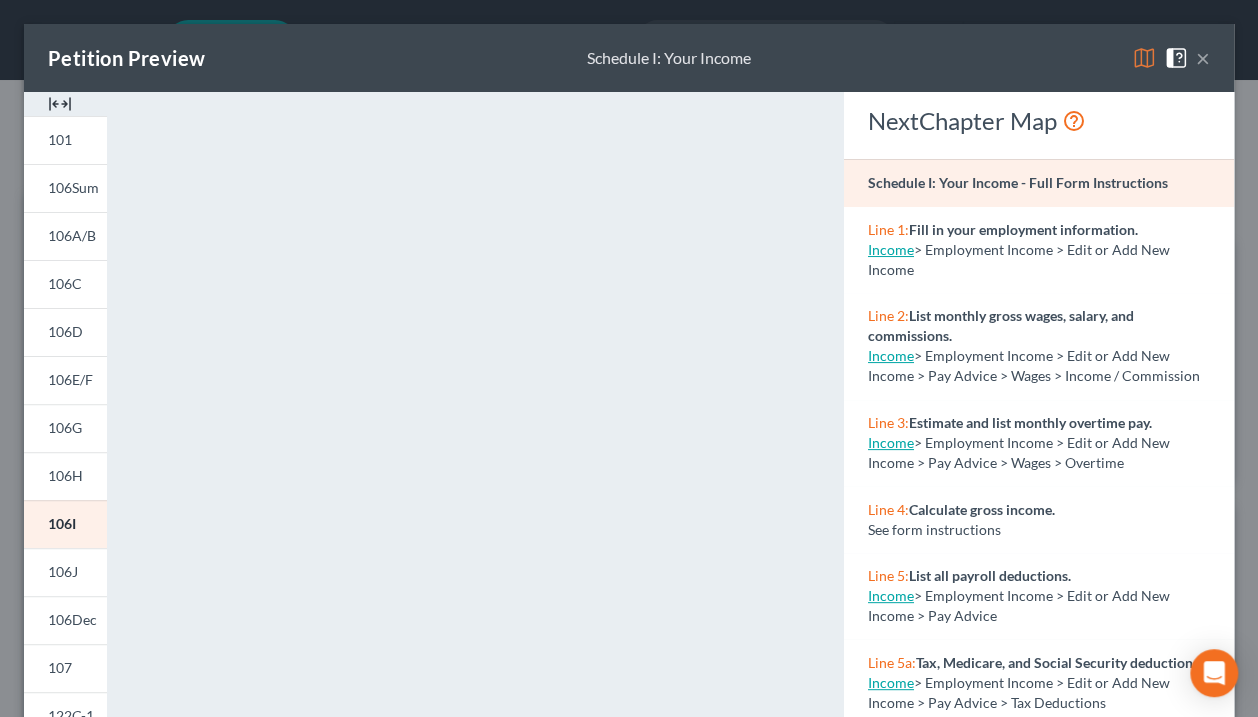 click on "×" at bounding box center (1203, 58) 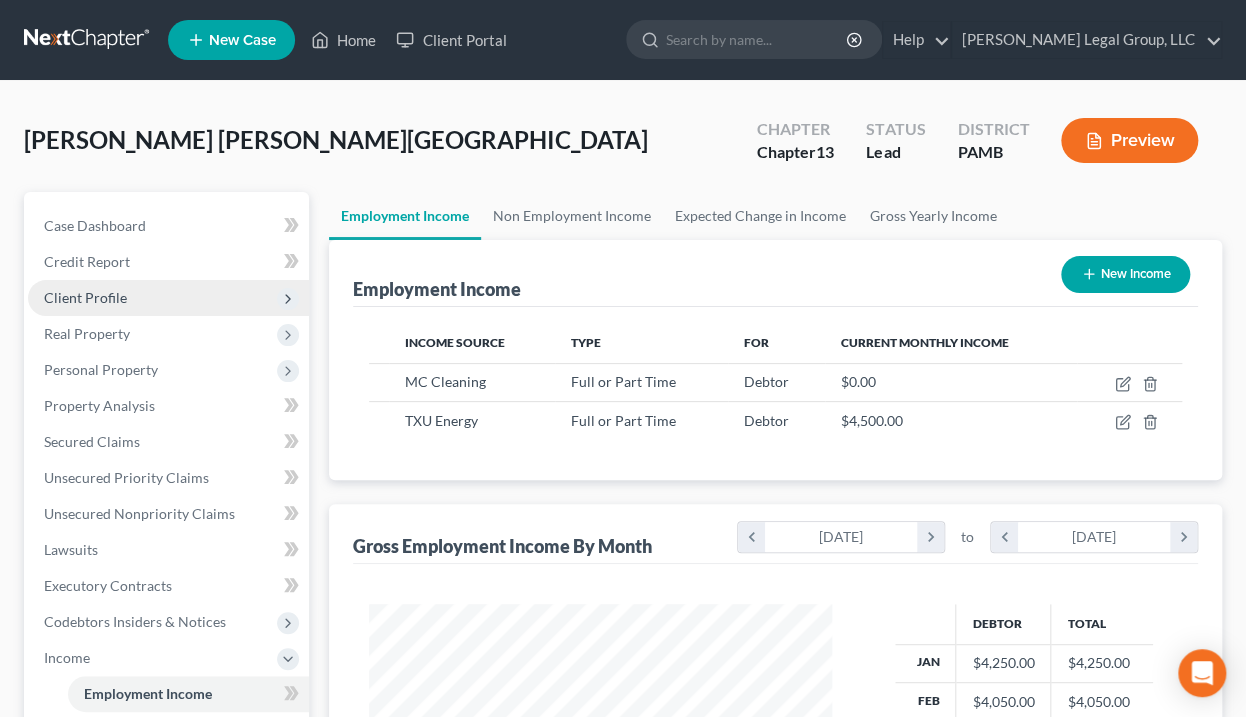 scroll, scrollTop: 356, scrollLeft: 497, axis: both 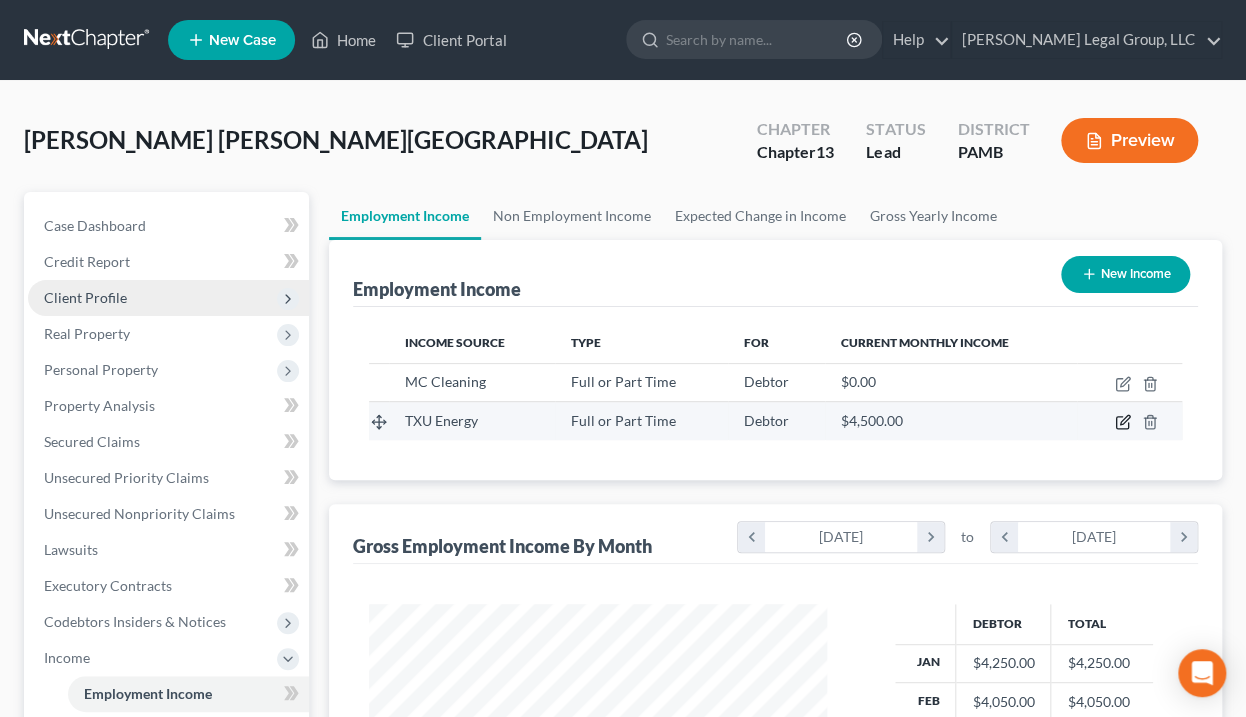 click 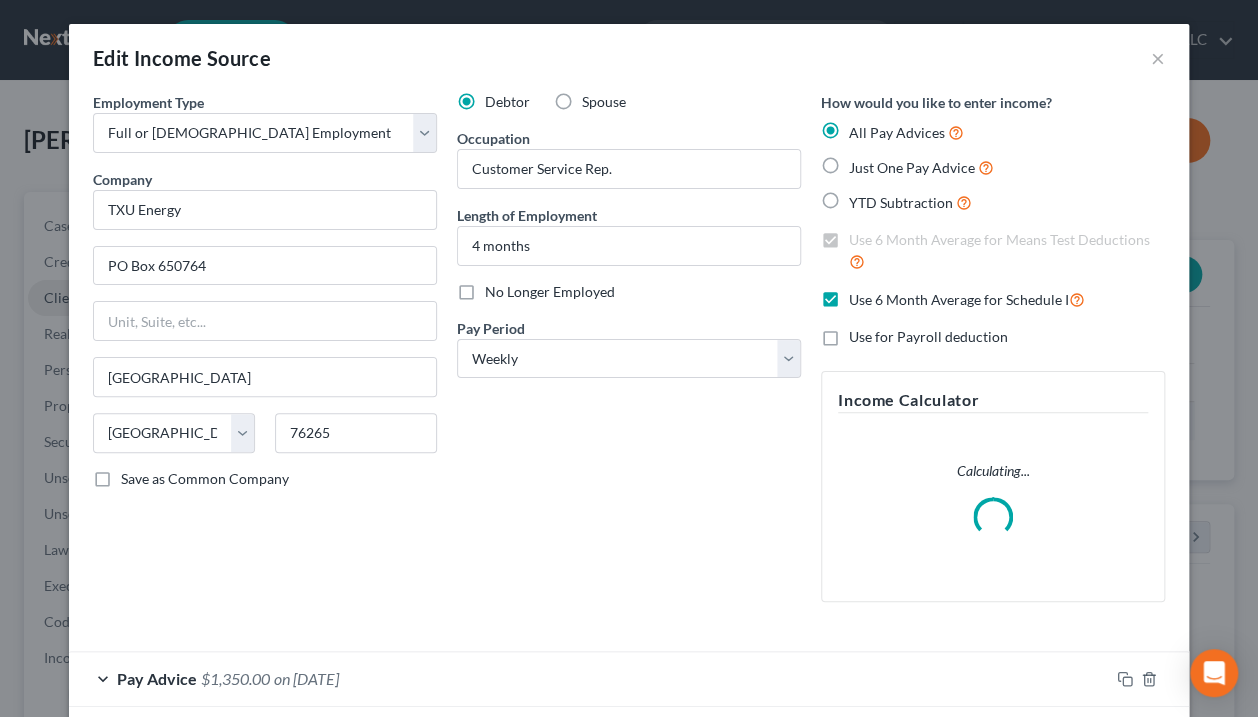 scroll, scrollTop: 999643, scrollLeft: 999496, axis: both 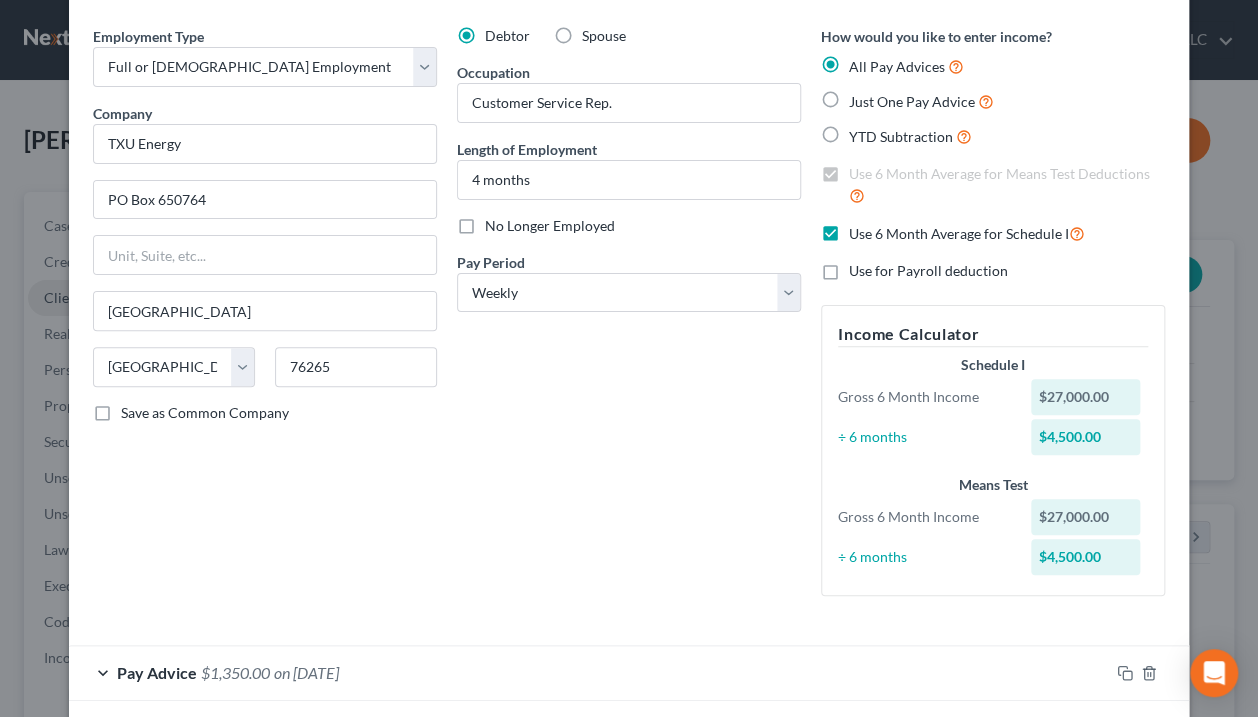 click on "Use 6 Month Average for Schedule I" at bounding box center [967, 233] 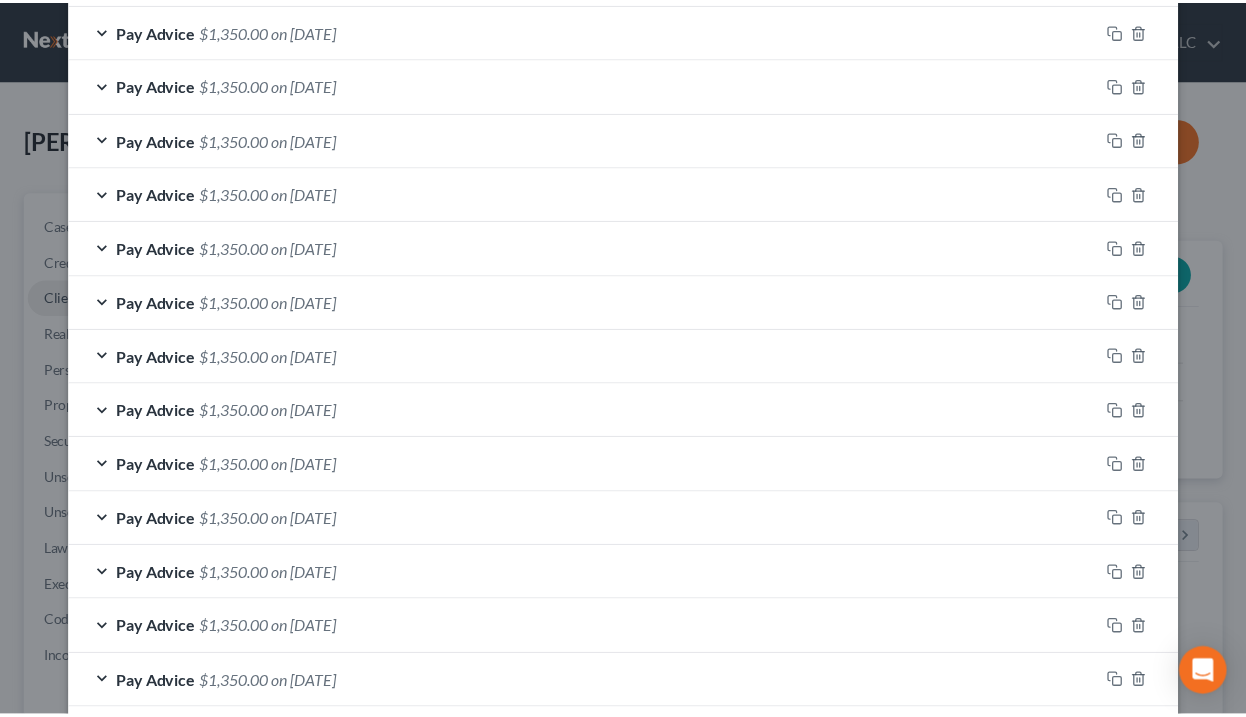 scroll, scrollTop: 1186, scrollLeft: 0, axis: vertical 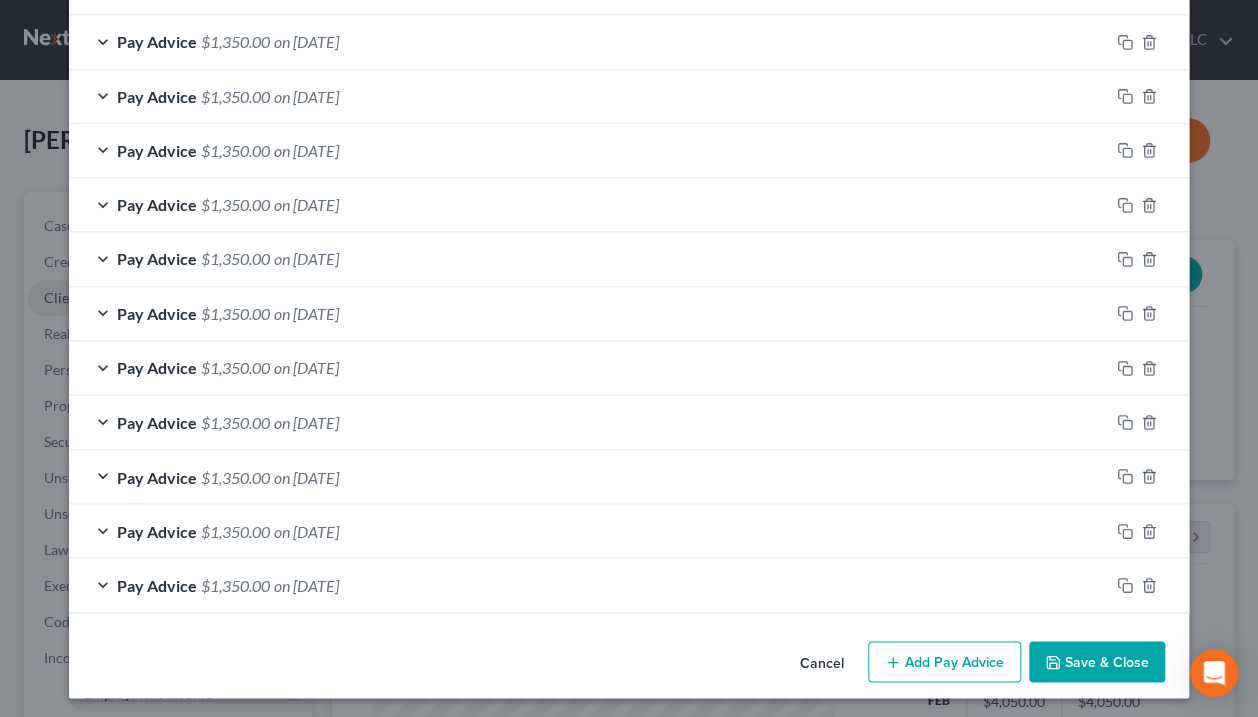 click on "Save & Close" at bounding box center [1097, 662] 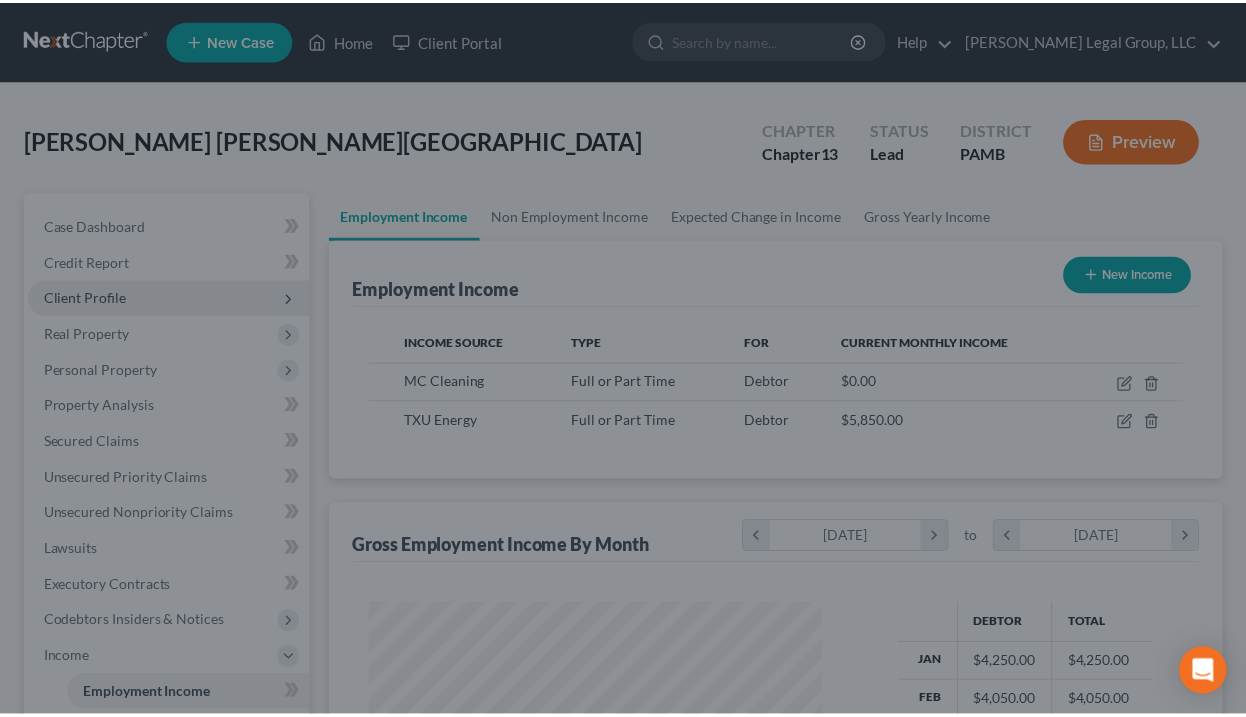 scroll, scrollTop: 356, scrollLeft: 497, axis: both 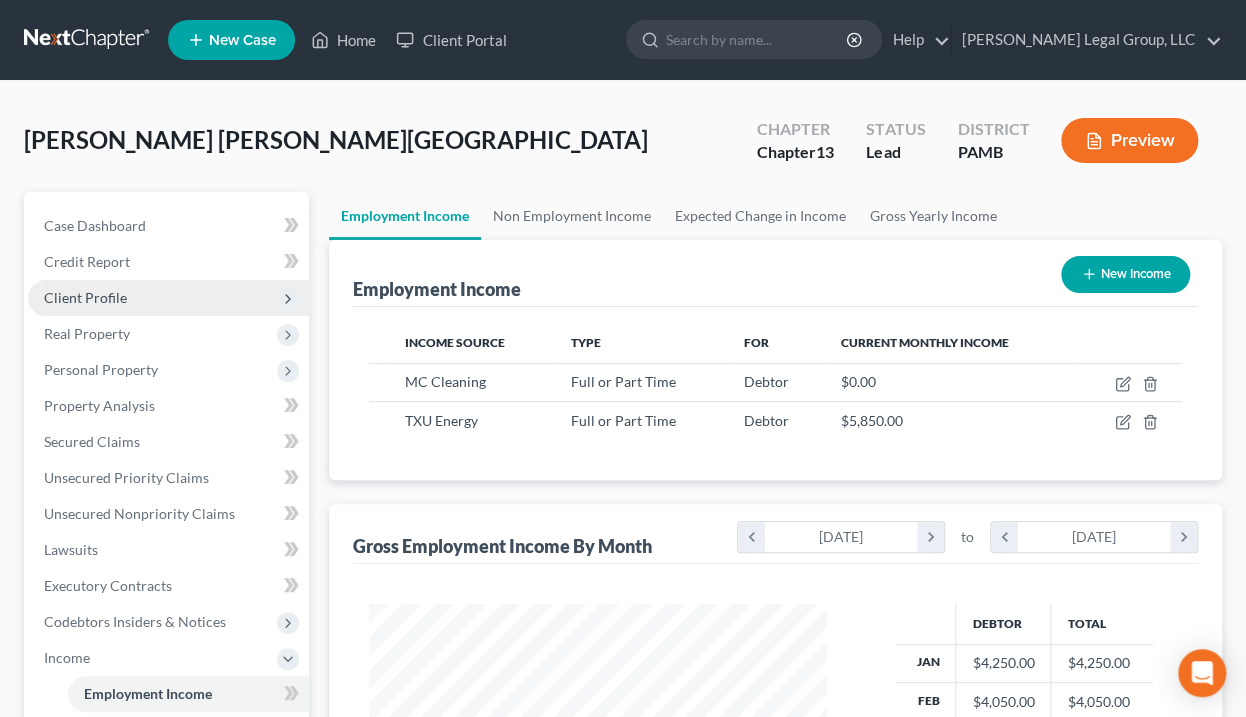 click on "Preview" at bounding box center [1129, 140] 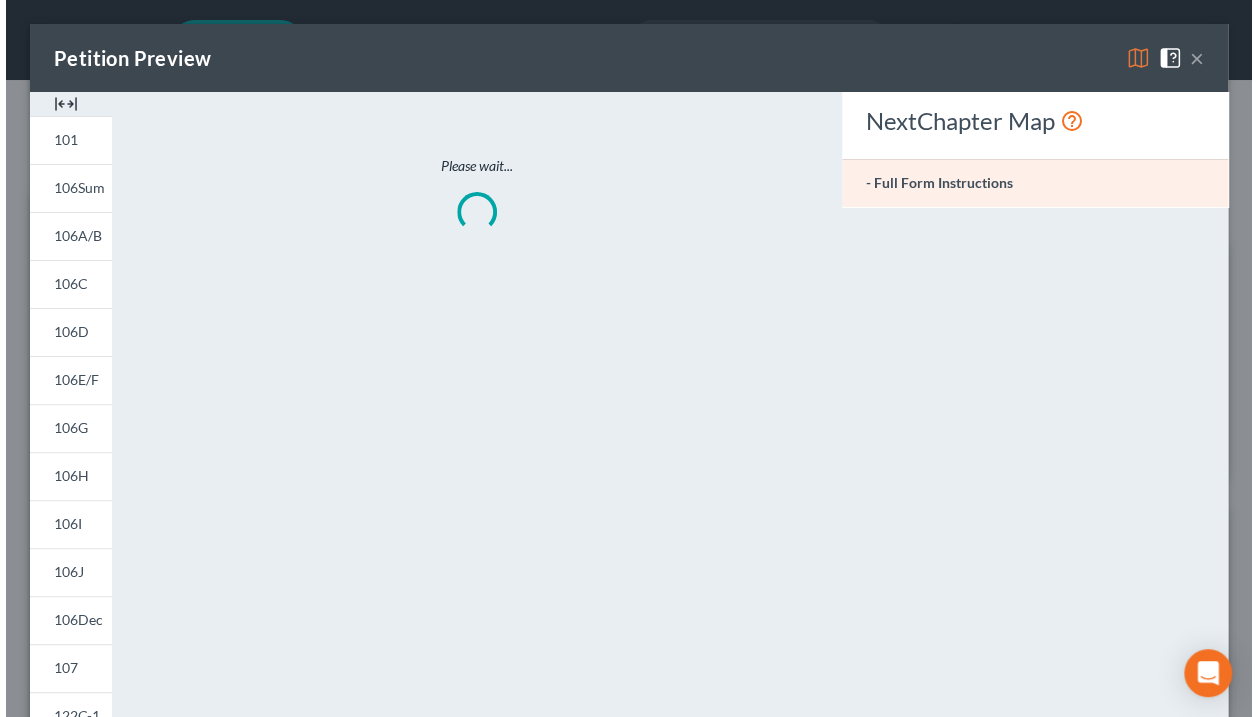 scroll, scrollTop: 999643, scrollLeft: 999496, axis: both 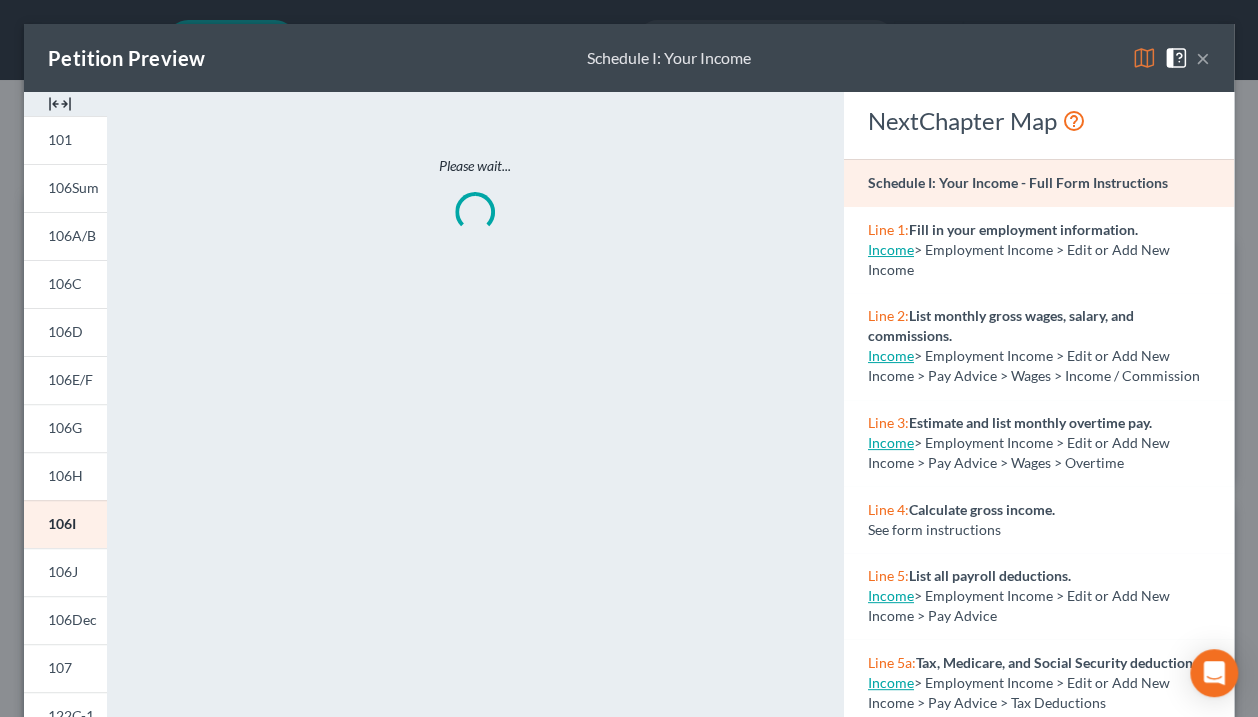 click at bounding box center (1144, 58) 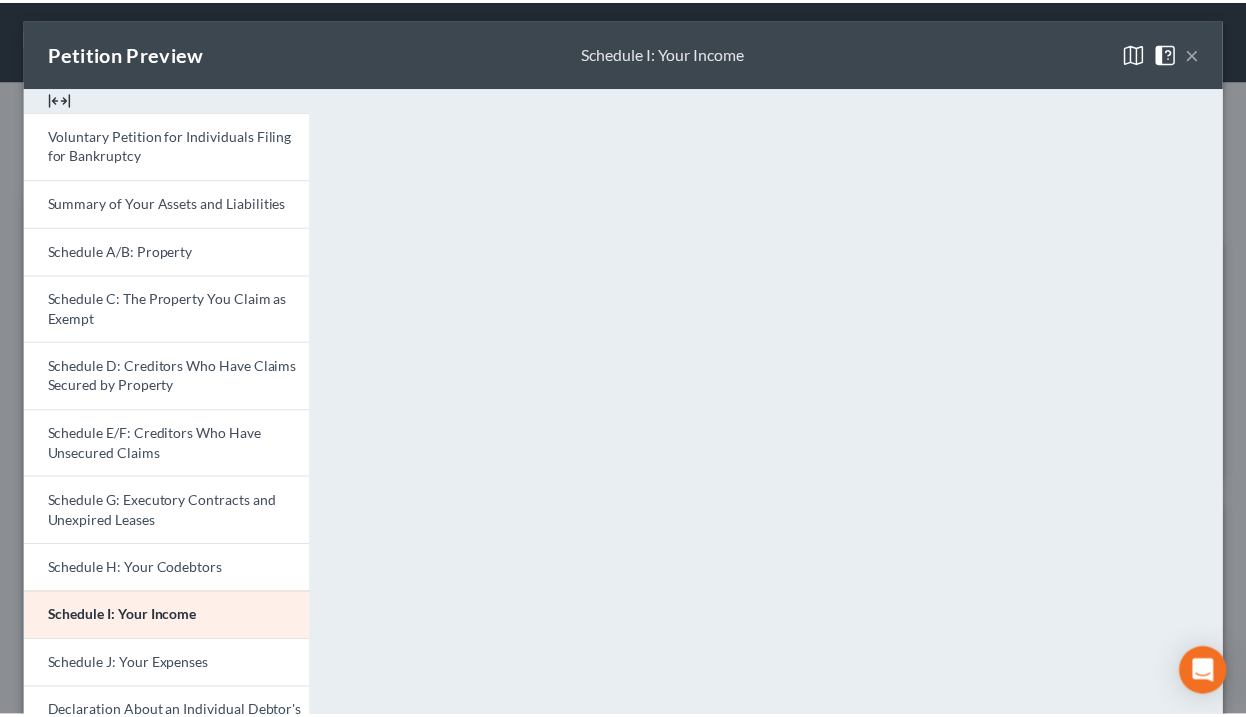 scroll, scrollTop: 0, scrollLeft: 0, axis: both 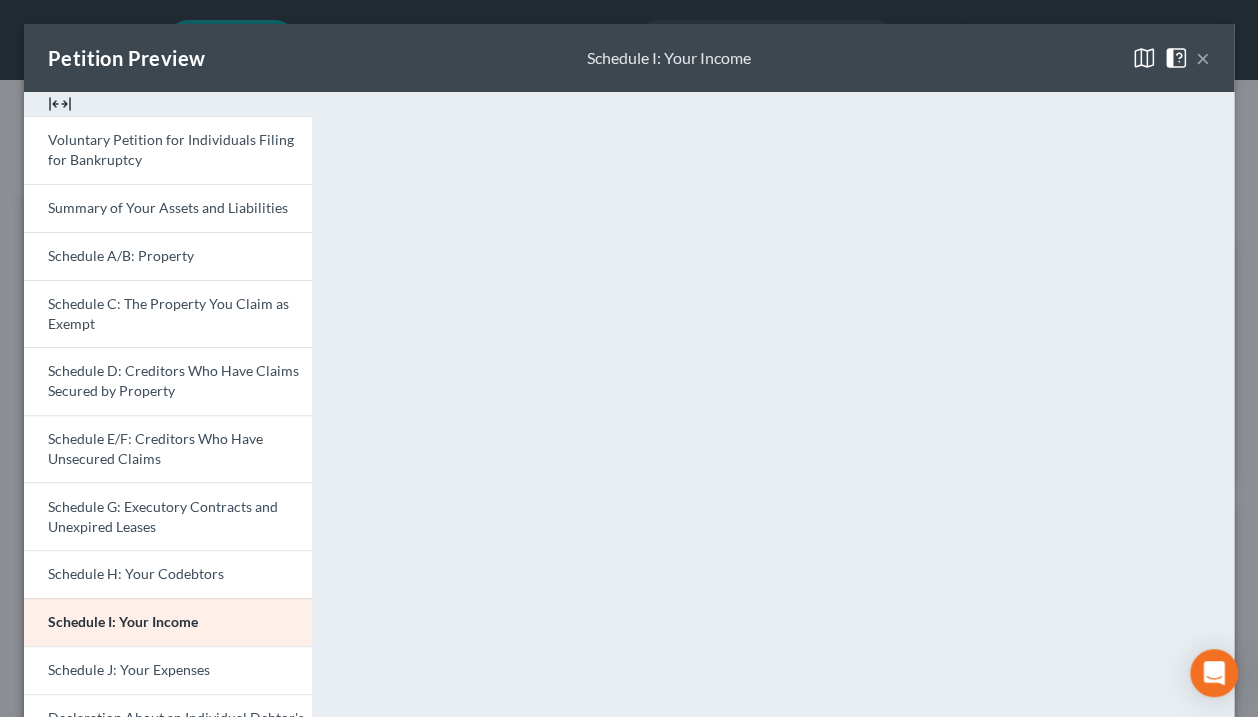 click on "×" at bounding box center (1203, 58) 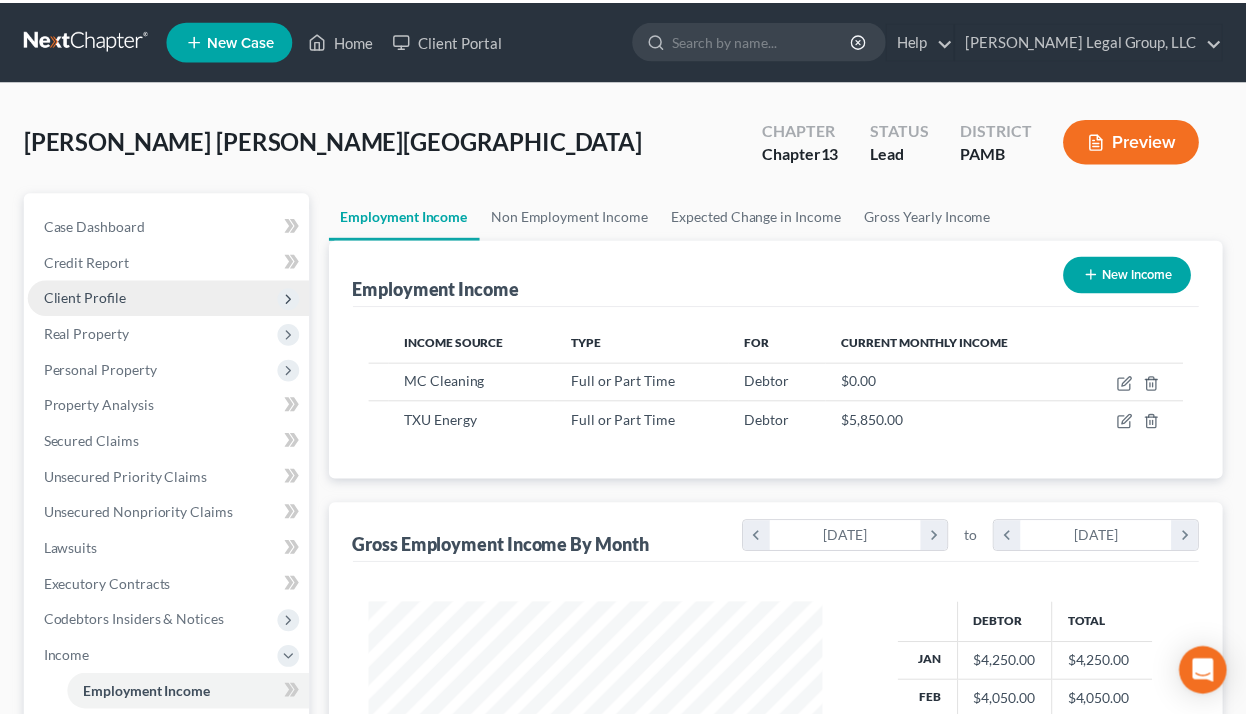 scroll, scrollTop: 356, scrollLeft: 497, axis: both 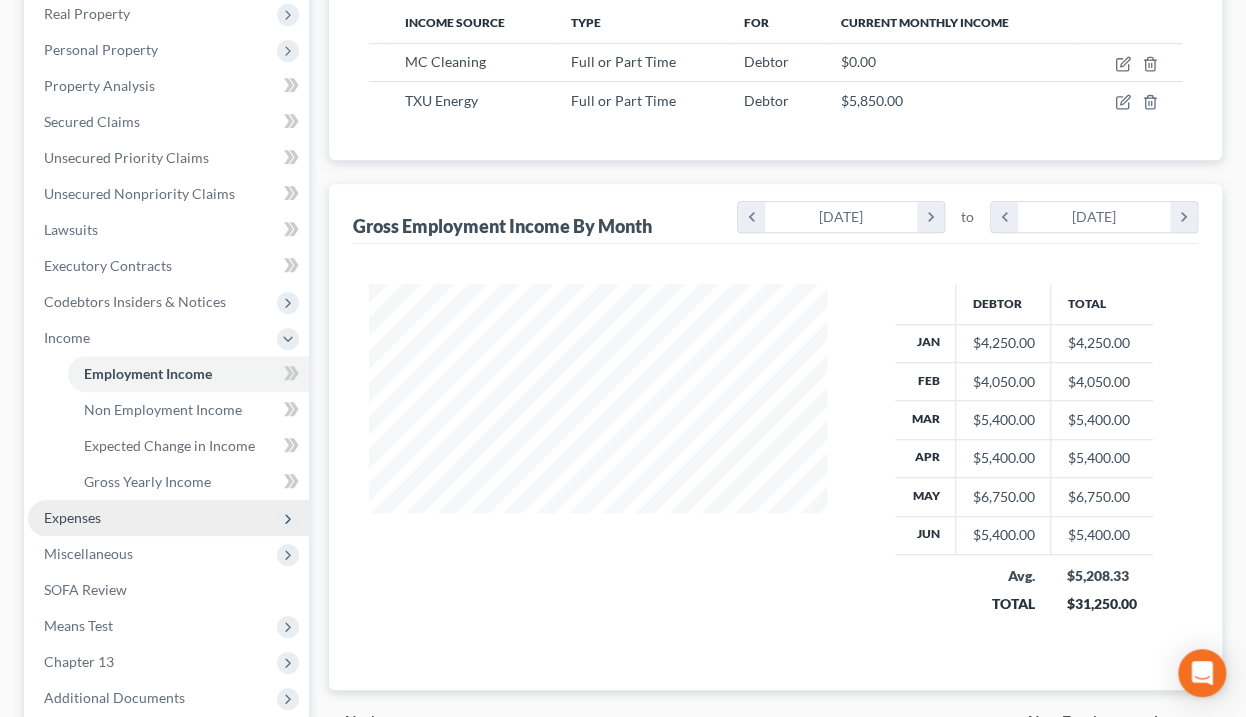 click on "Expenses" at bounding box center (72, 517) 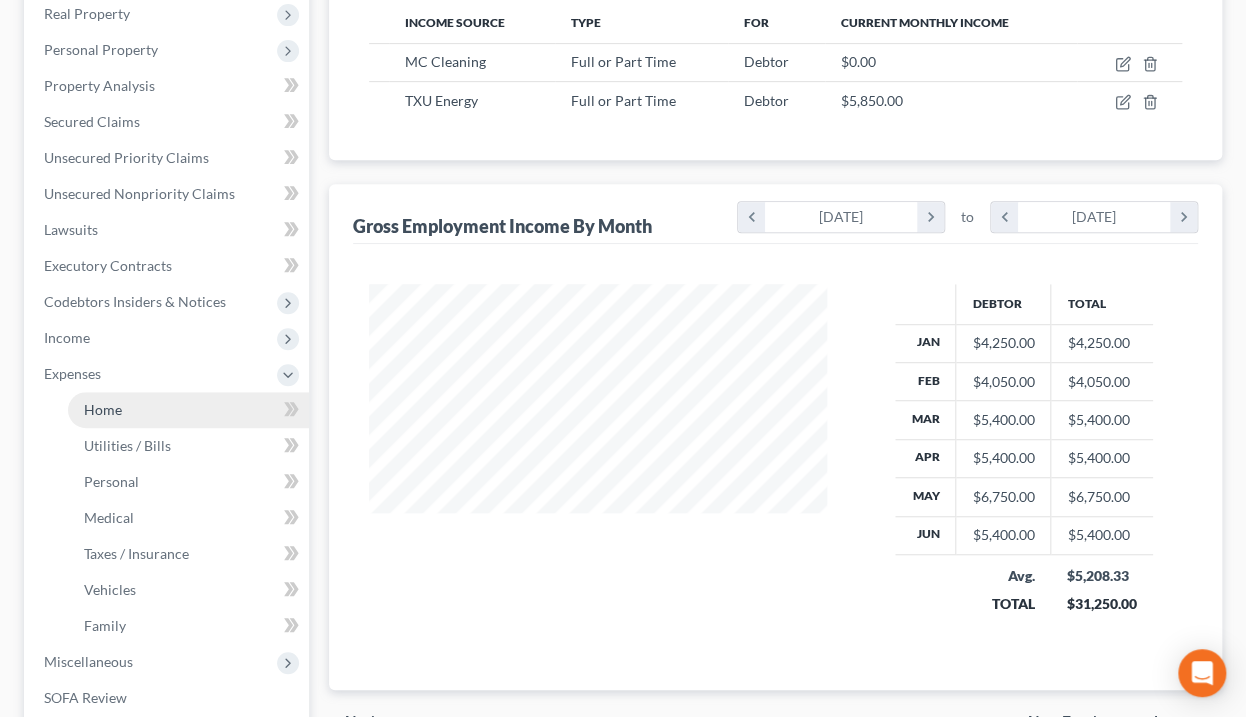 click on "Home" at bounding box center [188, 410] 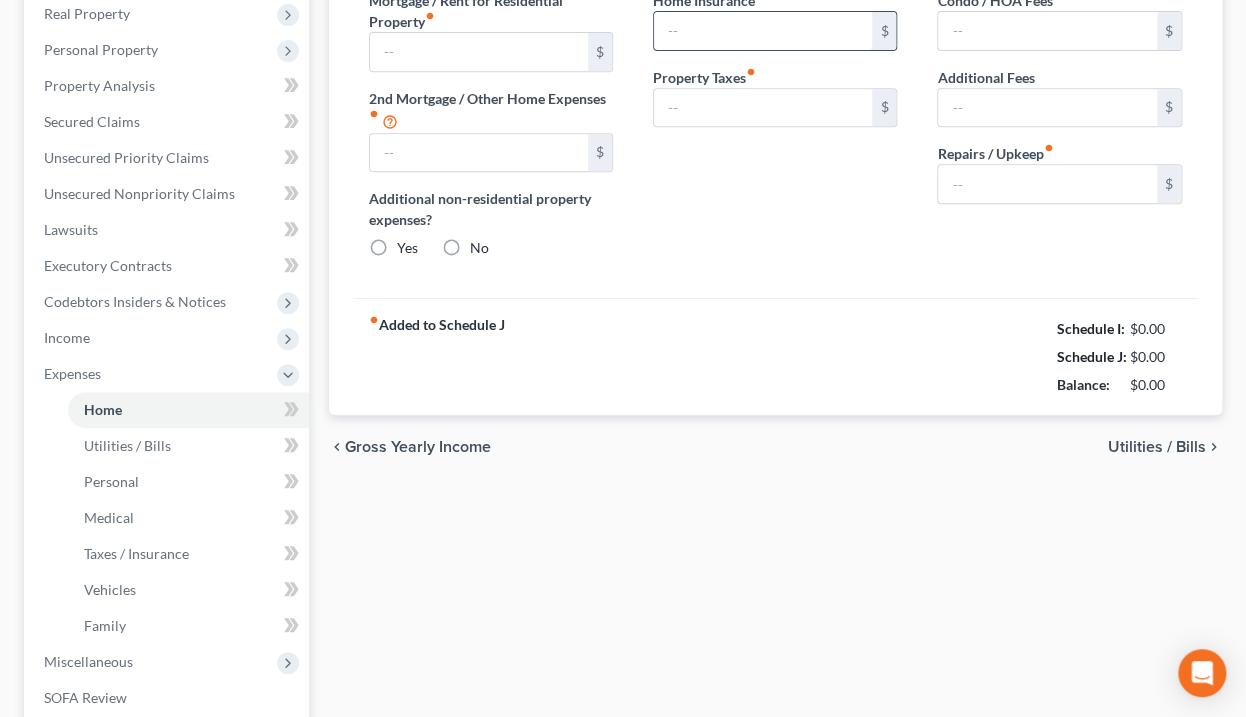 scroll, scrollTop: 81, scrollLeft: 0, axis: vertical 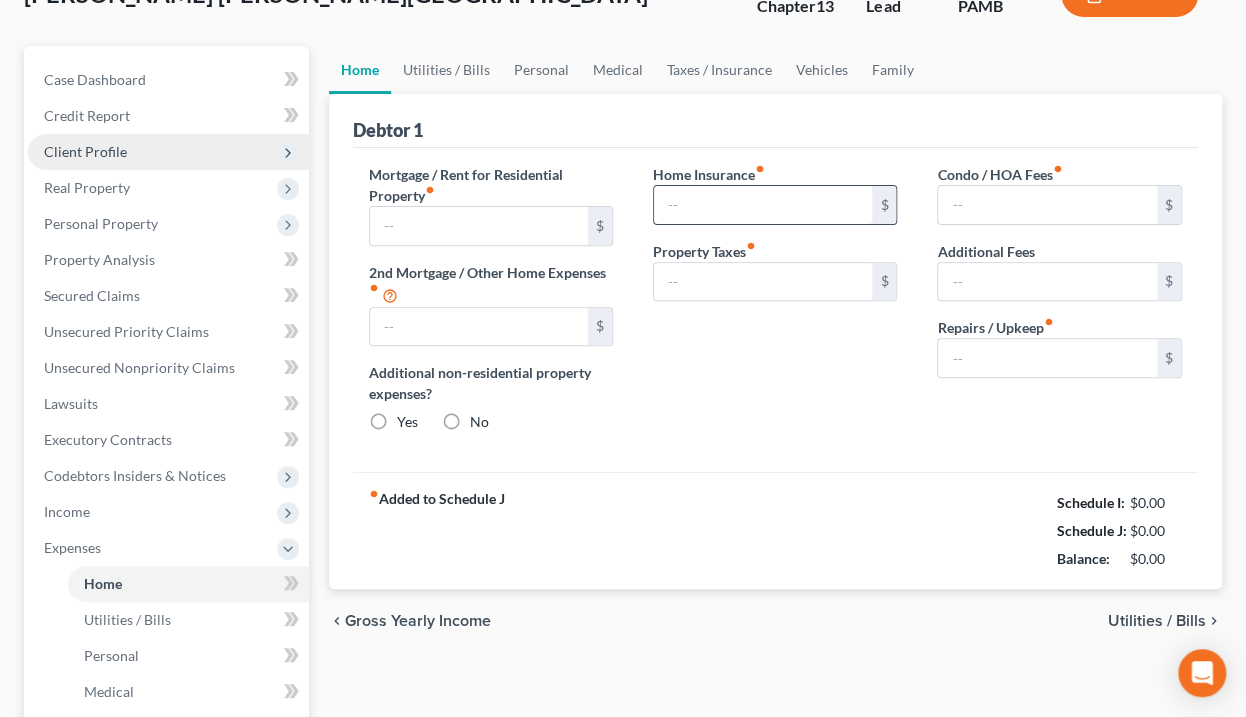 type on "2,213.63" 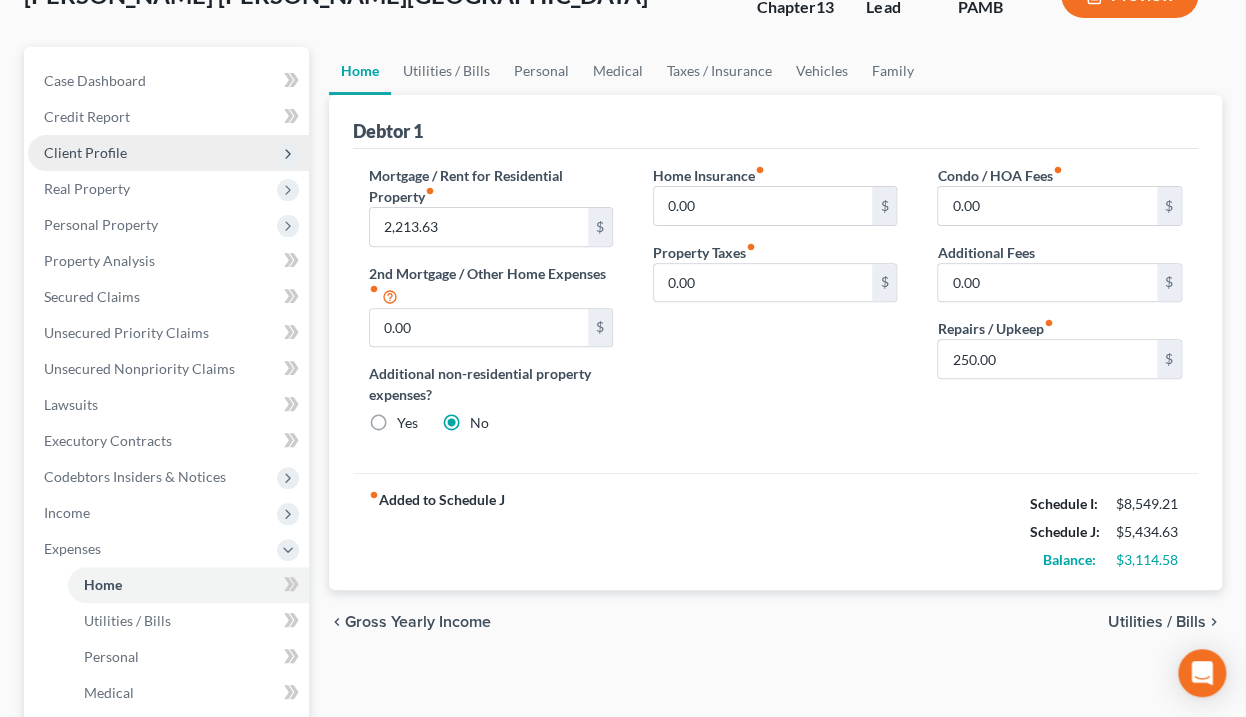 scroll, scrollTop: 160, scrollLeft: 0, axis: vertical 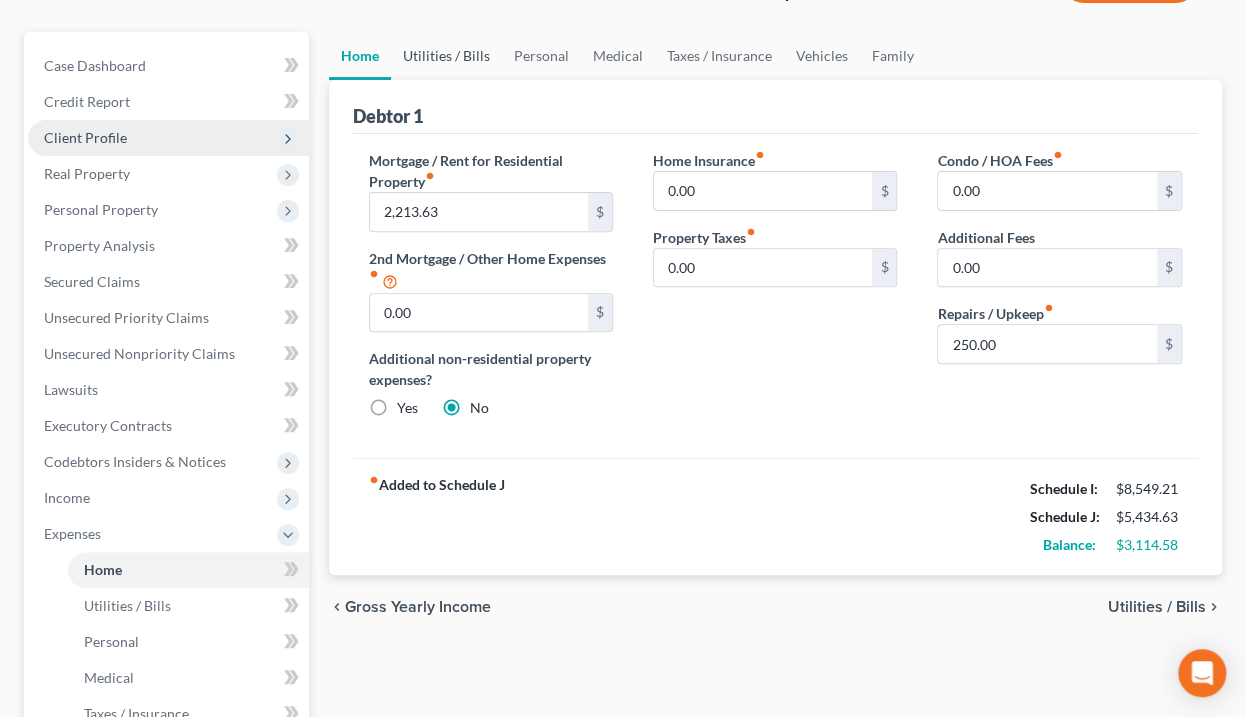 click on "Utilities / Bills" at bounding box center (446, 56) 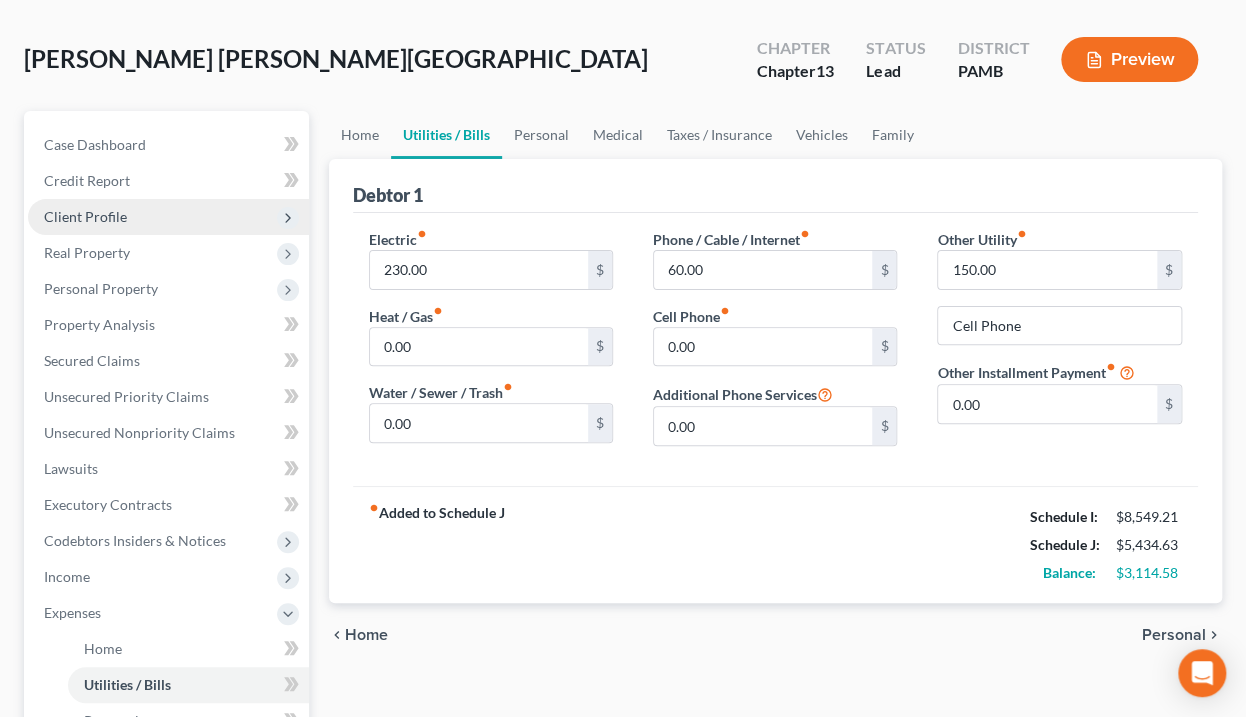 scroll, scrollTop: 0, scrollLeft: 0, axis: both 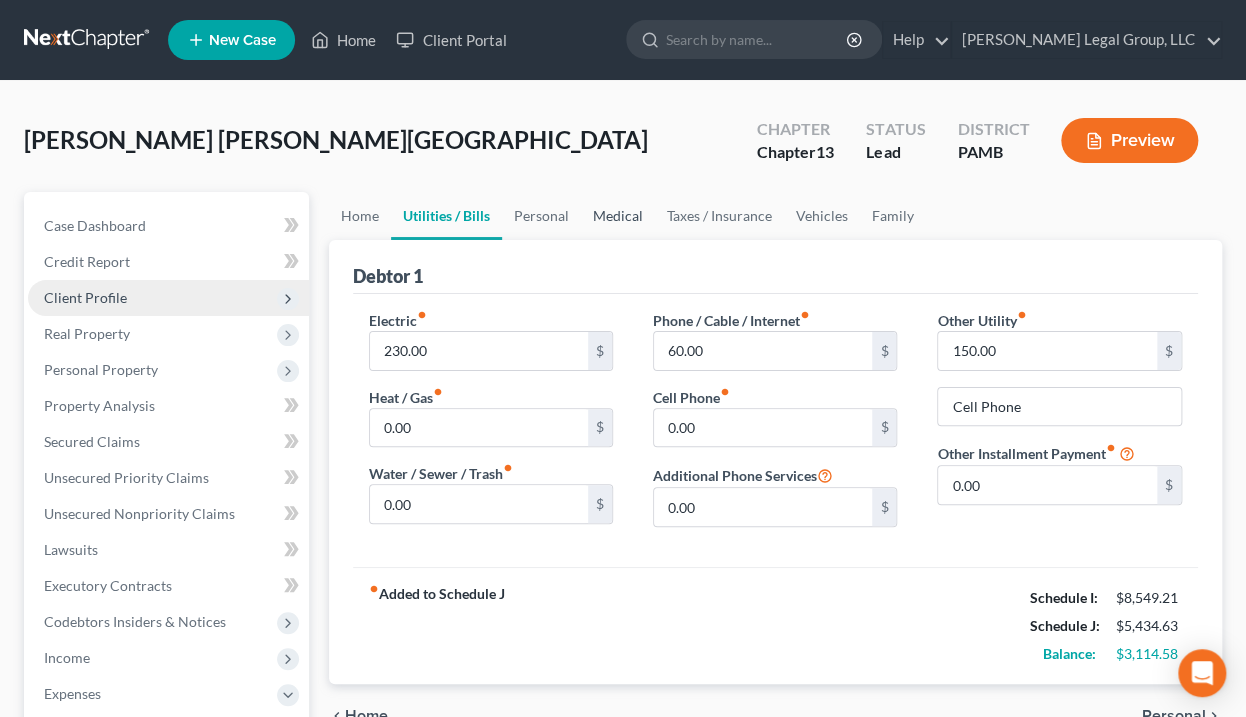 click on "Medical" at bounding box center [618, 216] 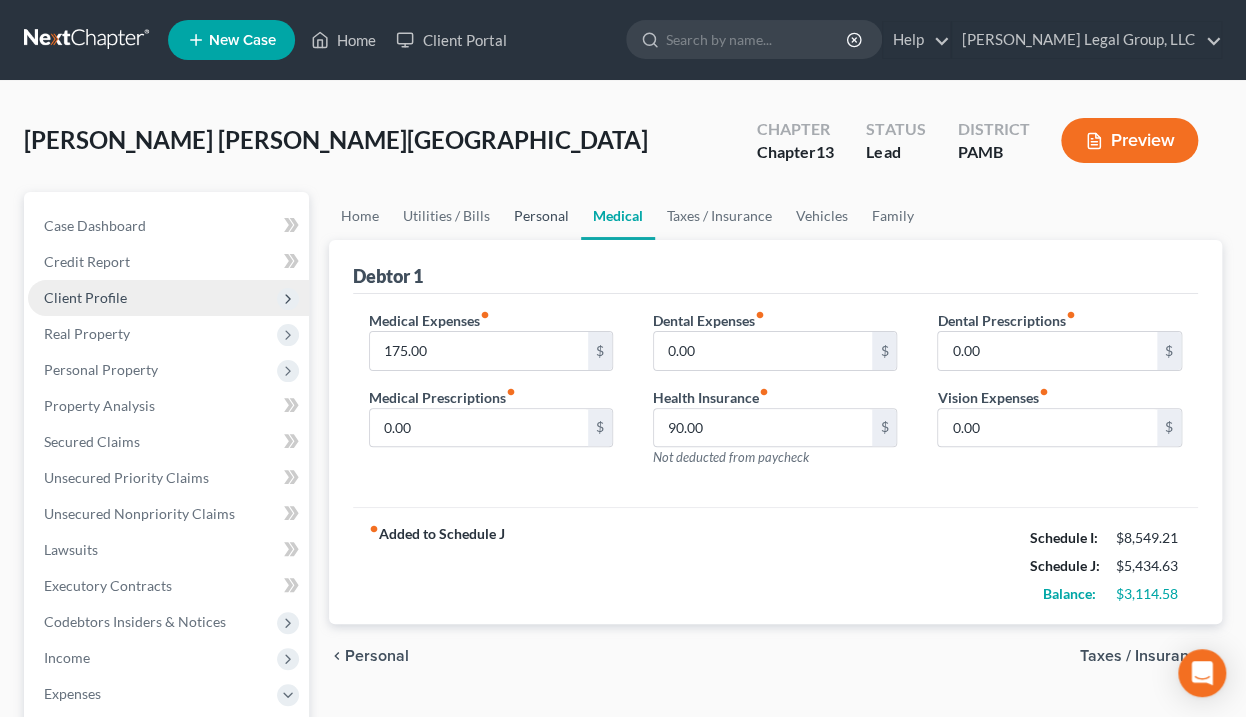 click on "Personal" at bounding box center [541, 216] 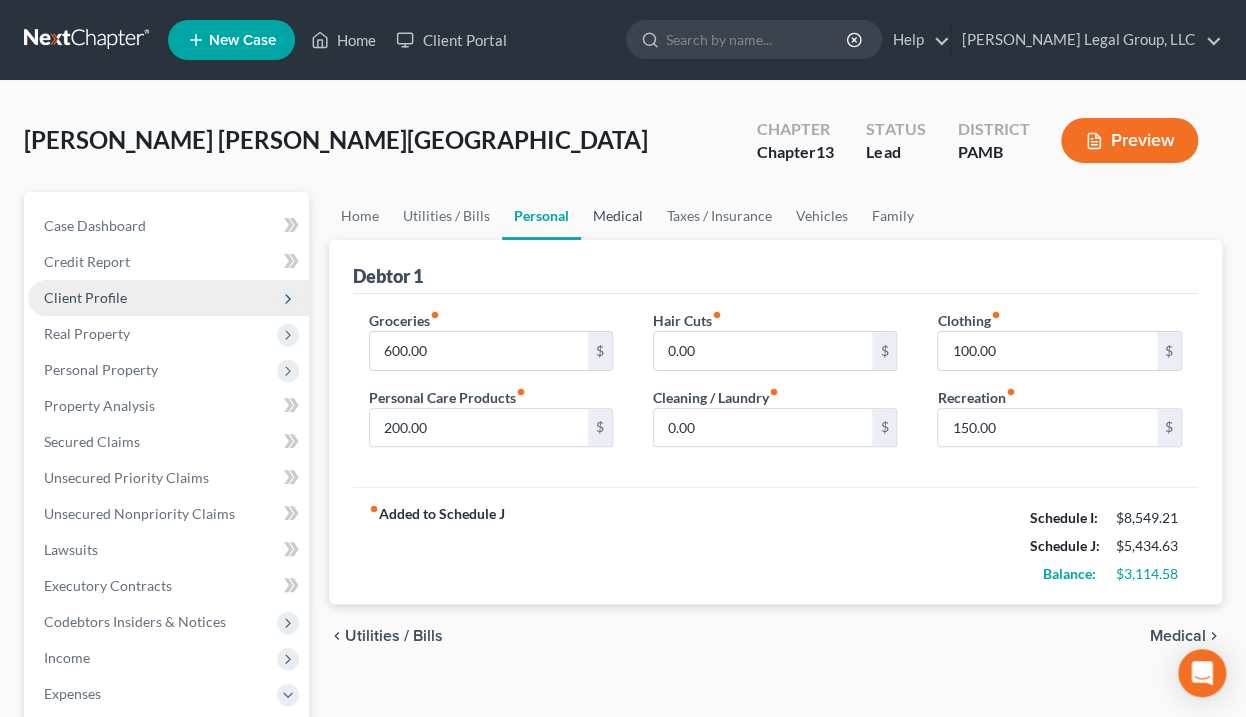 click on "Medical" at bounding box center (618, 216) 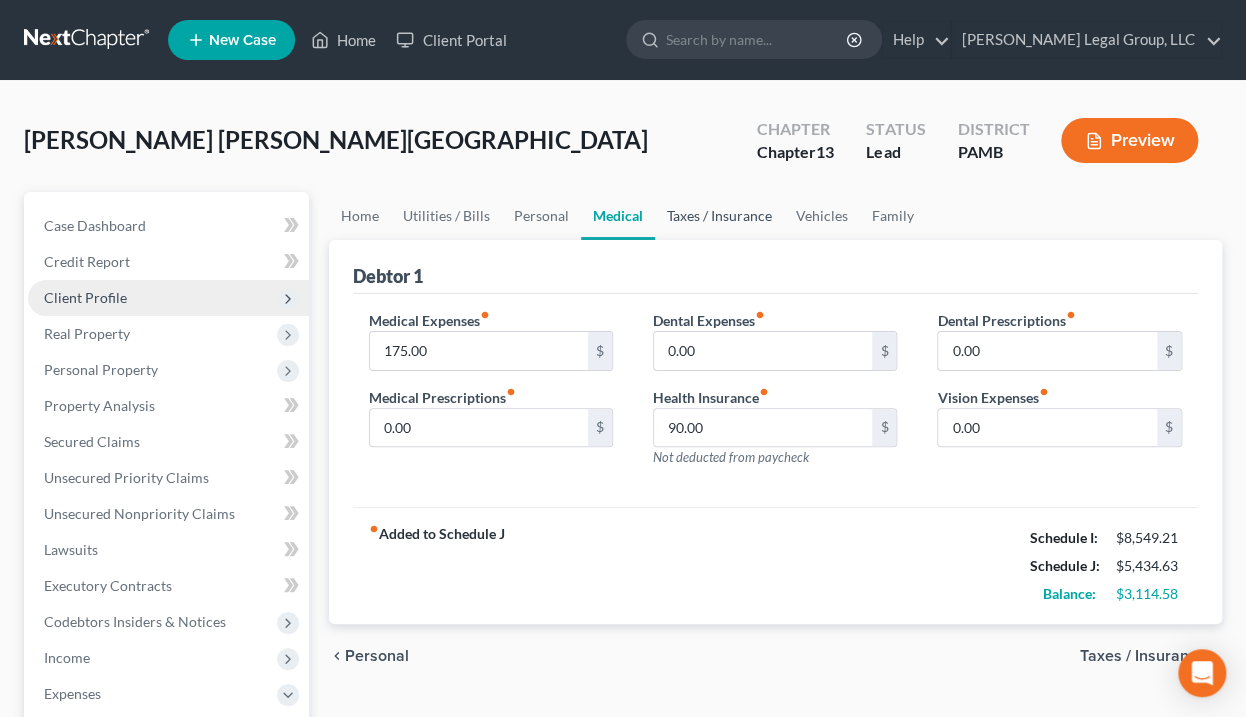 click on "Taxes / Insurance" at bounding box center [719, 216] 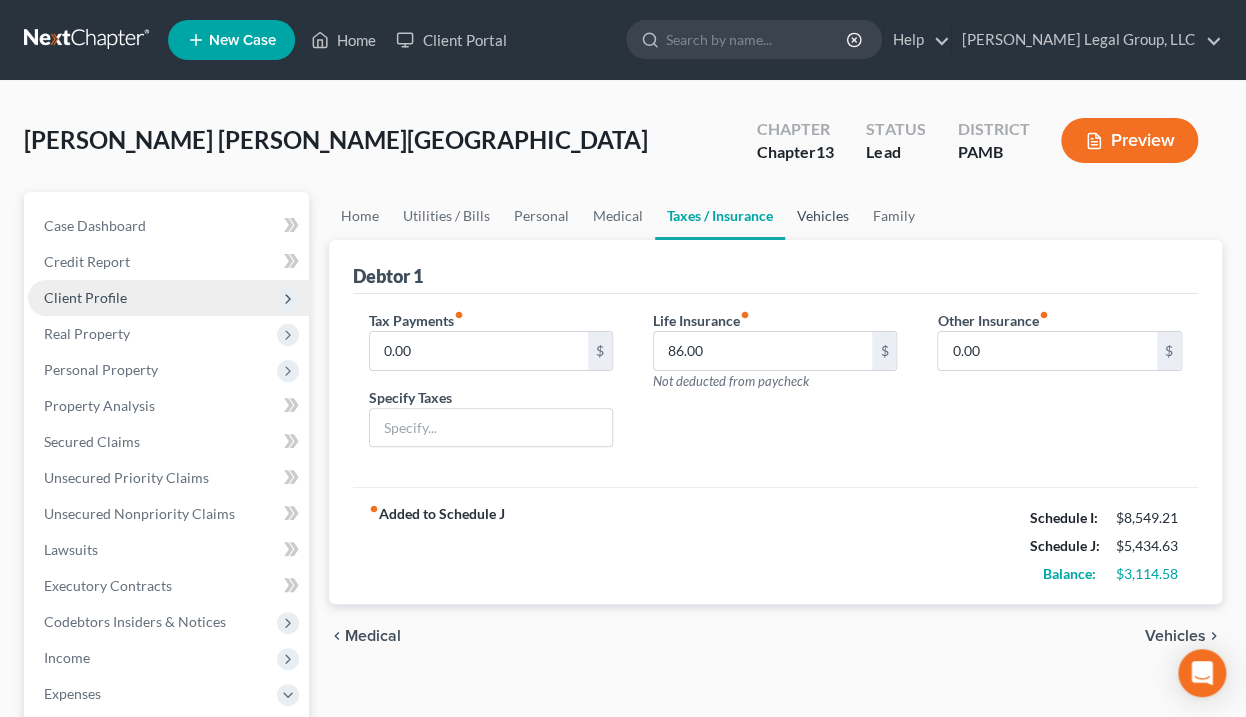 click on "Vehicles" at bounding box center (823, 216) 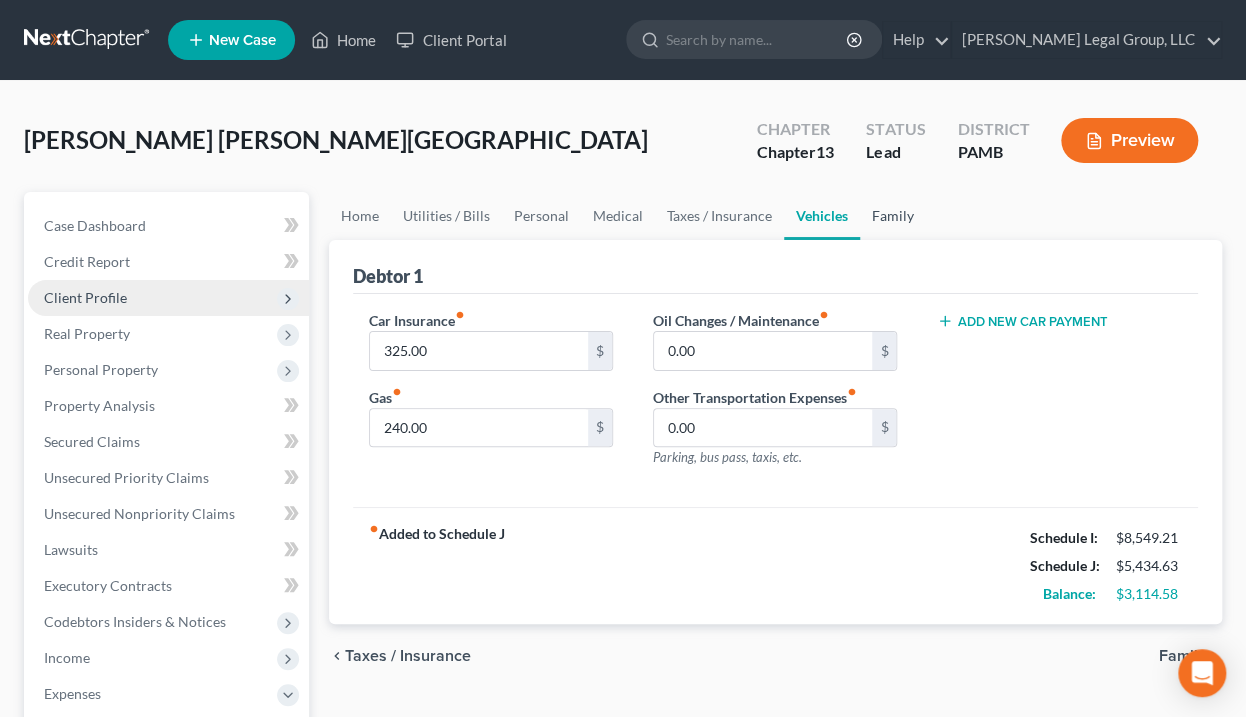 click on "Family" at bounding box center (893, 216) 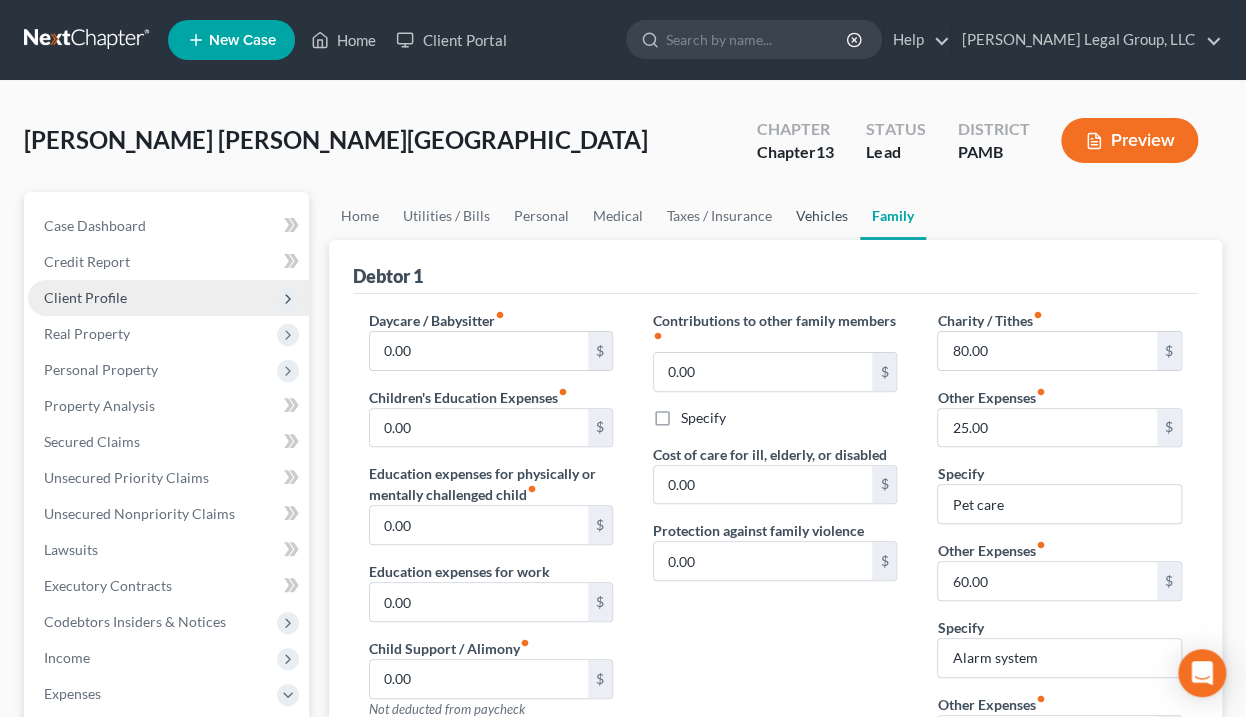 click on "Vehicles" at bounding box center (822, 216) 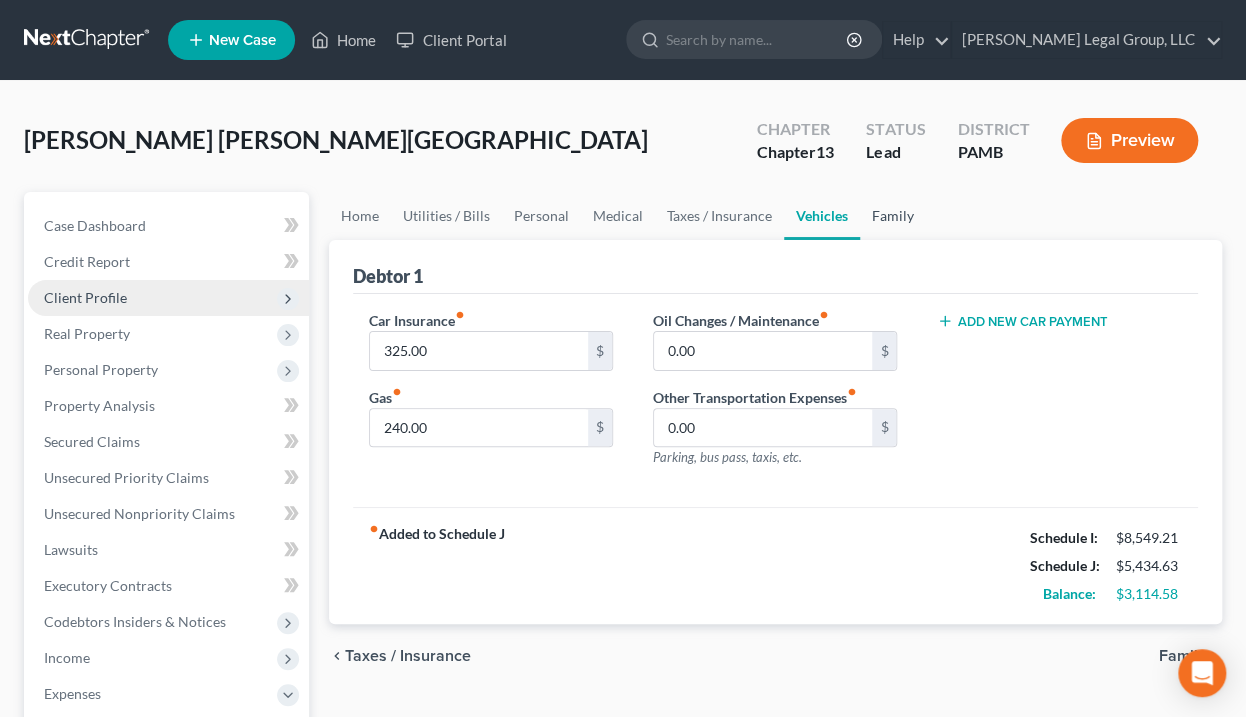 click on "Family" at bounding box center [893, 216] 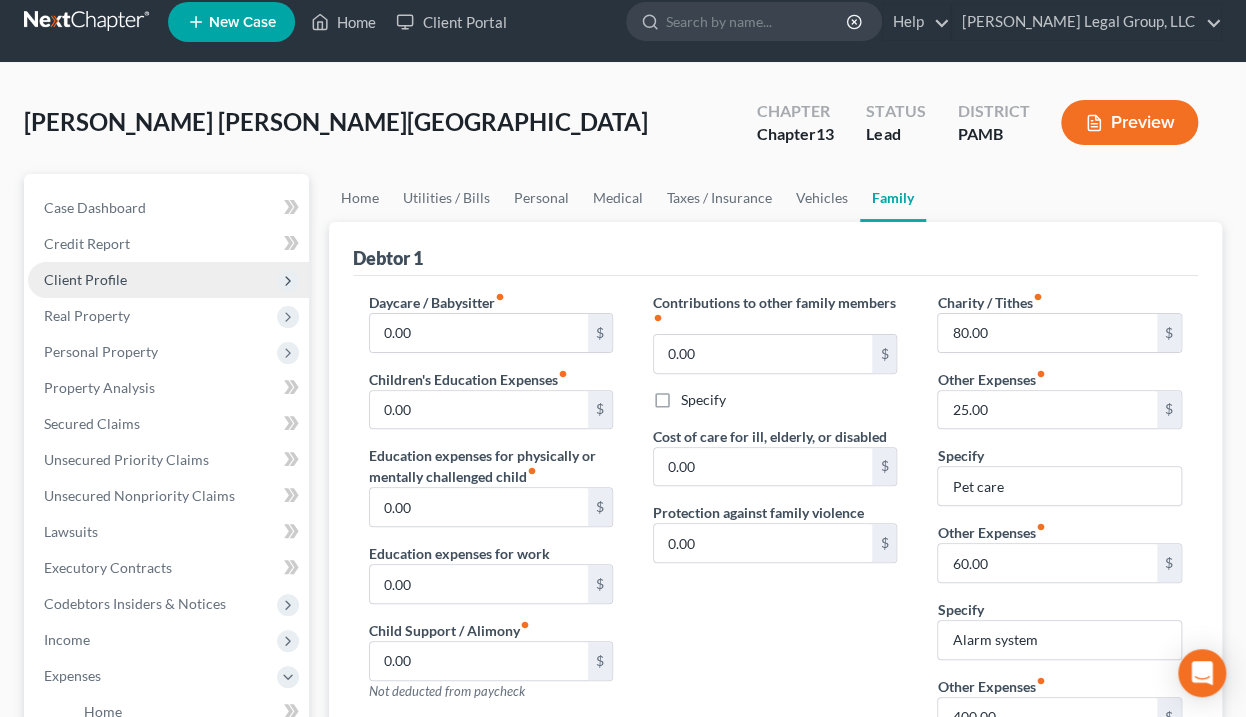 scroll, scrollTop: 0, scrollLeft: 0, axis: both 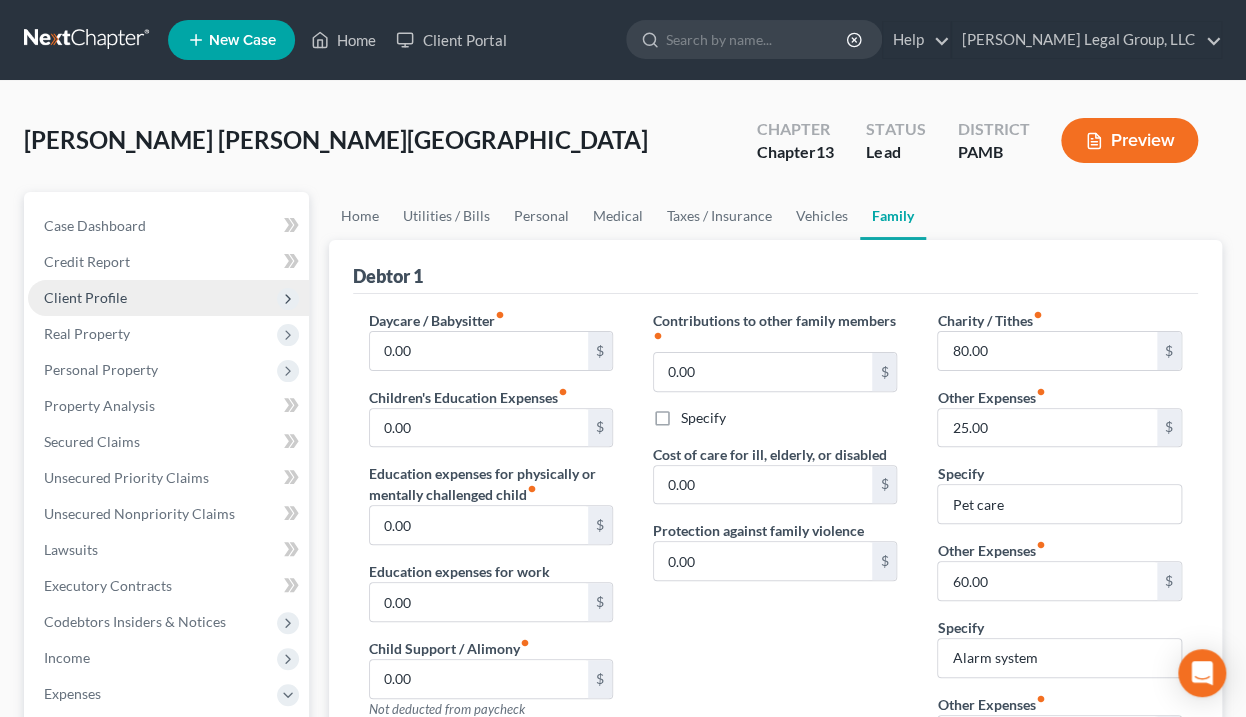 click on "Preview" at bounding box center [1129, 140] 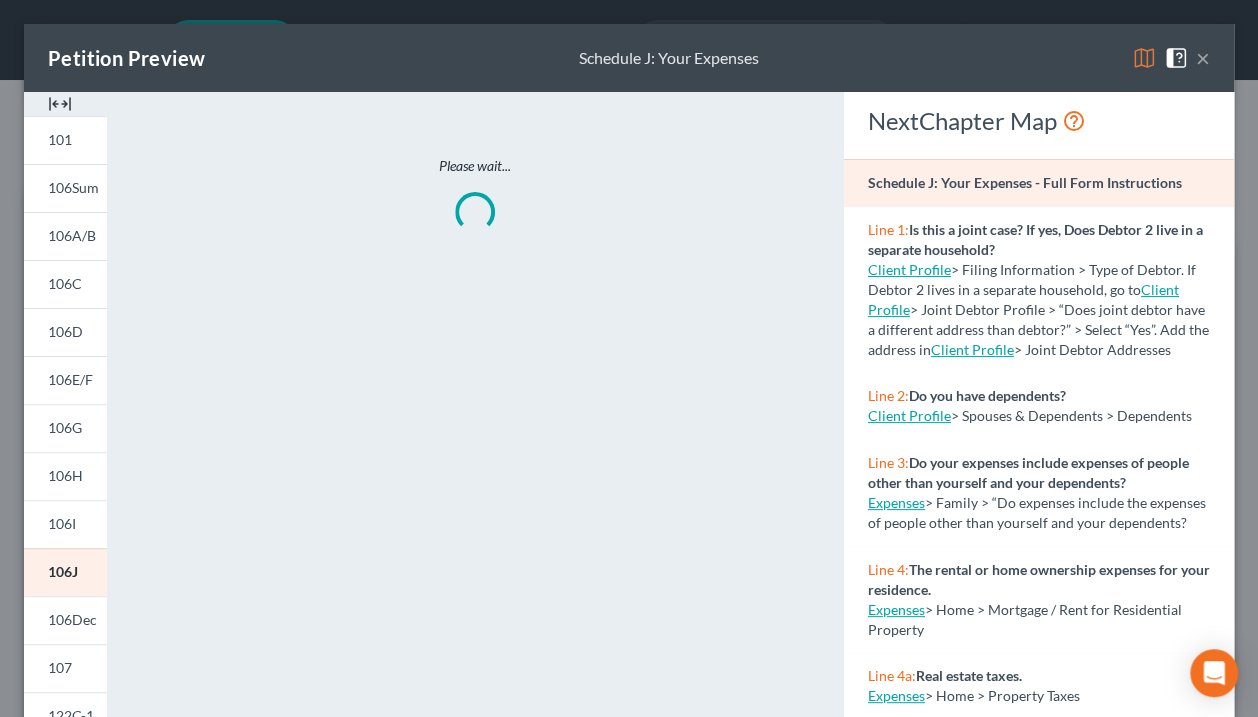 click at bounding box center [1144, 58] 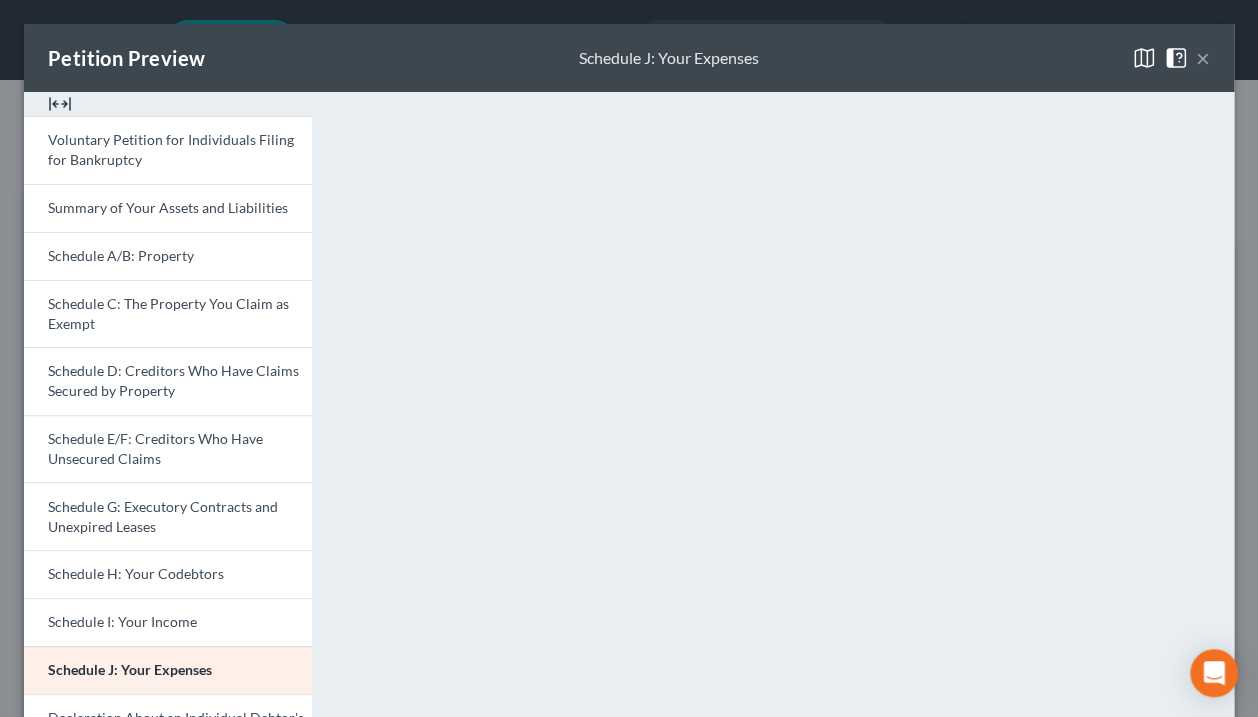 click on "×" at bounding box center [1203, 58] 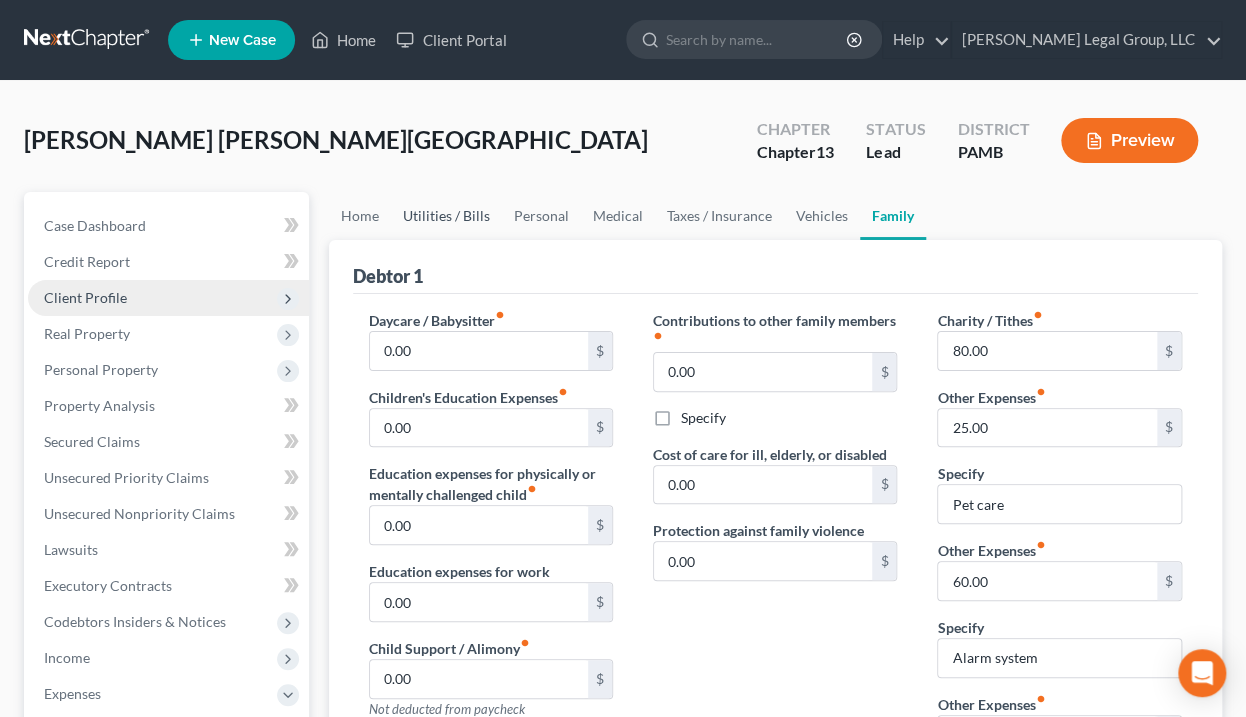 click on "Utilities / Bills" at bounding box center (446, 216) 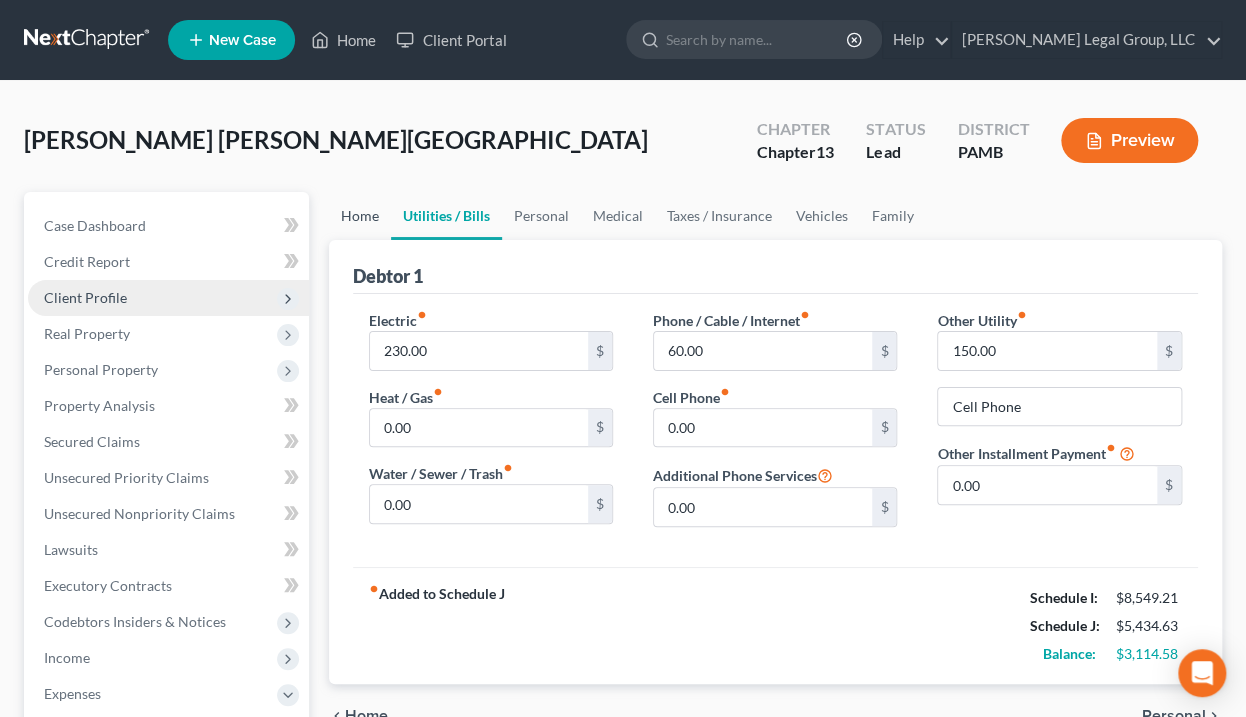 click on "Home" at bounding box center (360, 216) 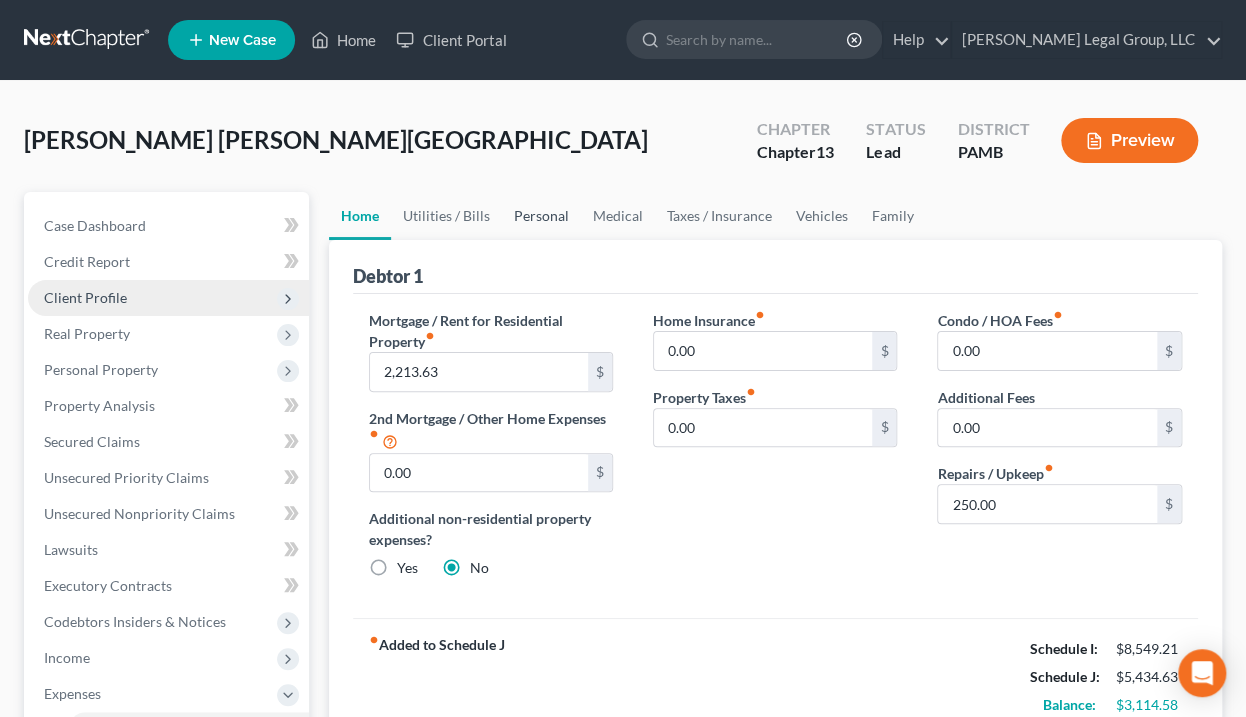 click on "Personal" at bounding box center [541, 216] 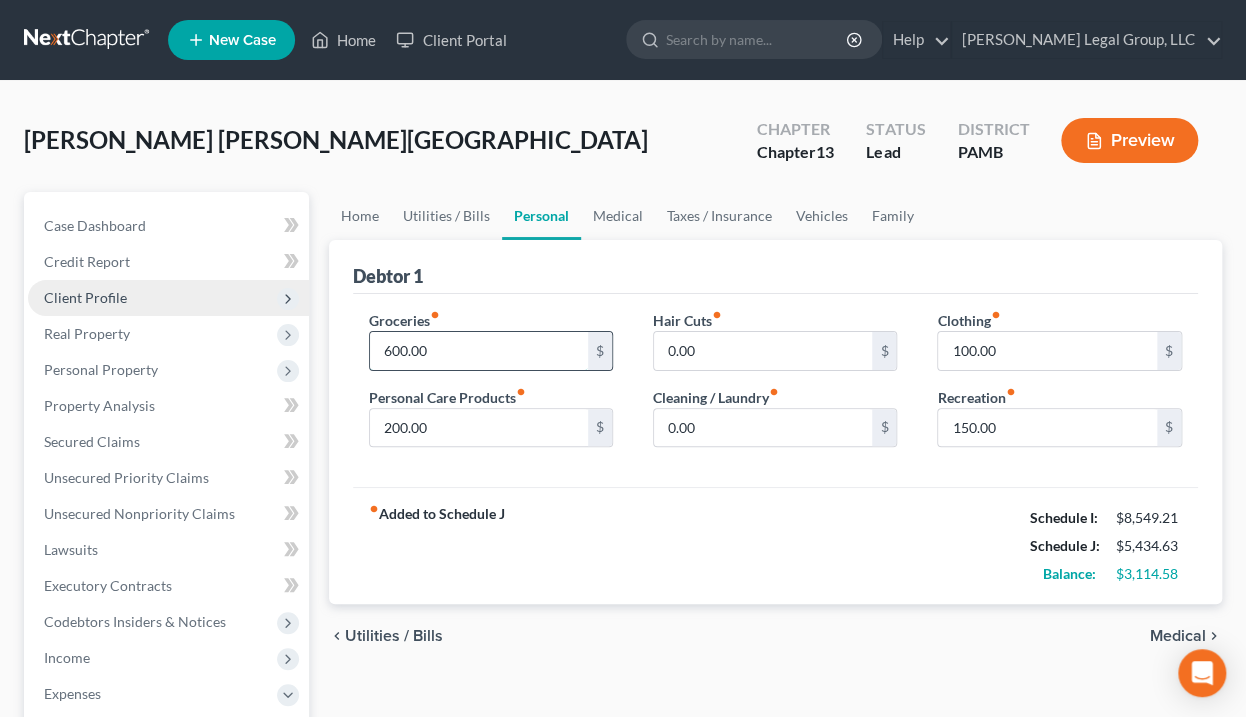 click on "600.00" at bounding box center [479, 351] 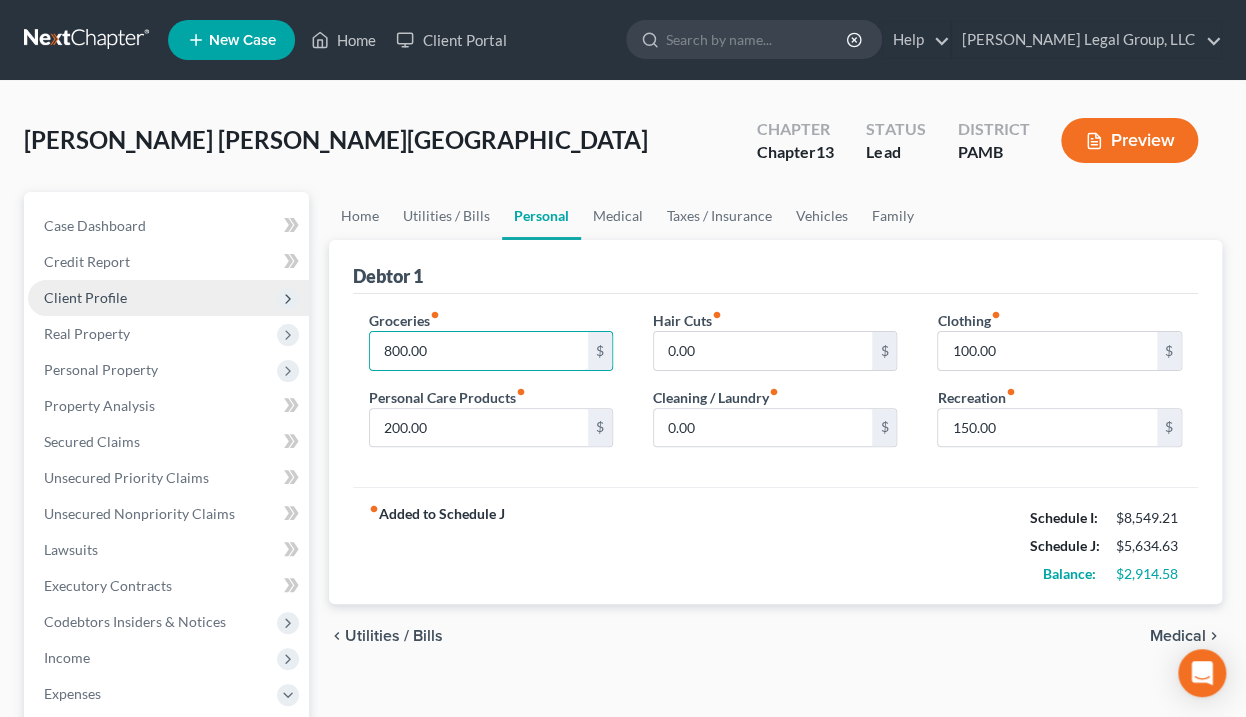type on "800.00" 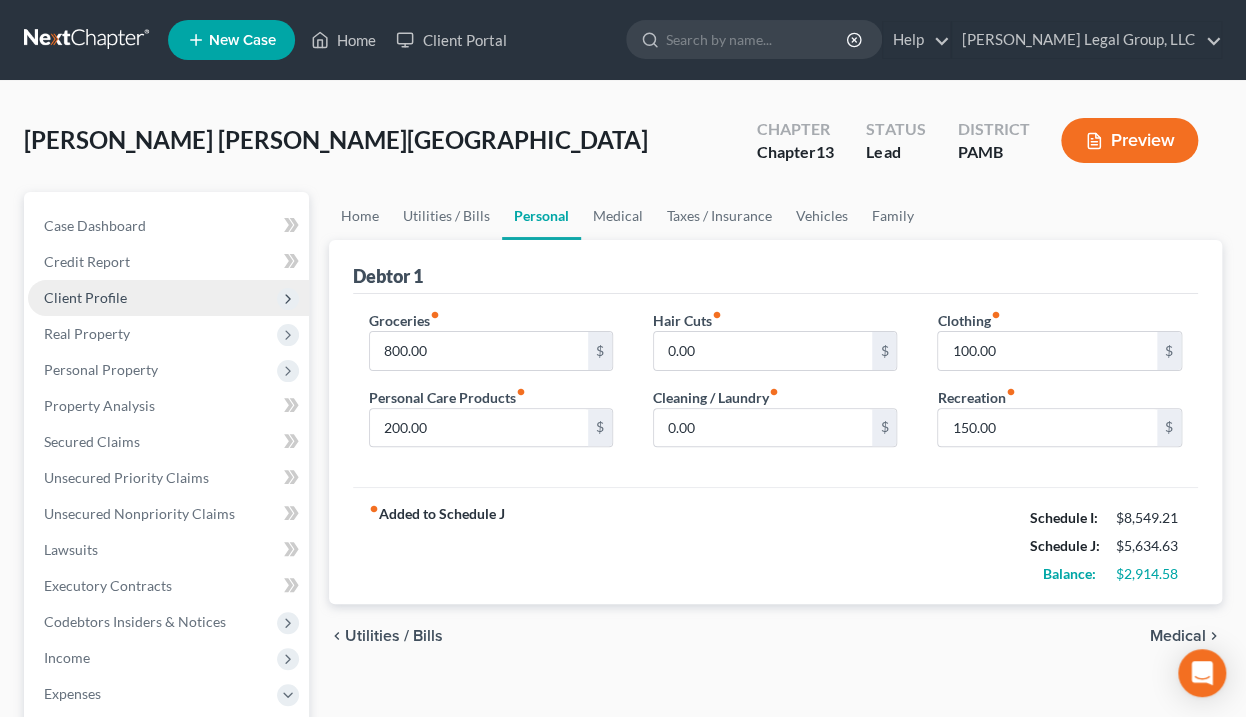 click on "Groceries  fiber_manual_record 800.00 $ Personal Care Products  fiber_manual_record 200.00 $ Hair Cuts  fiber_manual_record 0.00 $ Cleaning / Laundry  fiber_manual_record 0.00 $ Clothing  fiber_manual_record 100.00 $ Recreation  fiber_manual_record 150.00 $" at bounding box center [776, 391] 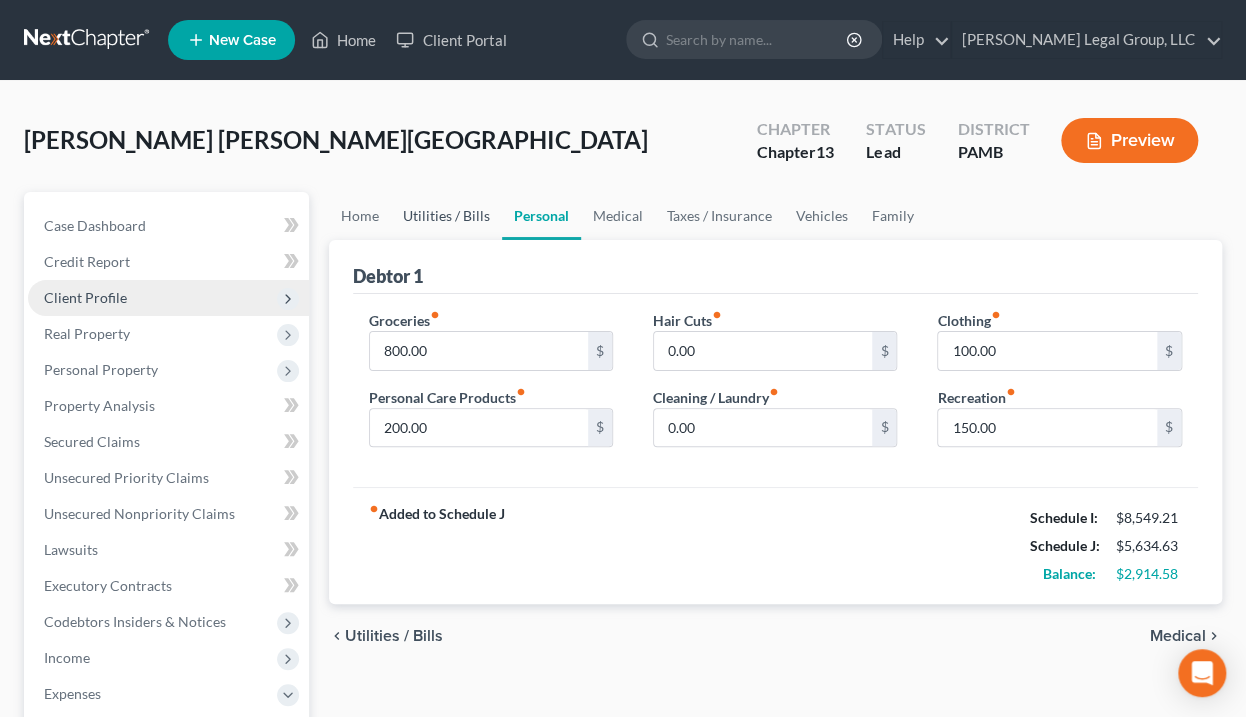 click on "Utilities / Bills" at bounding box center [446, 216] 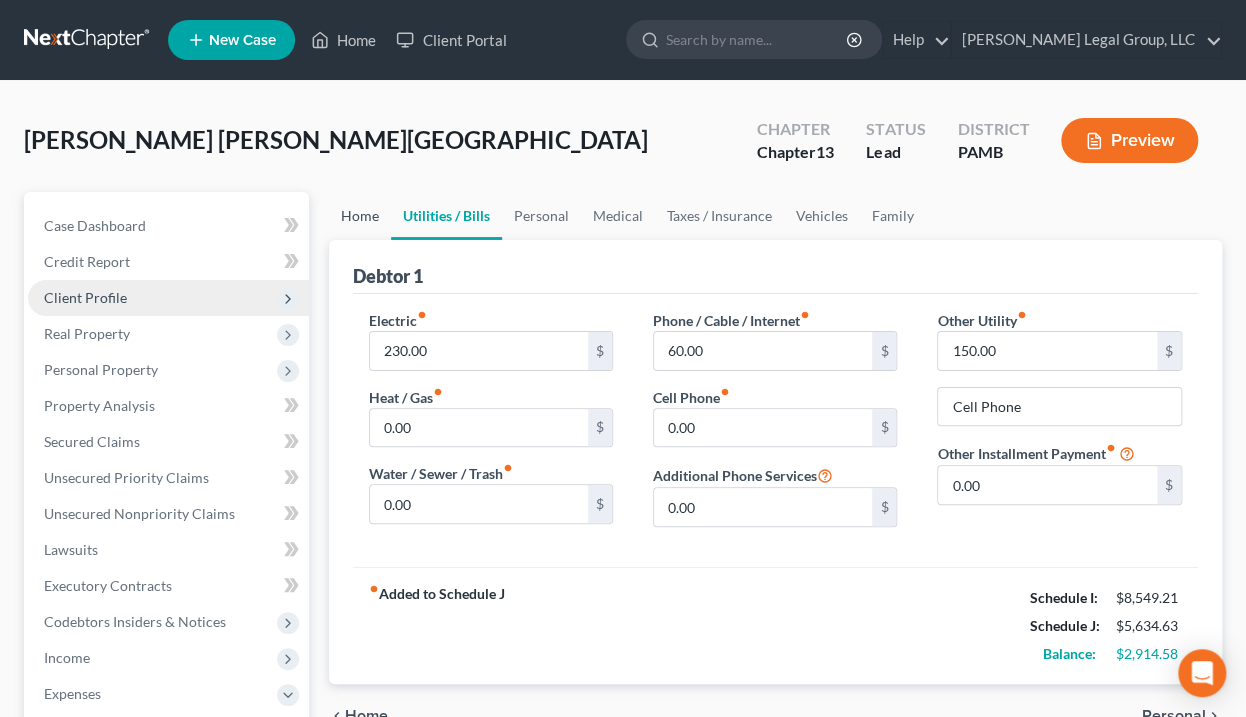 click on "Home" at bounding box center [360, 216] 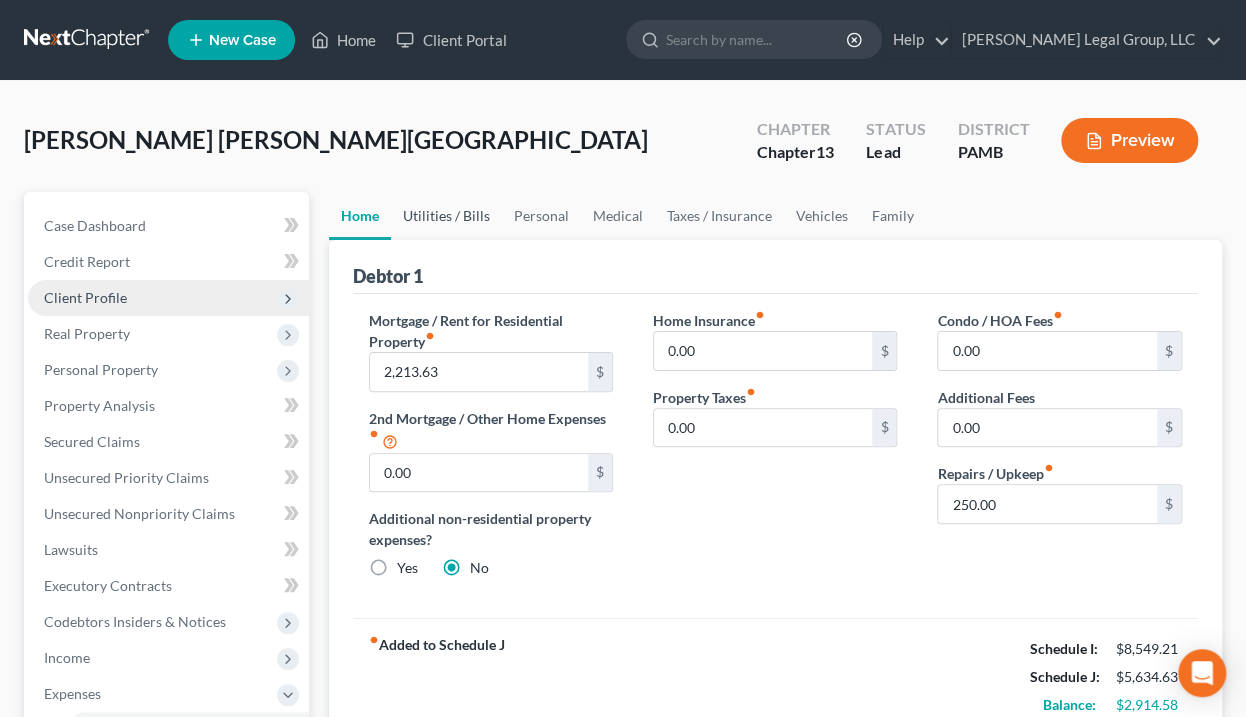click on "Utilities / Bills" at bounding box center (446, 216) 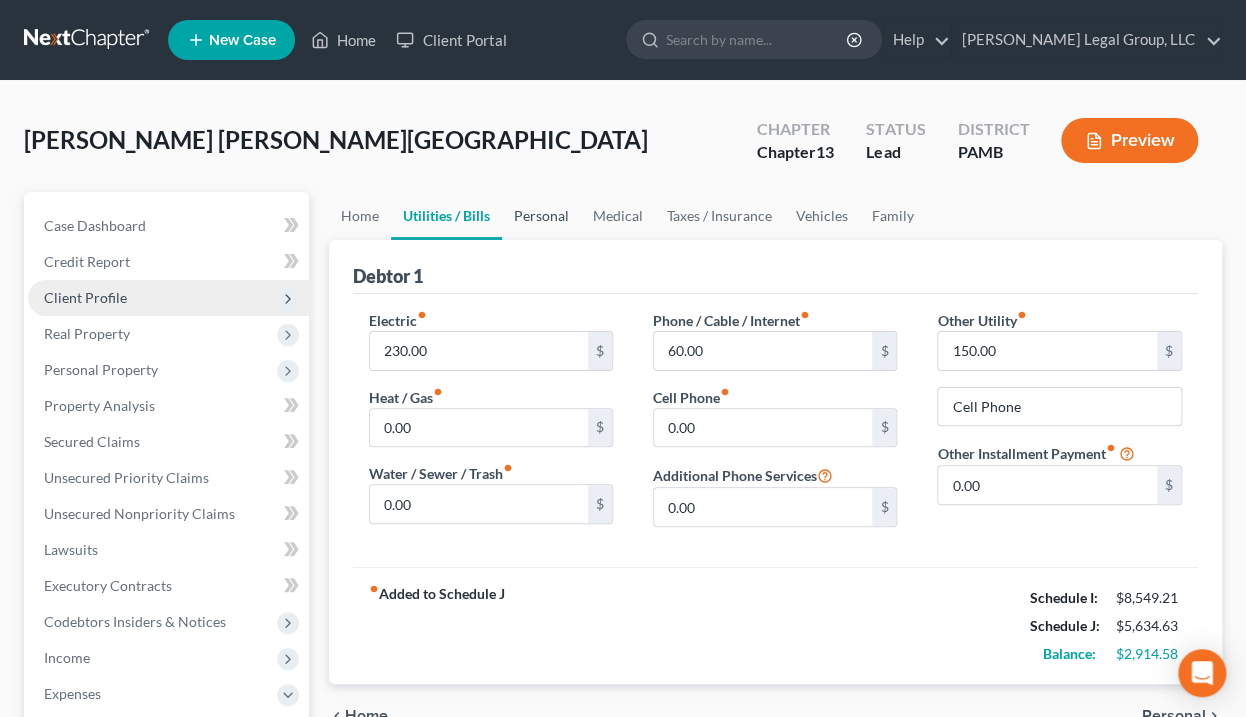 click on "Personal" at bounding box center (541, 216) 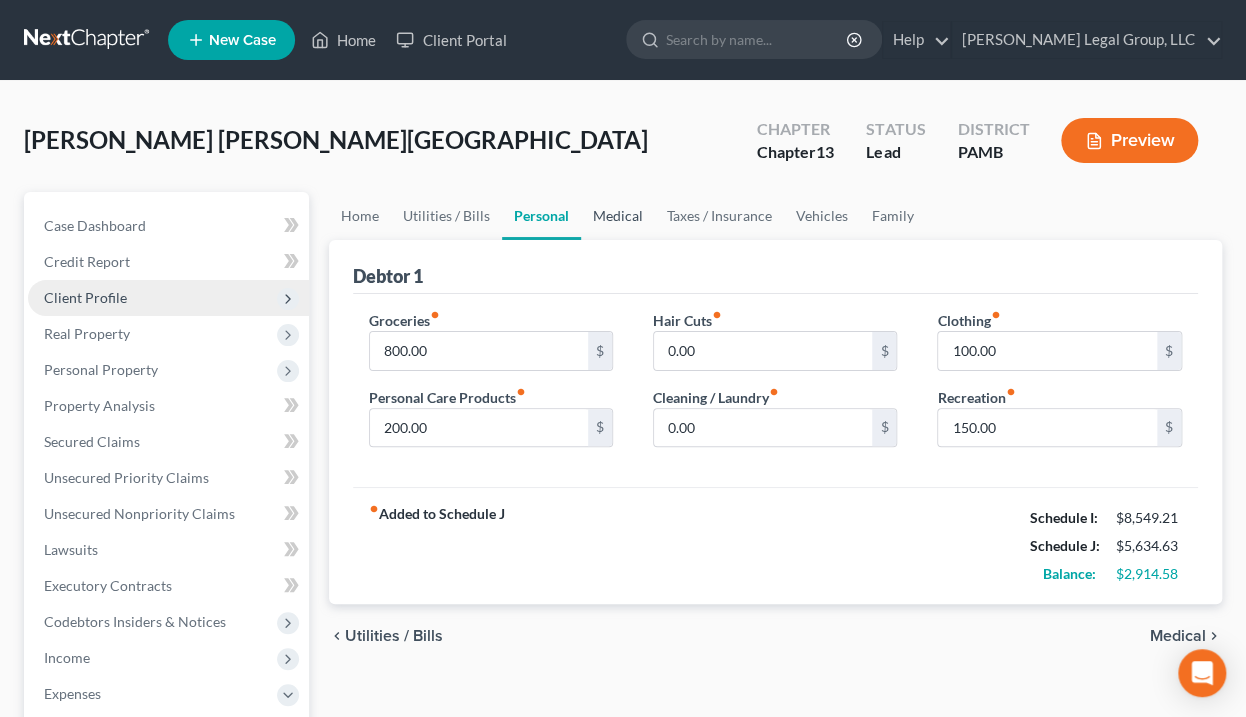 click on "Medical" at bounding box center (618, 216) 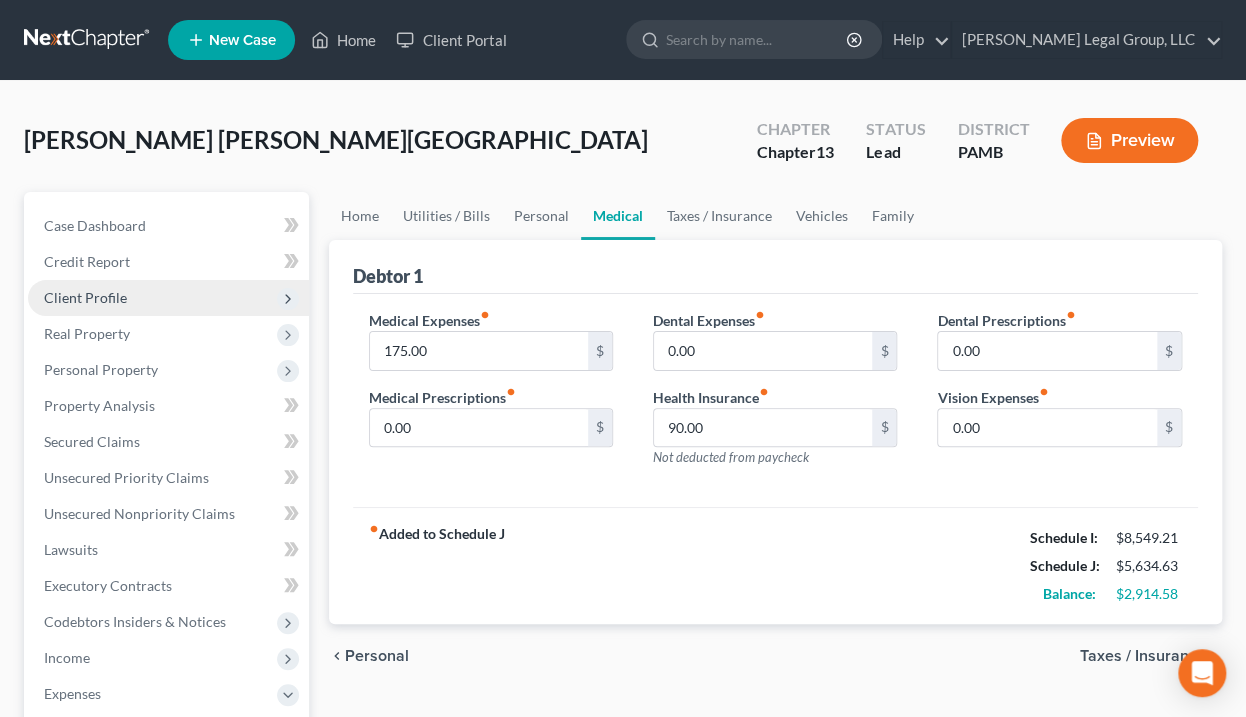 click on "Medical" at bounding box center [618, 216] 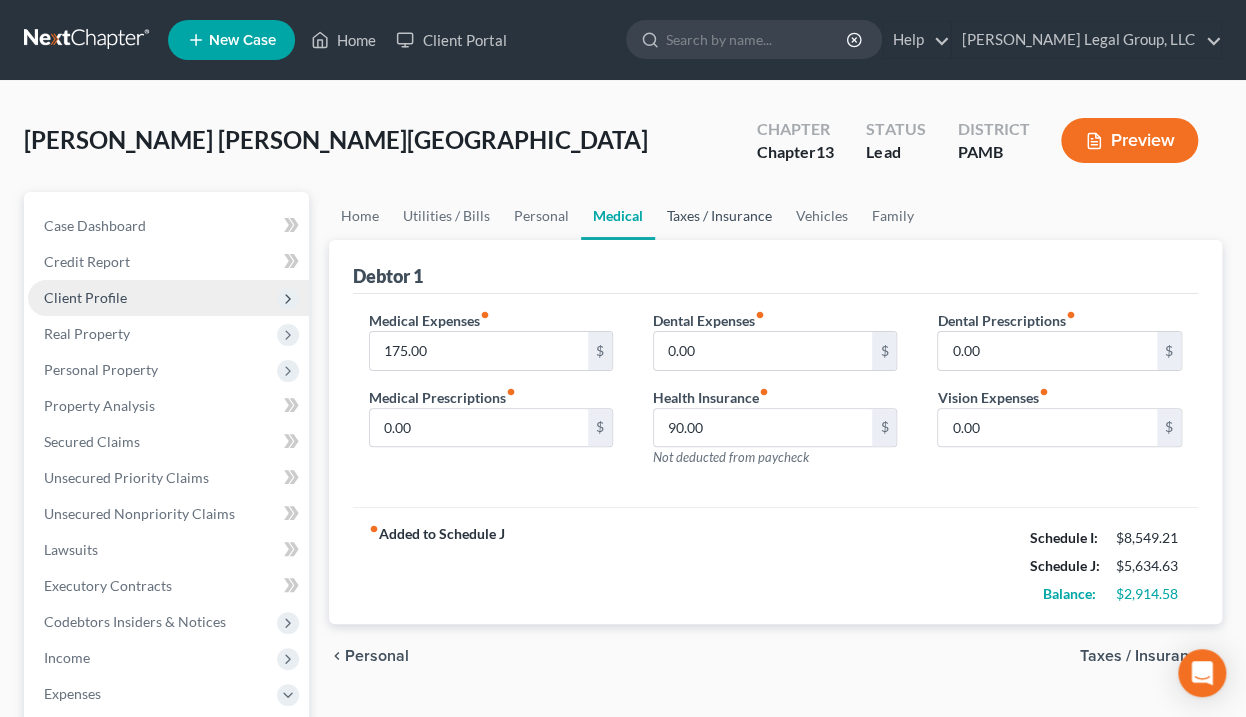 click on "Taxes / Insurance" at bounding box center [719, 216] 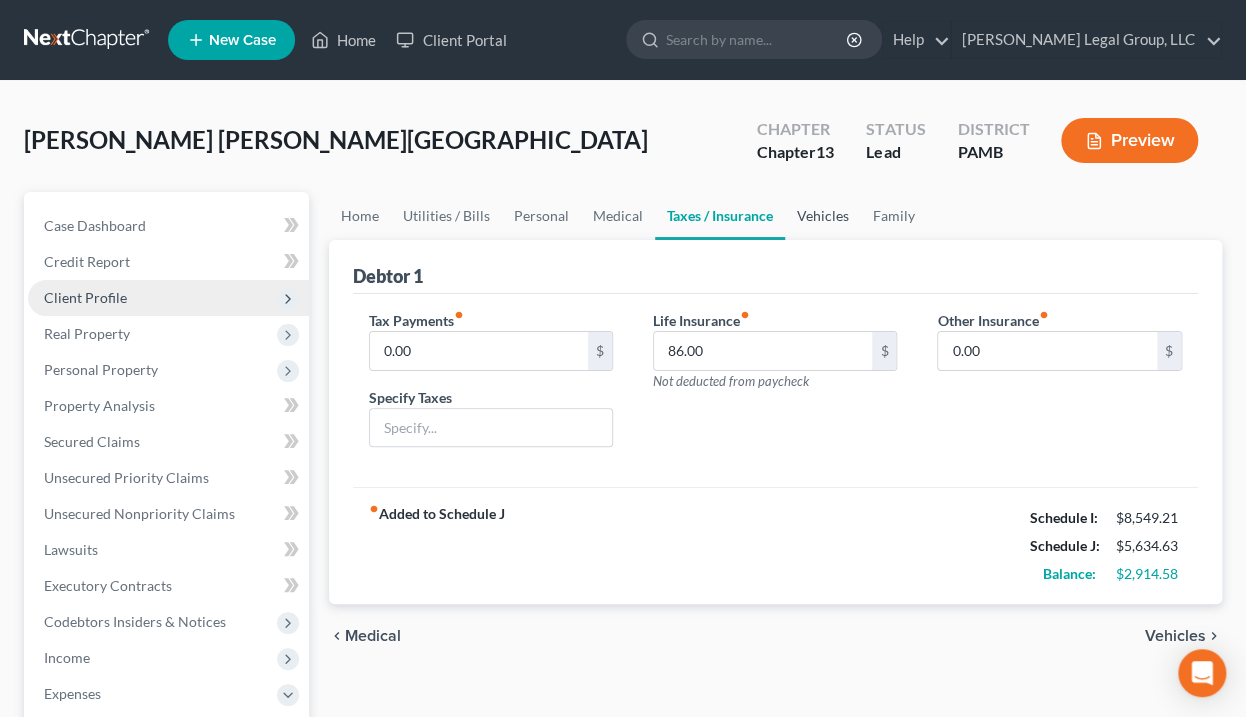 click on "Vehicles" at bounding box center [823, 216] 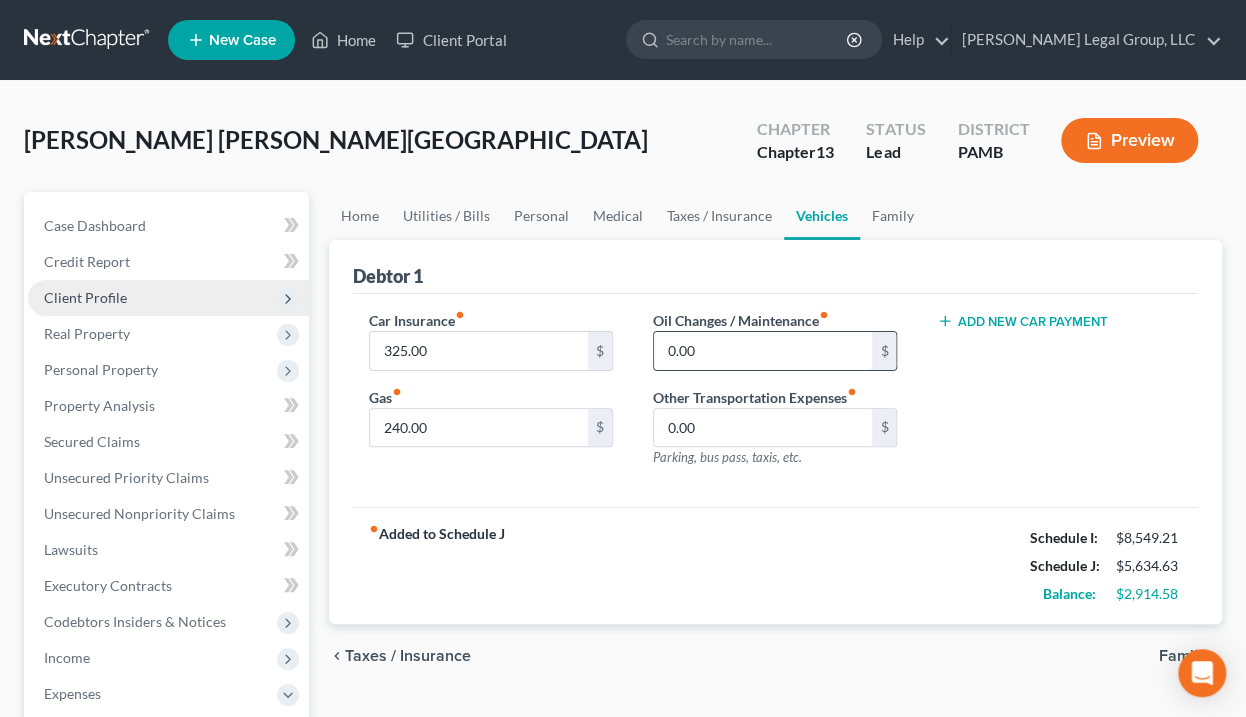 click on "0.00" at bounding box center (763, 351) 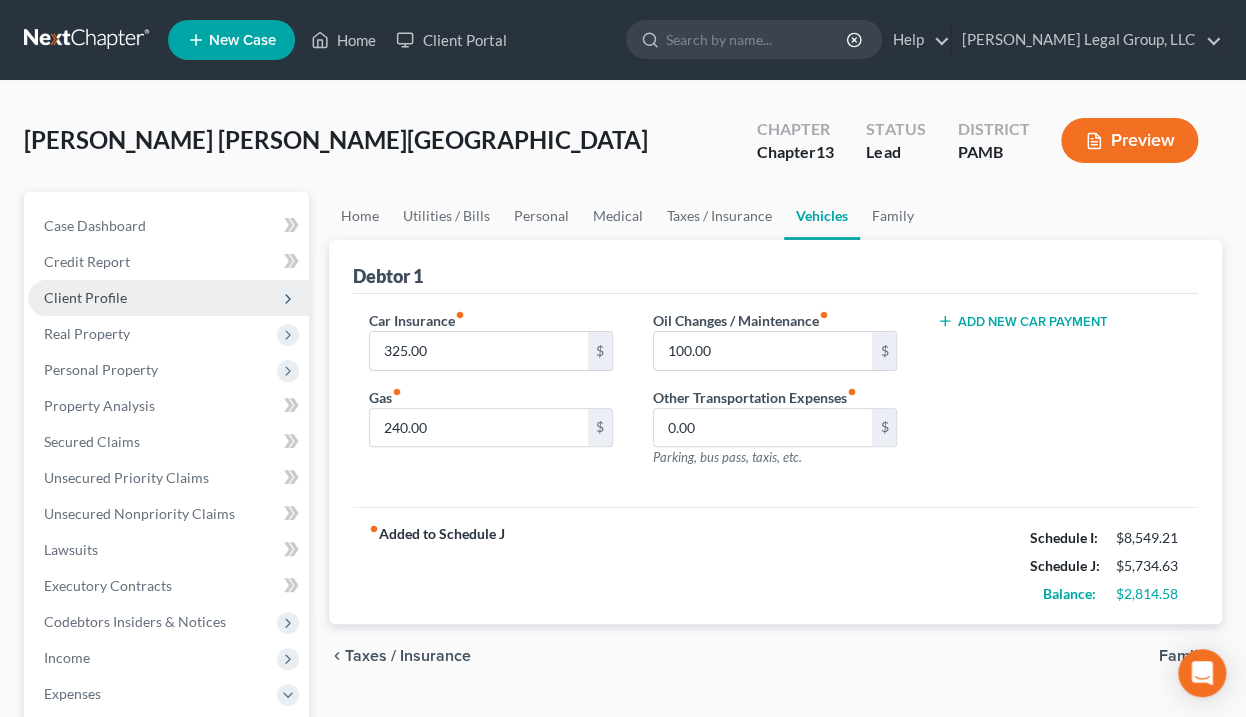 click on "Debtor 1" at bounding box center [776, 267] 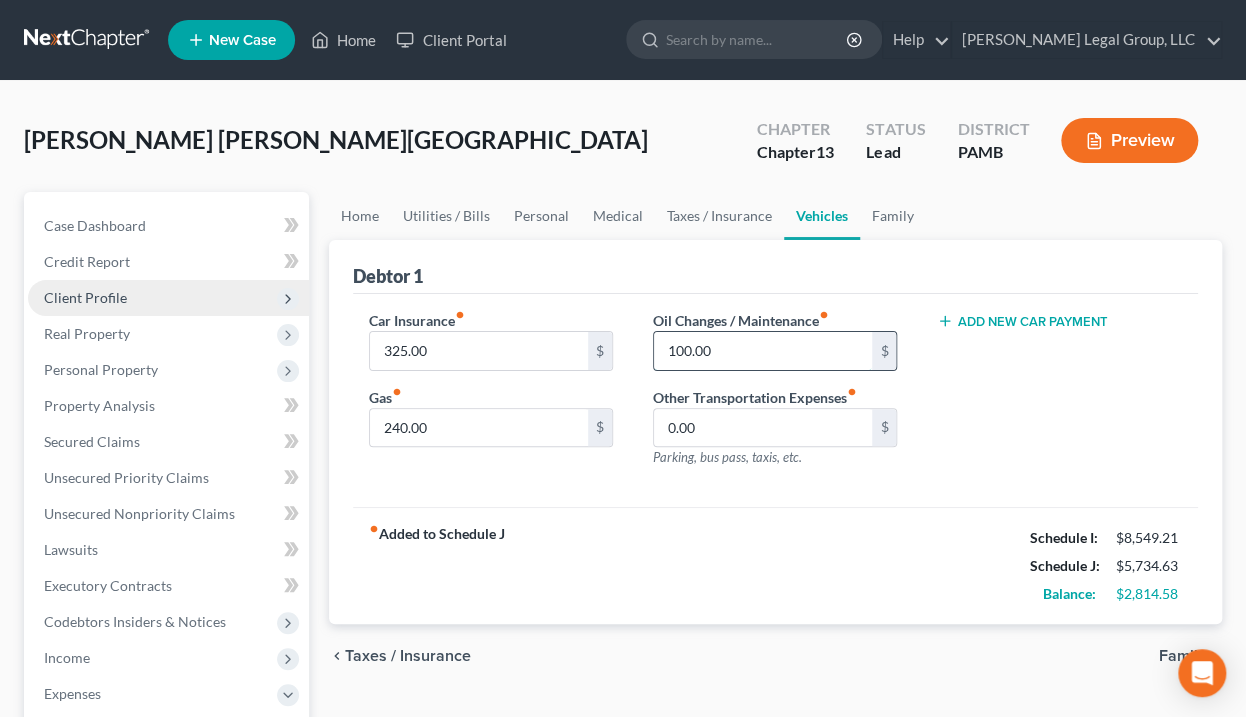click on "100.00" at bounding box center (763, 351) 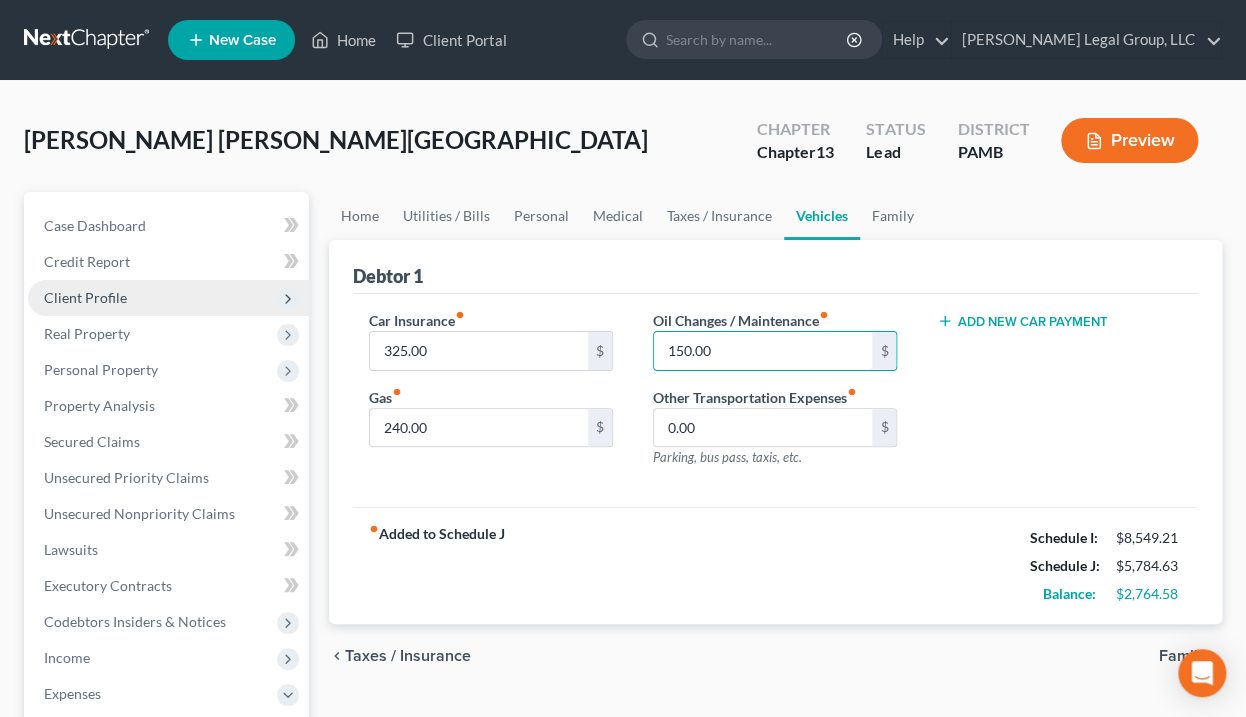 type on "150.00" 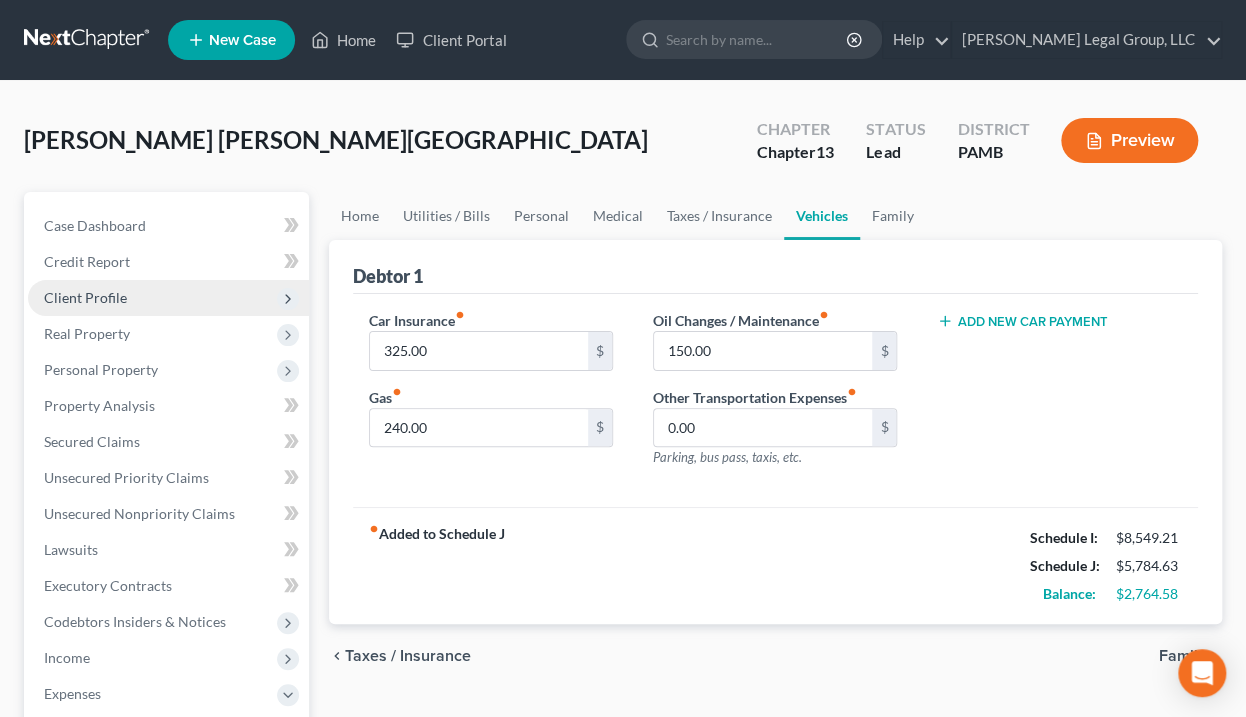 click on "Add New Car Payment" at bounding box center [1059, 397] 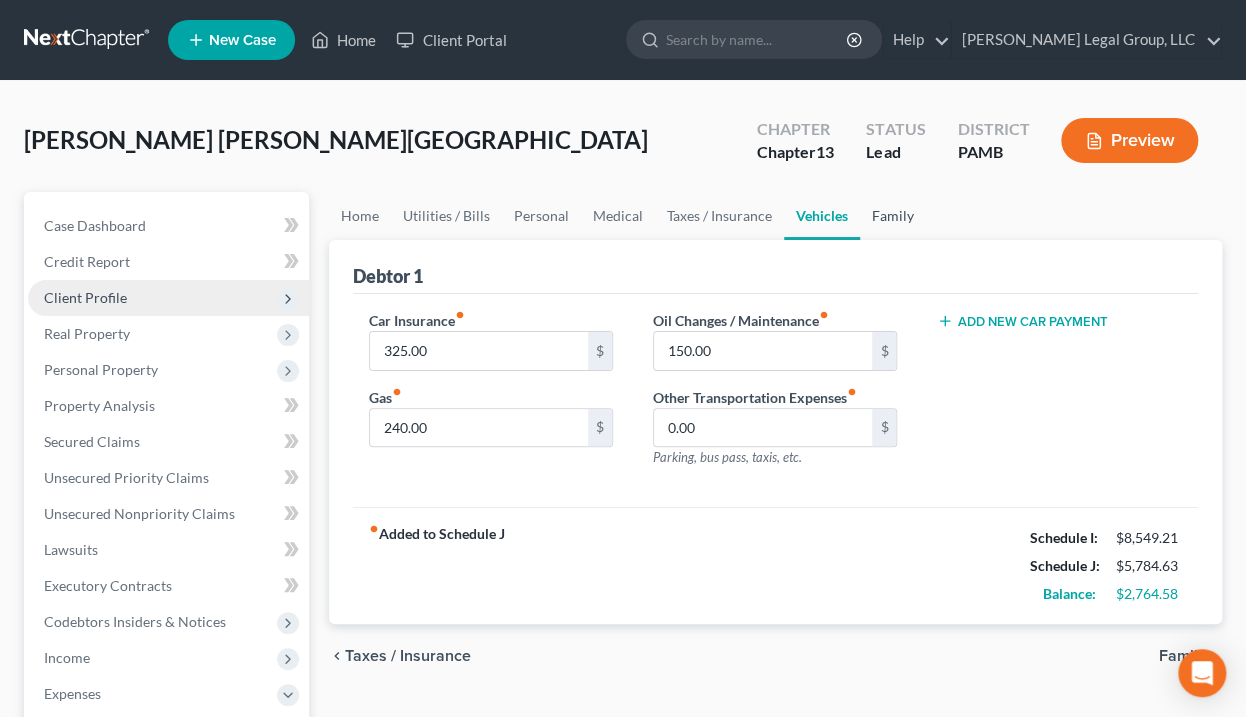 click on "Family" at bounding box center [893, 216] 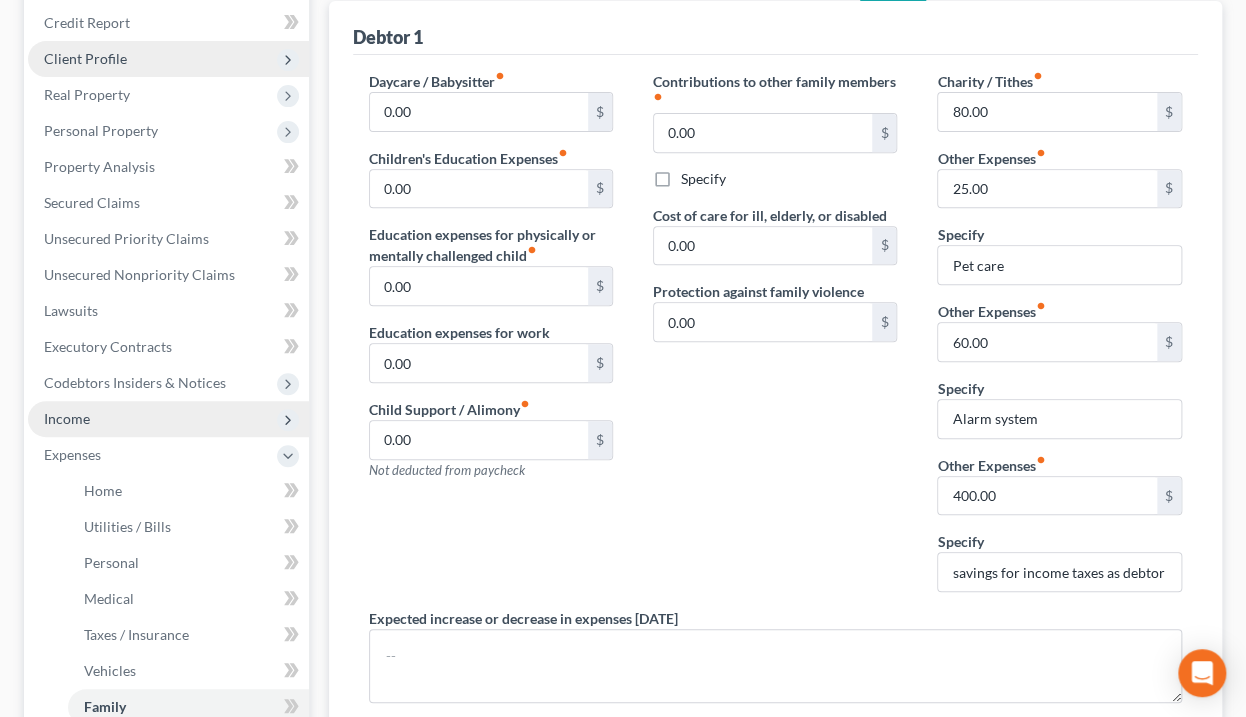 scroll, scrollTop: 240, scrollLeft: 0, axis: vertical 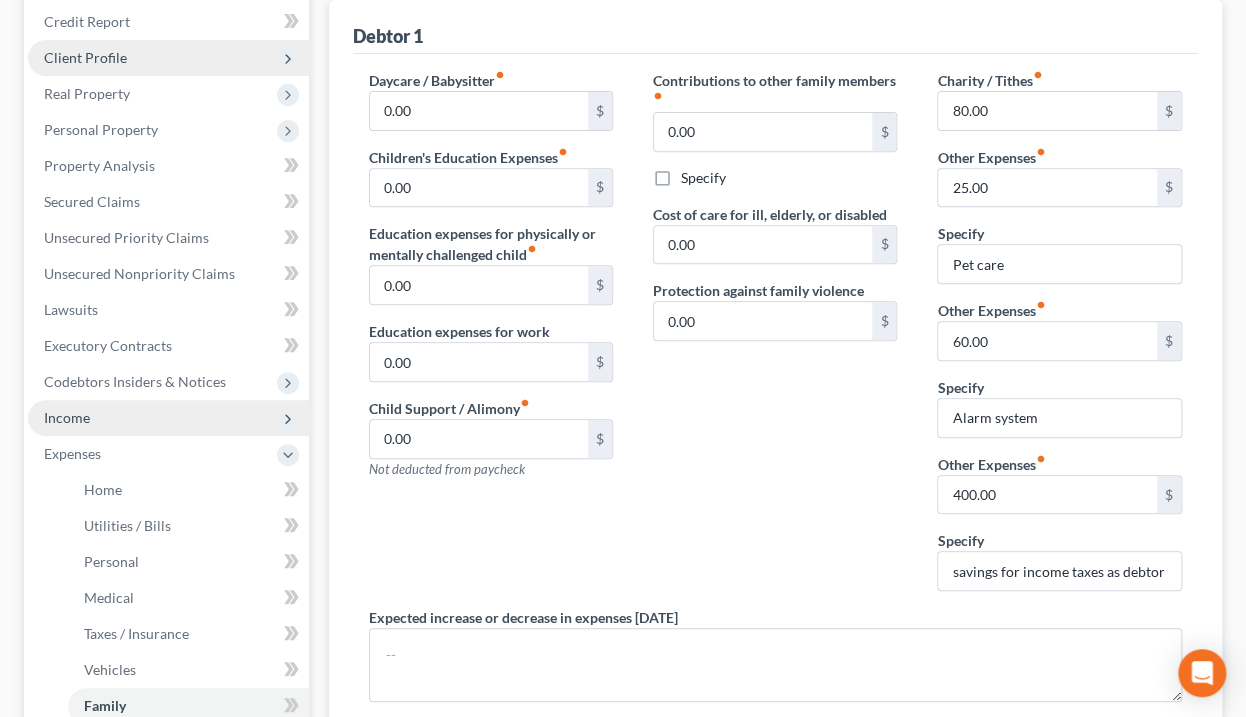 click on "Income" at bounding box center [168, 418] 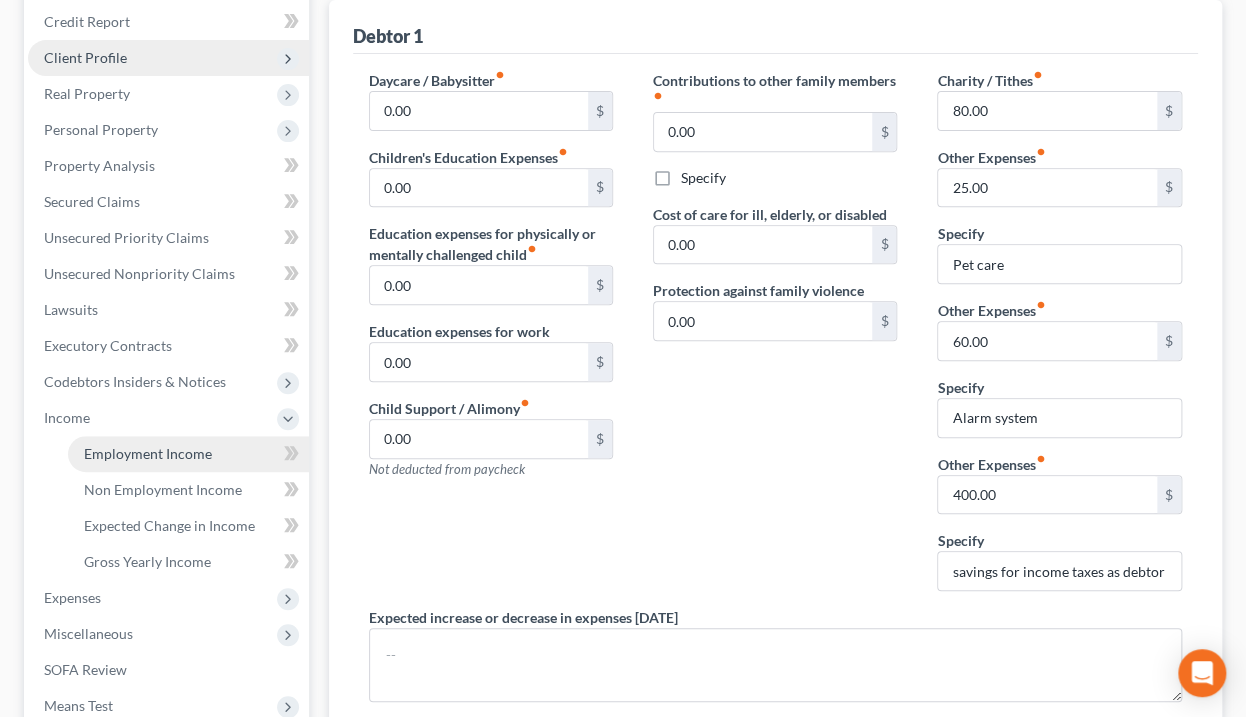 click on "Employment Income" at bounding box center [148, 453] 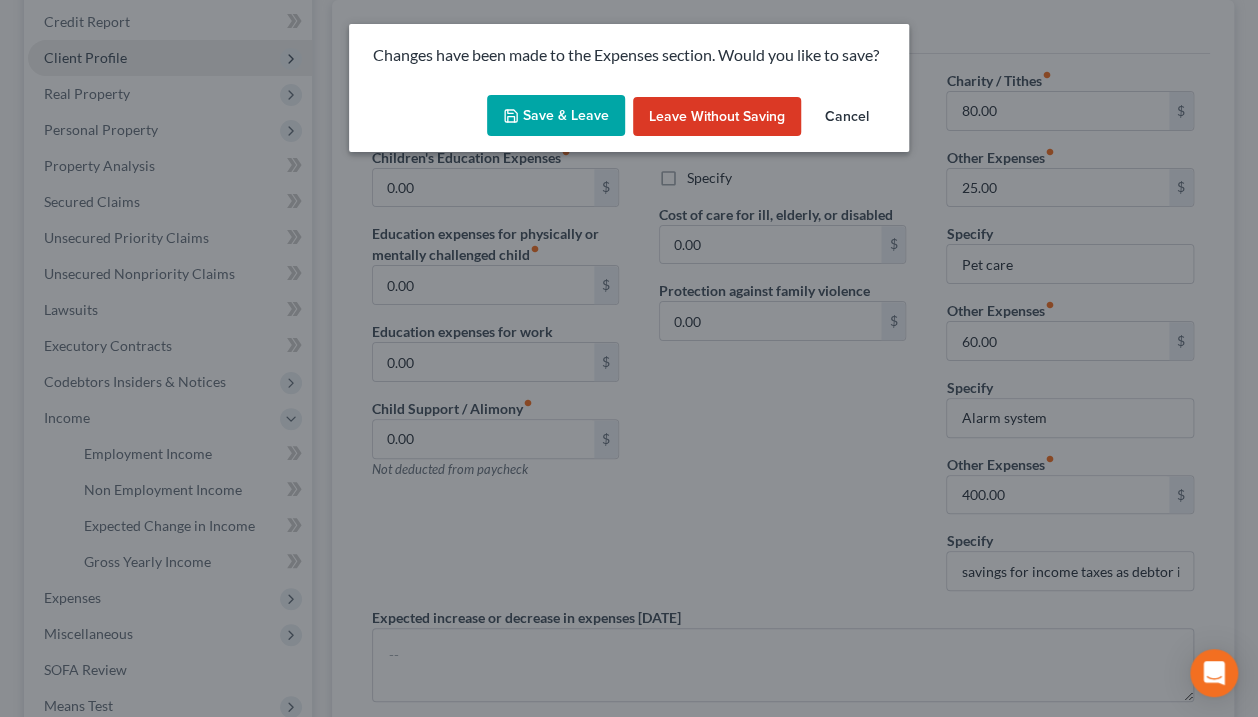 click on "Save & Leave" at bounding box center [556, 116] 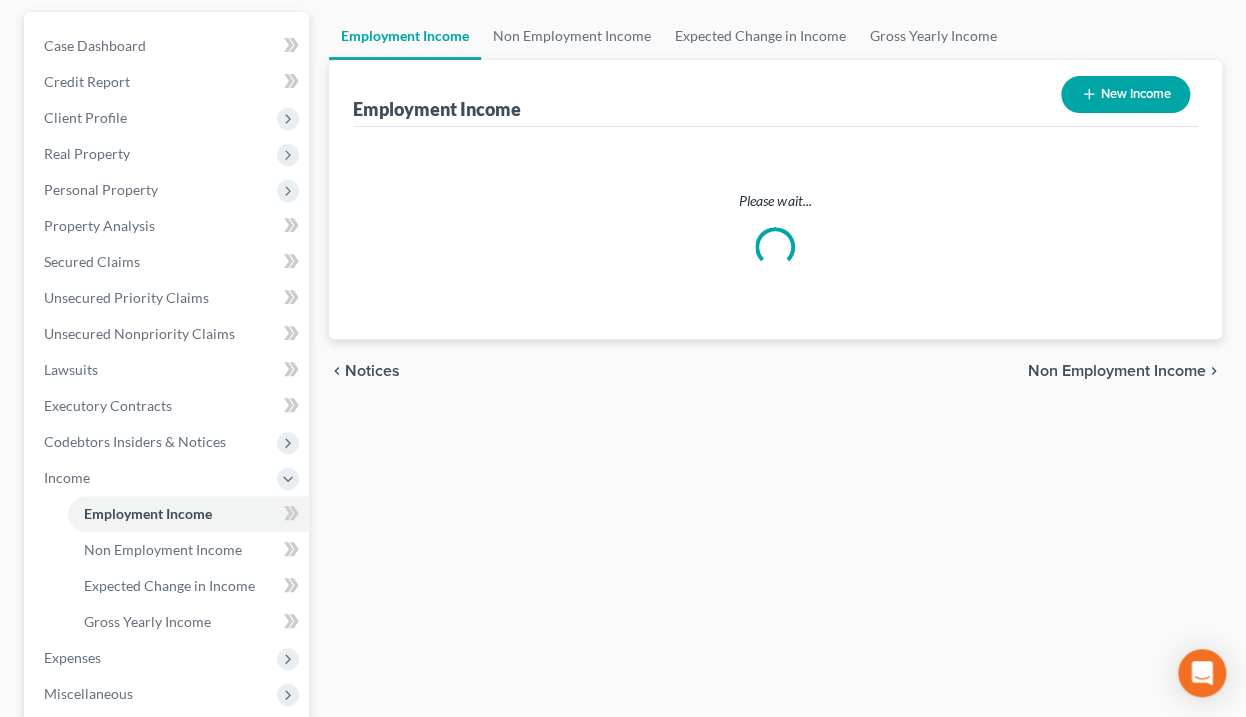 scroll, scrollTop: 0, scrollLeft: 0, axis: both 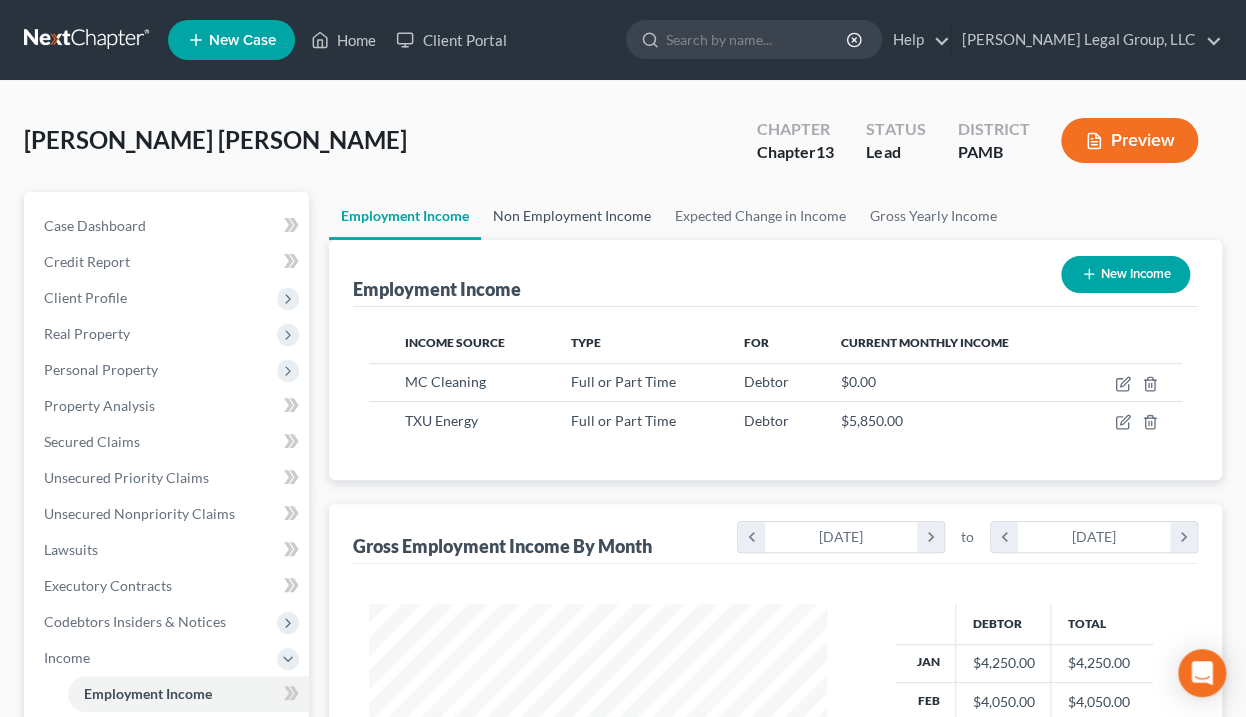 click on "Non Employment Income" at bounding box center [572, 216] 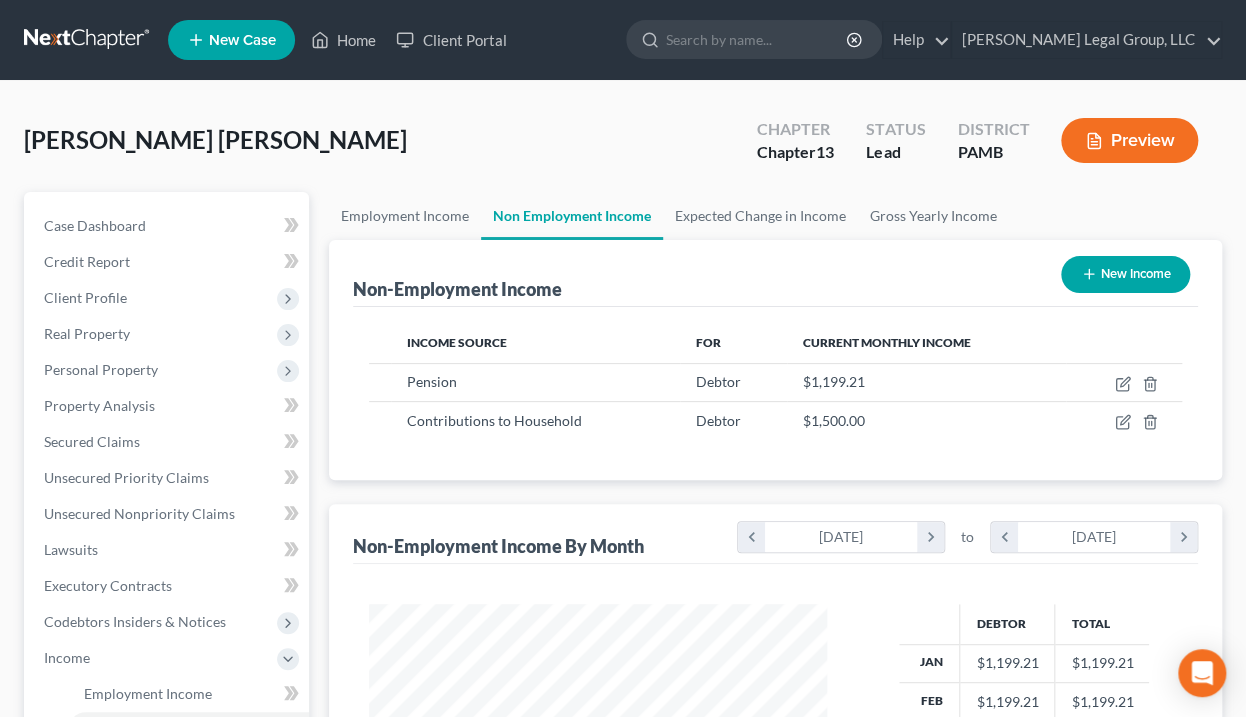 scroll, scrollTop: 999643, scrollLeft: 999502, axis: both 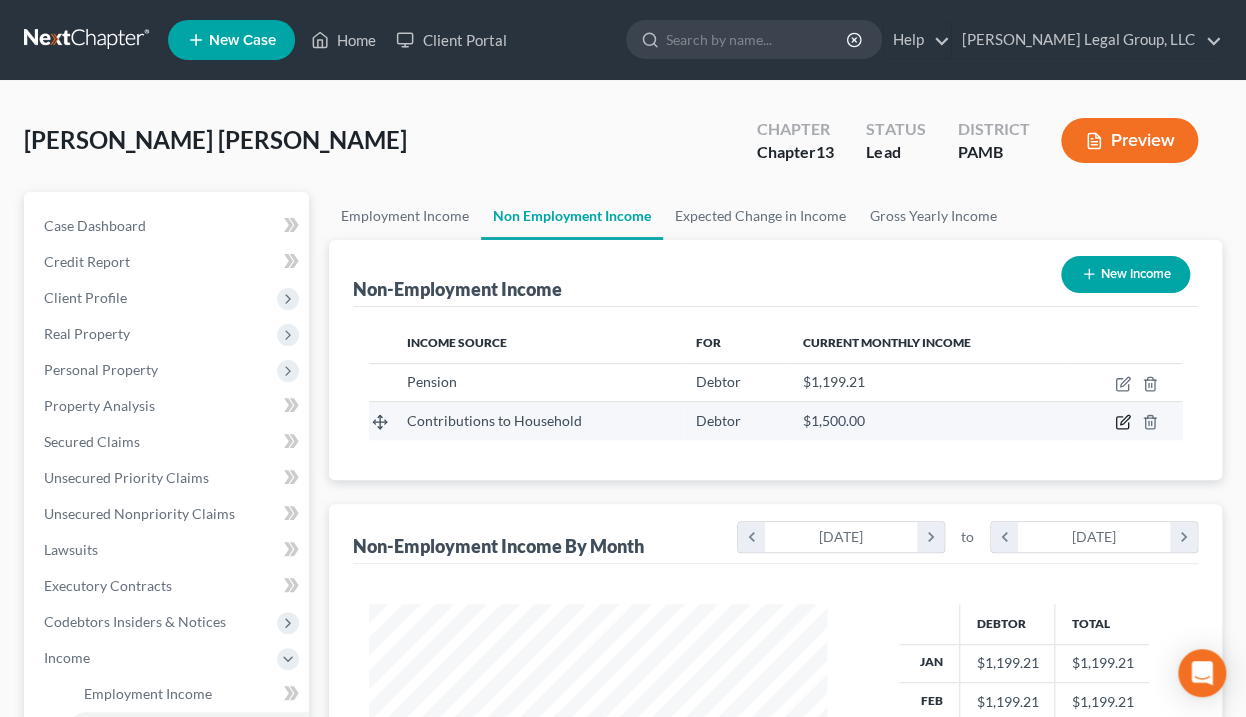 click 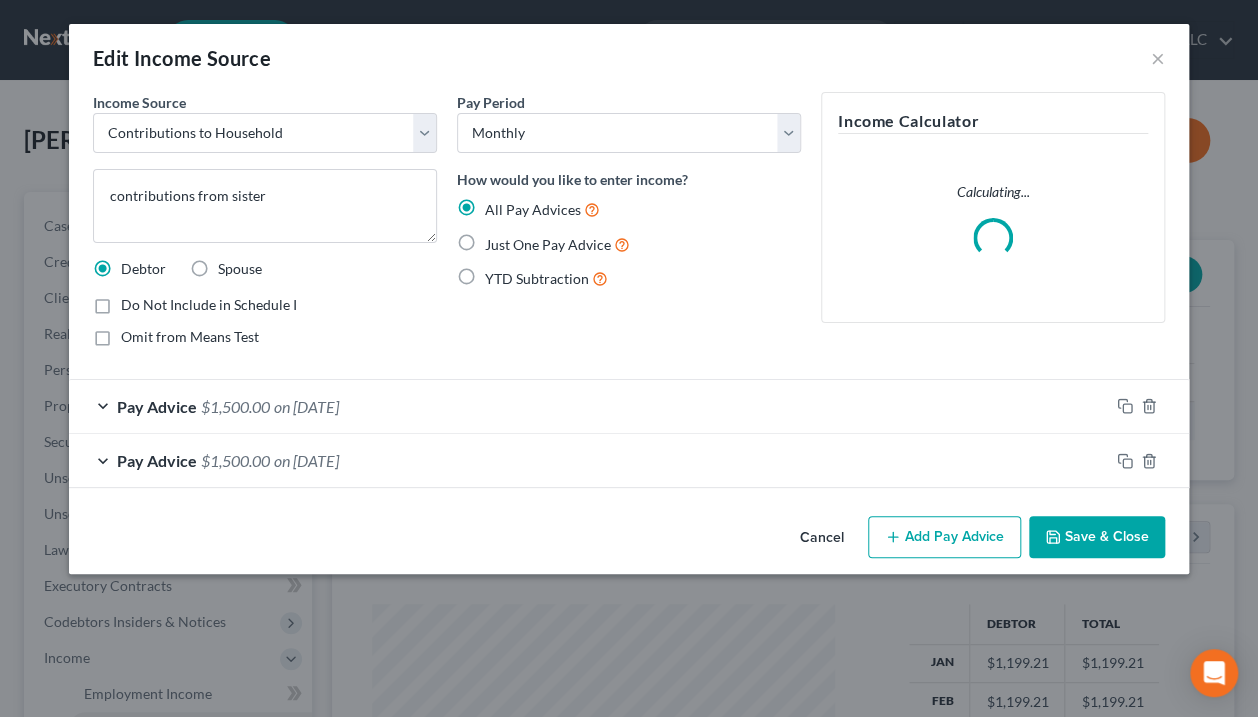 scroll, scrollTop: 999643, scrollLeft: 999496, axis: both 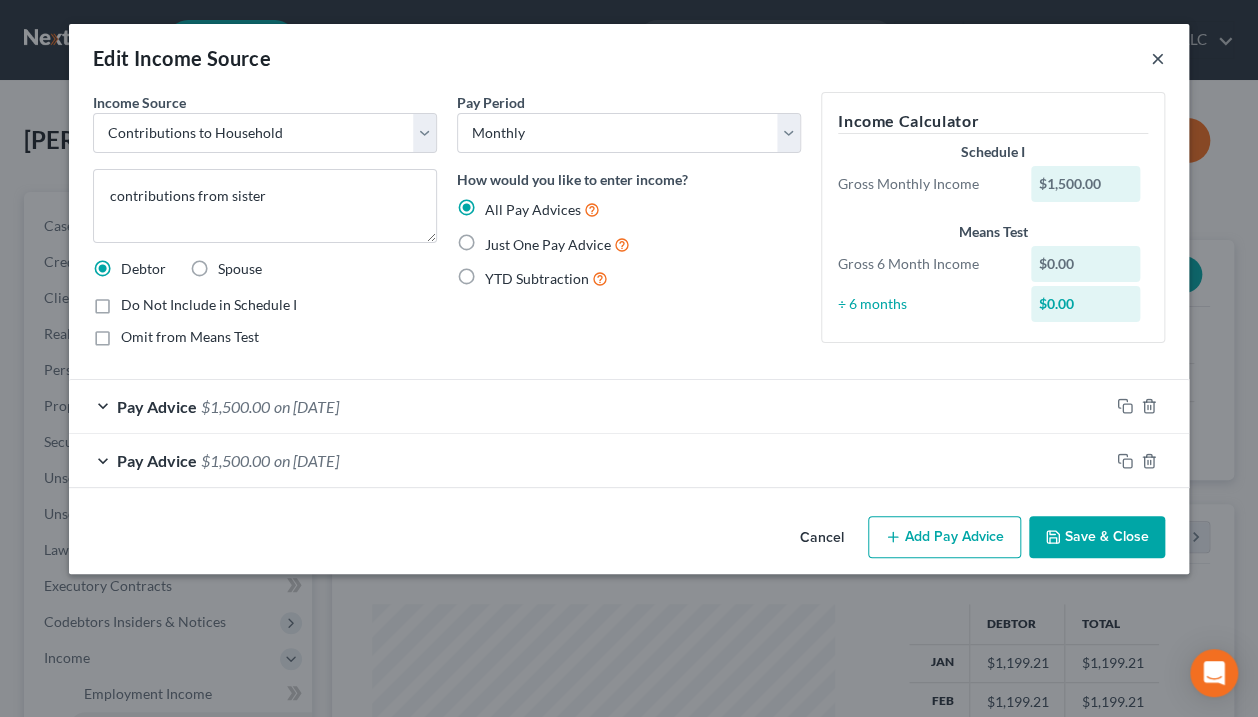 click on "×" at bounding box center [1158, 58] 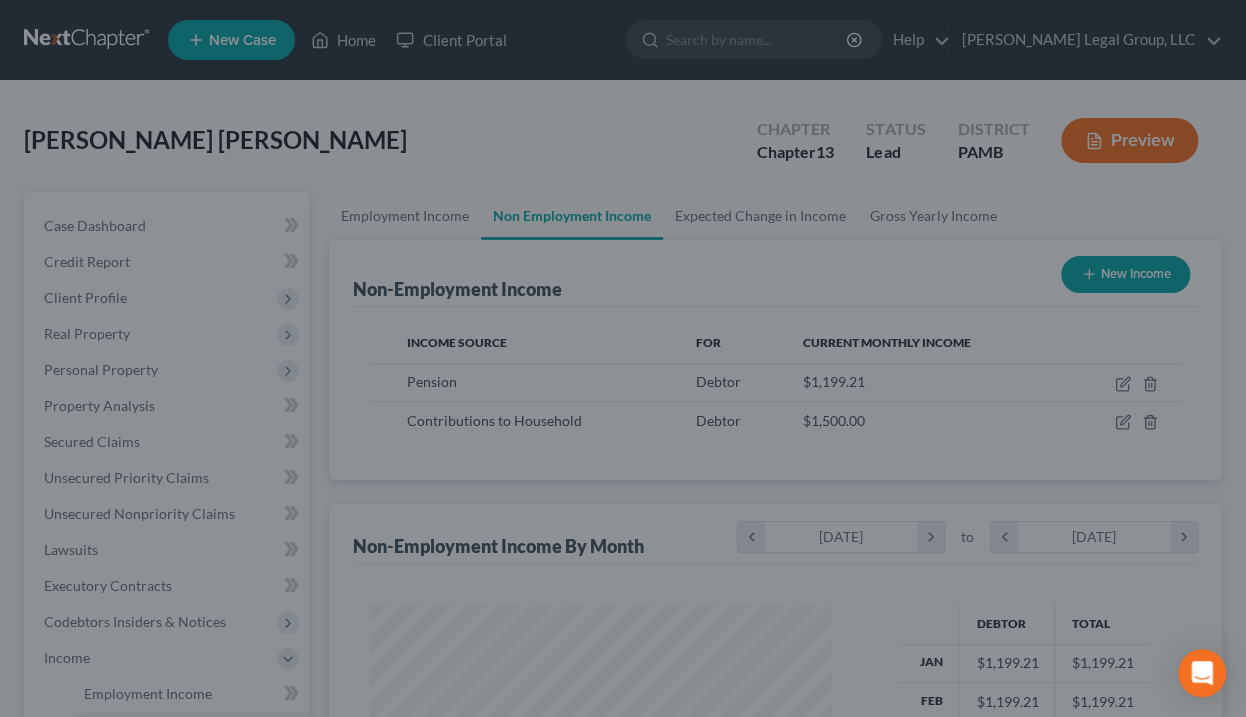 scroll, scrollTop: 356, scrollLeft: 497, axis: both 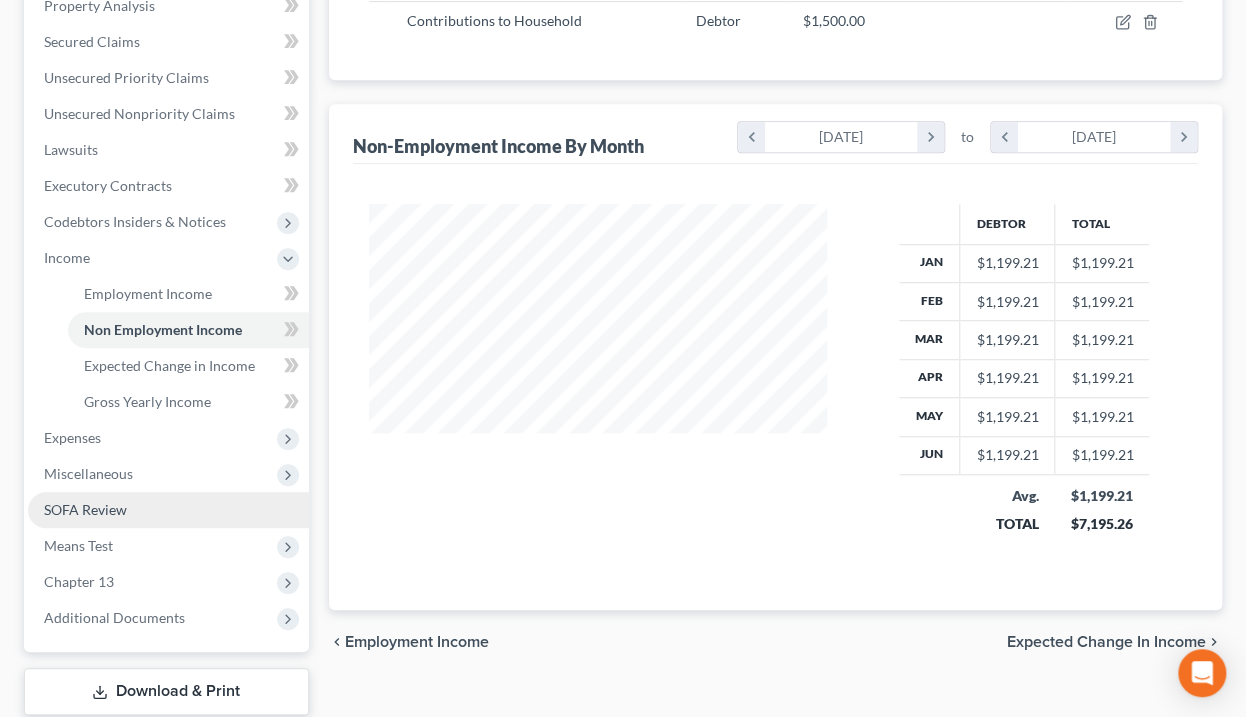 click on "SOFA Review" at bounding box center [168, 510] 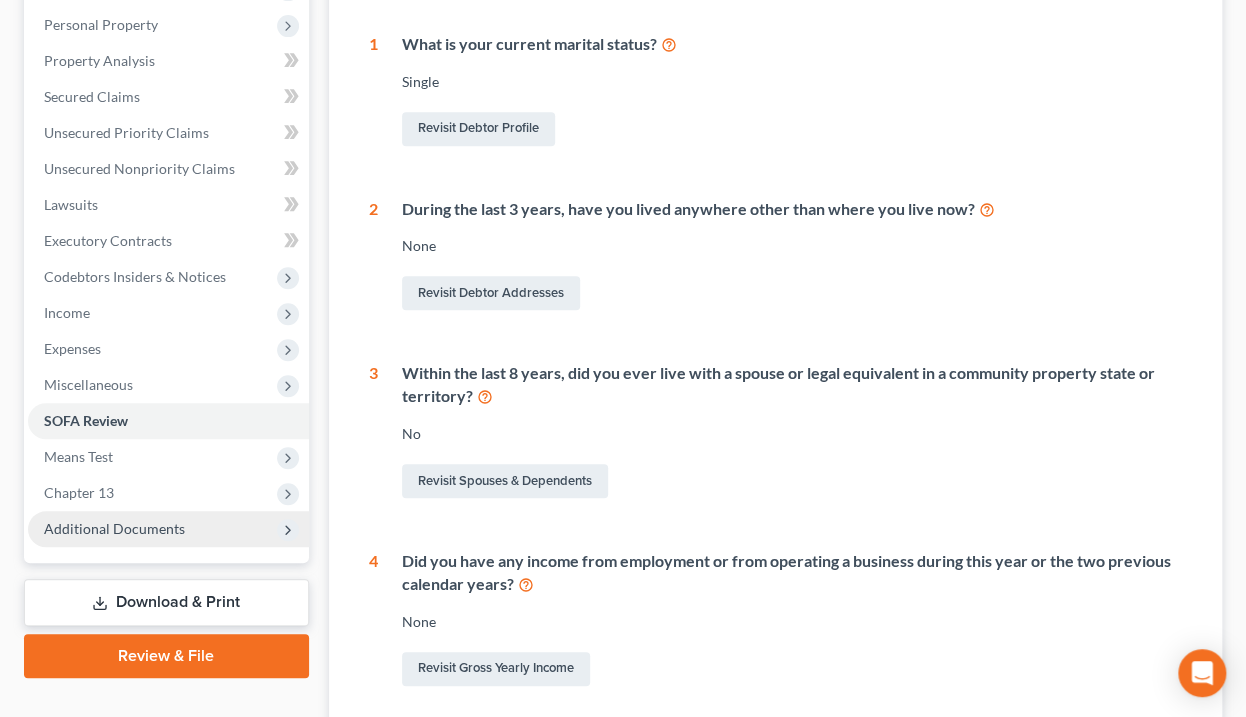 scroll, scrollTop: 400, scrollLeft: 0, axis: vertical 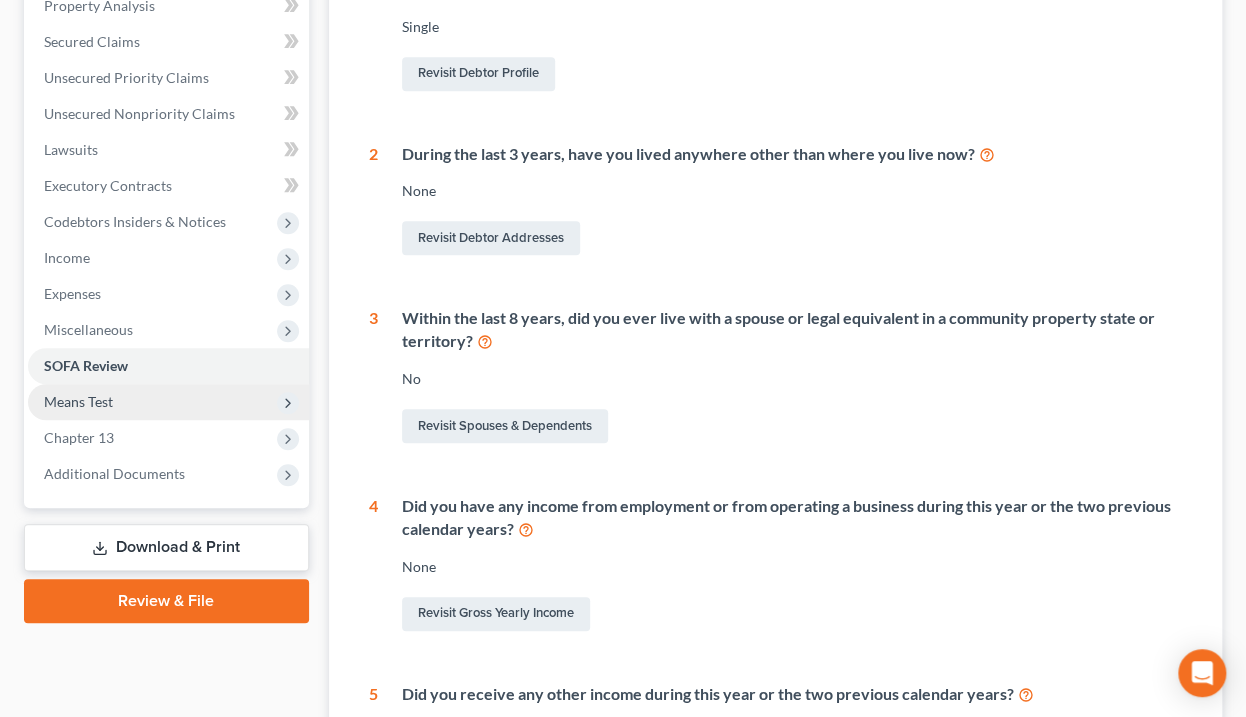 click on "Means Test" at bounding box center (168, 402) 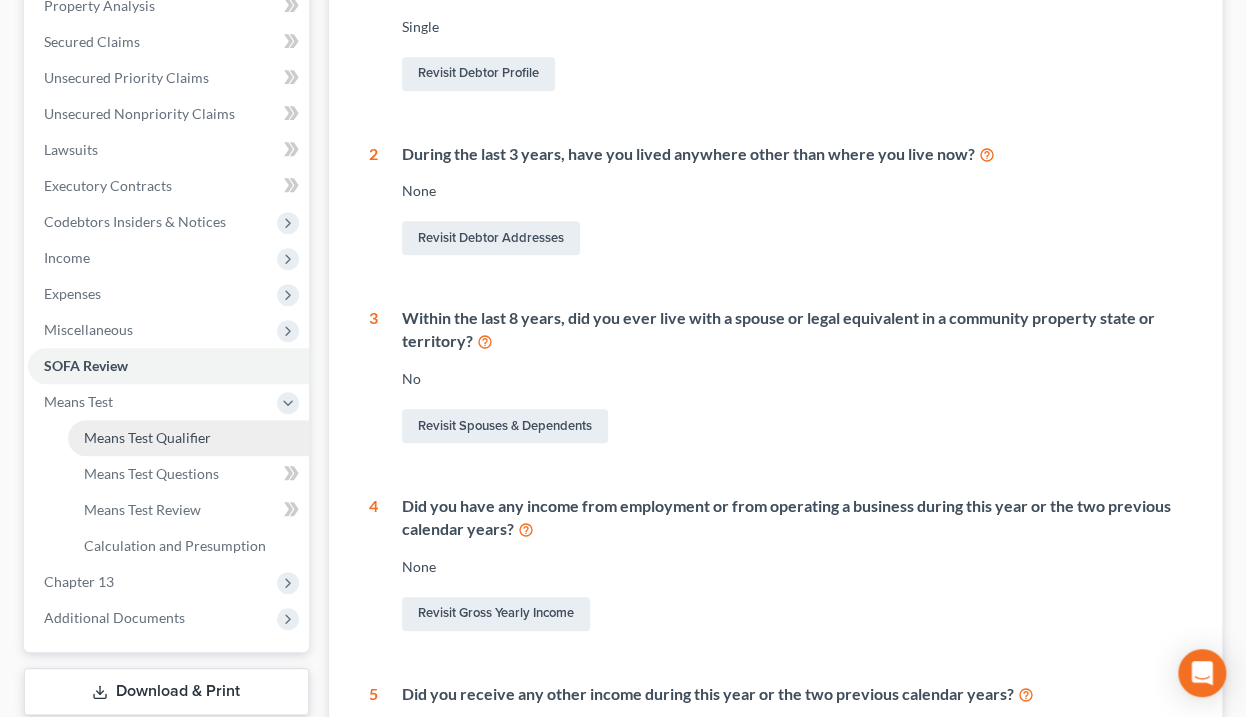 click on "Means Test Qualifier" at bounding box center (147, 437) 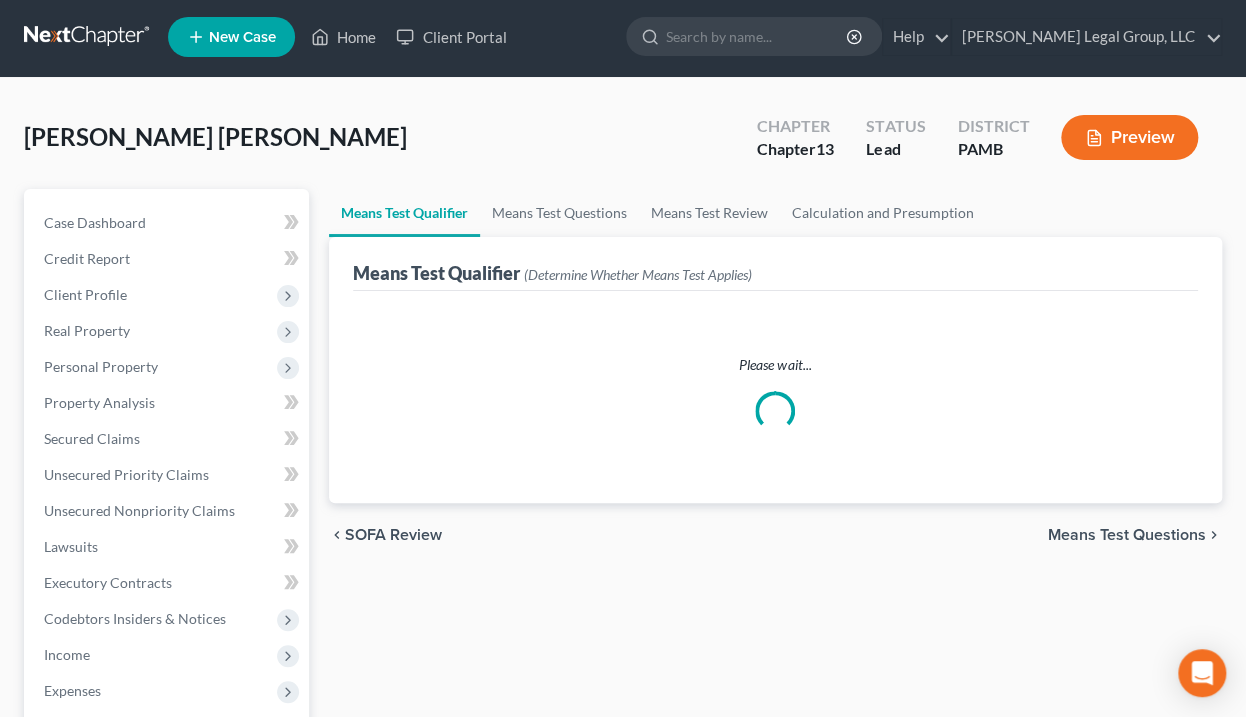scroll, scrollTop: 0, scrollLeft: 0, axis: both 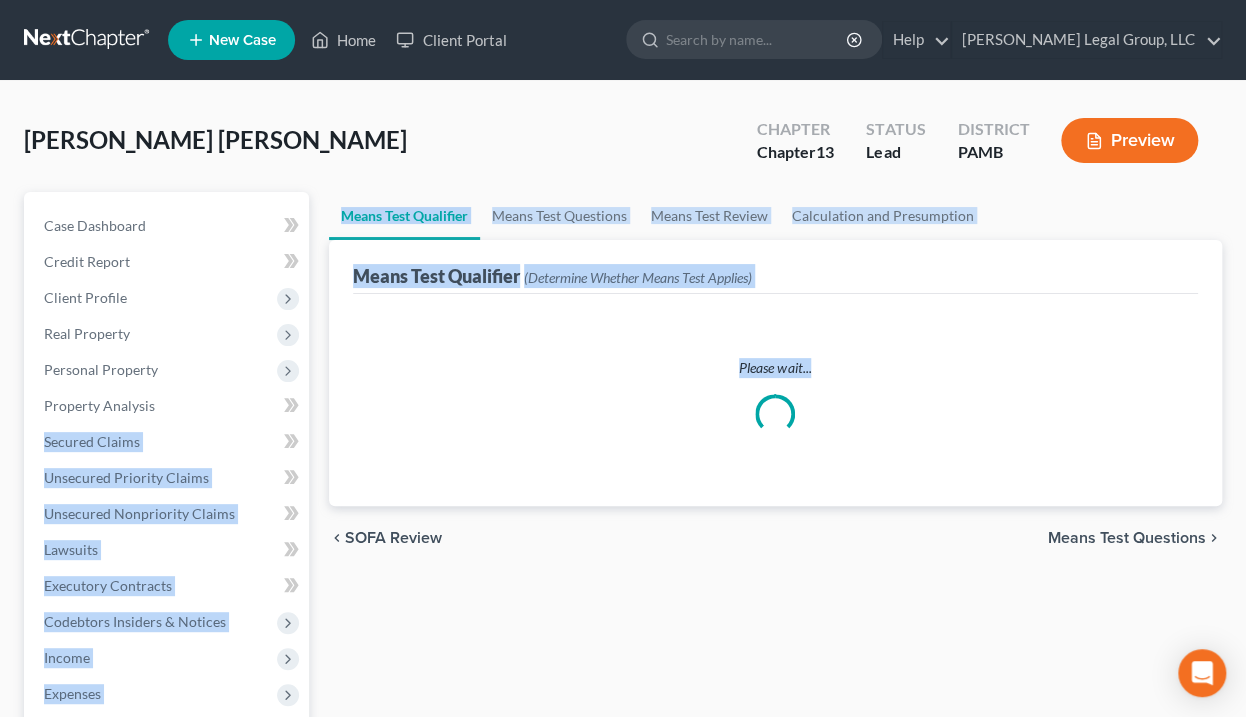 drag, startPoint x: 576, startPoint y: 391, endPoint x: 599, endPoint y: 380, distance: 25.495098 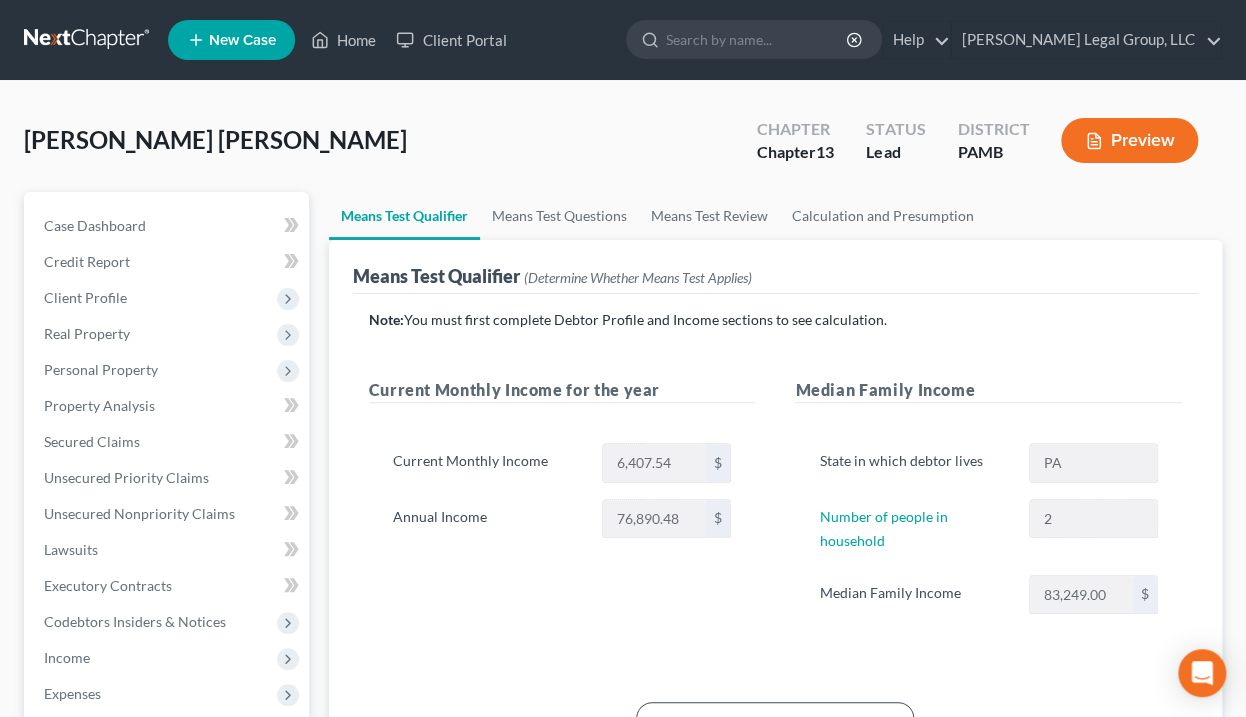 click on "Note:  You must first complete Debtor Profile and Income sections to see calculation. Current Monthly Income for the year Current Monthly Income 6,407.54 $ Annual Income 76,890.48 $ Median Family Income State in which debtor lives PA Number of people in household 2 Median Family Income 83,249.00 $ No Presumption of Abuse thumb_up No need to complete means test" at bounding box center [776, 584] 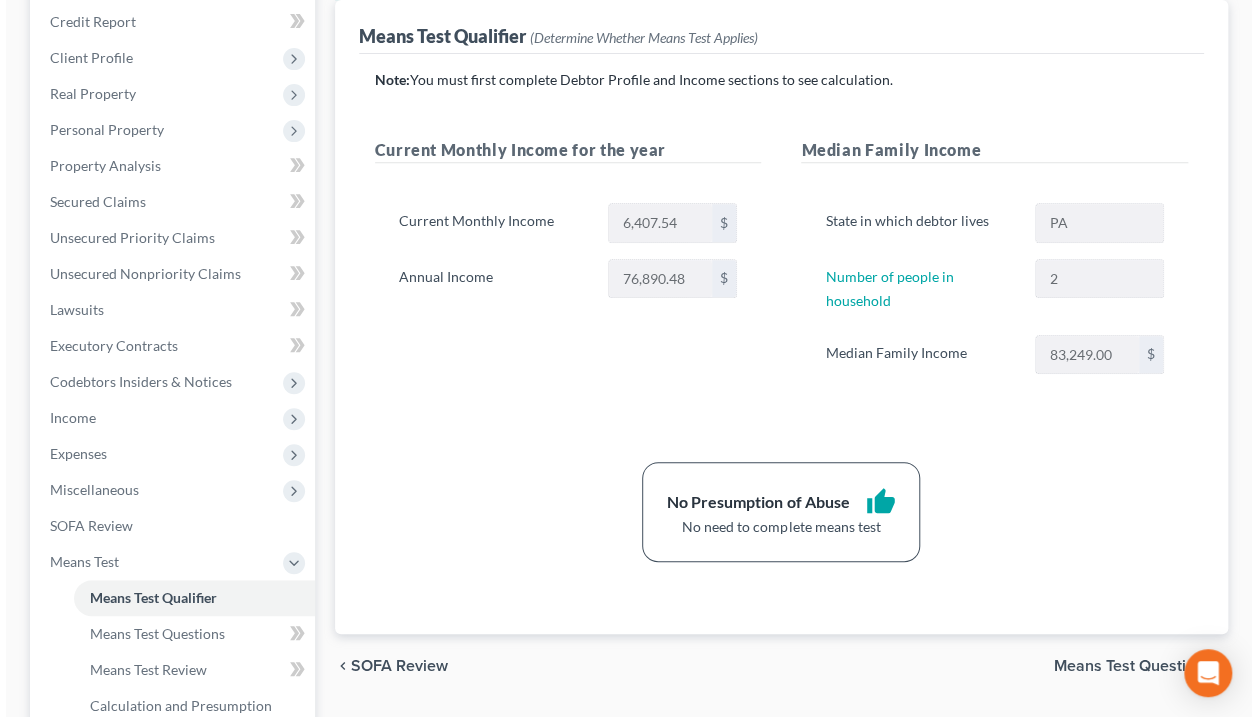 scroll, scrollTop: 0, scrollLeft: 0, axis: both 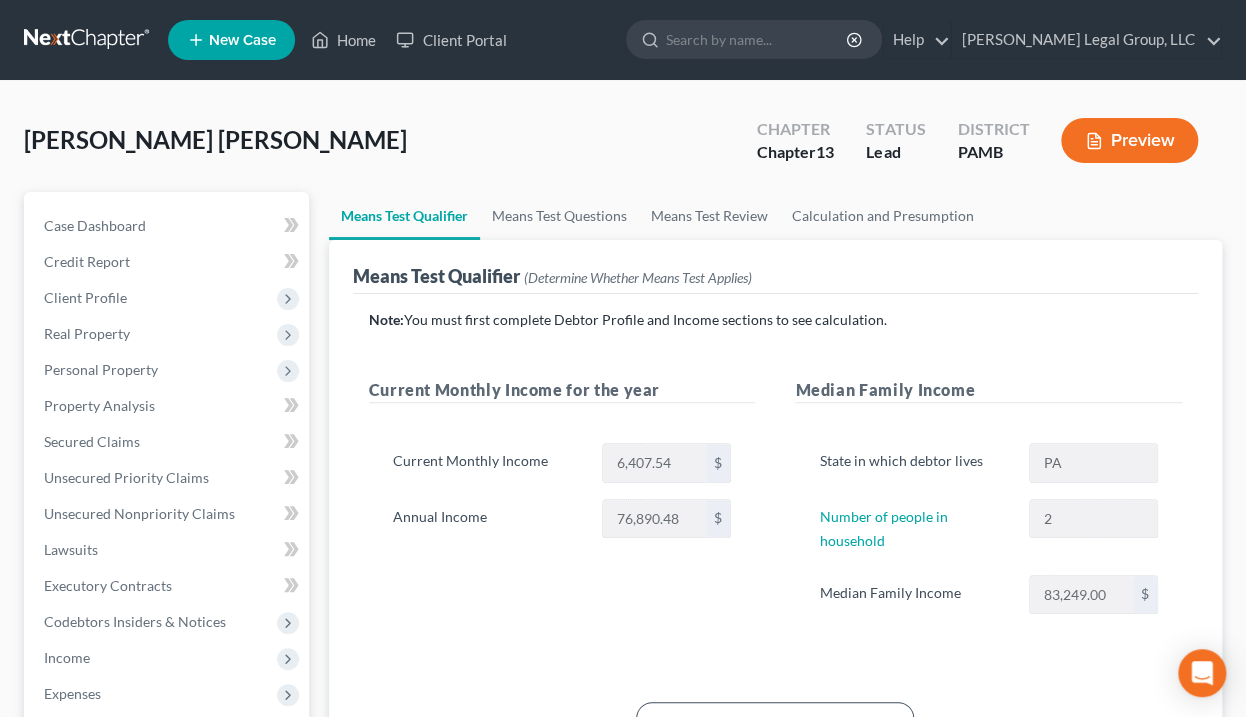 click on "Preview" at bounding box center (1129, 140) 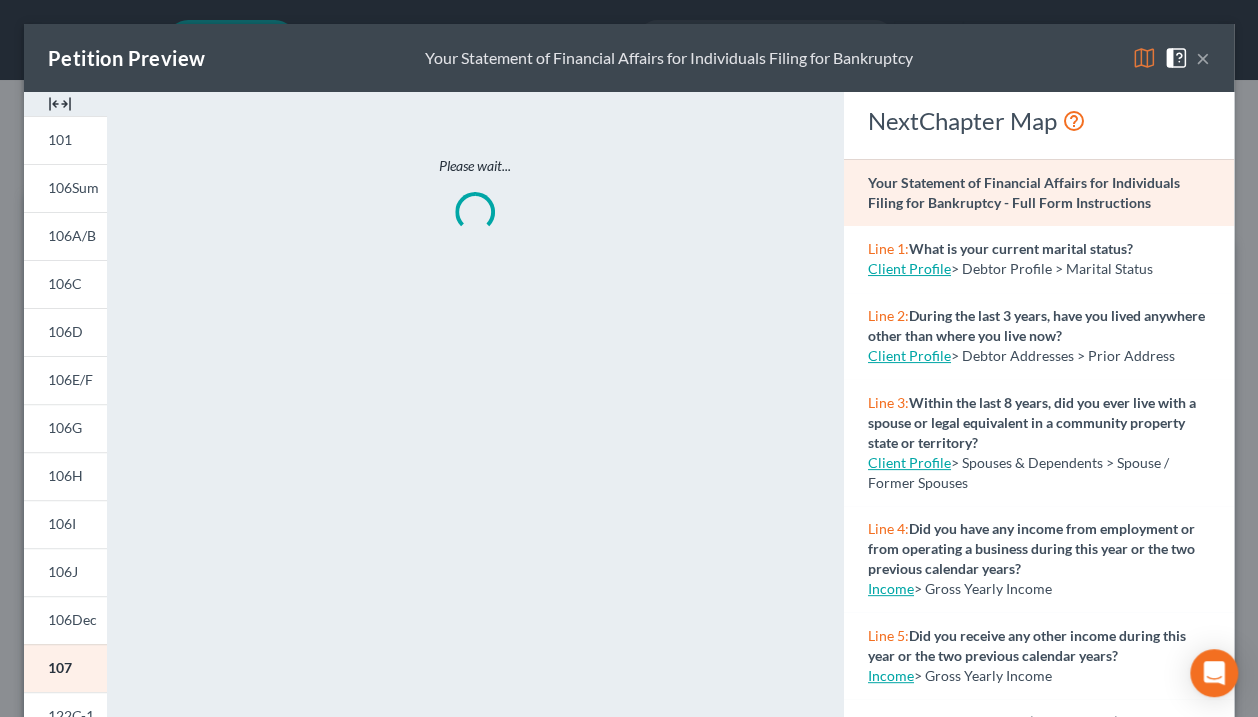 click at bounding box center [1144, 58] 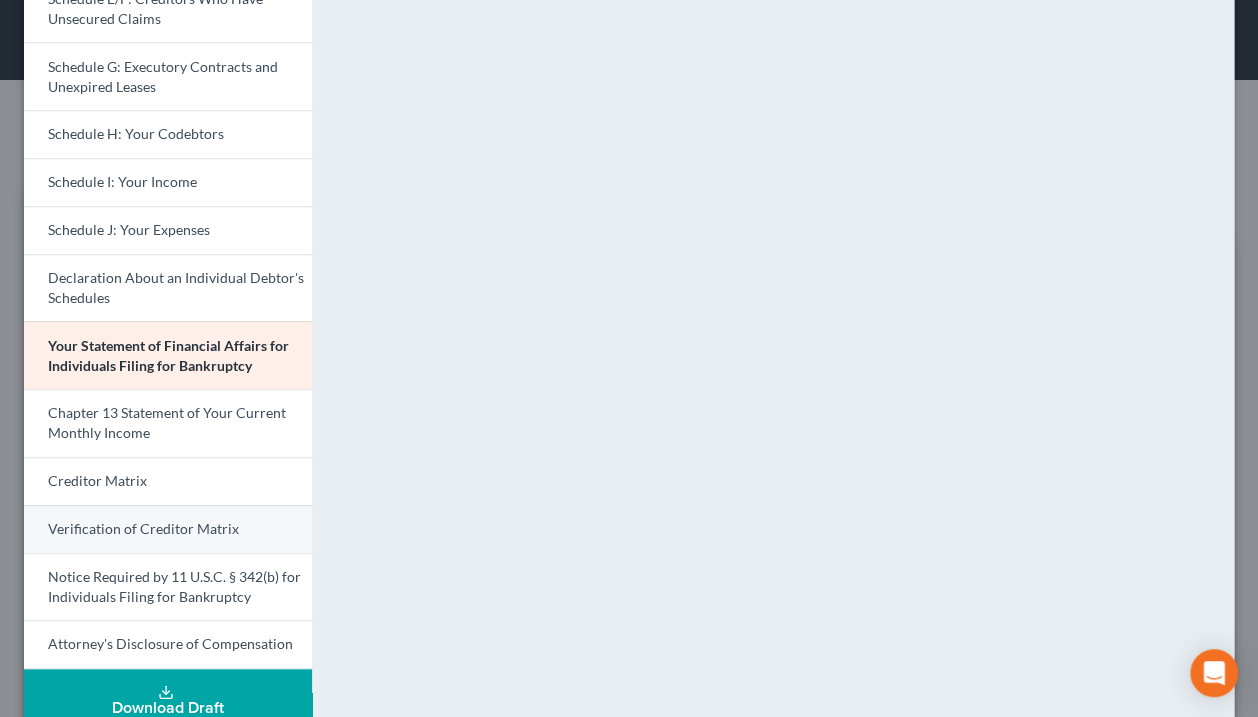 scroll, scrollTop: 474, scrollLeft: 0, axis: vertical 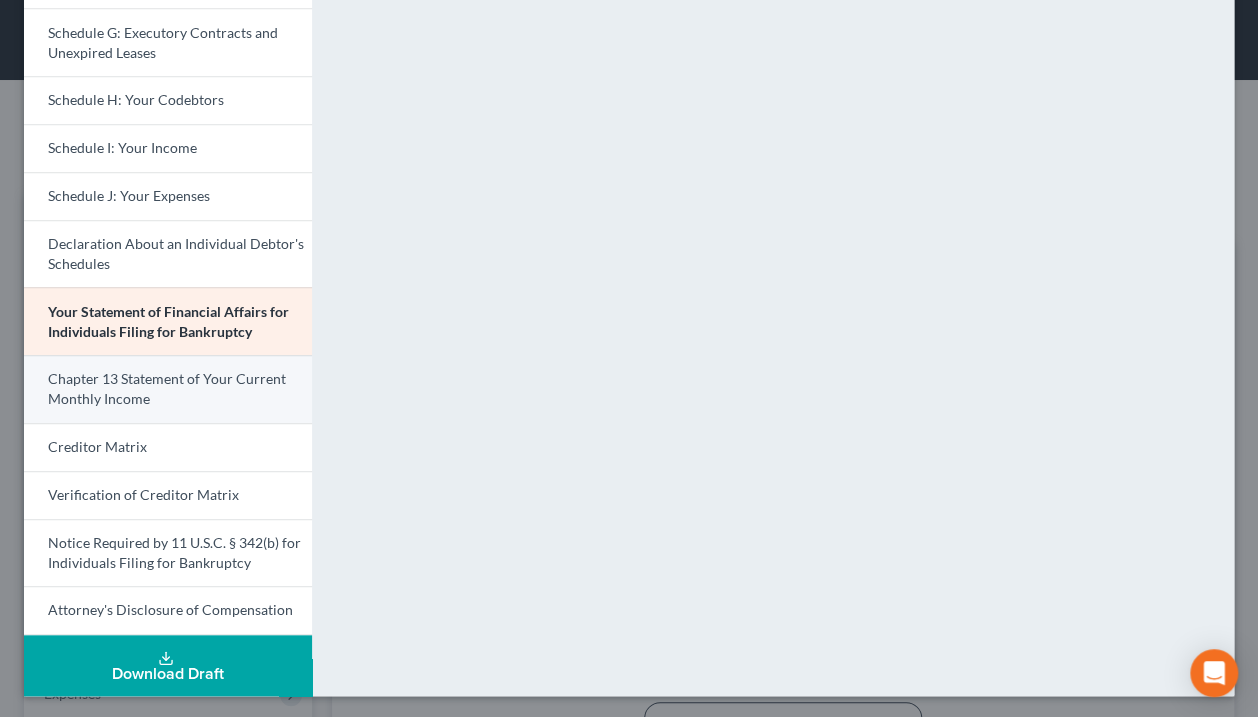 click on "Chapter 13 Statement of Your Current Monthly Income" at bounding box center (167, 388) 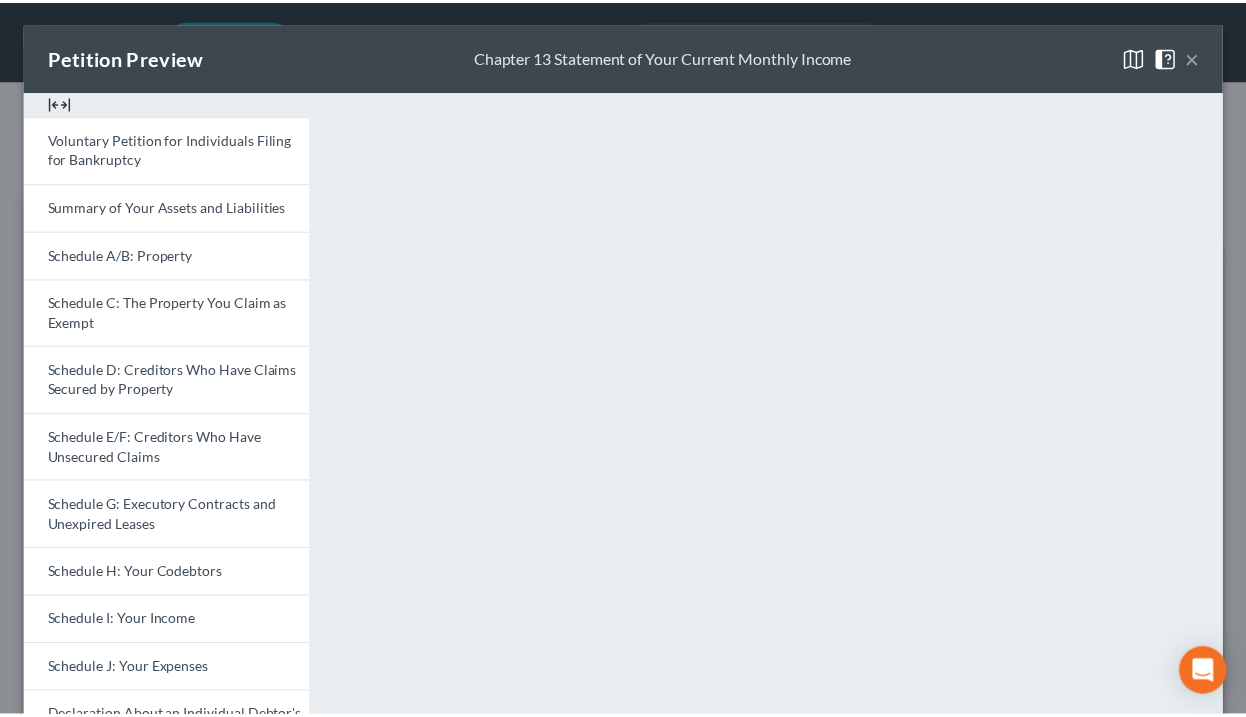 scroll, scrollTop: 0, scrollLeft: 0, axis: both 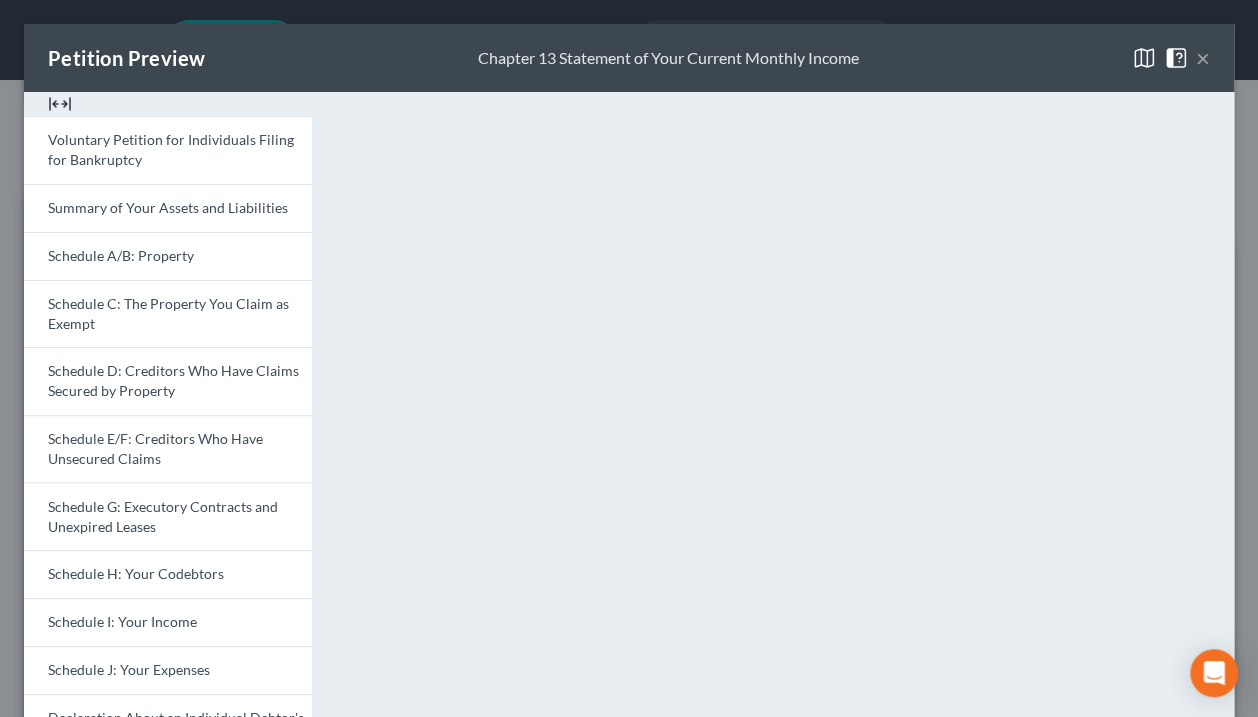 click on "×" at bounding box center [1203, 58] 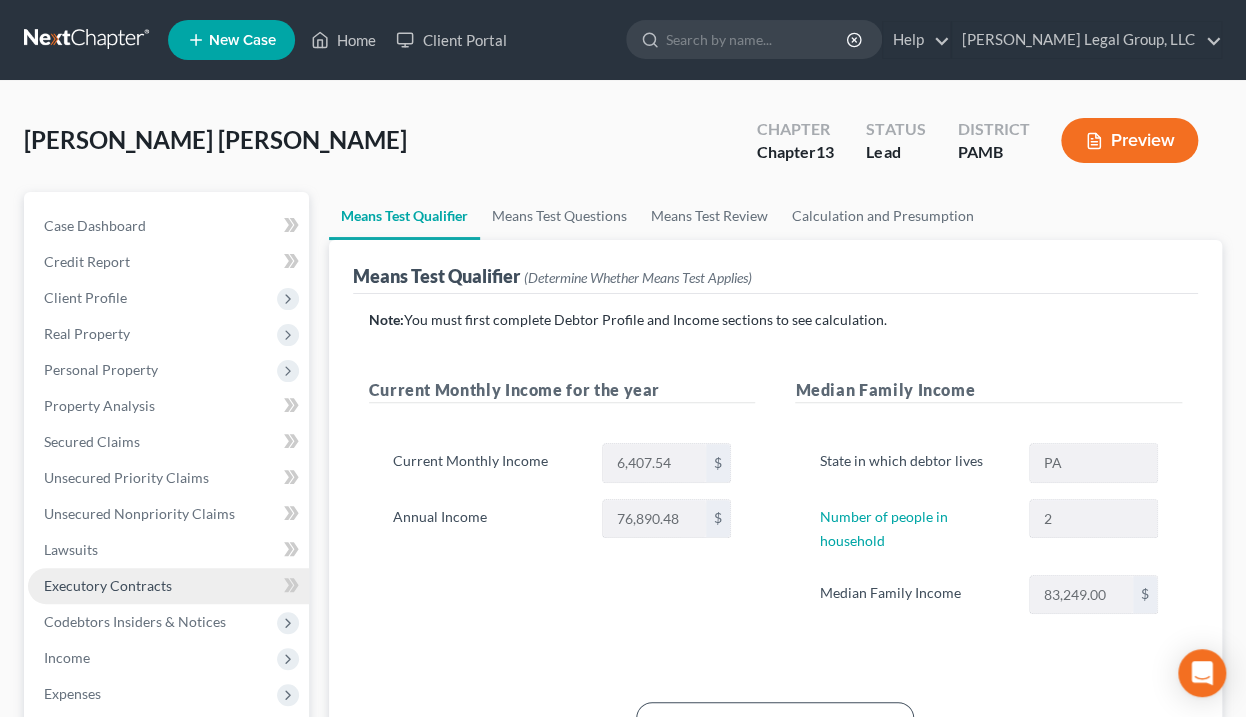 scroll, scrollTop: 80, scrollLeft: 0, axis: vertical 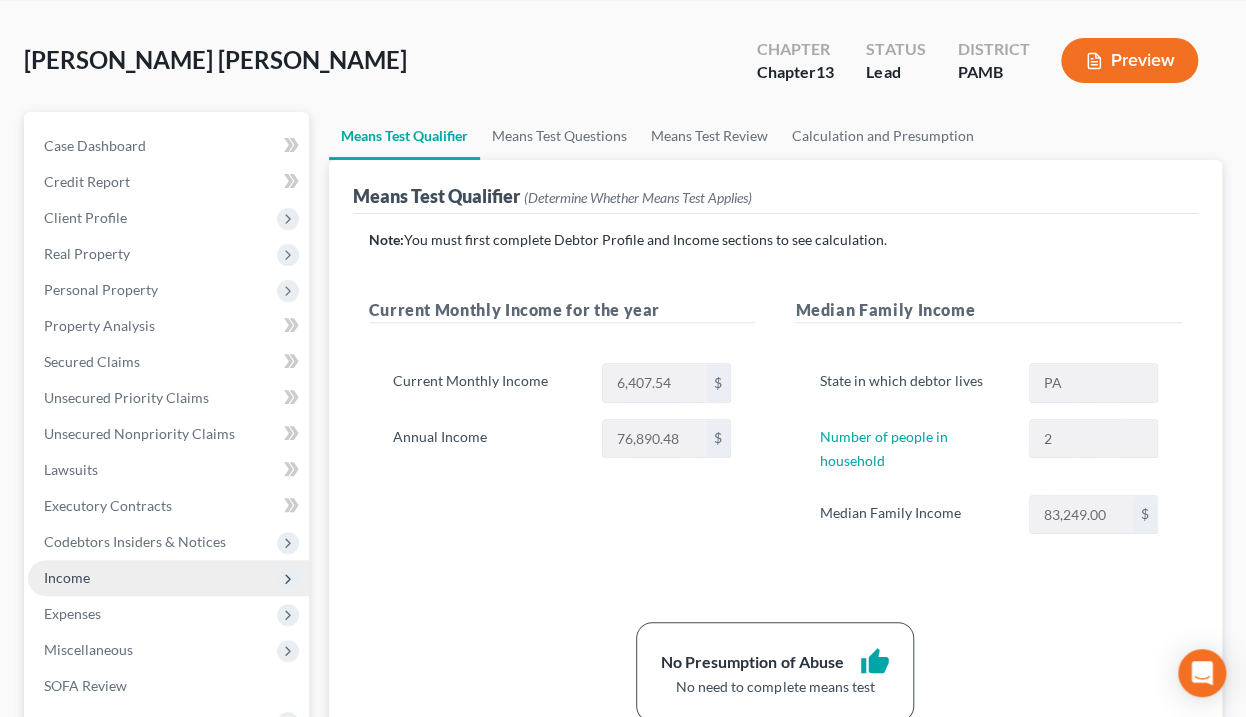 click on "Income" at bounding box center [168, 578] 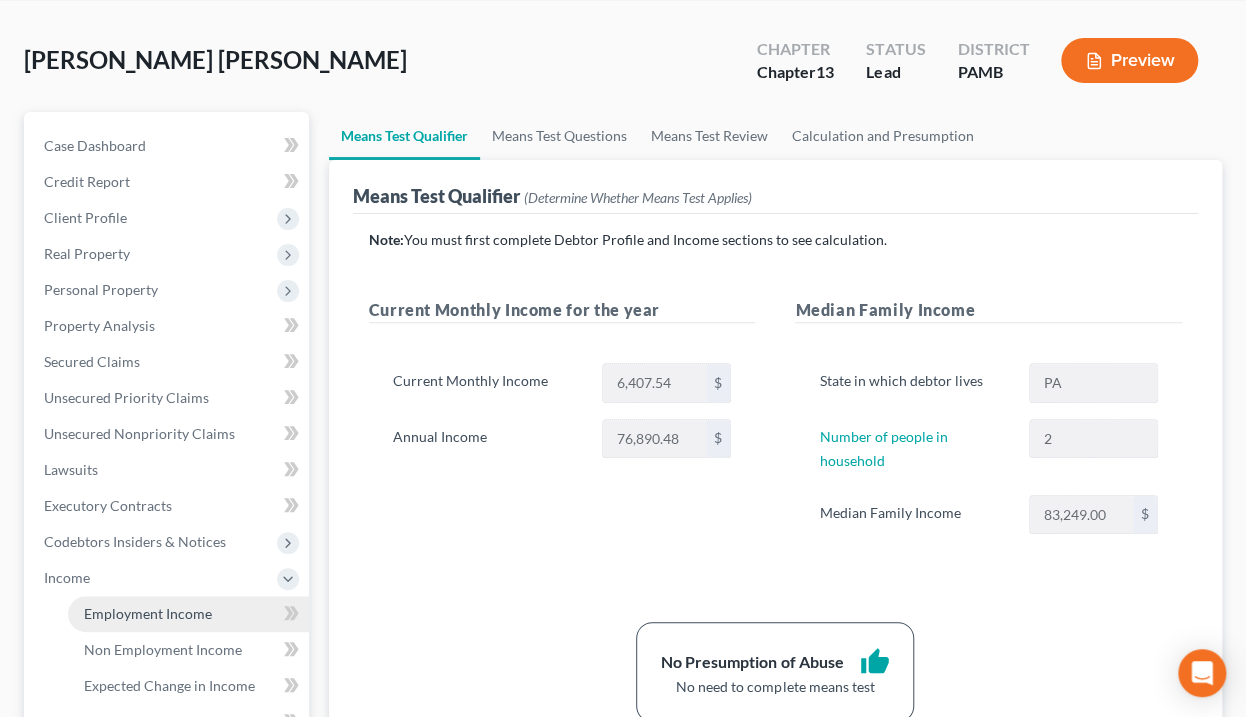 click on "Employment Income" at bounding box center (148, 613) 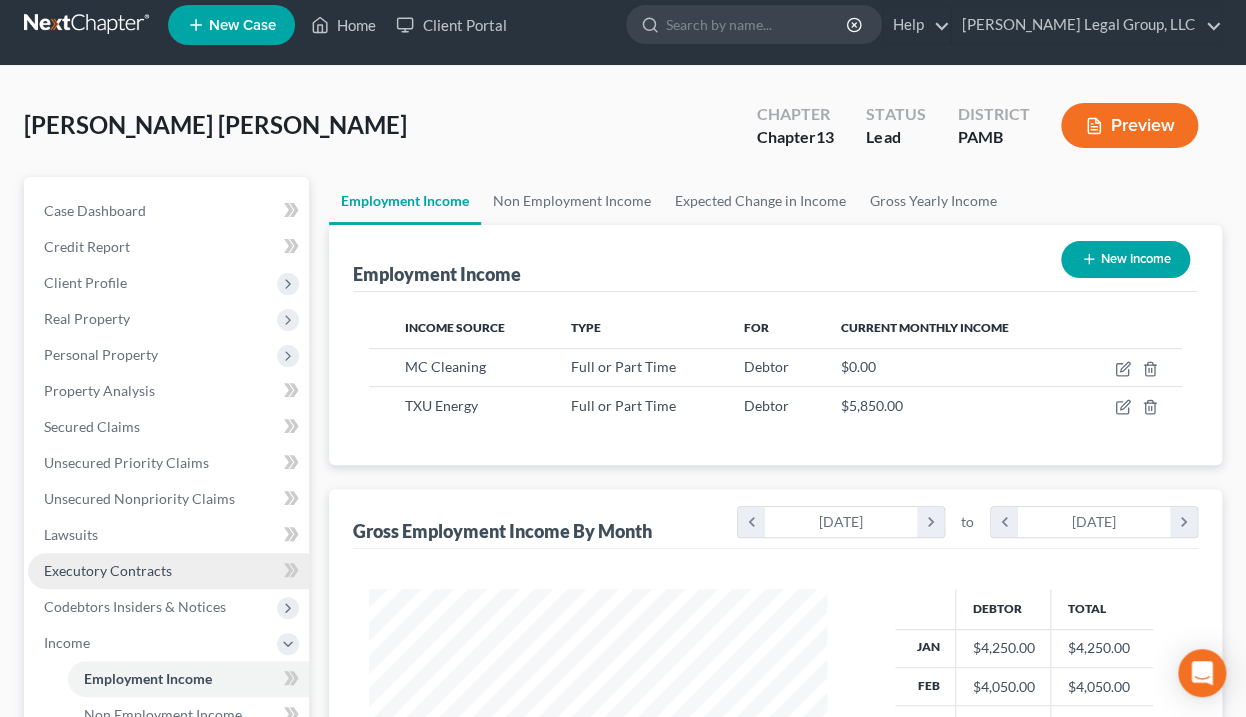 scroll, scrollTop: 0, scrollLeft: 0, axis: both 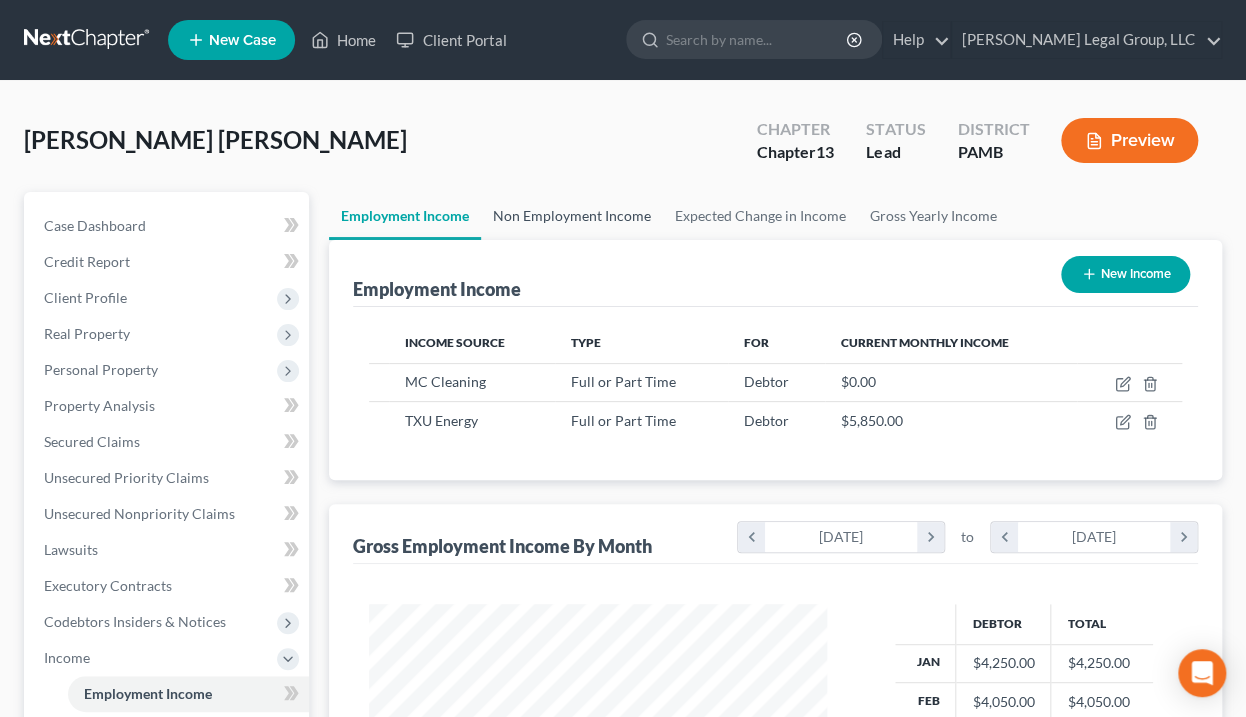 click on "Non Employment Income" at bounding box center [572, 216] 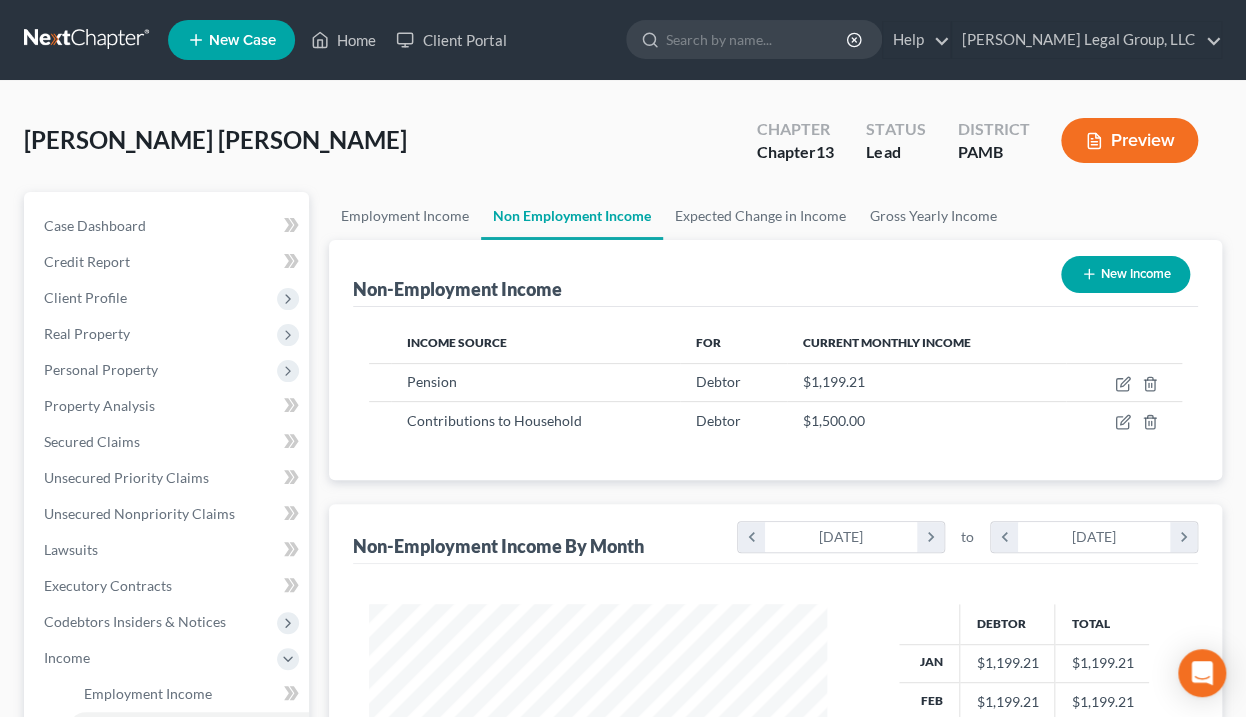 scroll, scrollTop: 999643, scrollLeft: 999502, axis: both 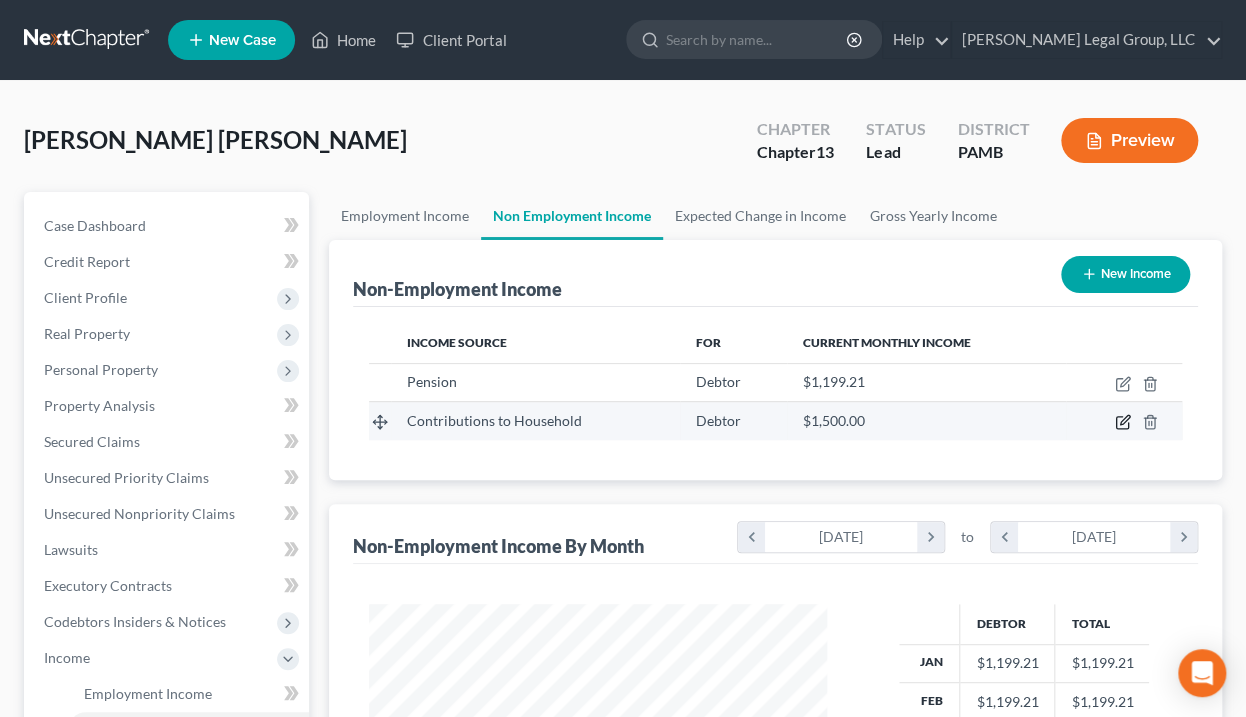 click 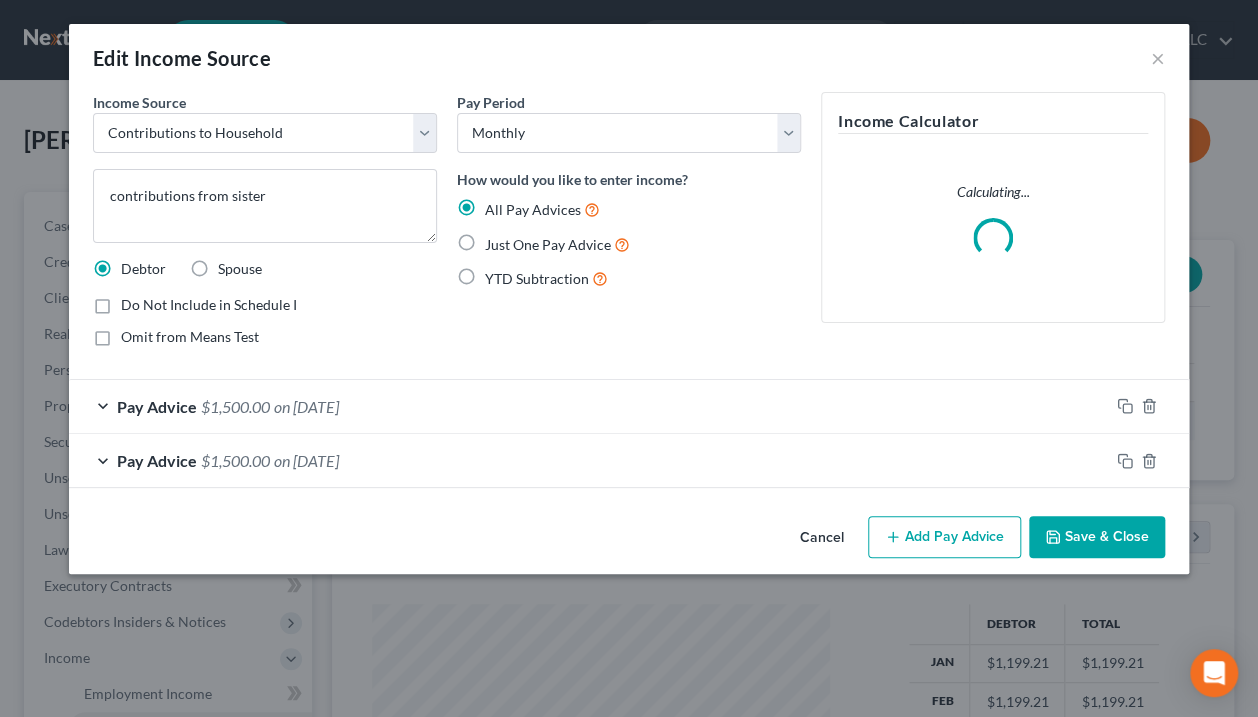 scroll, scrollTop: 999643, scrollLeft: 999496, axis: both 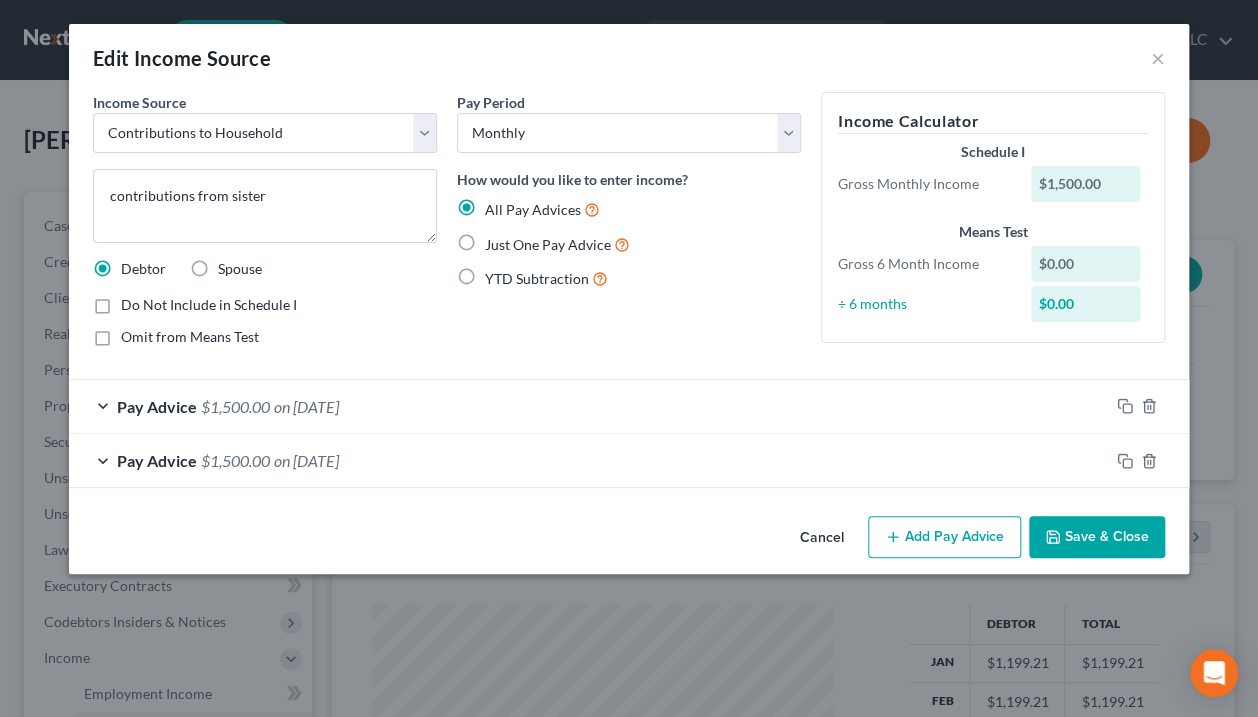 click on "Cancel" at bounding box center [822, 538] 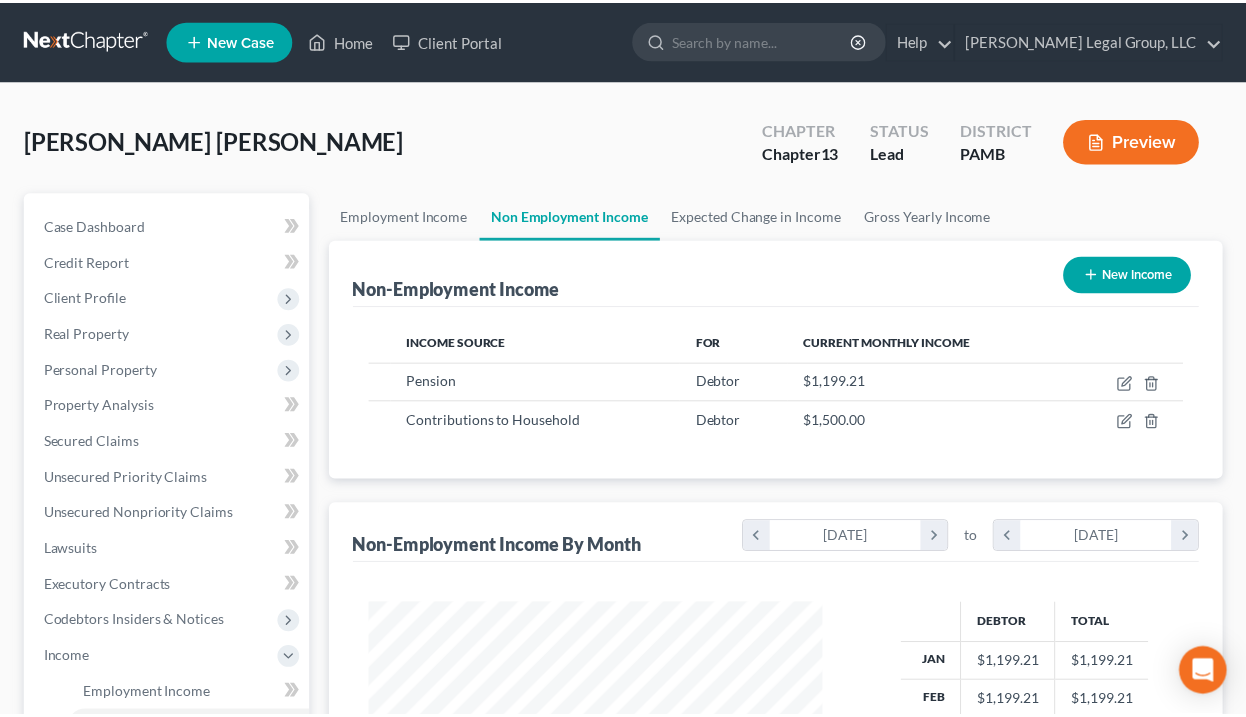 scroll, scrollTop: 356, scrollLeft: 497, axis: both 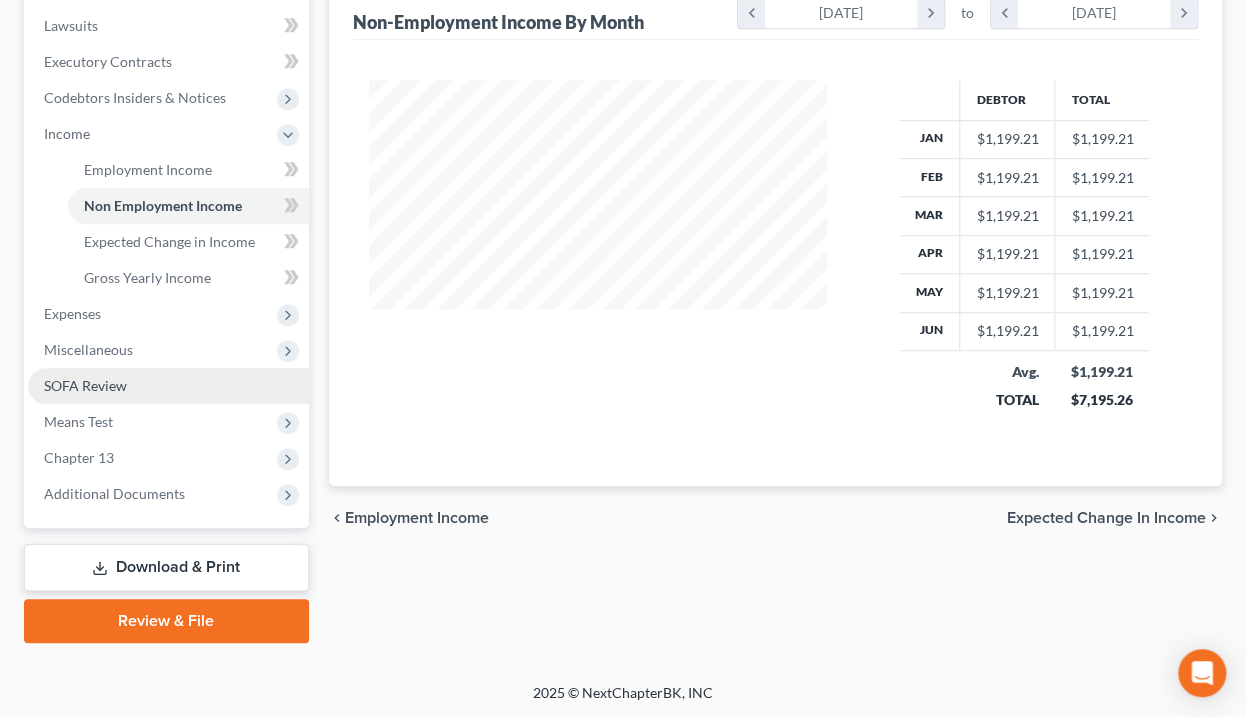 click on "SOFA Review" at bounding box center [168, 386] 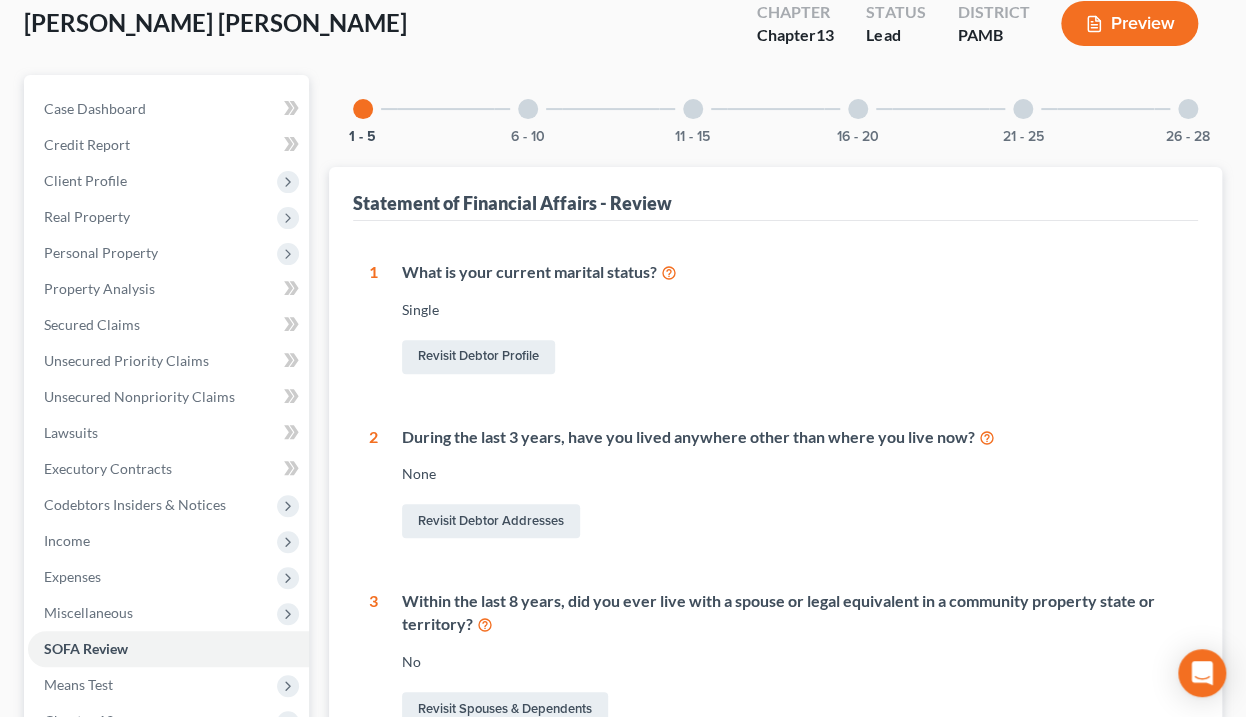 scroll, scrollTop: 80, scrollLeft: 0, axis: vertical 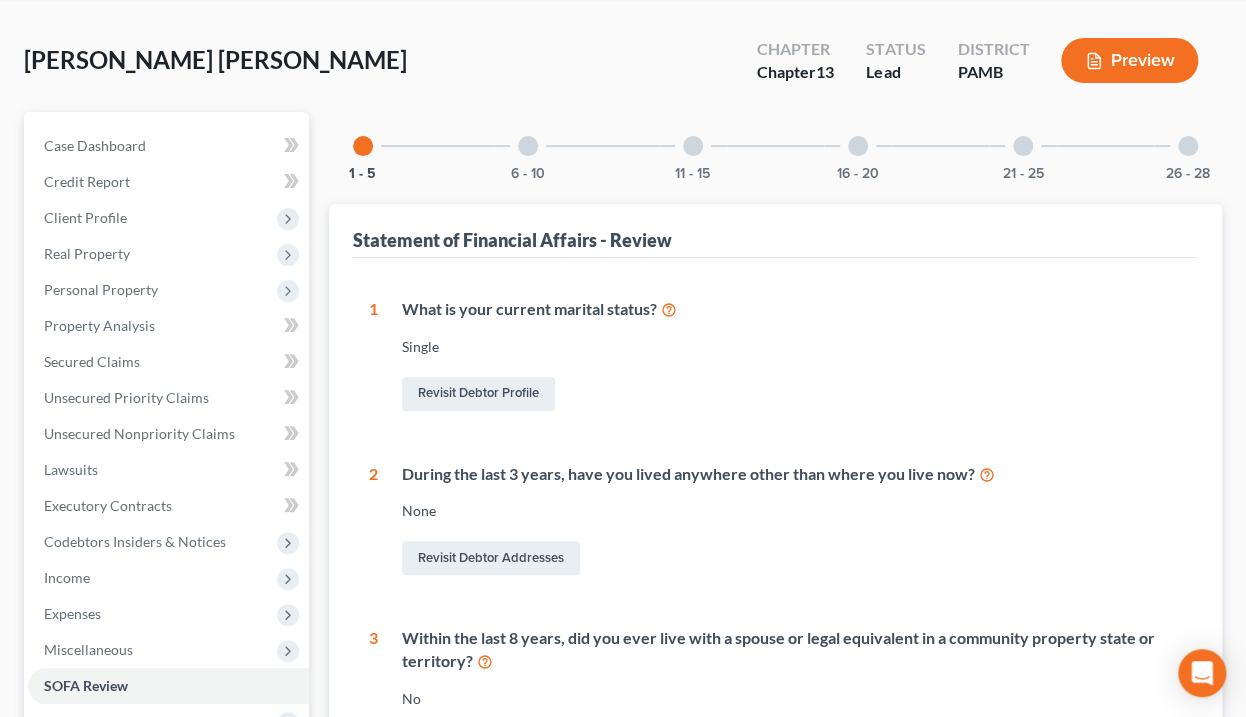 click on "Preview" at bounding box center [1129, 60] 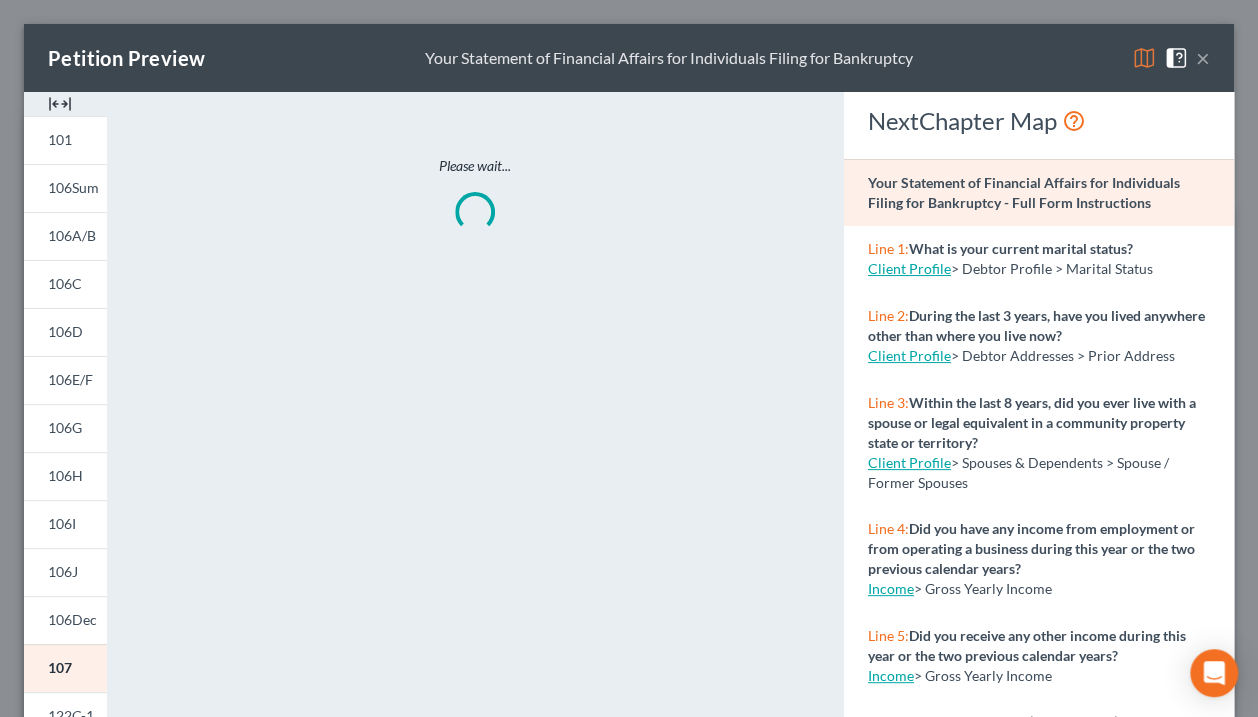 click at bounding box center [1144, 58] 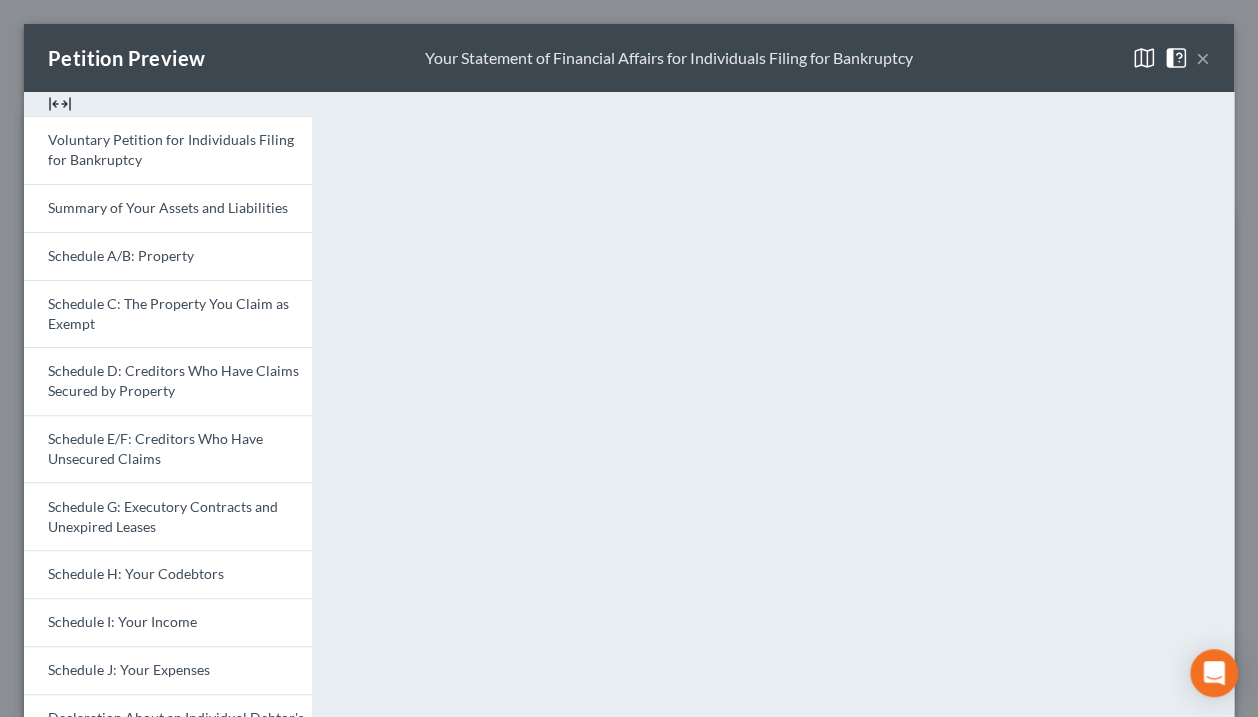 click on "×" at bounding box center (1203, 58) 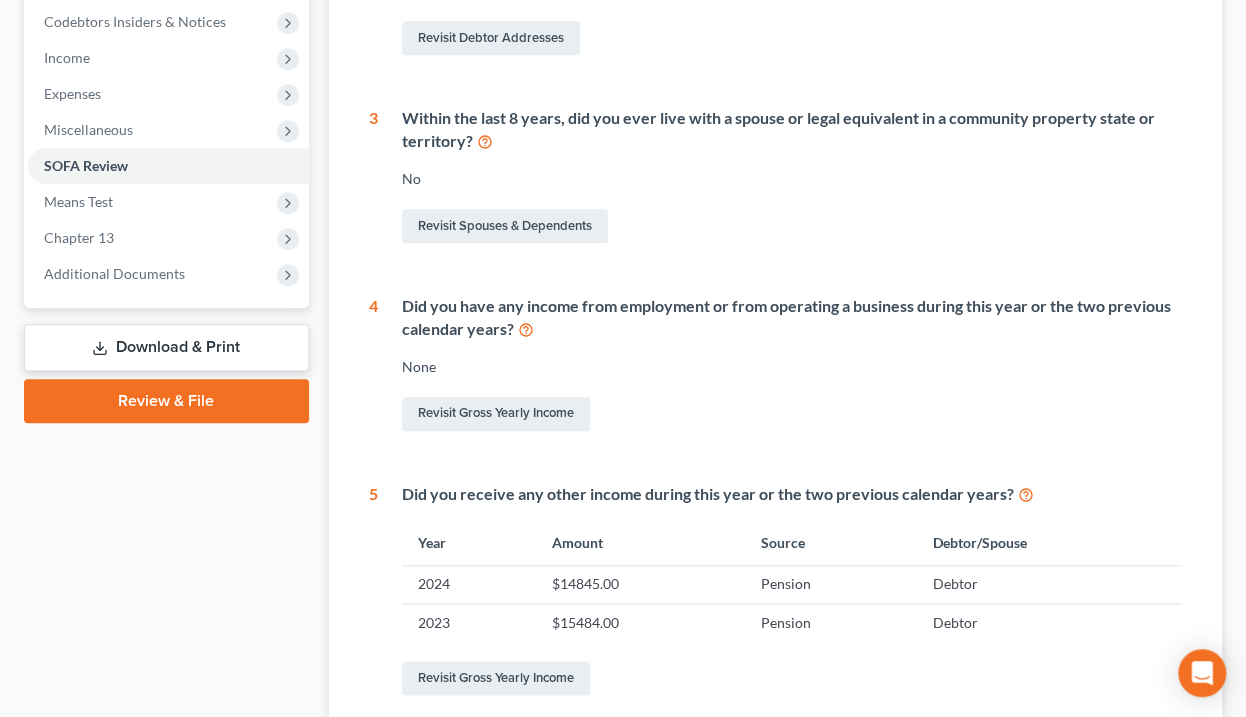 scroll, scrollTop: 640, scrollLeft: 0, axis: vertical 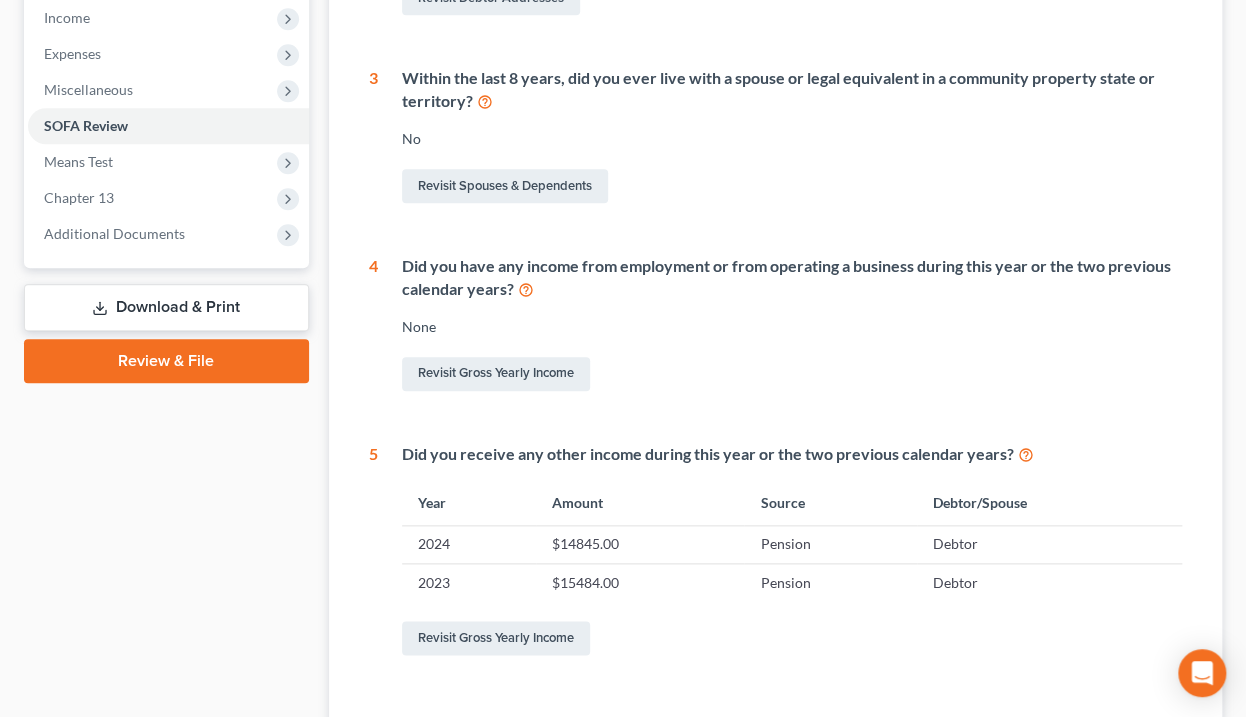 click on "Revisit Spouses & Dependents" at bounding box center (792, 186) 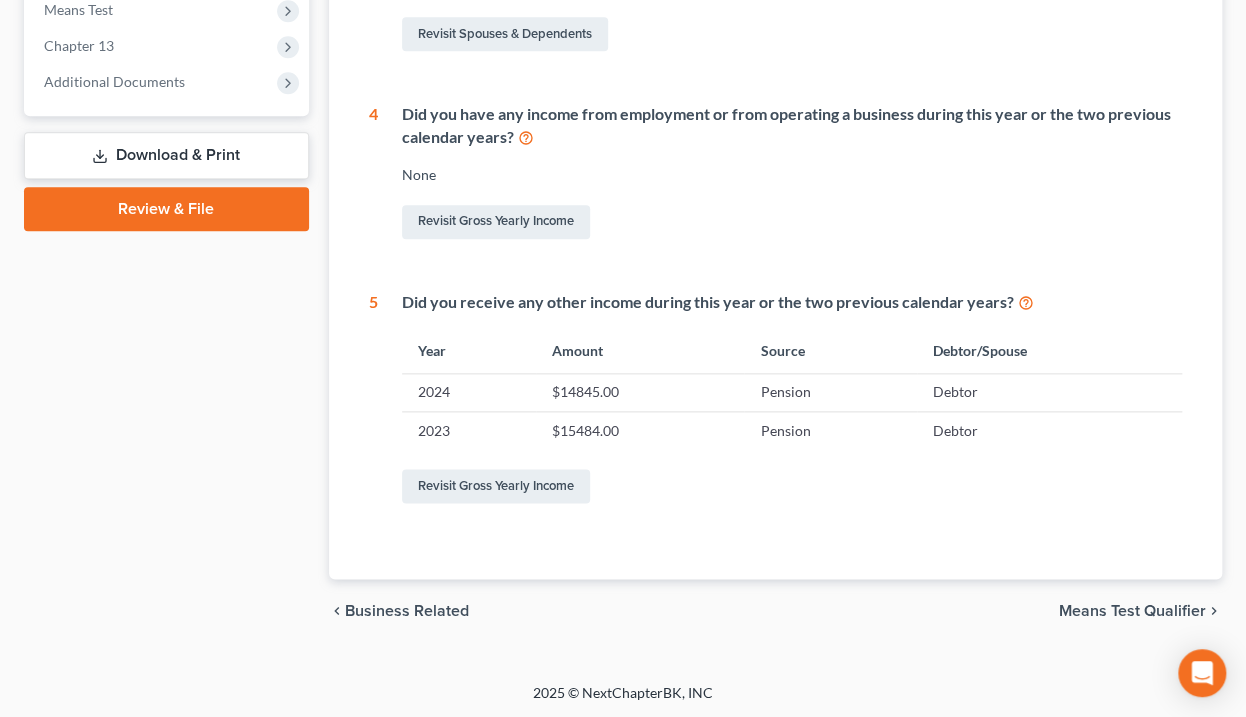 scroll, scrollTop: 793, scrollLeft: 0, axis: vertical 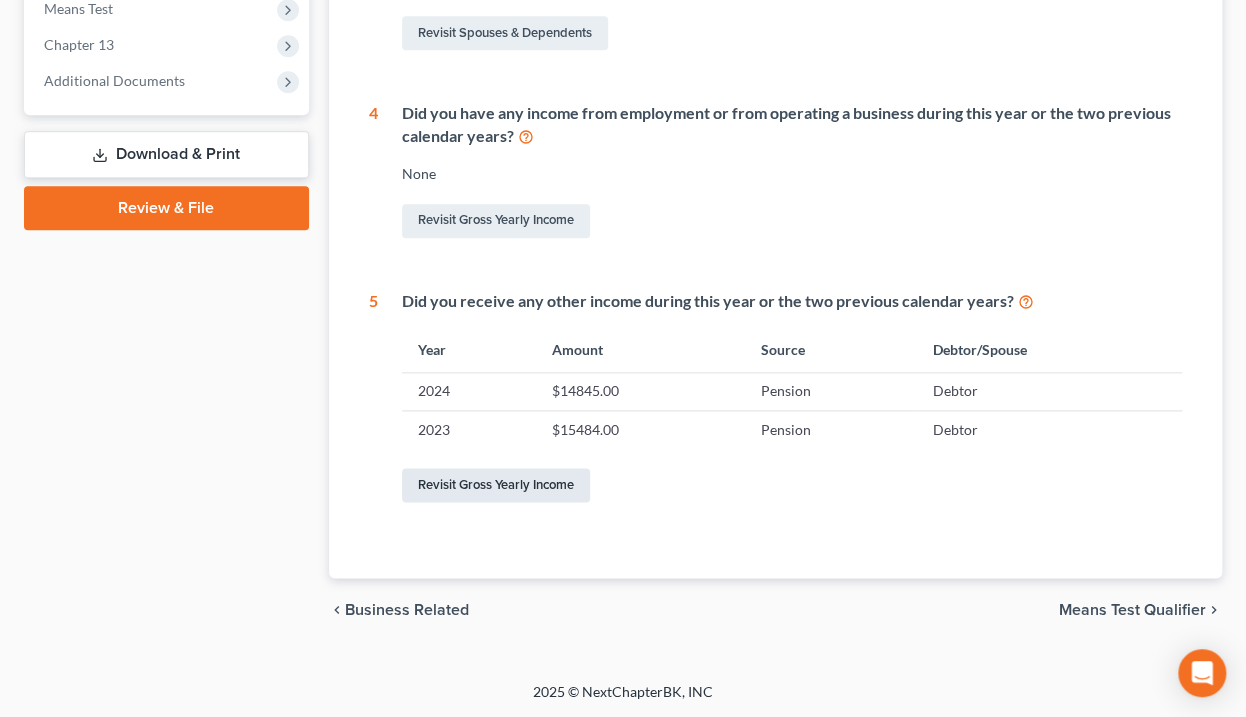 click on "Revisit Gross Yearly Income" at bounding box center [496, 485] 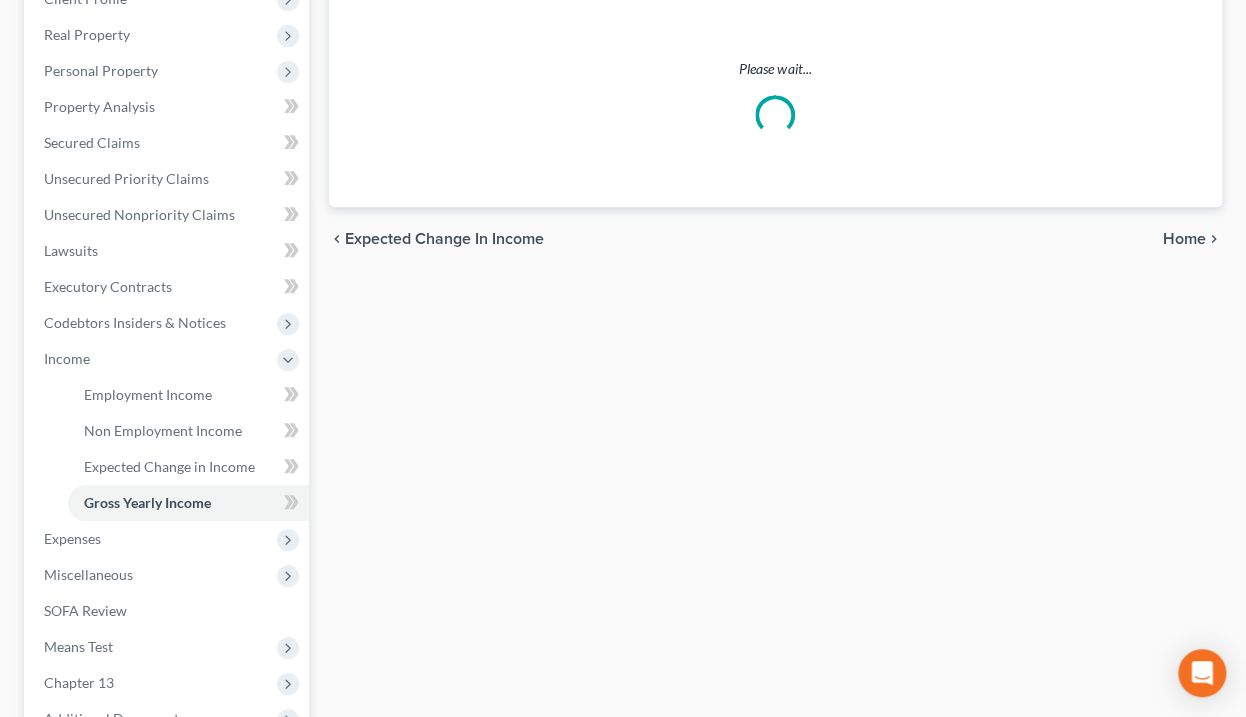 scroll, scrollTop: 0, scrollLeft: 0, axis: both 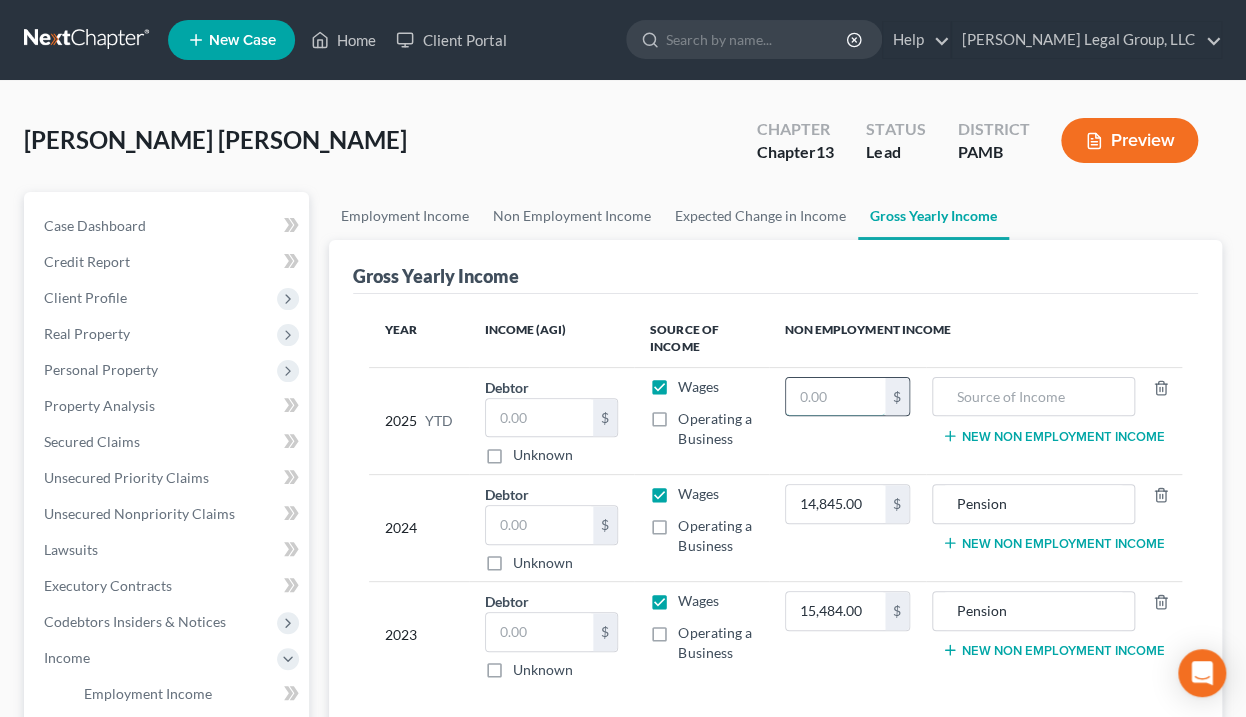 click at bounding box center (835, 397) 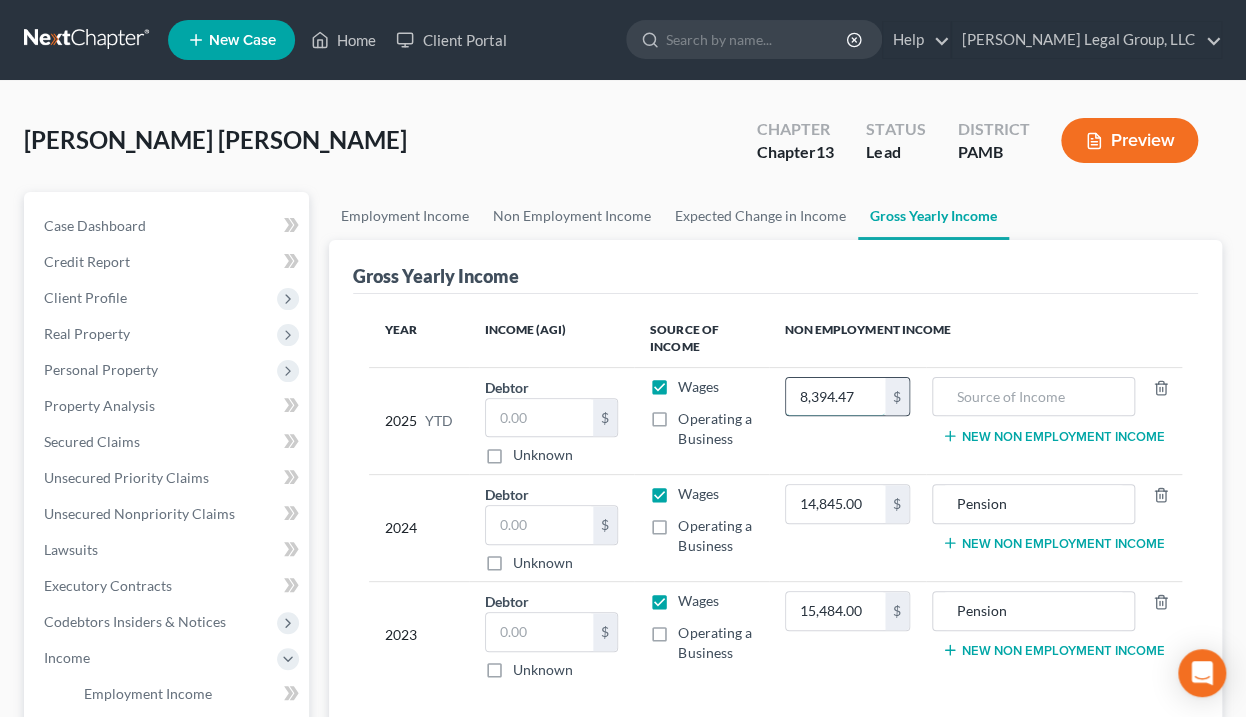 type on "8,394.47" 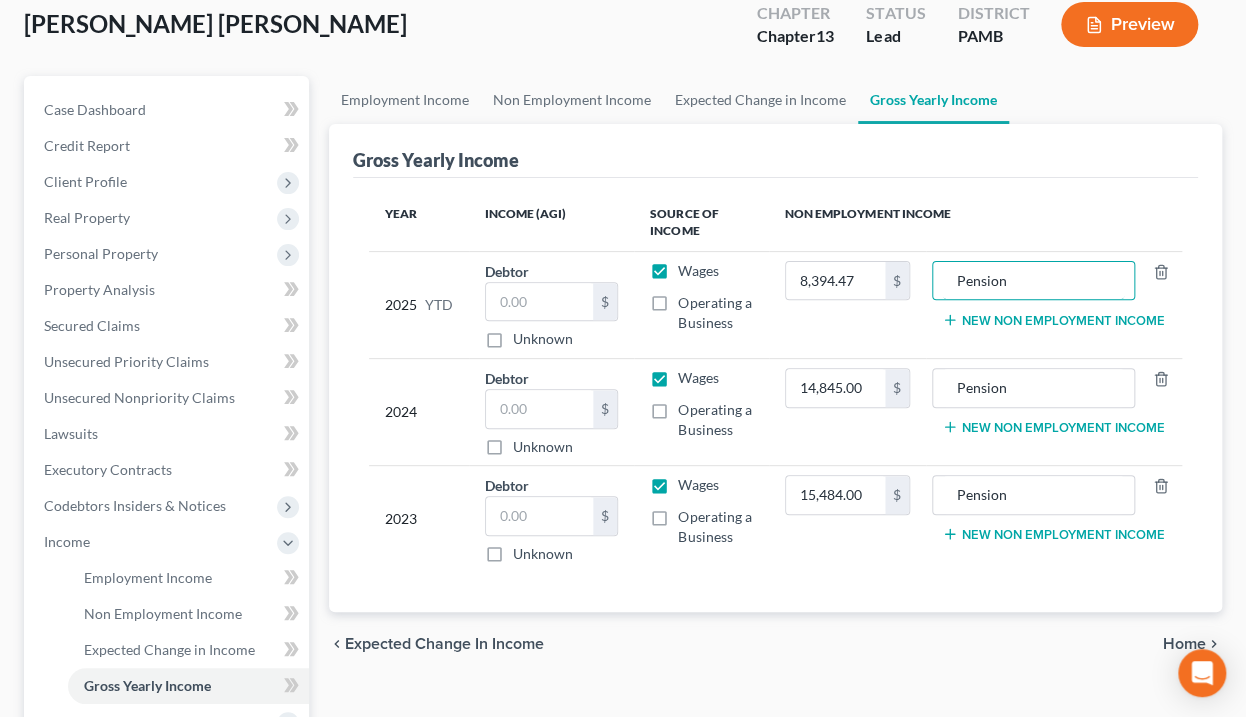 scroll, scrollTop: 80, scrollLeft: 0, axis: vertical 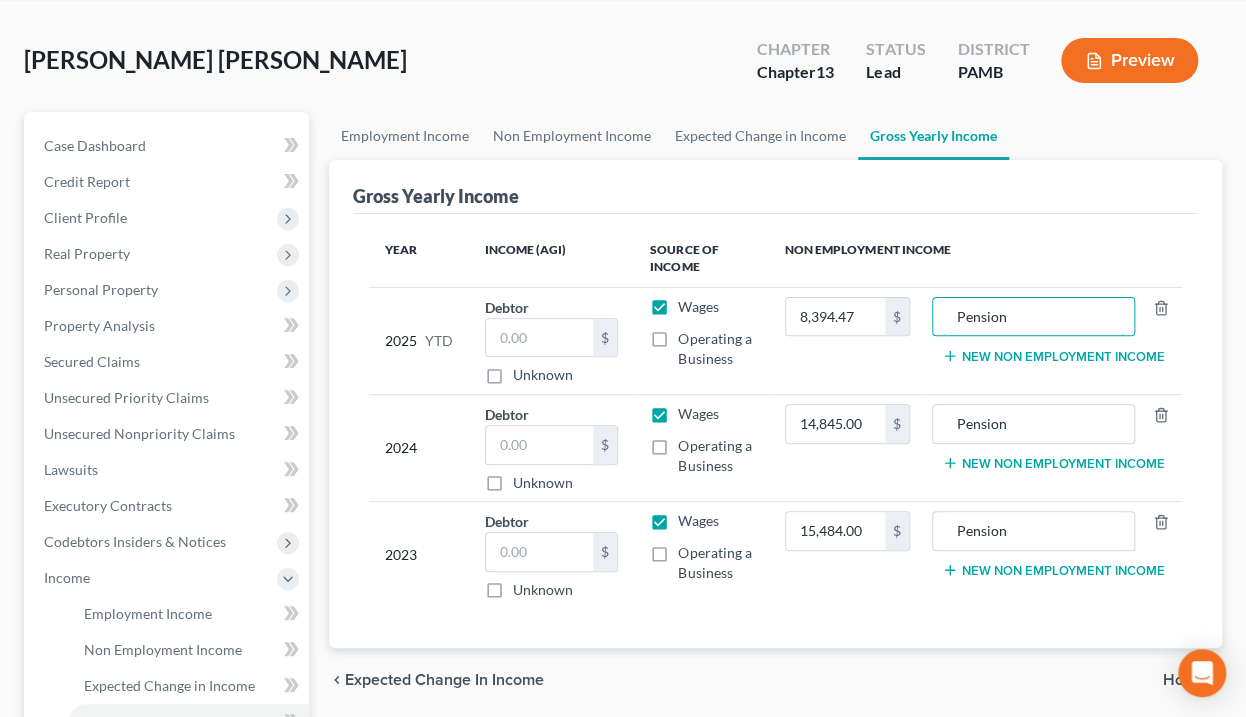 type on "Pension" 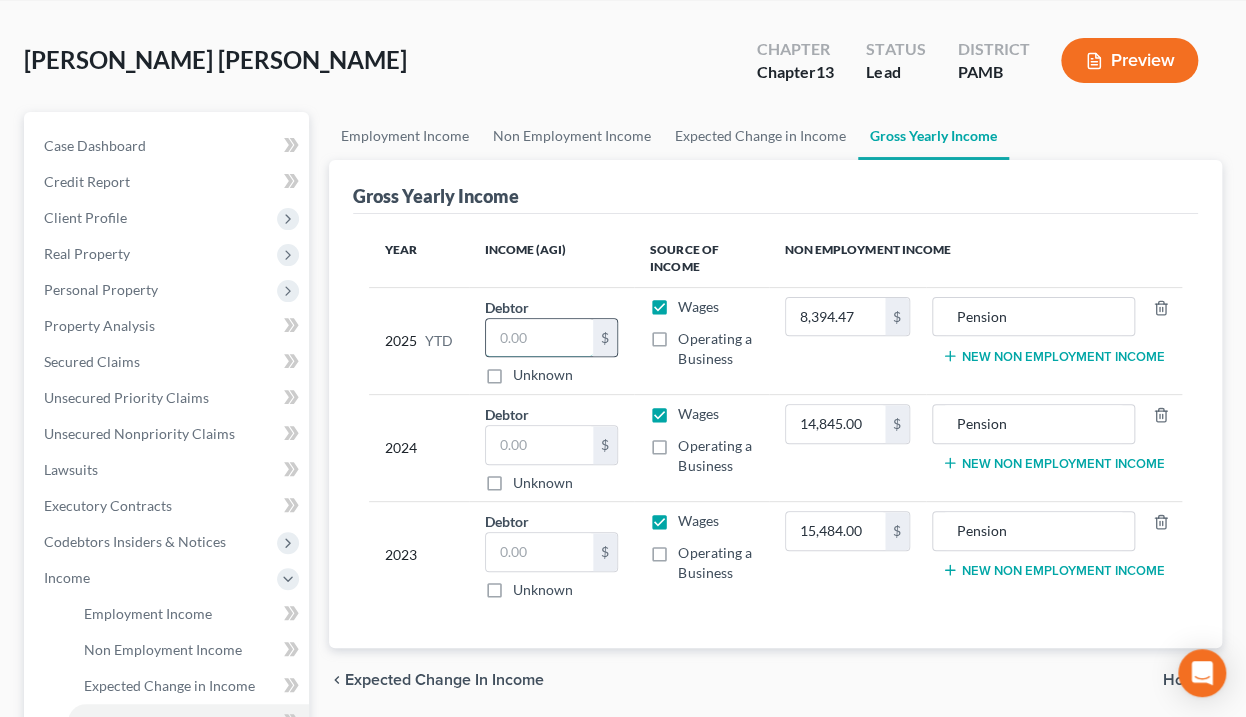 click at bounding box center (540, 338) 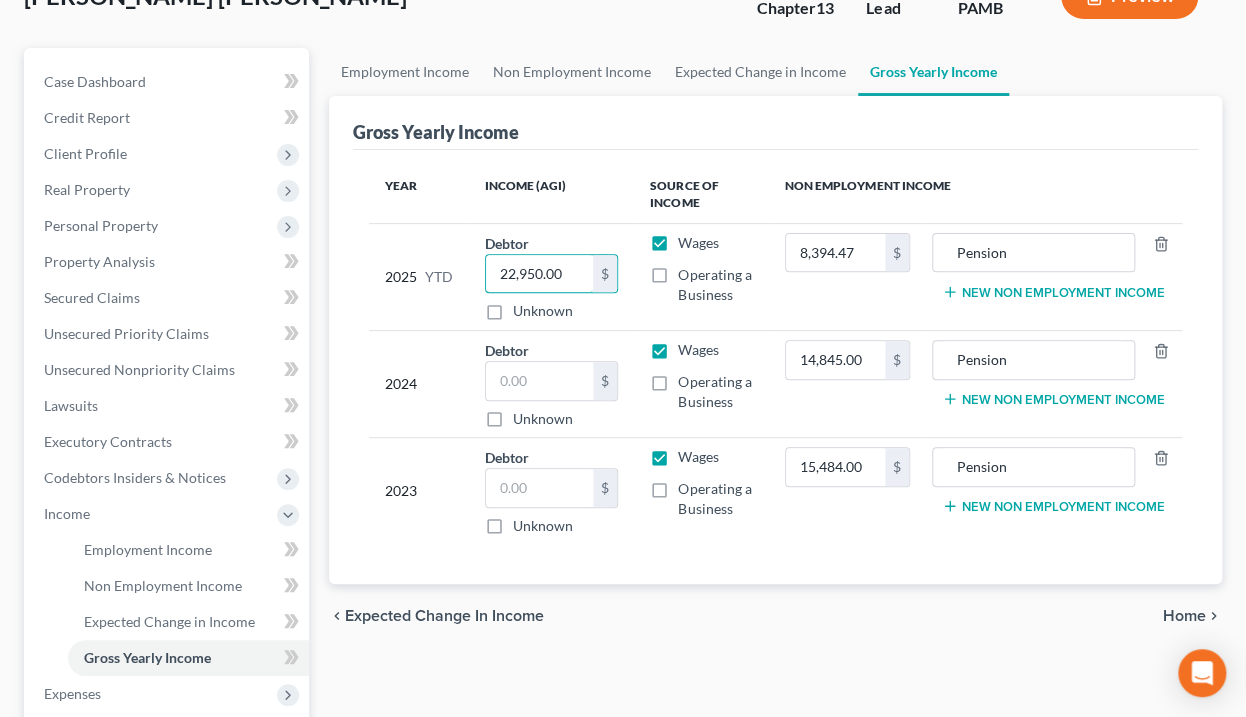 scroll, scrollTop: 320, scrollLeft: 0, axis: vertical 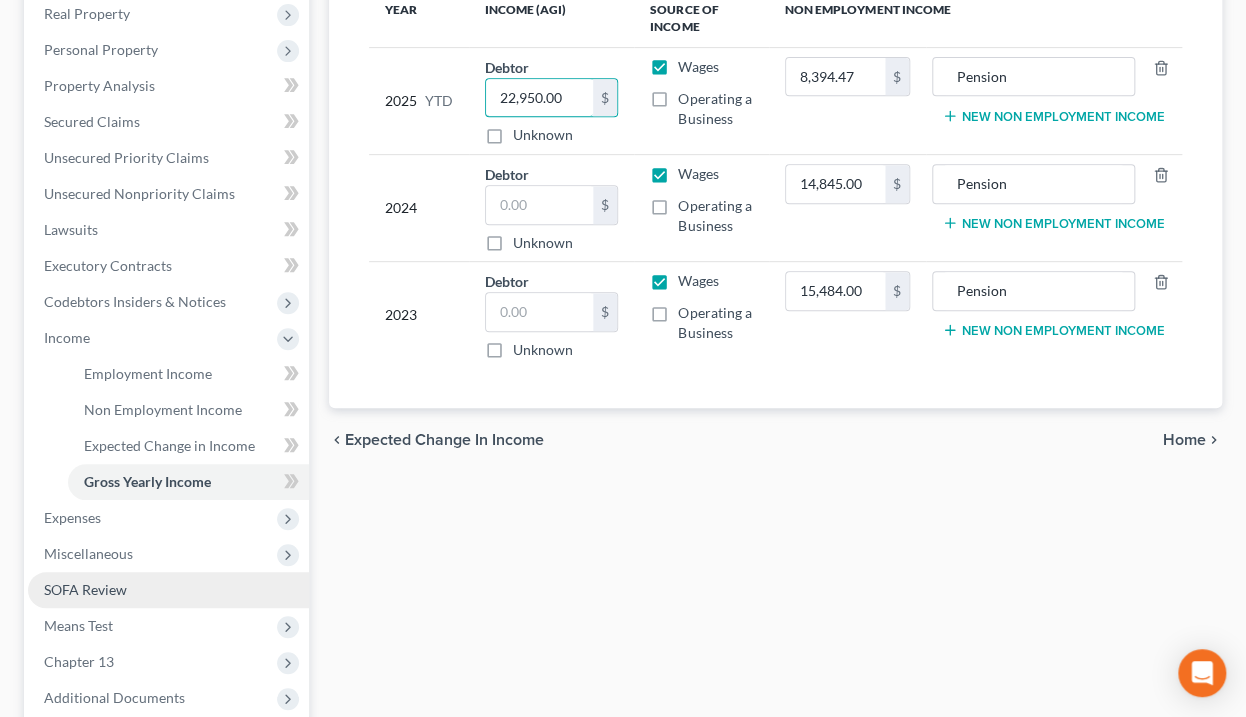 type on "22,950.00" 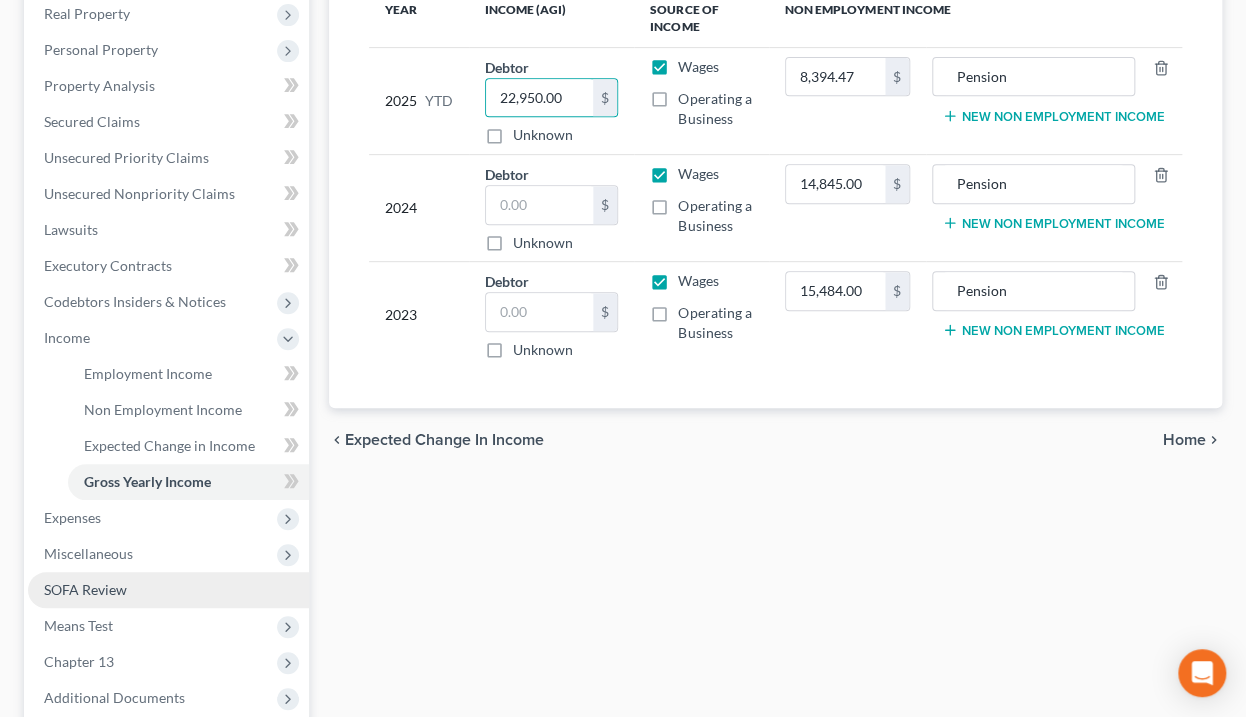 click on "SOFA Review" at bounding box center (168, 590) 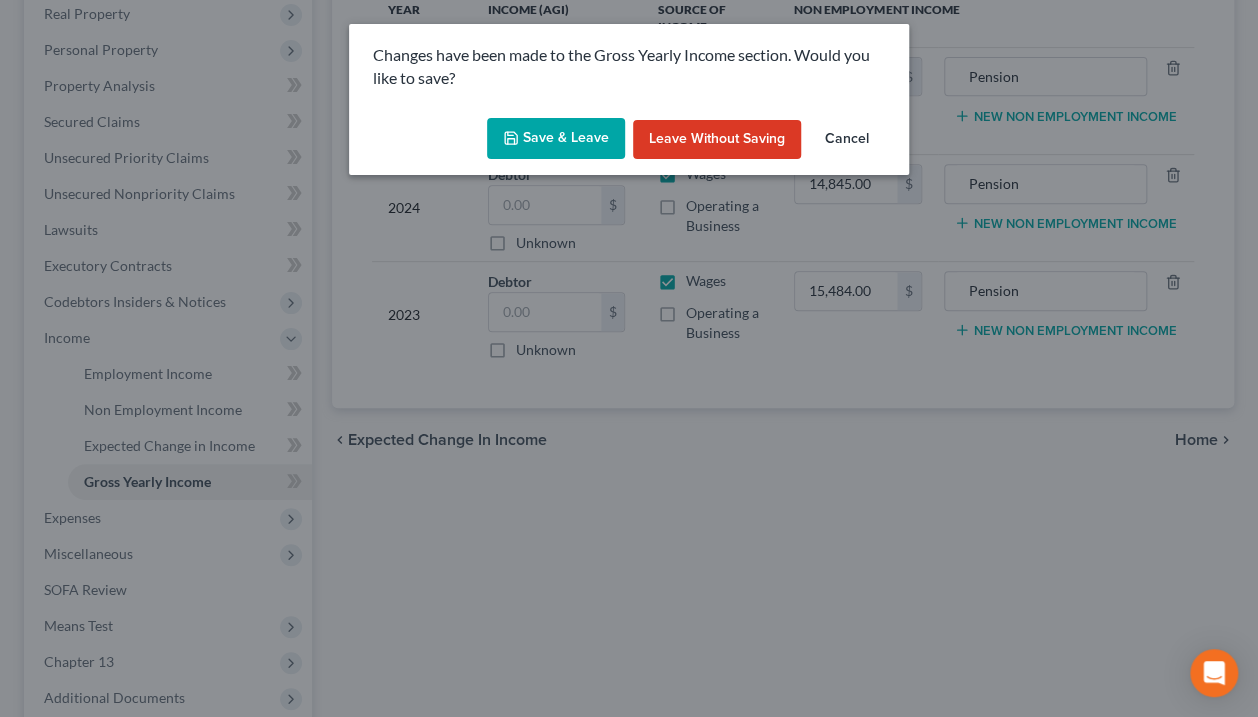 click on "Save & Leave" at bounding box center [556, 139] 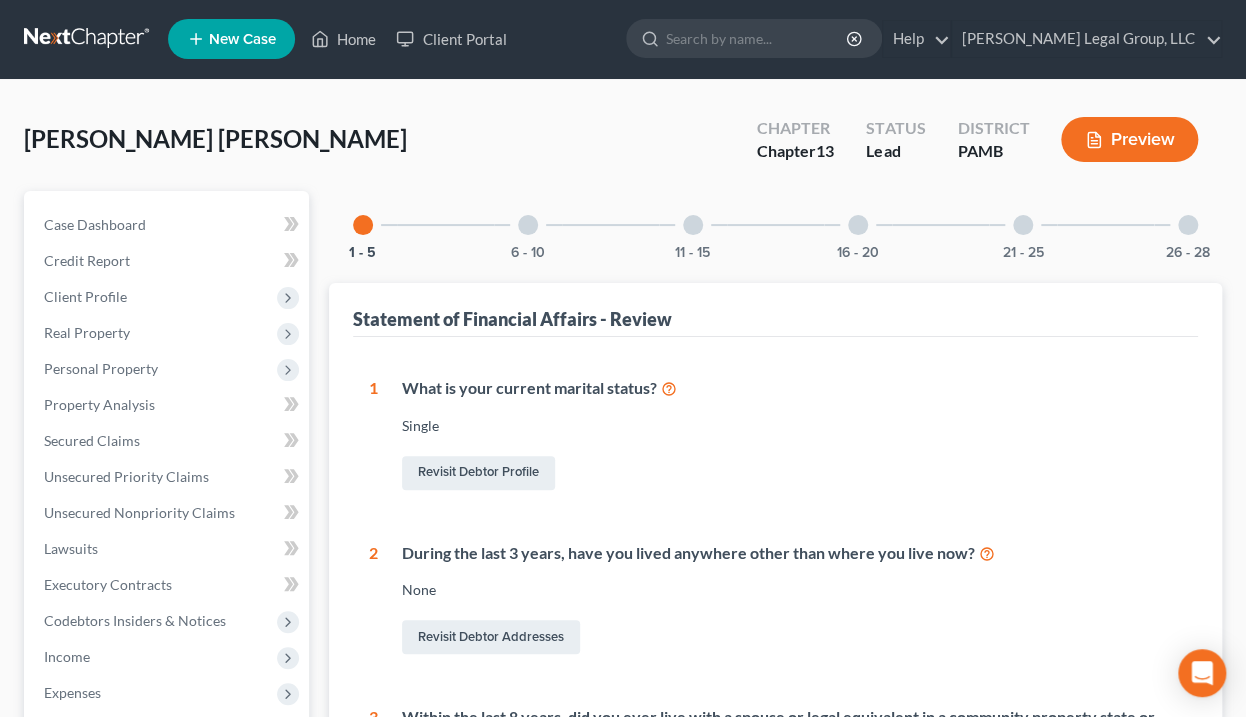 scroll, scrollTop: 0, scrollLeft: 0, axis: both 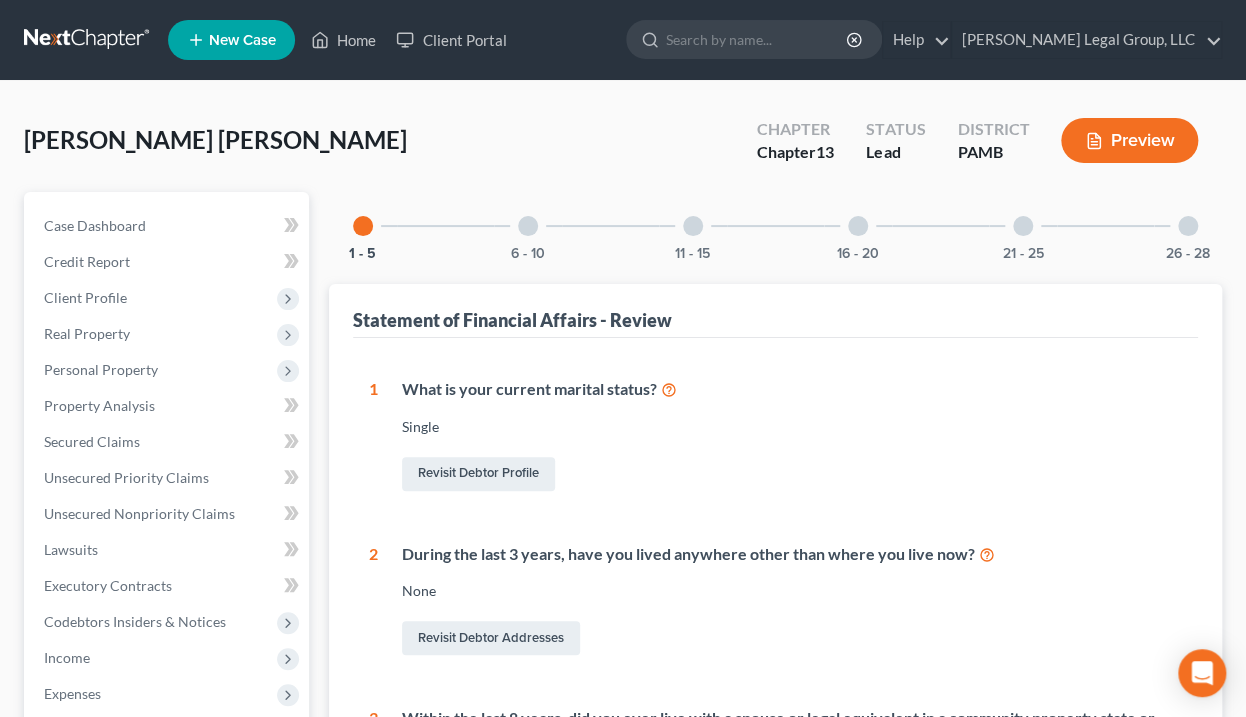click at bounding box center [528, 226] 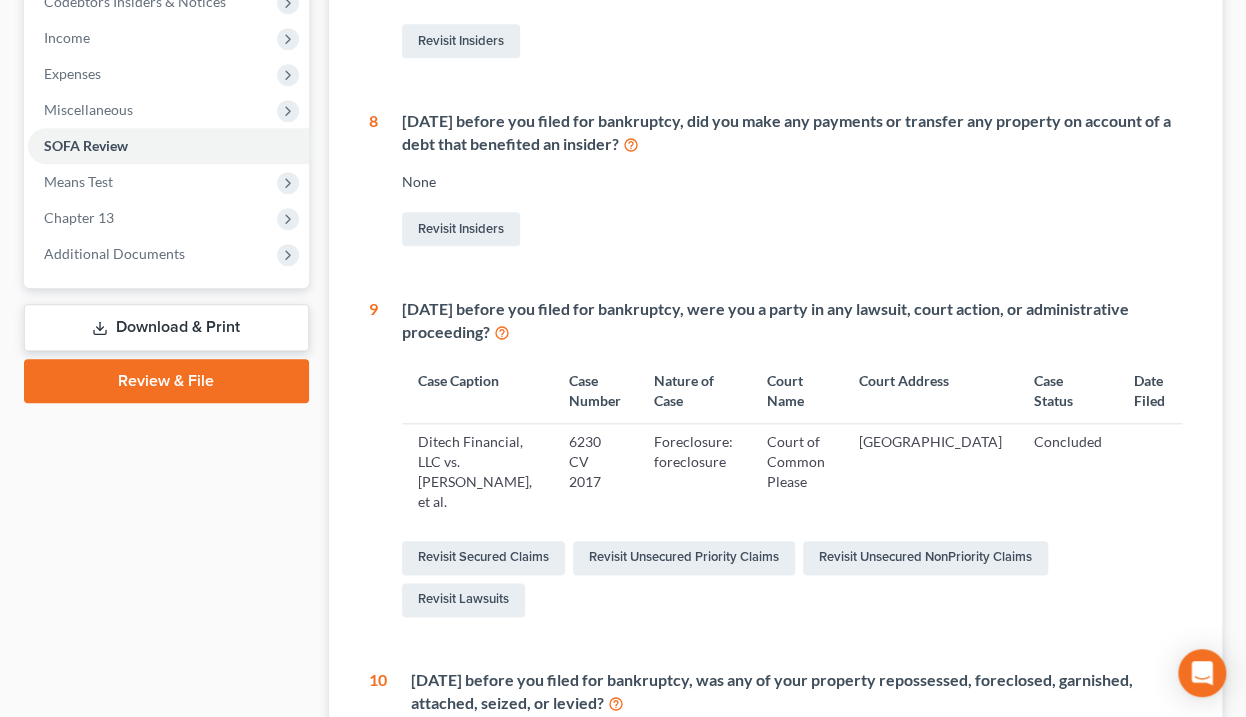 scroll, scrollTop: 640, scrollLeft: 0, axis: vertical 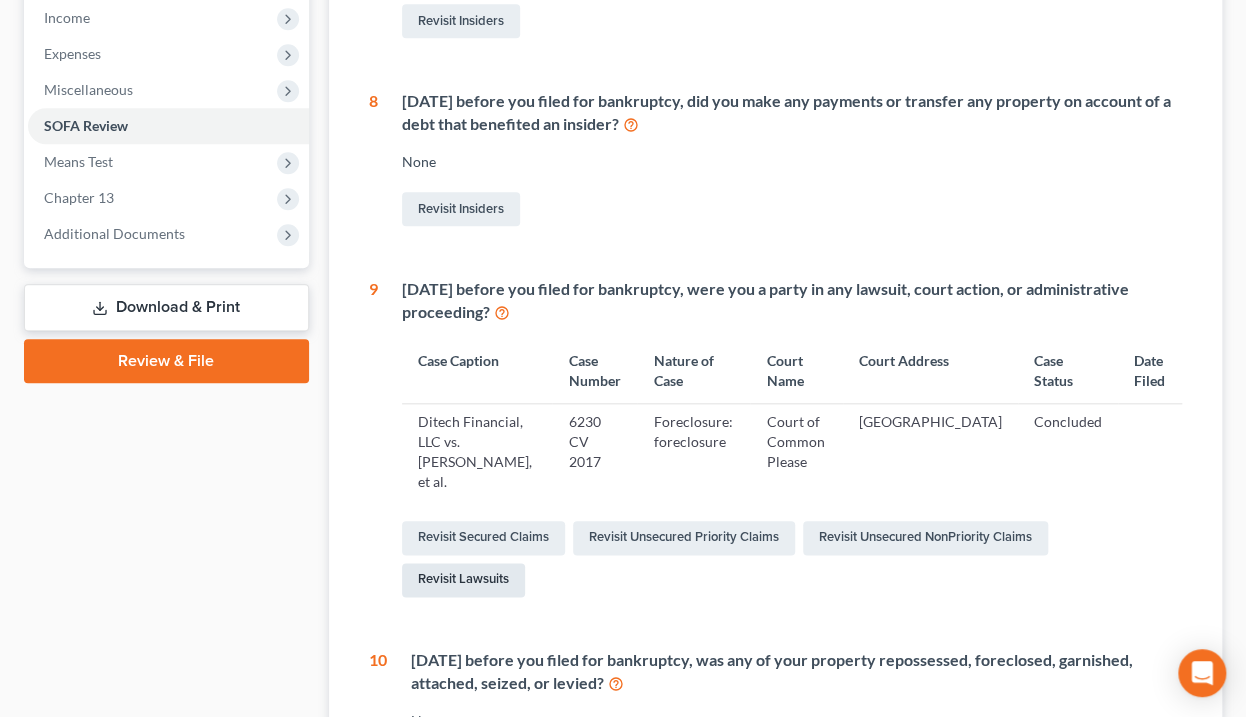click on "Revisit Lawsuits" at bounding box center (463, 580) 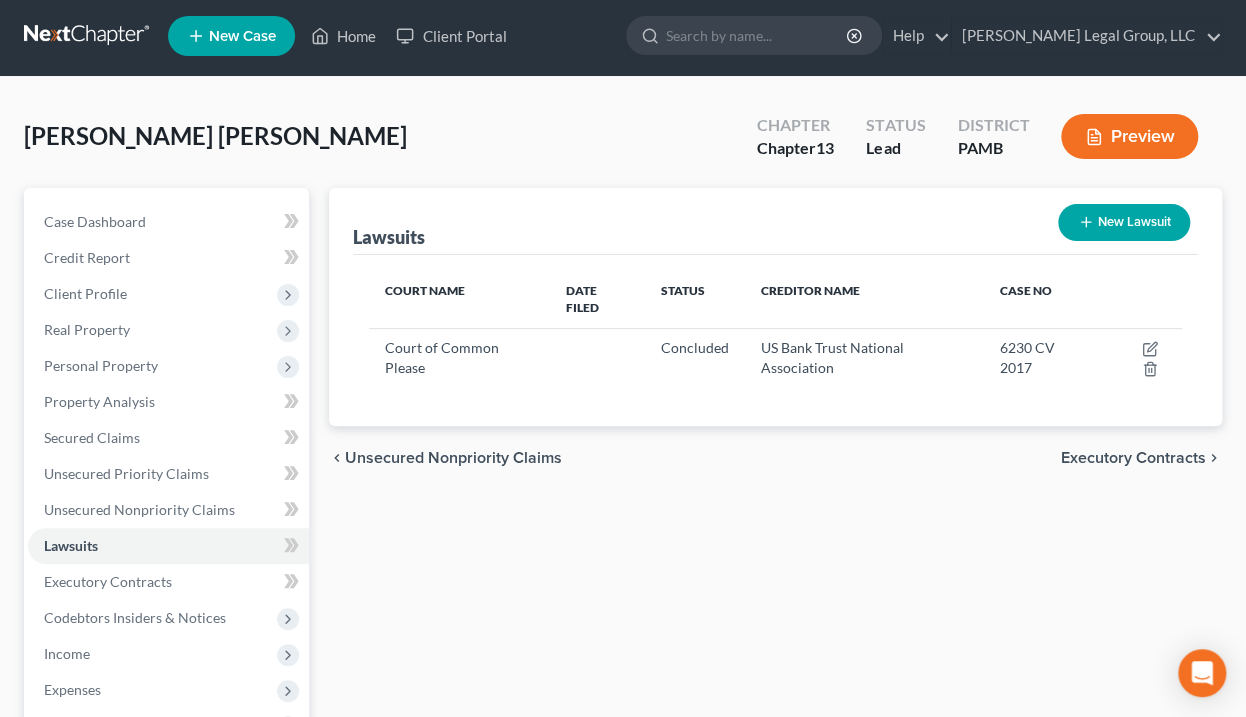 scroll, scrollTop: 0, scrollLeft: 0, axis: both 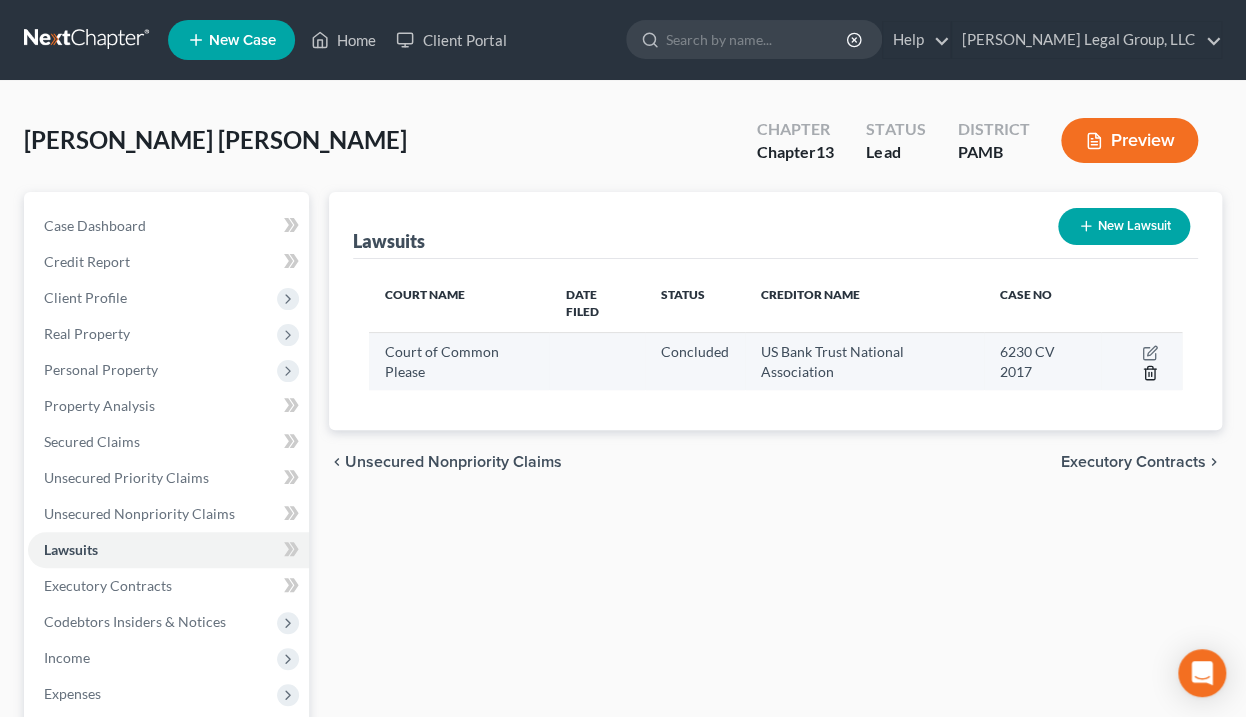 click 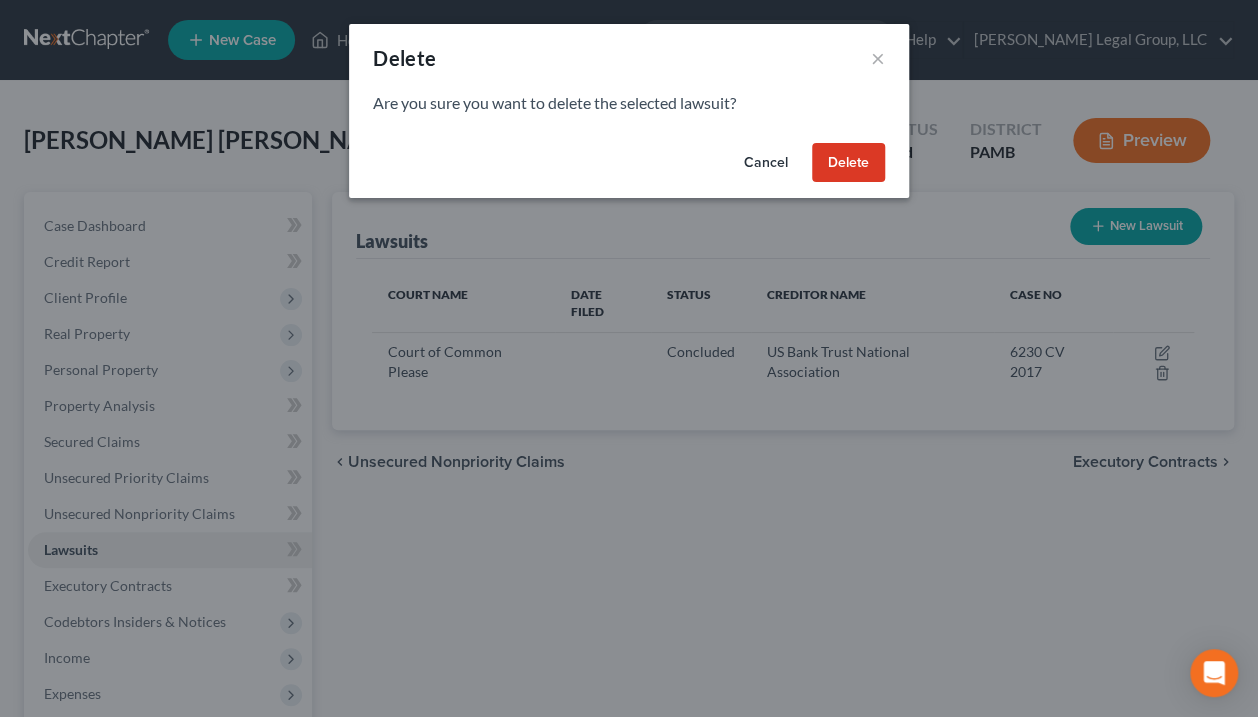 click on "Delete" at bounding box center (848, 163) 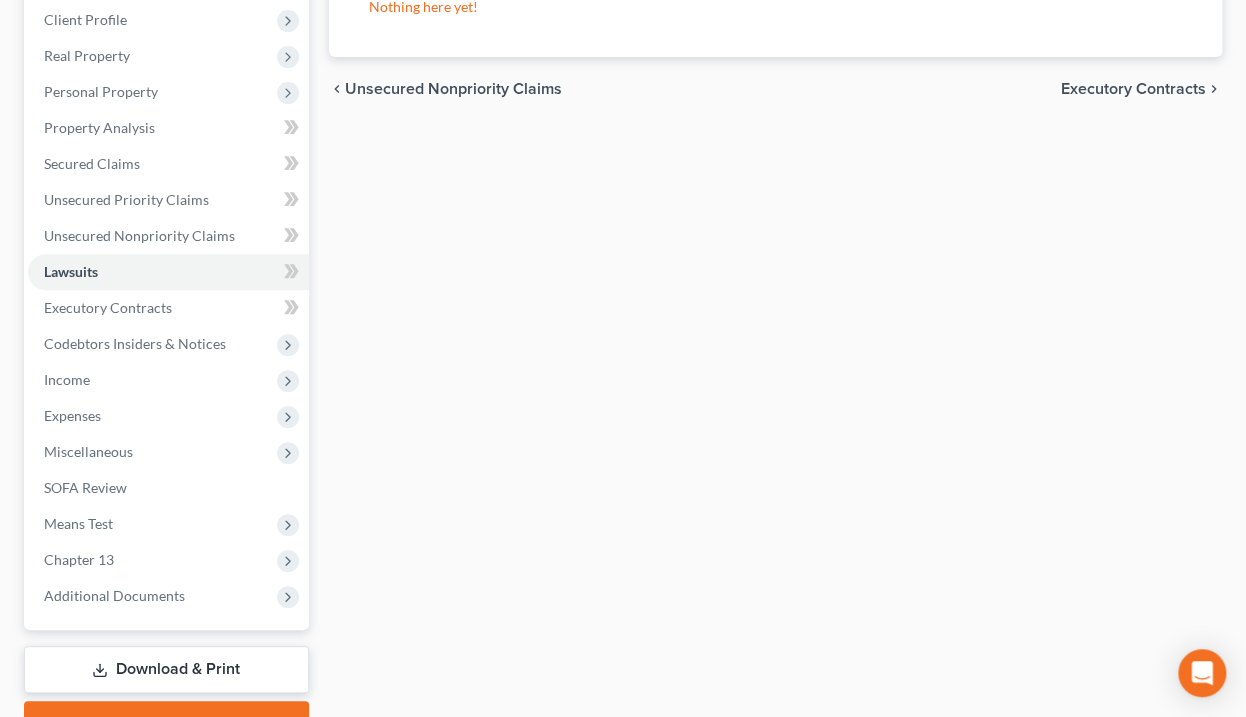 scroll, scrollTop: 380, scrollLeft: 0, axis: vertical 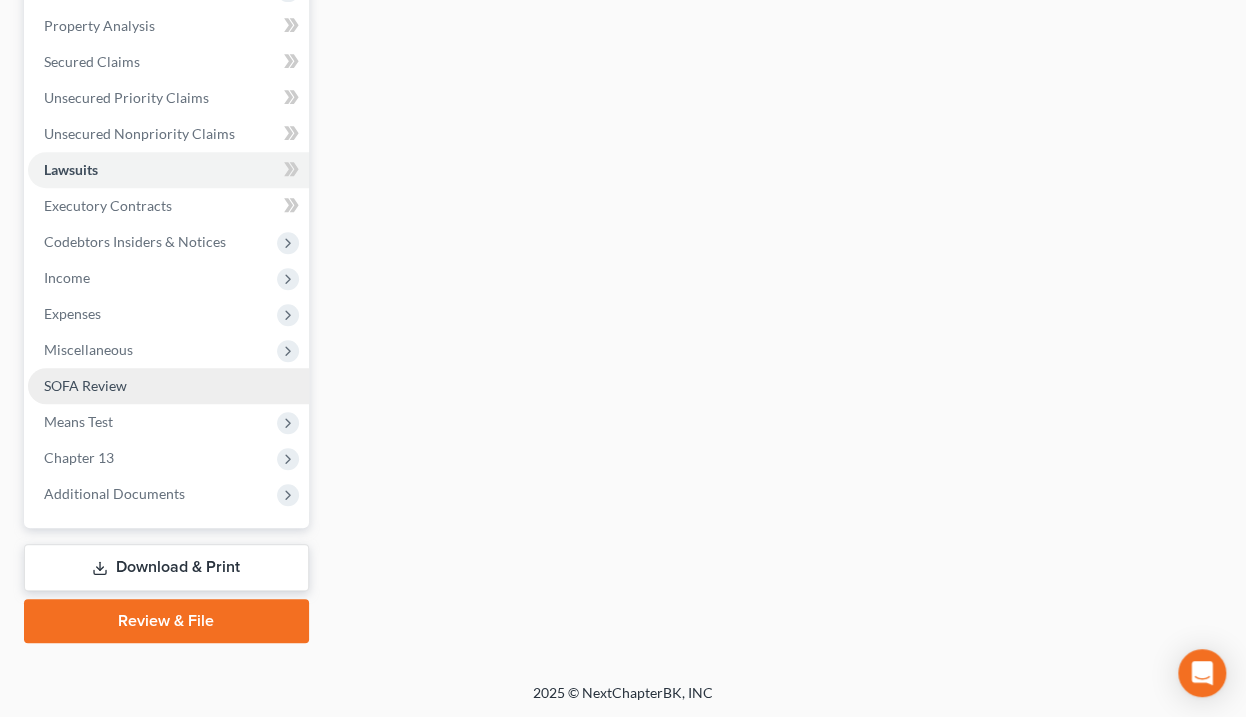 click on "SOFA Review" at bounding box center (85, 385) 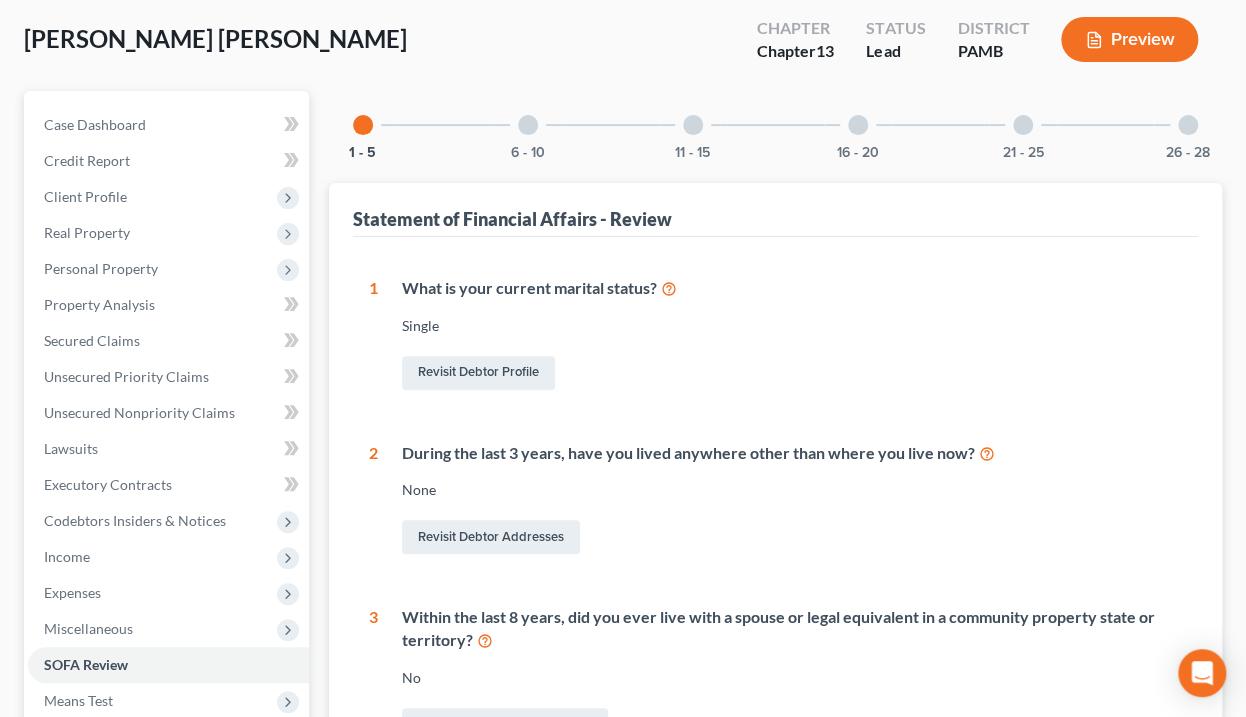 scroll, scrollTop: 0, scrollLeft: 0, axis: both 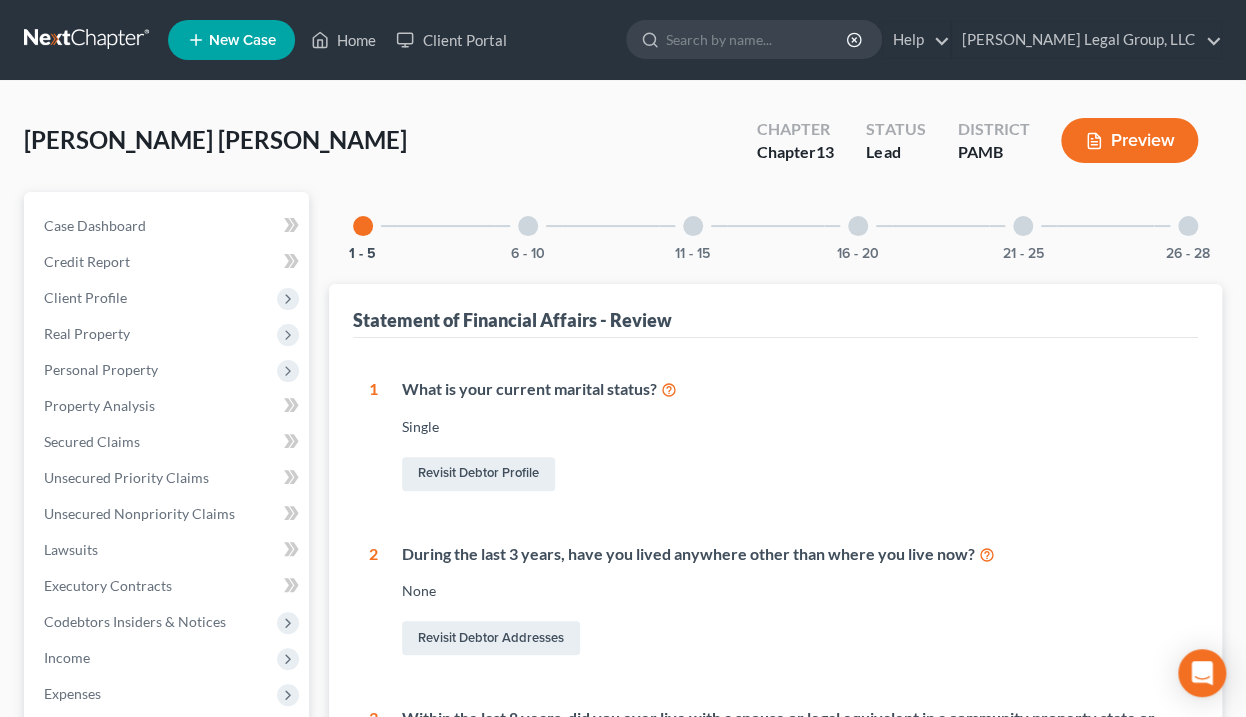 click at bounding box center [858, 226] 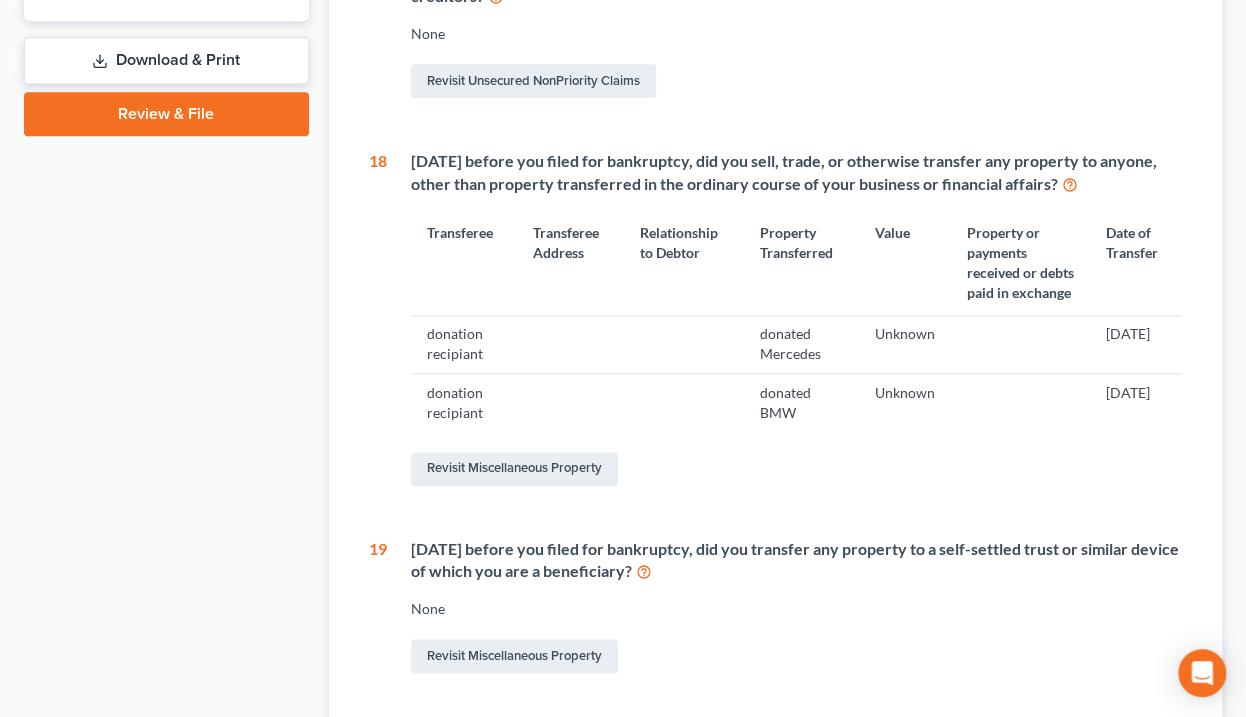 scroll, scrollTop: 960, scrollLeft: 0, axis: vertical 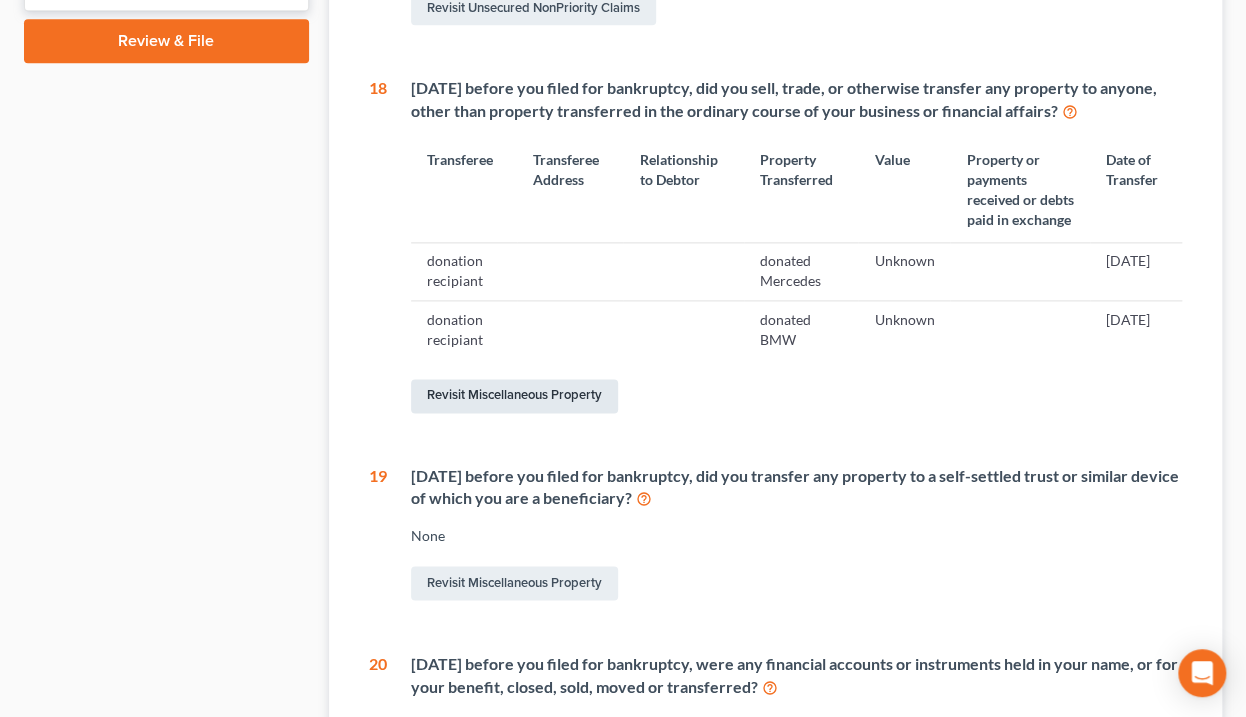 click on "Revisit Miscellaneous Property" at bounding box center (514, 396) 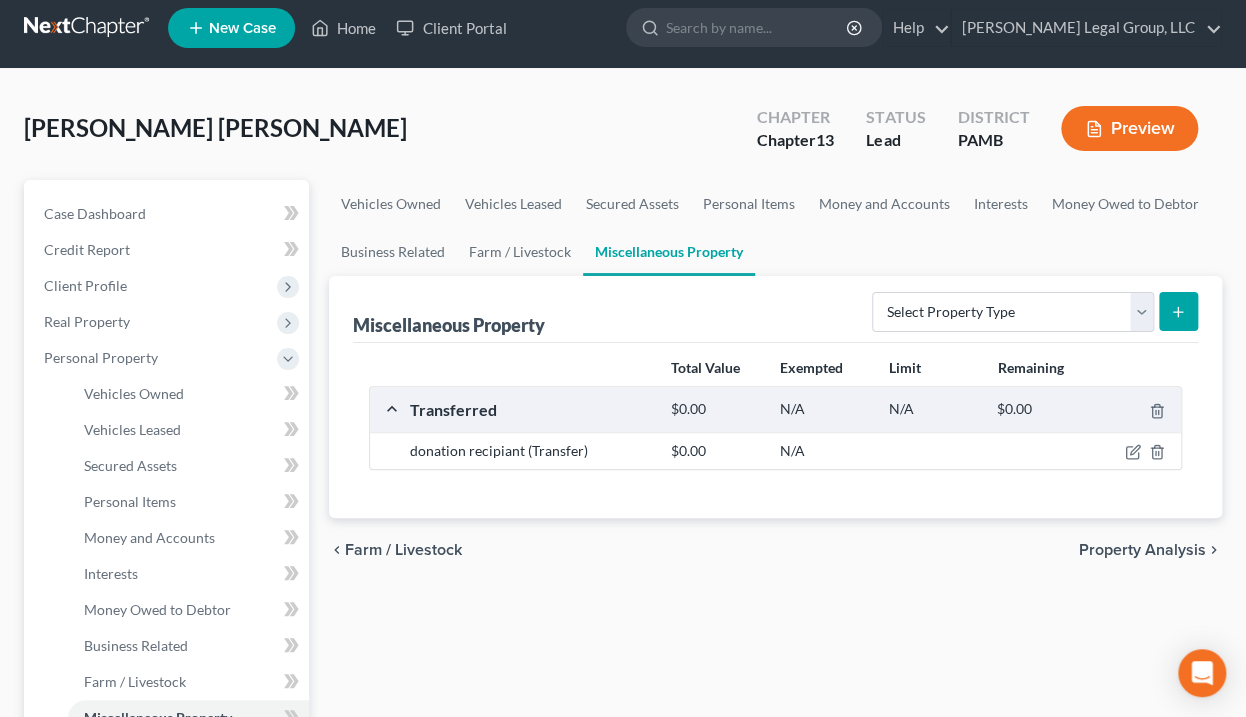 scroll, scrollTop: 0, scrollLeft: 0, axis: both 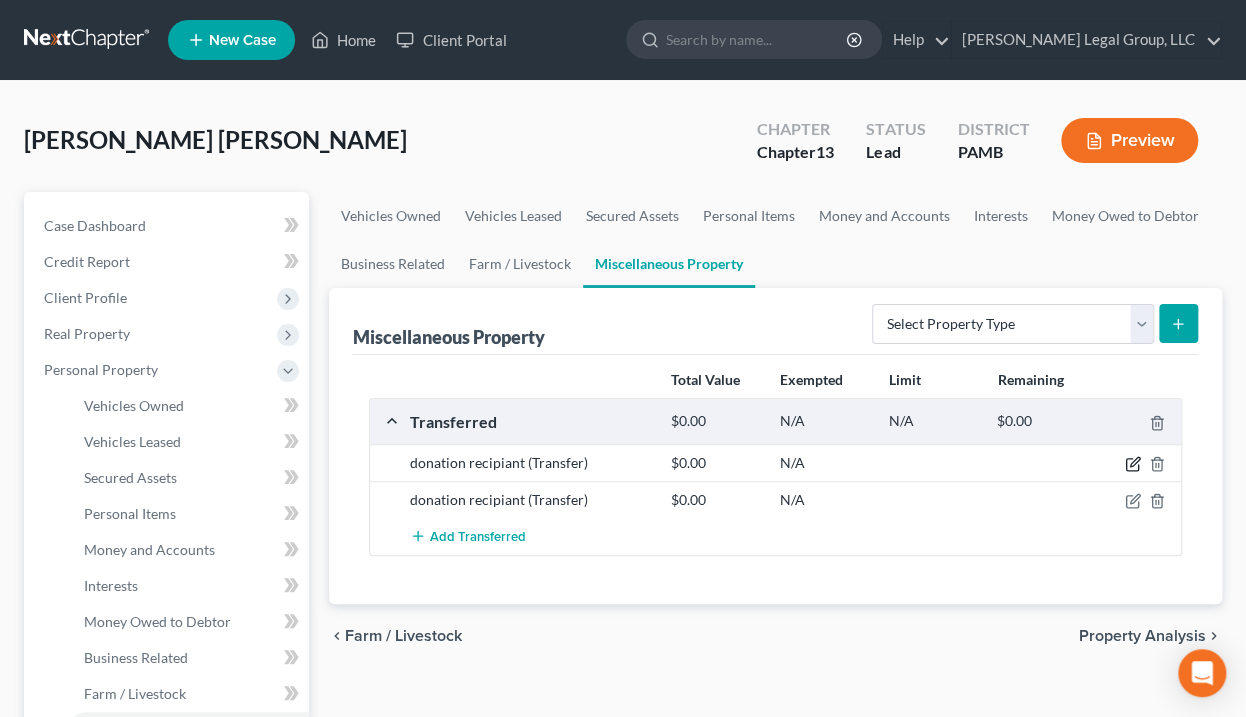 click 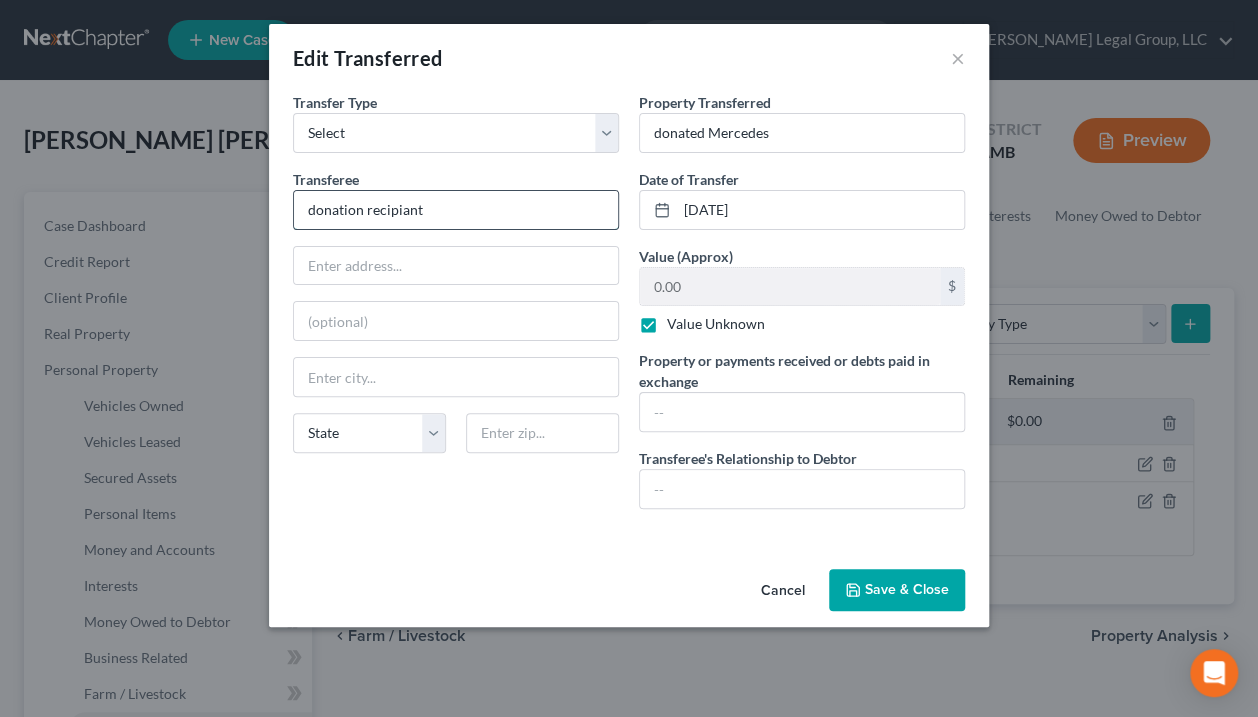 click on "donation recipiant" at bounding box center (456, 210) 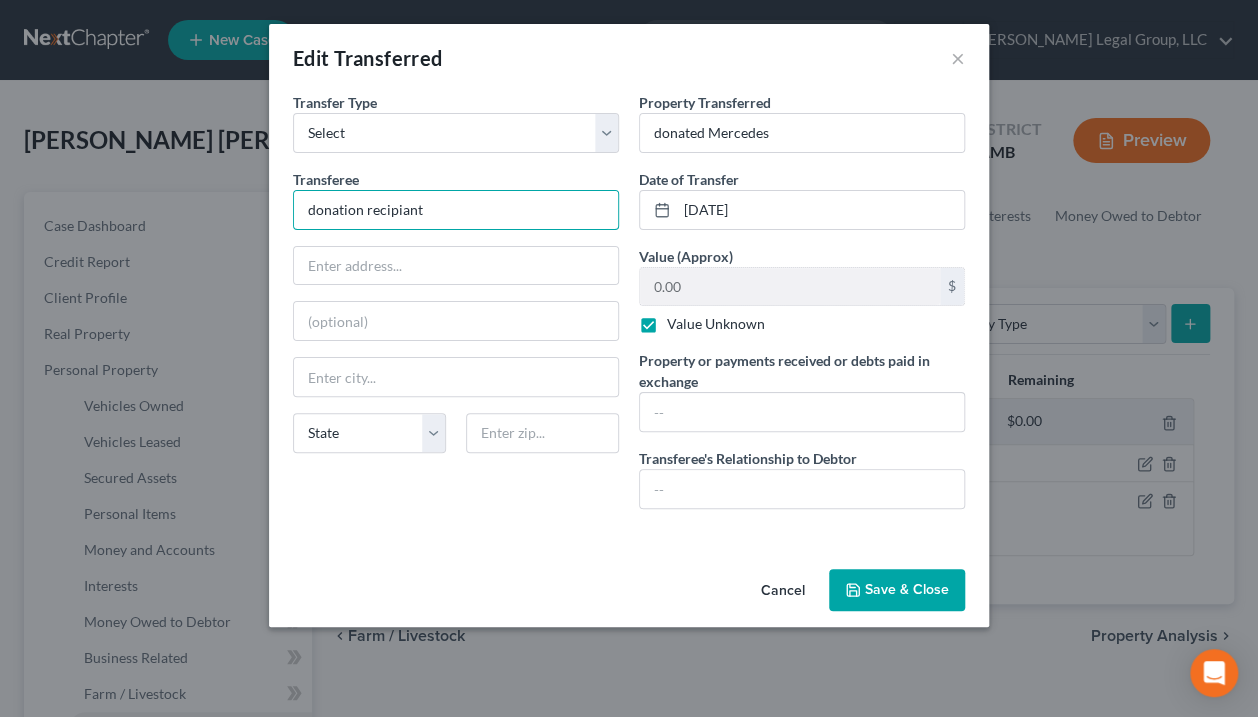 drag, startPoint x: 424, startPoint y: 211, endPoint x: 281, endPoint y: 211, distance: 143 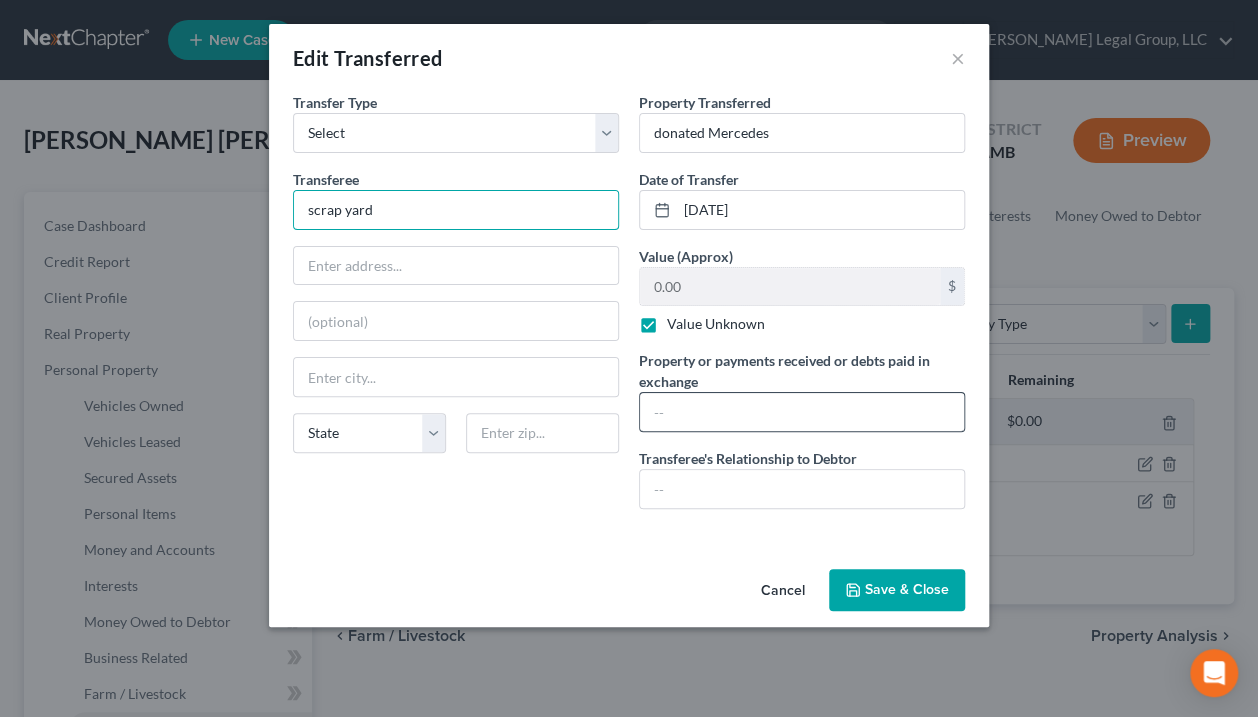 type on "scrap yard" 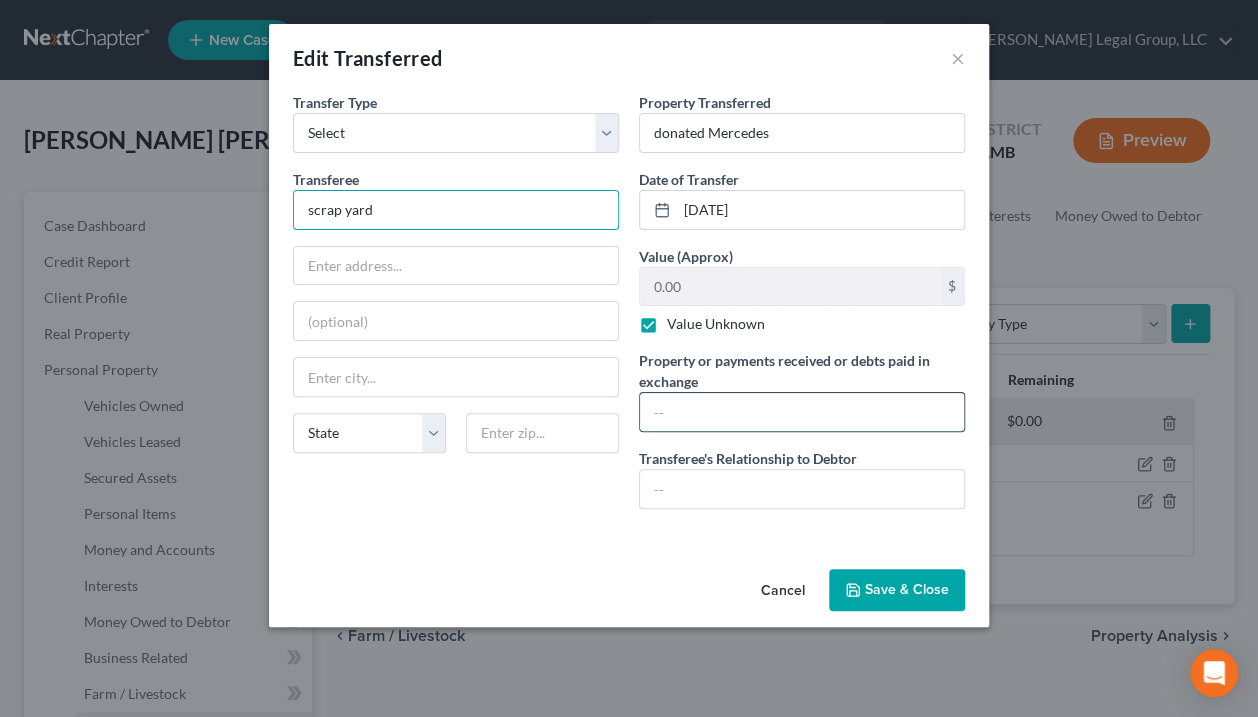 click at bounding box center (802, 412) 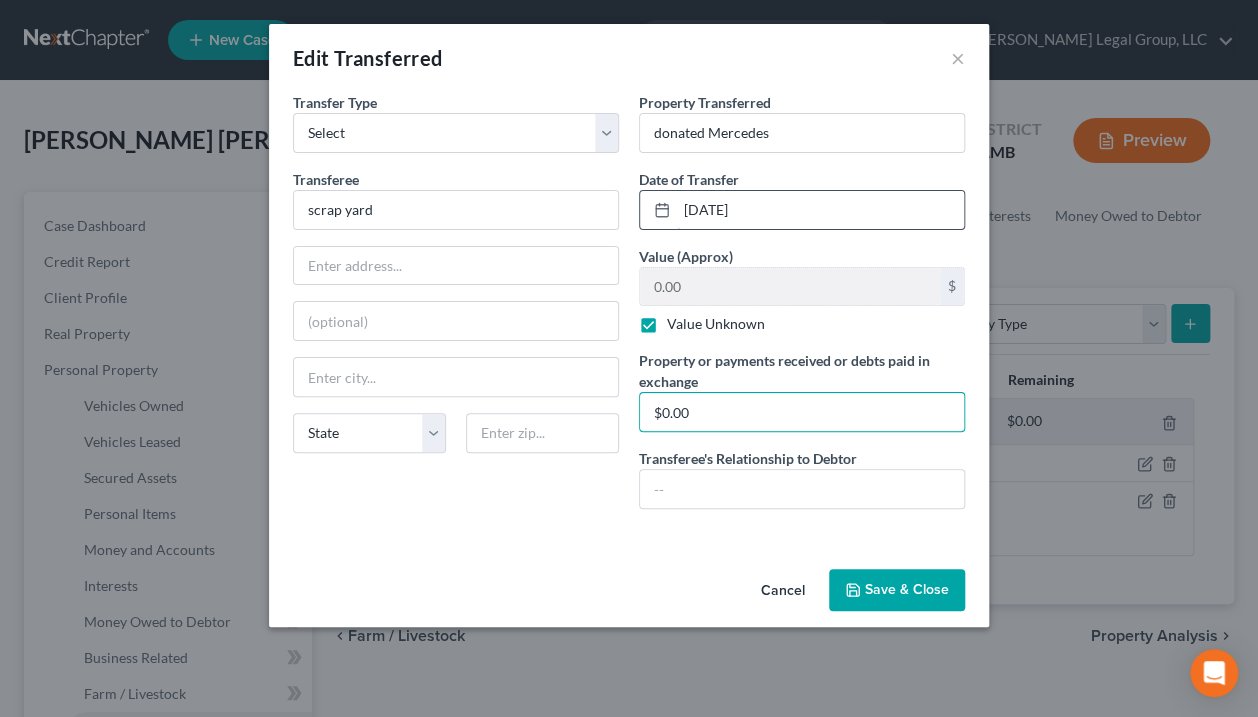 type on "$0.00" 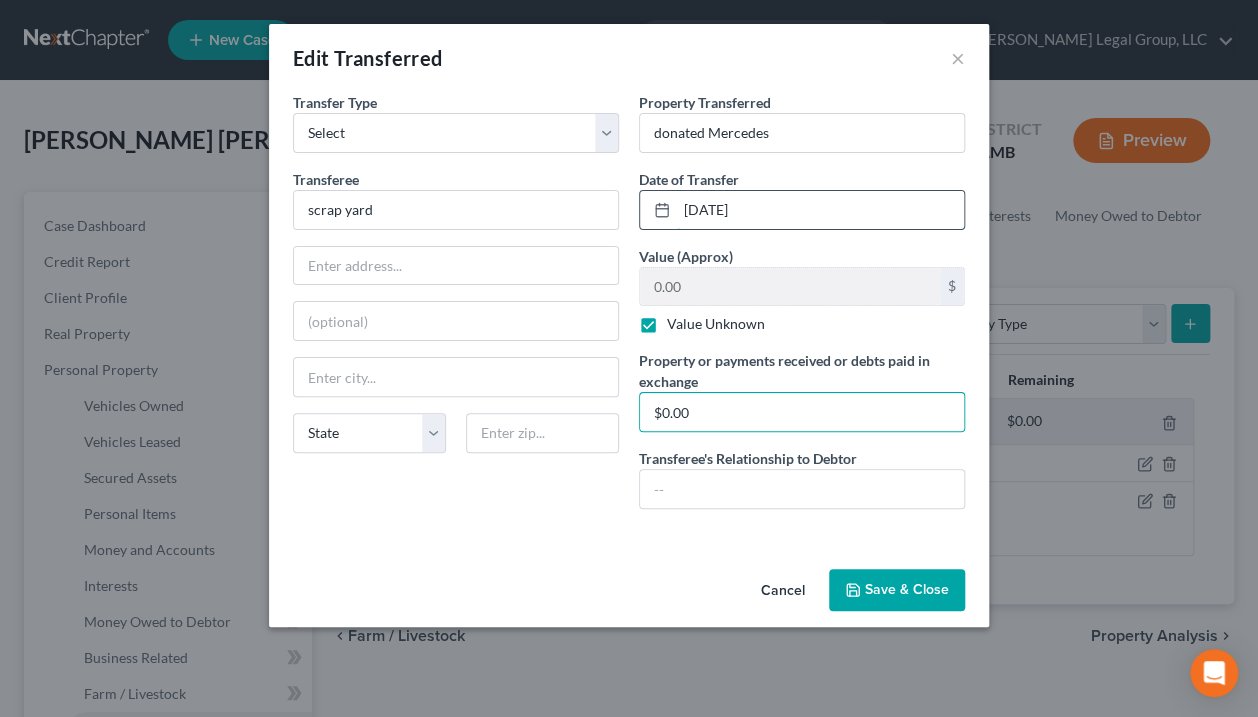 click on "[DATE]" at bounding box center (820, 210) 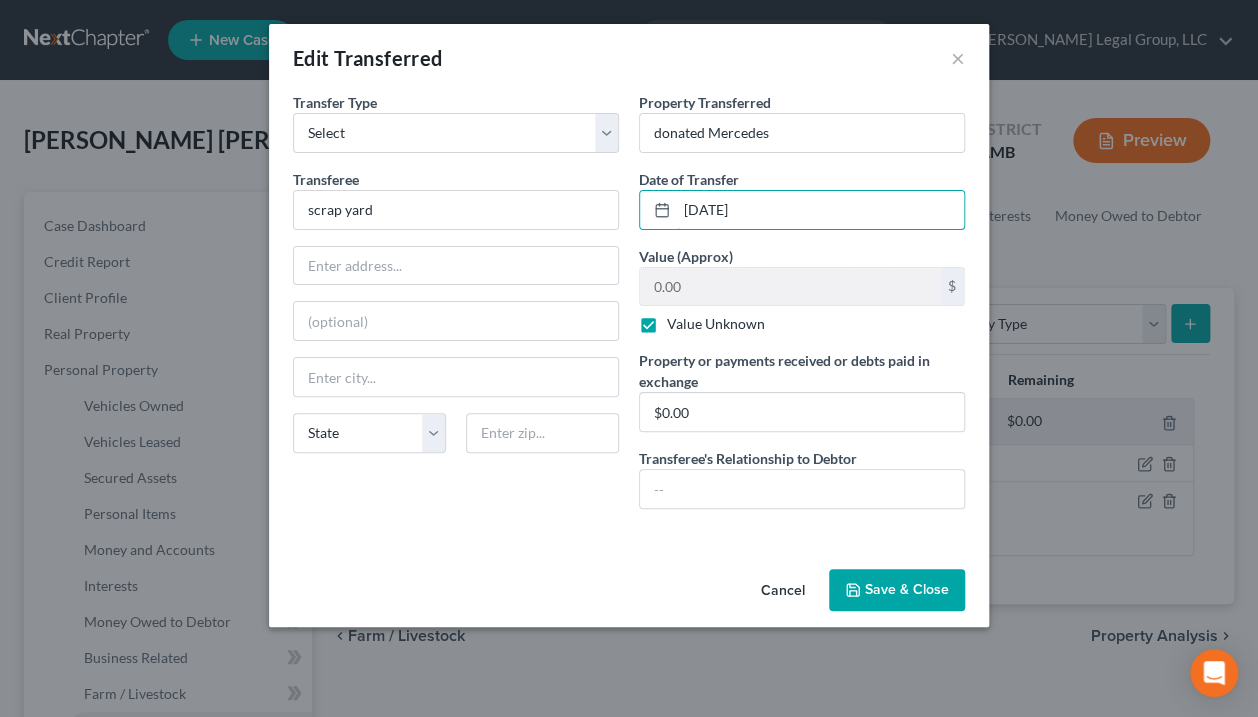 type on "[DATE]" 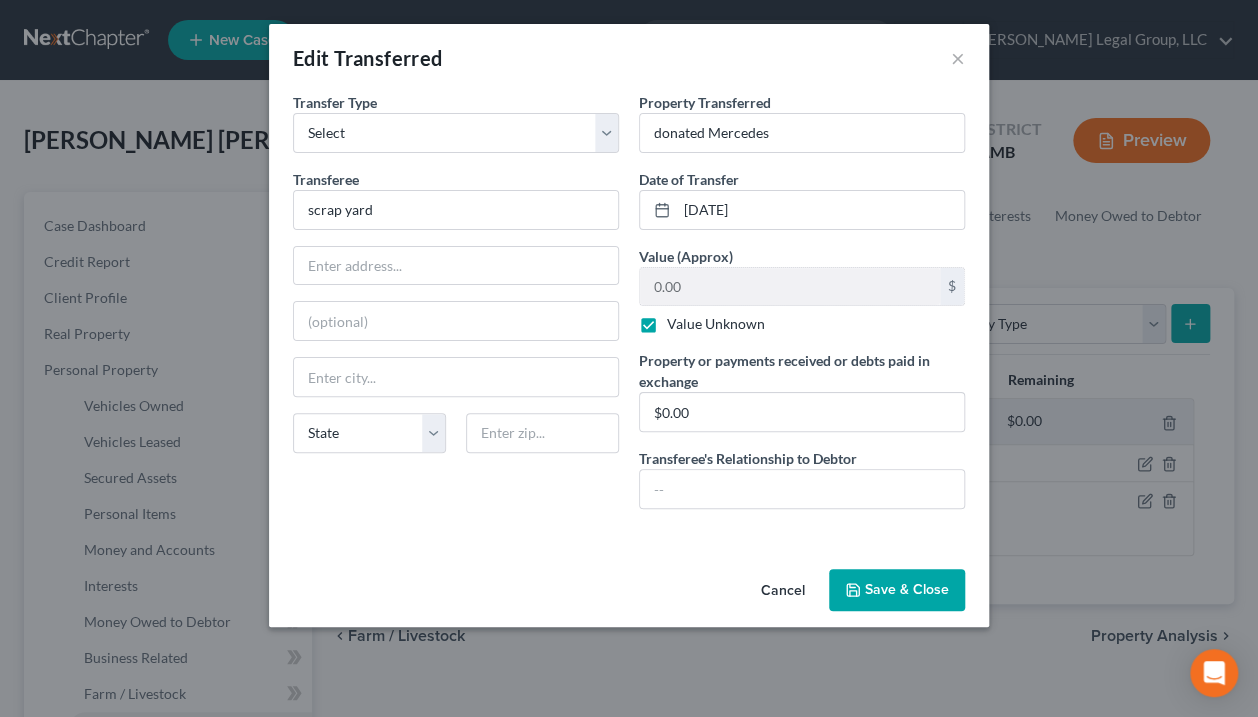 click on "Save & Close" at bounding box center [897, 590] 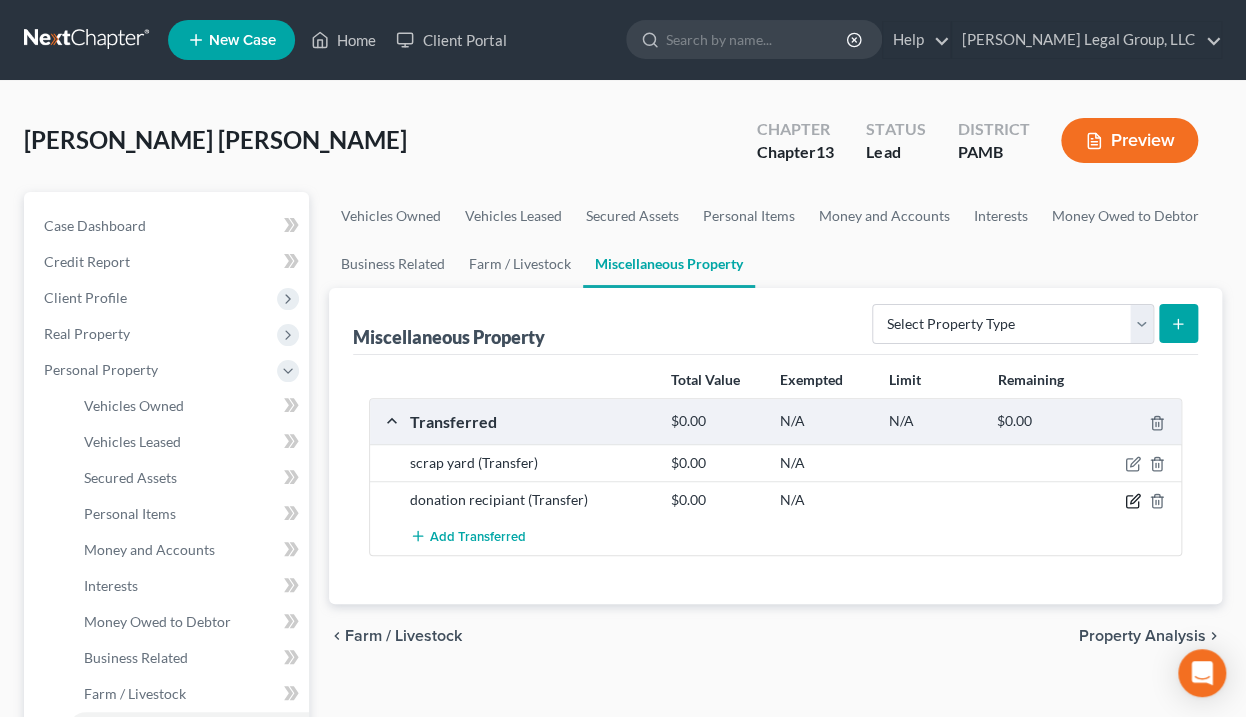 click 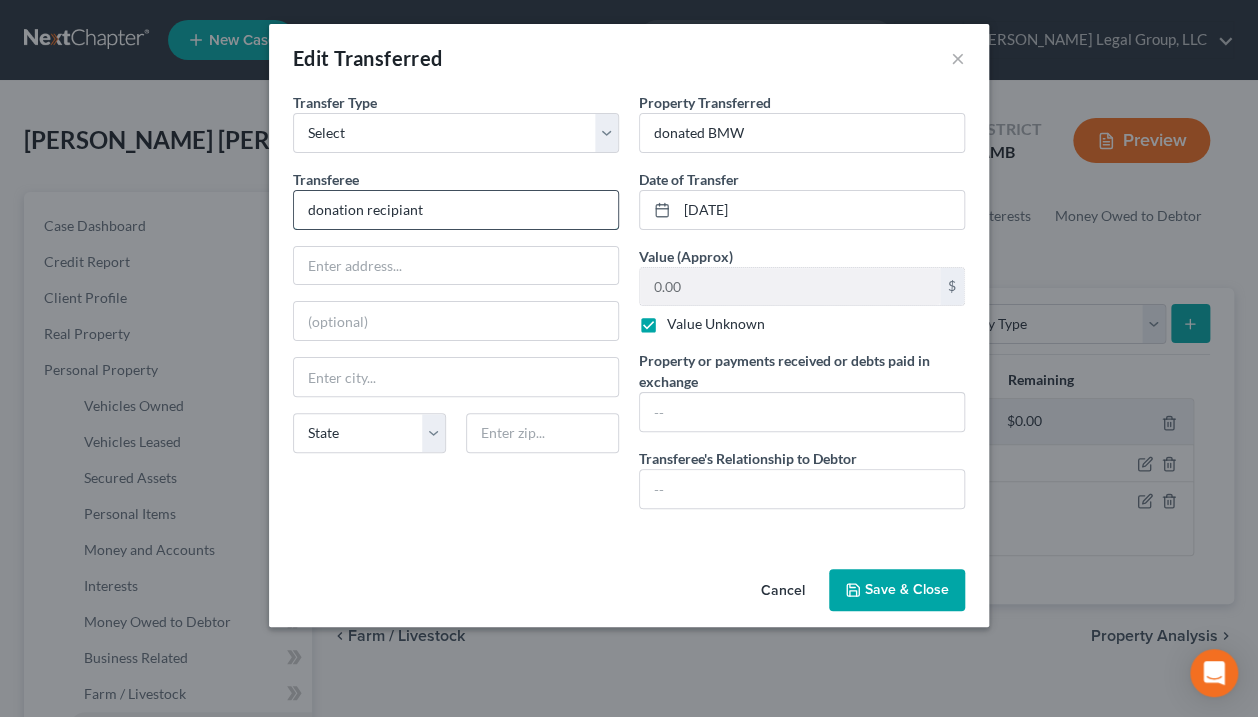 click on "donation recipiant" at bounding box center (456, 210) 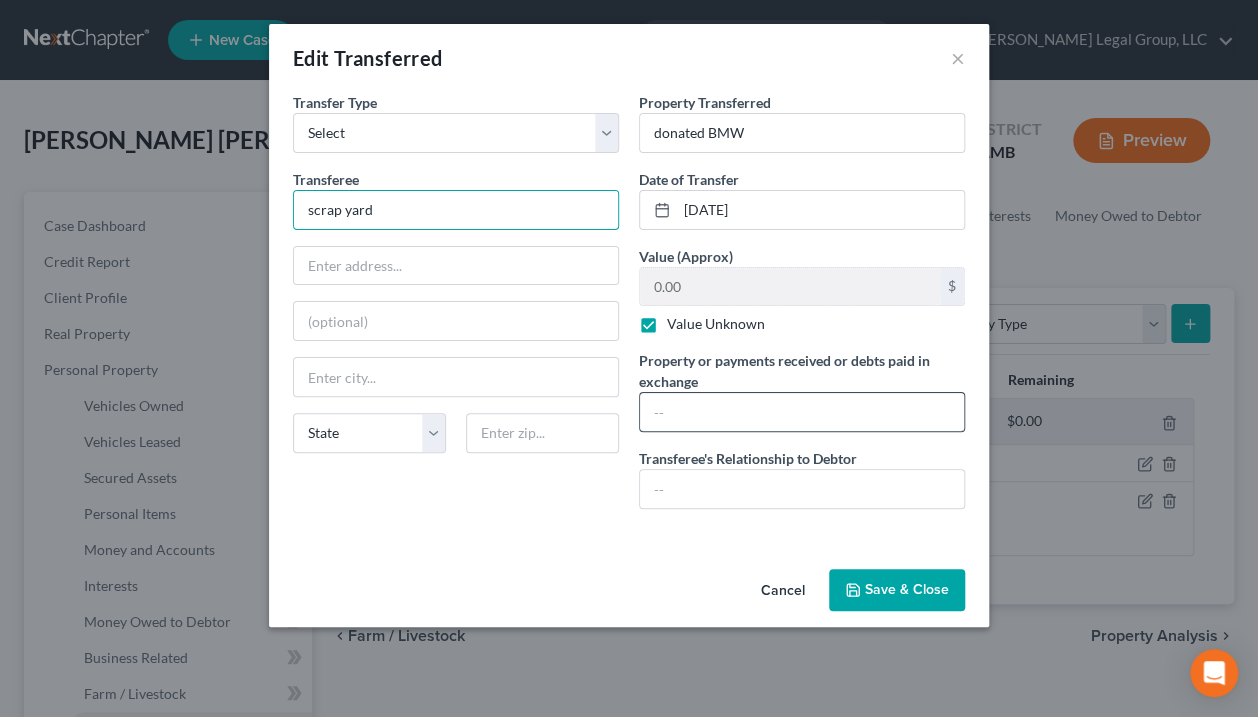 type on "scrap yard" 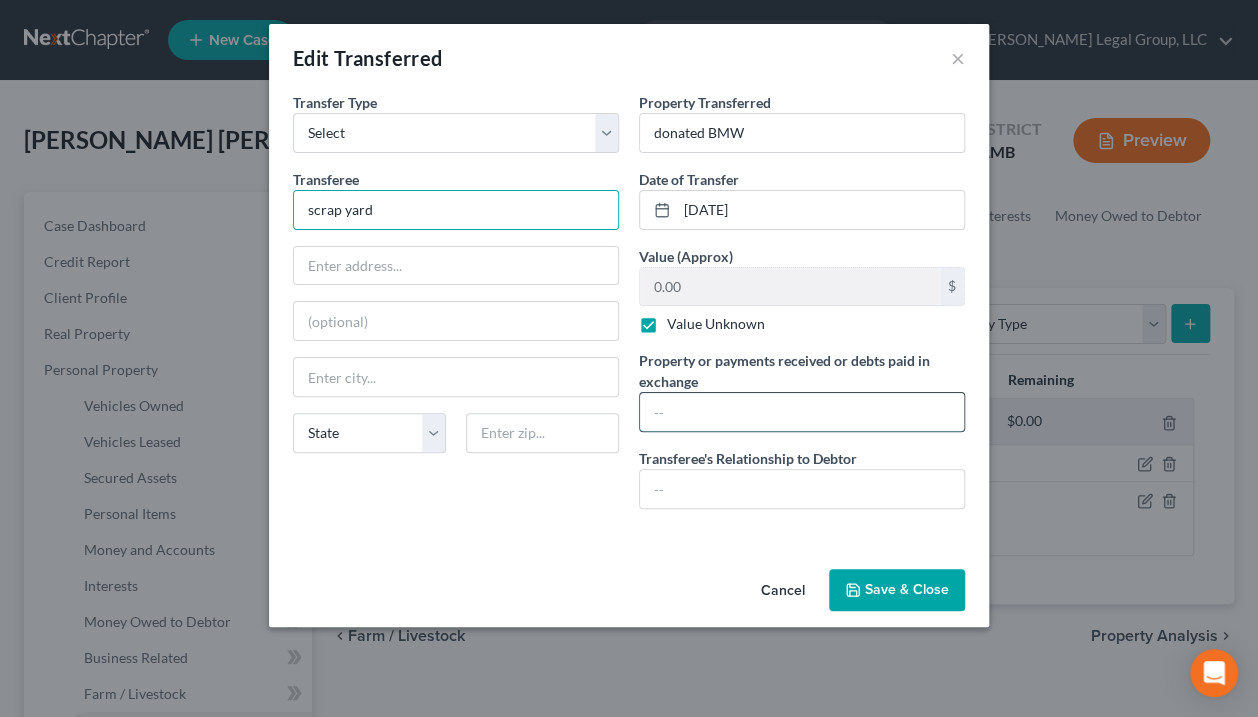 click at bounding box center (802, 412) 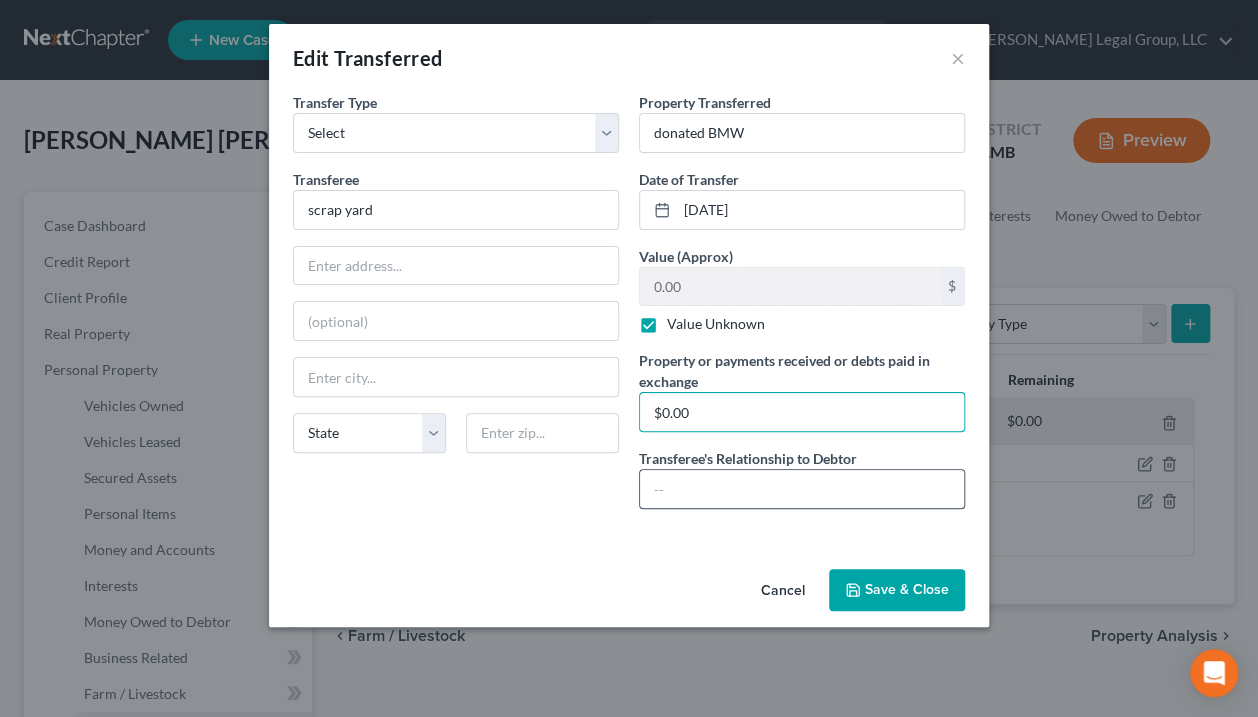 type on "$0.00" 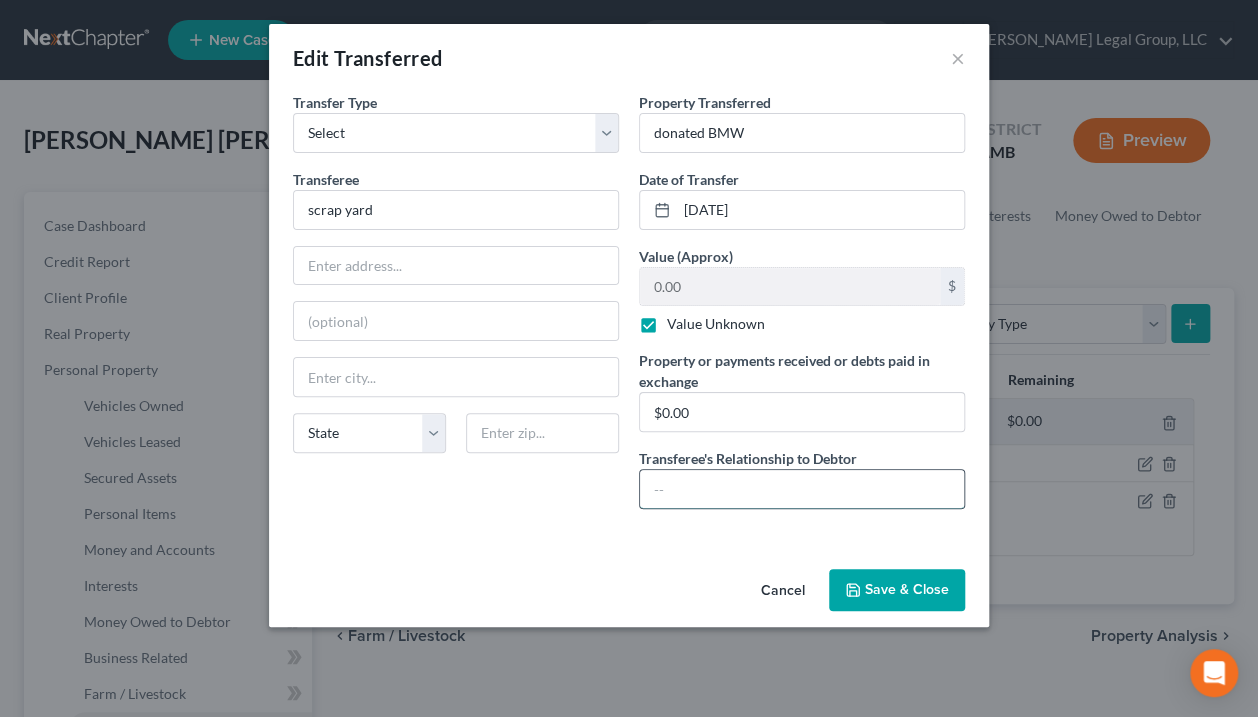 click at bounding box center (802, 489) 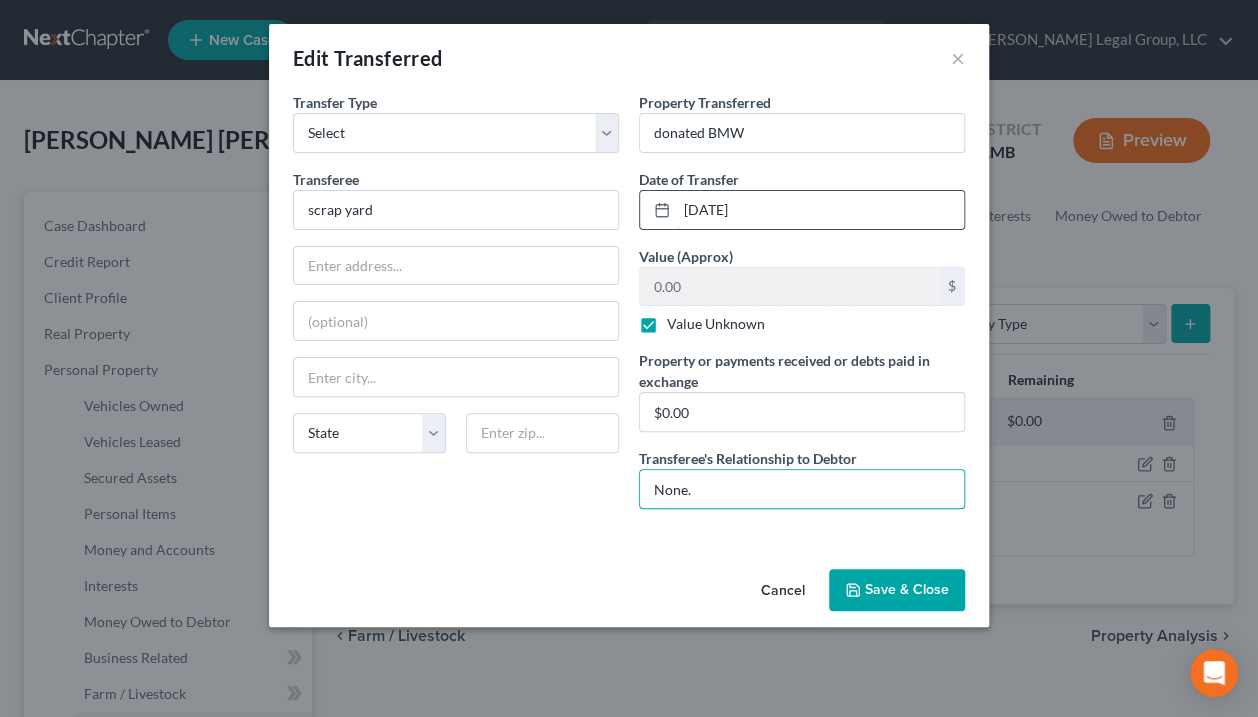 type on "None." 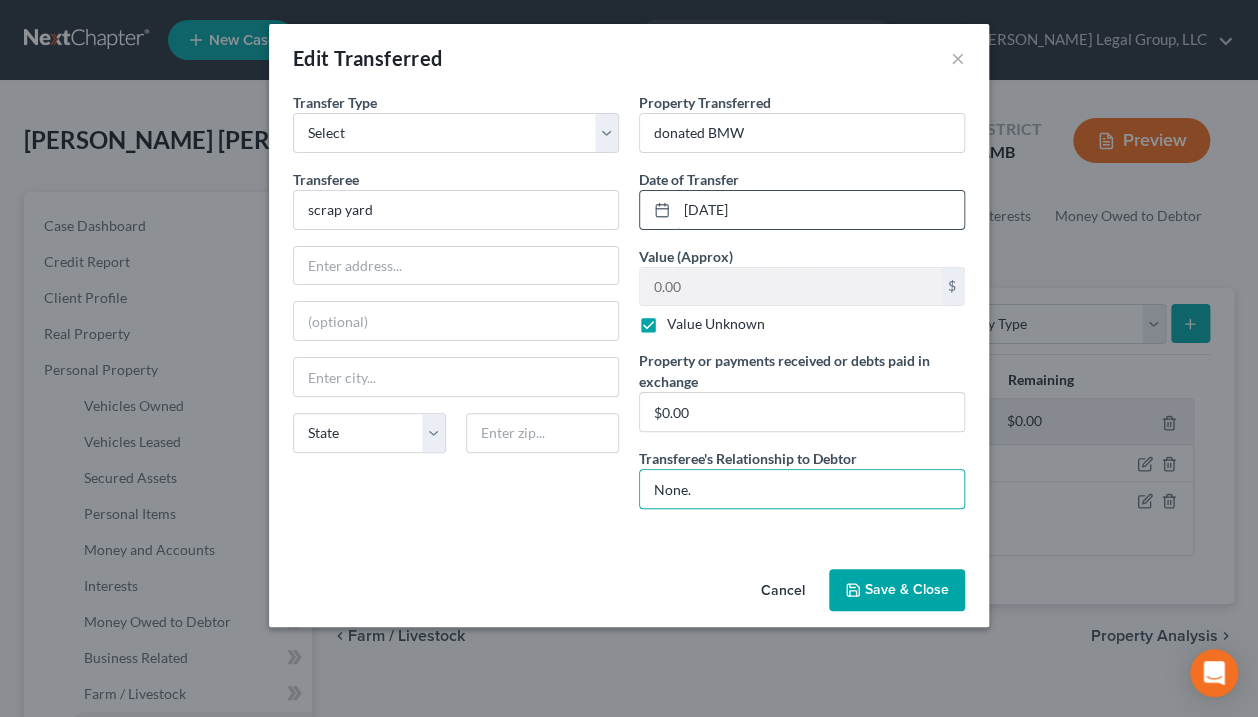 click on "[DATE]" at bounding box center [820, 210] 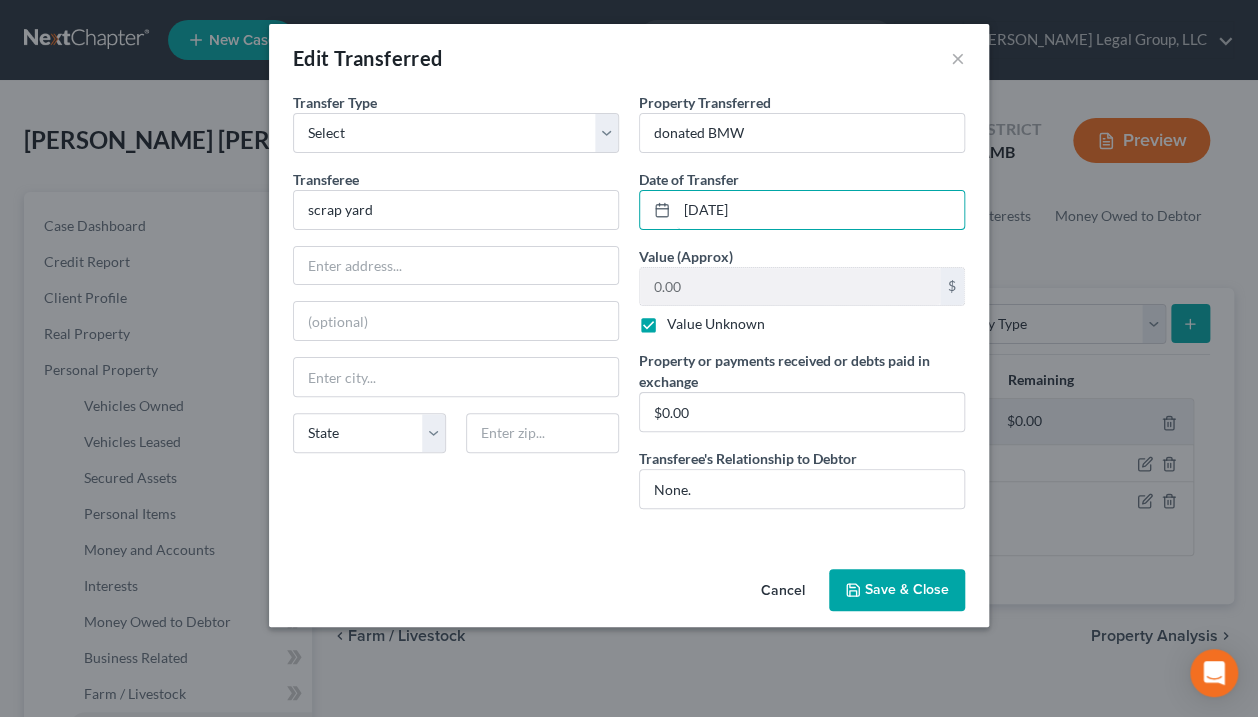 type on "[DATE]" 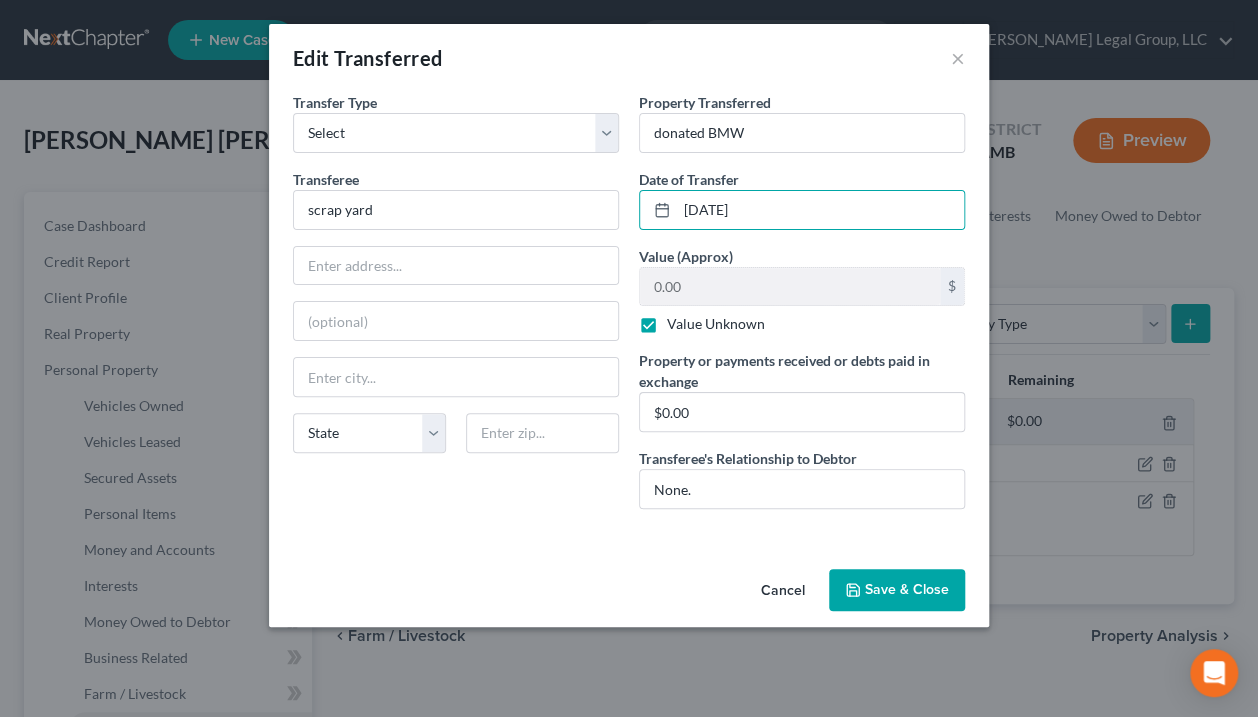 click on "Save & Close" at bounding box center [897, 590] 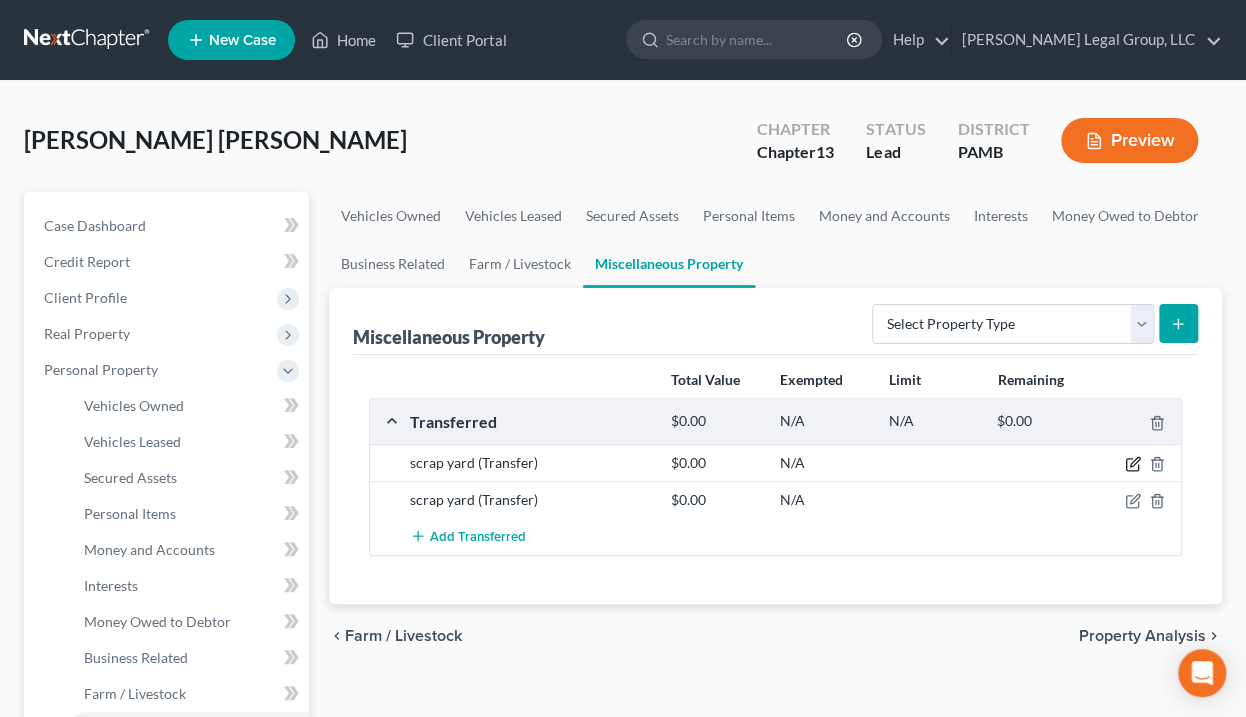 click 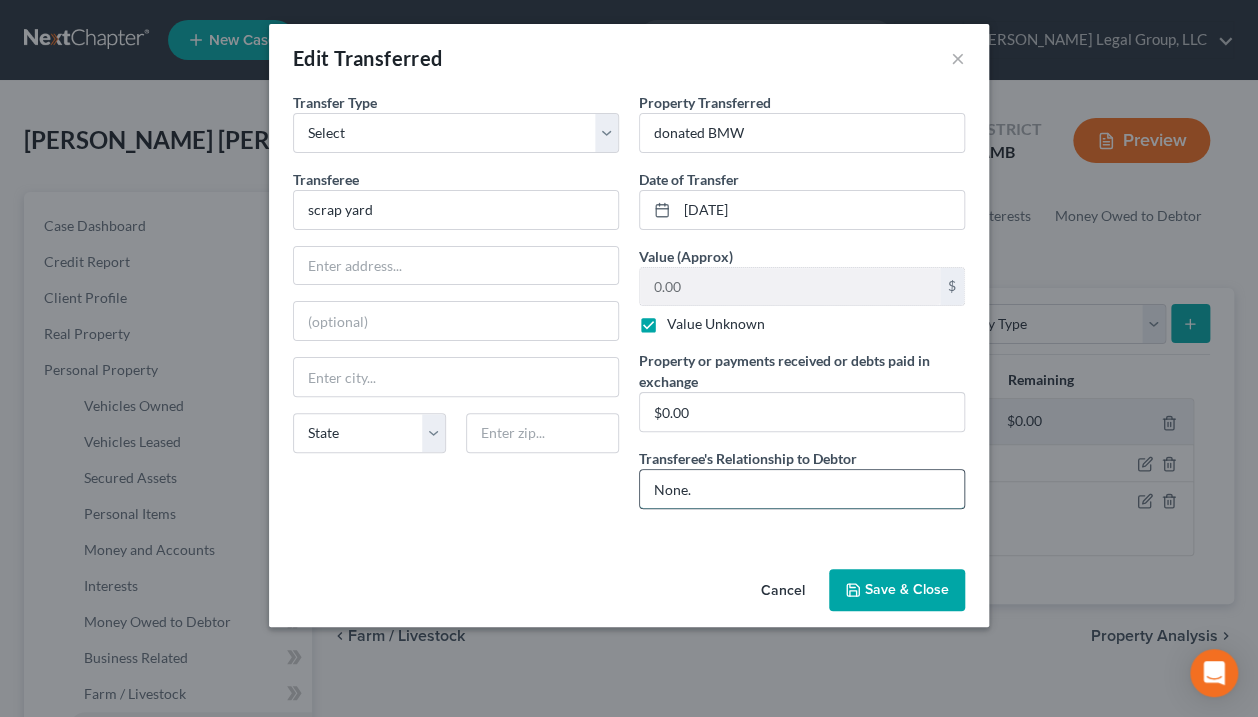 click on "None." at bounding box center [802, 489] 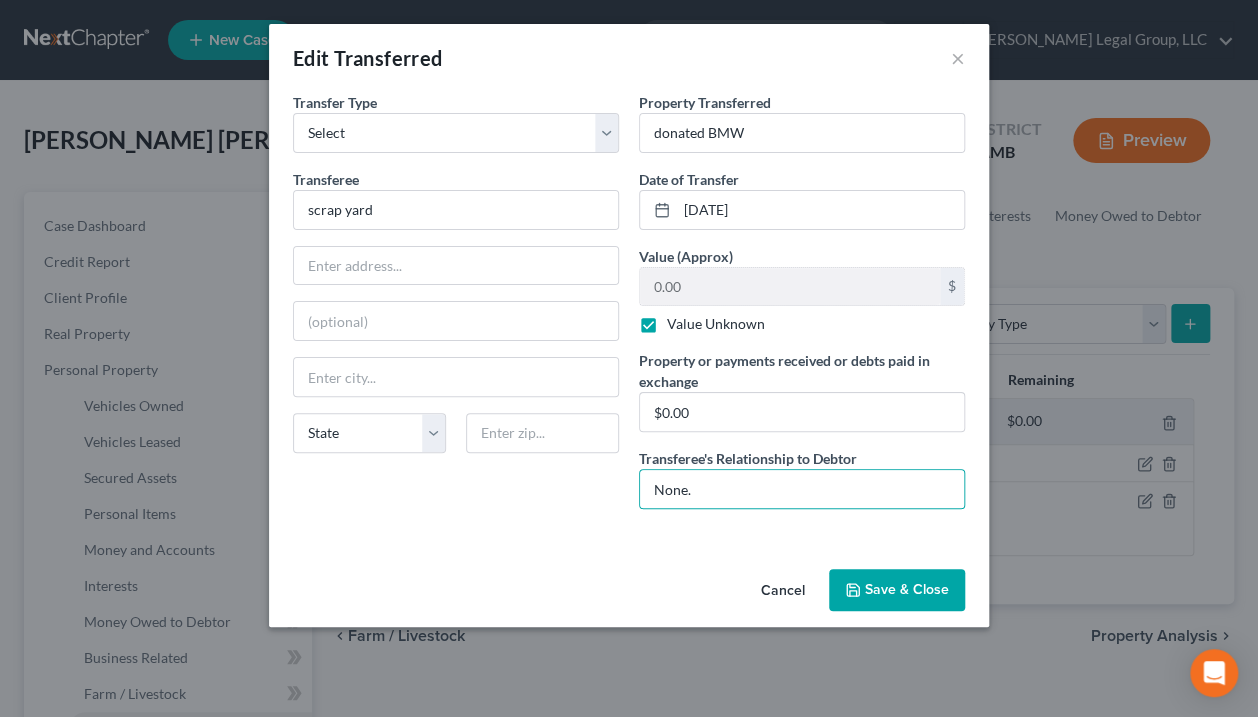 click on "Save & Close" at bounding box center (897, 590) 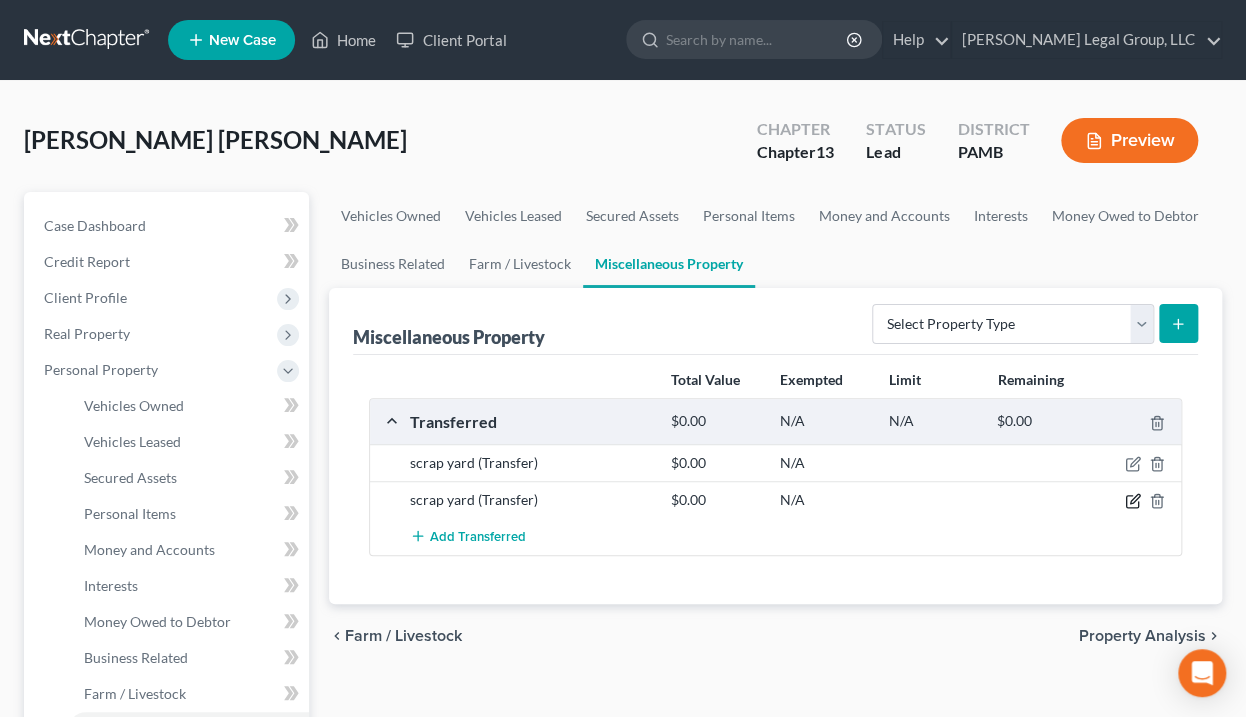 click 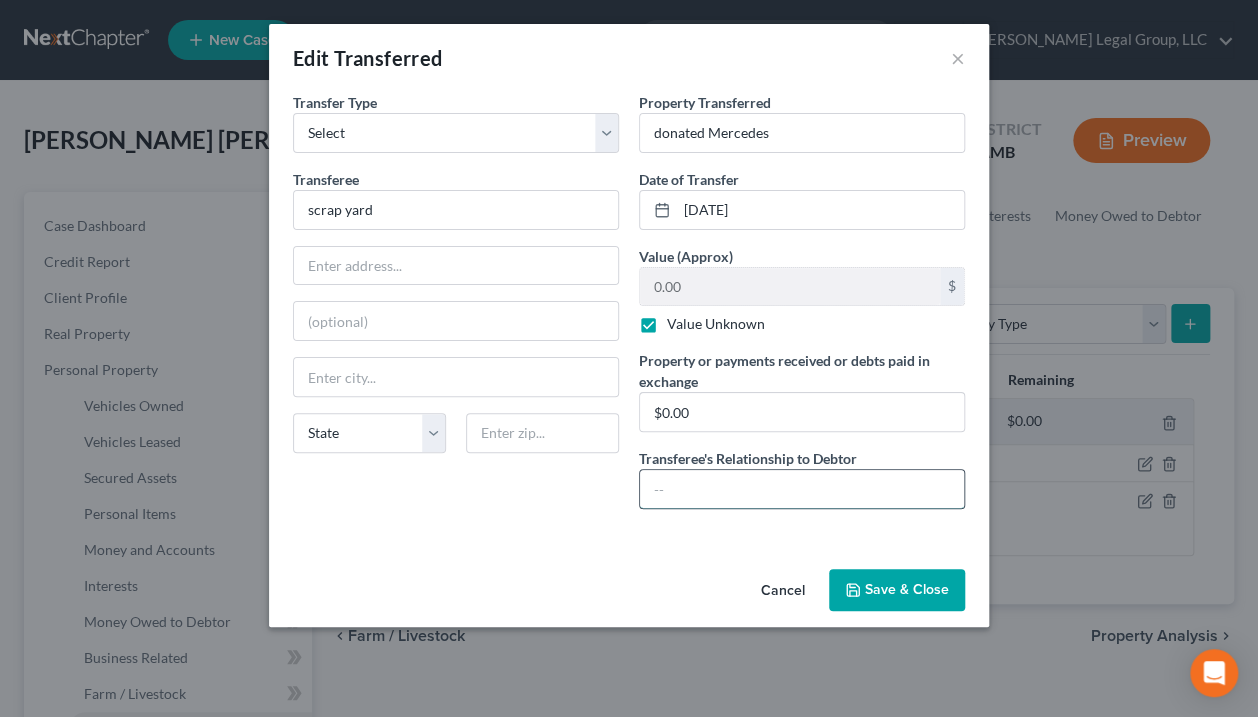 click at bounding box center [802, 489] 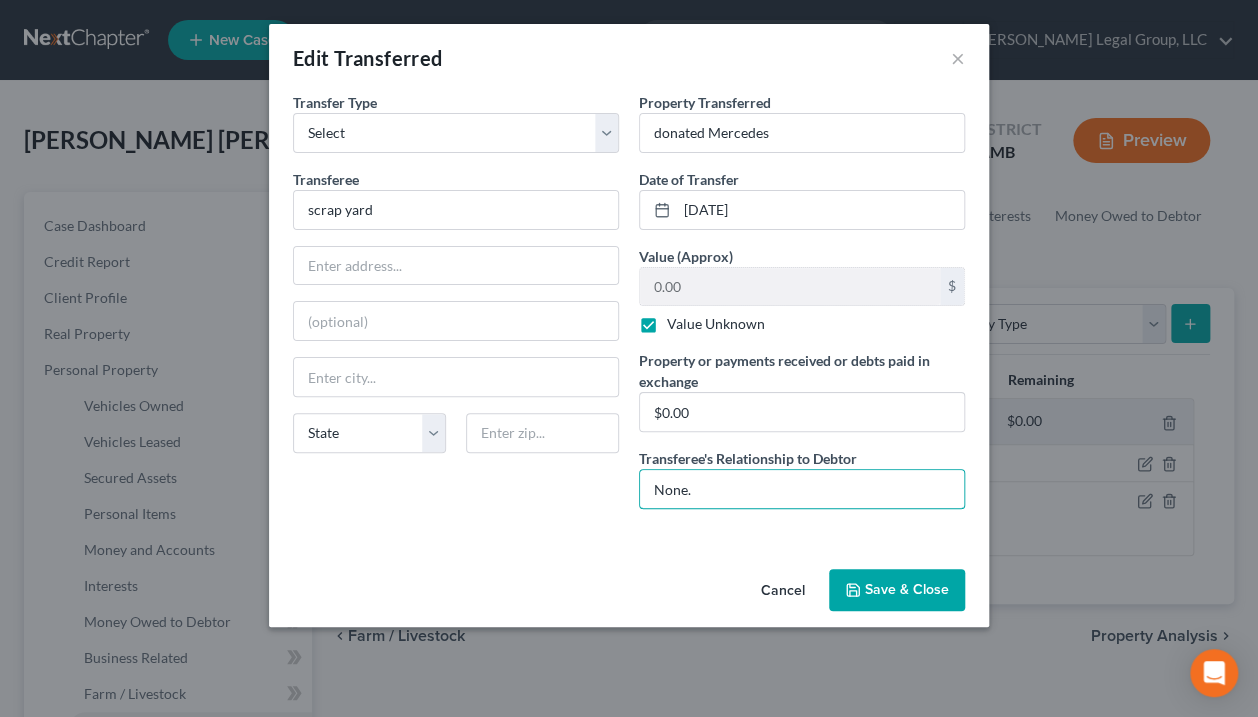 type on "None." 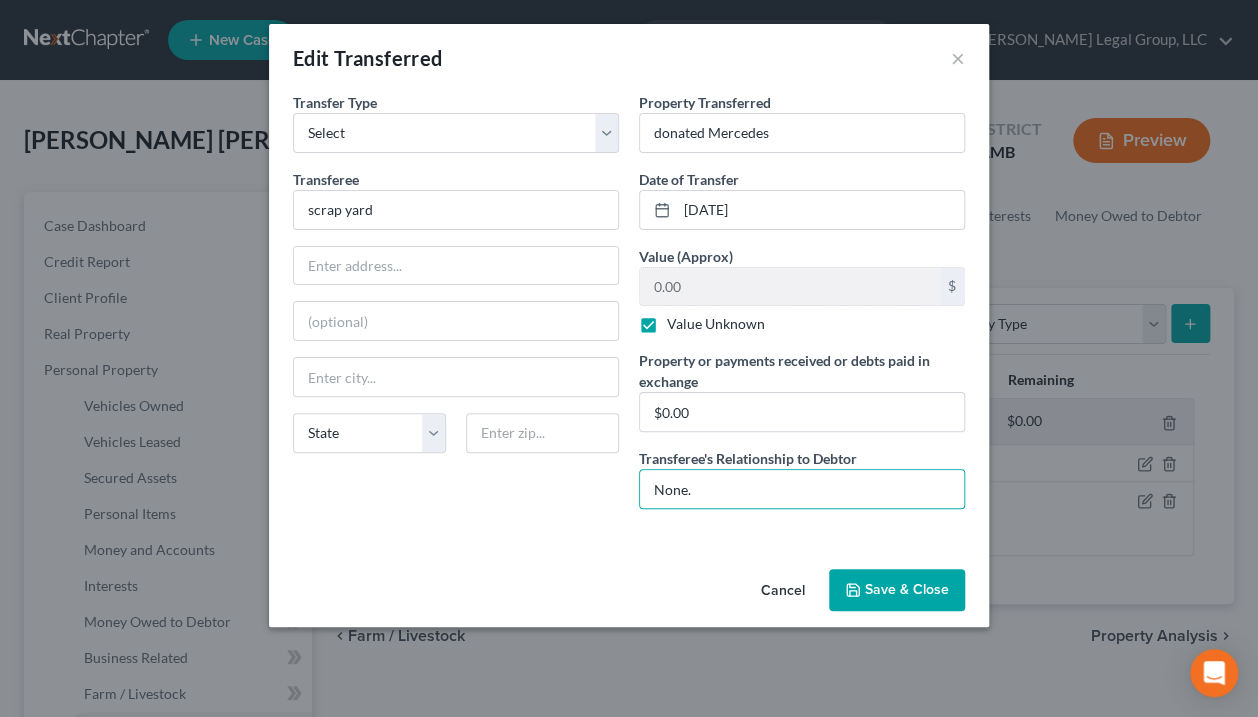 click on "Save & Close" at bounding box center (897, 590) 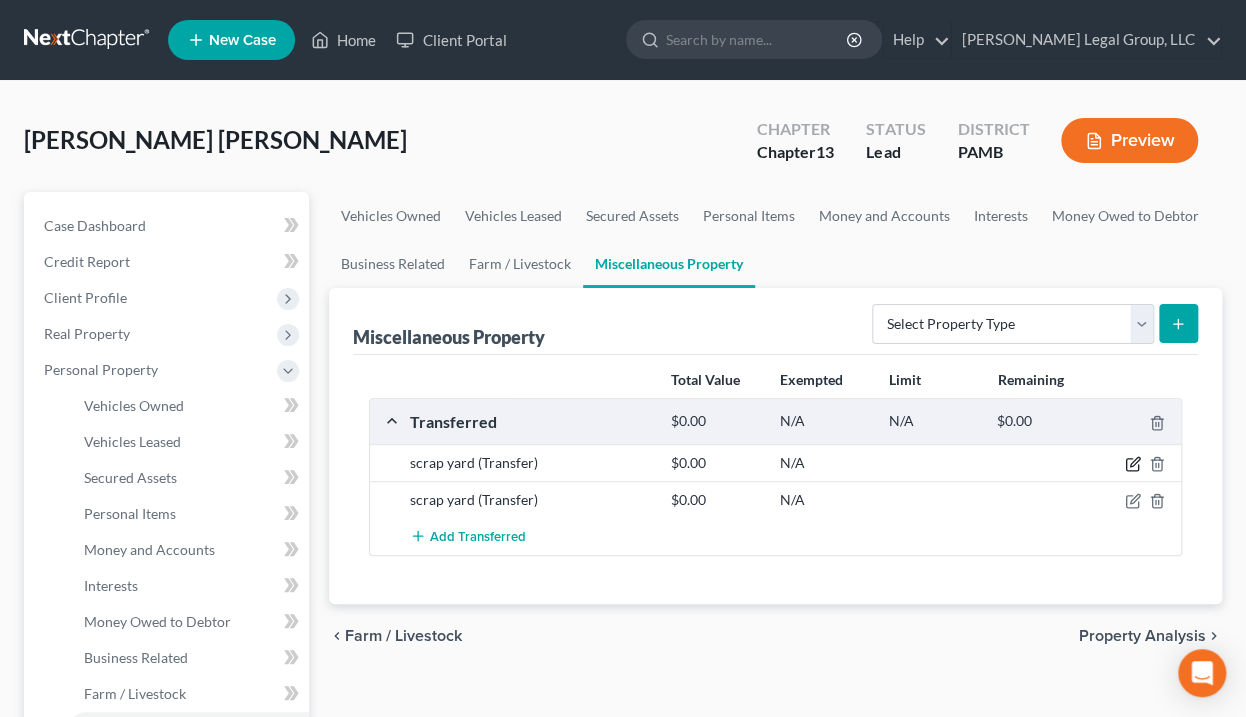 click 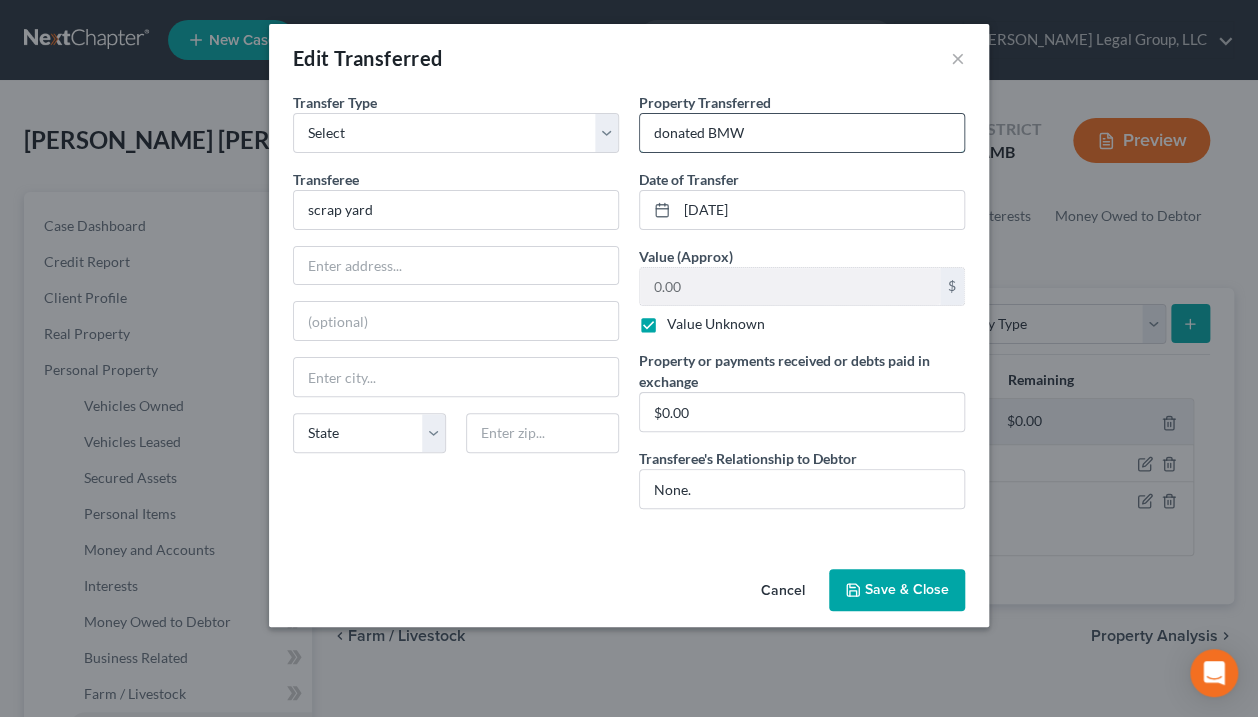 click on "donated BMW" at bounding box center (802, 133) 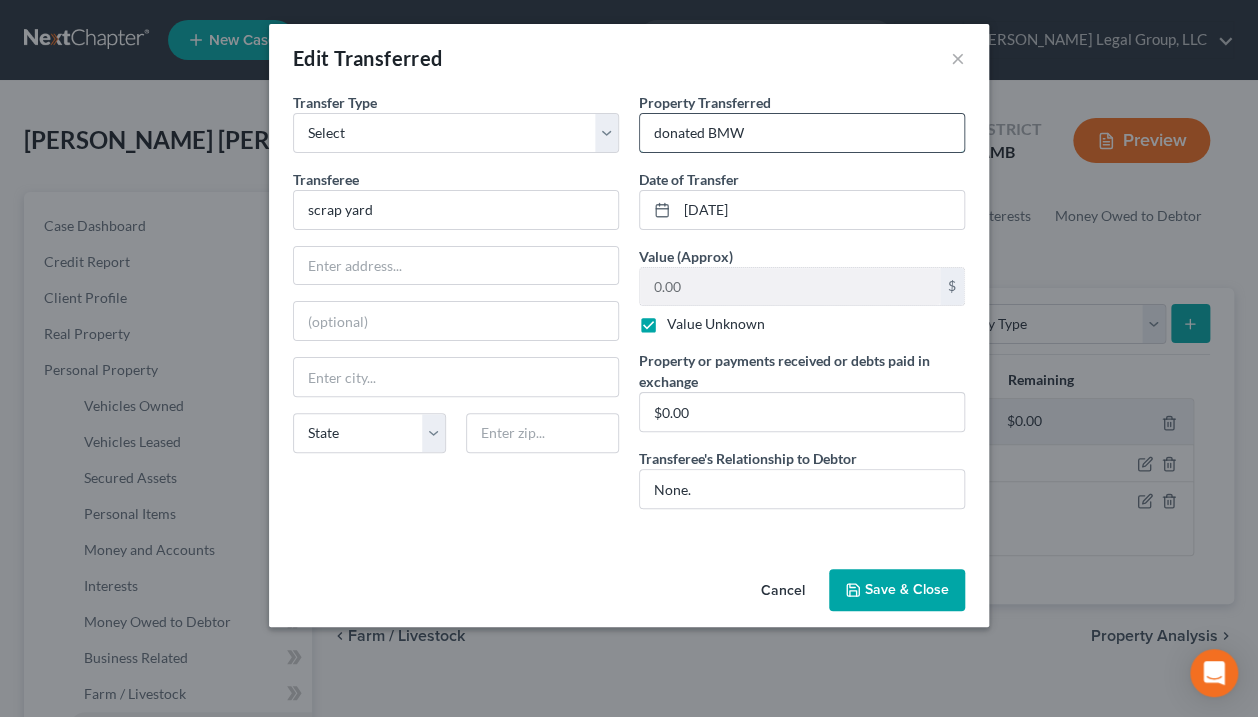 click on "donated BMW" at bounding box center (802, 133) 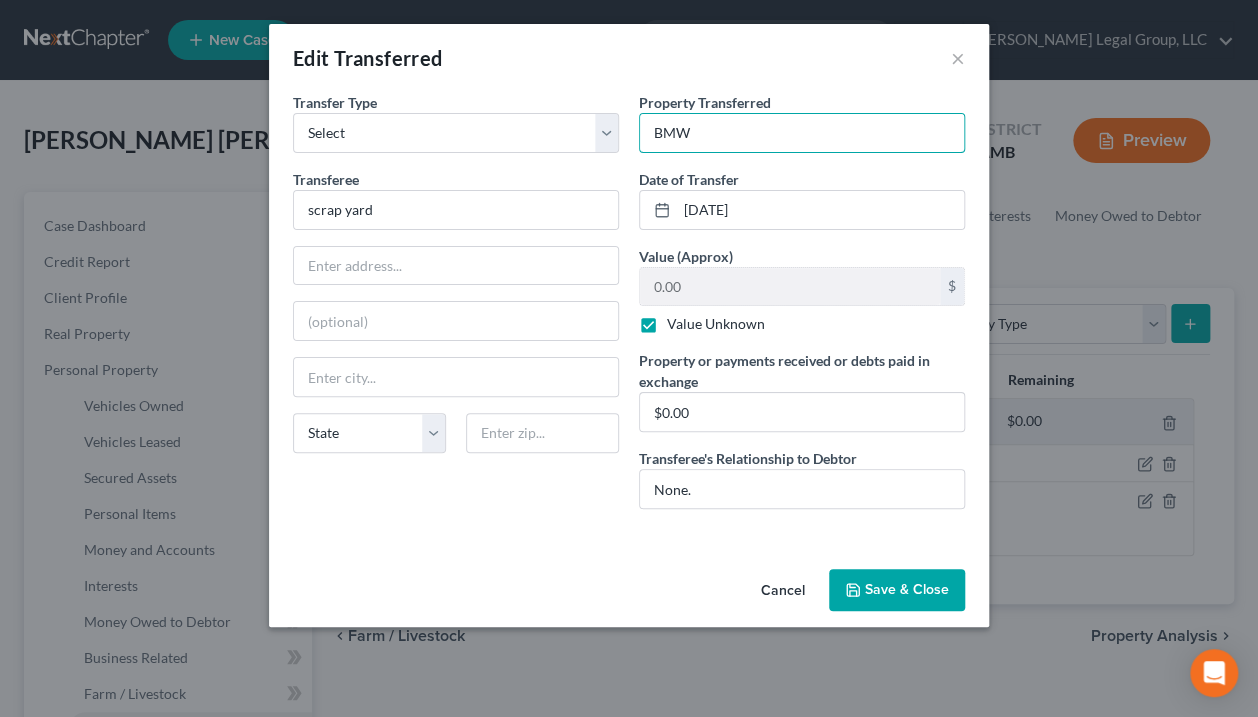 type on "BMW" 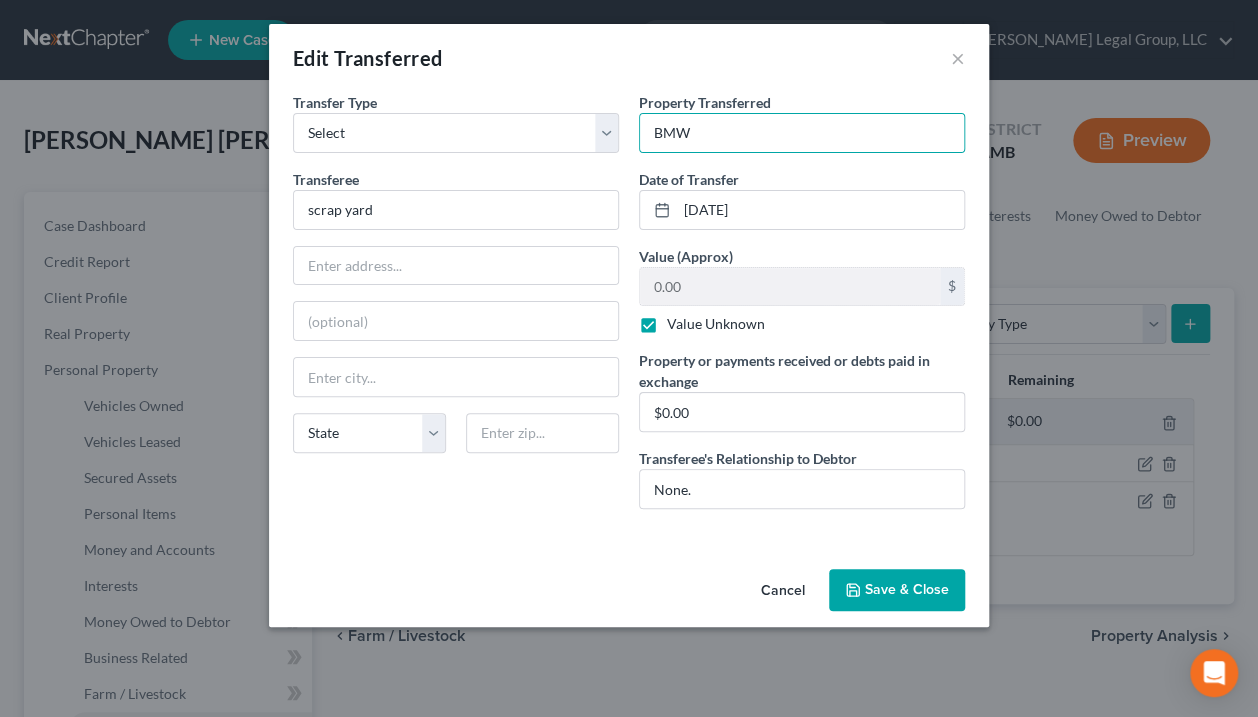 click on "Save & Close" at bounding box center (897, 590) 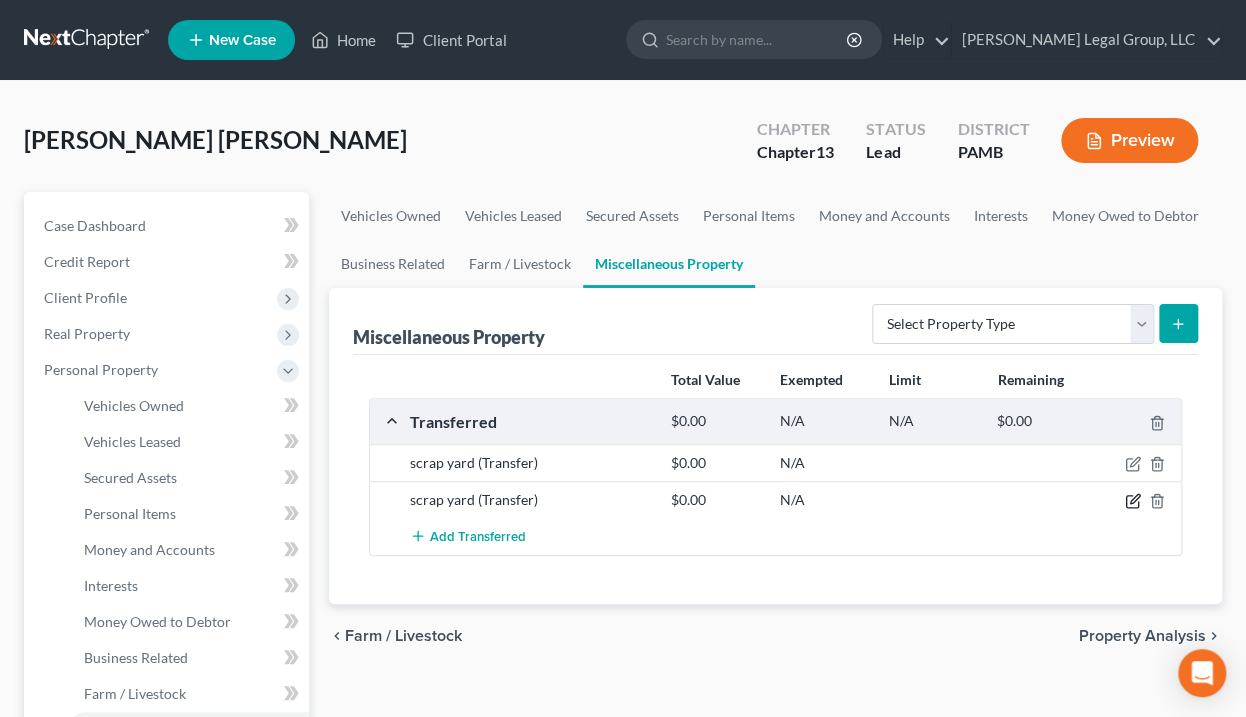 click 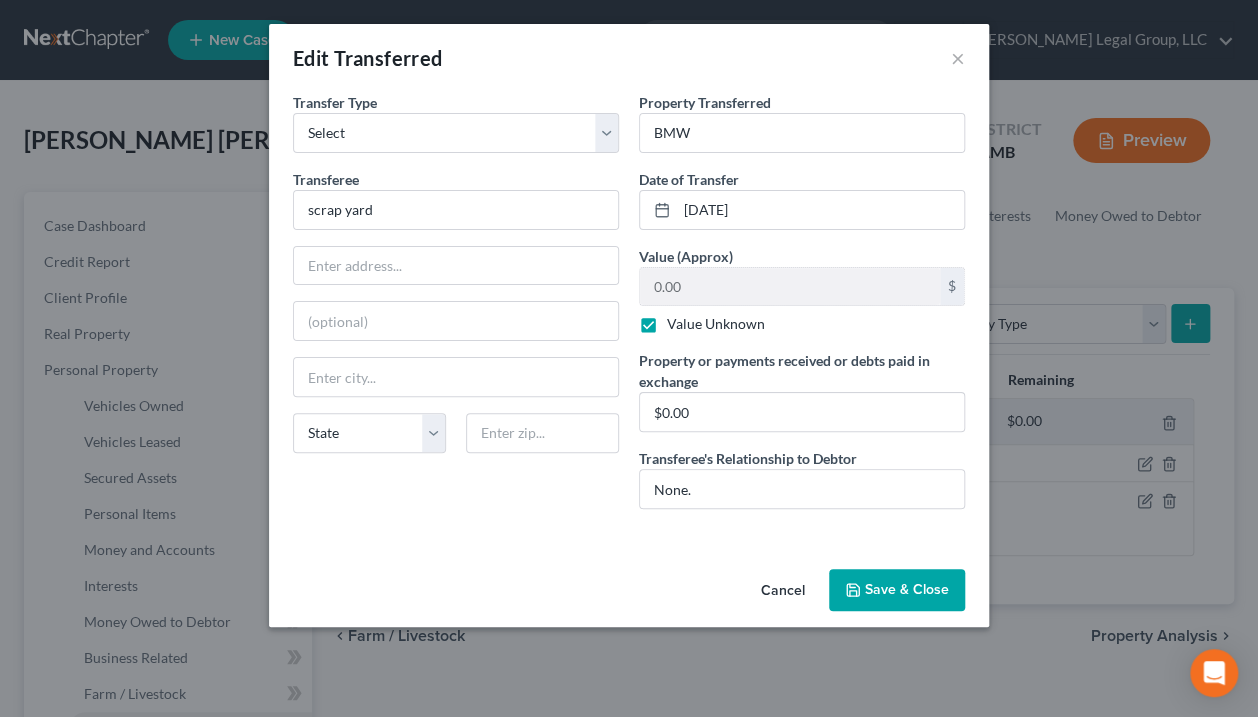 click on "Save & Close" at bounding box center (897, 590) 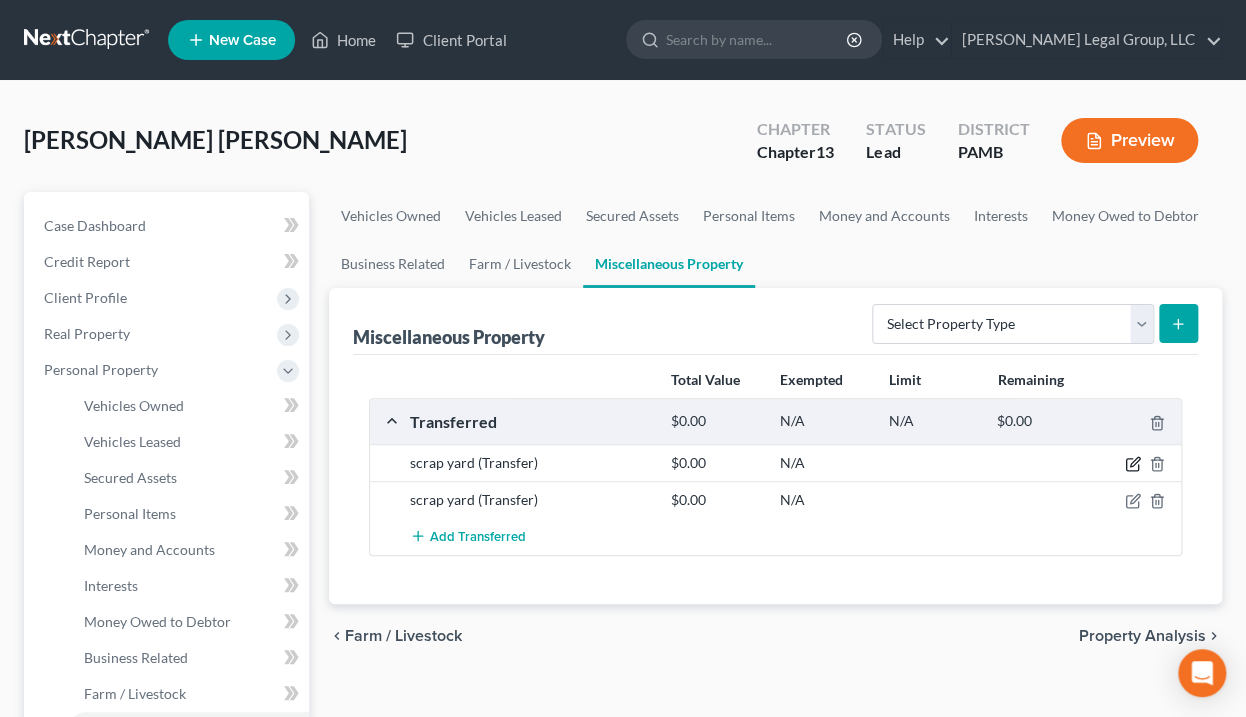 click 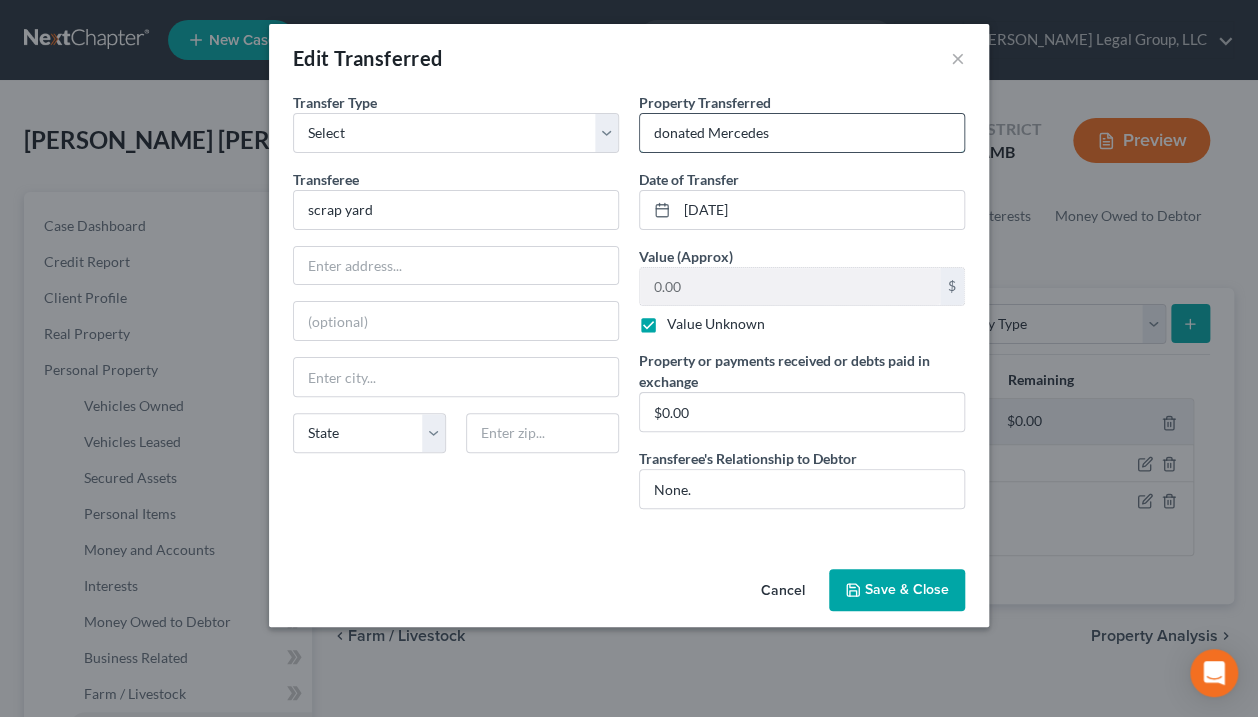 click on "donated Mercedes" at bounding box center (802, 133) 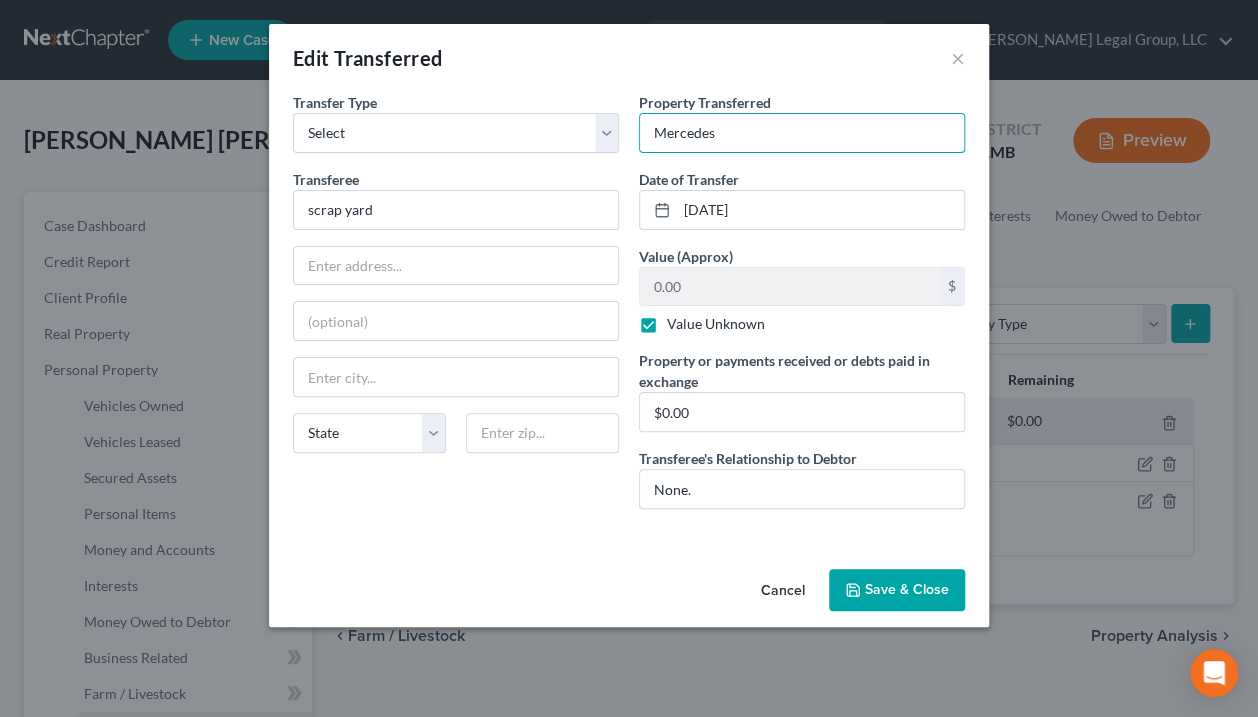 type on "Mercedes" 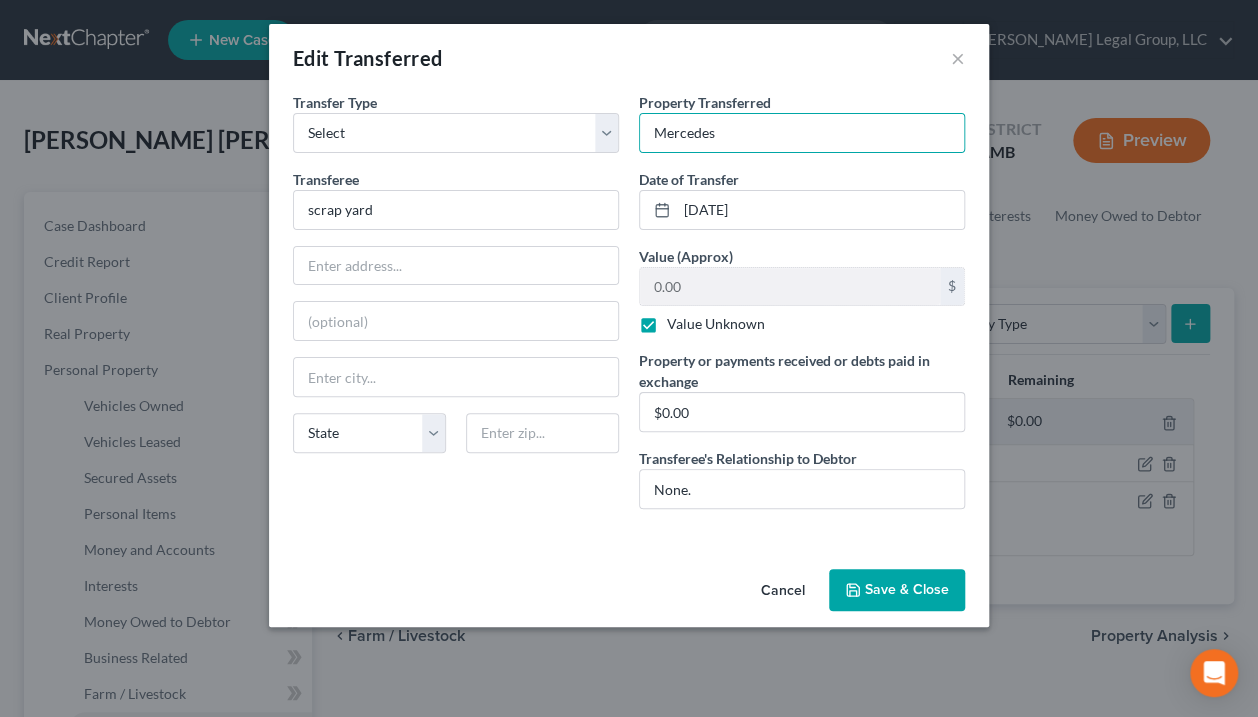click on "Save & Close" at bounding box center (897, 590) 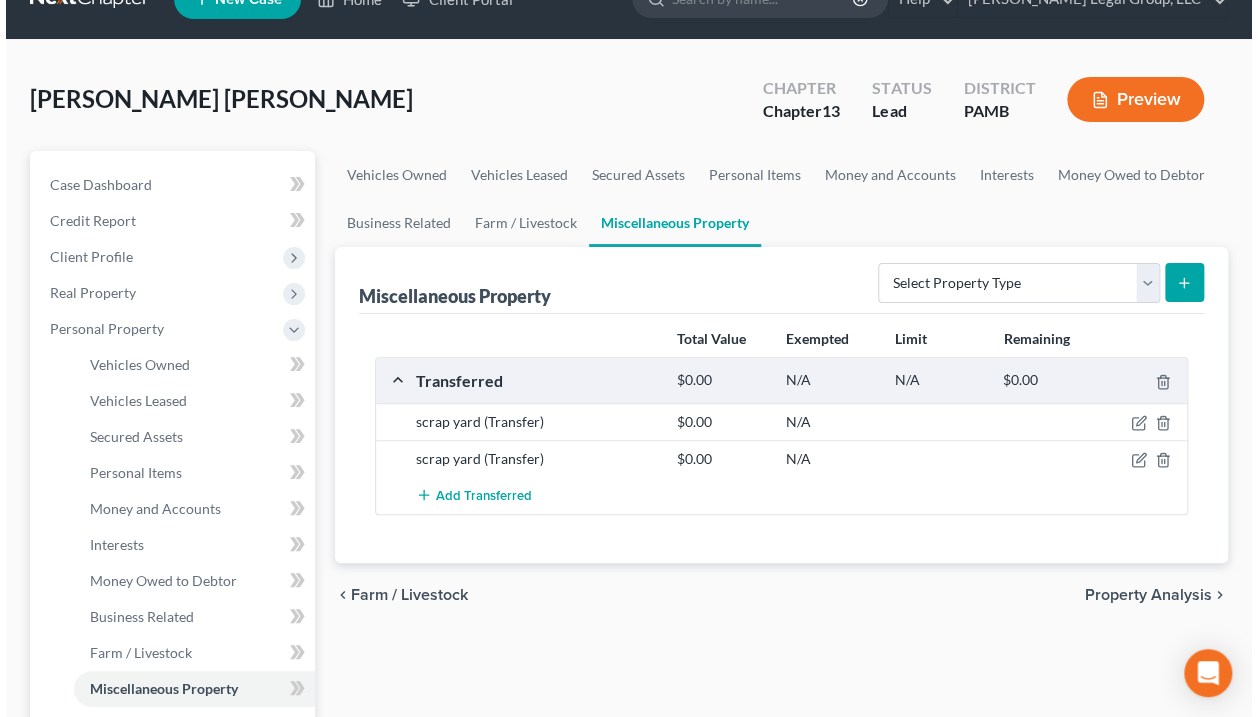 scroll, scrollTop: 80, scrollLeft: 0, axis: vertical 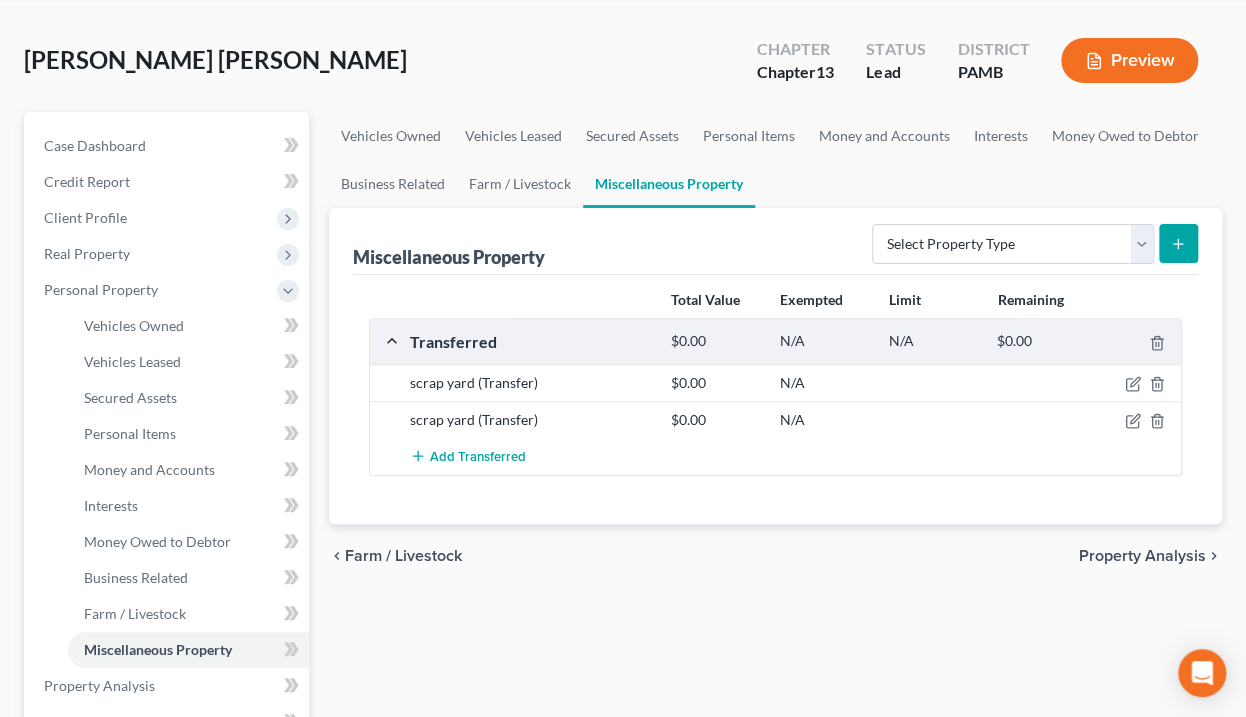 click on "Preview" at bounding box center (1129, 60) 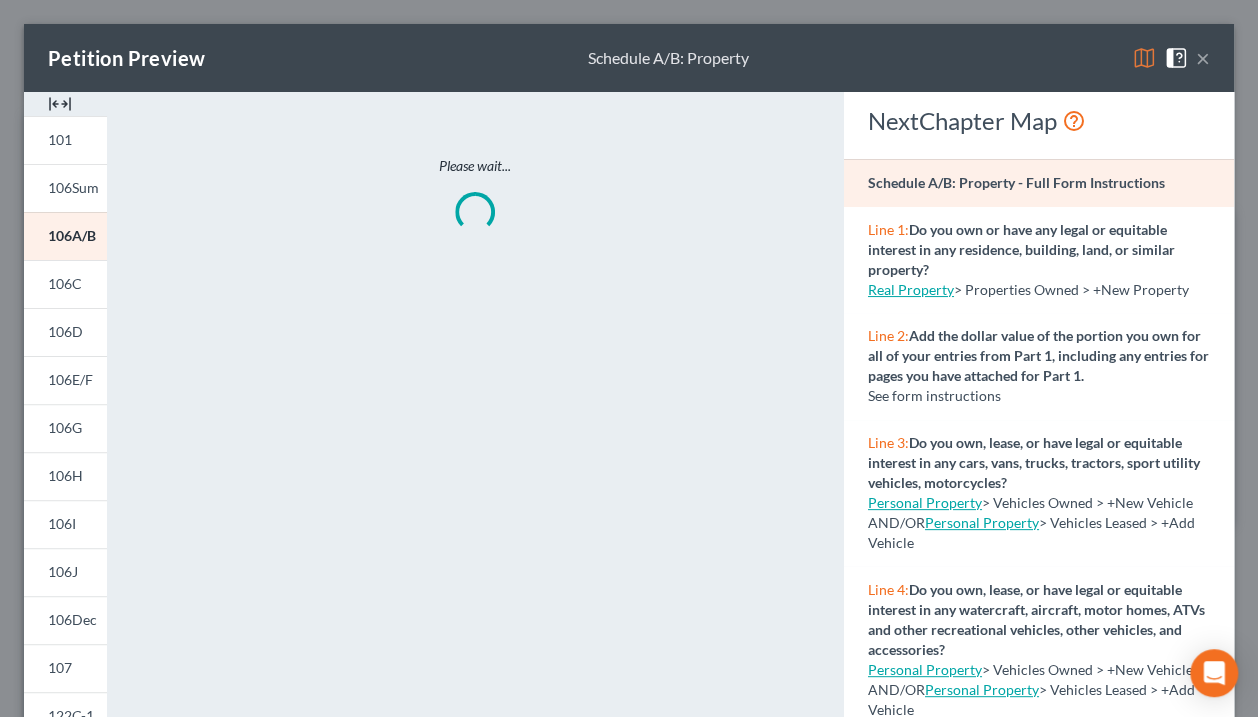 click at bounding box center [1144, 58] 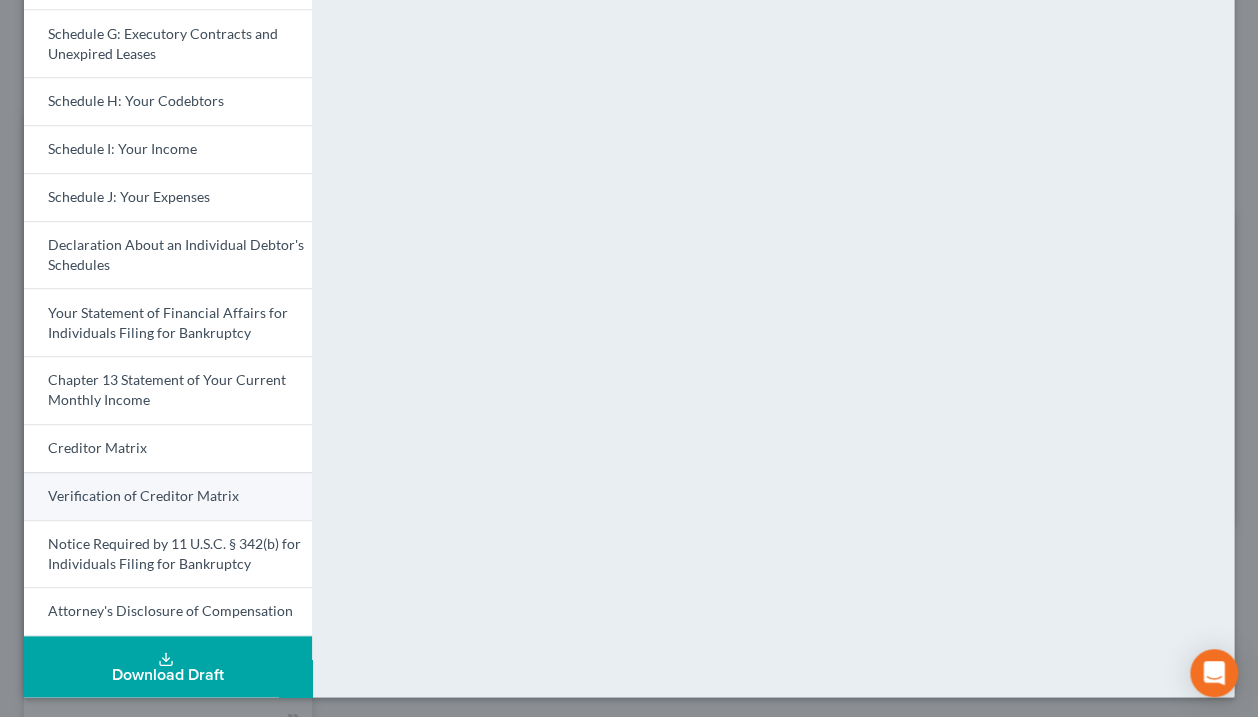 scroll, scrollTop: 474, scrollLeft: 0, axis: vertical 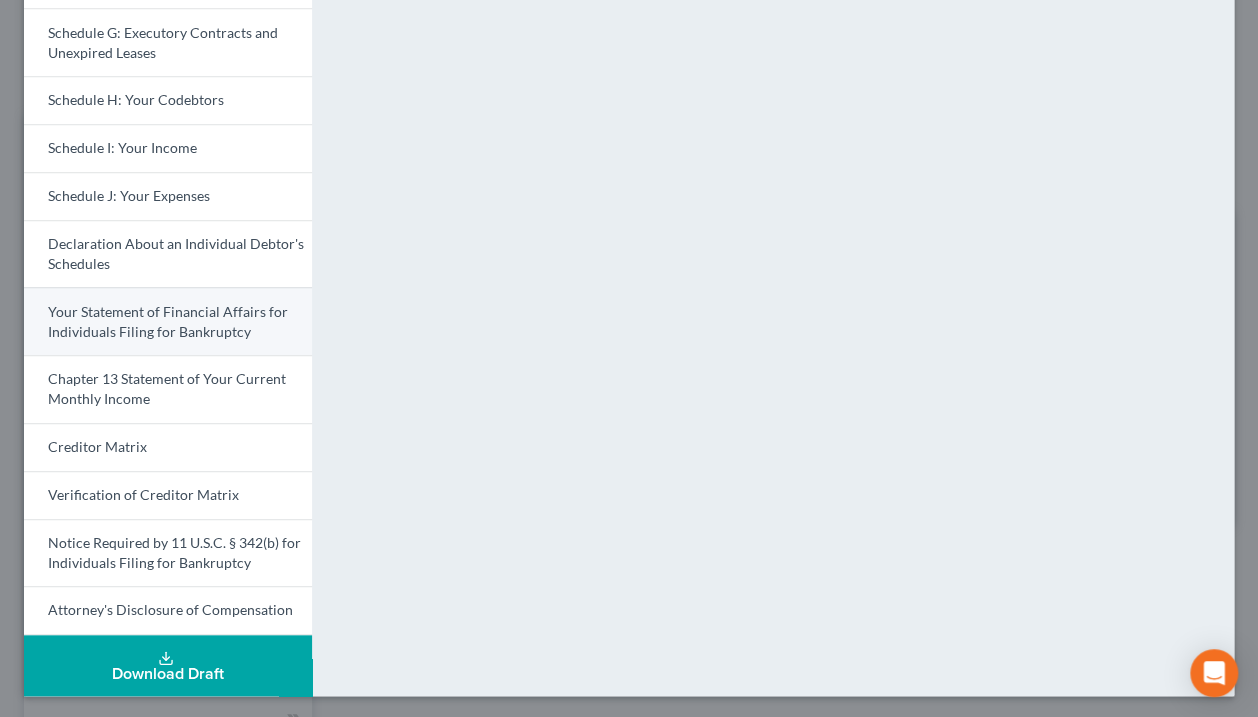 click on "Your Statement of Financial Affairs for Individuals Filing for Bankruptcy" at bounding box center [168, 321] 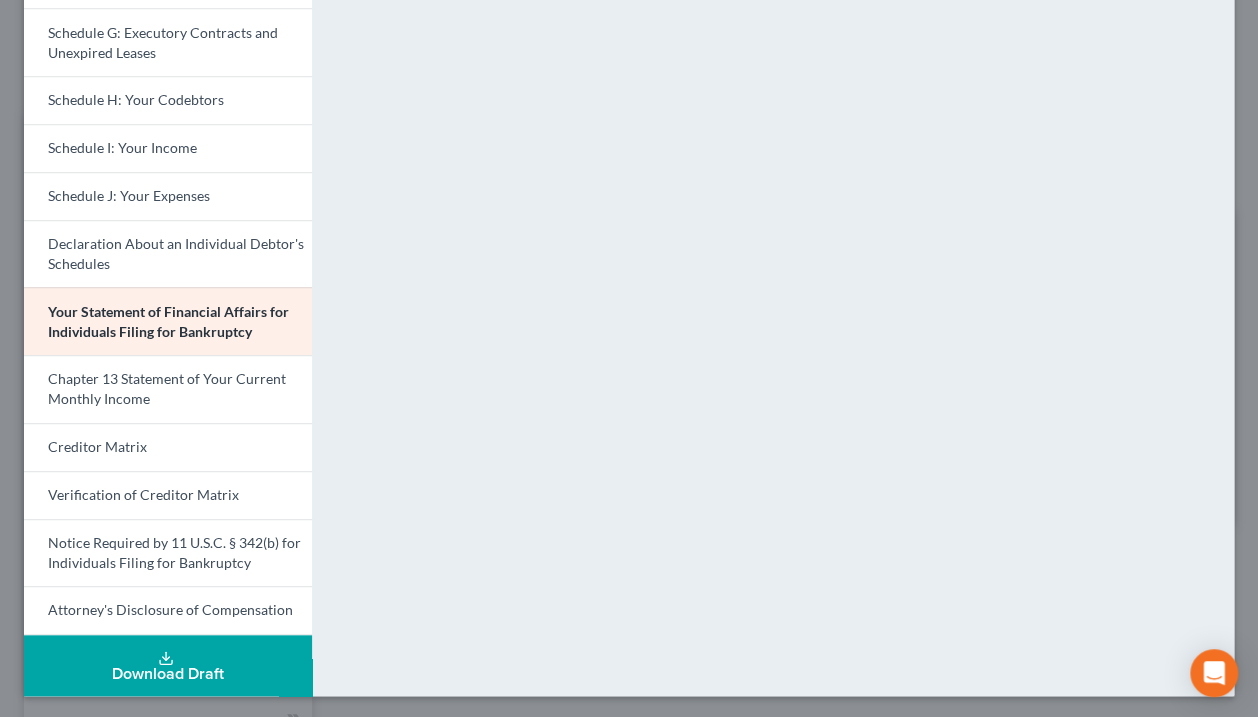 scroll, scrollTop: 152, scrollLeft: 0, axis: vertical 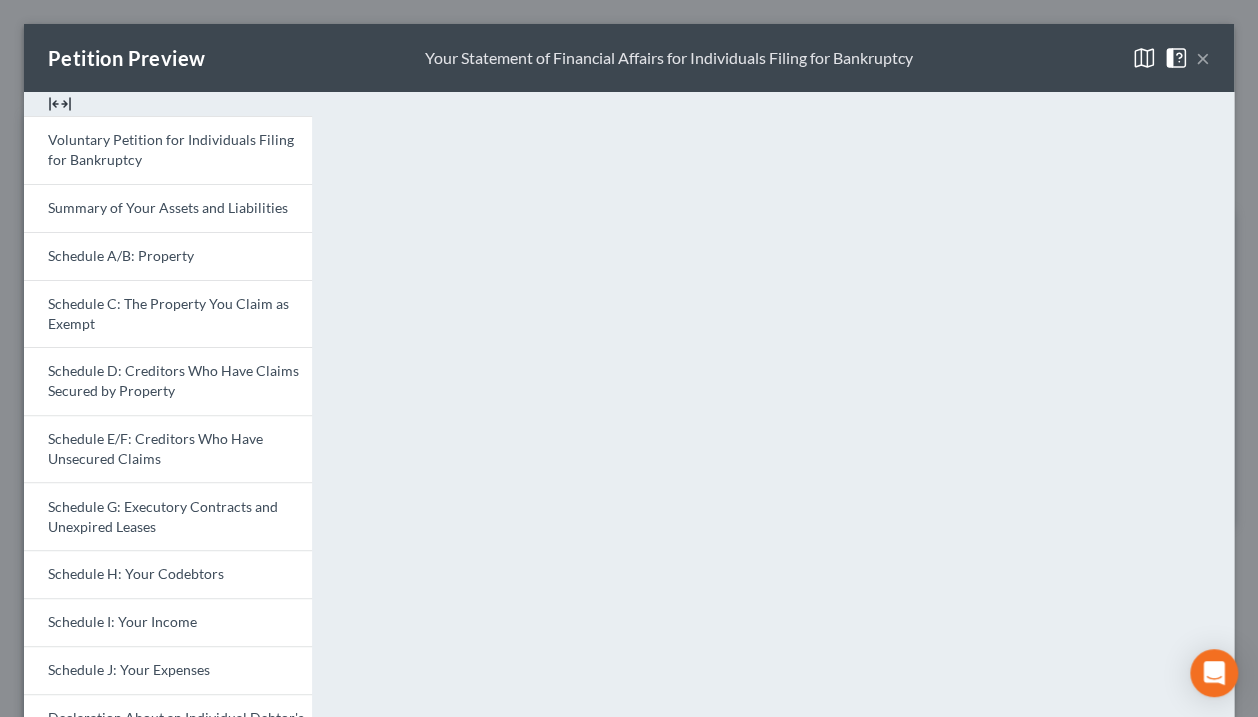 click on "×" at bounding box center (1203, 58) 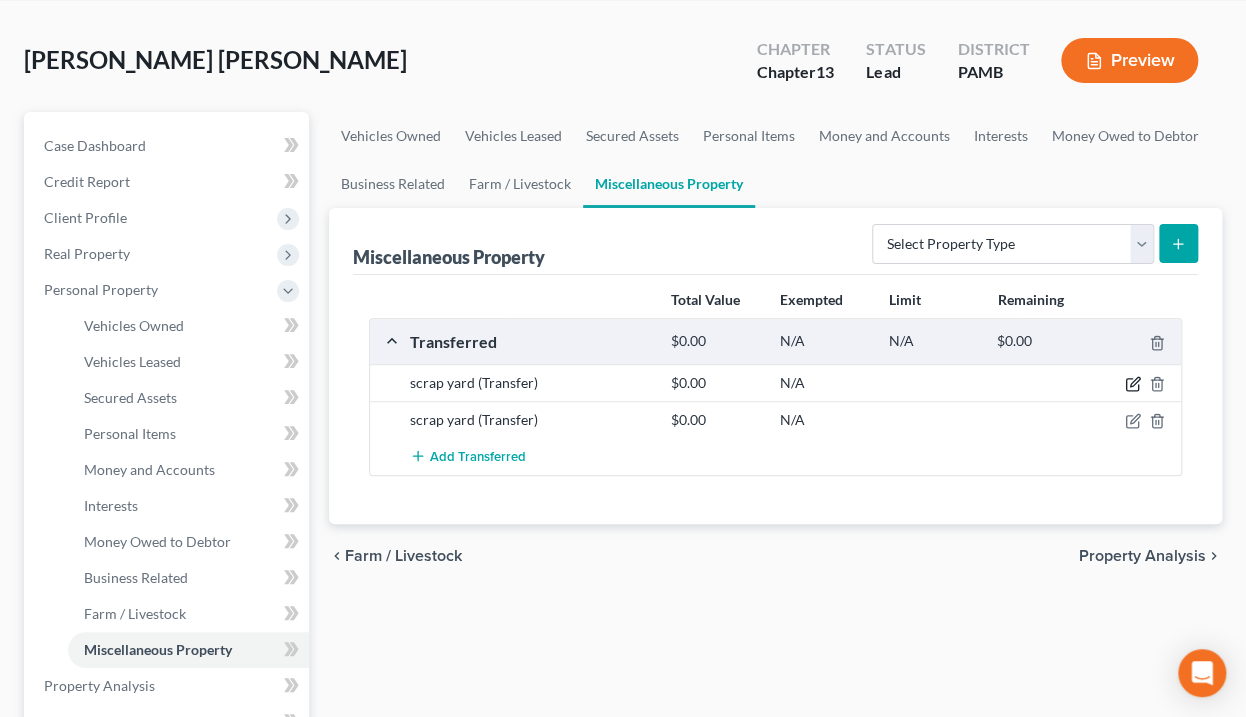 click 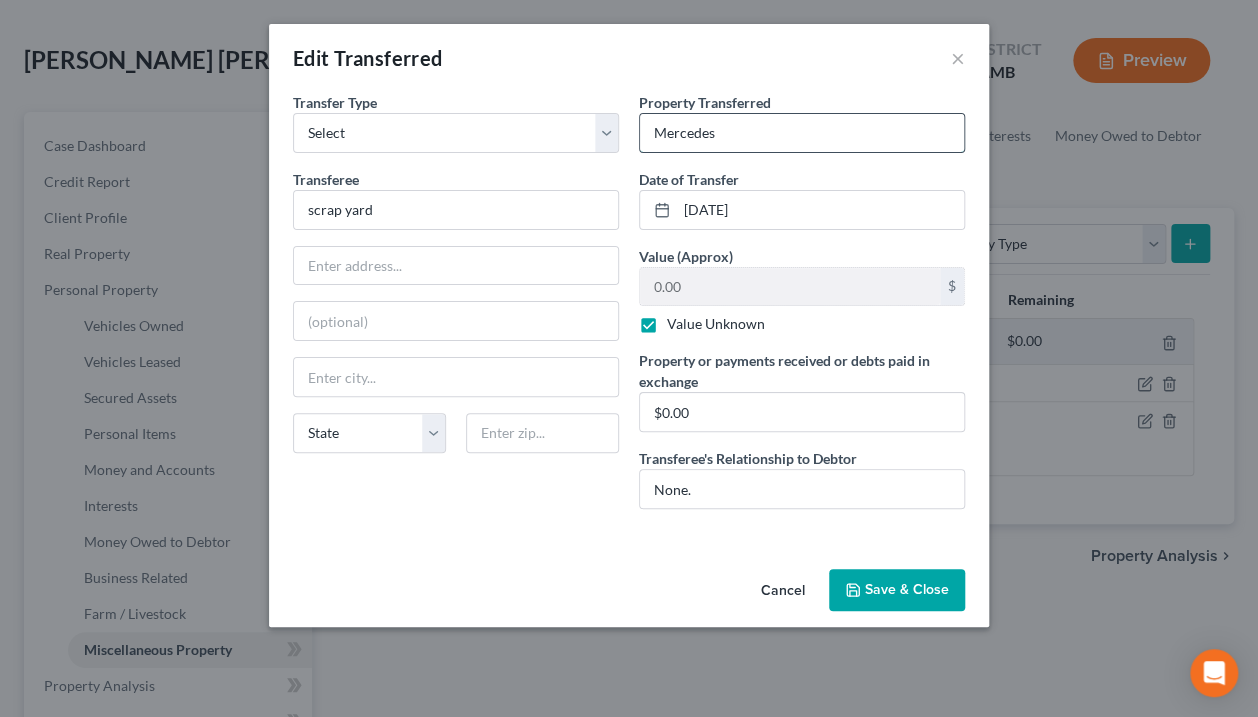 click on "Mercedes" at bounding box center (802, 133) 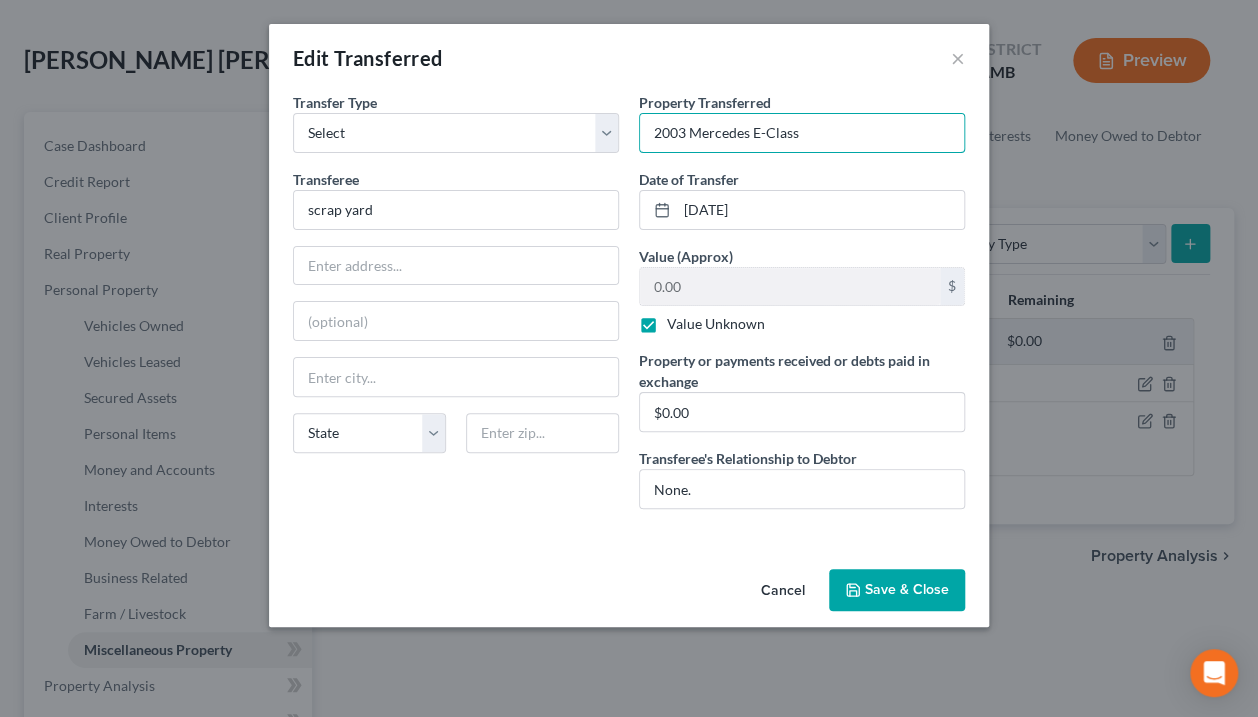 type on "2003 Mercedes E-Class" 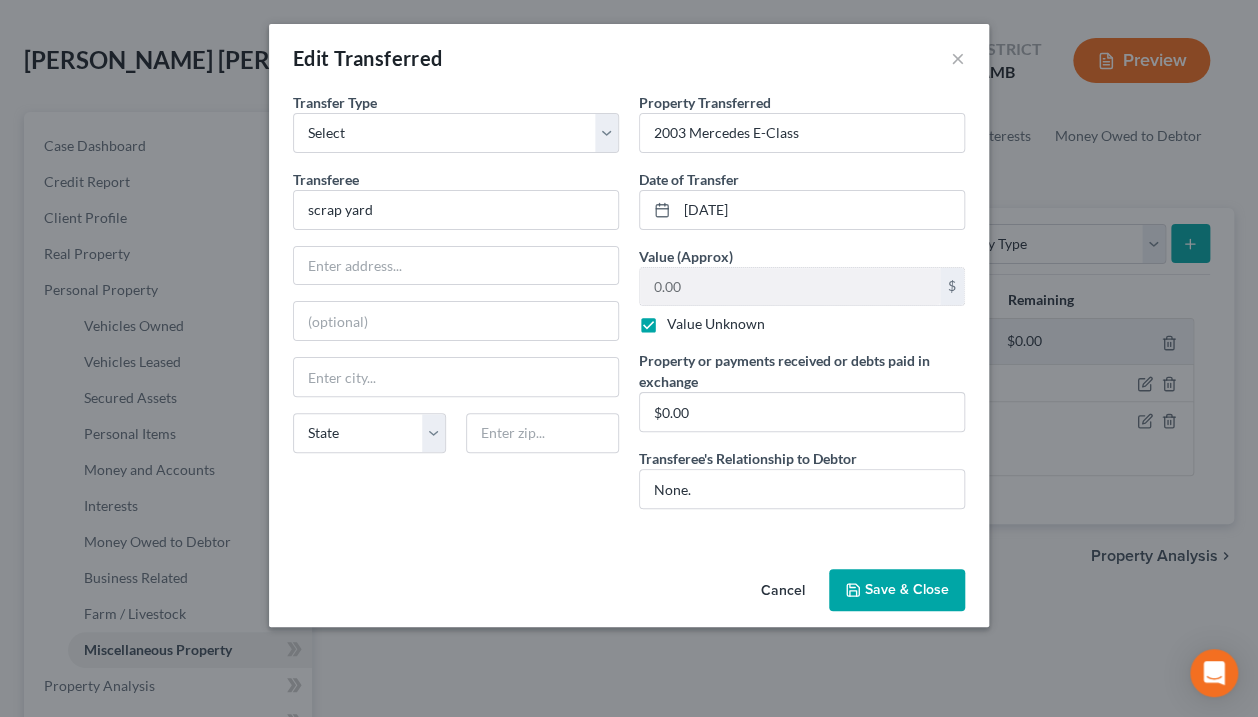 click on "Save & Close" at bounding box center [897, 590] 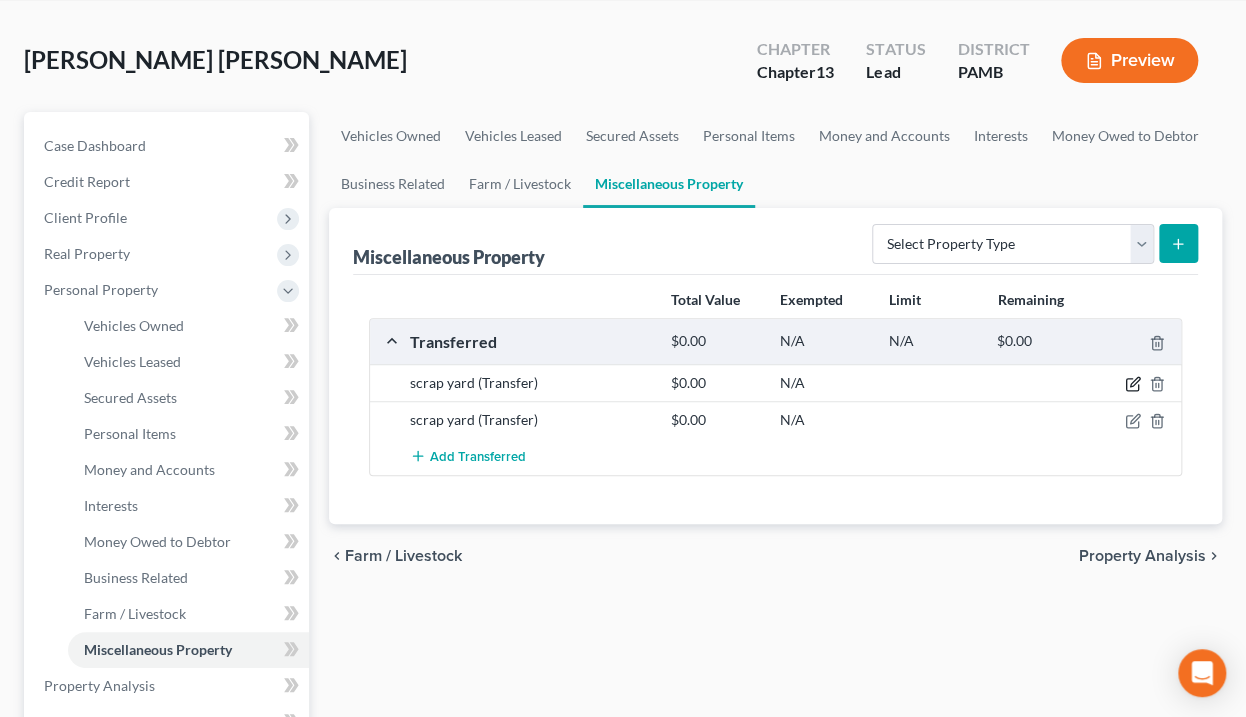 click 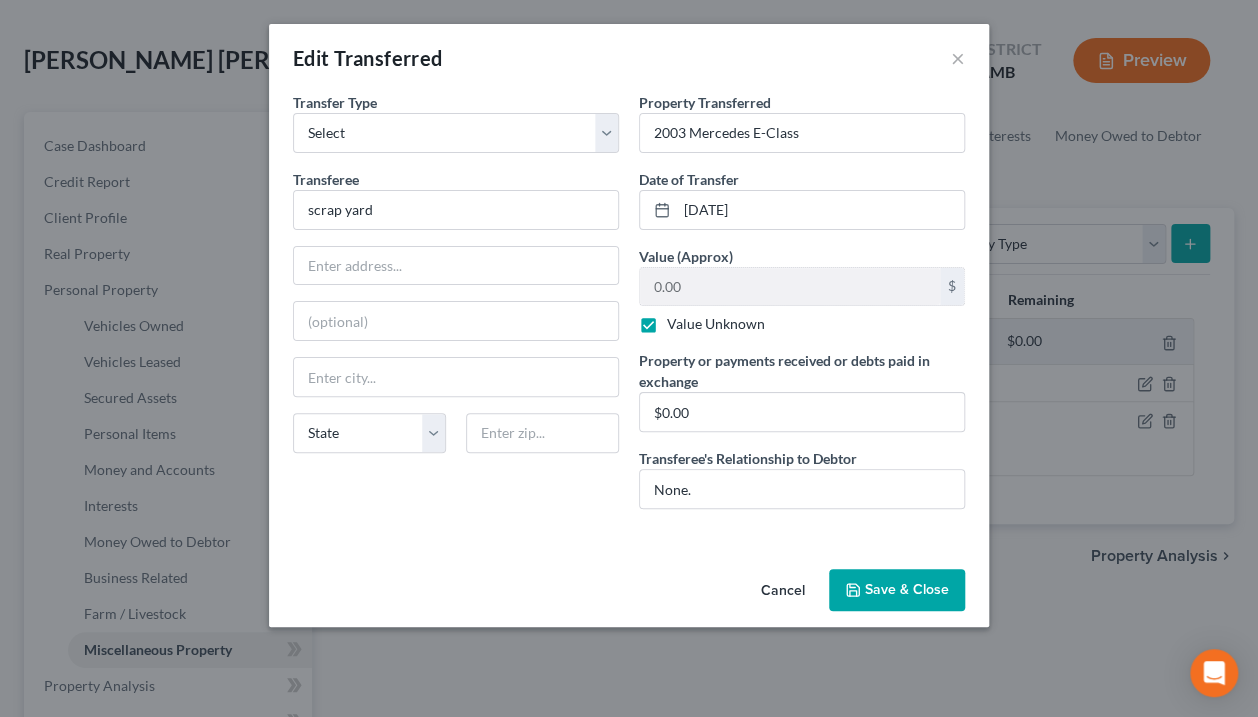 click on "Save & Close" at bounding box center [897, 590] 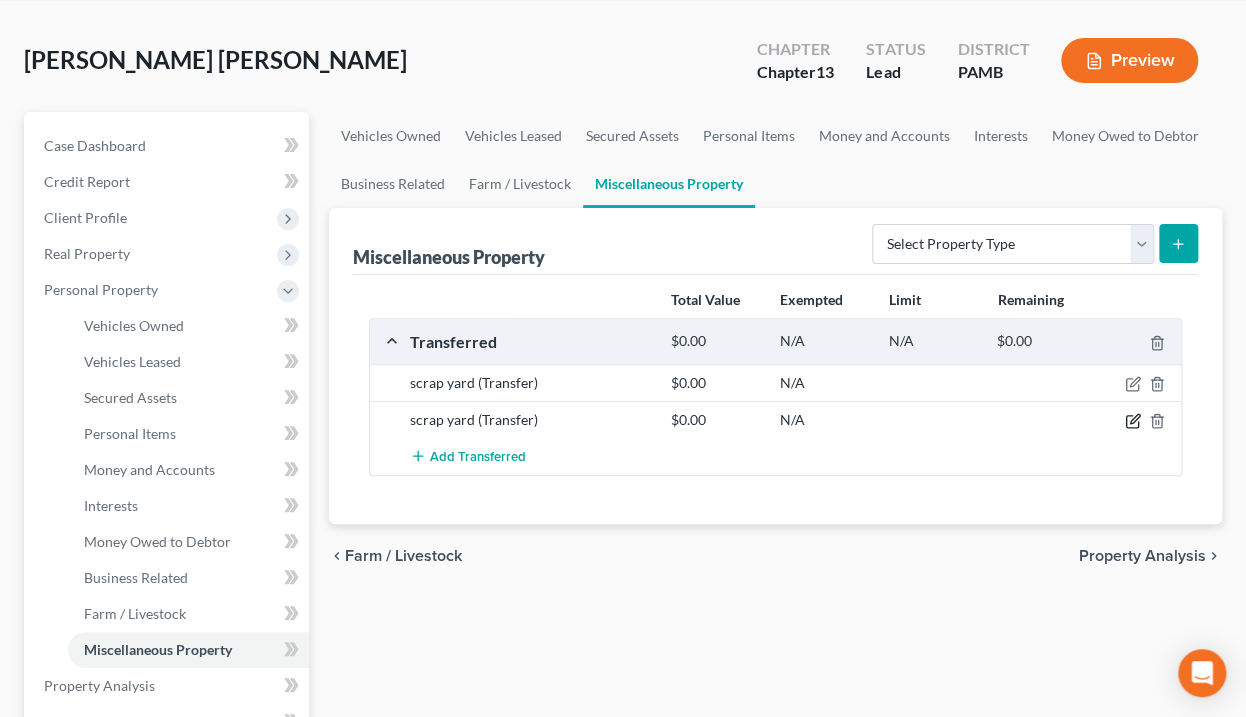 click 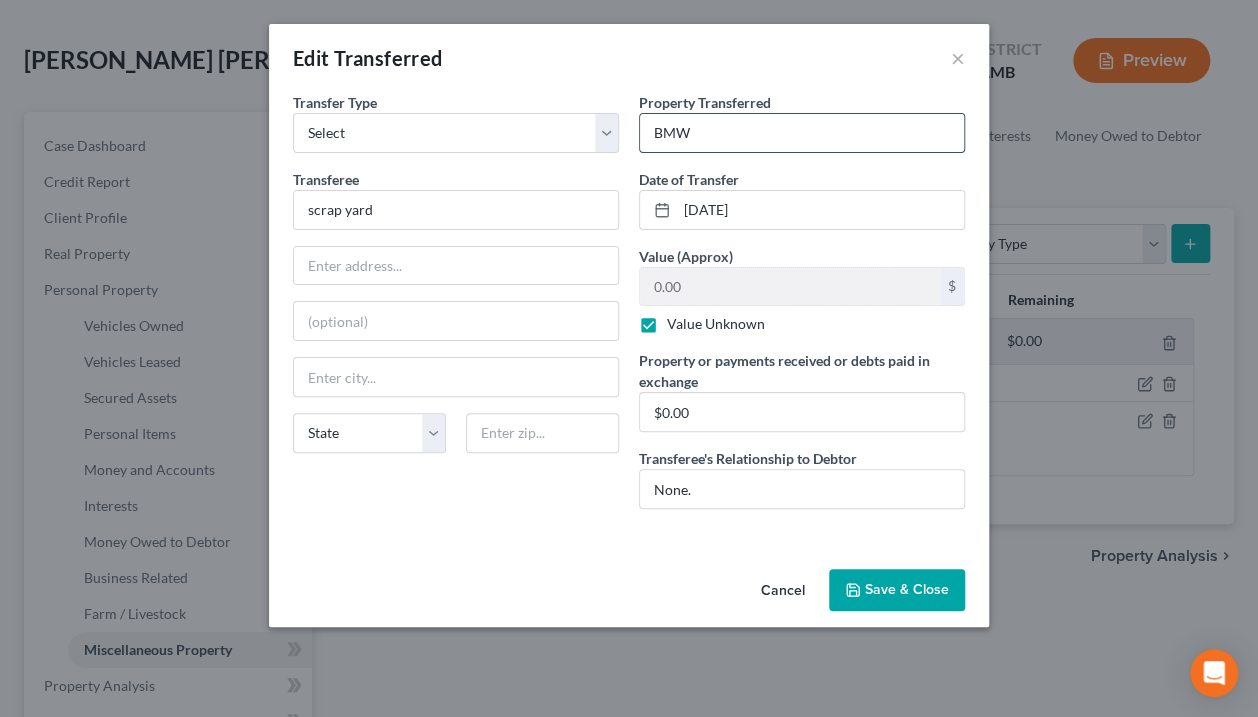click on "BMW" at bounding box center [802, 133] 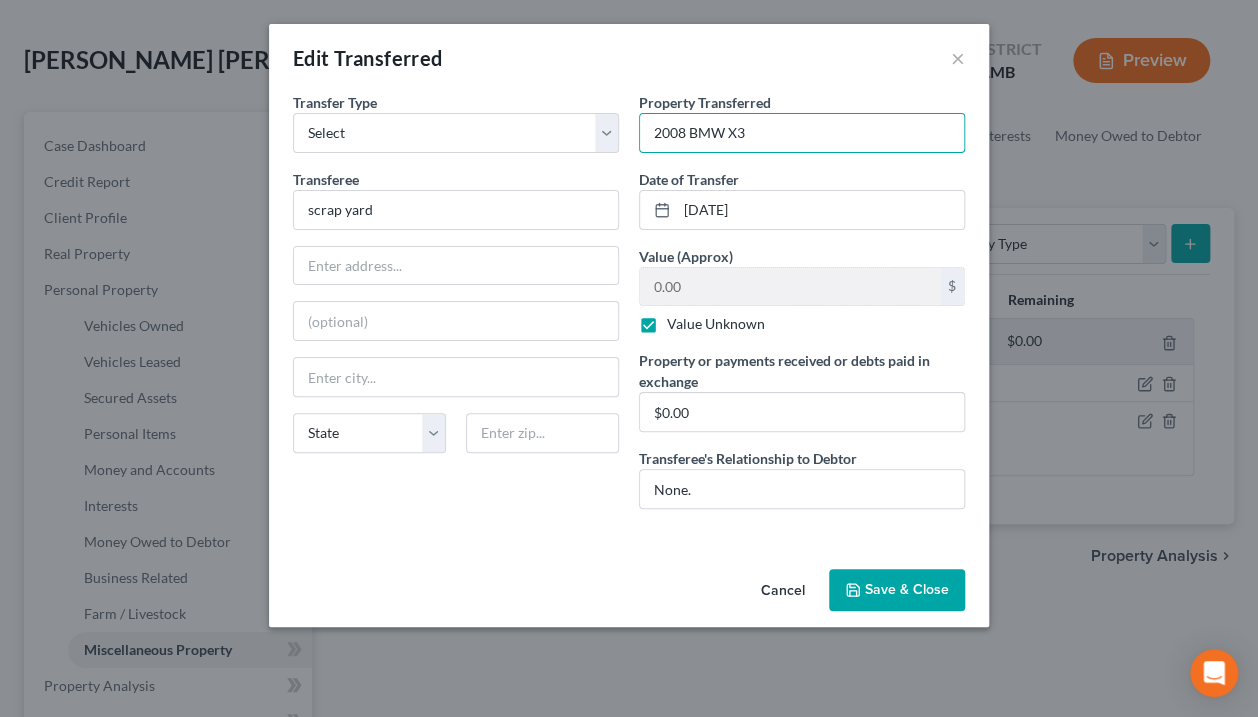 type on "2008 BMW X3" 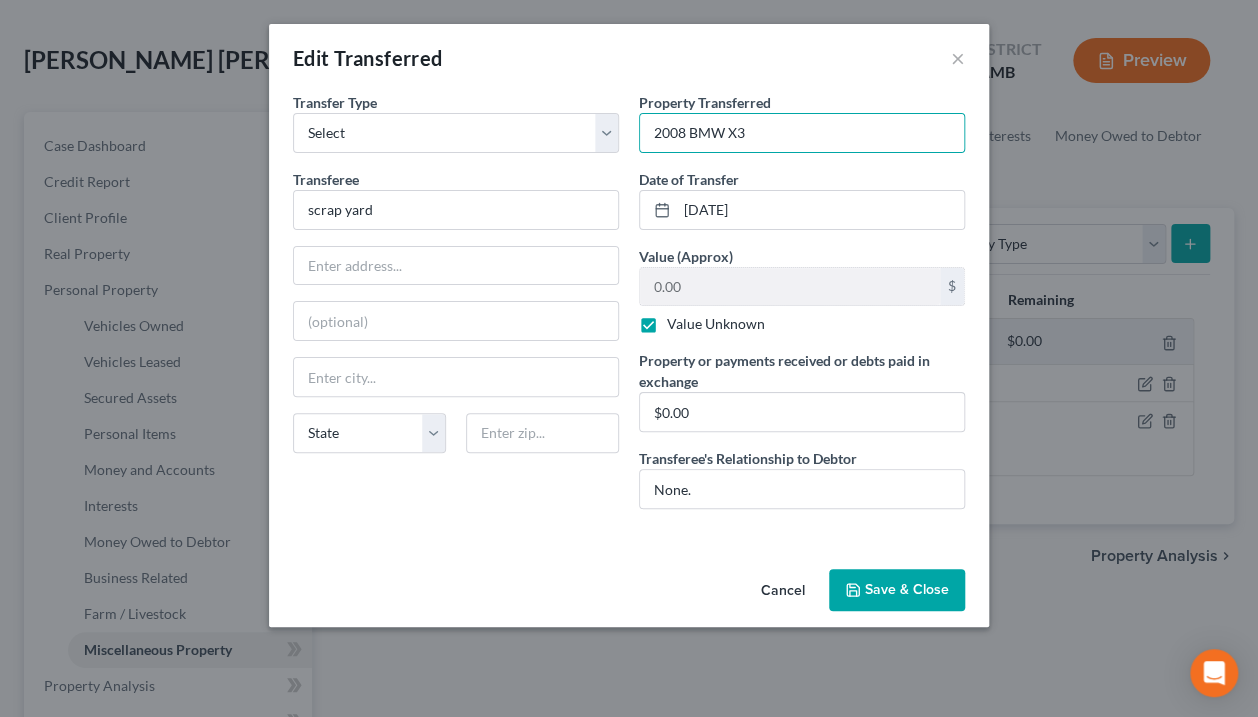 click on "Save & Close" at bounding box center [897, 590] 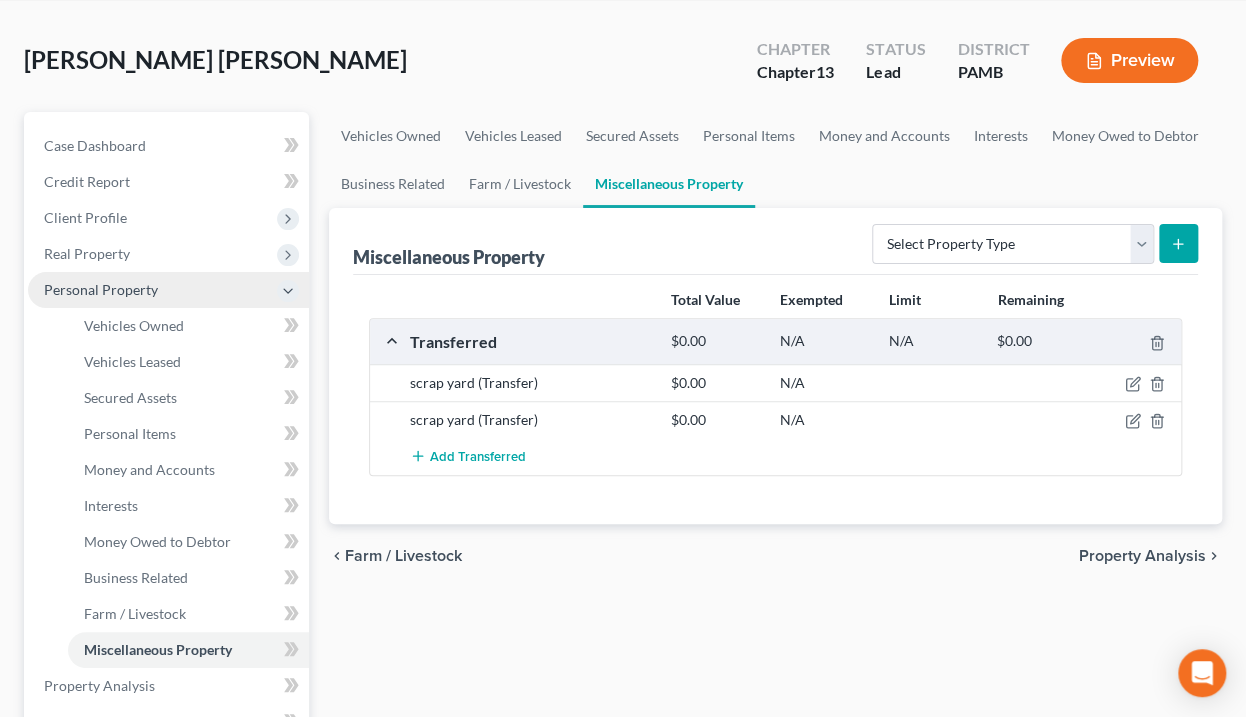 click 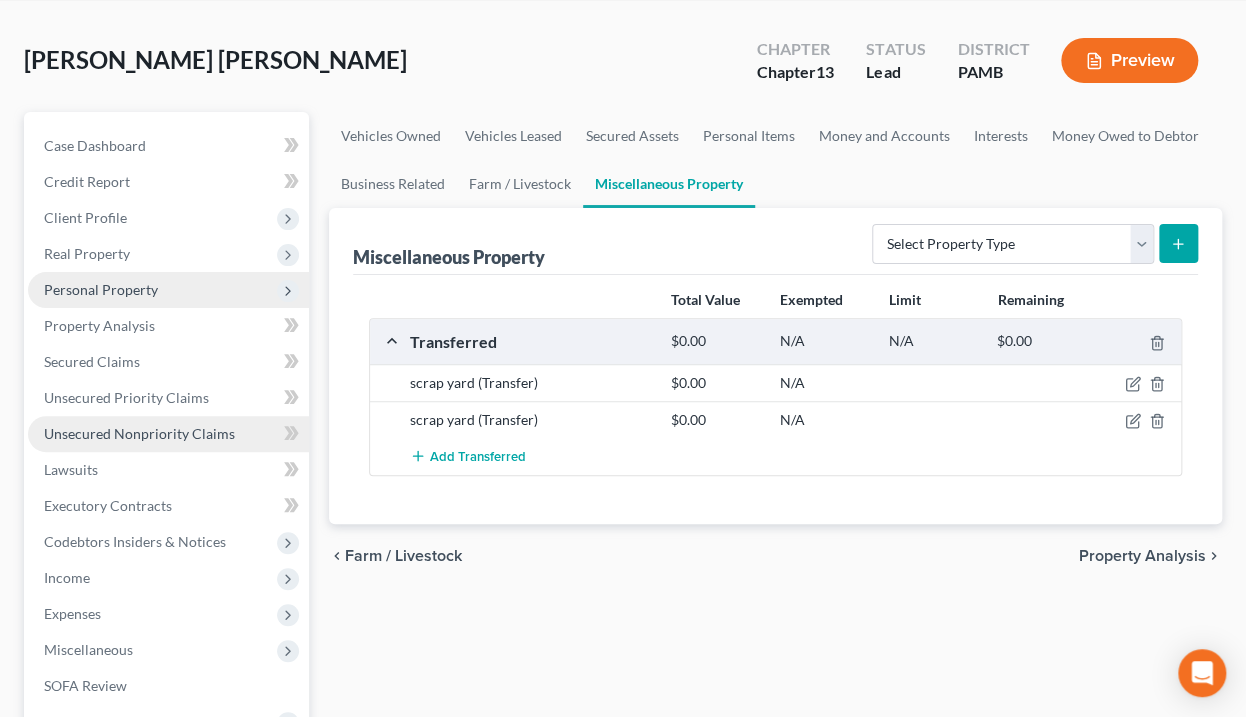 click on "Unsecured Nonpriority Claims" at bounding box center [139, 433] 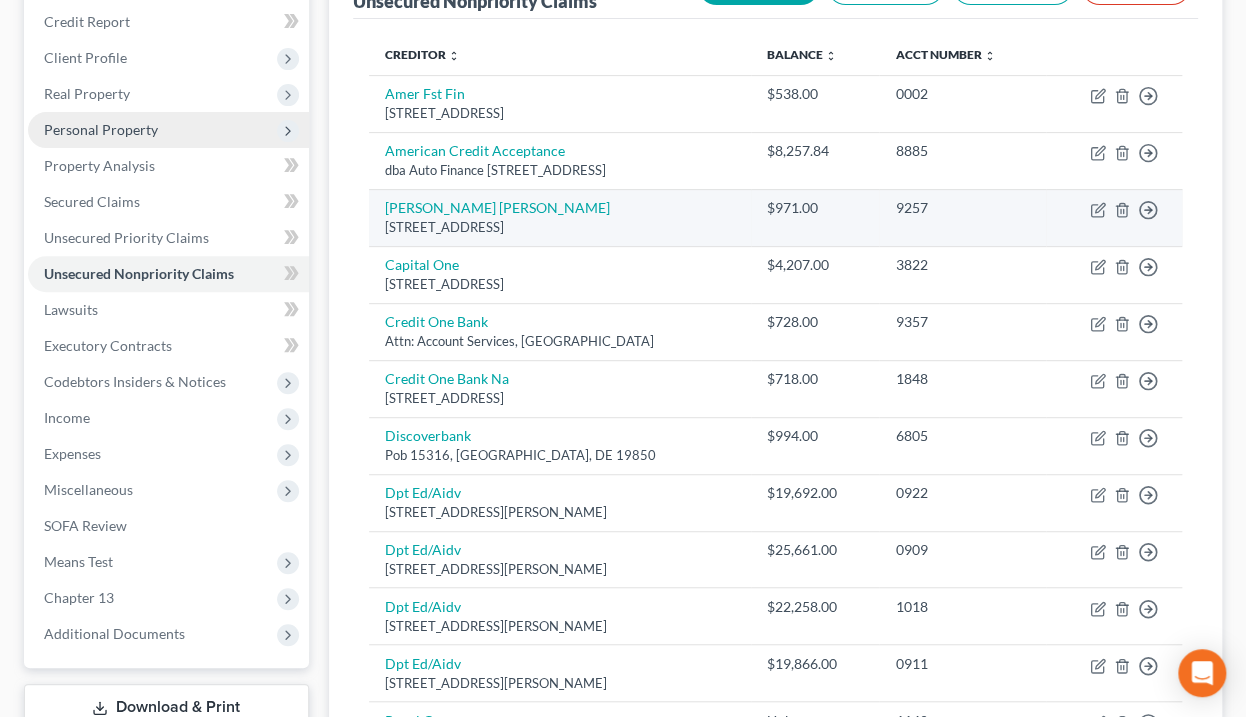 scroll, scrollTop: 320, scrollLeft: 0, axis: vertical 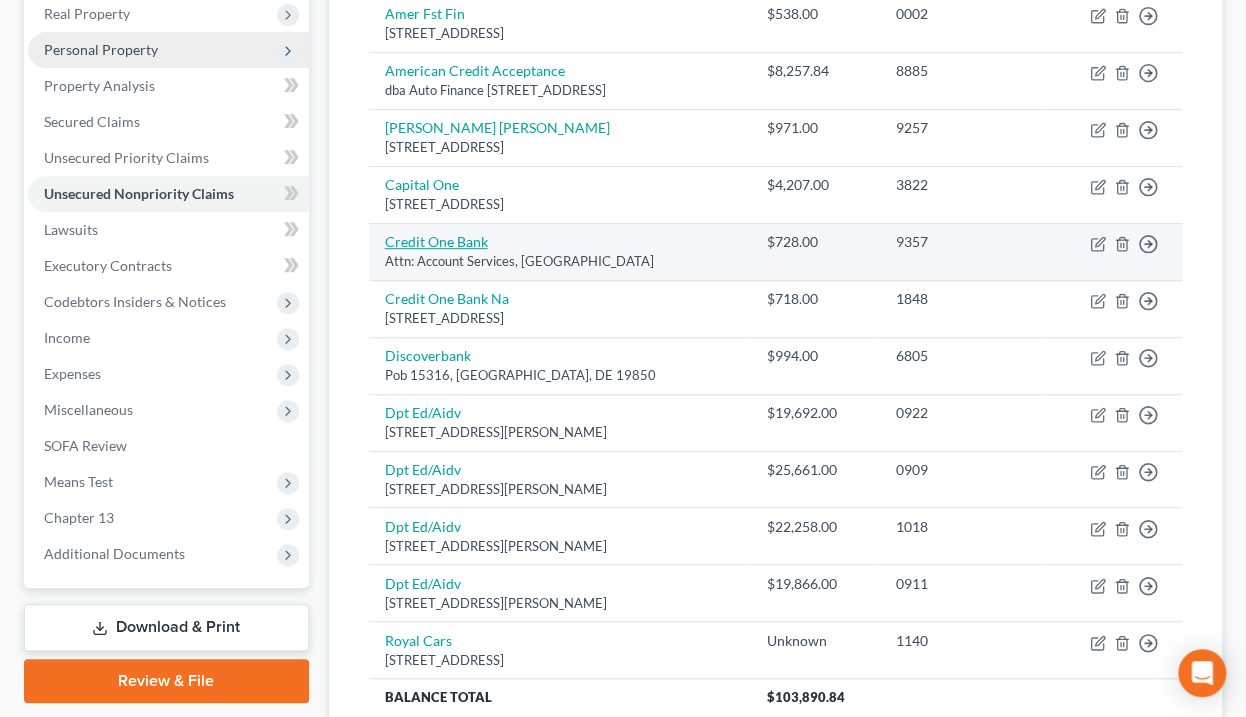 click on "Credit One Bank" at bounding box center (436, 241) 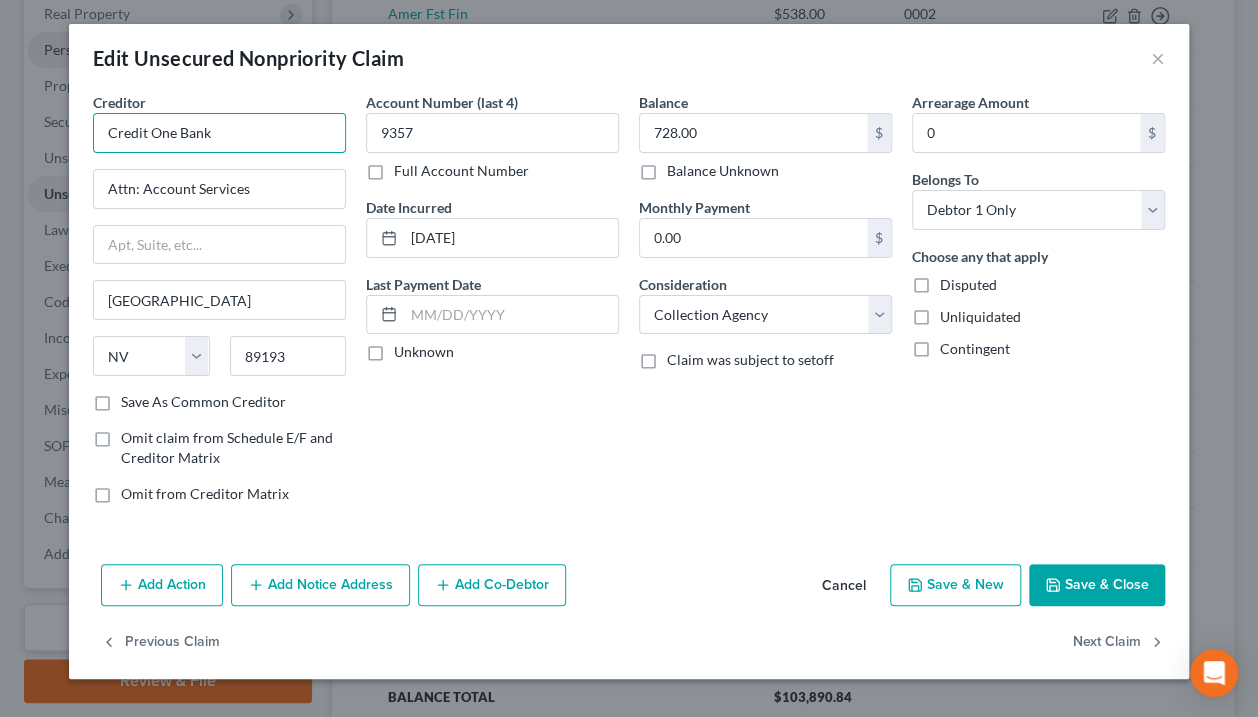 drag, startPoint x: 208, startPoint y: 132, endPoint x: 72, endPoint y: 133, distance: 136.00368 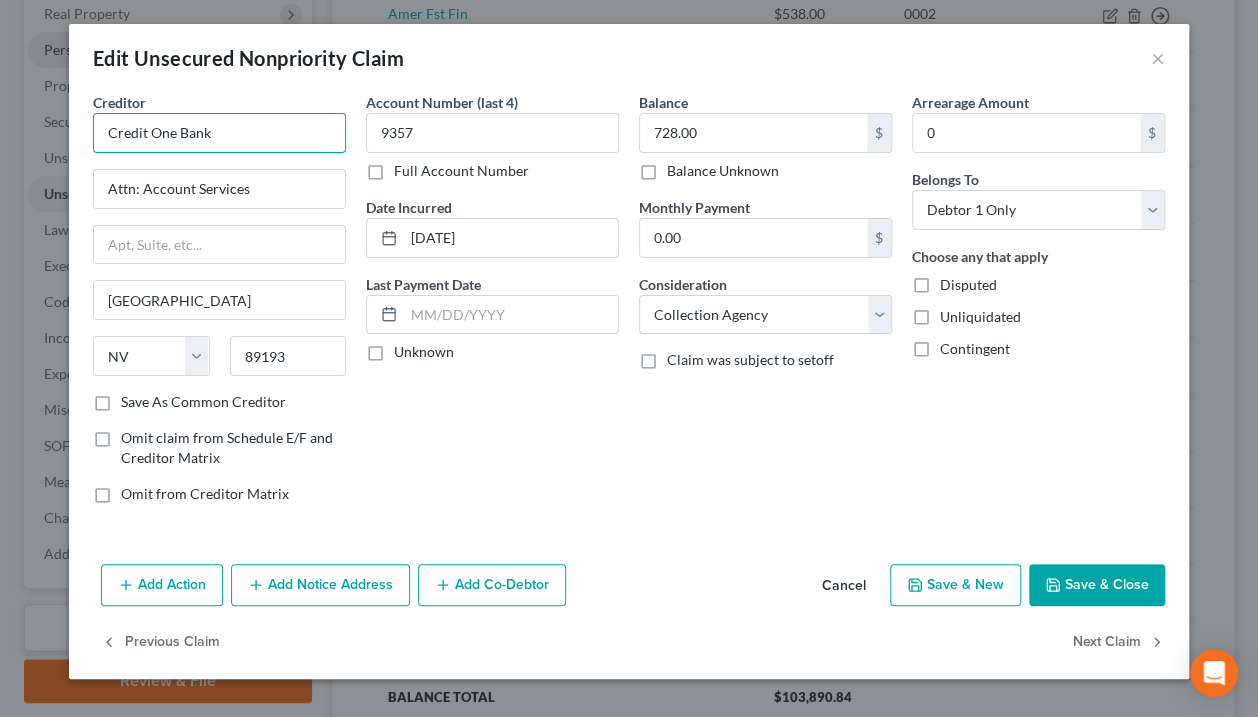 click on "Creditor *    Credit One Bank                      Attn: Account Services [GEOGRAPHIC_DATA] [US_STATE][GEOGRAPHIC_DATA] [GEOGRAPHIC_DATA] [GEOGRAPHIC_DATA] CO [GEOGRAPHIC_DATA] DE [GEOGRAPHIC_DATA] [GEOGRAPHIC_DATA] [GEOGRAPHIC_DATA] GU HI ID [GEOGRAPHIC_DATA] IN [GEOGRAPHIC_DATA] [GEOGRAPHIC_DATA] [GEOGRAPHIC_DATA] [GEOGRAPHIC_DATA] MD [GEOGRAPHIC_DATA] [GEOGRAPHIC_DATA] [GEOGRAPHIC_DATA] [GEOGRAPHIC_DATA] [GEOGRAPHIC_DATA] MT [GEOGRAPHIC_DATA] [GEOGRAPHIC_DATA] [GEOGRAPHIC_DATA] [GEOGRAPHIC_DATA] [GEOGRAPHIC_DATA] [GEOGRAPHIC_DATA] [GEOGRAPHIC_DATA] [GEOGRAPHIC_DATA] [GEOGRAPHIC_DATA] [GEOGRAPHIC_DATA] OR [GEOGRAPHIC_DATA] PR RI SC SD [GEOGRAPHIC_DATA] [GEOGRAPHIC_DATA] [GEOGRAPHIC_DATA] VI VA [GEOGRAPHIC_DATA] [GEOGRAPHIC_DATA] WV [GEOGRAPHIC_DATA] Save As Common Creditor Omit claim from Schedule E/F and Creditor Matrix Omit from Creditor Matrix
Account Number (last 4)
9357
Full Account Number
Date Incurred         [DATE] Last Payment Date         Unknown Balance
728.00 $
Balance Unknown
Balance Undetermined
728.00 $
Balance Unknown
Monthly Payment 0.00 $ Consideration Select Cable / Satellite Services Collection Agency Credit Card Debt Debt Counseling / Attorneys Deficiency Balance Domestic Support Obligations Home / Car Repairs Income Taxes Judgment Liens Medical Services Monies Loaned / Advanced Mortgage Obligation From Divorce Or Separation Other 0" at bounding box center [629, 324] 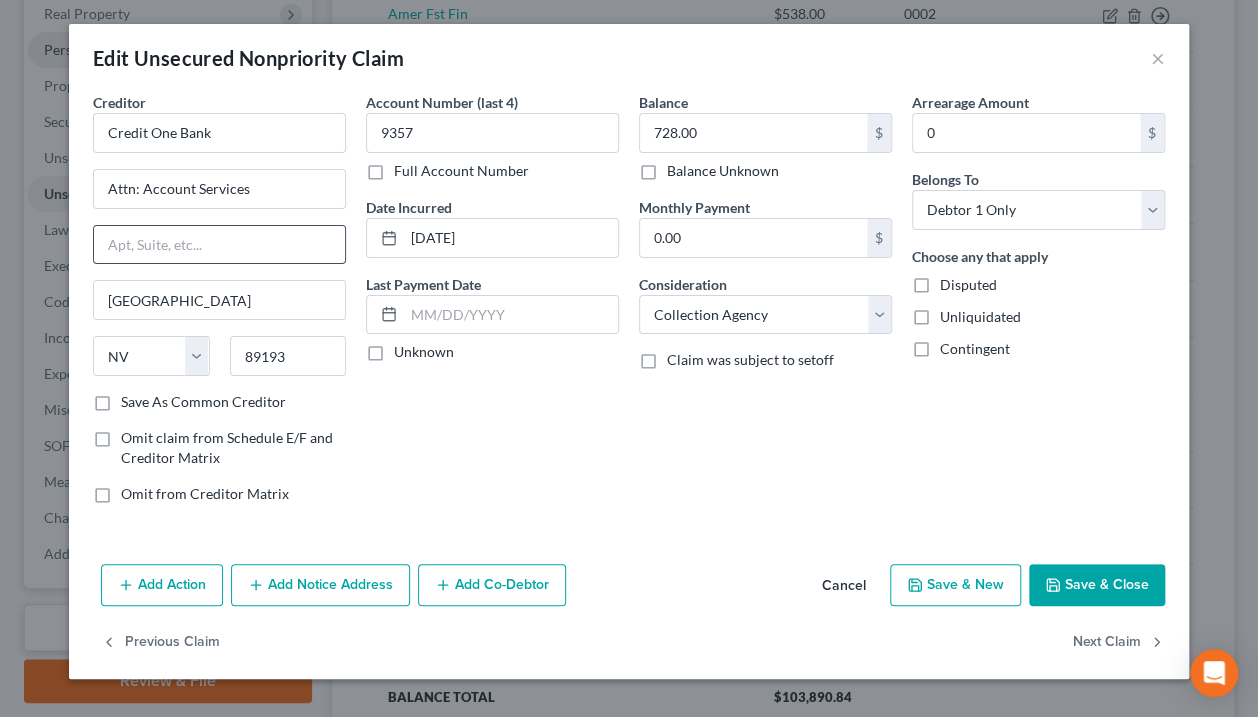 click at bounding box center (219, 245) 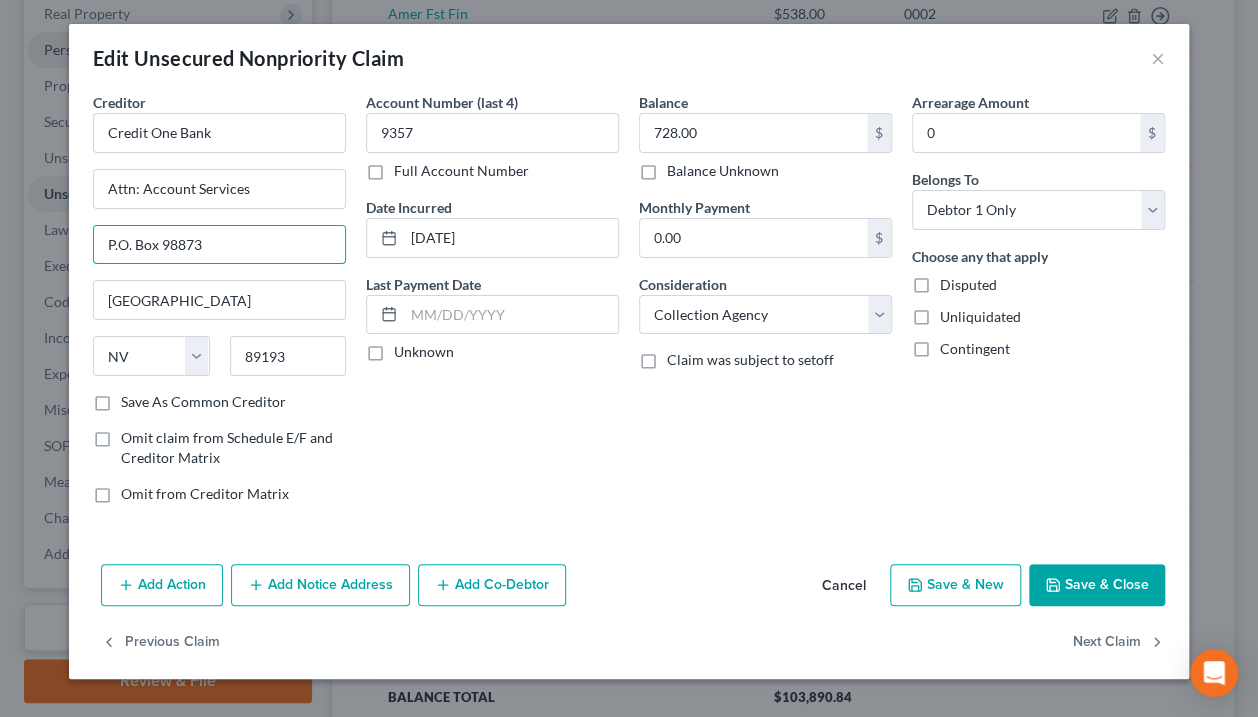 type on "P.O. Box 98873" 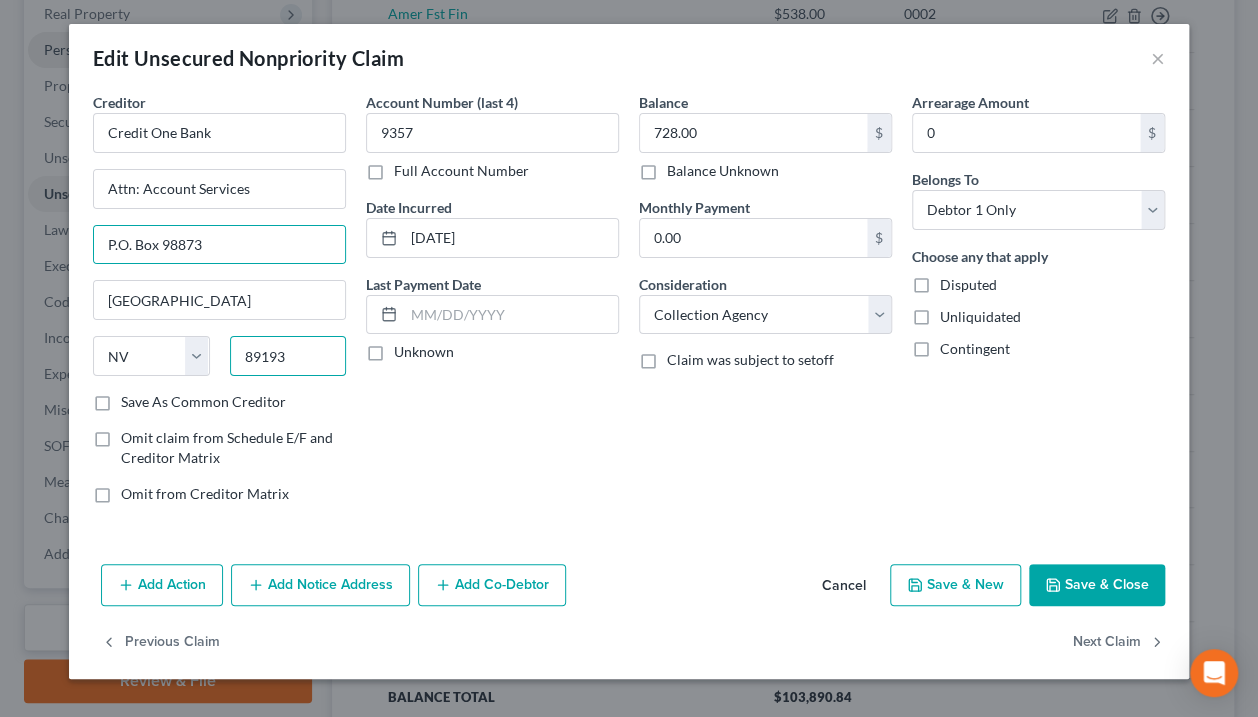 click on "89193" at bounding box center (288, 356) 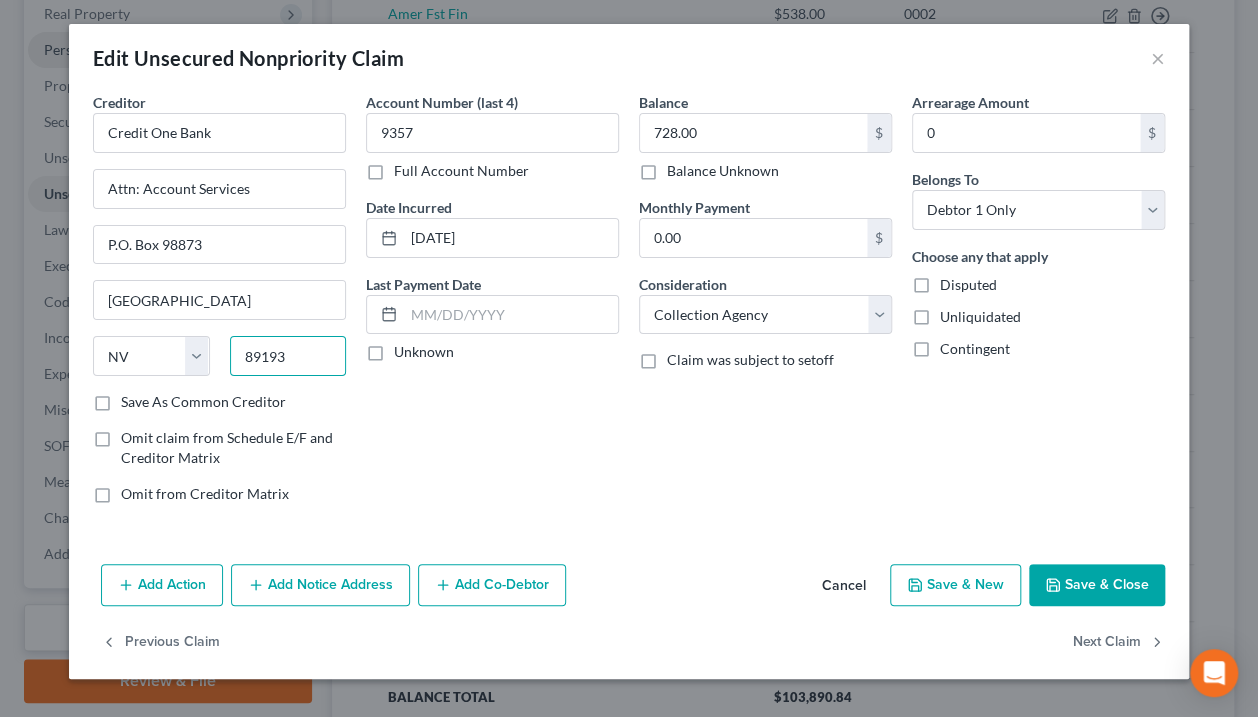 click on "89193" at bounding box center (288, 356) 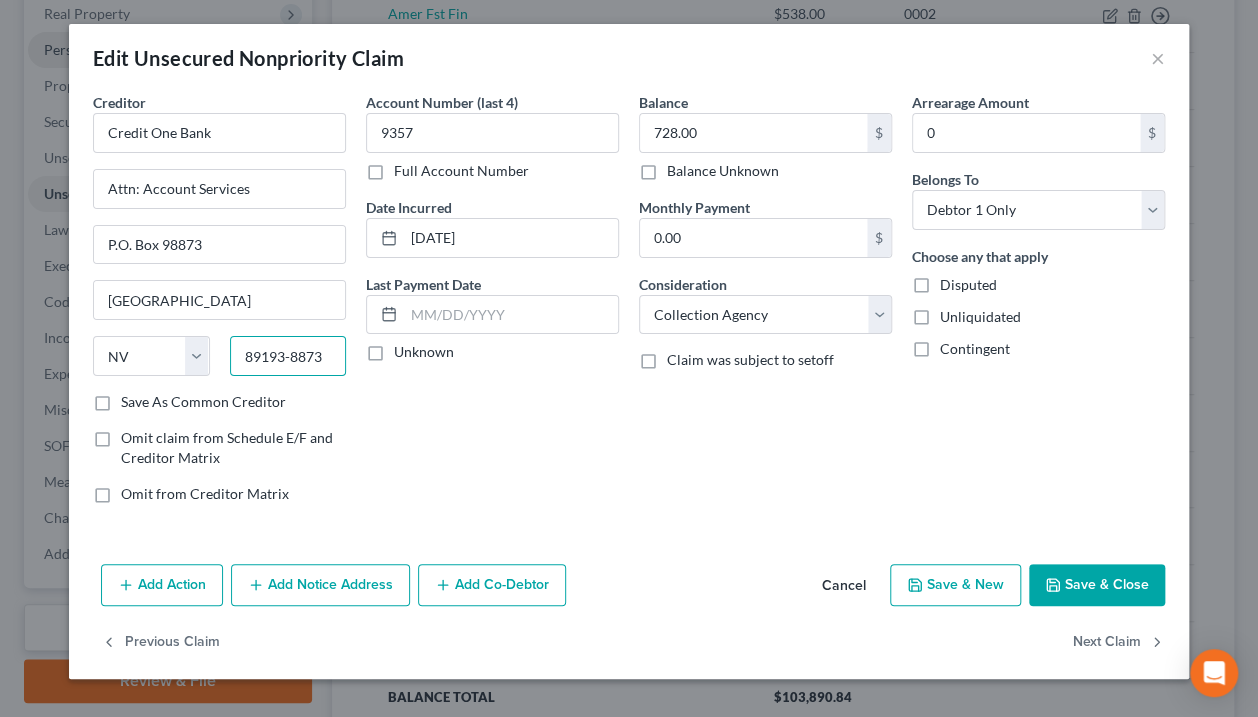 type on "89193-8873" 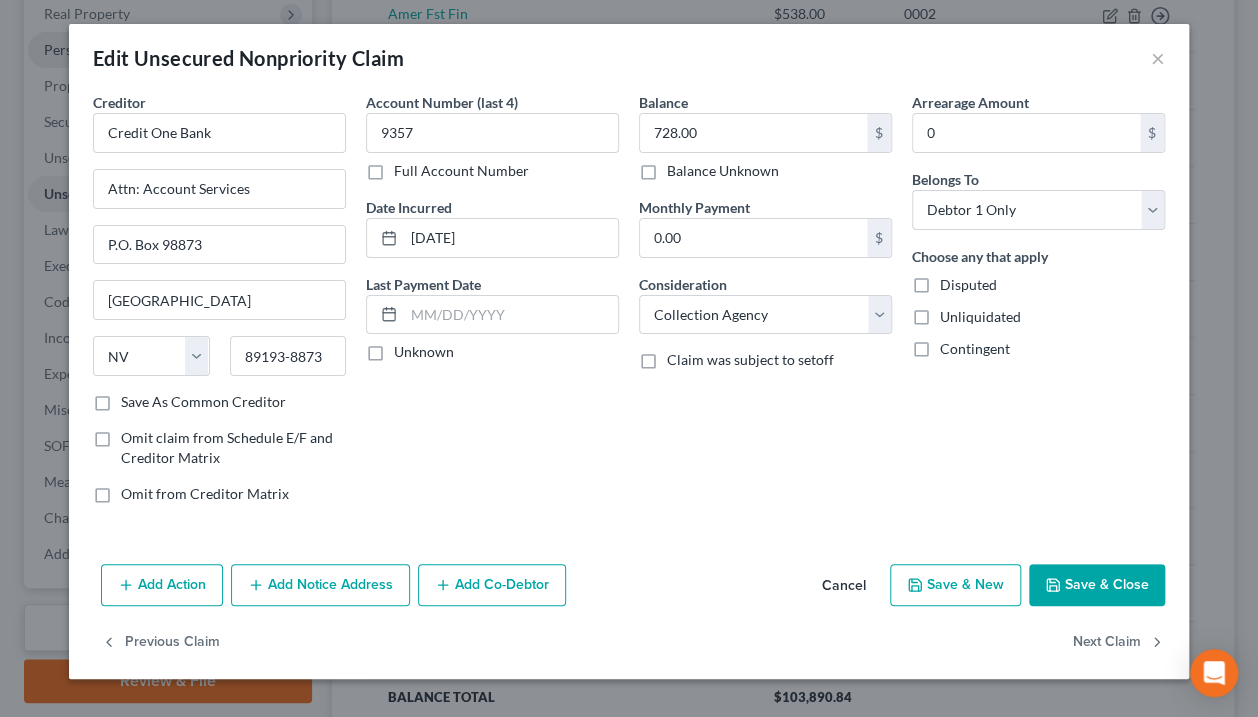 click on "Save & Close" at bounding box center [1097, 585] 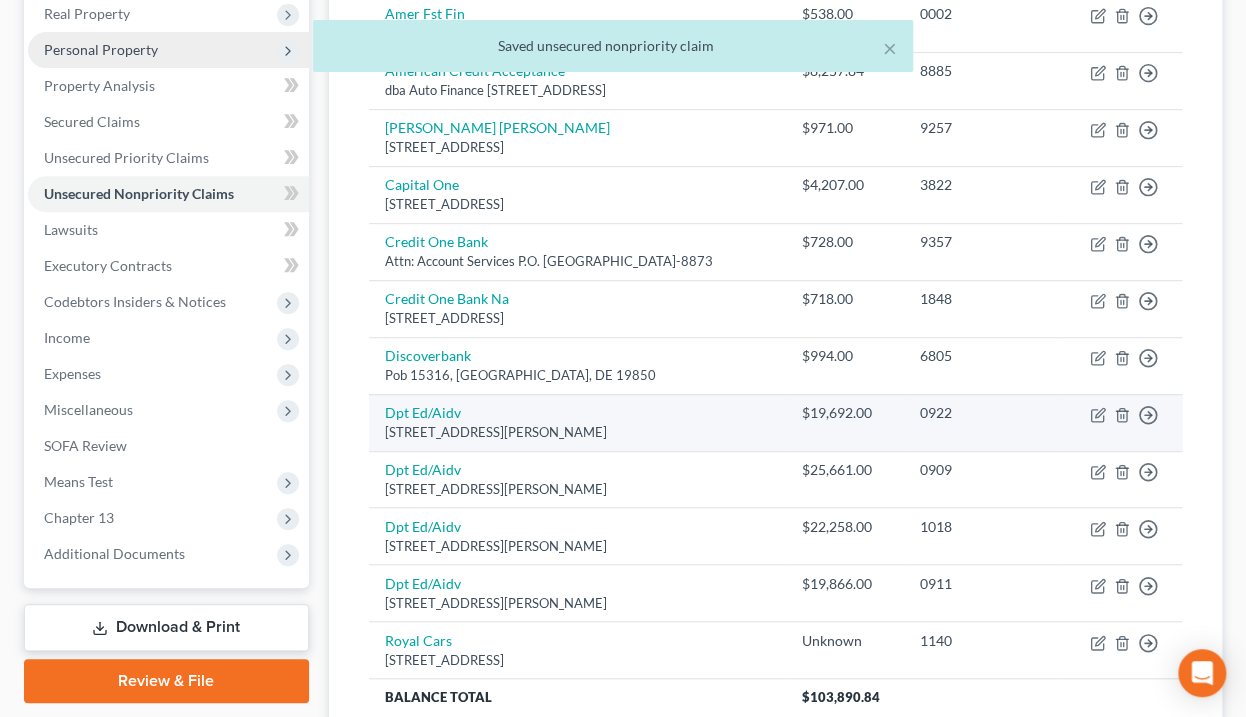 scroll, scrollTop: 400, scrollLeft: 0, axis: vertical 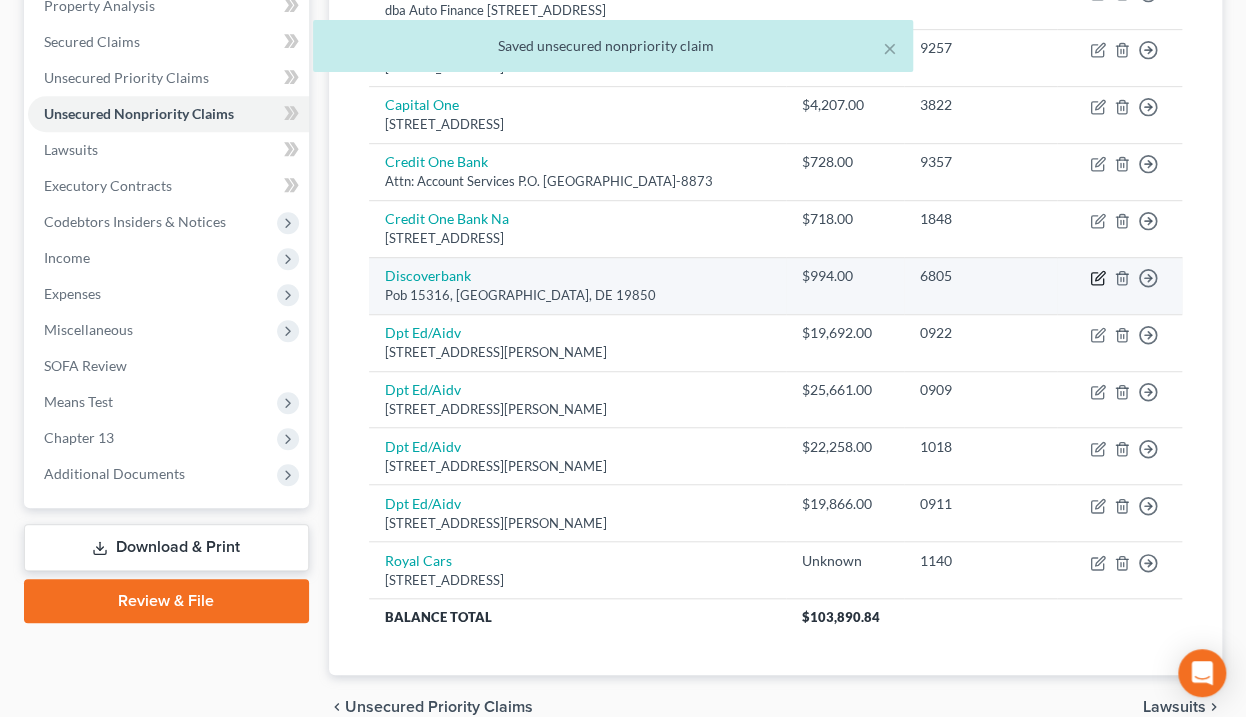 click 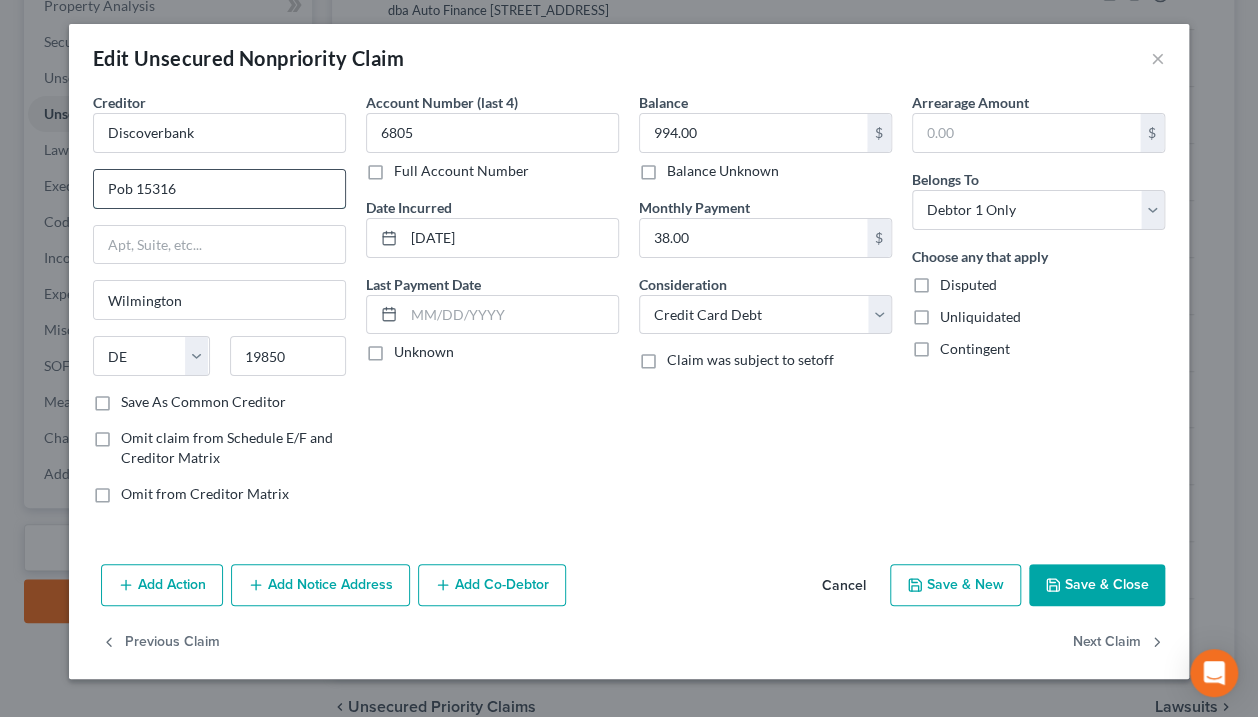 click on "Pob 15316" at bounding box center (219, 189) 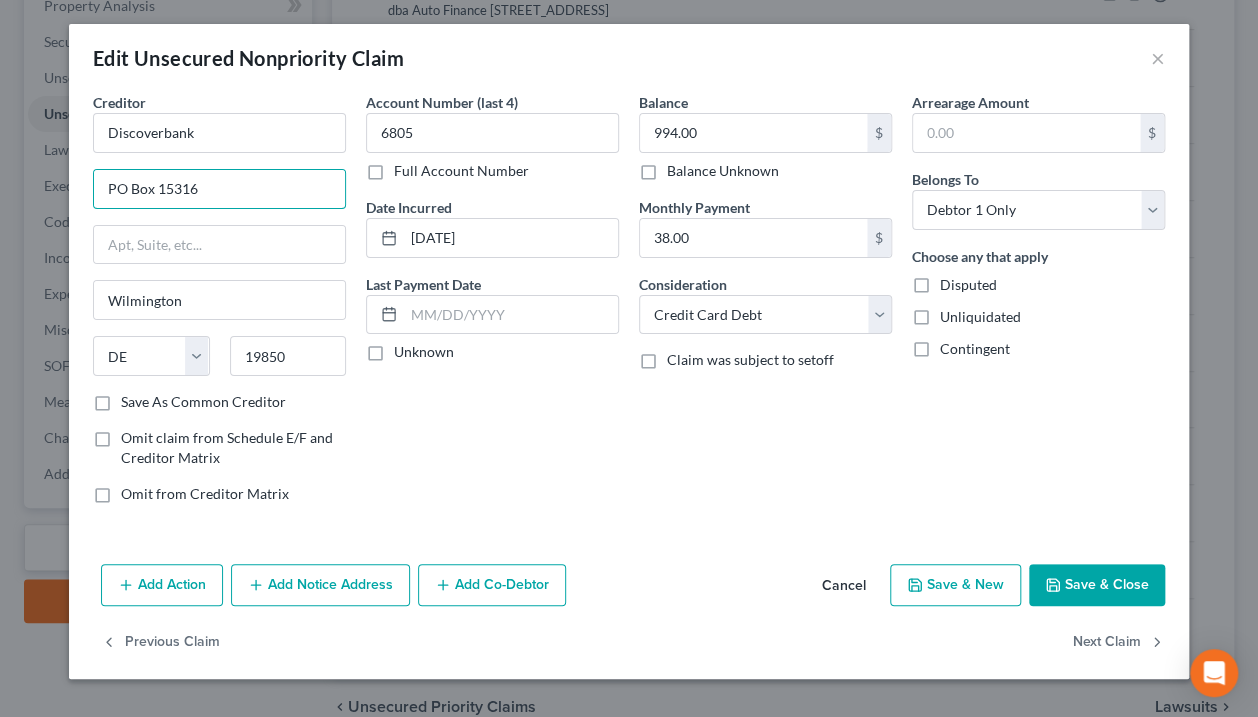 type on "PO Box 15316" 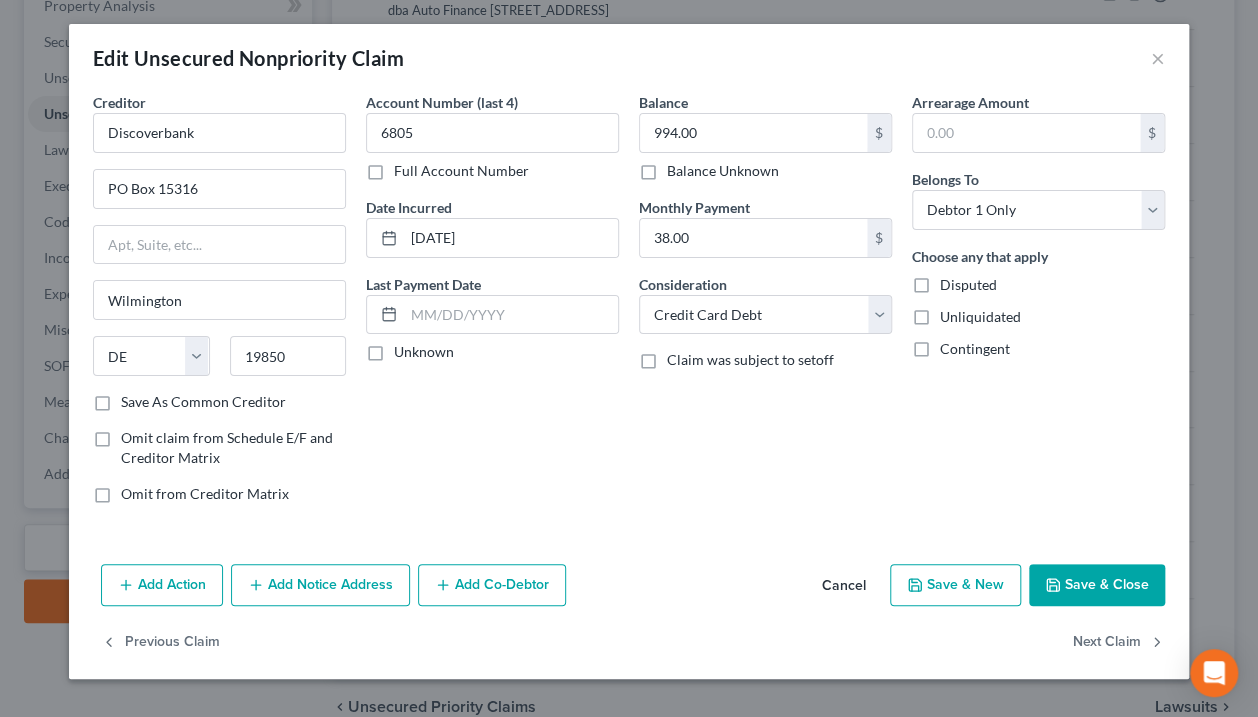 click on "Save & Close" at bounding box center (1097, 585) 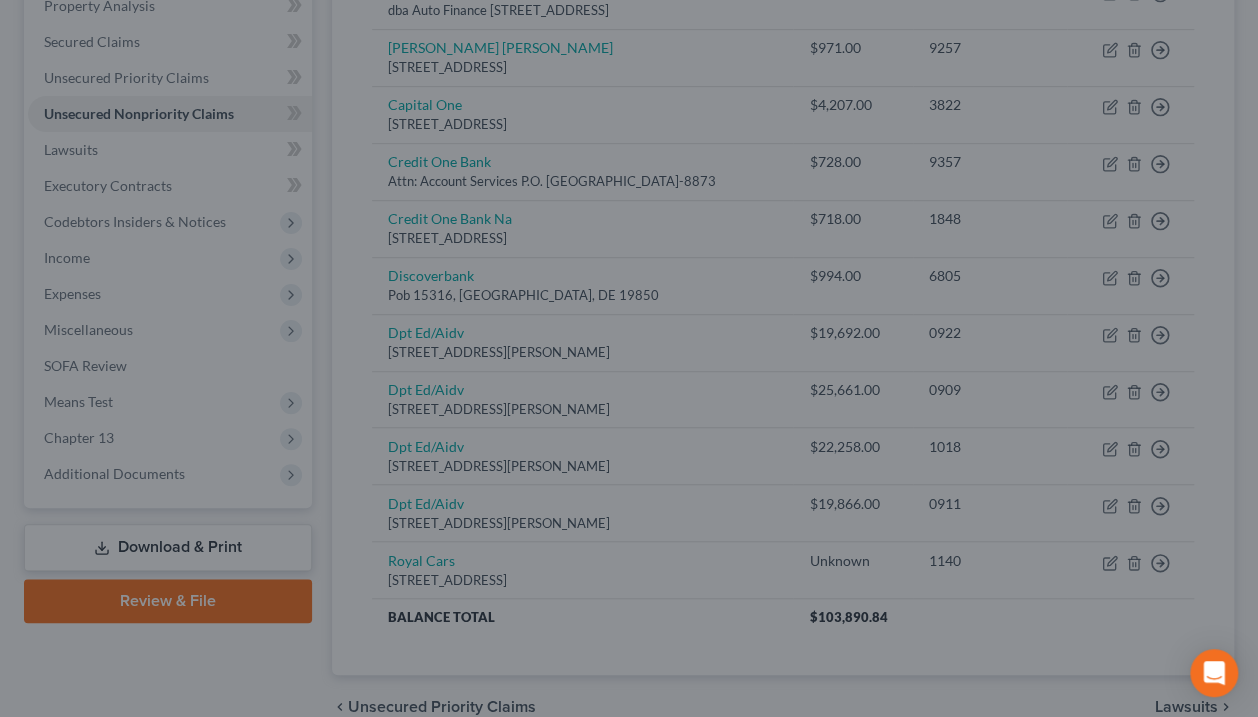 type on "0" 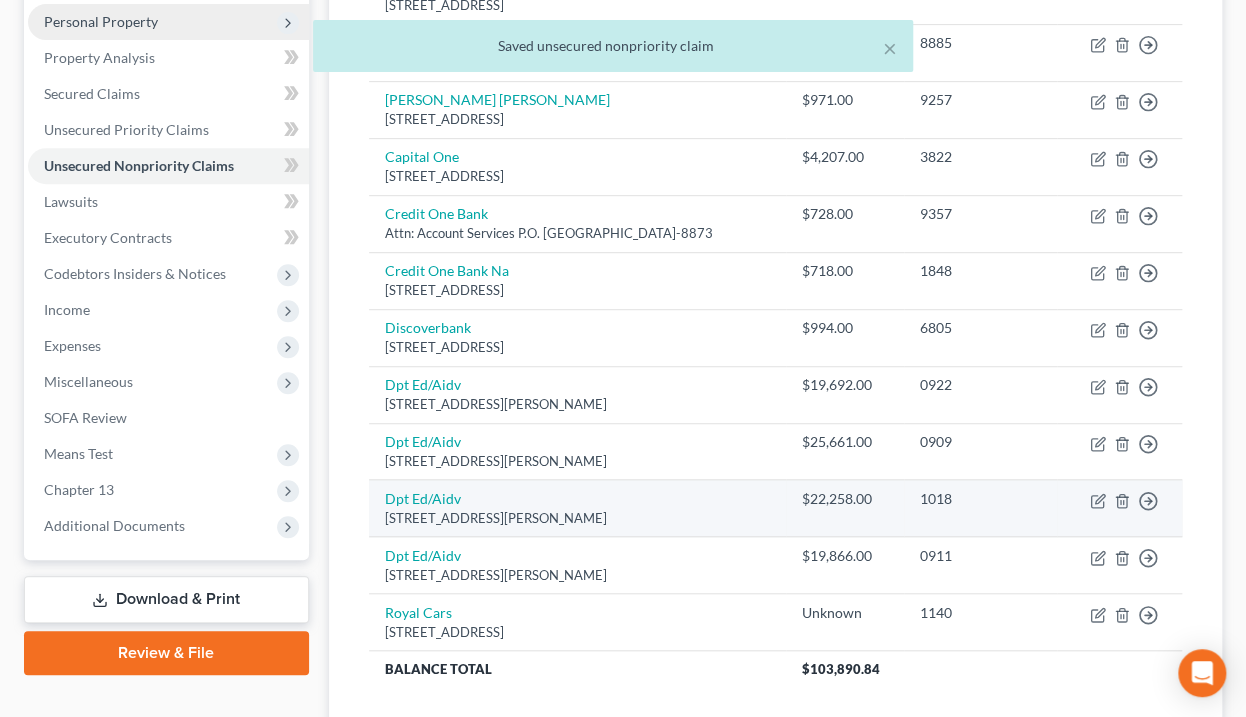 scroll, scrollTop: 335, scrollLeft: 0, axis: vertical 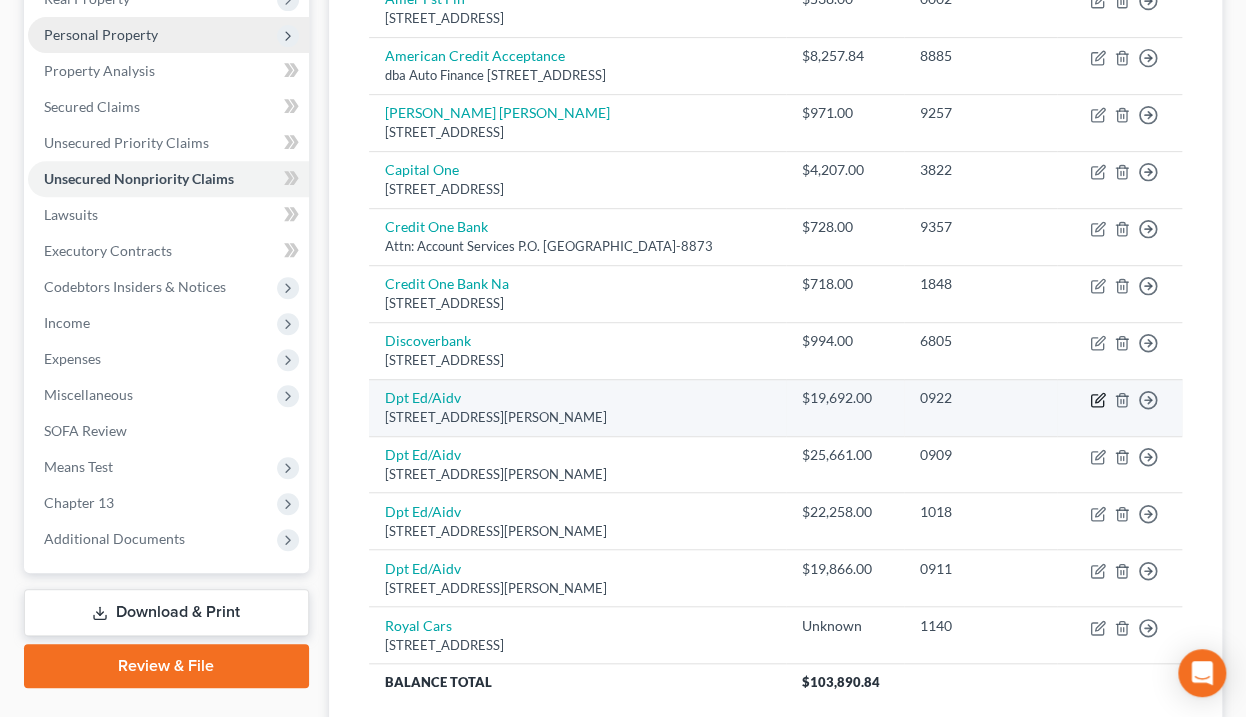 click 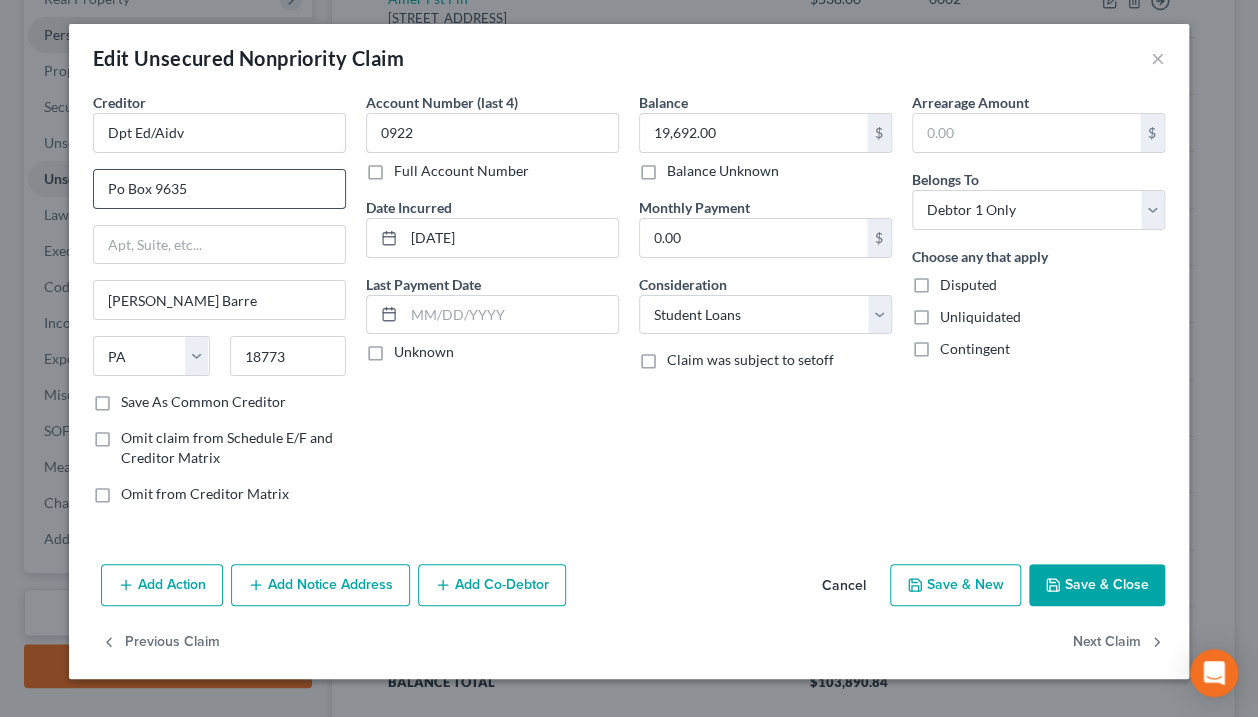 click on "Po Box 9635" at bounding box center [219, 189] 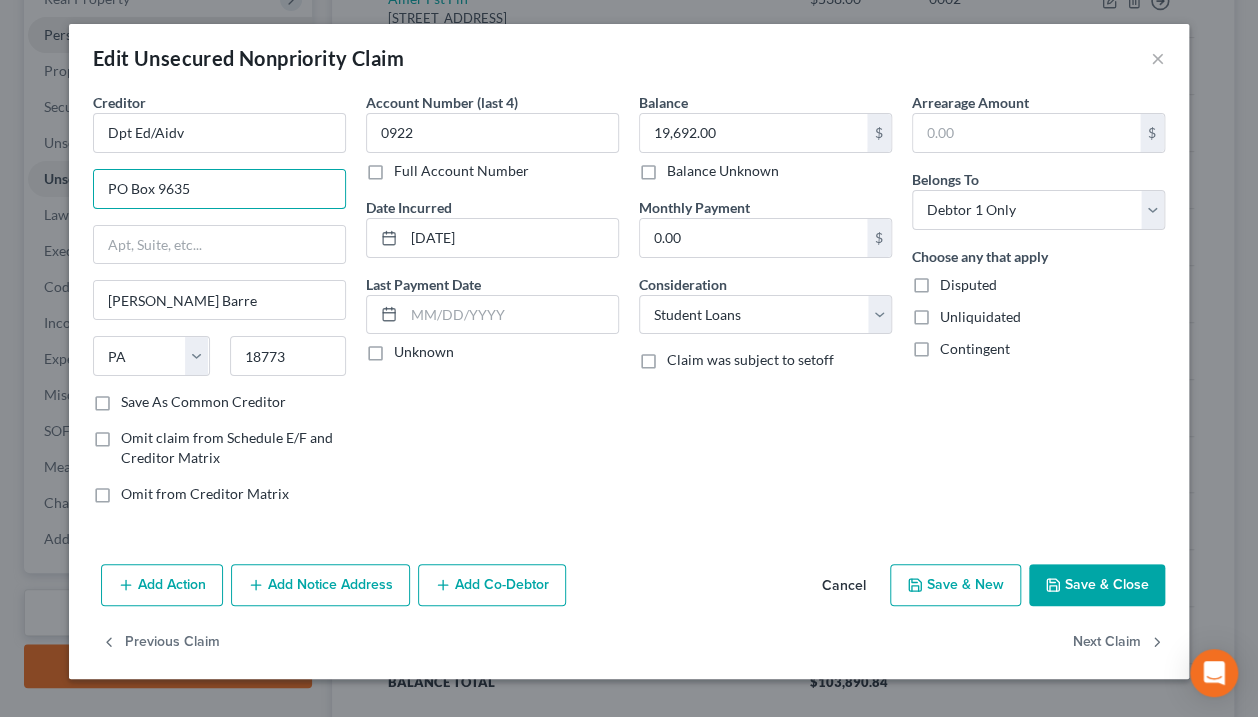 type on "PO Box 9635" 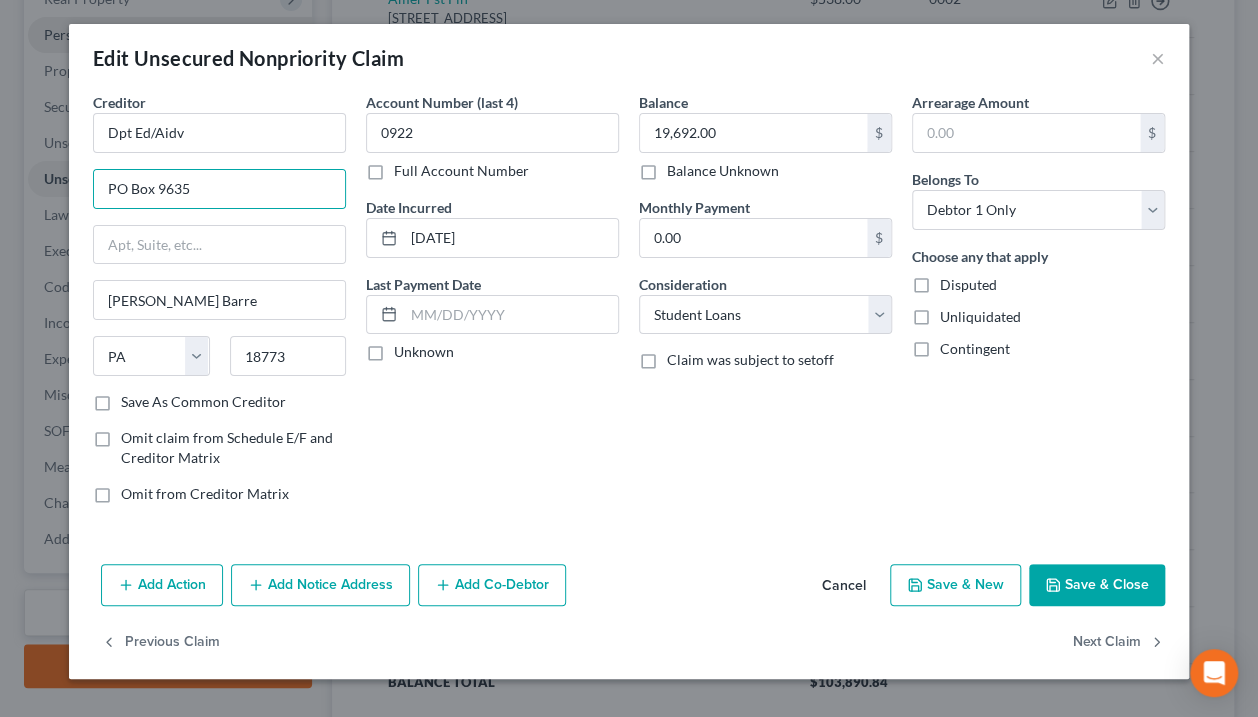 click on "Save & Close" at bounding box center [1097, 585] 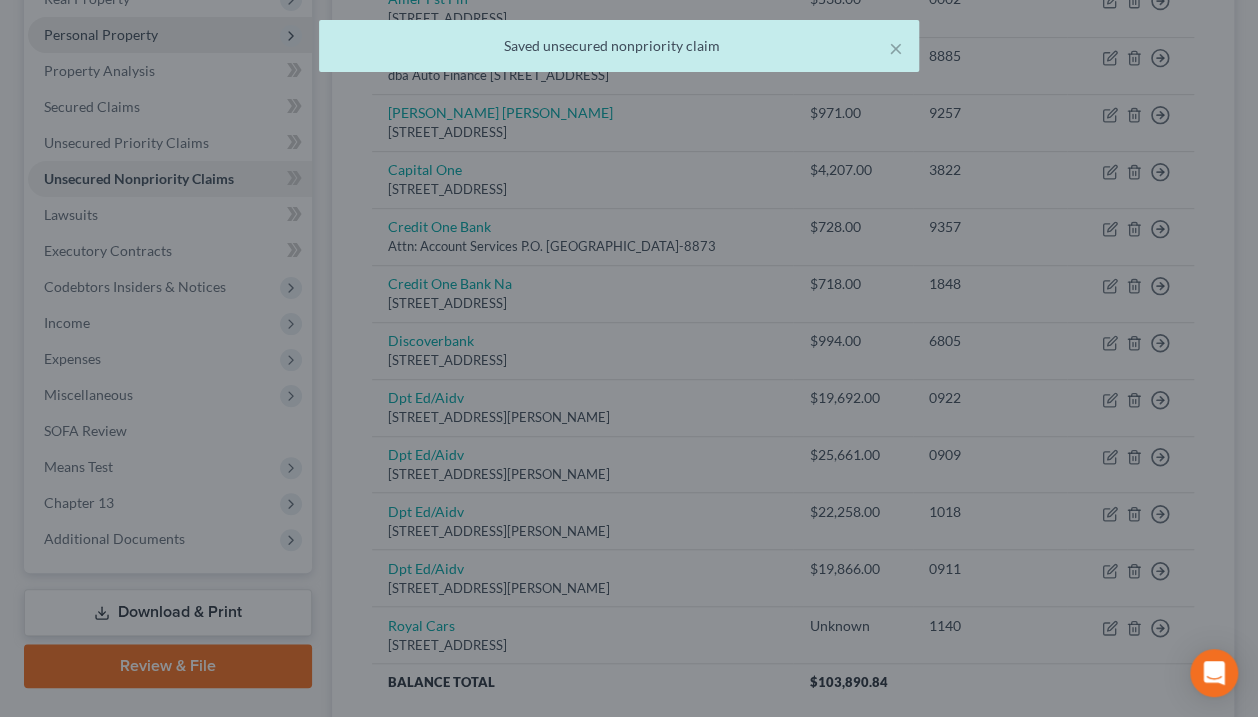 type on "0" 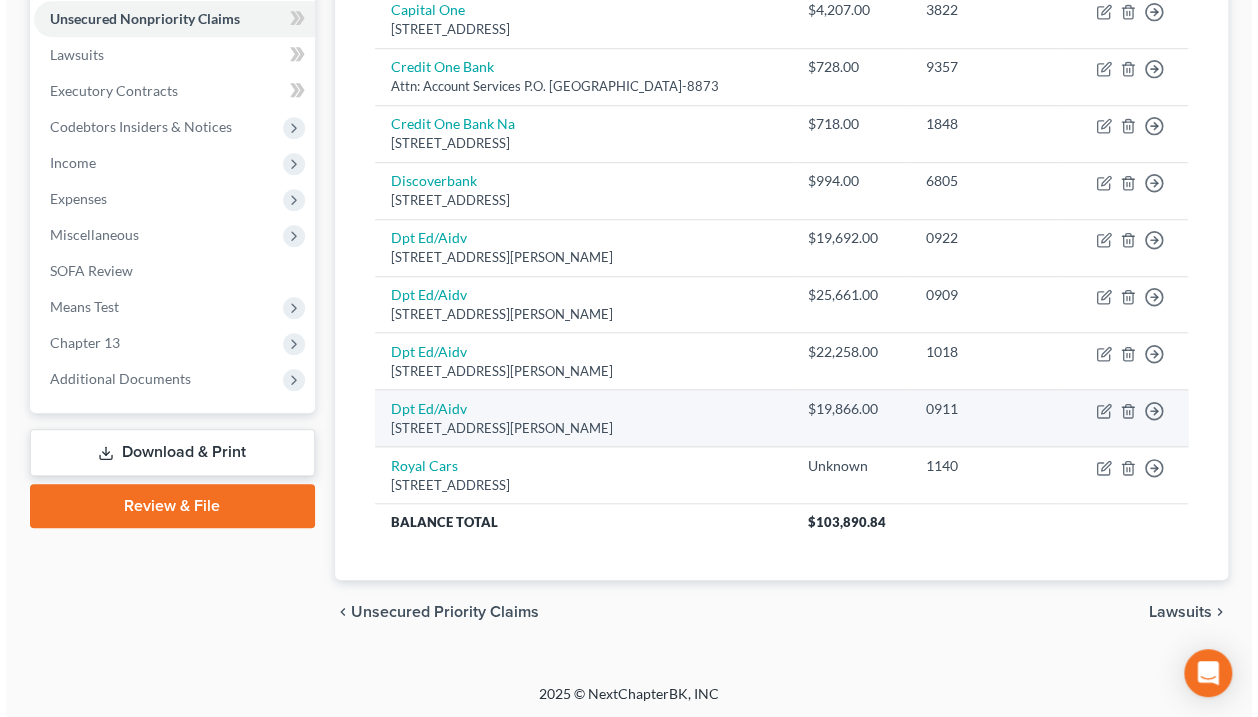 scroll, scrollTop: 95, scrollLeft: 0, axis: vertical 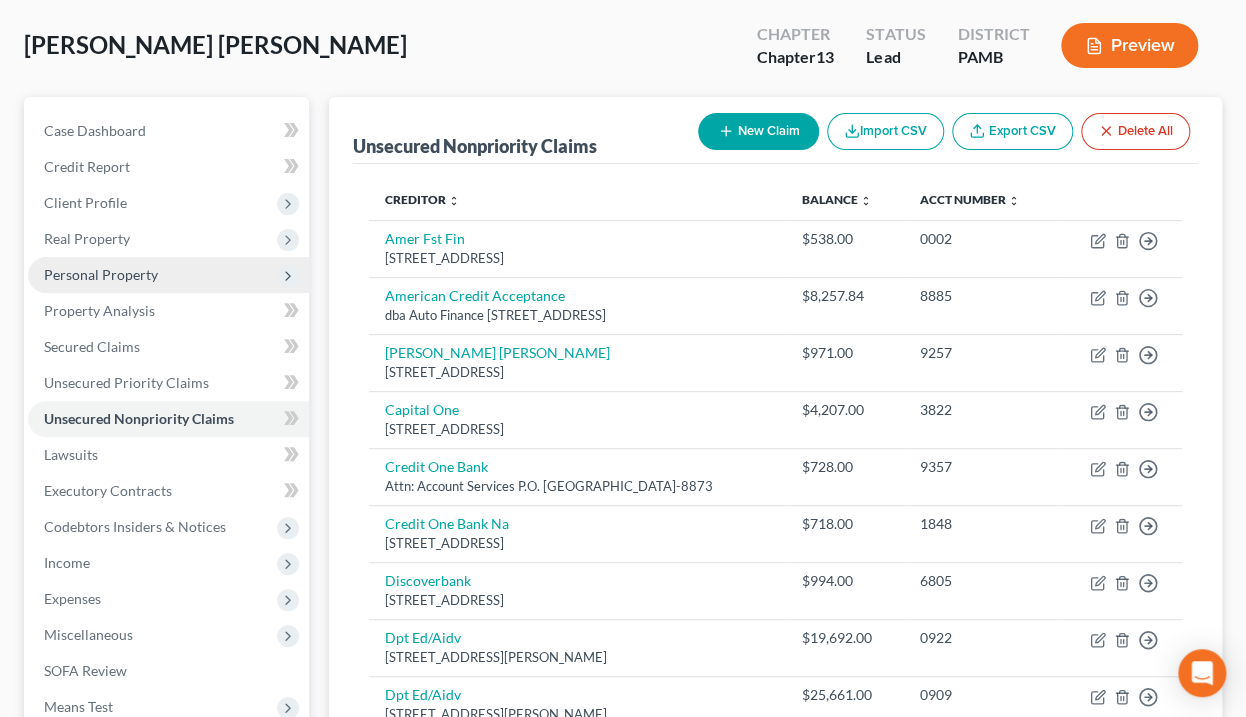 click on "Preview" at bounding box center [1129, 45] 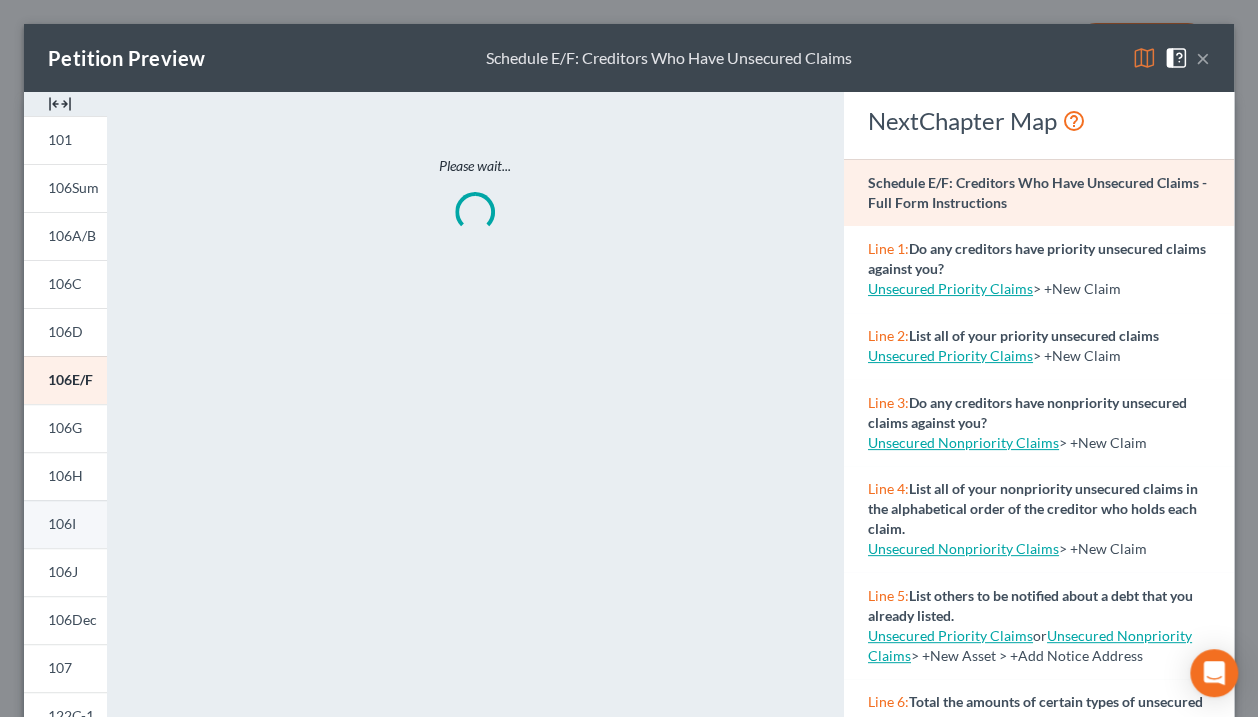 click on "106I" at bounding box center [62, 523] 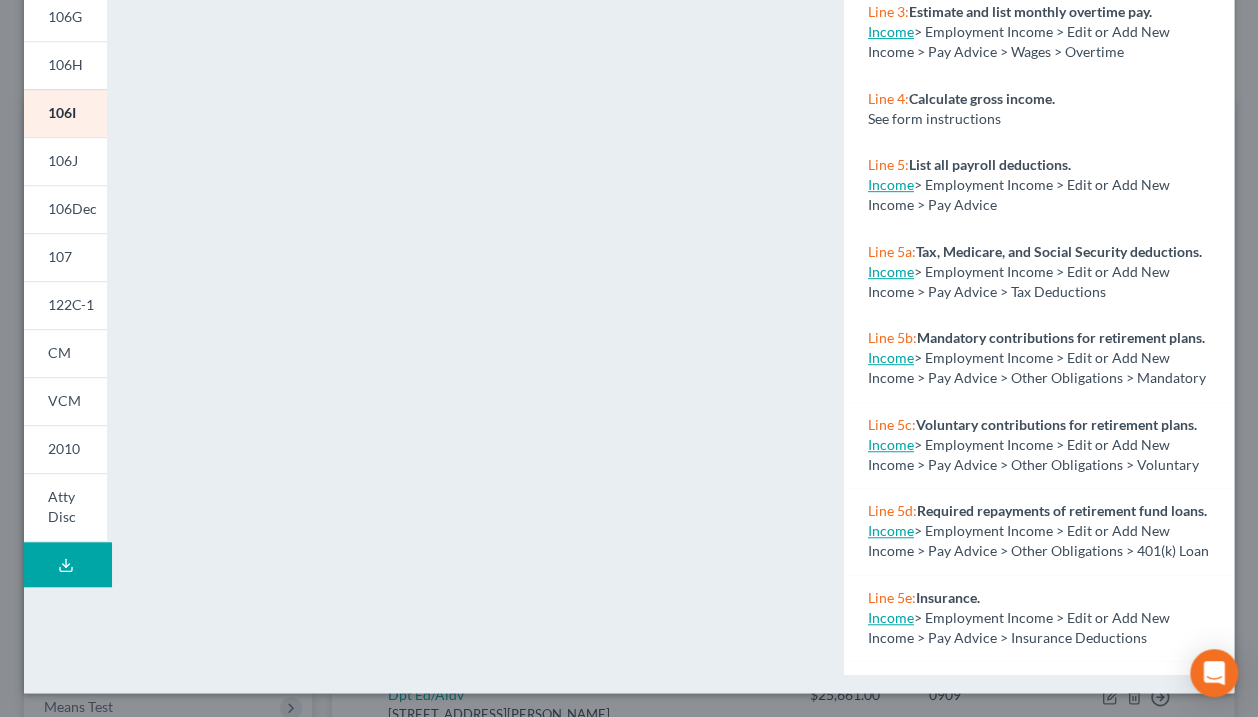 scroll, scrollTop: 152, scrollLeft: 0, axis: vertical 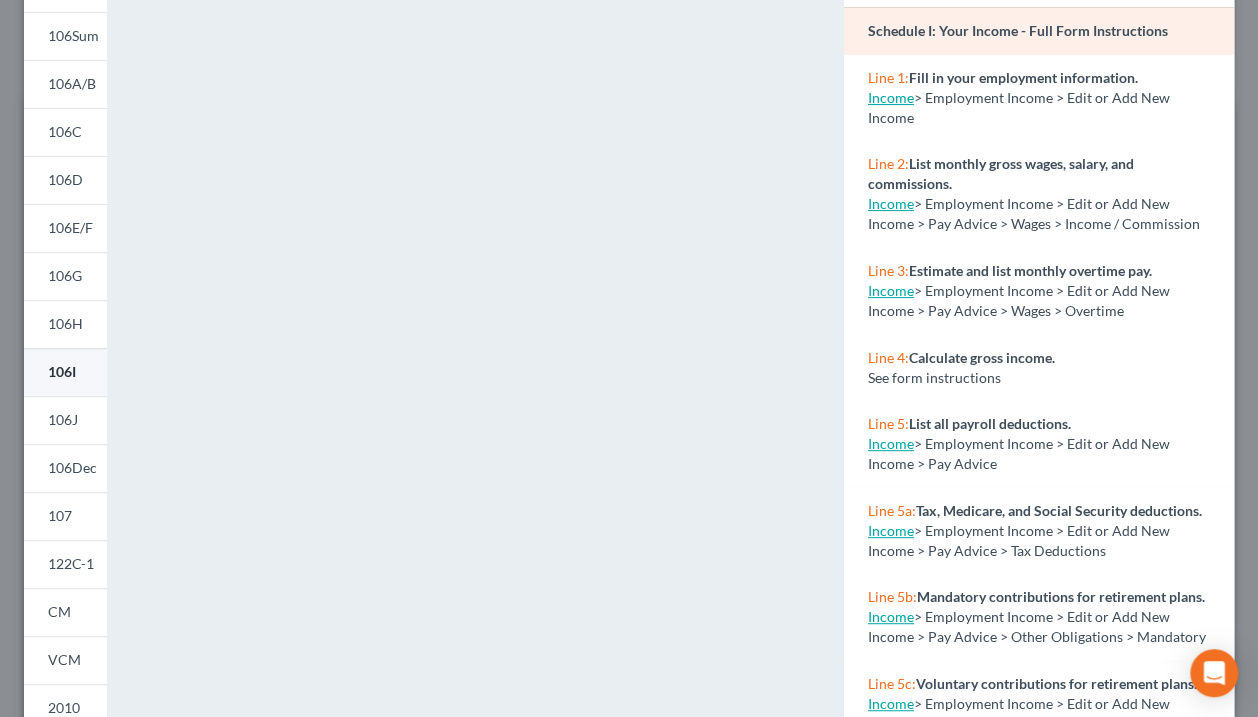 click on "106I" at bounding box center (62, 371) 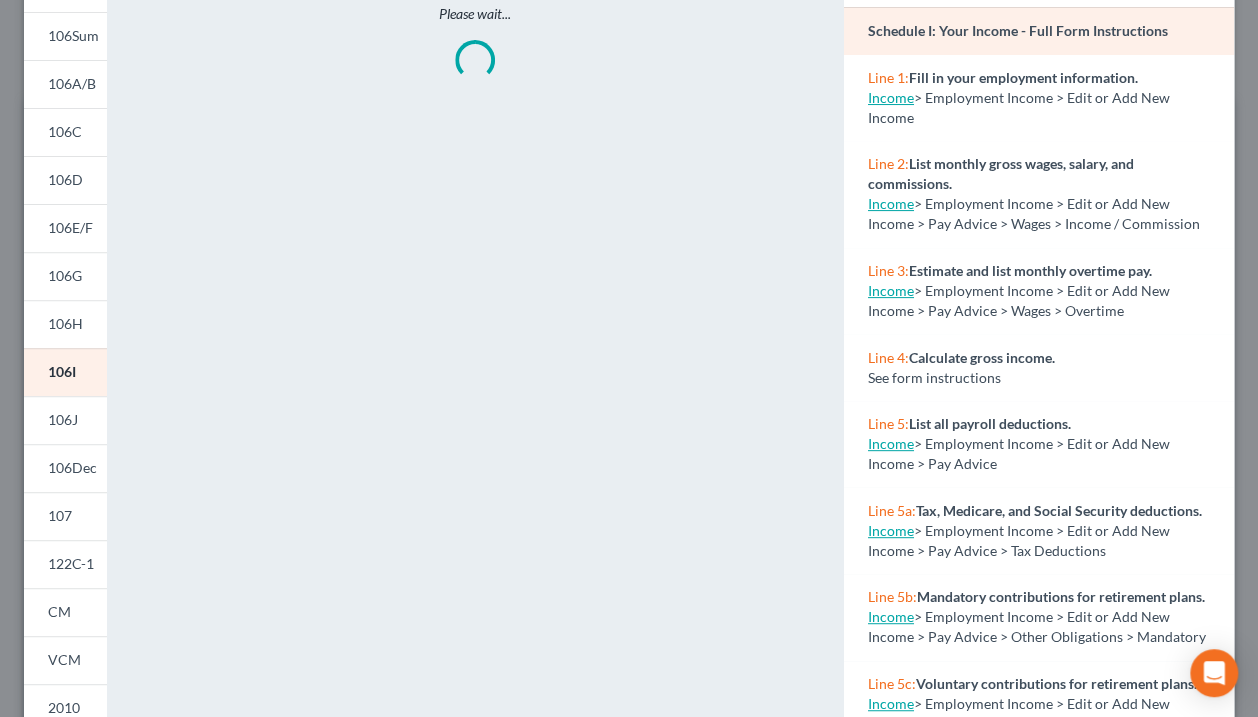 scroll, scrollTop: 0, scrollLeft: 0, axis: both 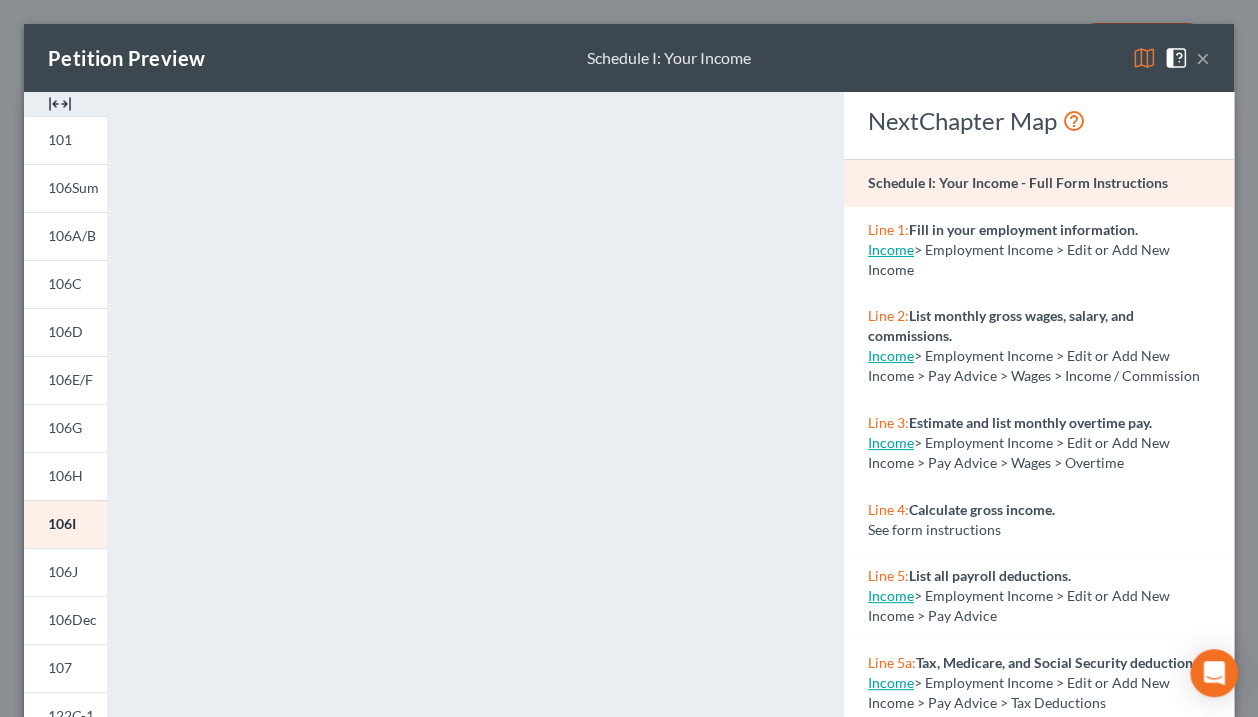 click at bounding box center (1144, 58) 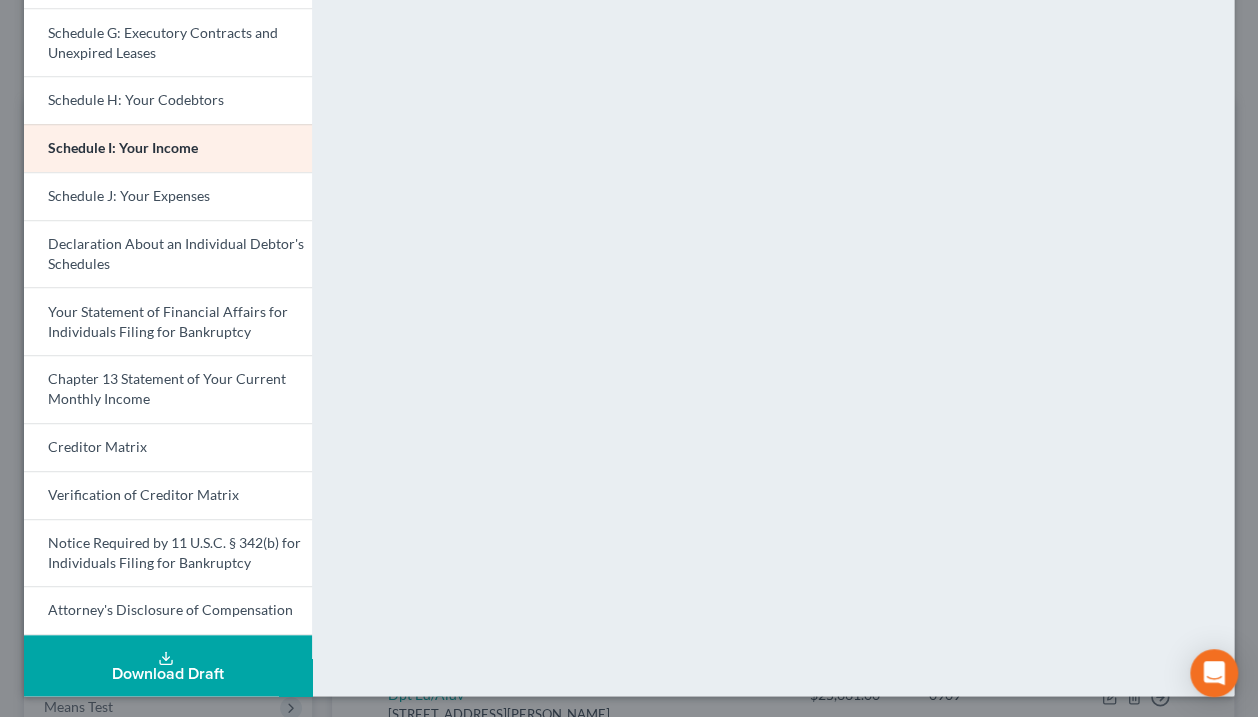 scroll, scrollTop: 152, scrollLeft: 0, axis: vertical 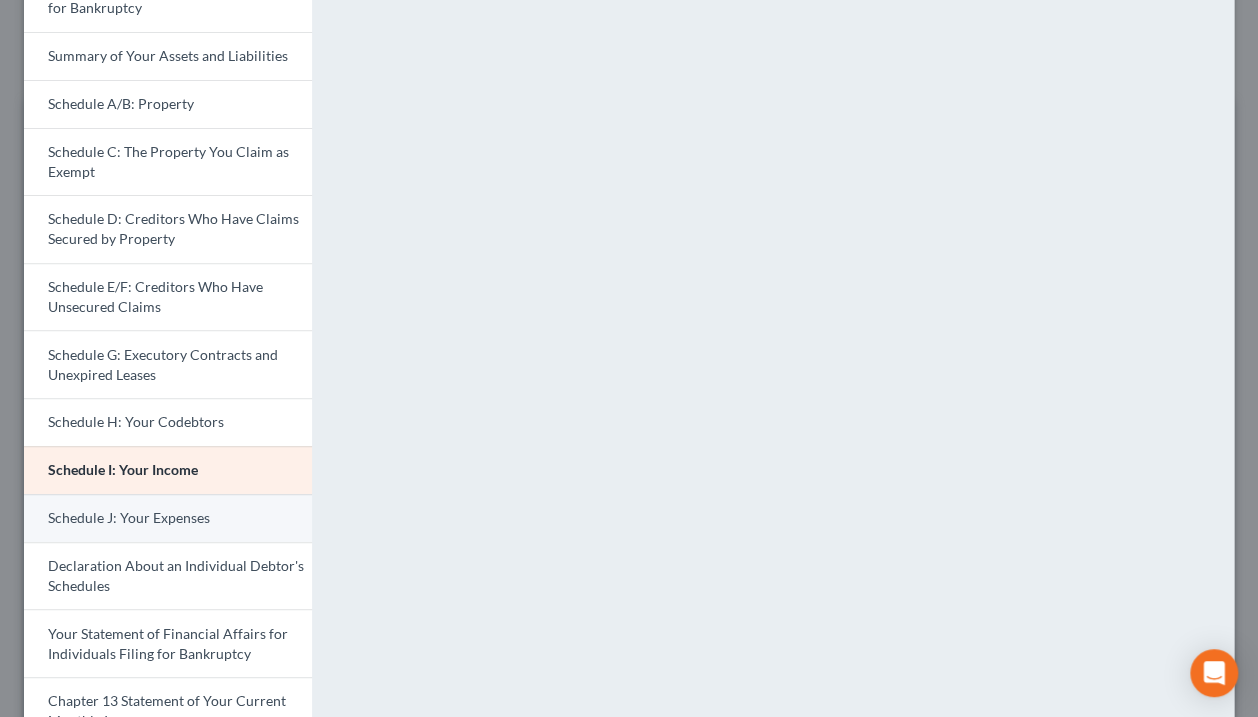 click on "Schedule J: Your Expenses" at bounding box center [129, 517] 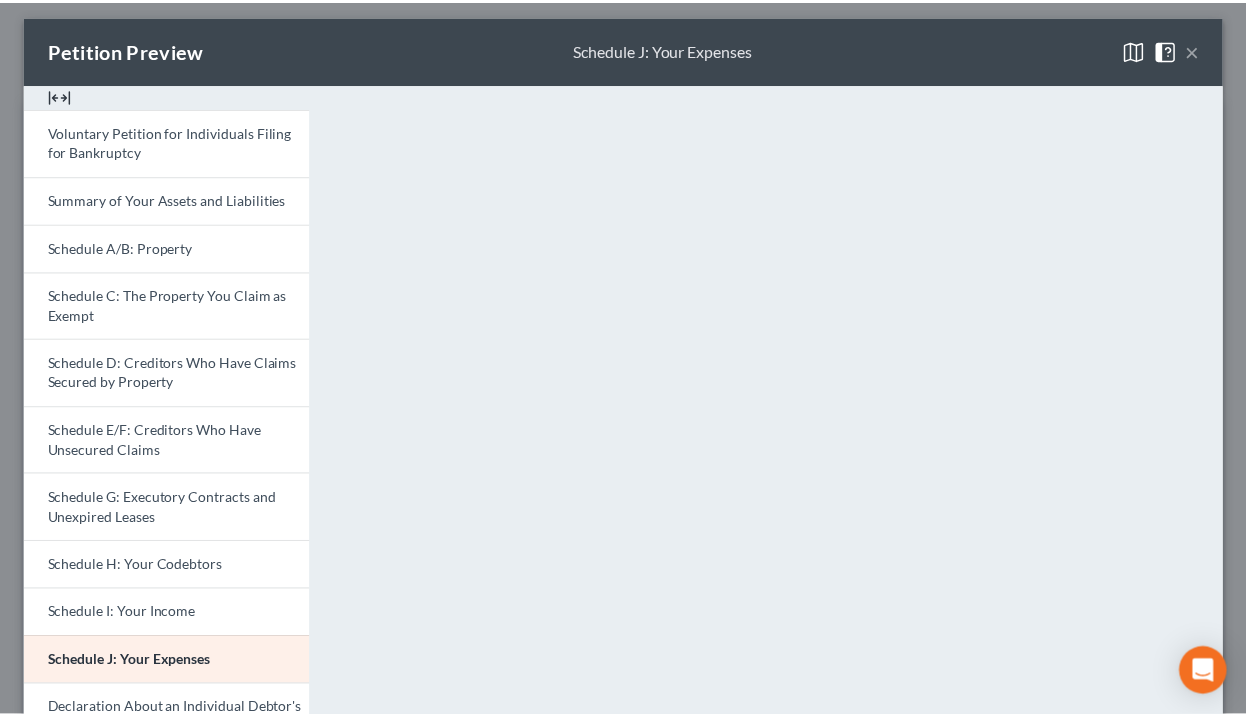 scroll, scrollTop: 0, scrollLeft: 0, axis: both 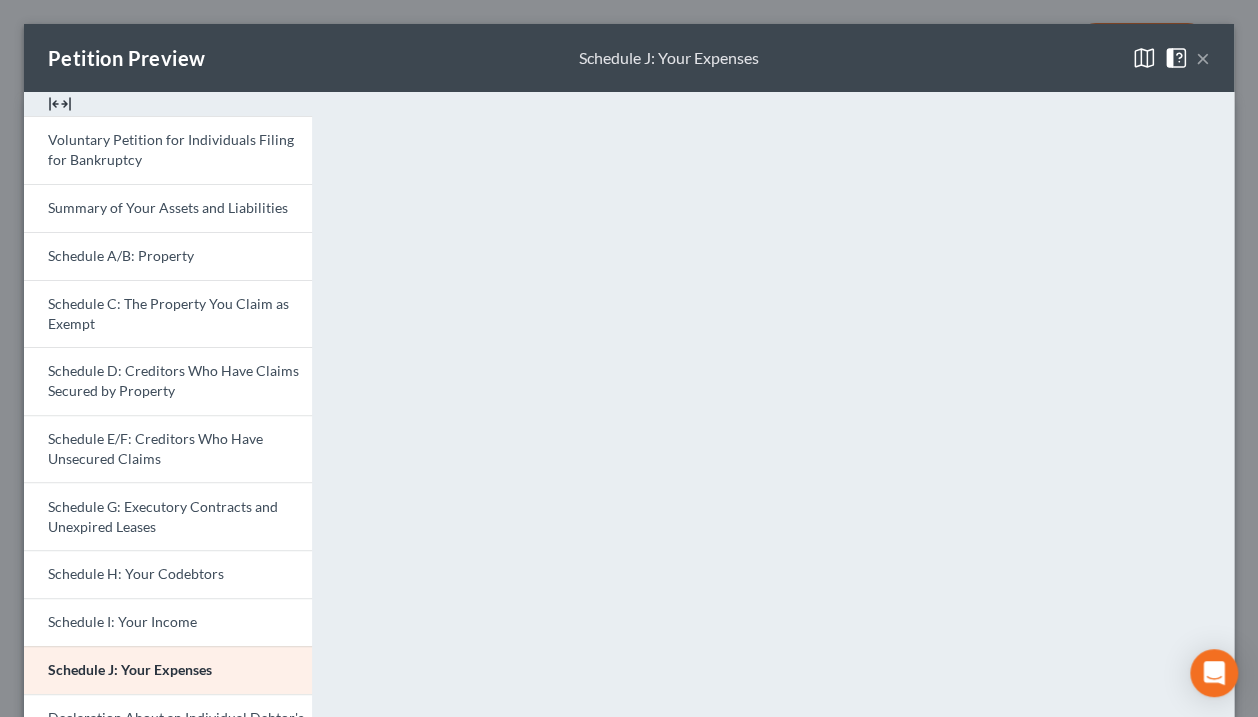 click on "×" at bounding box center (1203, 58) 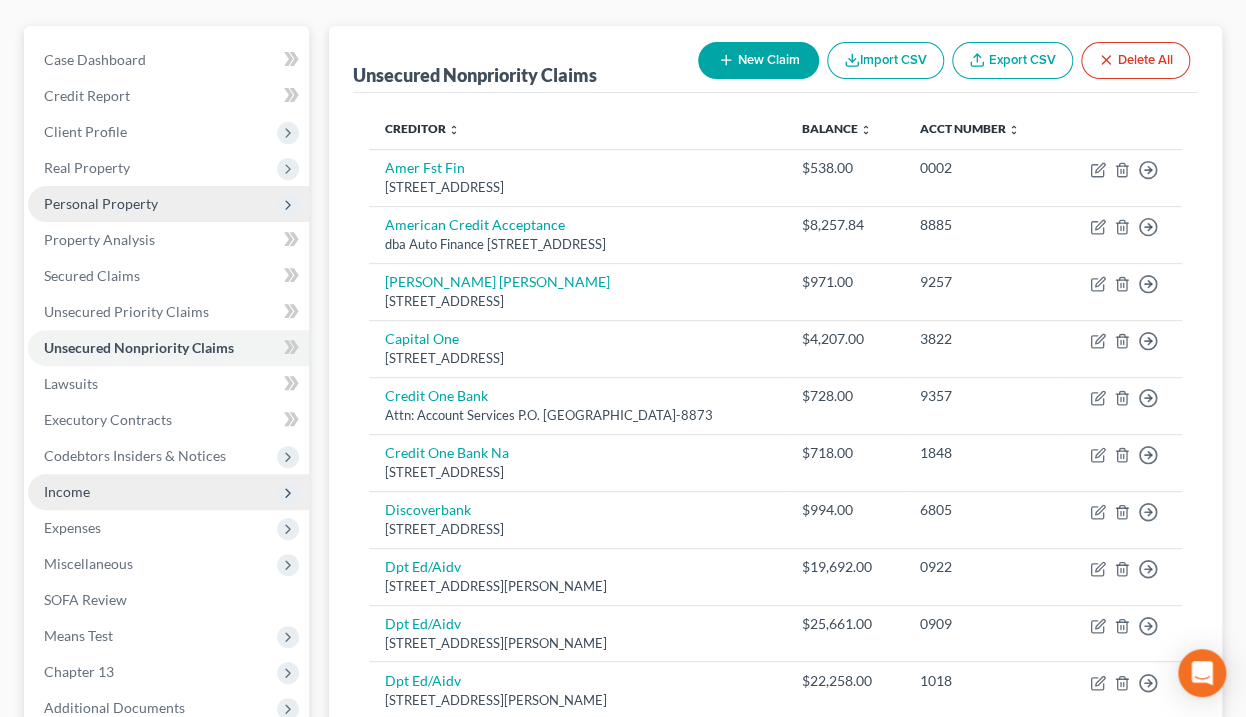 scroll, scrollTop: 335, scrollLeft: 0, axis: vertical 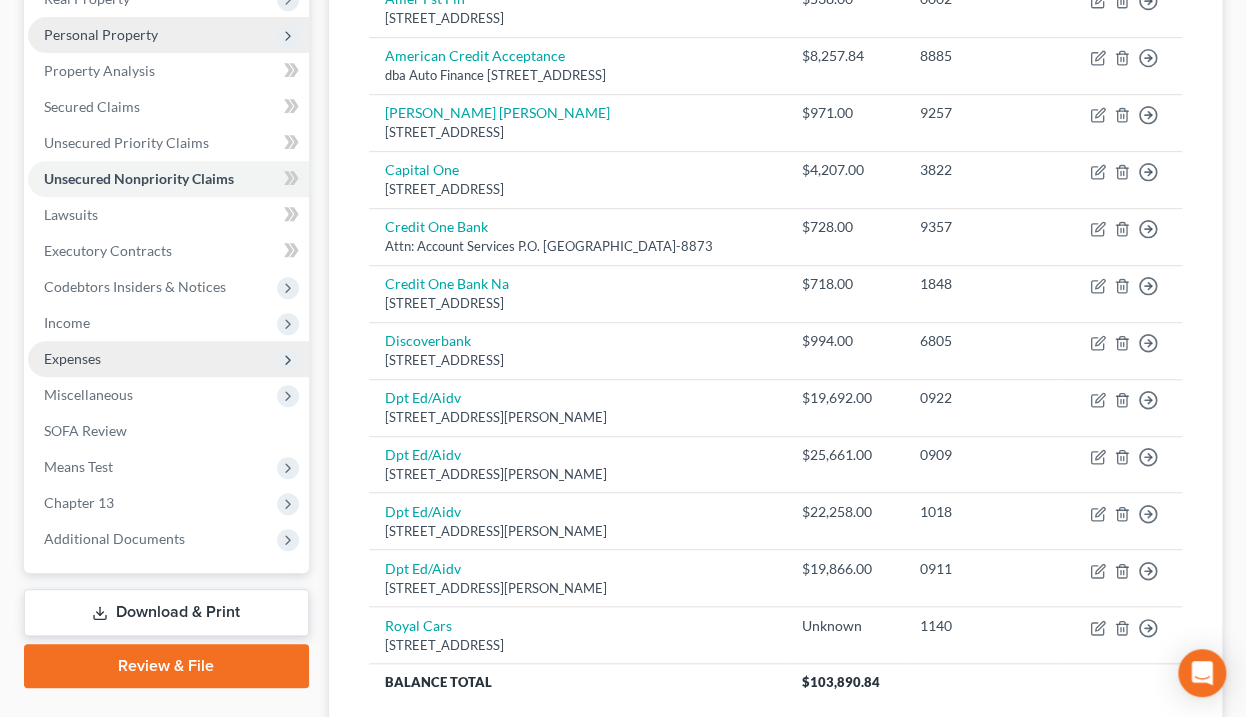 click on "Expenses" at bounding box center (168, 359) 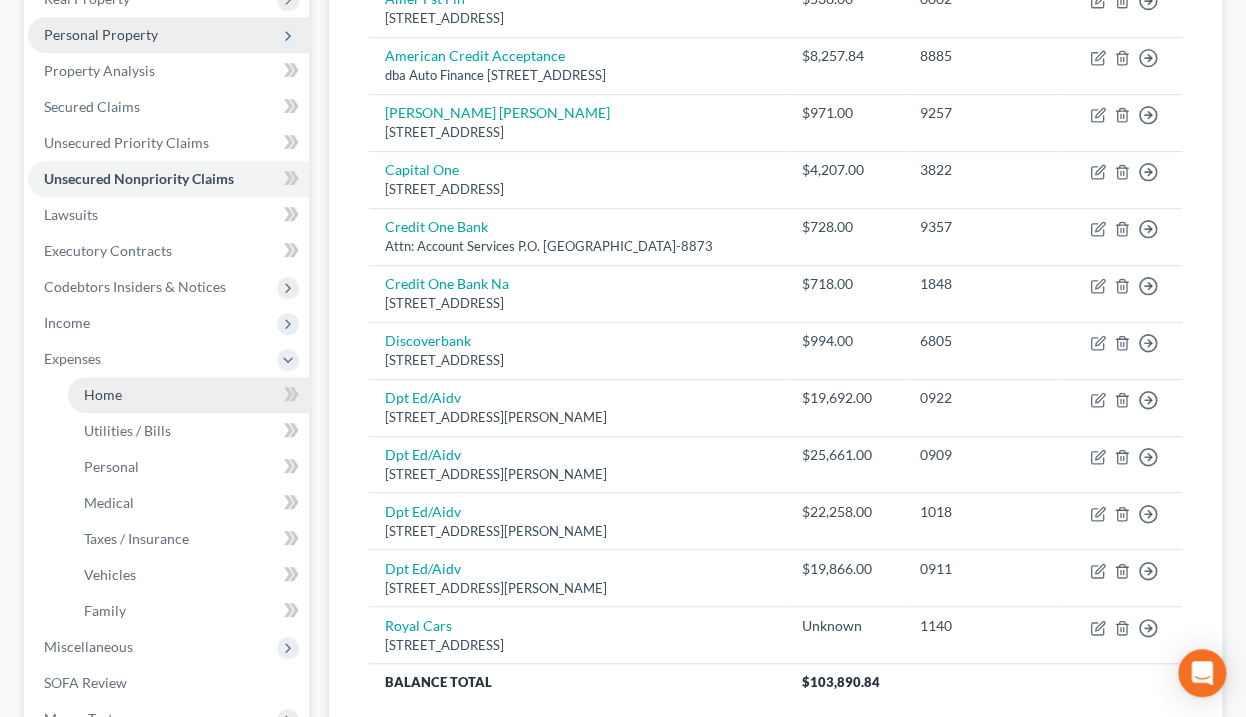 click on "Home" at bounding box center (188, 395) 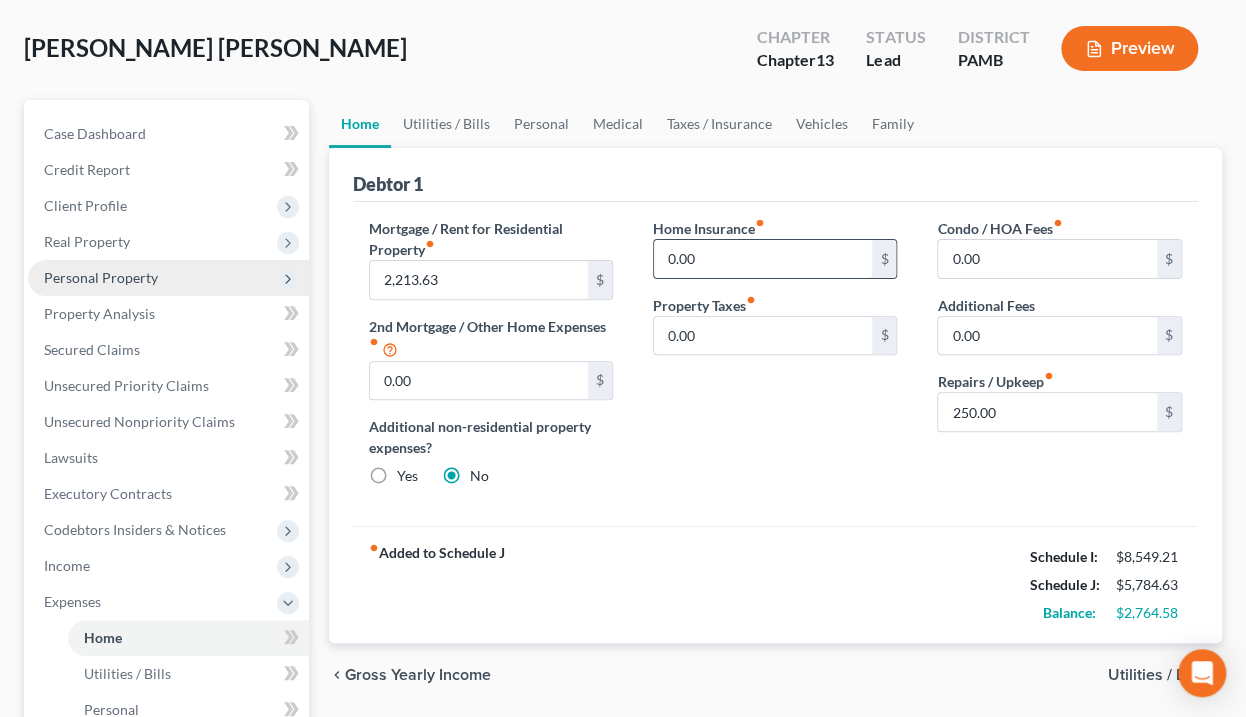scroll, scrollTop: 0, scrollLeft: 0, axis: both 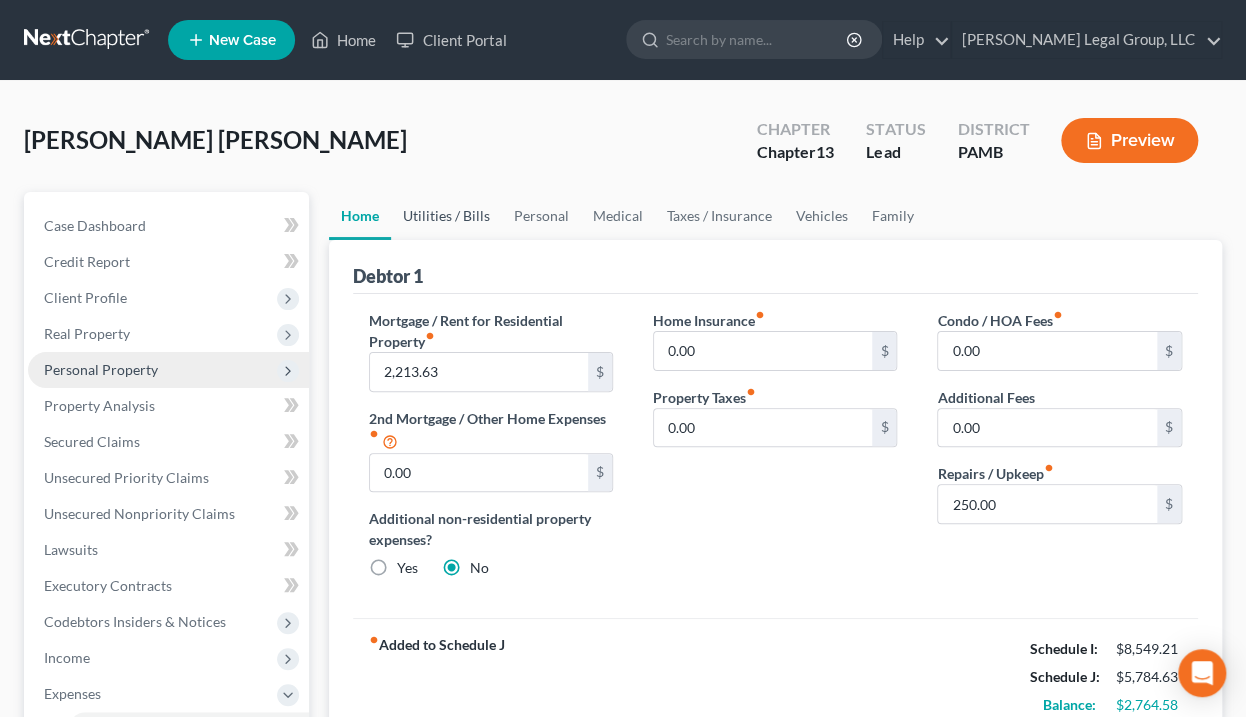 click on "Utilities / Bills" at bounding box center (446, 216) 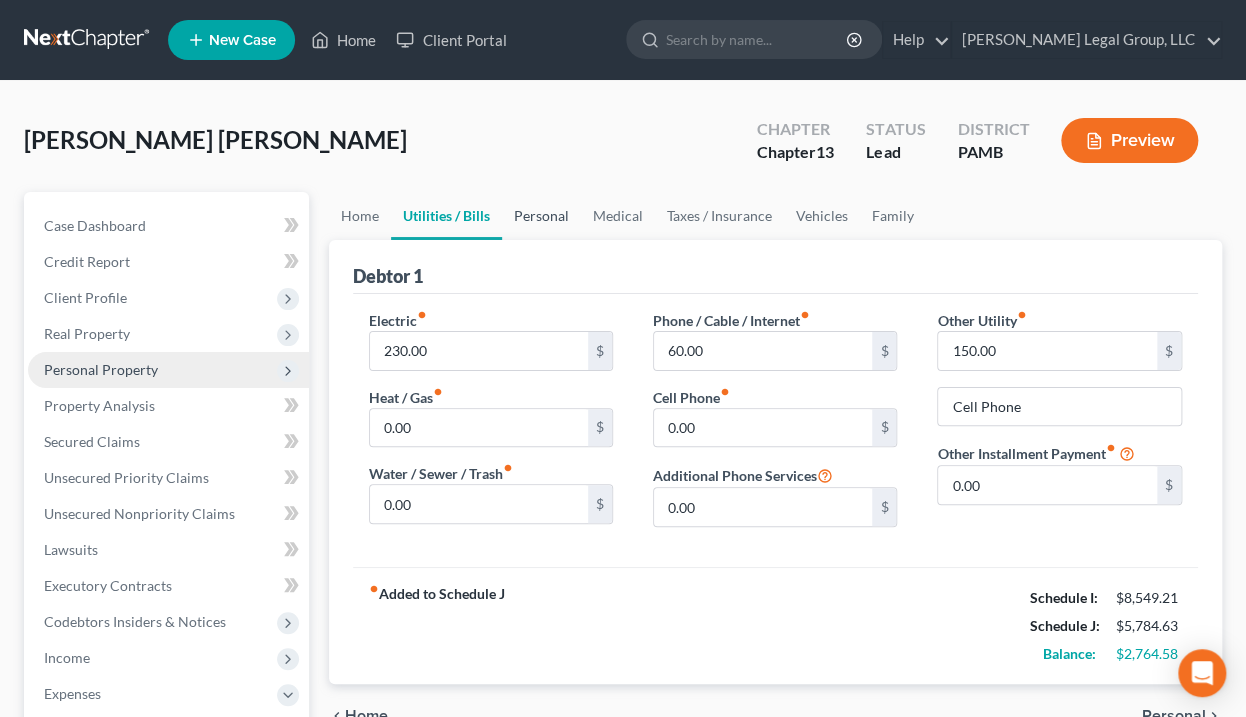 click on "Personal" at bounding box center (541, 216) 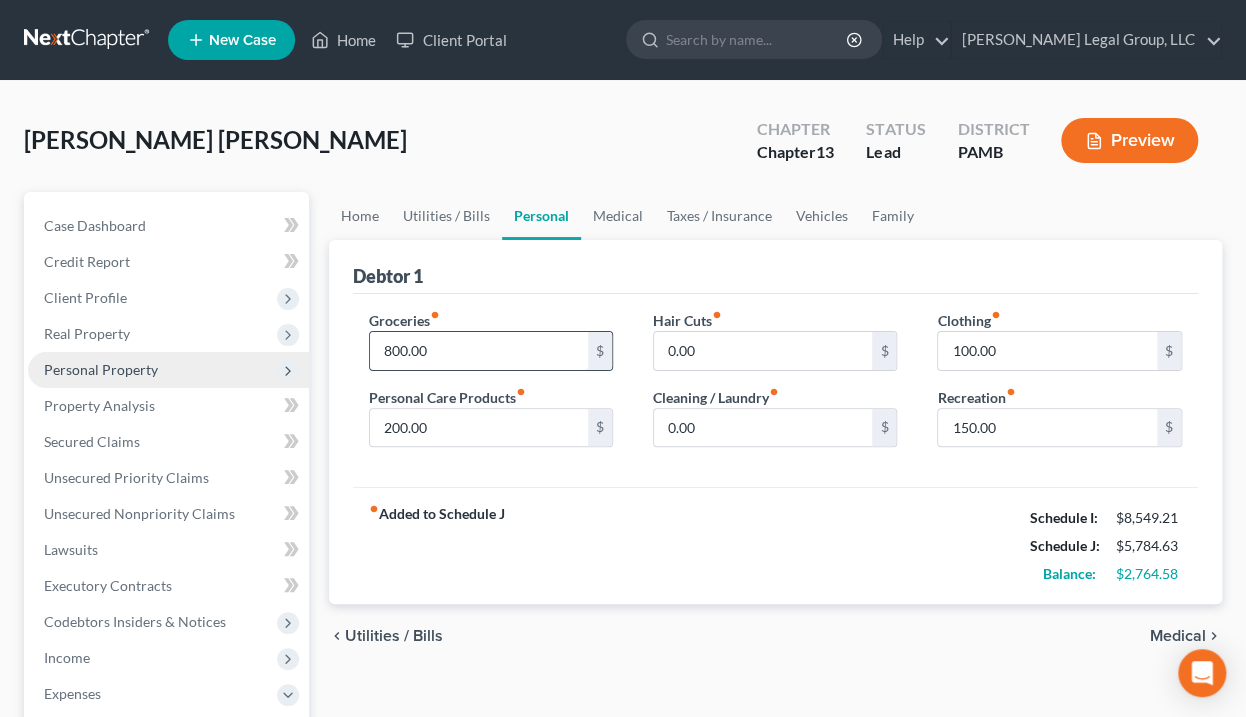 click on "800.00" at bounding box center (479, 351) 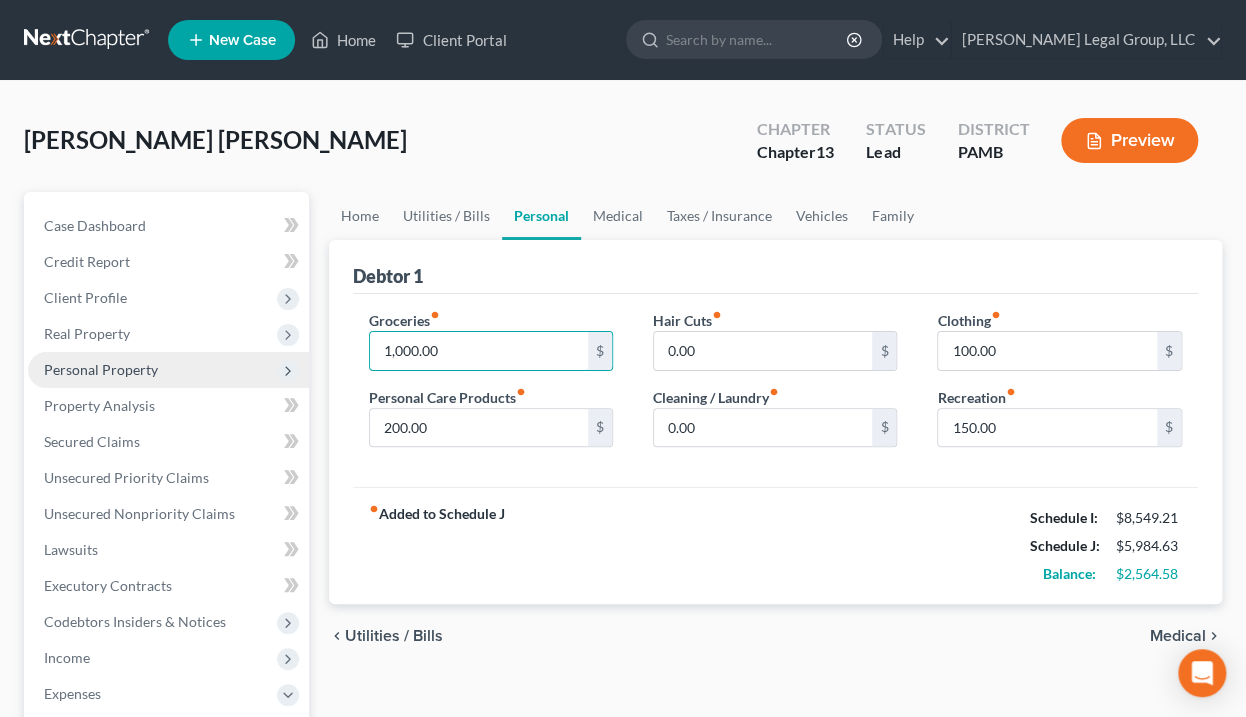 type on "1,000.00" 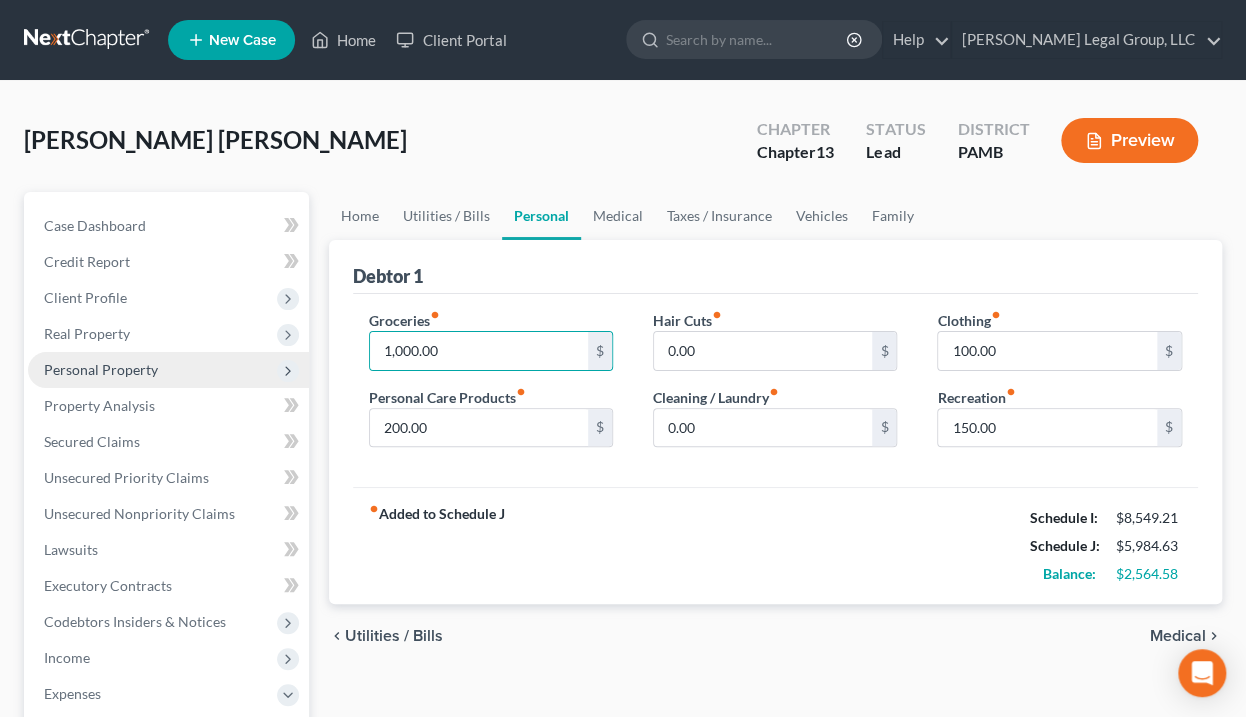click on "Groceries  fiber_manual_record 1,000.00 $" at bounding box center [491, 340] 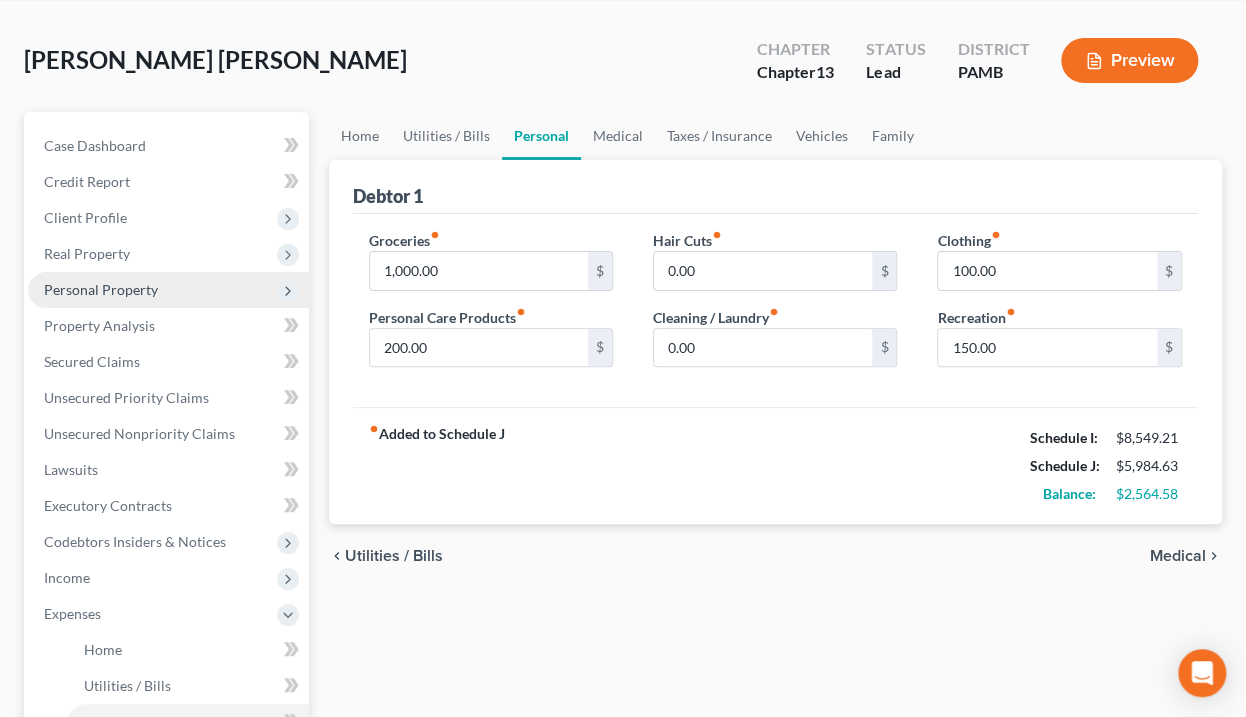 scroll, scrollTop: 80, scrollLeft: 0, axis: vertical 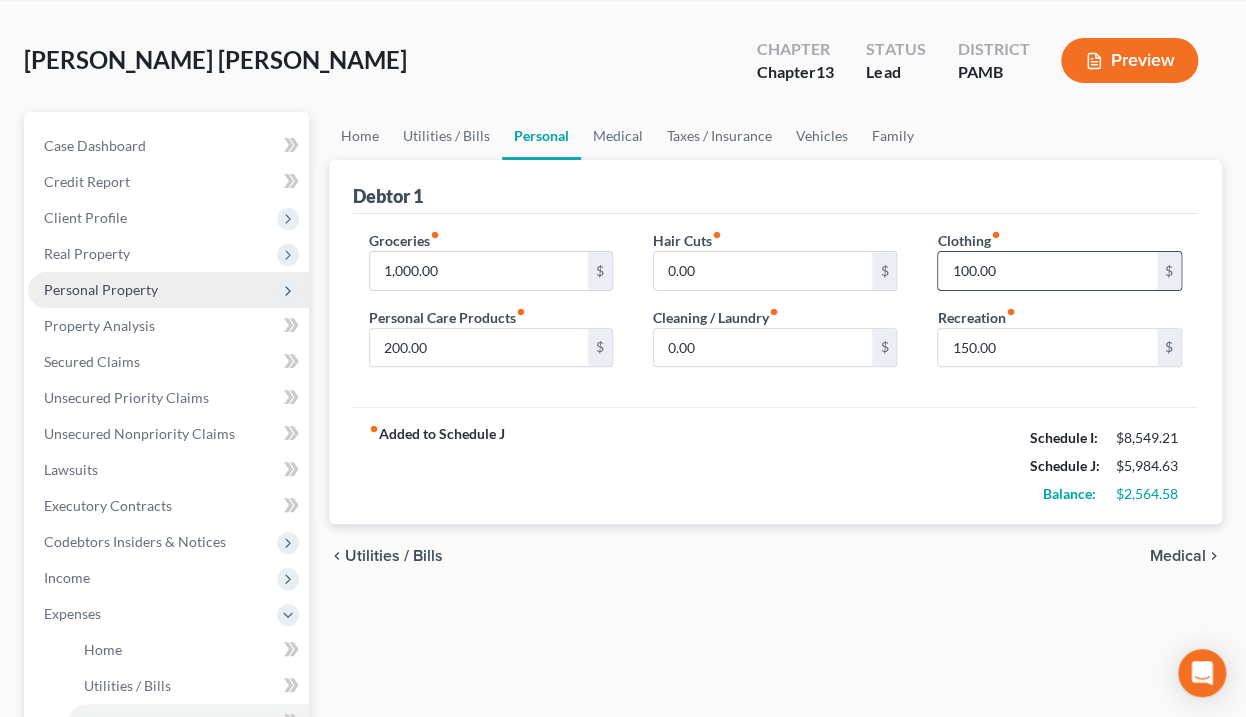 click on "100.00" at bounding box center (1047, 271) 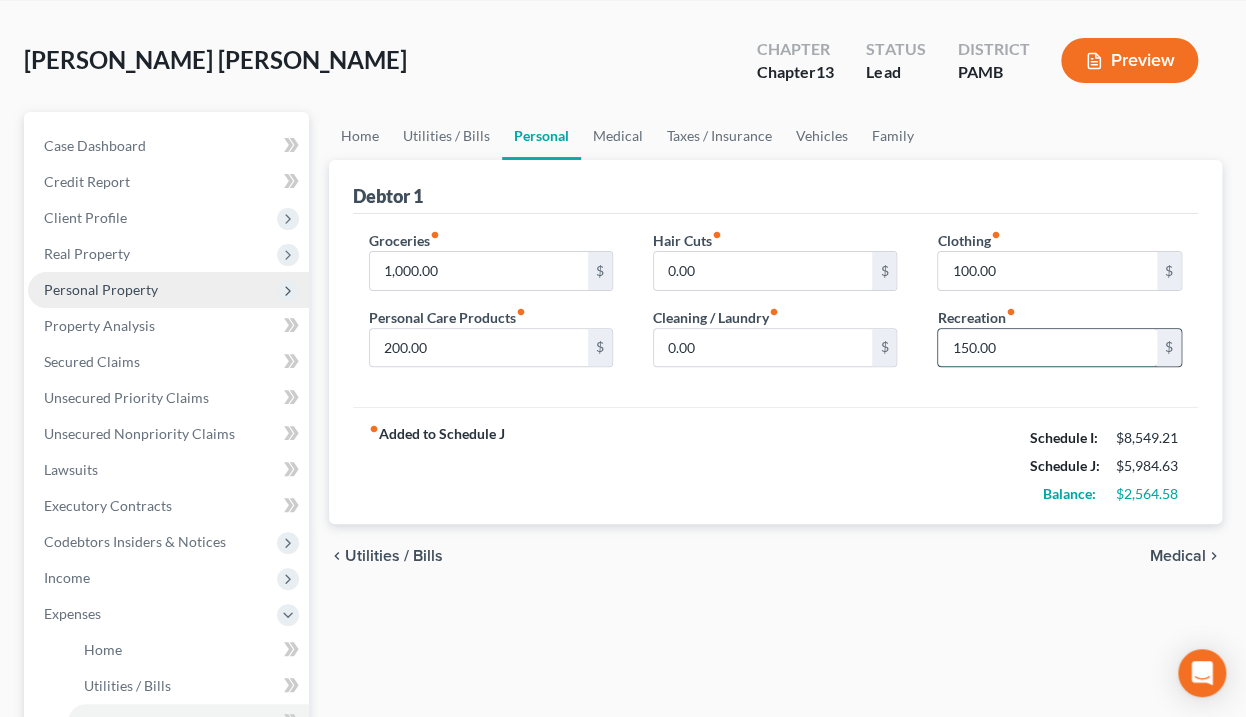 click on "150.00" at bounding box center [1047, 348] 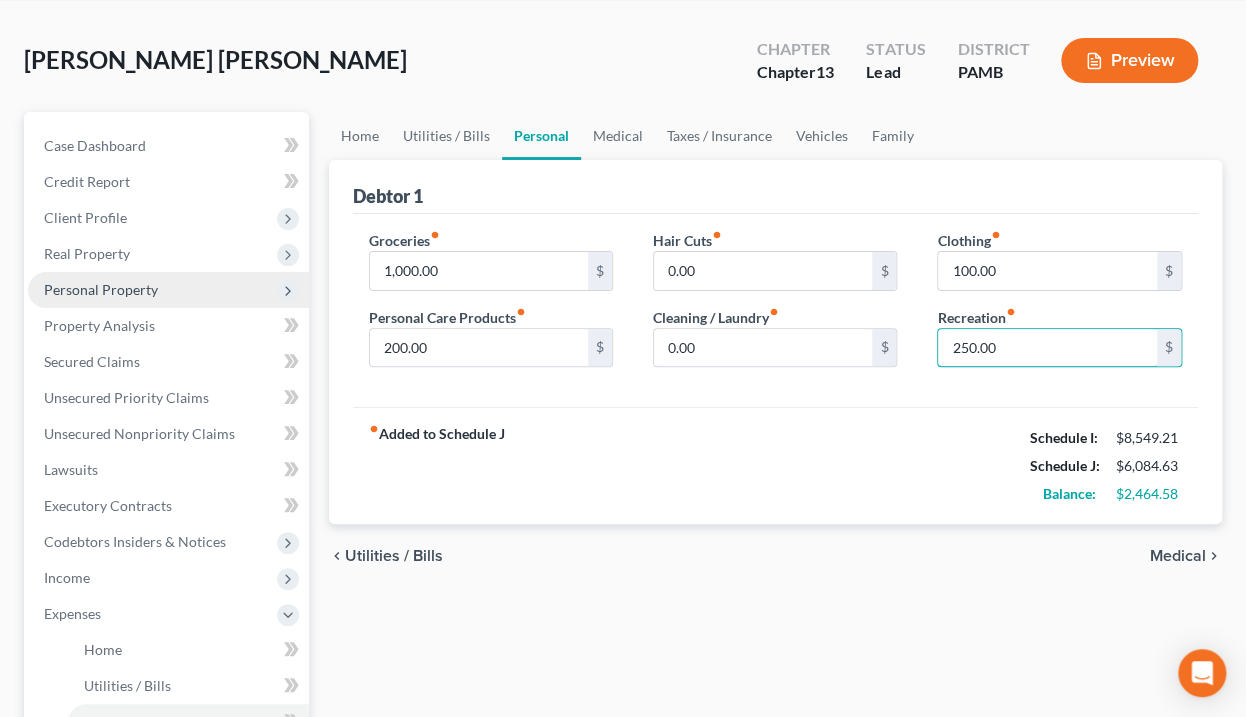 type on "250.00" 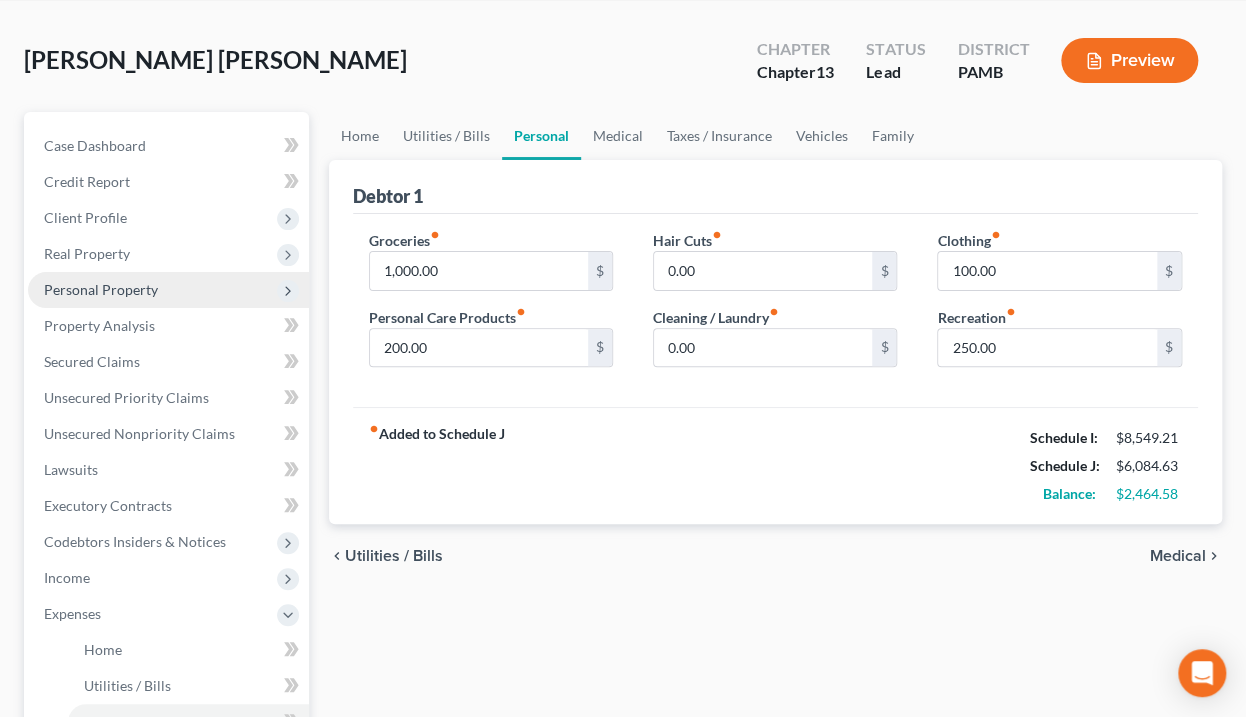 click on "fiber_manual_record  Added to Schedule J Schedule I: $8,549.21 Schedule J: $6,084.63 Balance: $2,464.58" at bounding box center (776, 465) 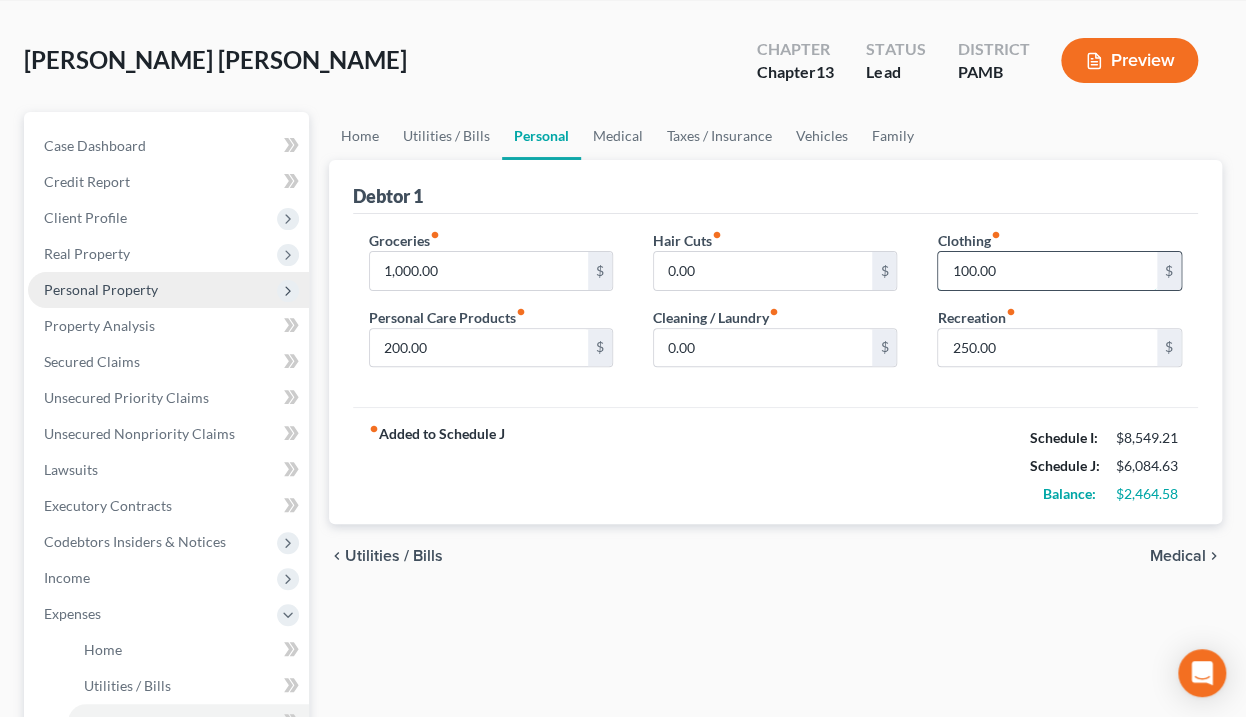 click on "100.00" at bounding box center (1047, 271) 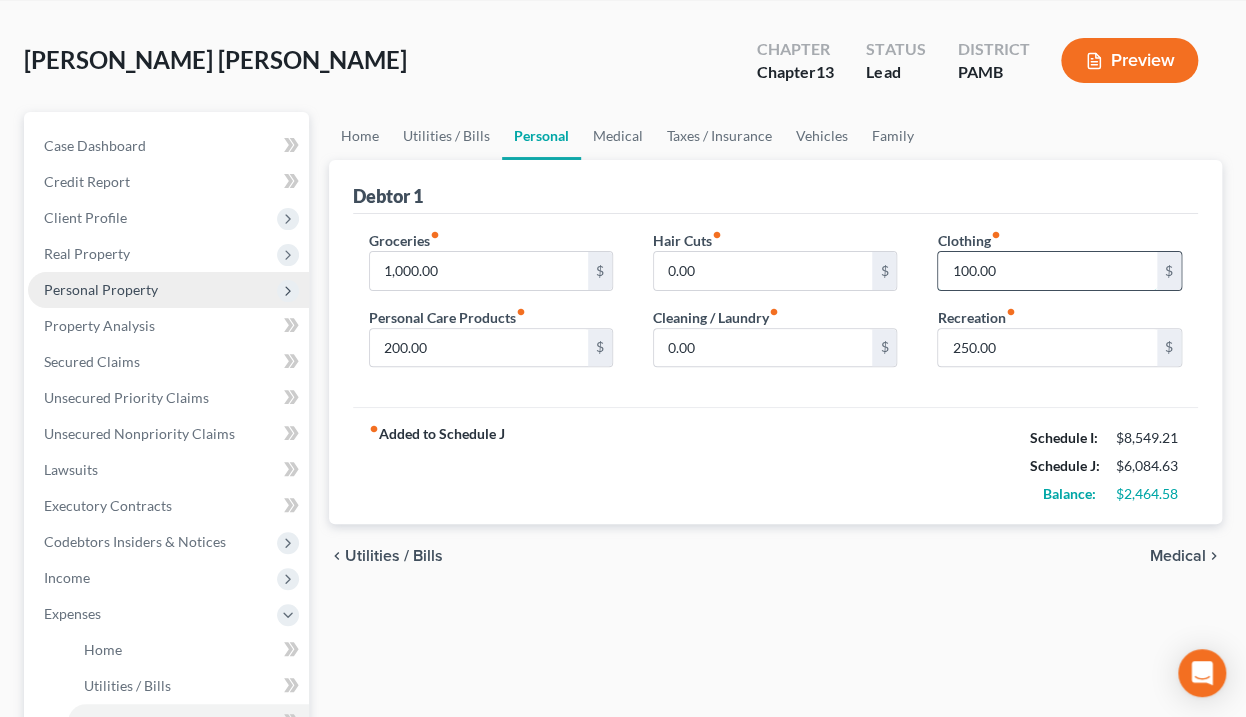 click on "100.00" at bounding box center (1047, 271) 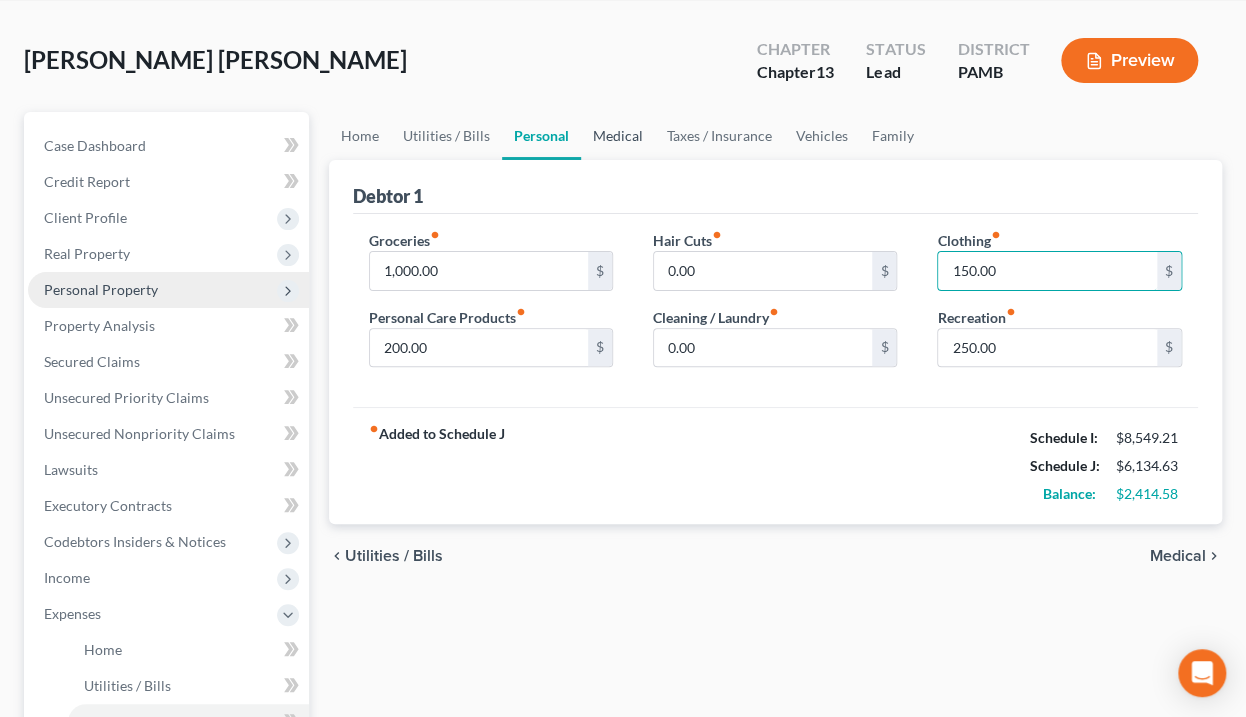 type on "150.00" 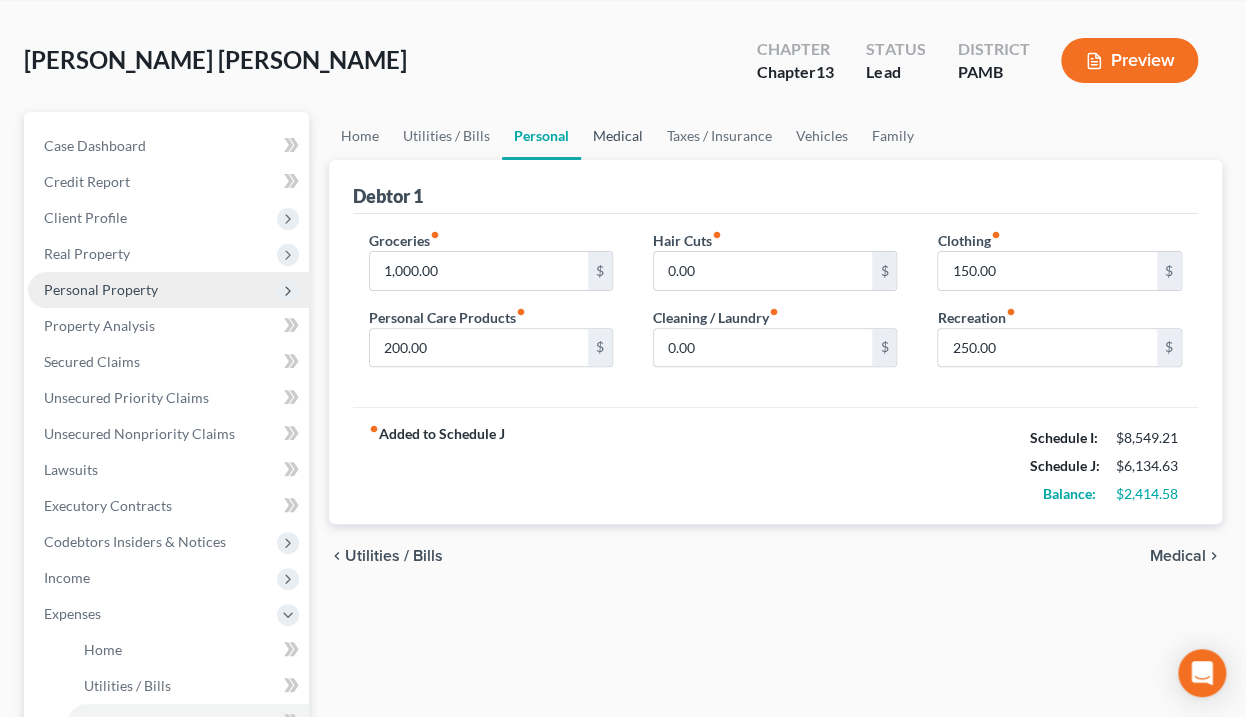 click on "Medical" at bounding box center (618, 136) 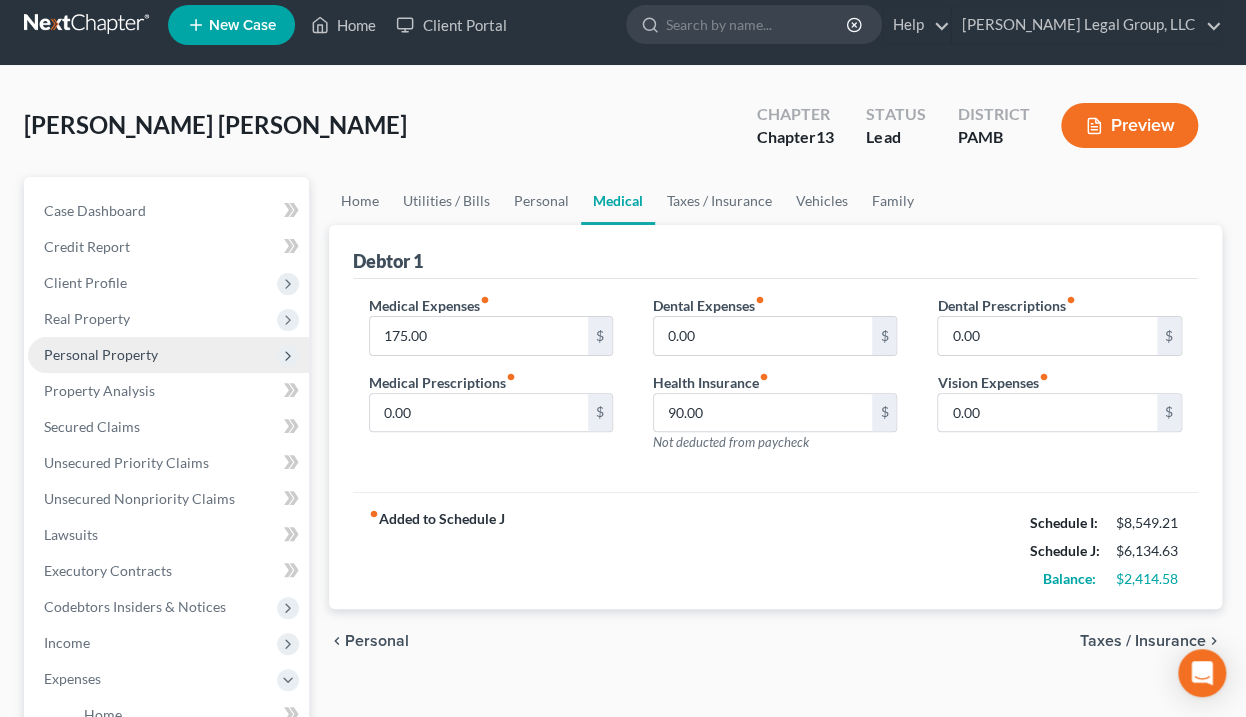 scroll, scrollTop: 0, scrollLeft: 0, axis: both 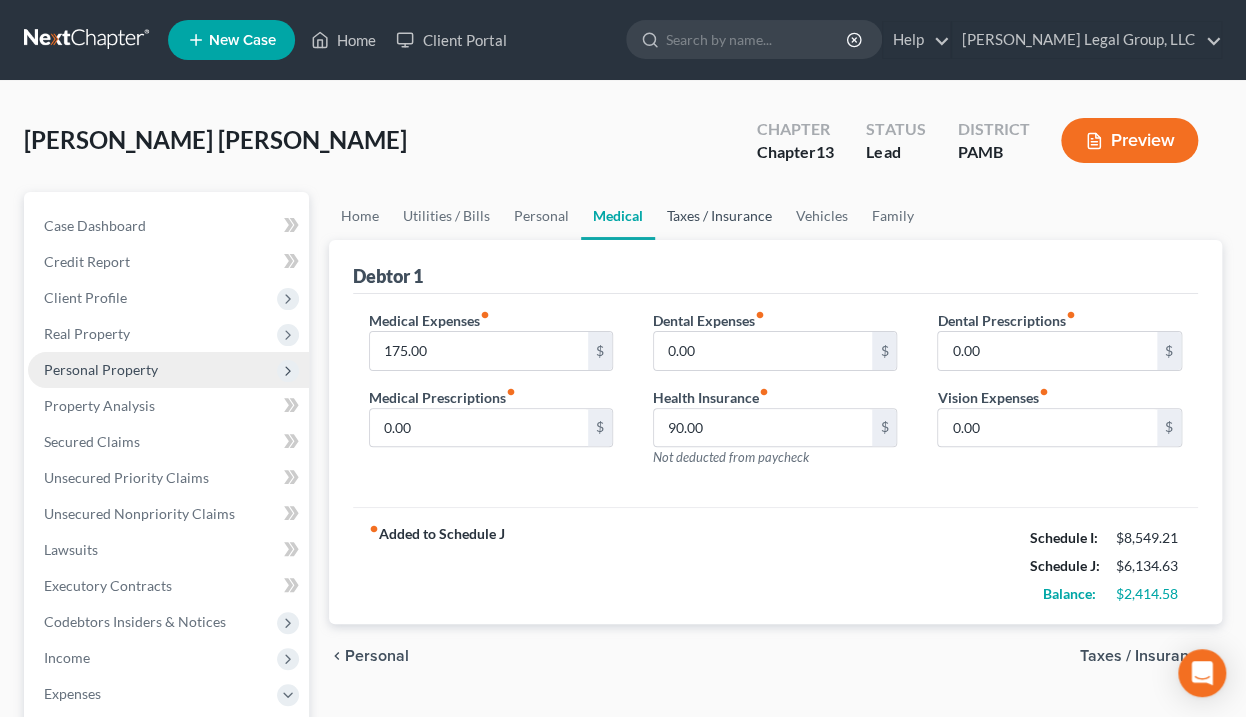 click on "Taxes / Insurance" at bounding box center [719, 216] 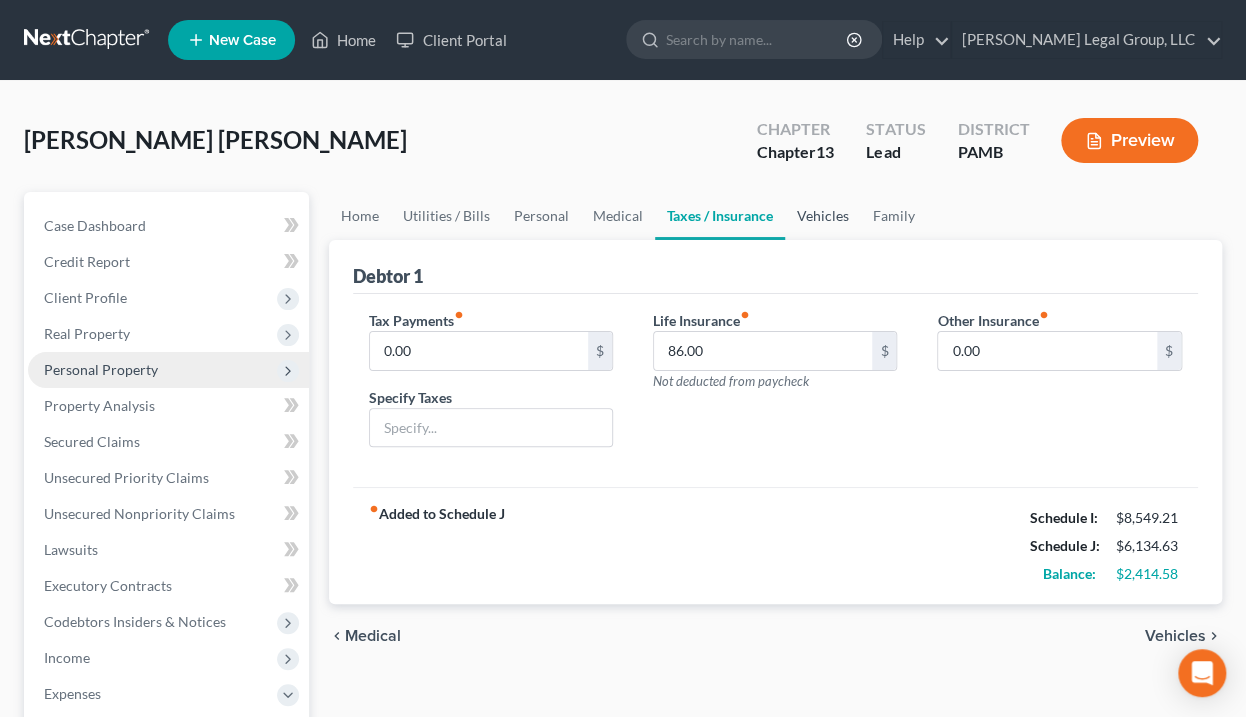 click on "Vehicles" at bounding box center [823, 216] 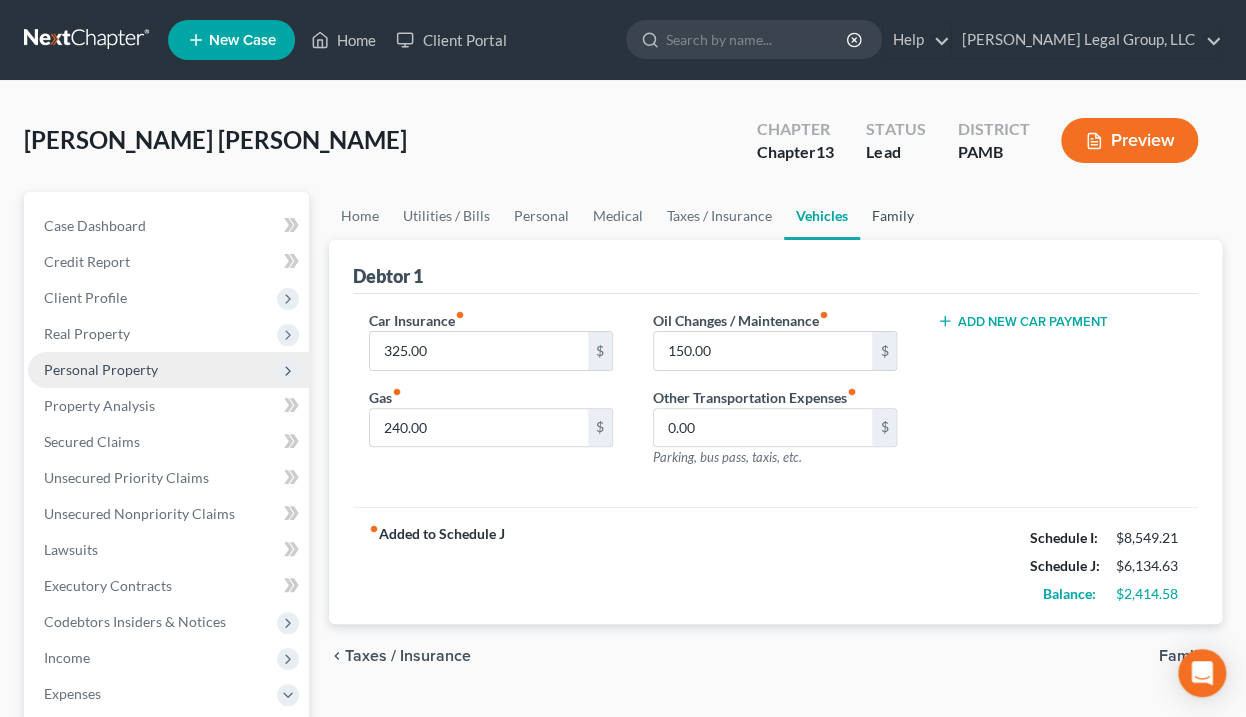 click on "Family" at bounding box center [893, 216] 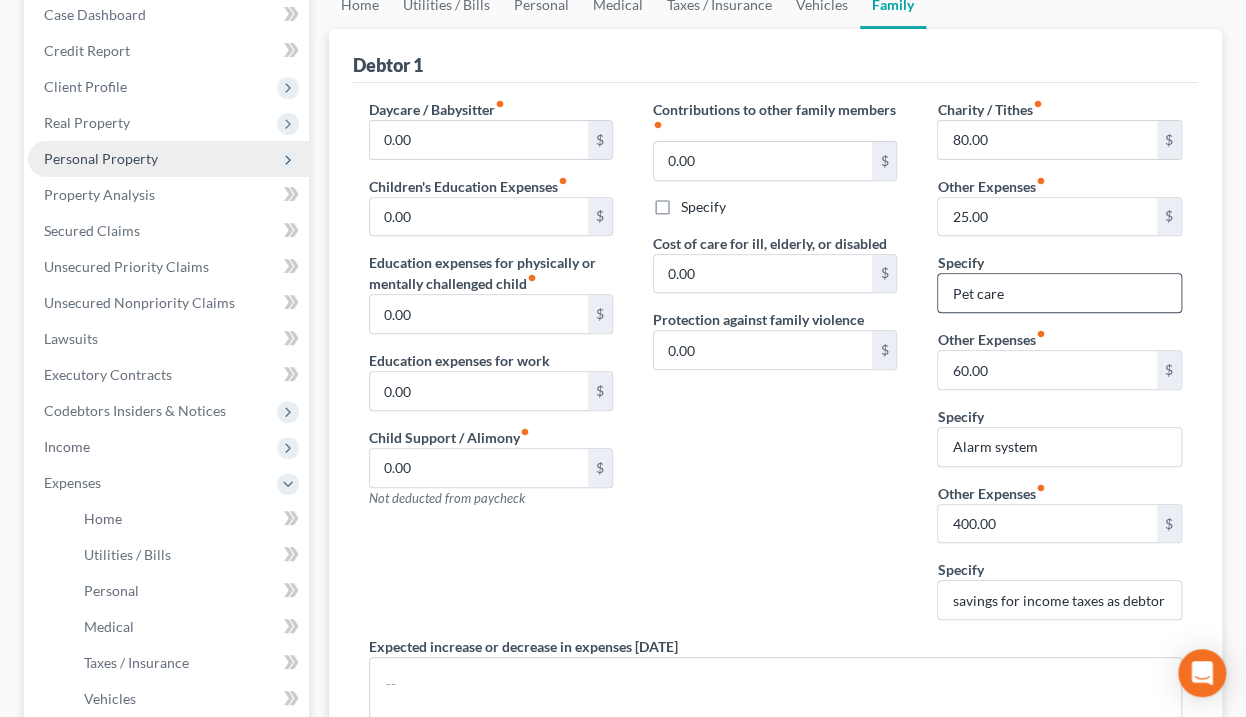scroll, scrollTop: 240, scrollLeft: 0, axis: vertical 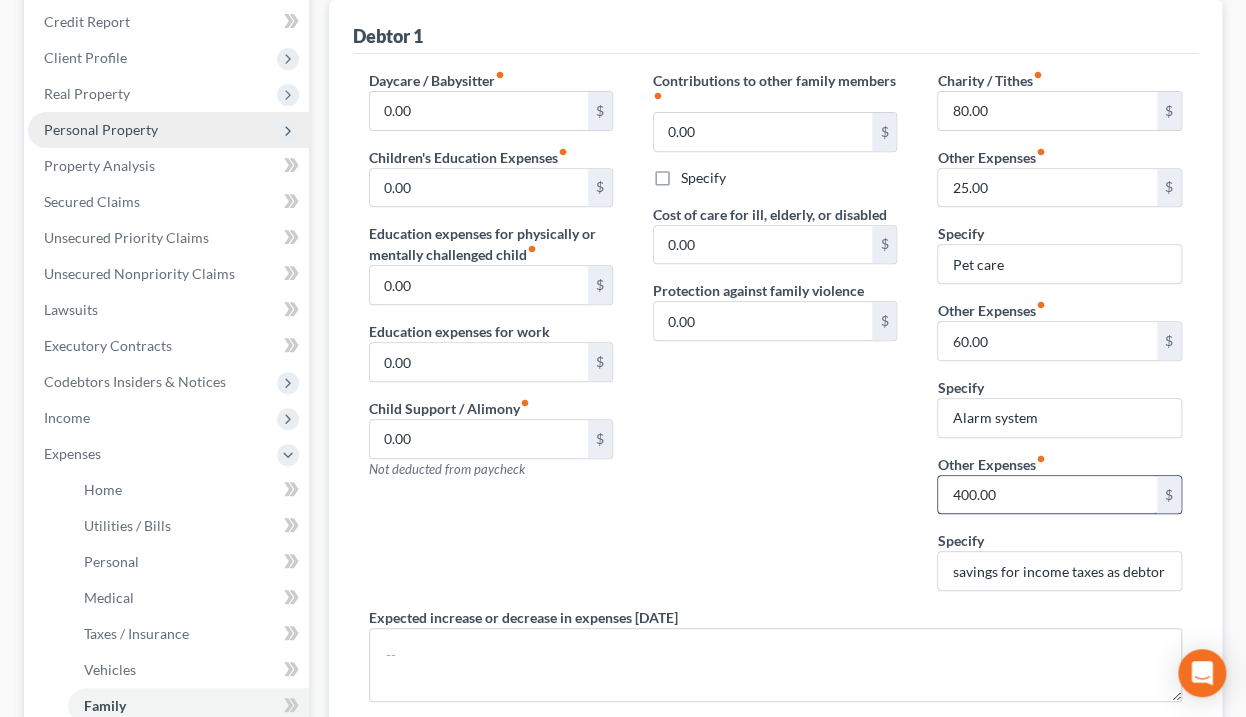 click on "400.00" at bounding box center [1047, 495] 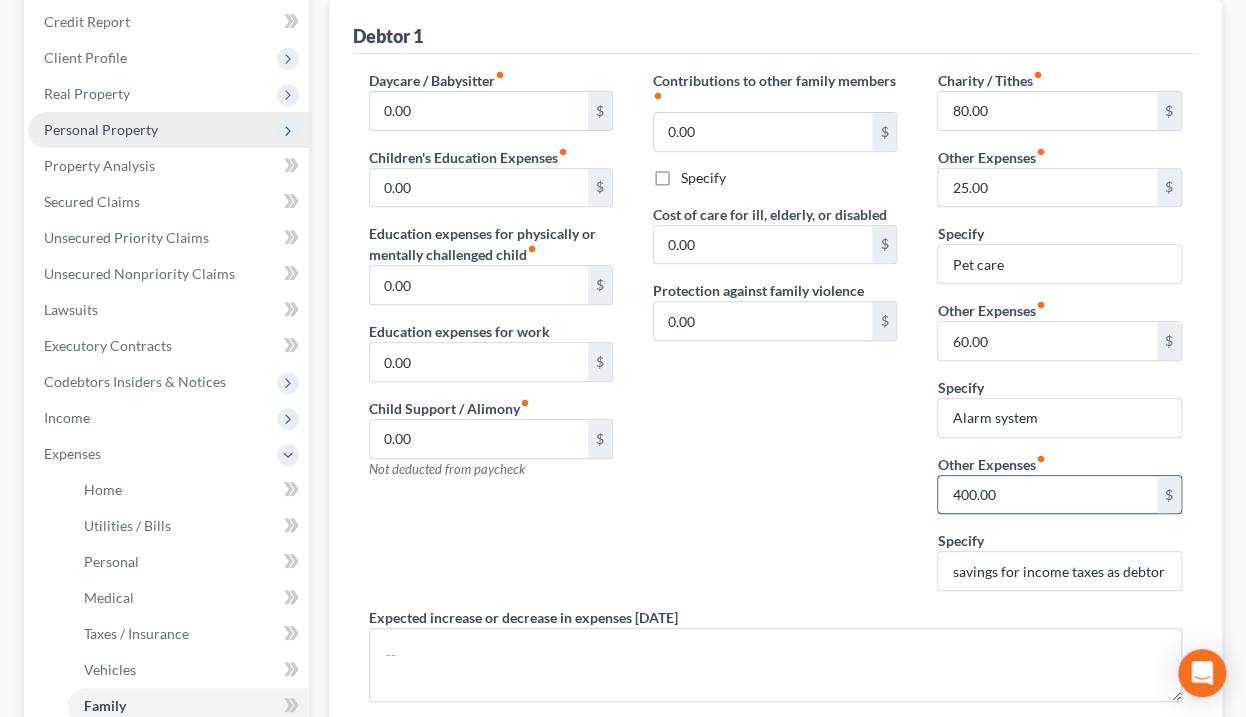 click on "400.00" at bounding box center [1047, 495] 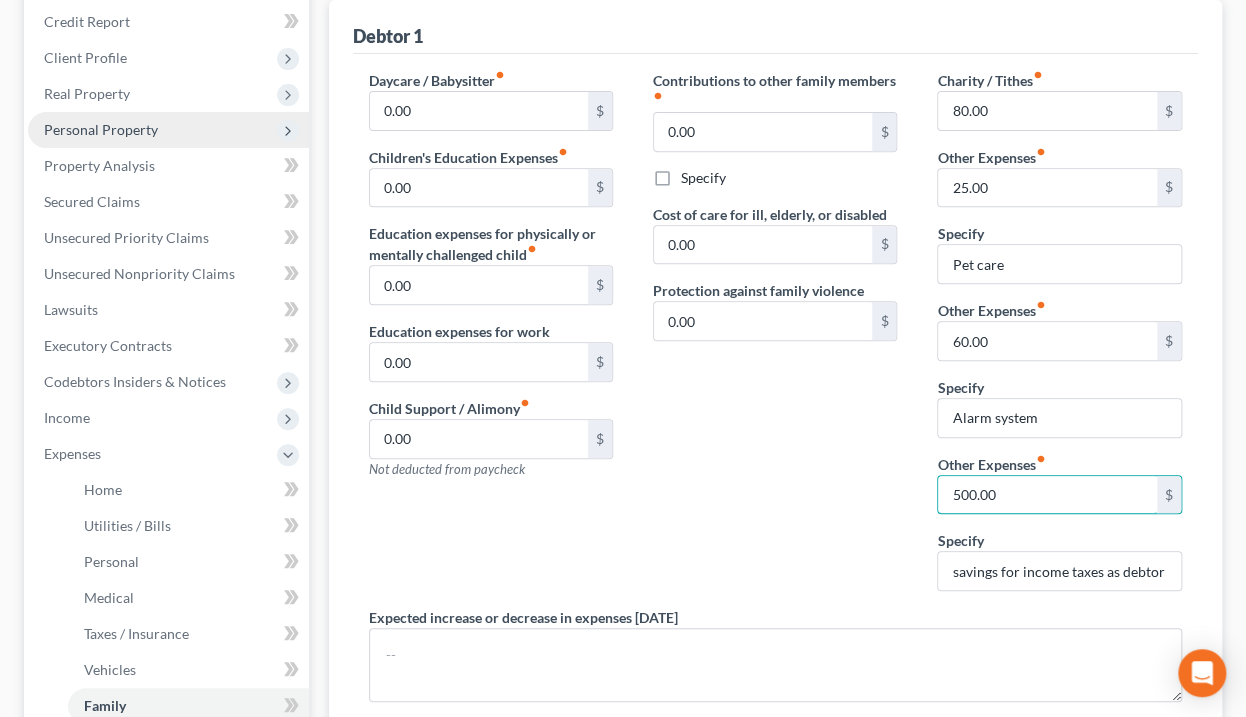 type on "500.00" 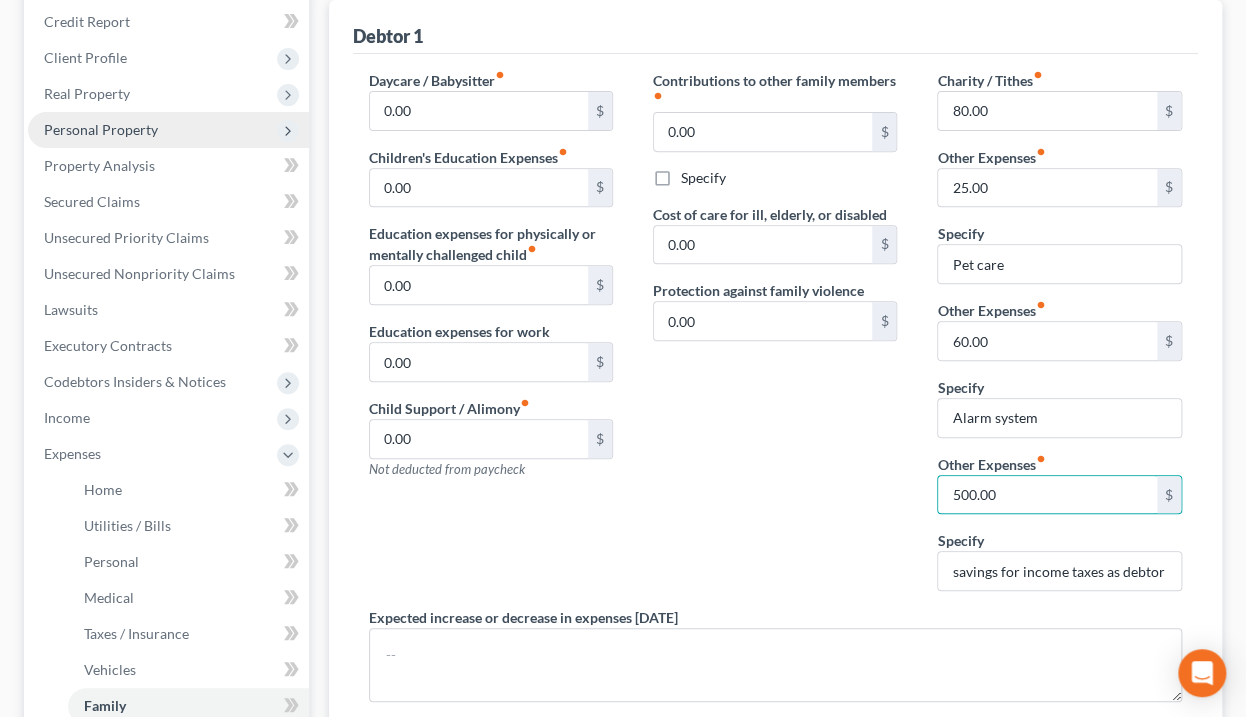 click on "Contributions to other family members  fiber_manual_record 0.00 $ Specify Cost of care for ill, elderly, or disabled 0.00 $ Protection against family violence 0.00 $" at bounding box center [775, 338] 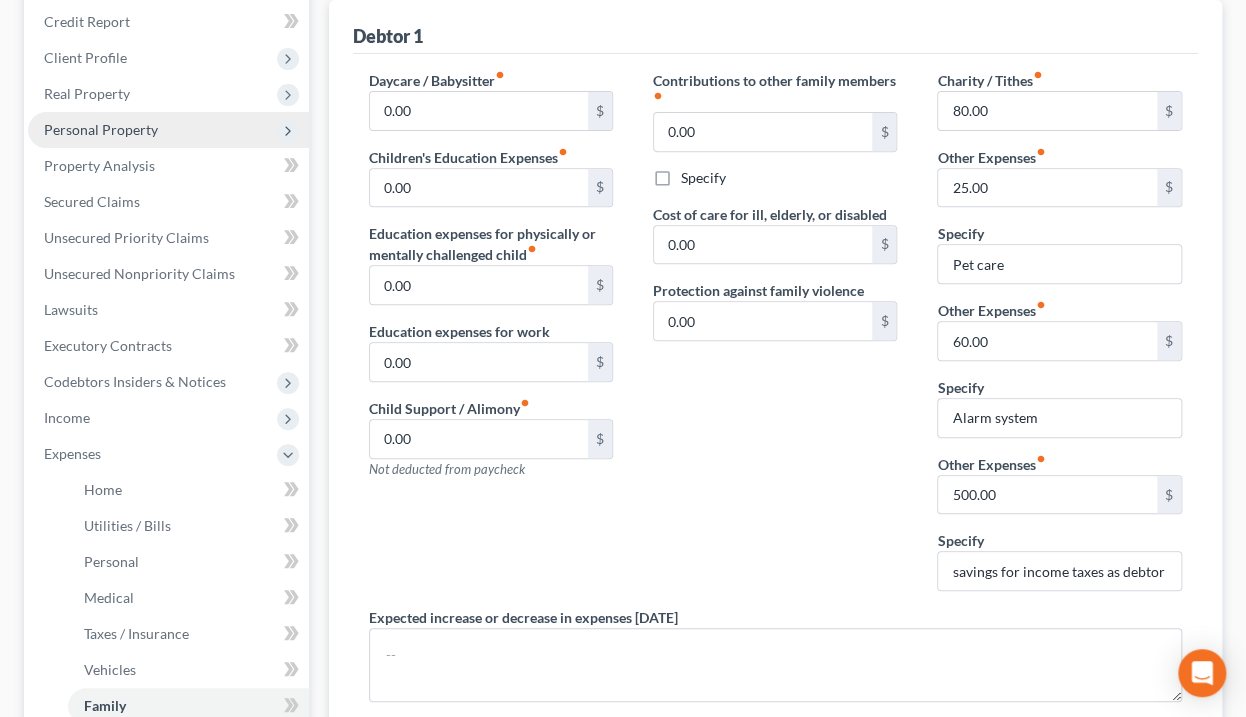 scroll, scrollTop: 160, scrollLeft: 0, axis: vertical 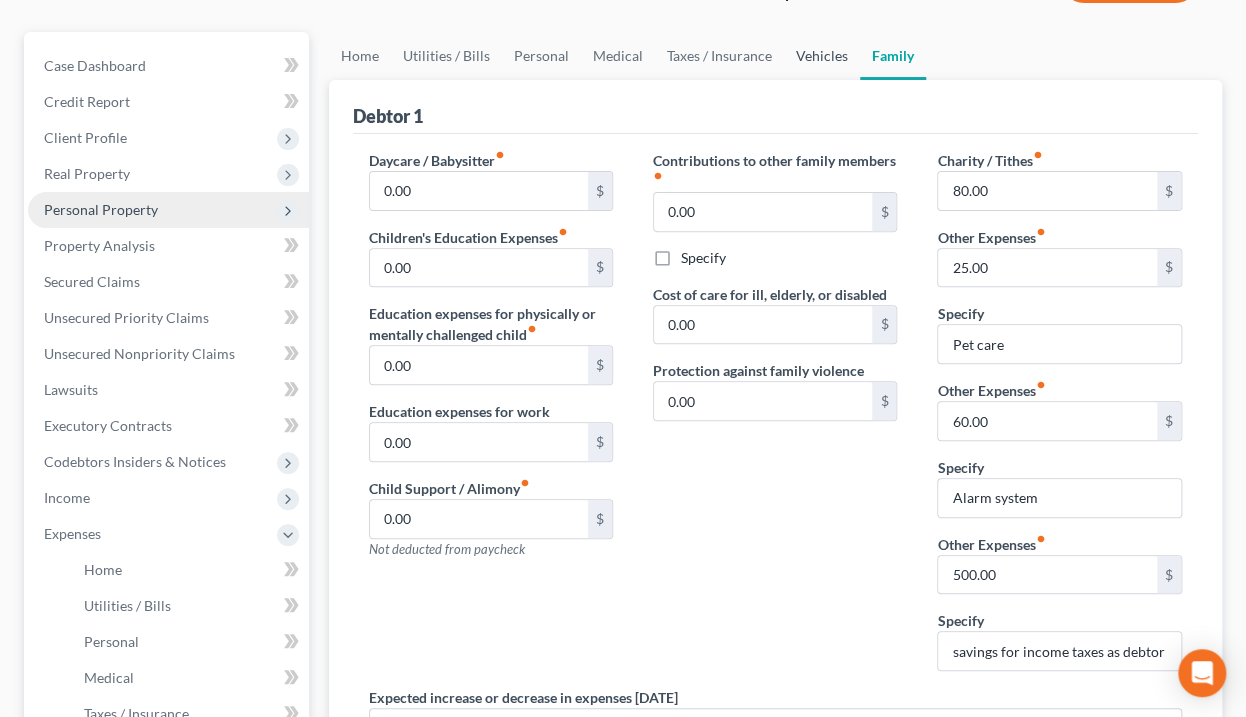 click on "Vehicles" at bounding box center [822, 56] 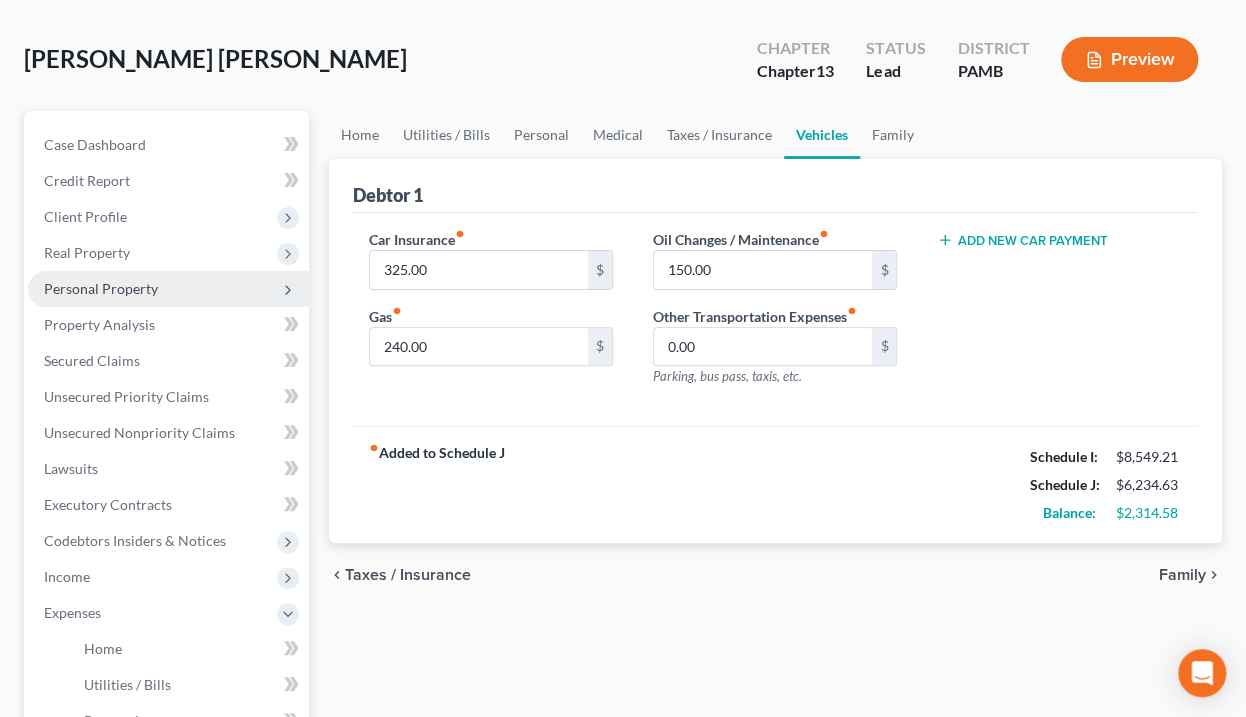 scroll, scrollTop: 0, scrollLeft: 0, axis: both 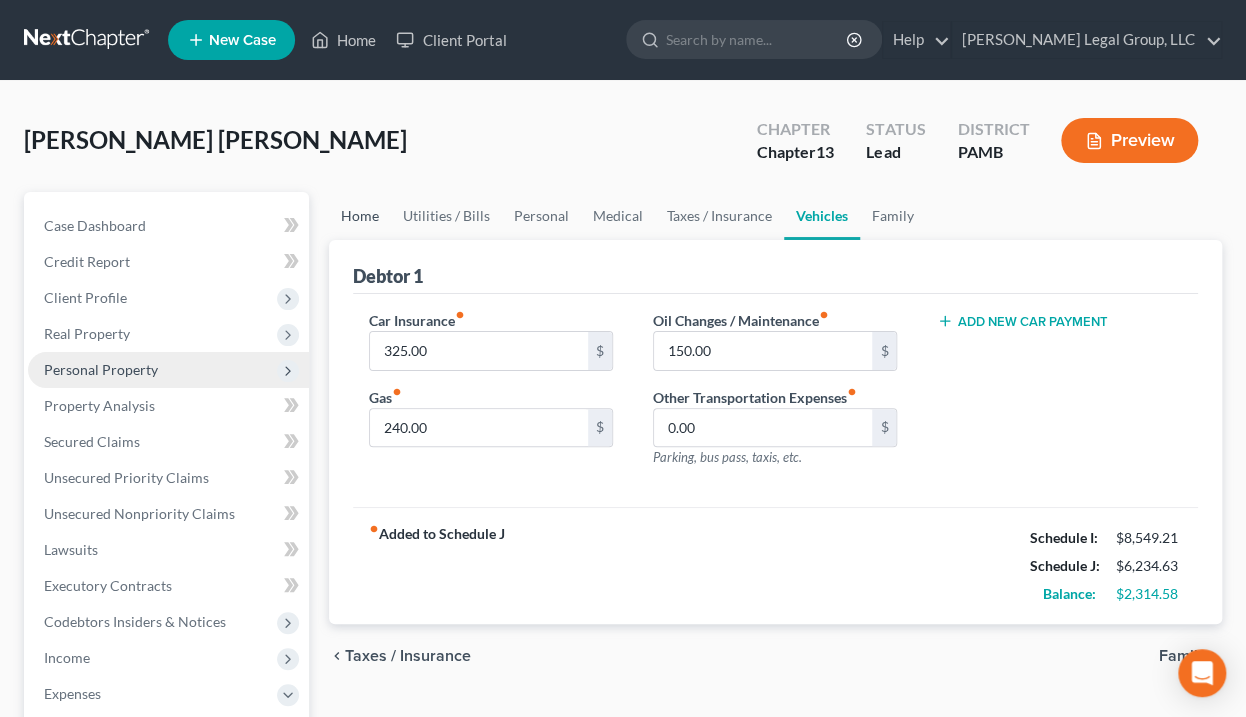 click on "Home" at bounding box center (360, 216) 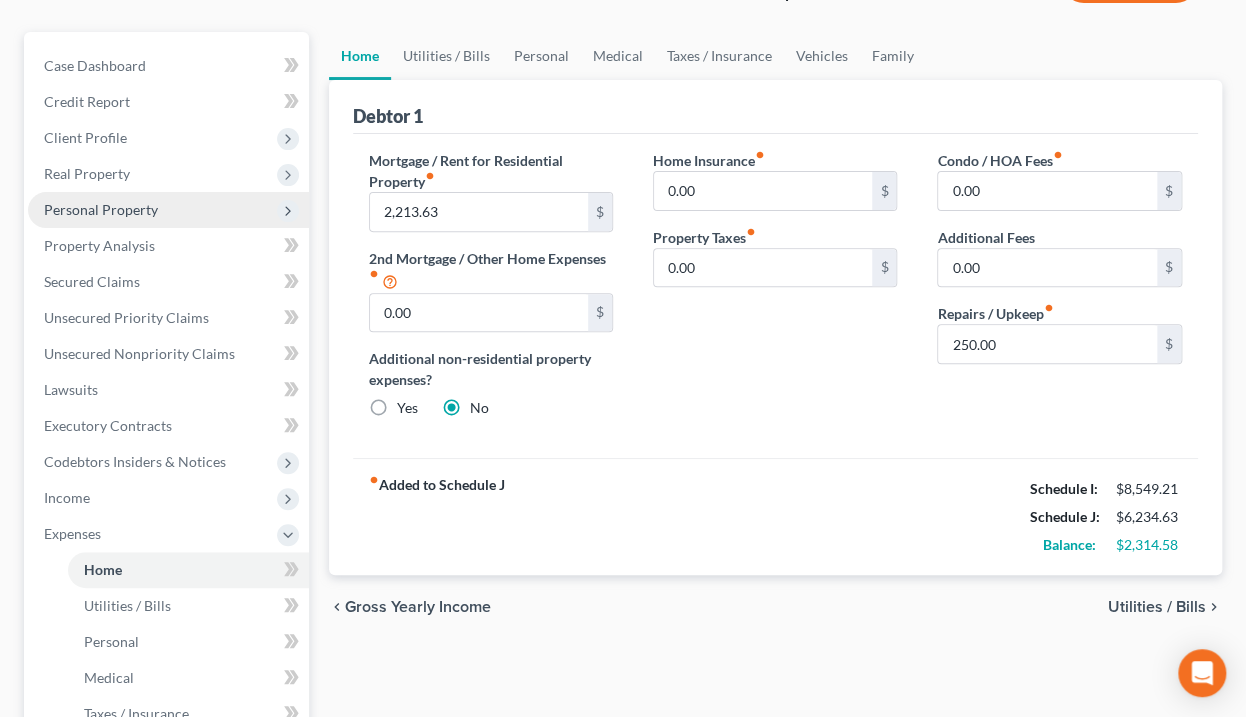 scroll, scrollTop: 80, scrollLeft: 0, axis: vertical 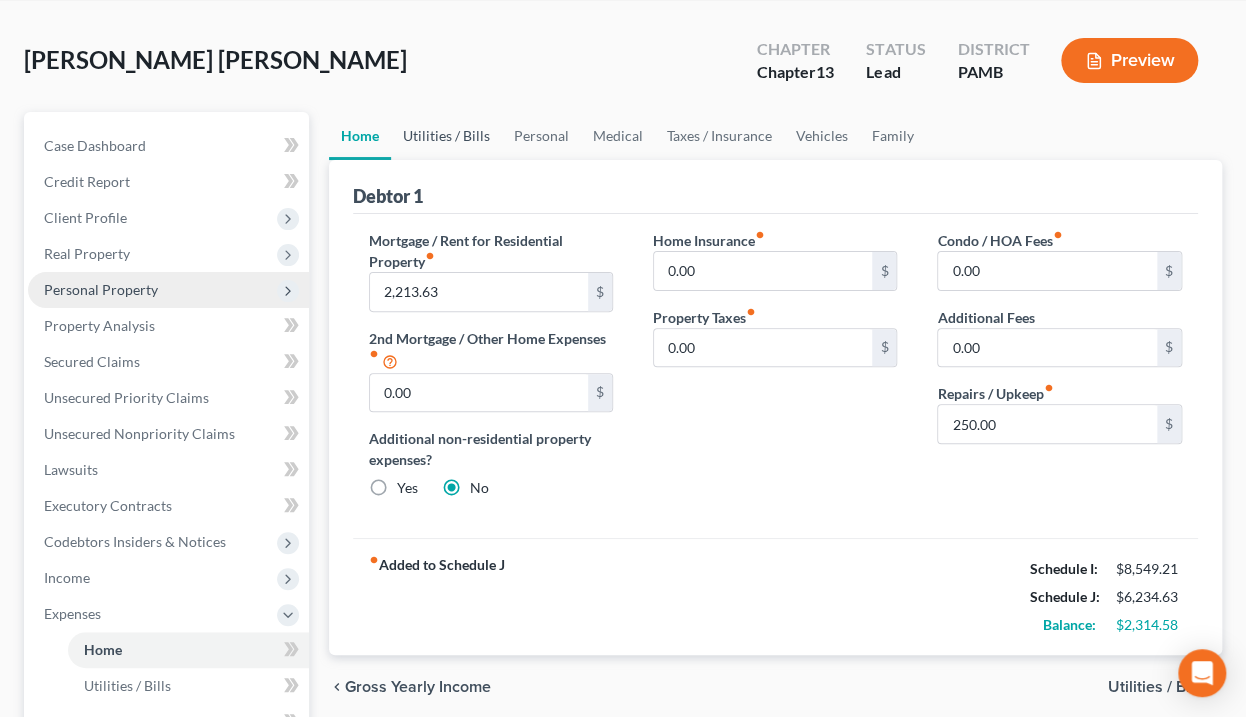 click on "Utilities / Bills" at bounding box center (446, 136) 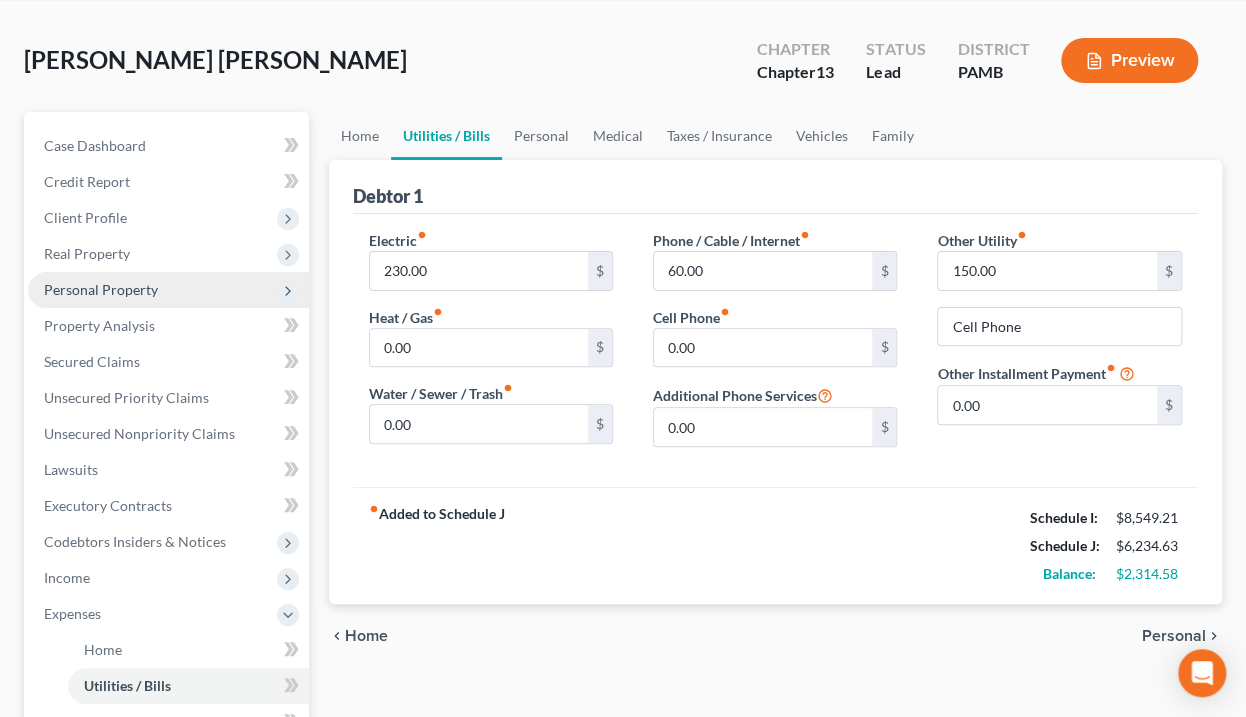 scroll, scrollTop: 0, scrollLeft: 0, axis: both 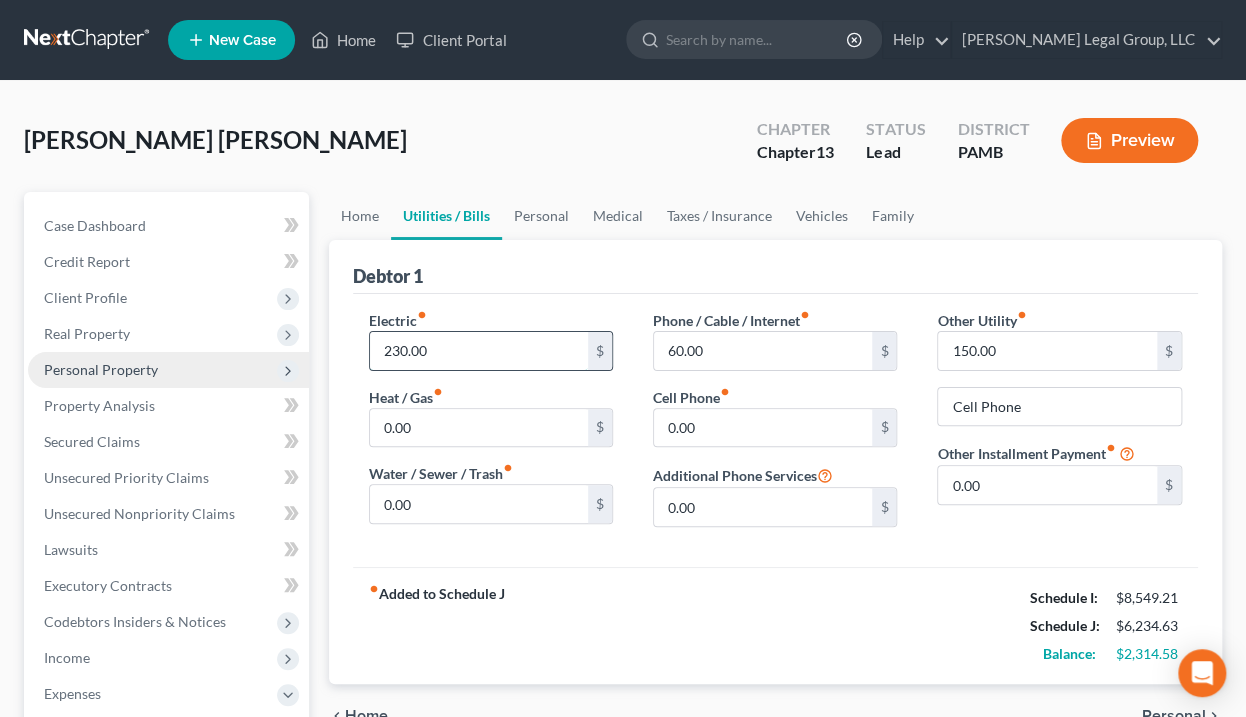 click on "230.00" at bounding box center [479, 351] 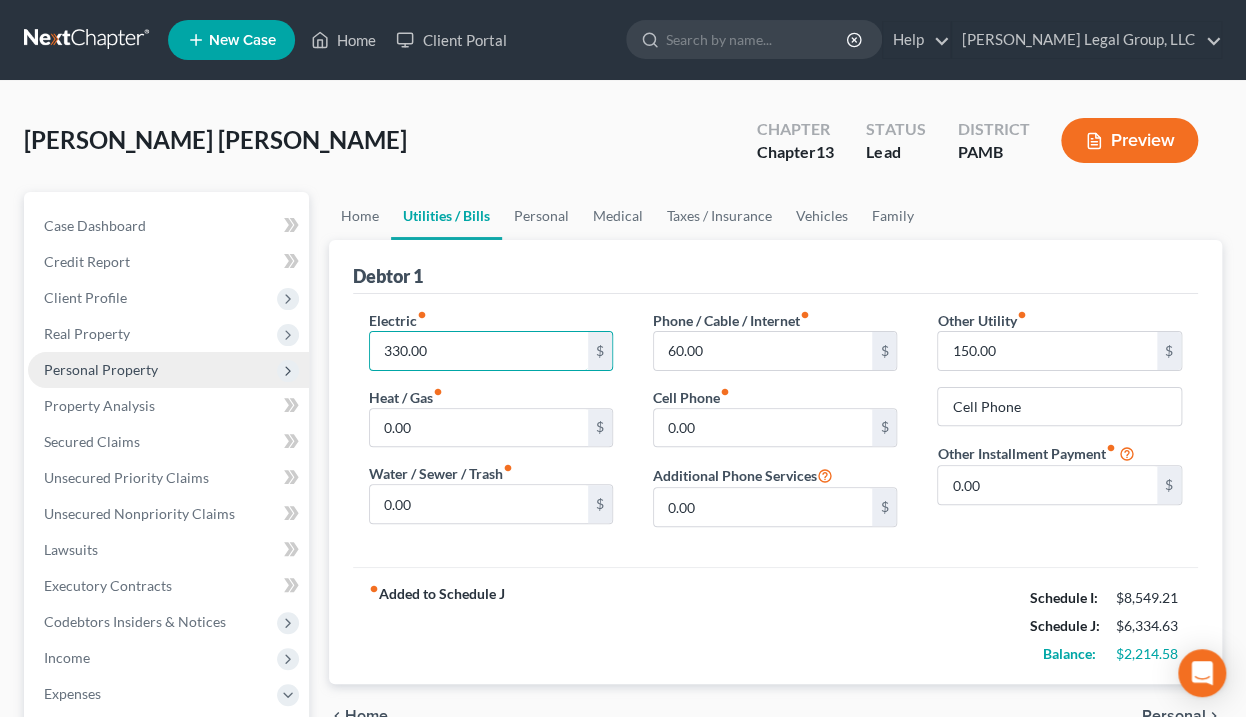 type on "330.00" 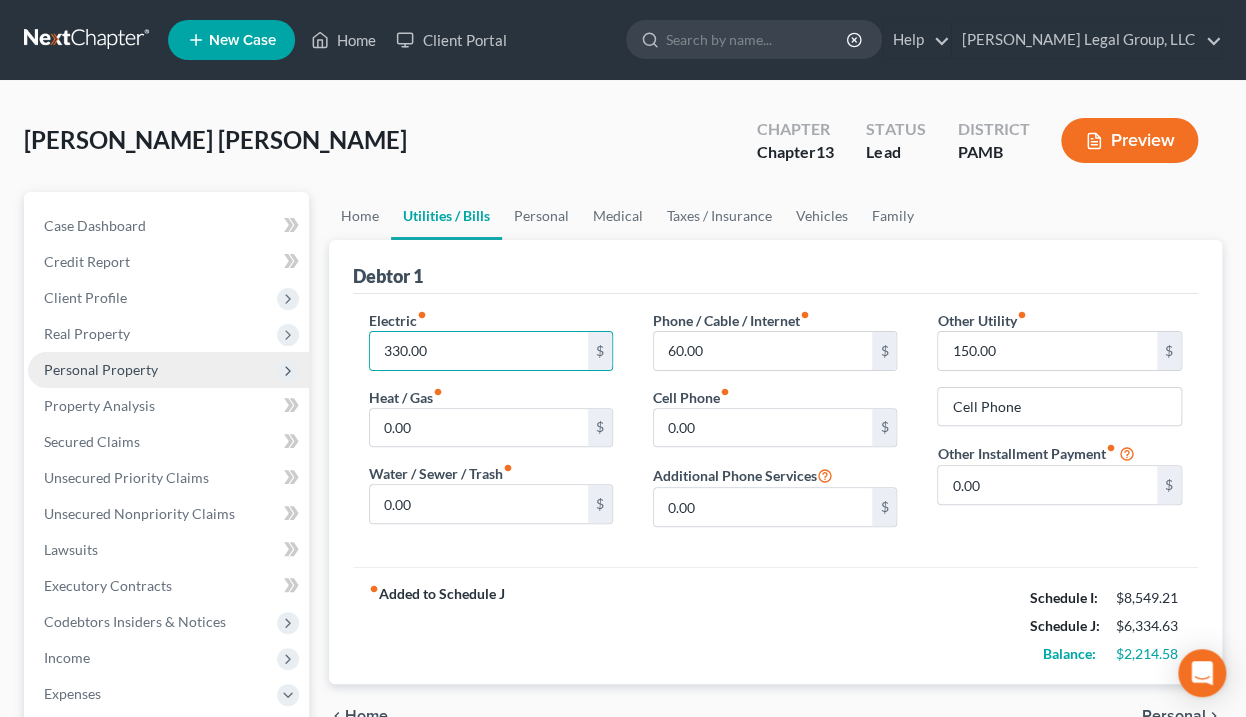 click on "fiber_manual_record  Added to Schedule J Schedule I: $8,549.21 Schedule J: $6,334.63 Balance: $2,214.58" at bounding box center [776, 625] 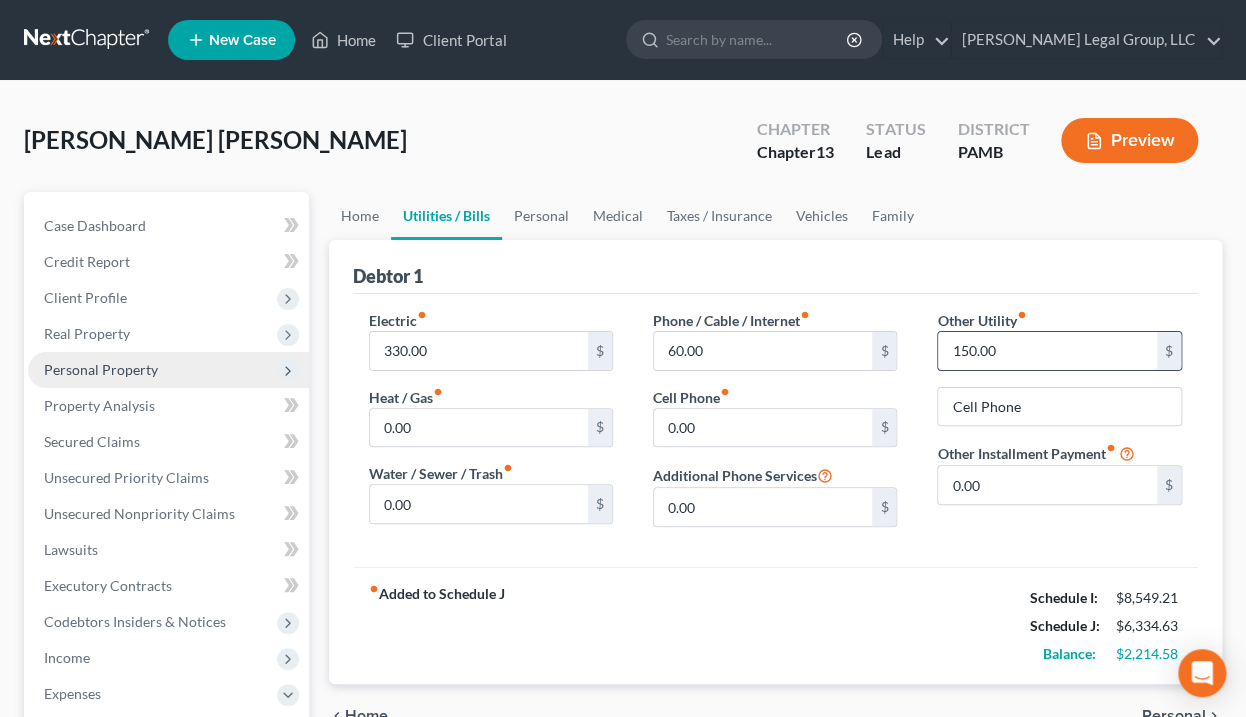 click on "150.00" at bounding box center [1047, 351] 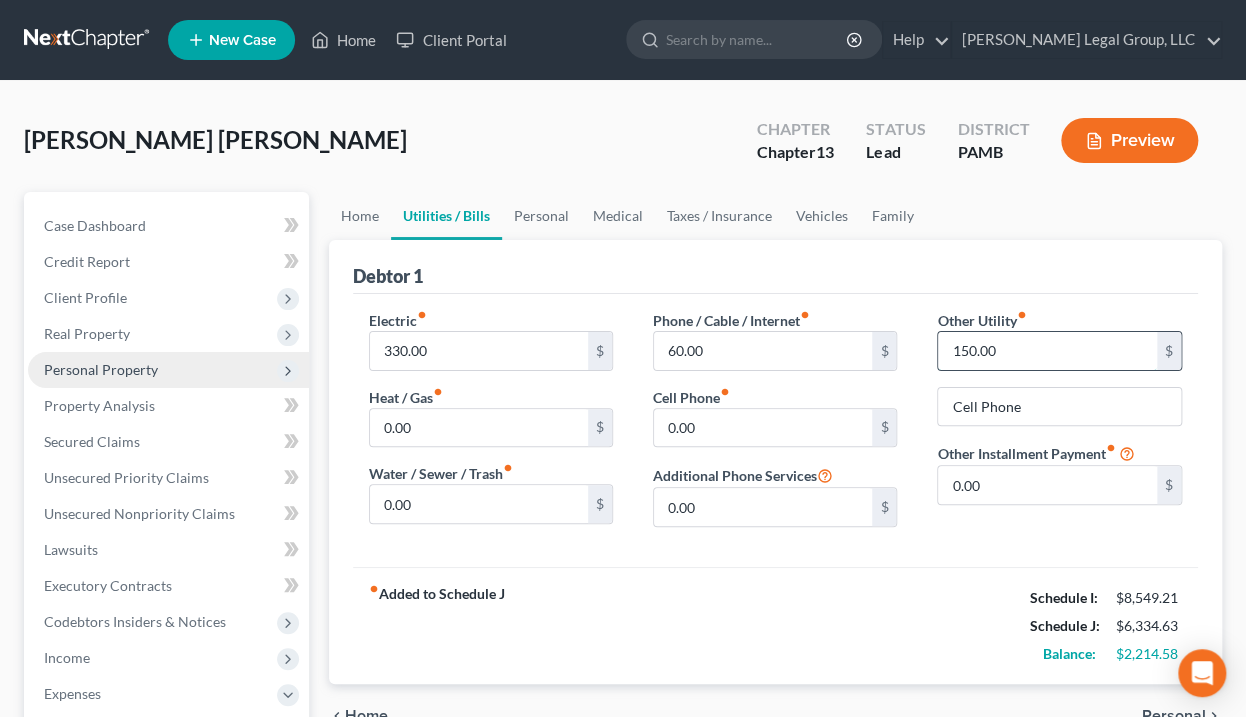 click on "150.00" at bounding box center (1047, 351) 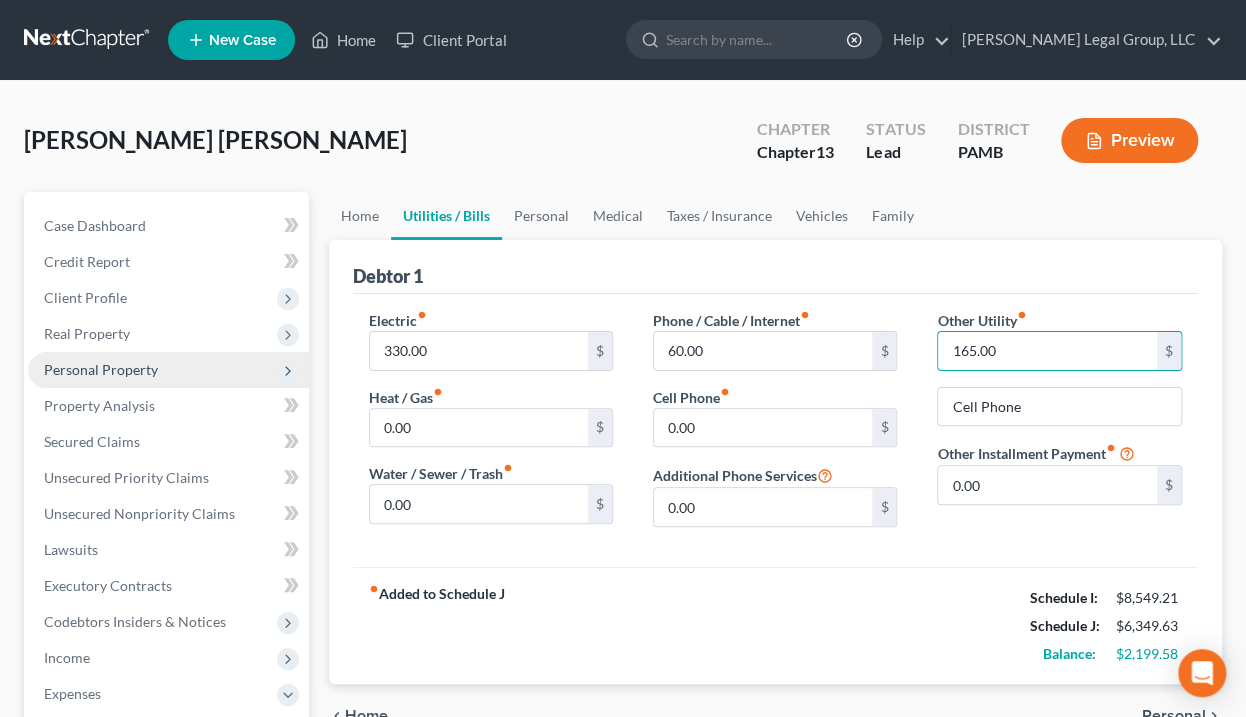 type on "165.00" 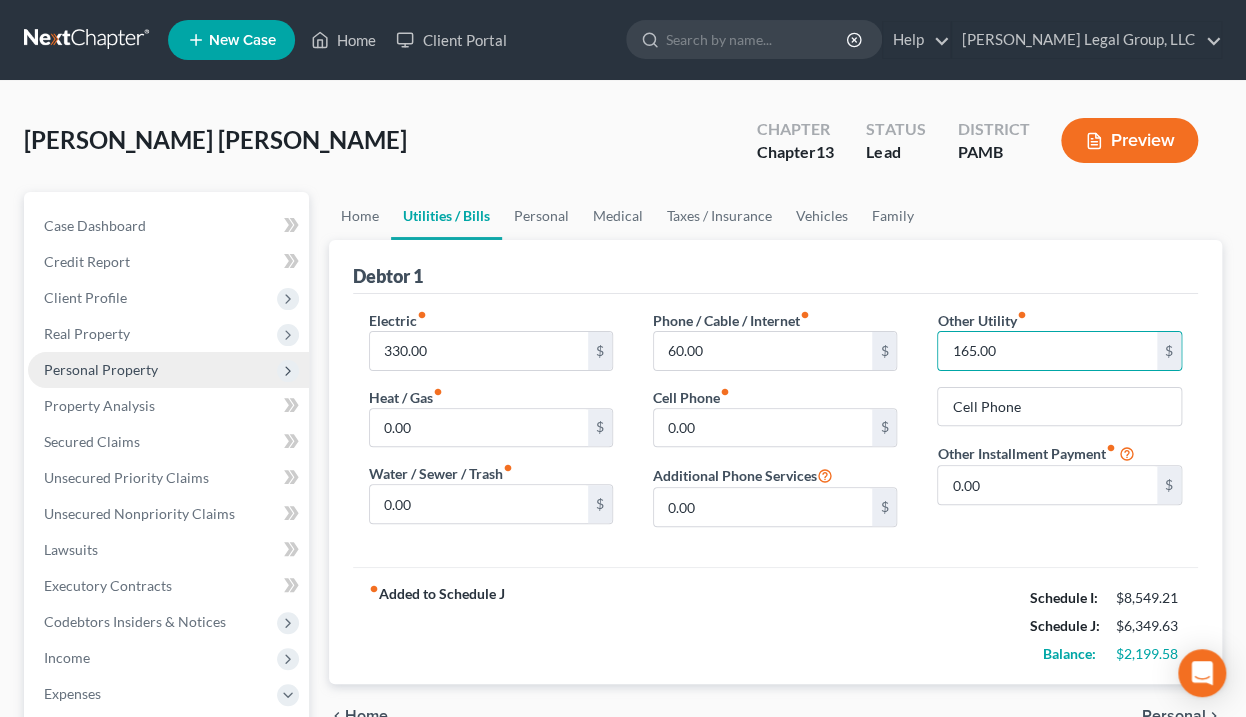 click on "fiber_manual_record  Added to Schedule J Schedule I: $8,549.21 Schedule J: $6,349.63 Balance: $2,199.58" at bounding box center [776, 625] 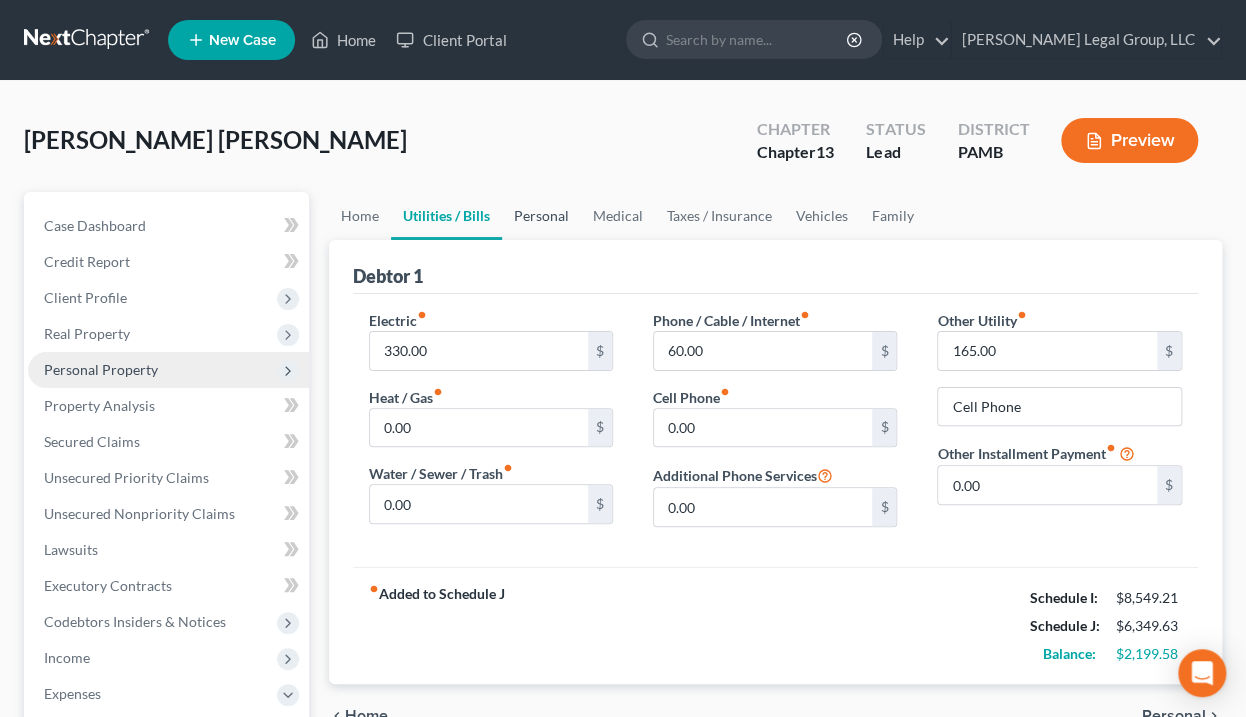 click on "Personal" at bounding box center (541, 216) 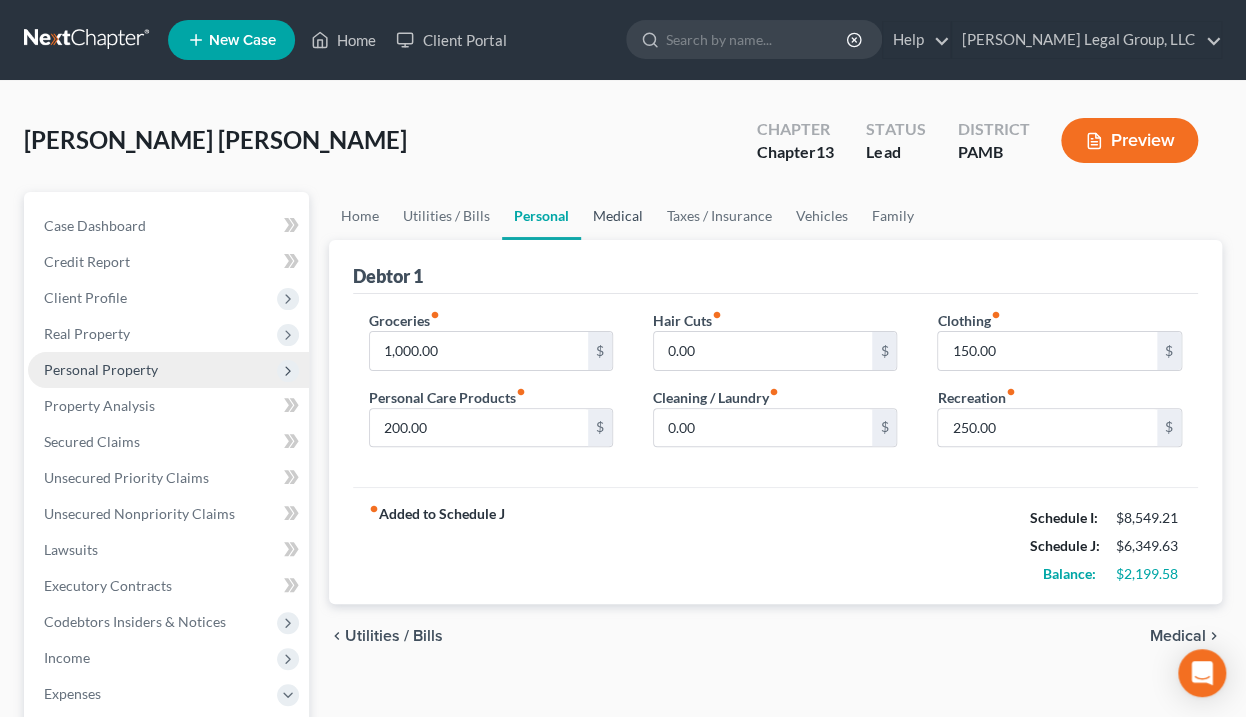 click on "Medical" at bounding box center (618, 216) 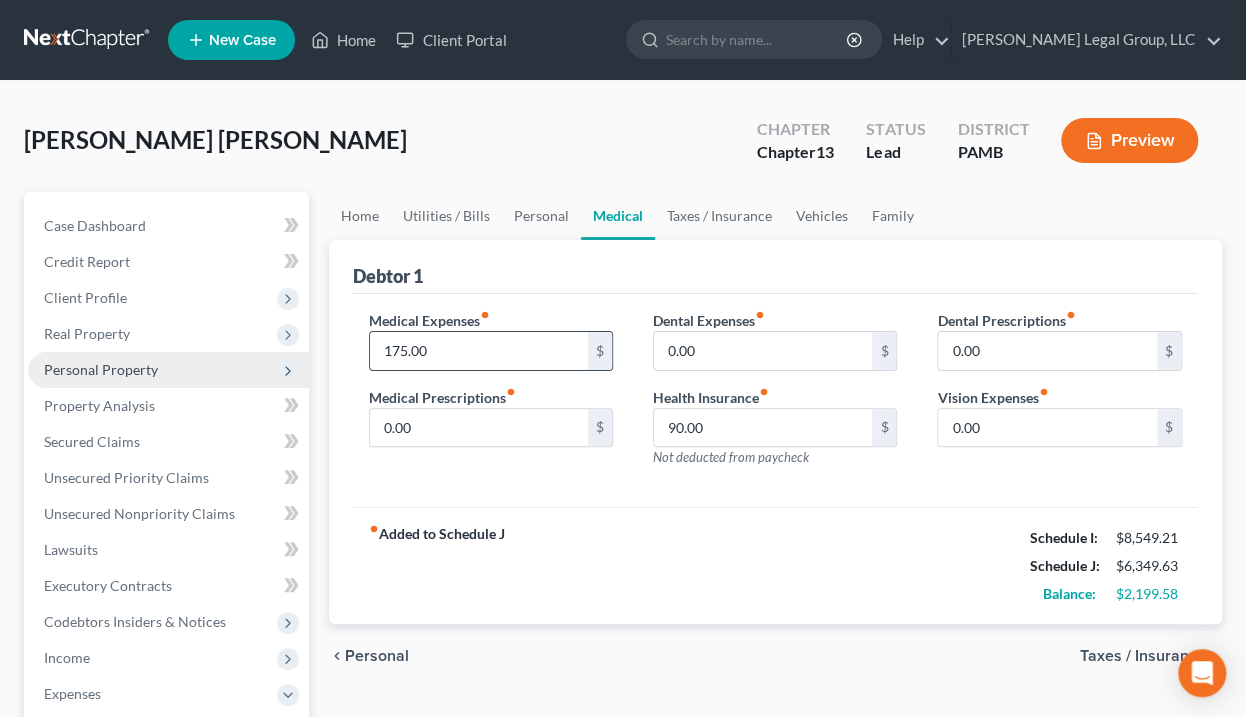 click on "175.00" at bounding box center [479, 351] 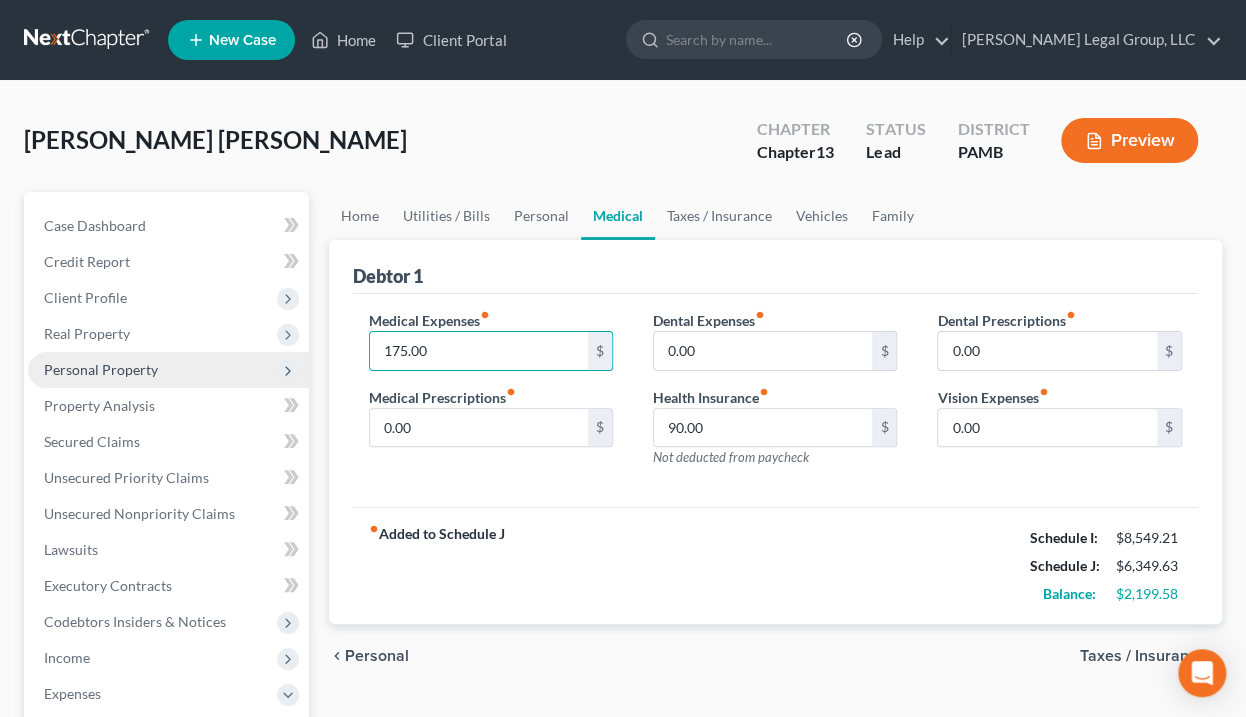 type on "175.00" 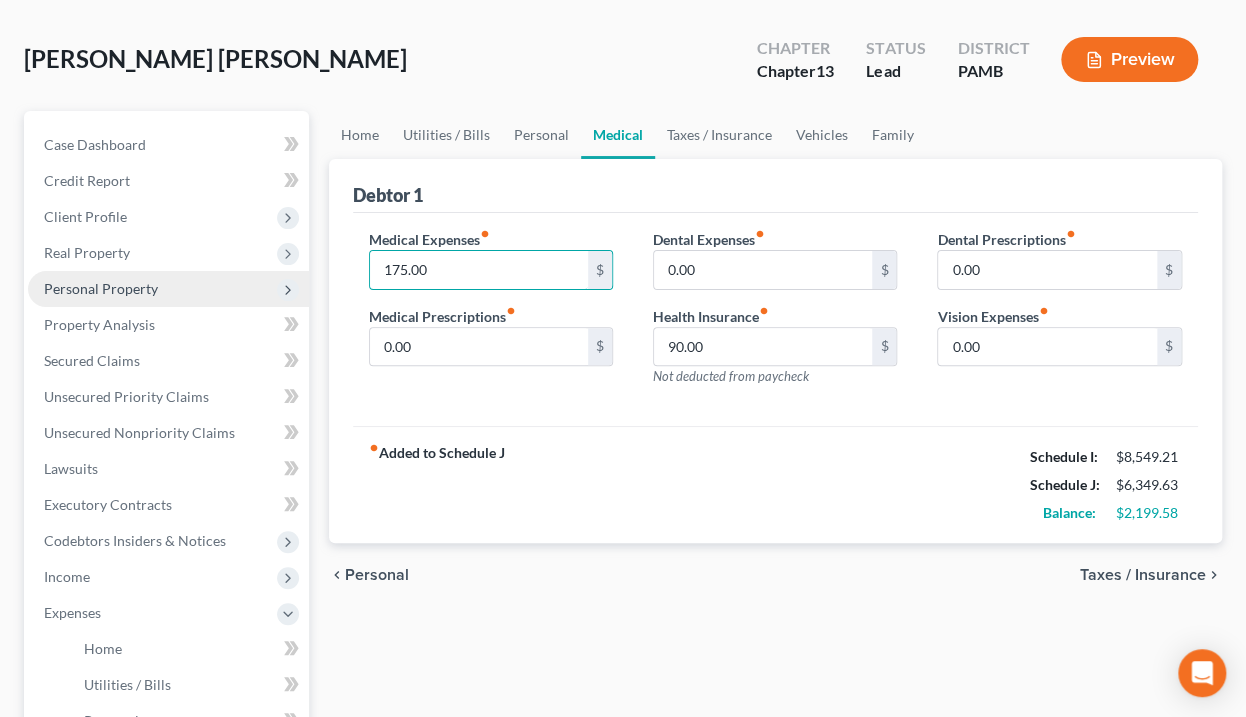 scroll, scrollTop: 72, scrollLeft: 0, axis: vertical 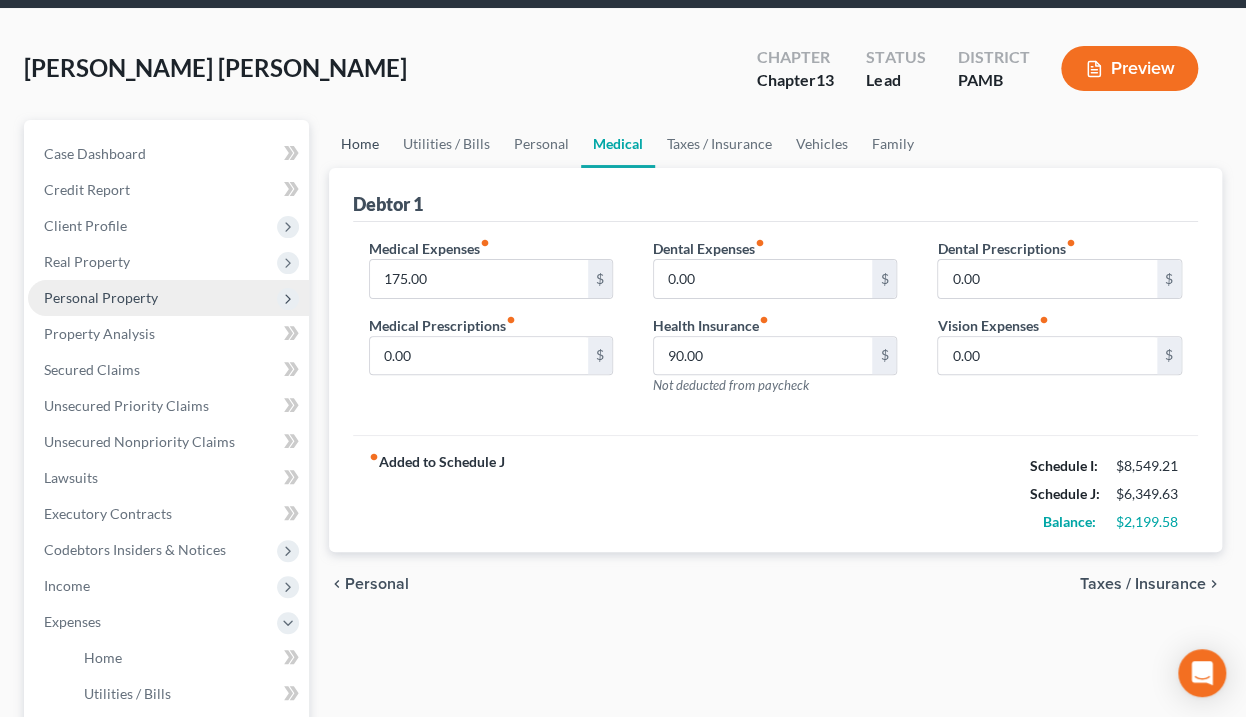 click on "Home" at bounding box center [360, 144] 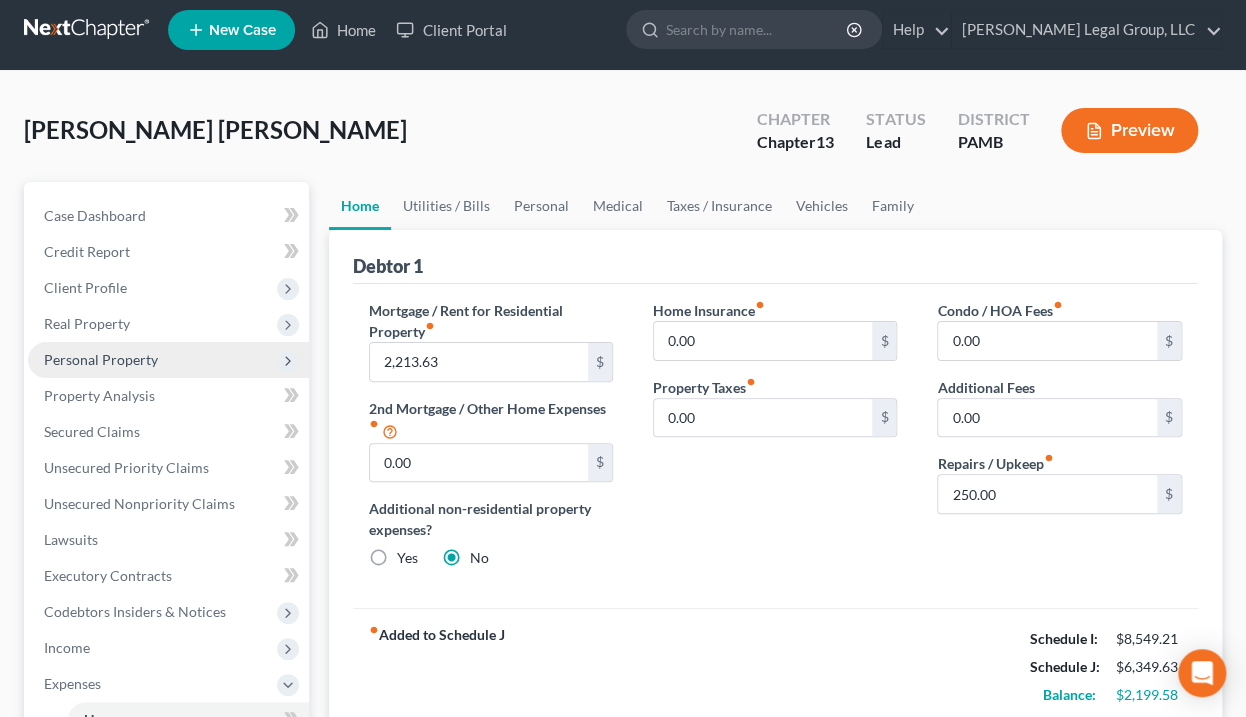 scroll, scrollTop: 0, scrollLeft: 0, axis: both 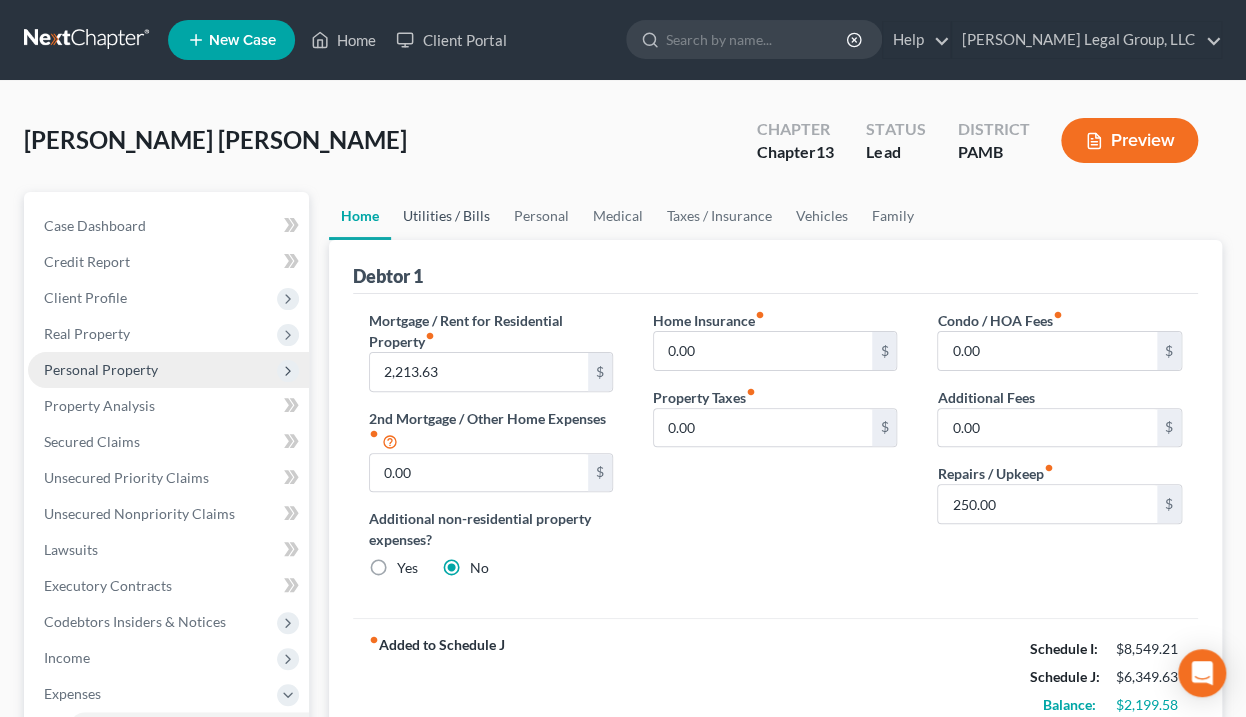 click on "Utilities / Bills" at bounding box center [446, 216] 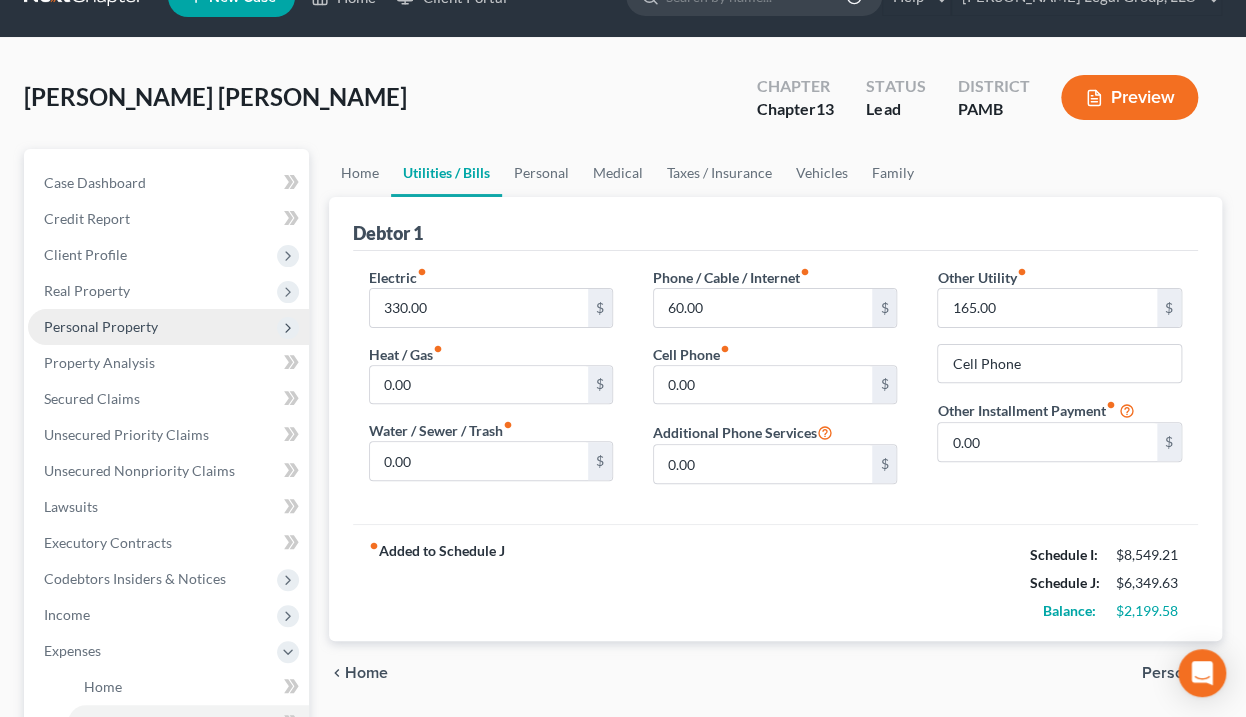 scroll, scrollTop: 80, scrollLeft: 0, axis: vertical 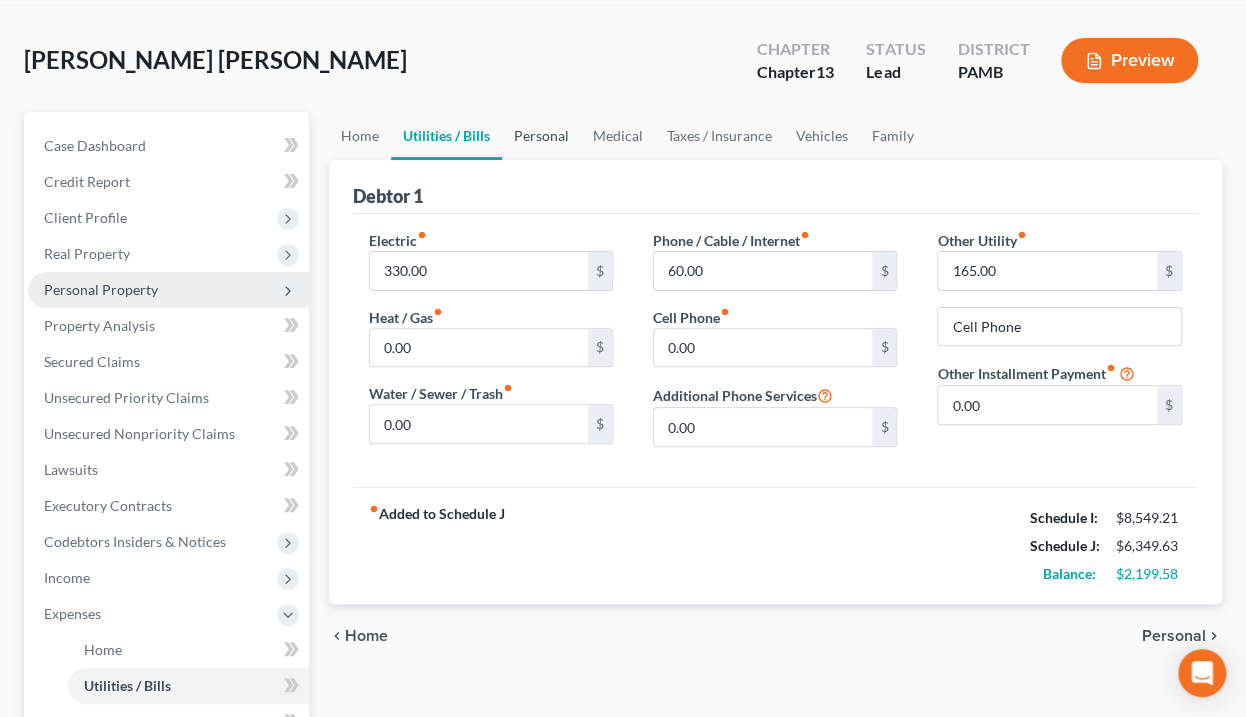 click on "Personal" at bounding box center (541, 136) 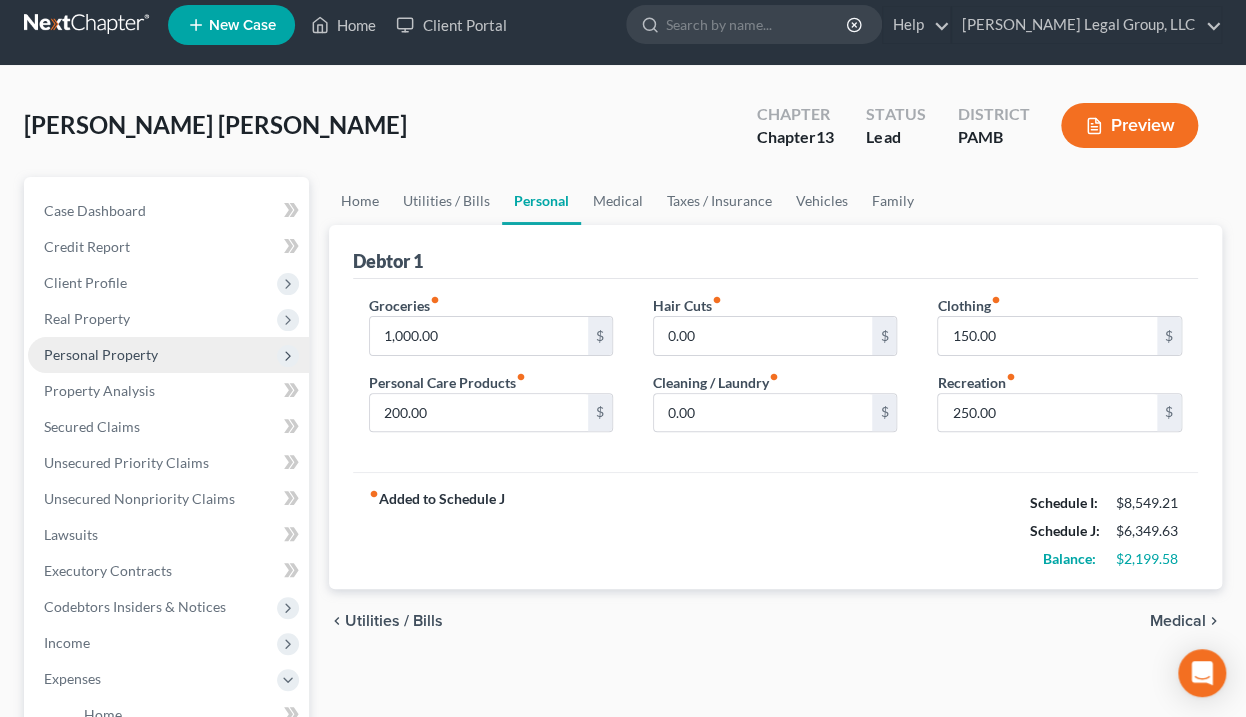 scroll, scrollTop: 0, scrollLeft: 0, axis: both 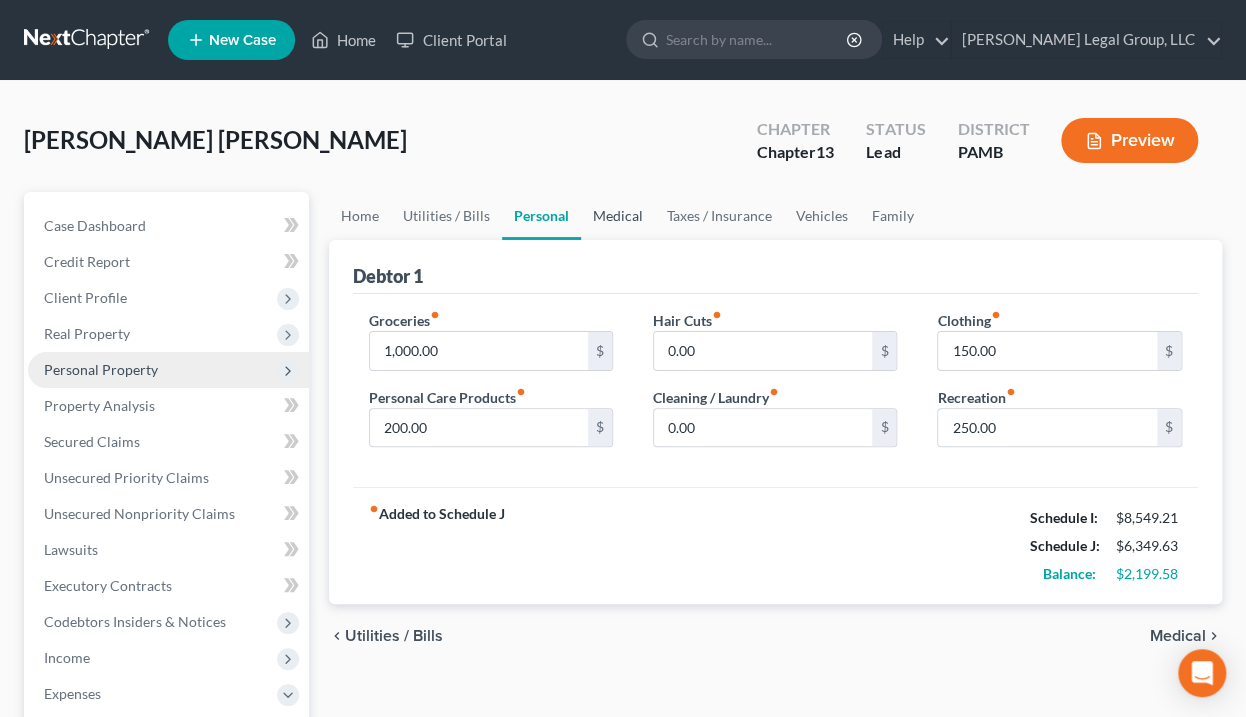 click on "Medical" at bounding box center [618, 216] 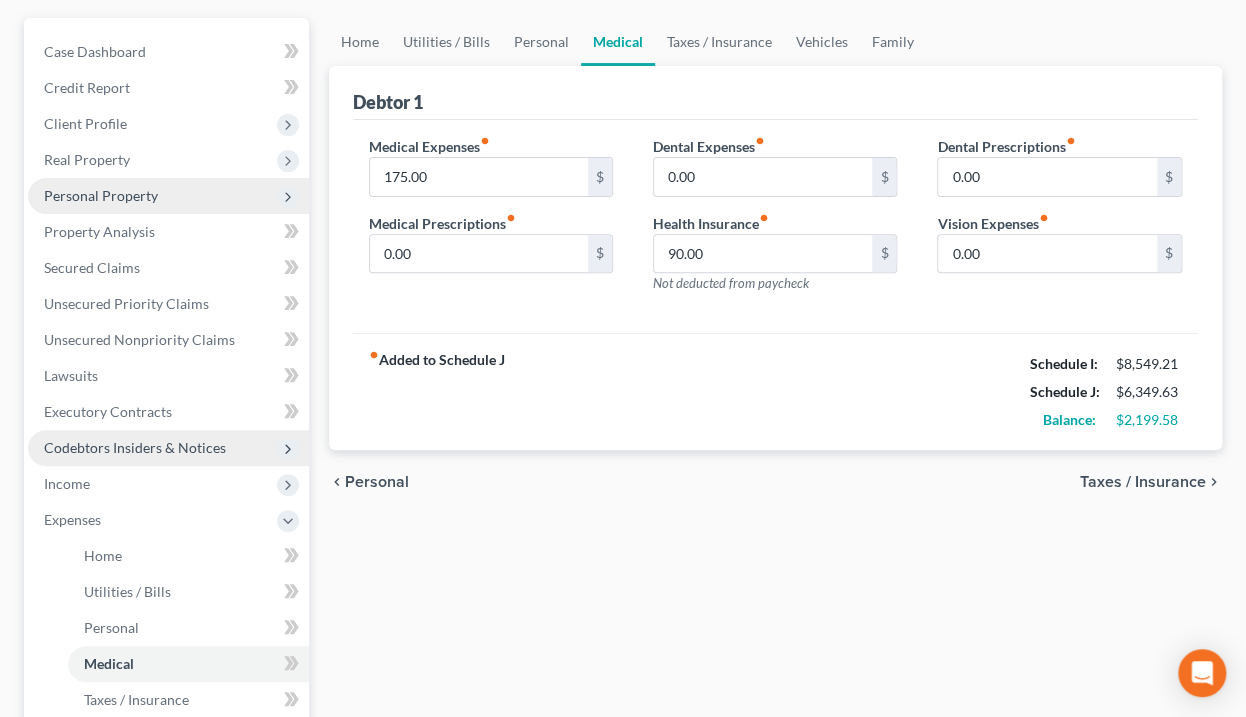 scroll, scrollTop: 240, scrollLeft: 0, axis: vertical 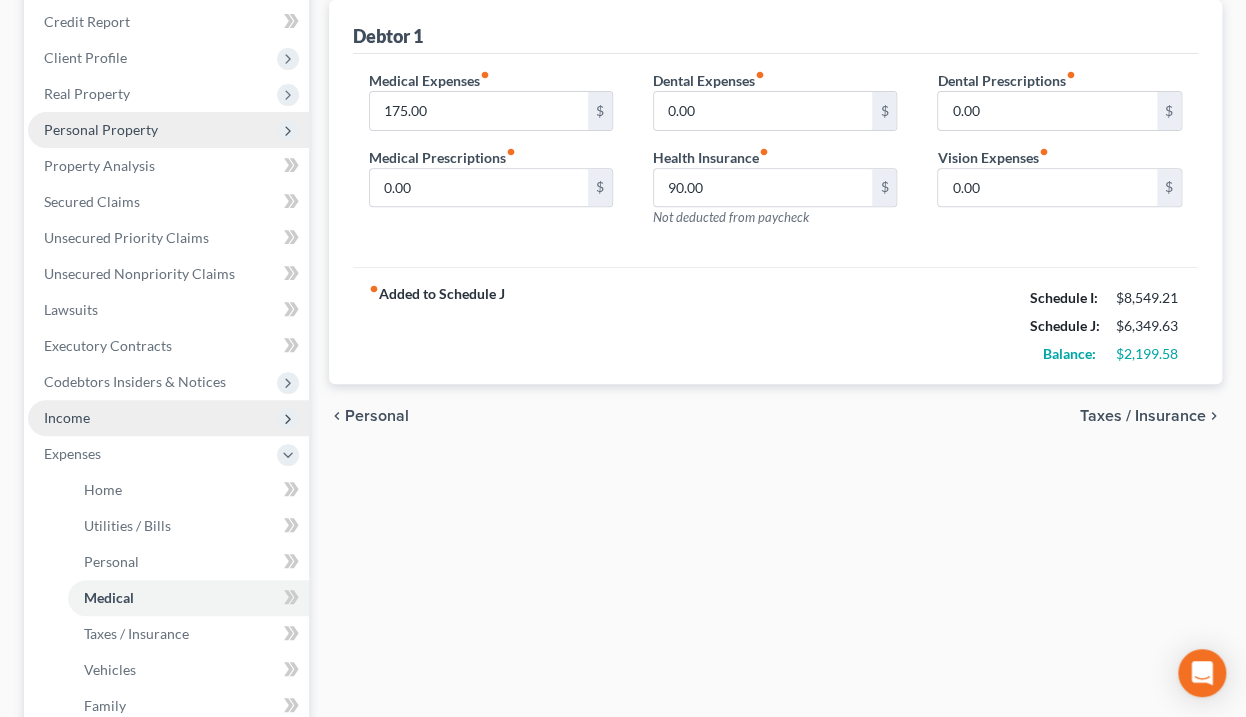 click on "Income" at bounding box center (168, 418) 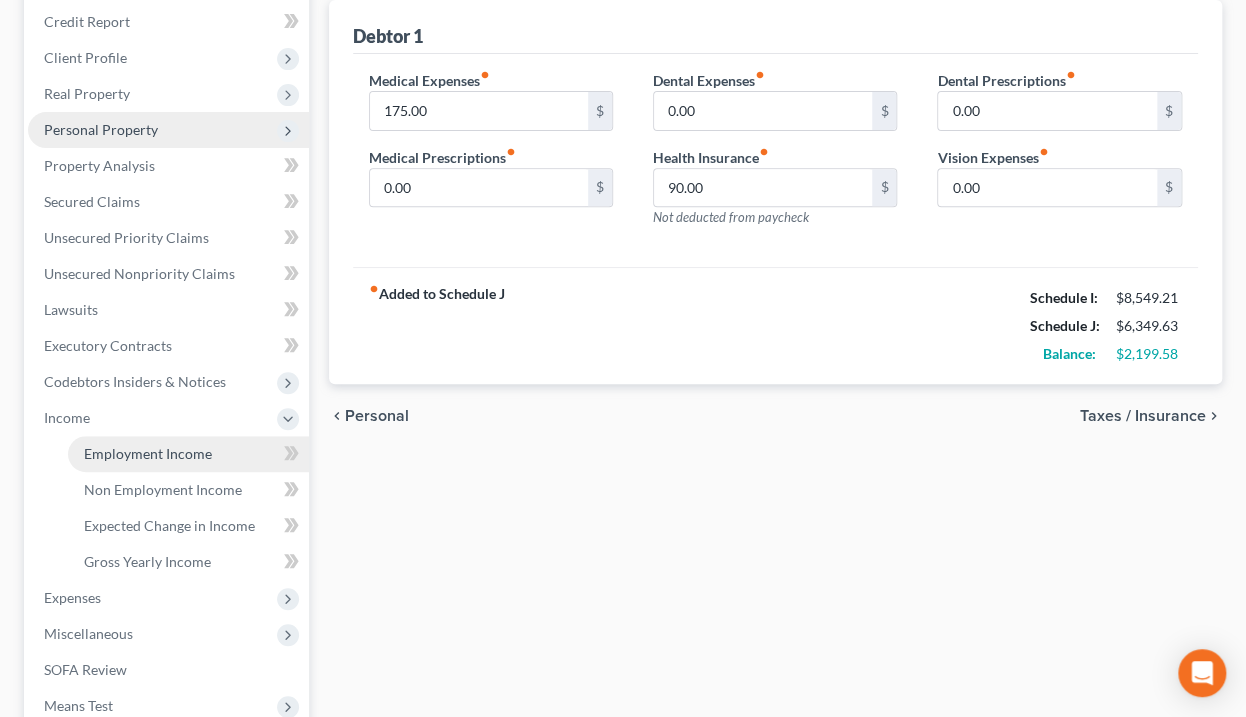 click on "Employment Income" at bounding box center [148, 453] 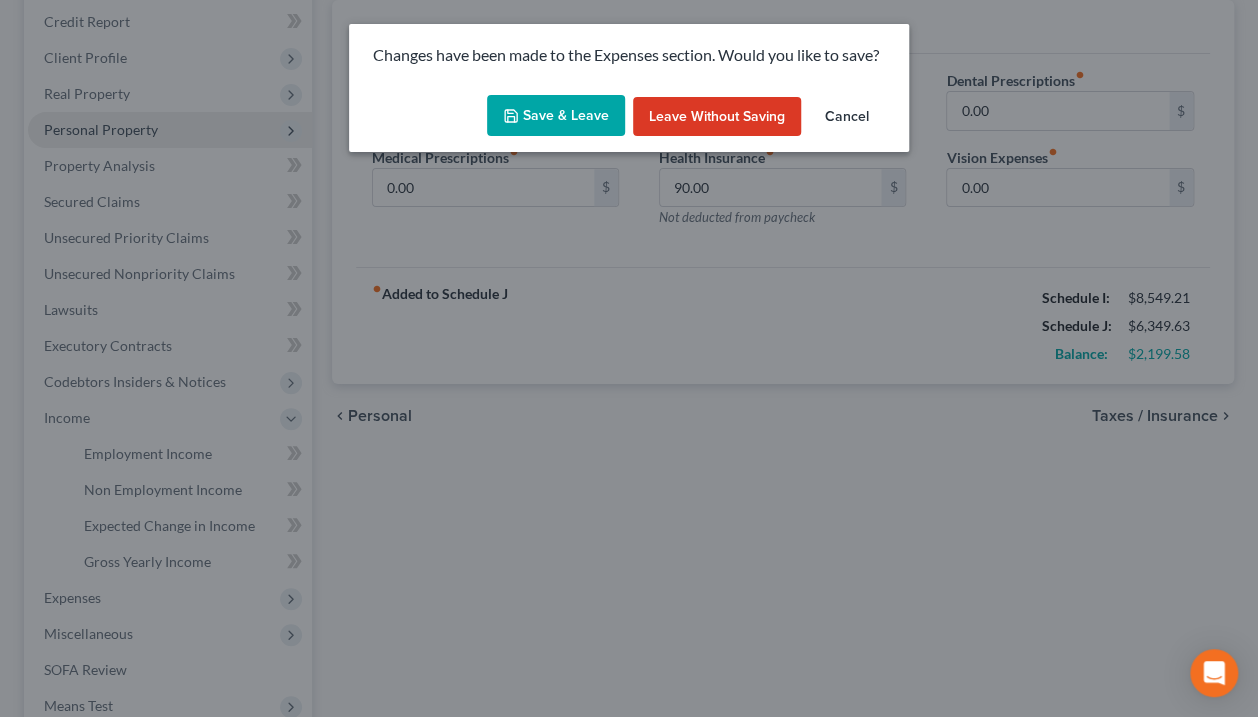 click on "Save & Leave" at bounding box center (556, 116) 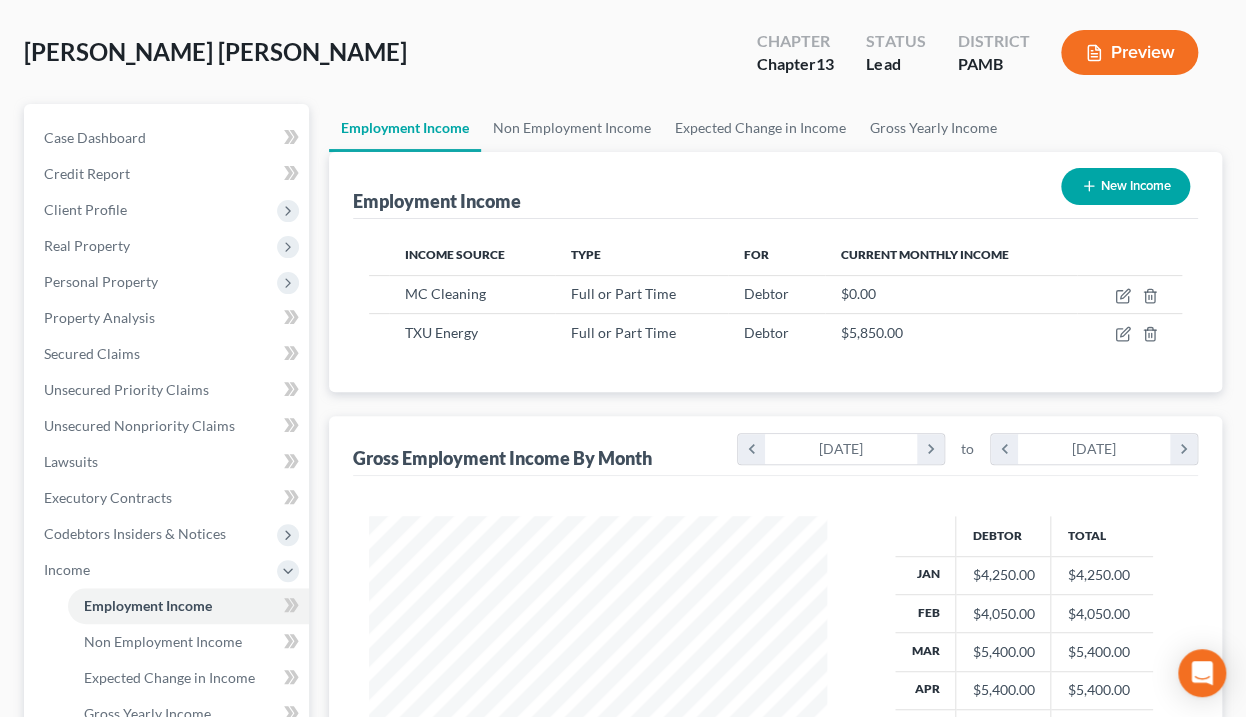 scroll, scrollTop: 0, scrollLeft: 0, axis: both 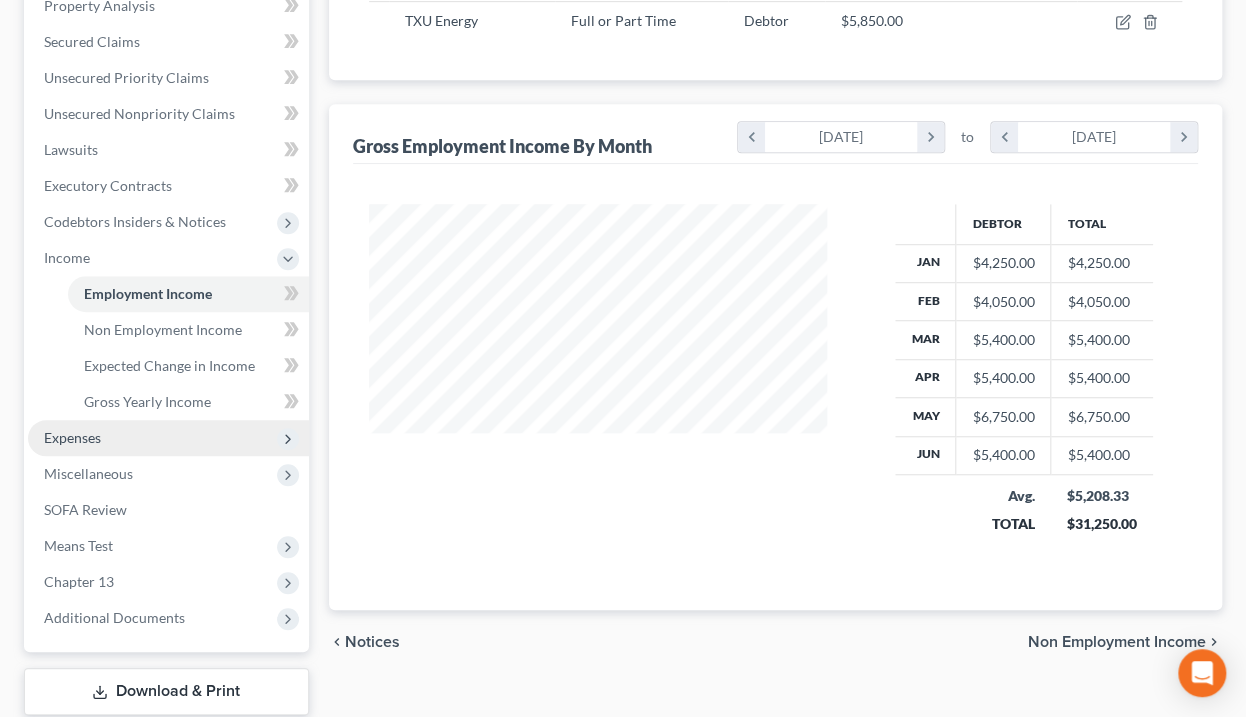 click on "Expenses" at bounding box center (168, 438) 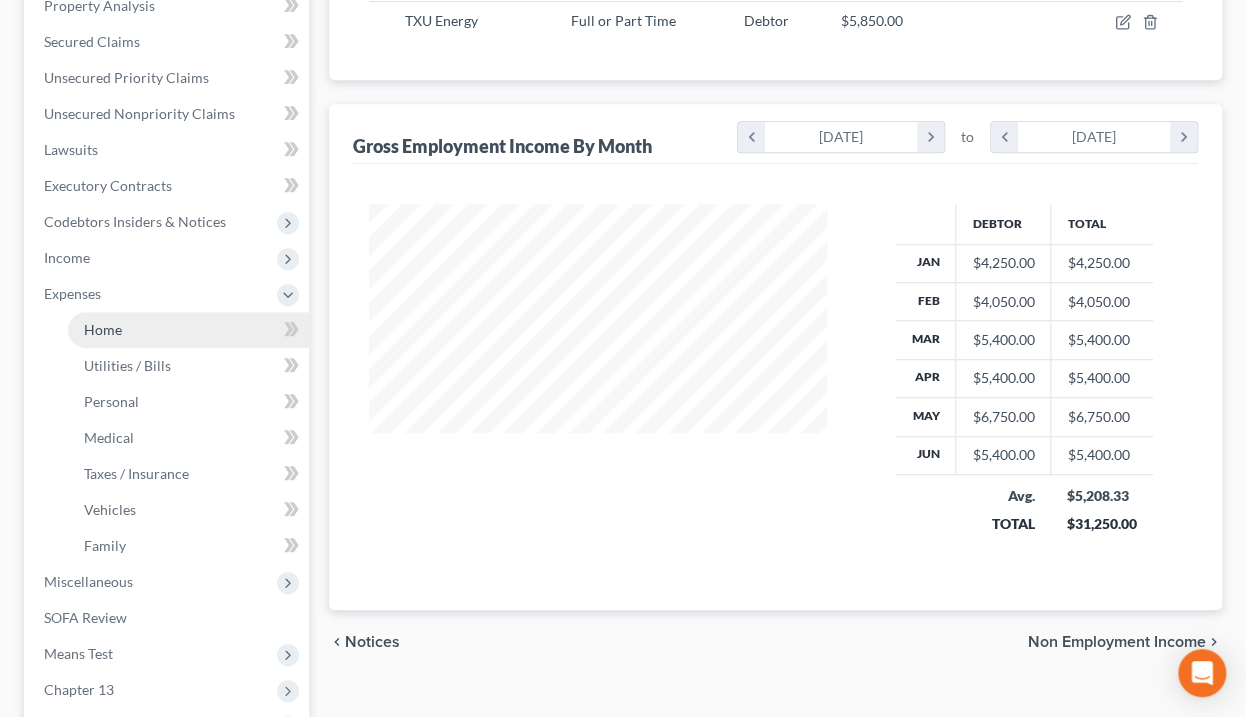 click on "Home" at bounding box center (188, 330) 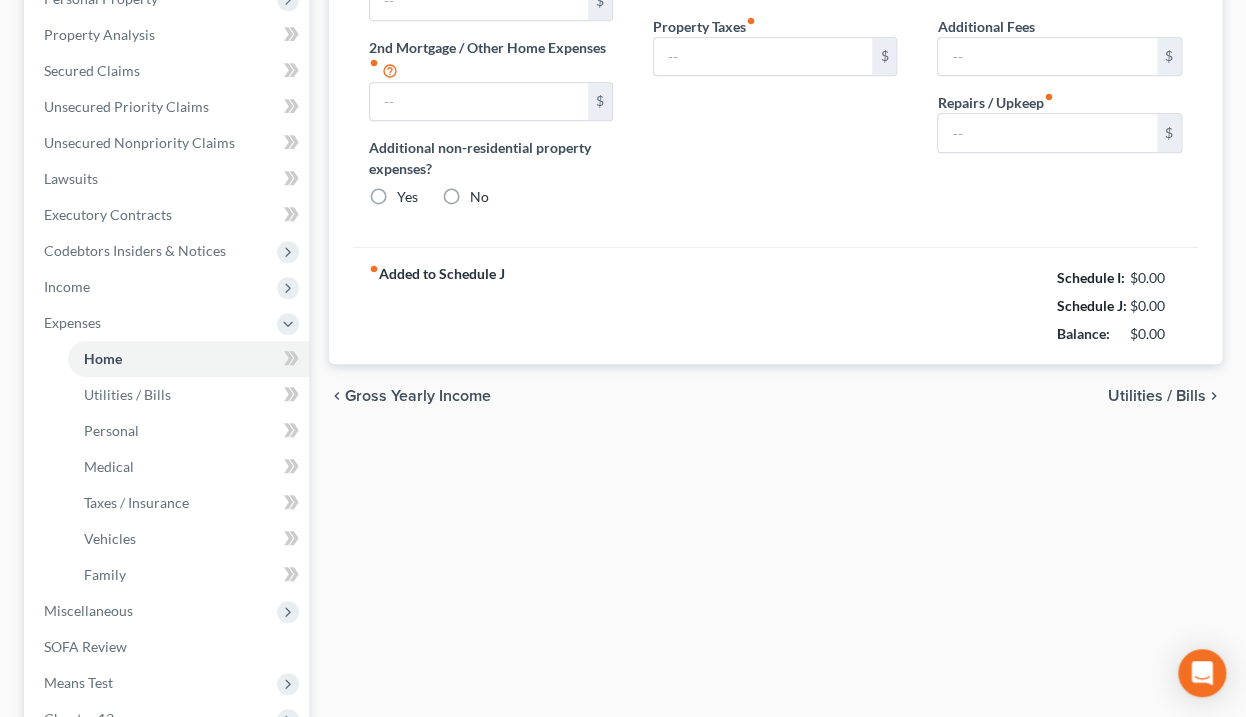 type on "2,213.63" 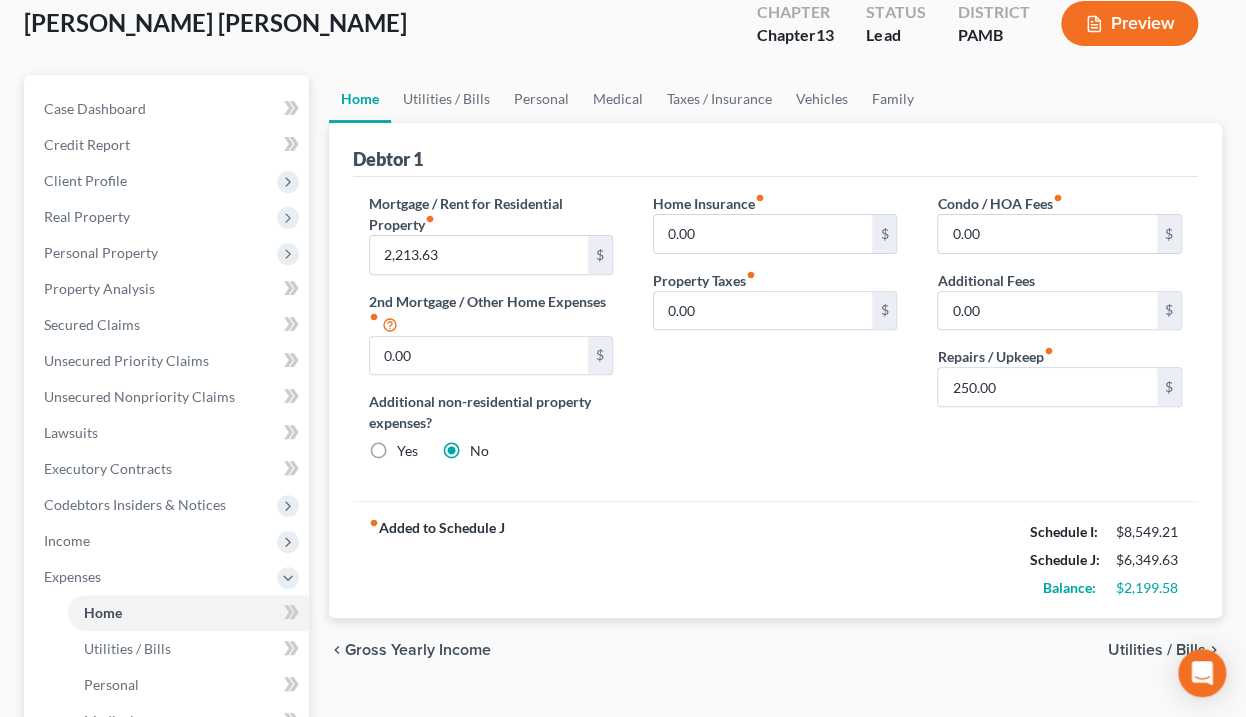 scroll, scrollTop: 80, scrollLeft: 0, axis: vertical 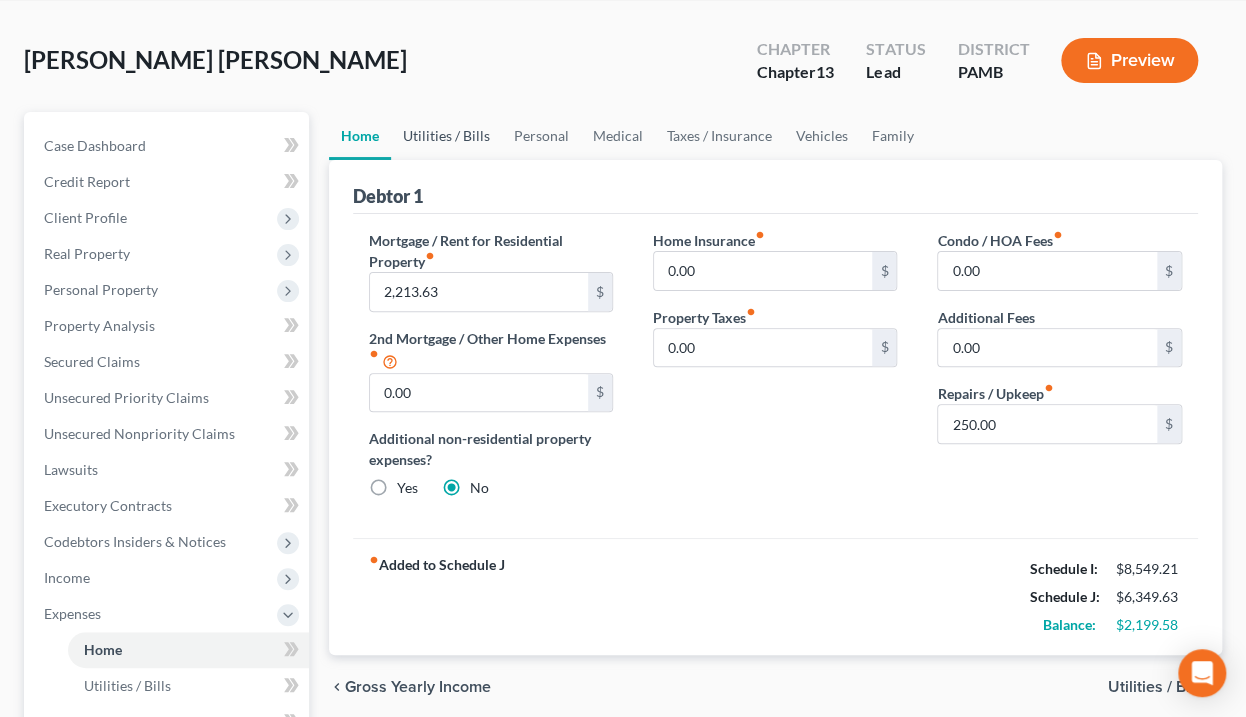 click on "Utilities / Bills" at bounding box center (446, 136) 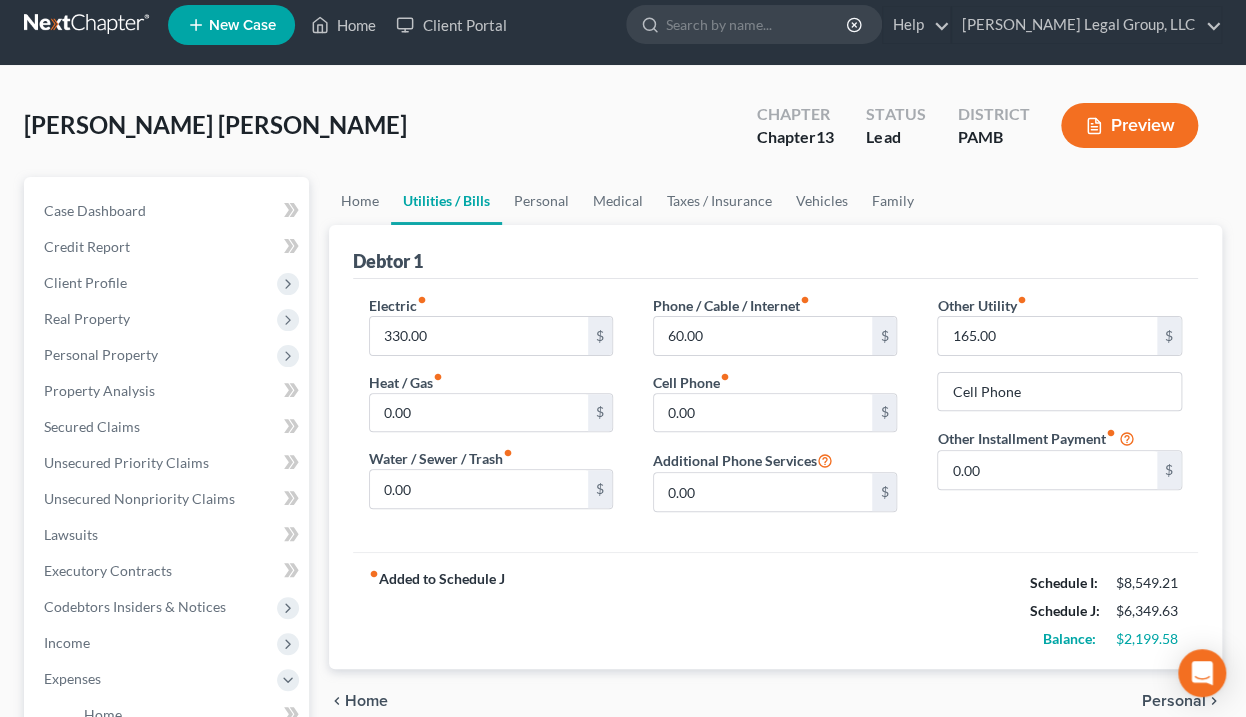 scroll, scrollTop: 0, scrollLeft: 0, axis: both 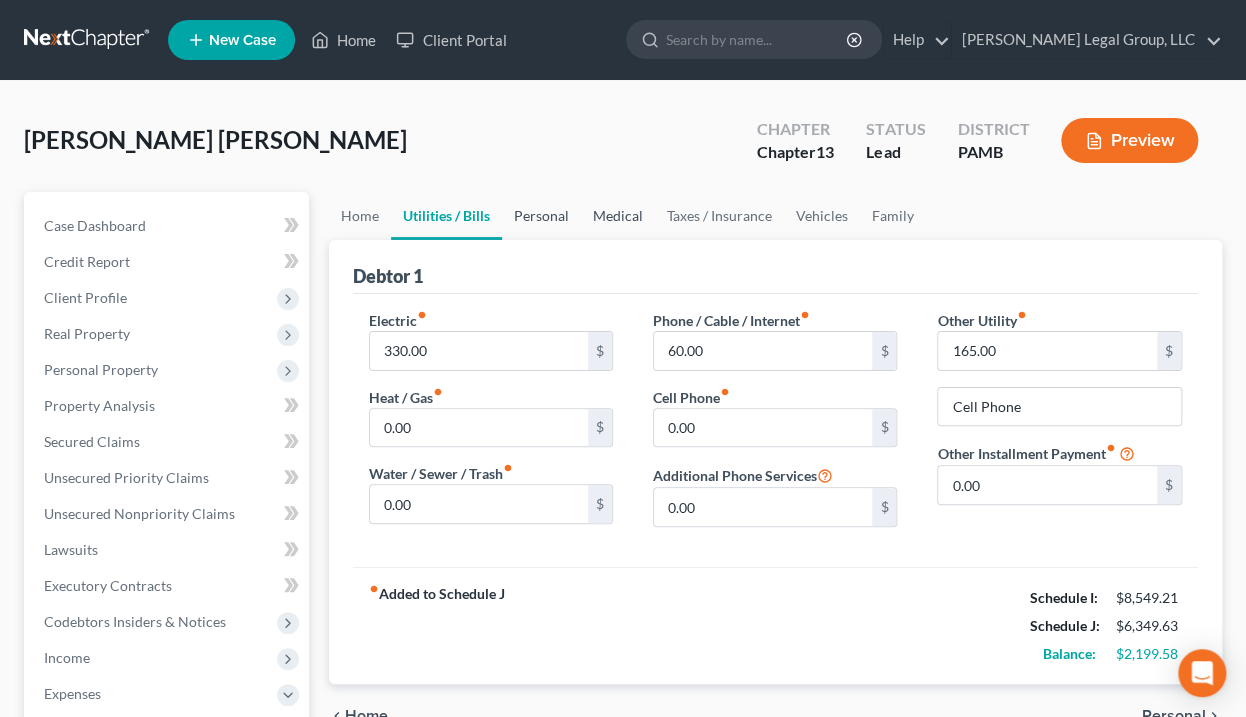 click on "Personal" at bounding box center (541, 216) 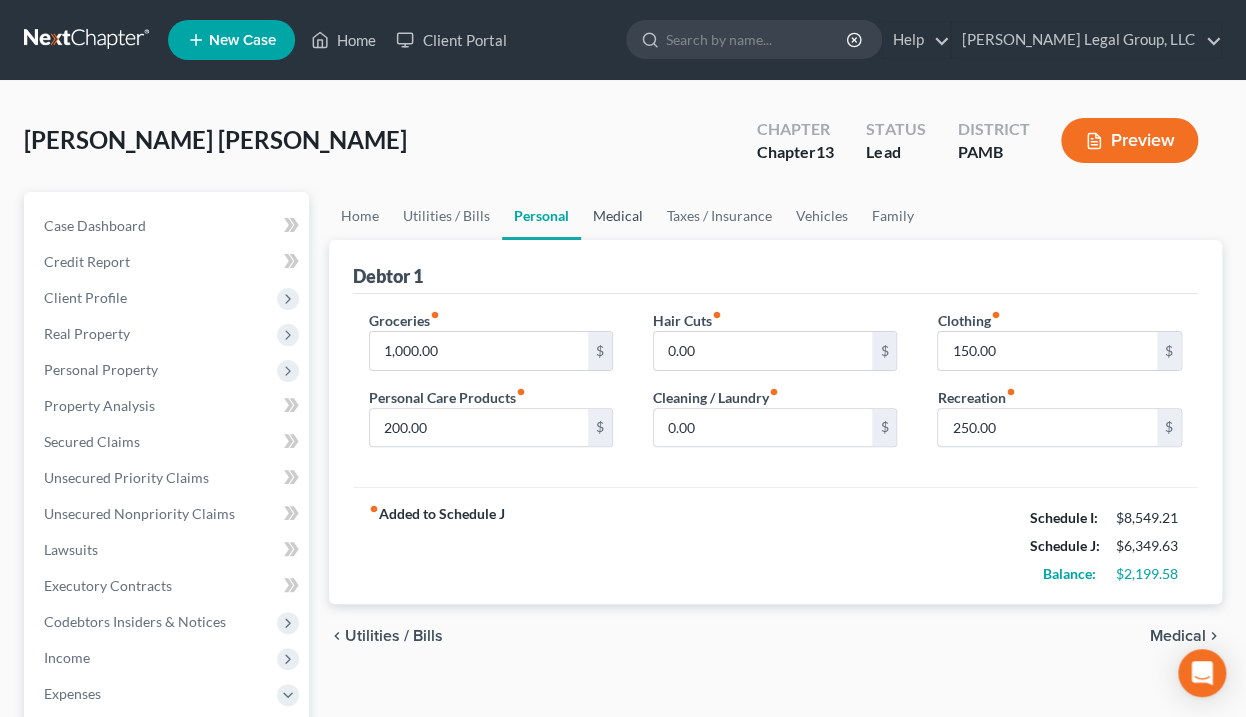 click on "Medical" at bounding box center (618, 216) 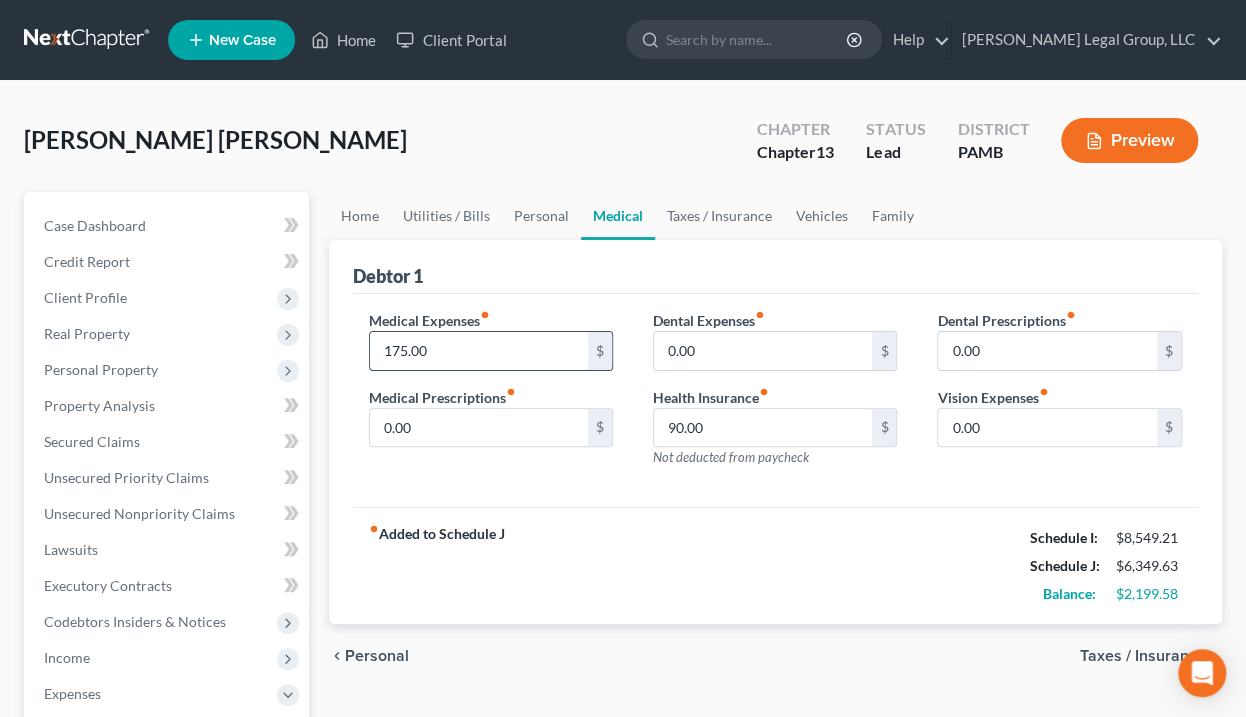 click on "175.00" at bounding box center (479, 351) 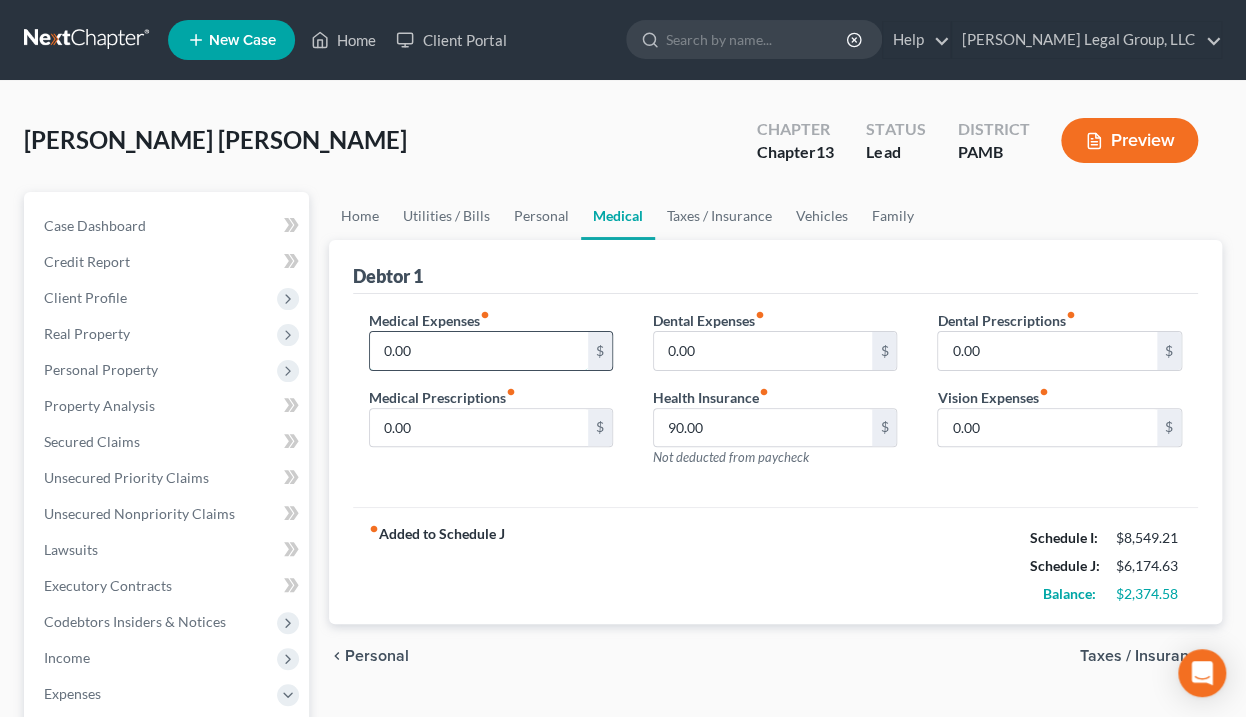 click on "0.00" at bounding box center (479, 351) 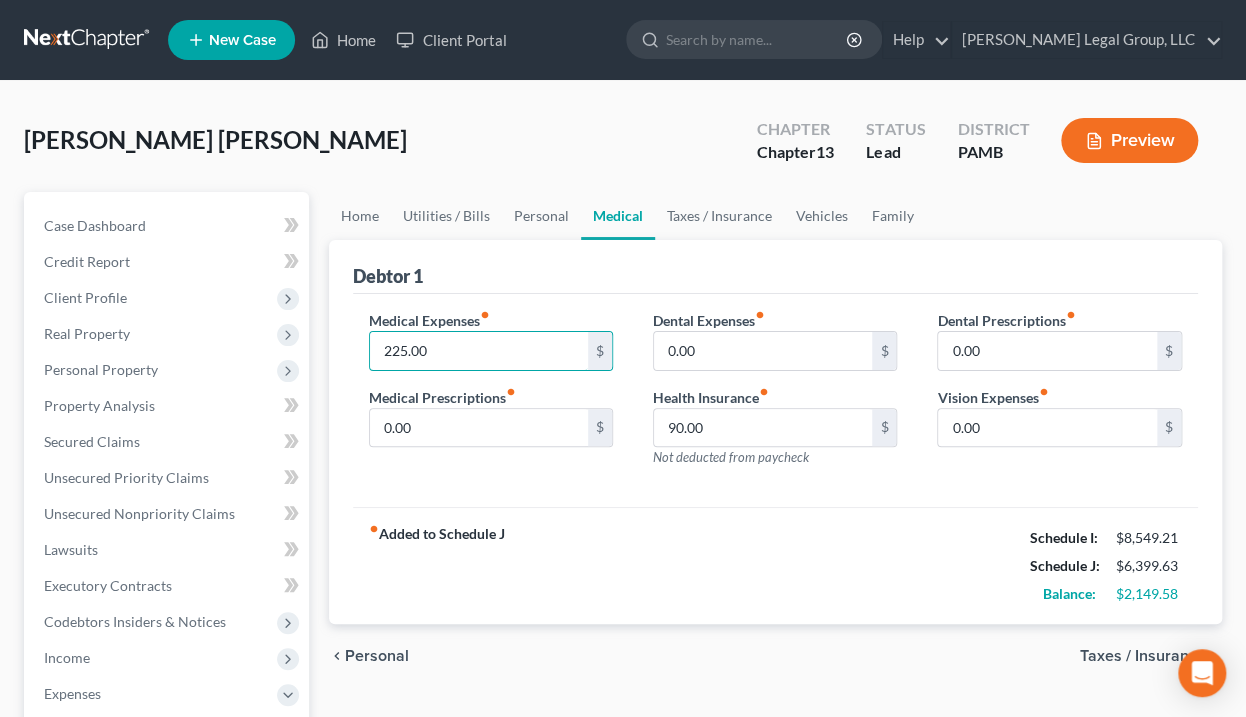 type on "225.00" 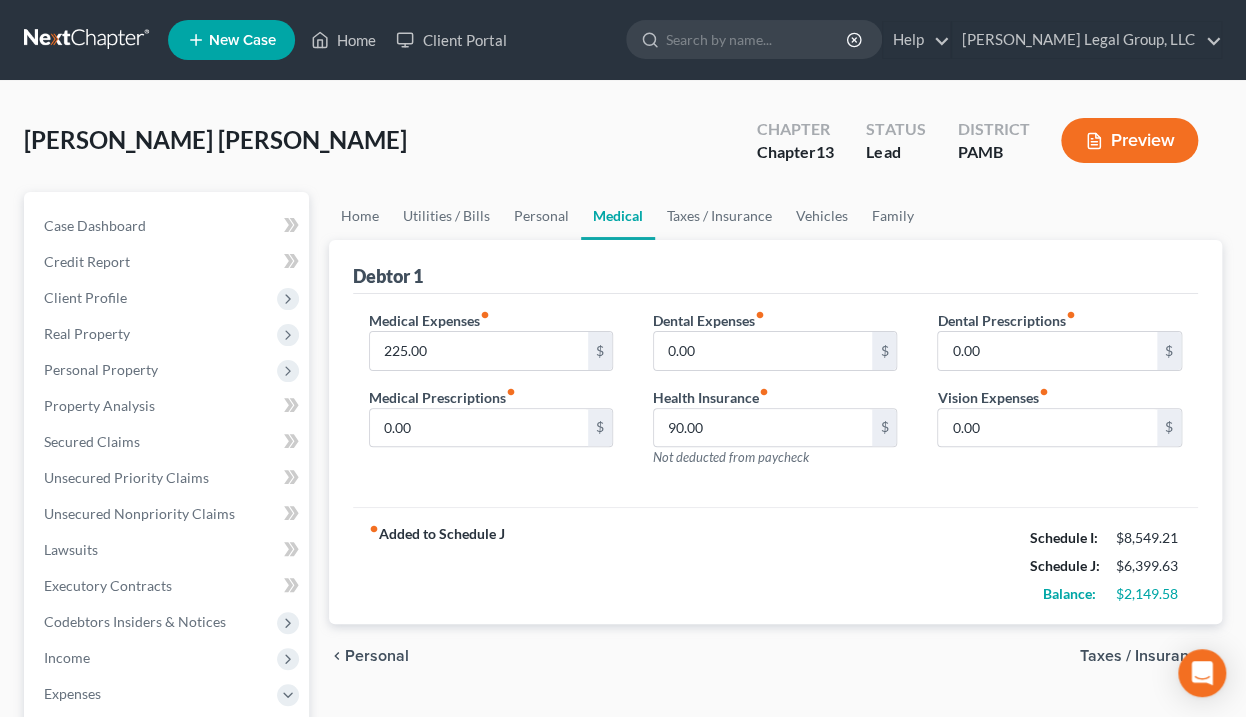 click on "Medical Expenses  fiber_manual_record 225.00 $ Medical Prescriptions  fiber_manual_record 0.00 $ Dental Expenses  fiber_manual_record 0.00 $ Health Insurance  fiber_manual_record 90.00 $ Not deducted from paycheck Dental Prescriptions  fiber_manual_record 0.00 $ Vision Expenses  fiber_manual_record 0.00 $" at bounding box center [776, 401] 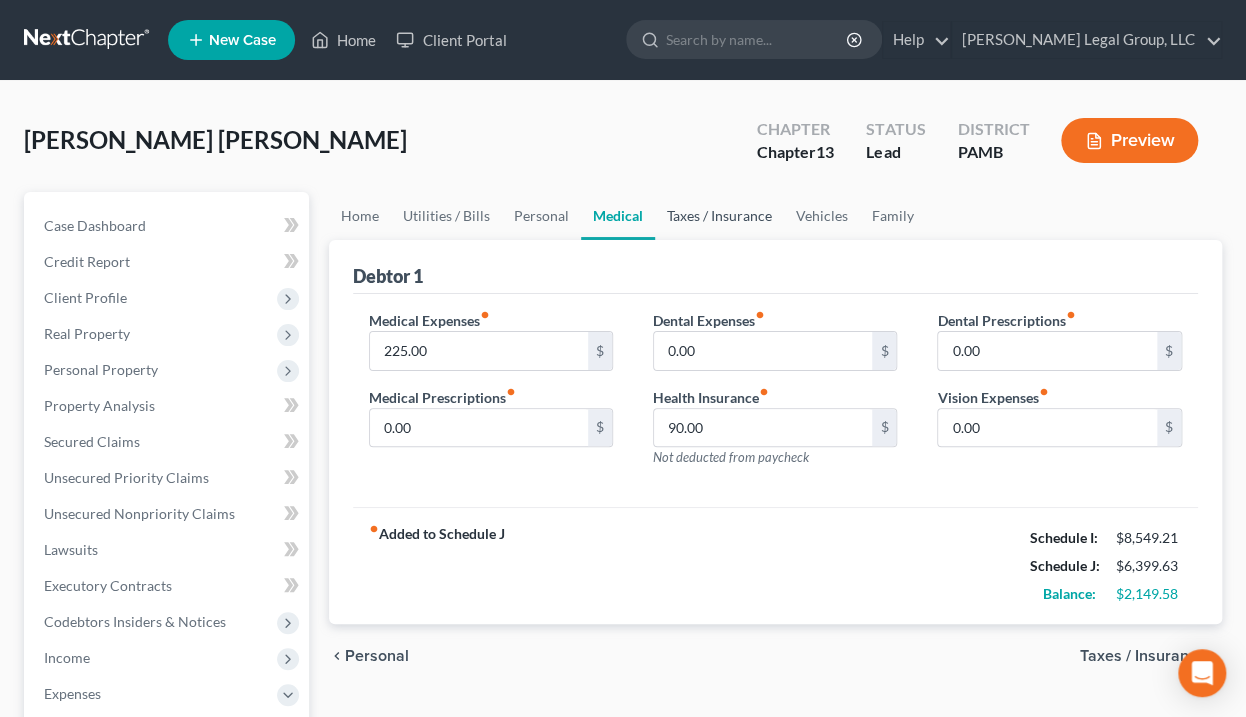 click on "Taxes / Insurance" at bounding box center [719, 216] 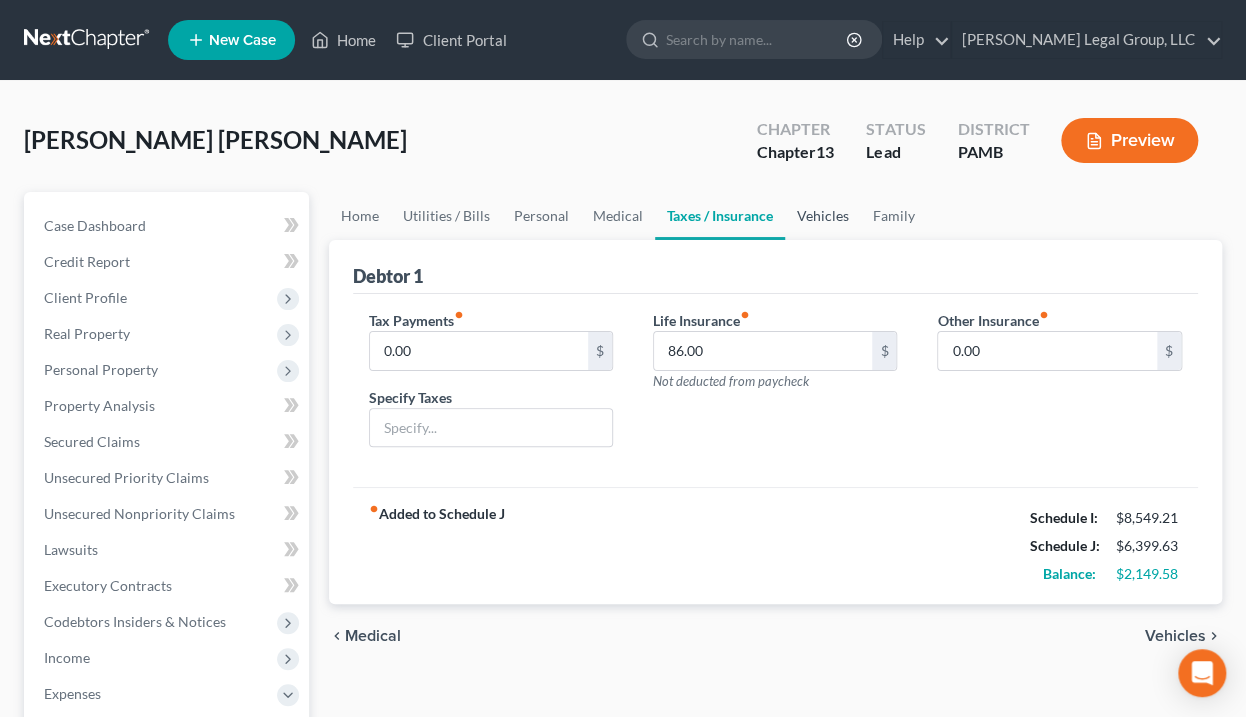 click on "Vehicles" at bounding box center (823, 216) 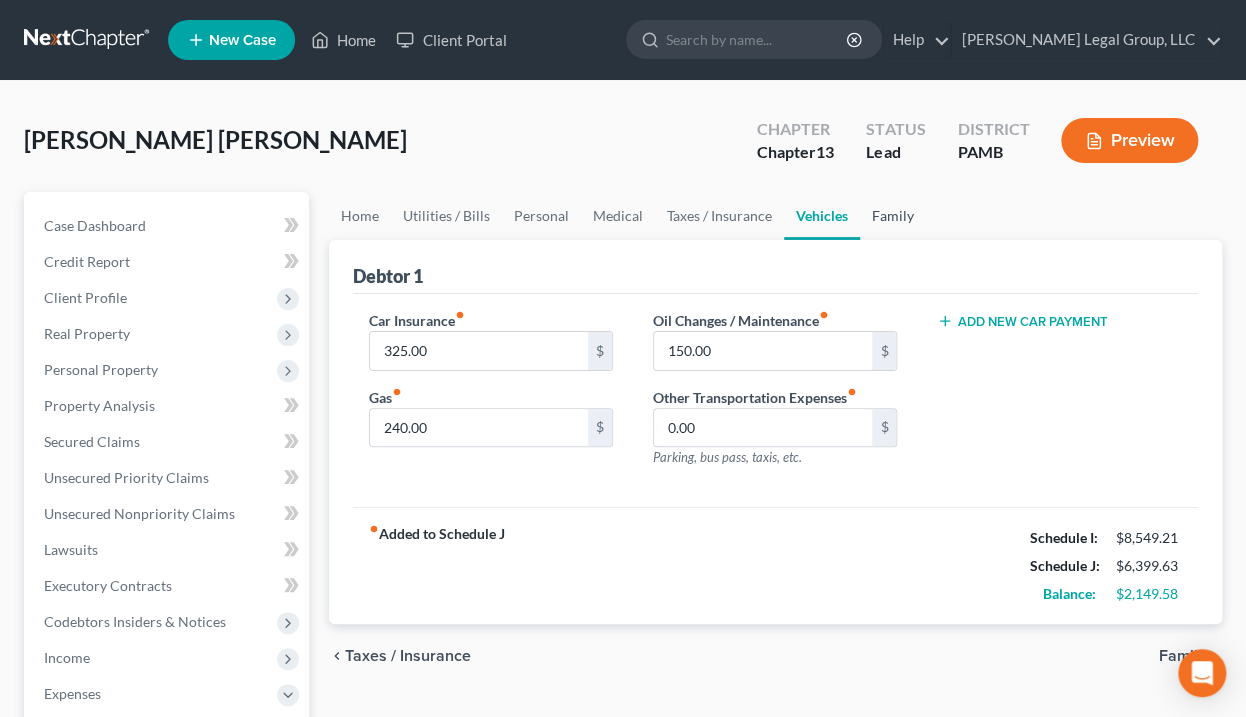 click on "Family" at bounding box center [893, 216] 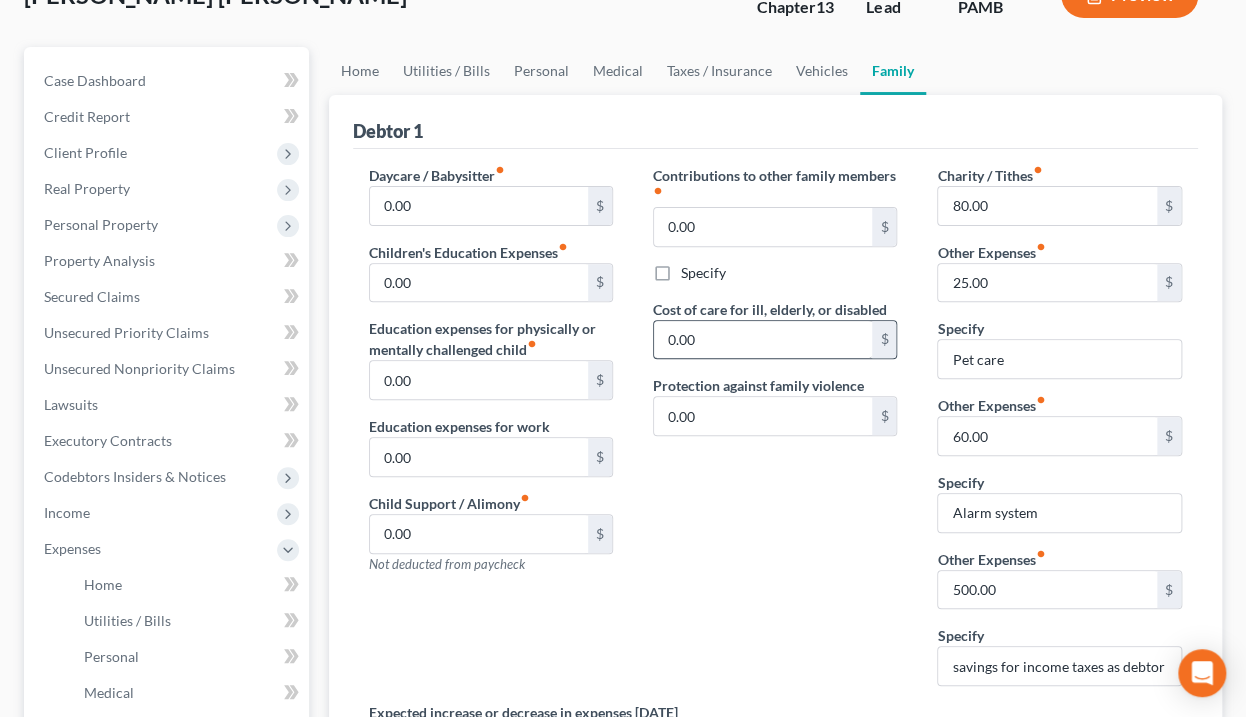 scroll, scrollTop: 160, scrollLeft: 0, axis: vertical 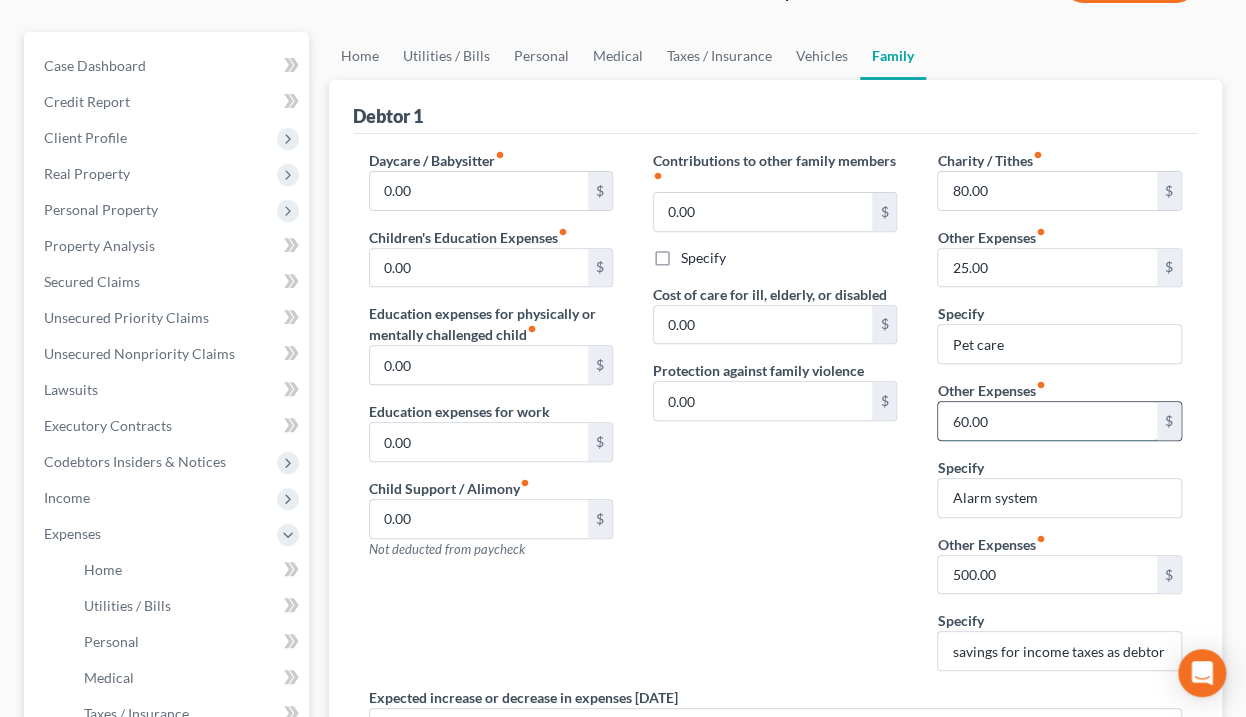 click on "60.00" at bounding box center (1047, 421) 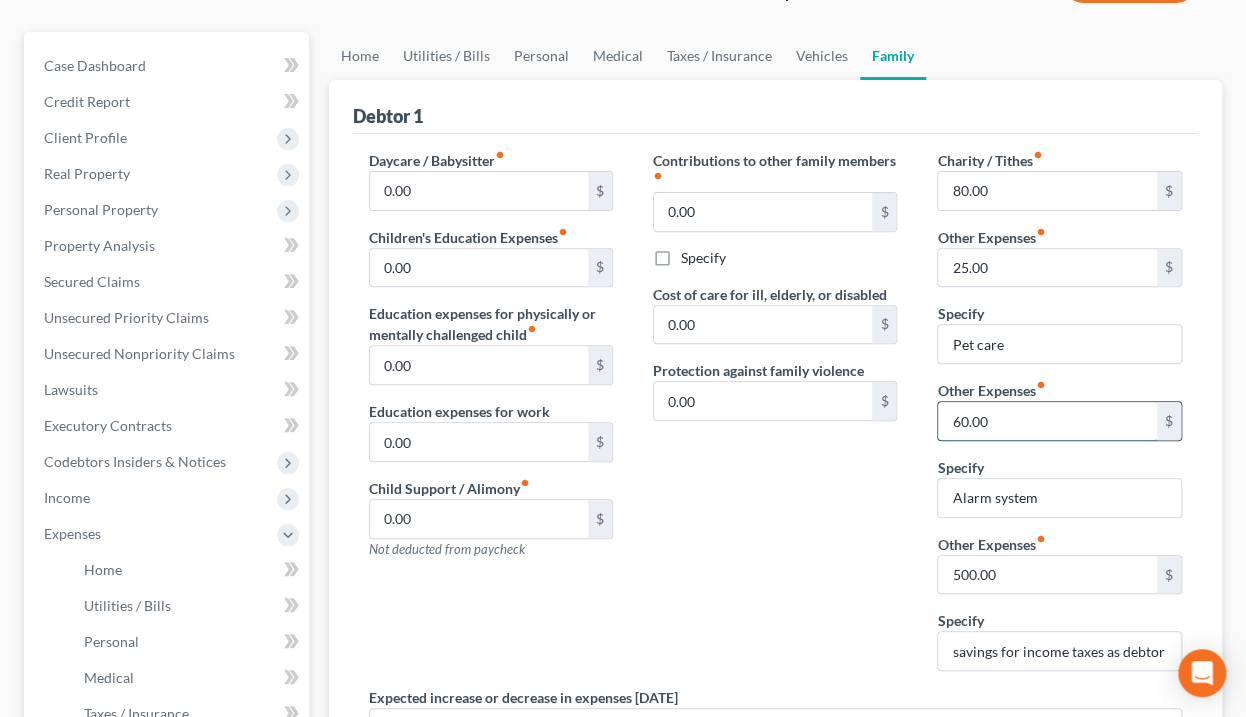 click on "60.00" at bounding box center [1047, 421] 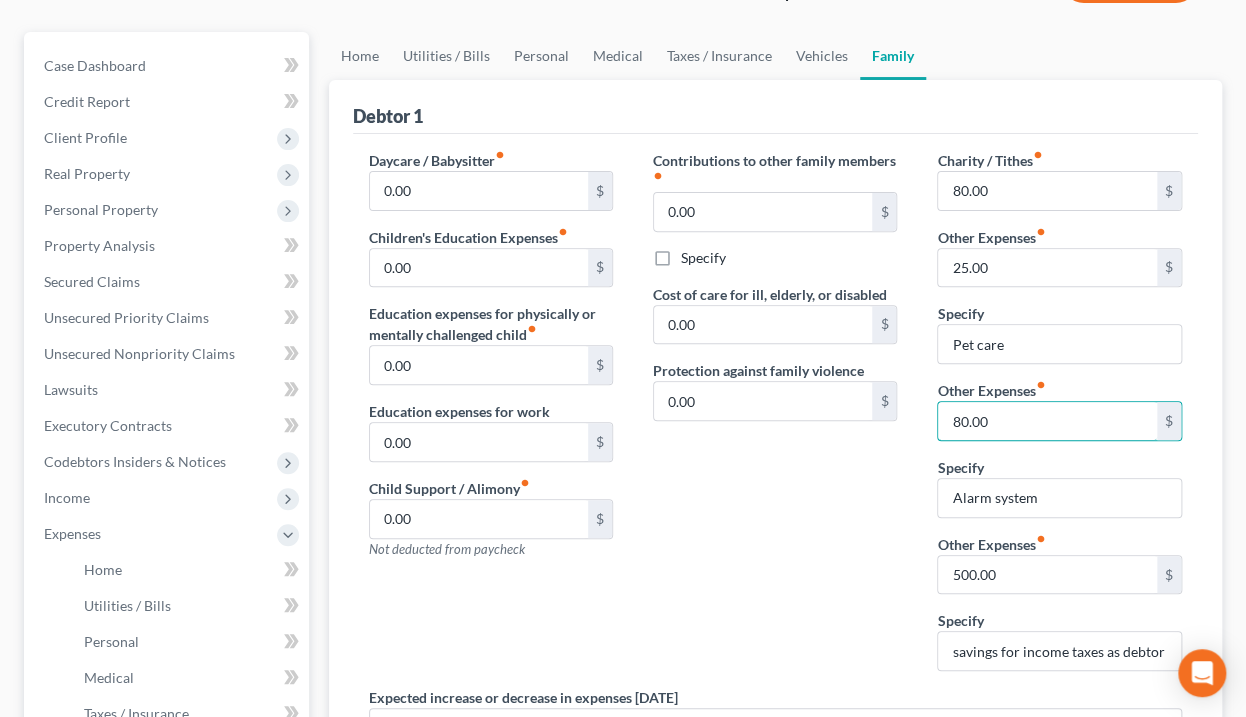 type on "80.00" 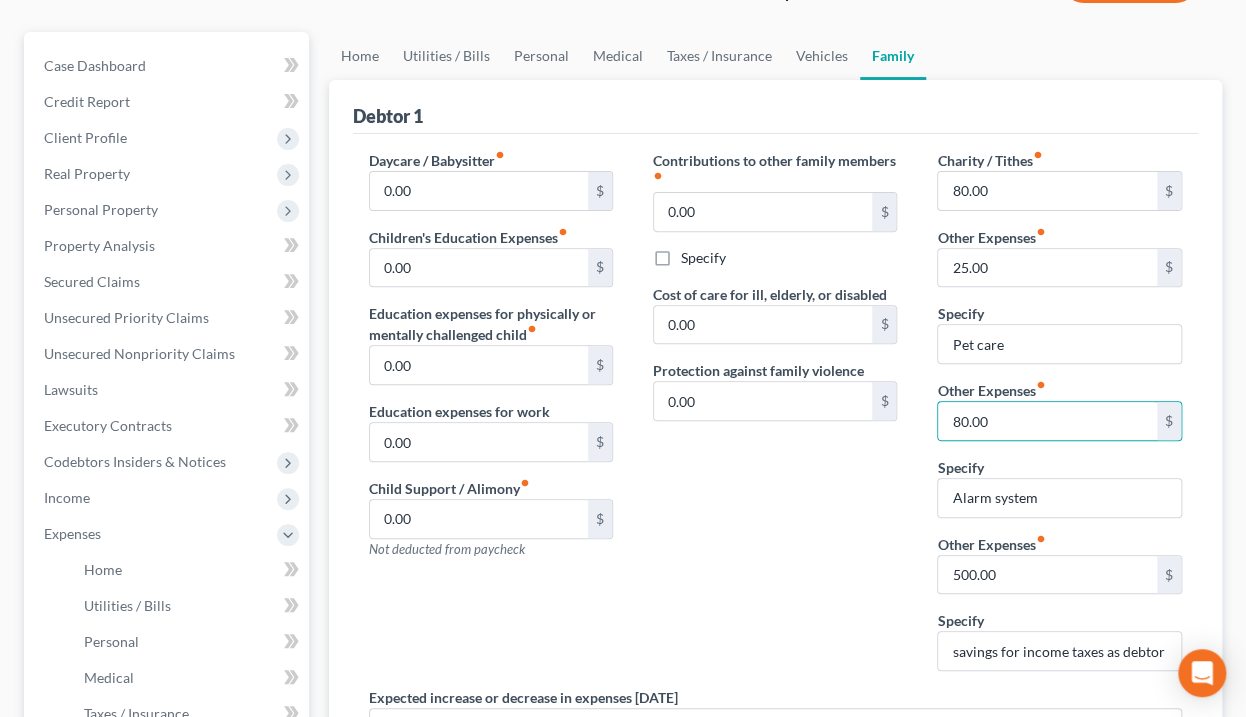 click on "Contributions to other family members  fiber_manual_record 0.00 $ Specify Cost of care for ill, elderly, or disabled 0.00 $ Protection against family violence 0.00 $" at bounding box center (775, 418) 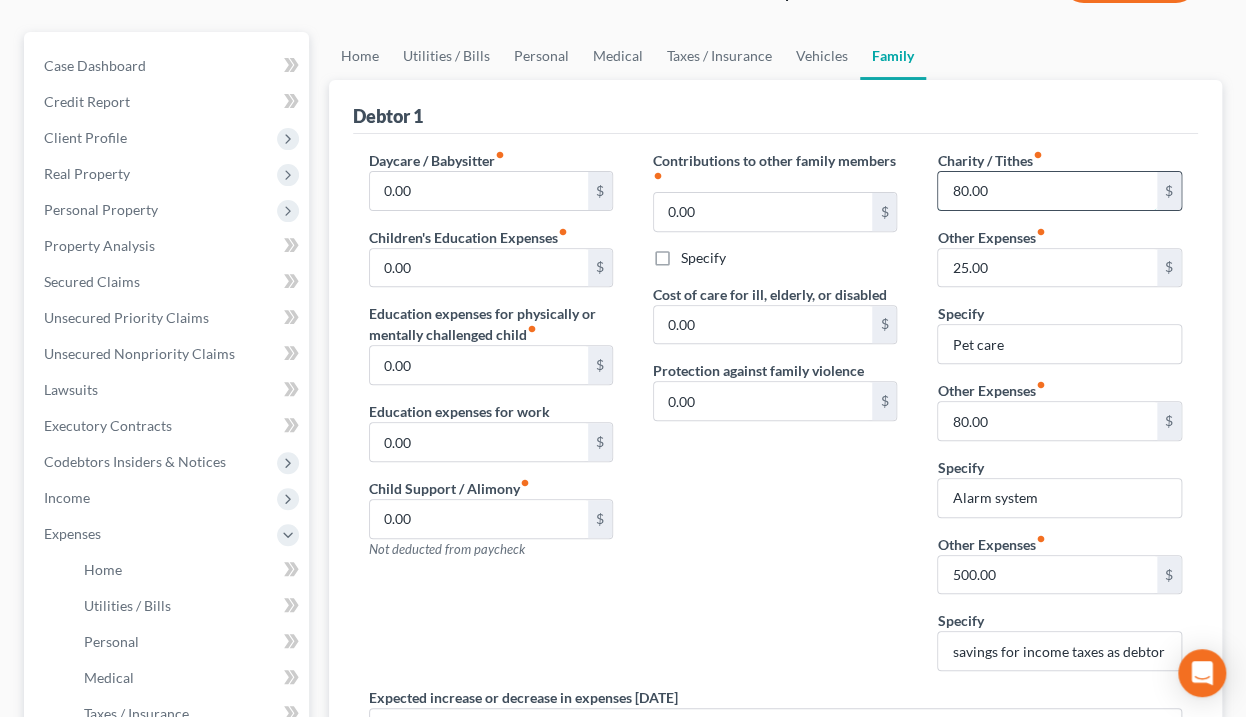 click on "80.00" at bounding box center (1047, 191) 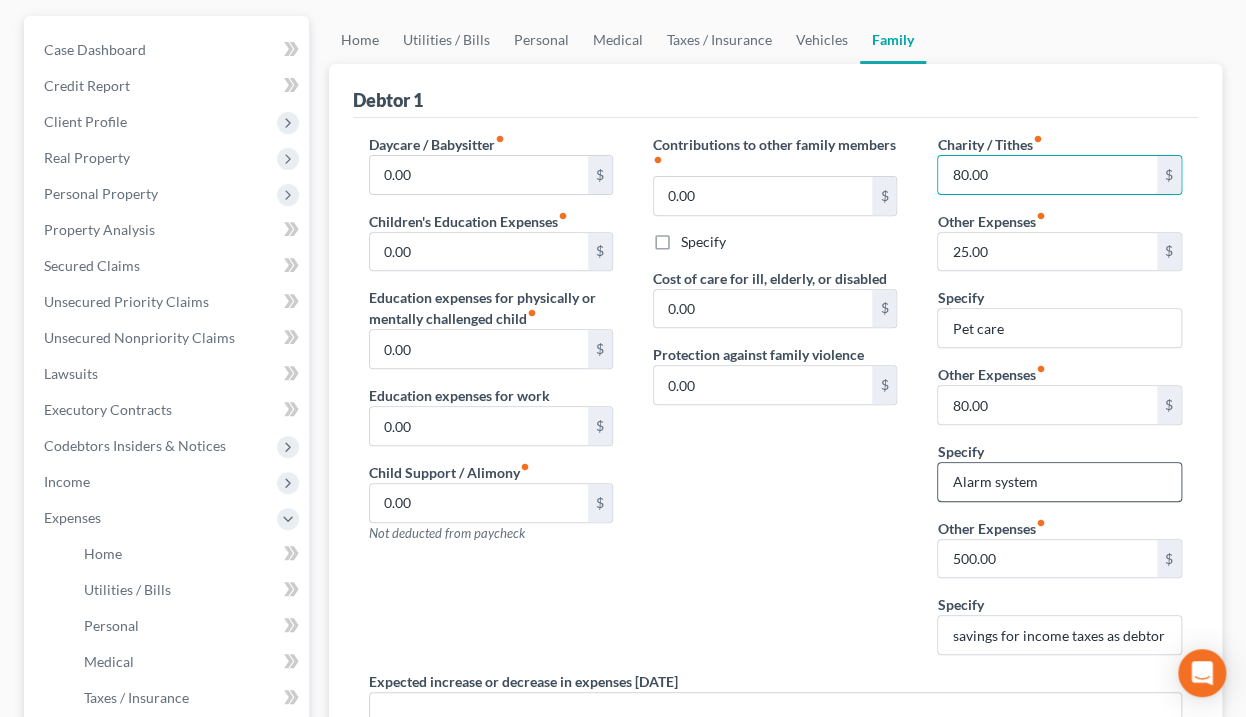 scroll, scrollTop: 160, scrollLeft: 0, axis: vertical 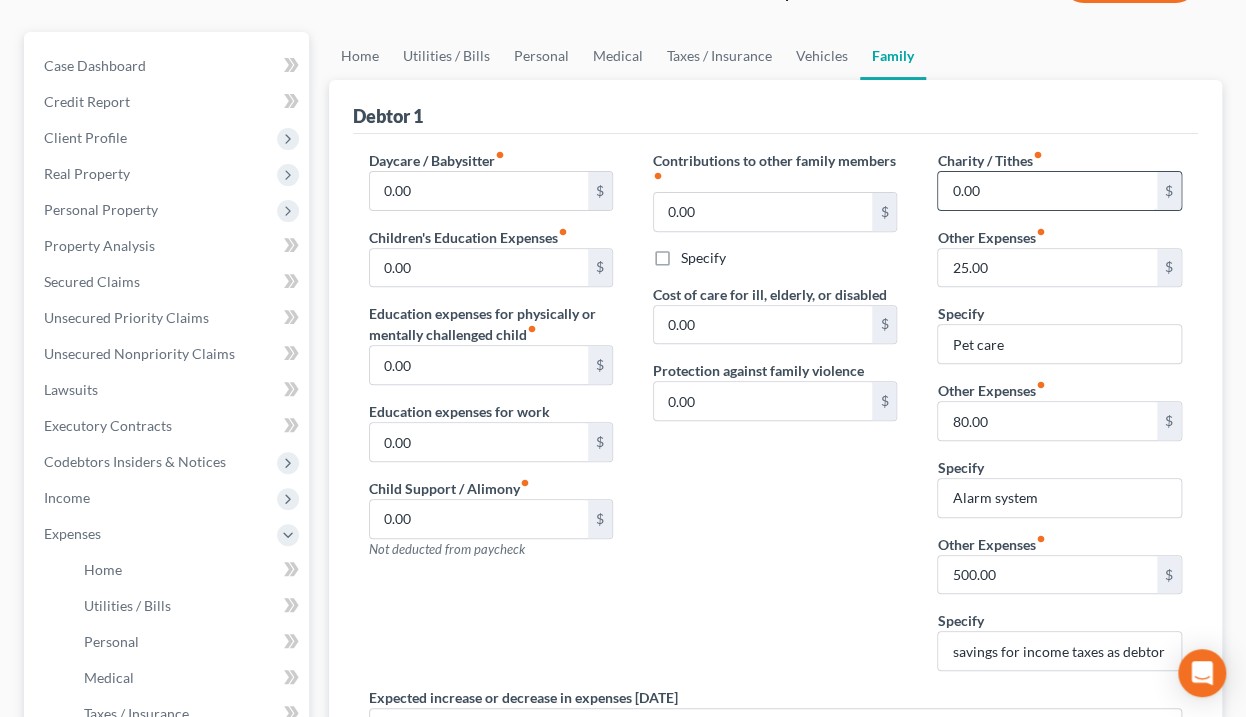 click on "0.00" at bounding box center (1047, 191) 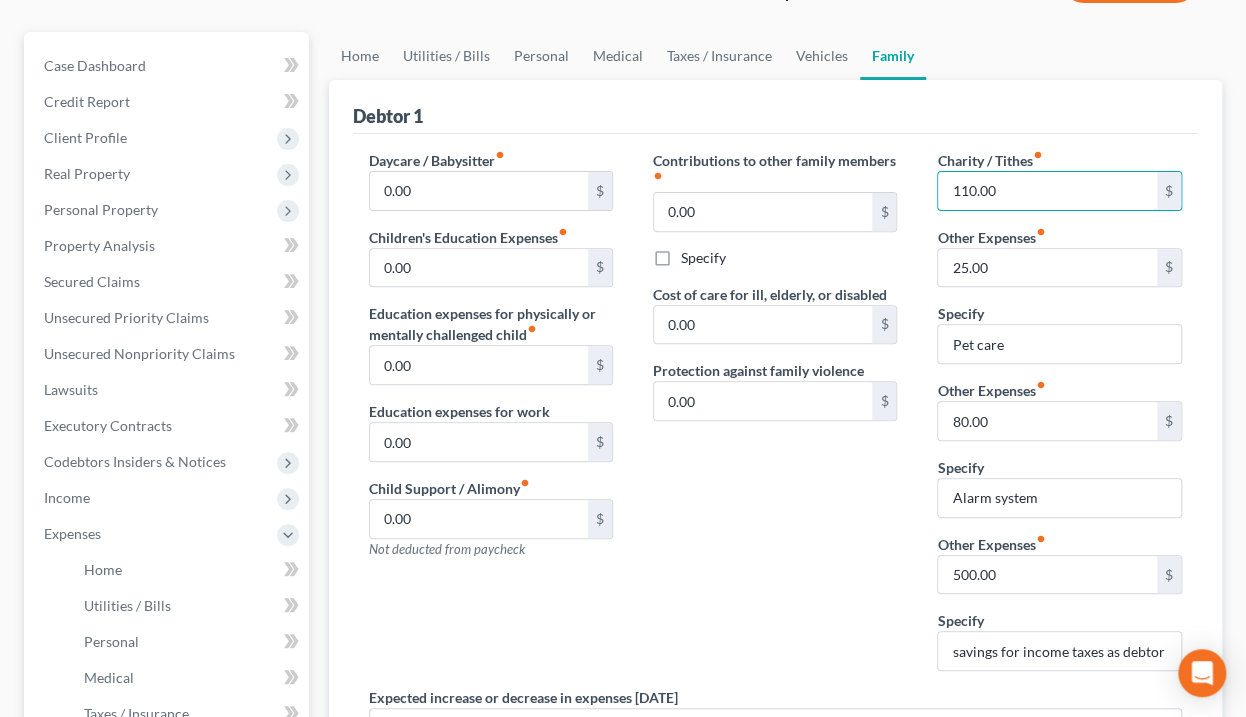 type on "110.00" 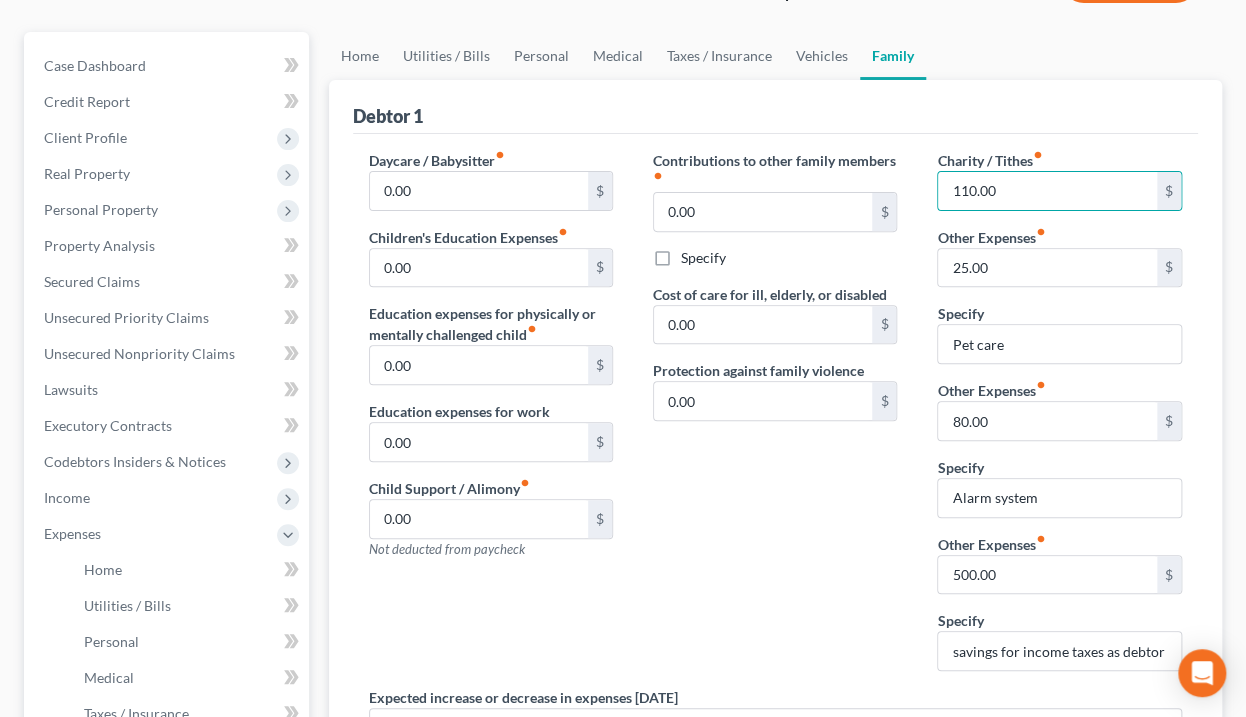 click on "Contributions to other family members  fiber_manual_record 0.00 $ Specify Cost of care for ill, elderly, or disabled 0.00 $ Protection against family violence 0.00 $" at bounding box center [775, 418] 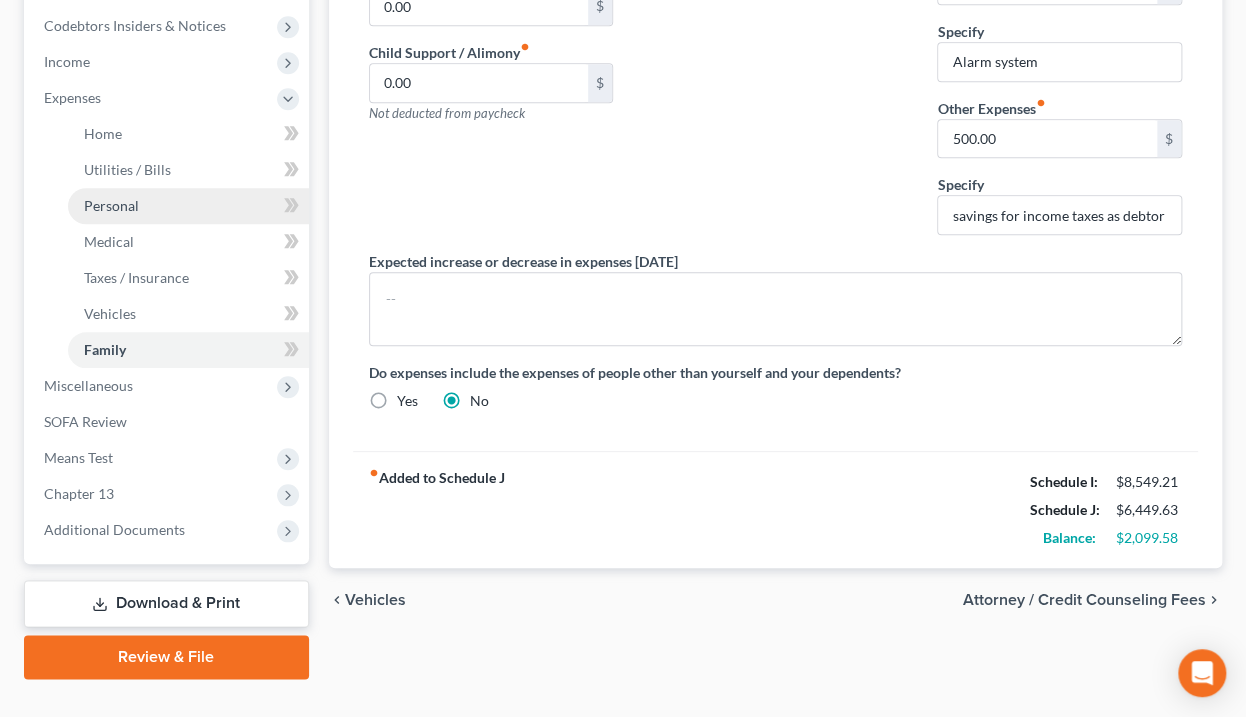 scroll, scrollTop: 632, scrollLeft: 0, axis: vertical 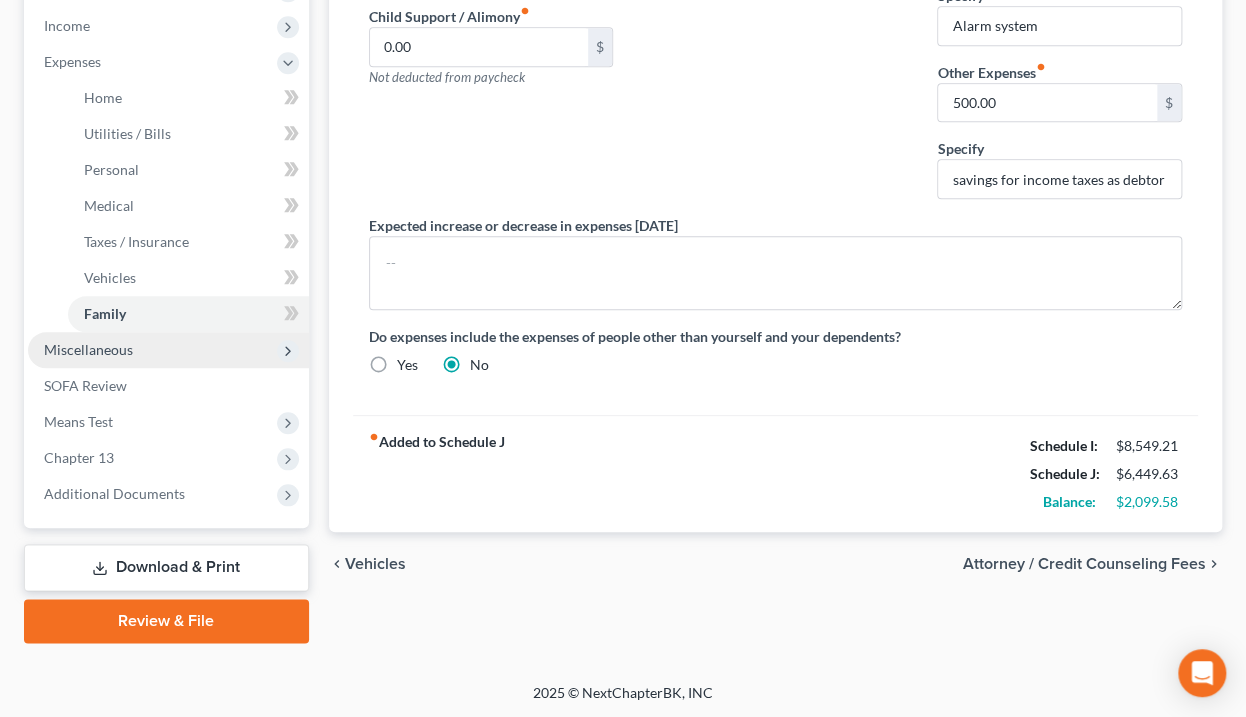 click on "Miscellaneous" at bounding box center [168, 350] 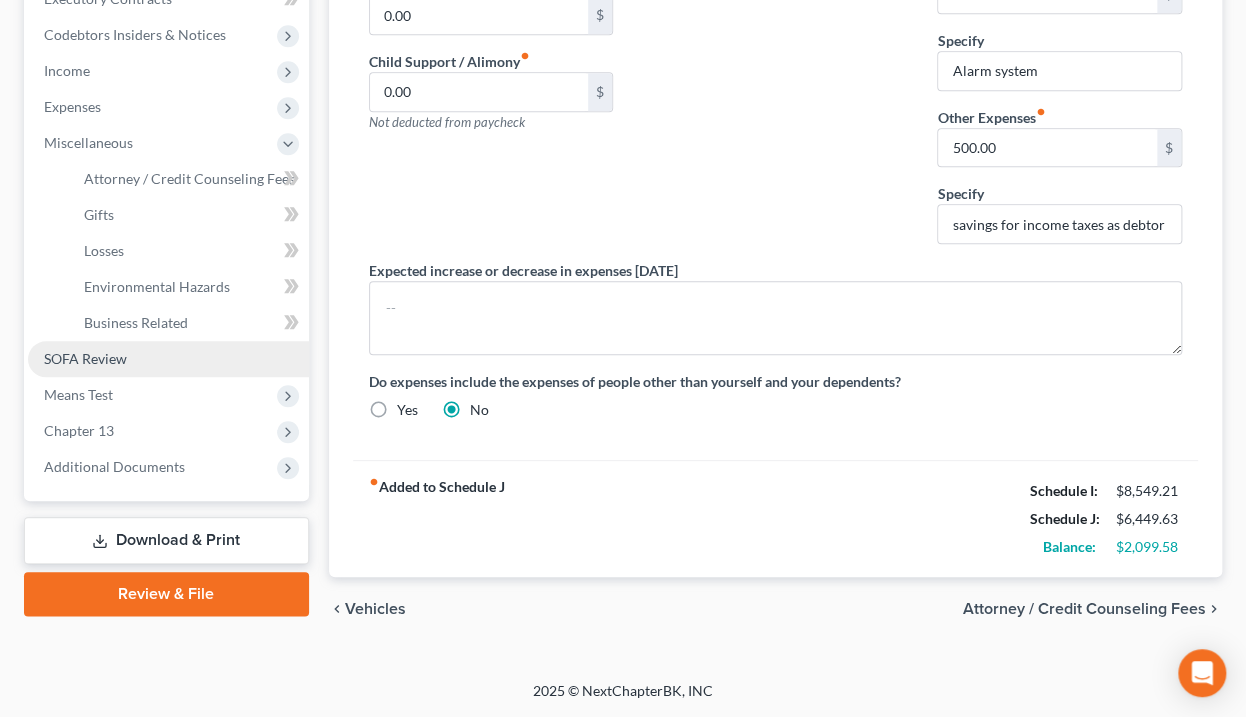 scroll, scrollTop: 583, scrollLeft: 0, axis: vertical 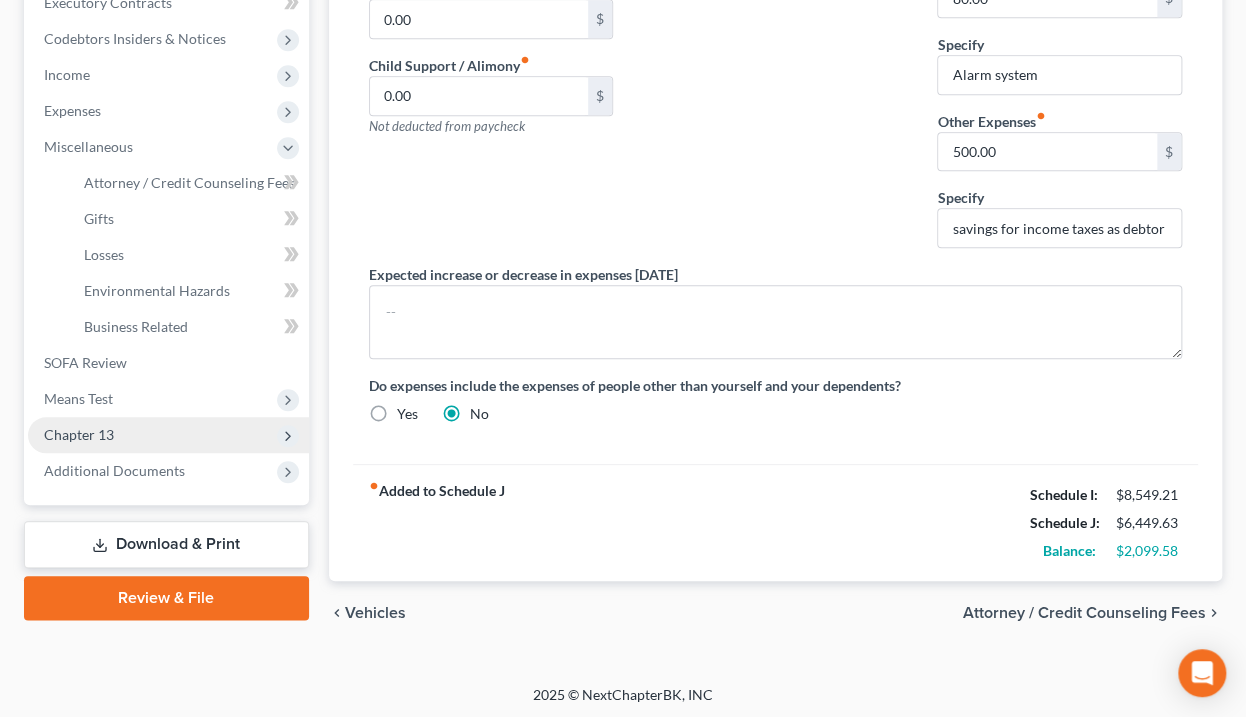 click on "Chapter 13" at bounding box center (79, 434) 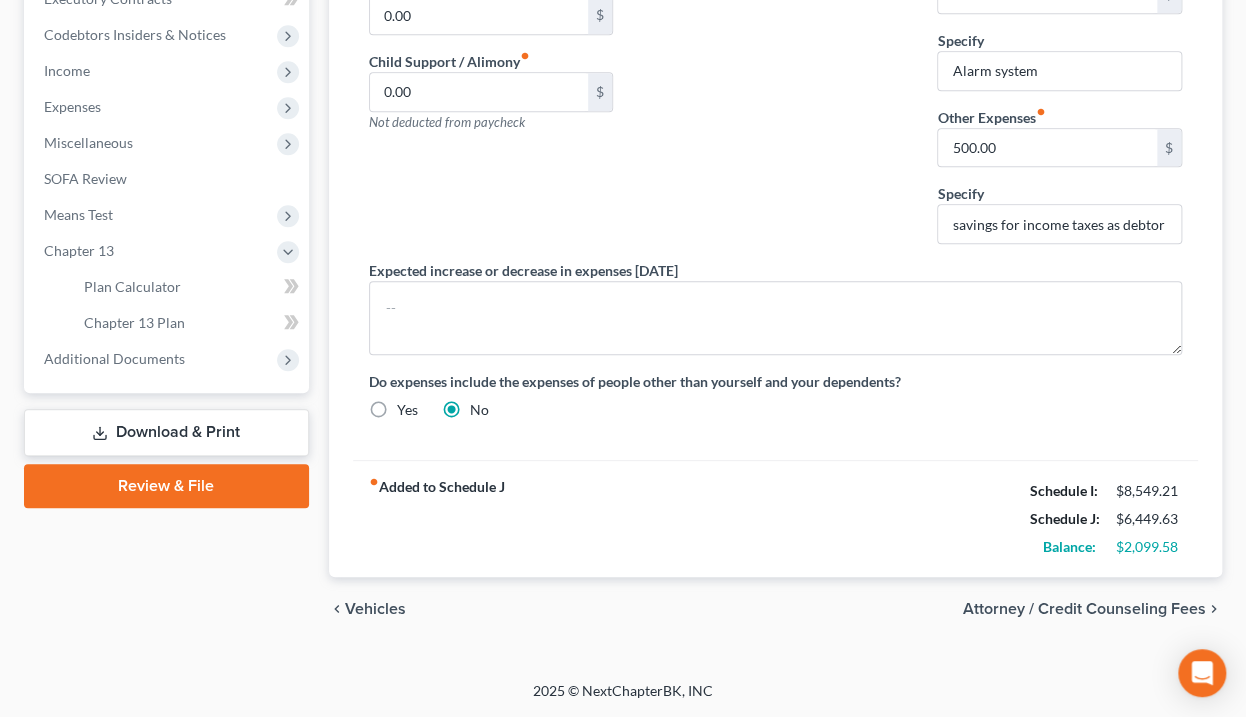 scroll, scrollTop: 583, scrollLeft: 0, axis: vertical 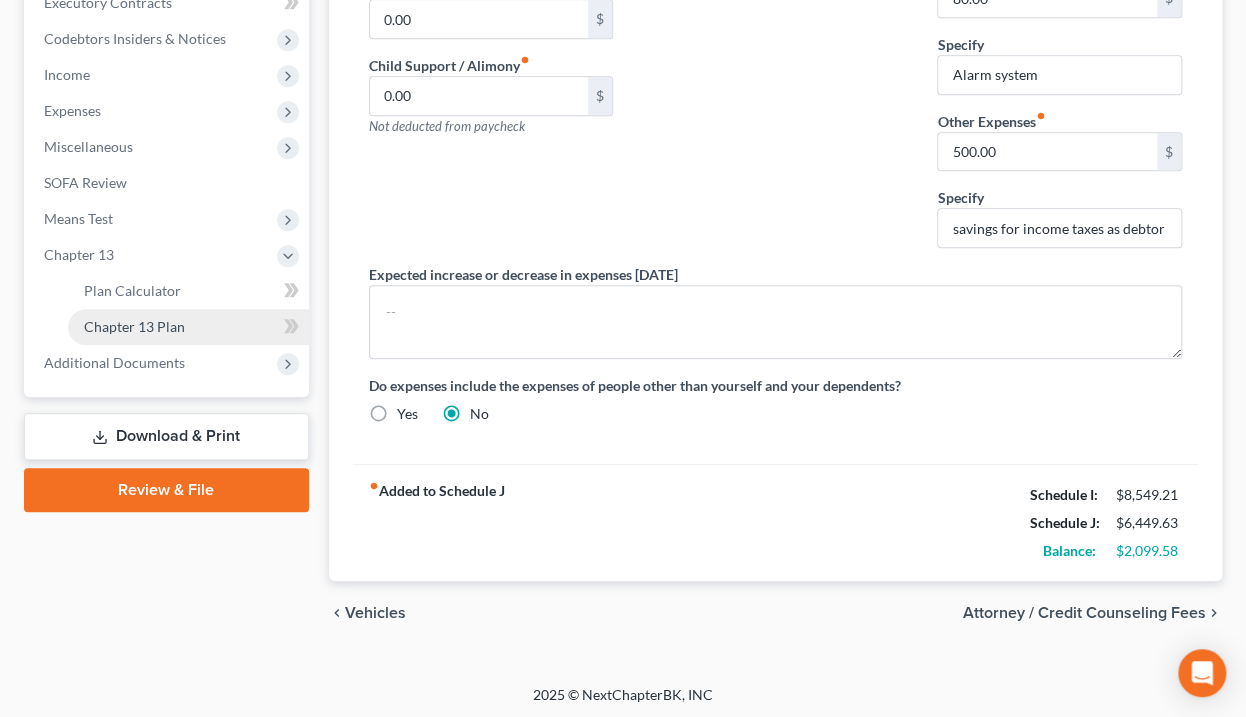 click on "Chapter 13 Plan" at bounding box center (134, 326) 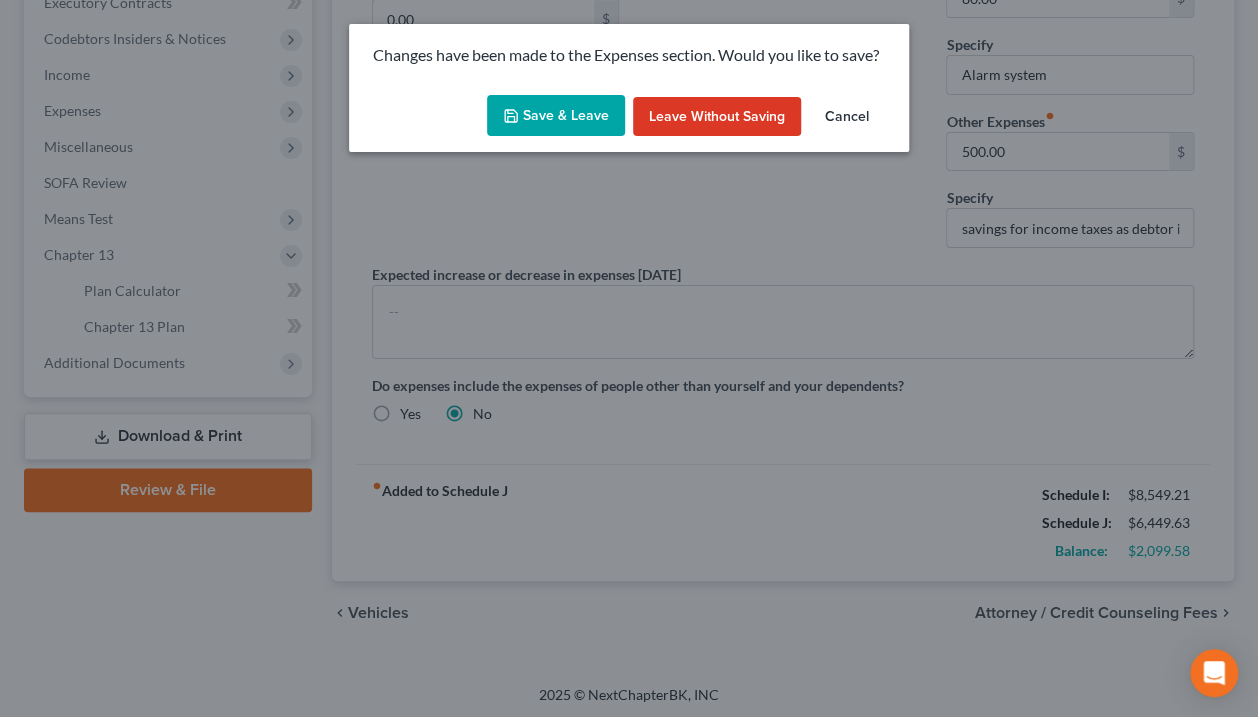 click on "Save & Leave" at bounding box center [556, 116] 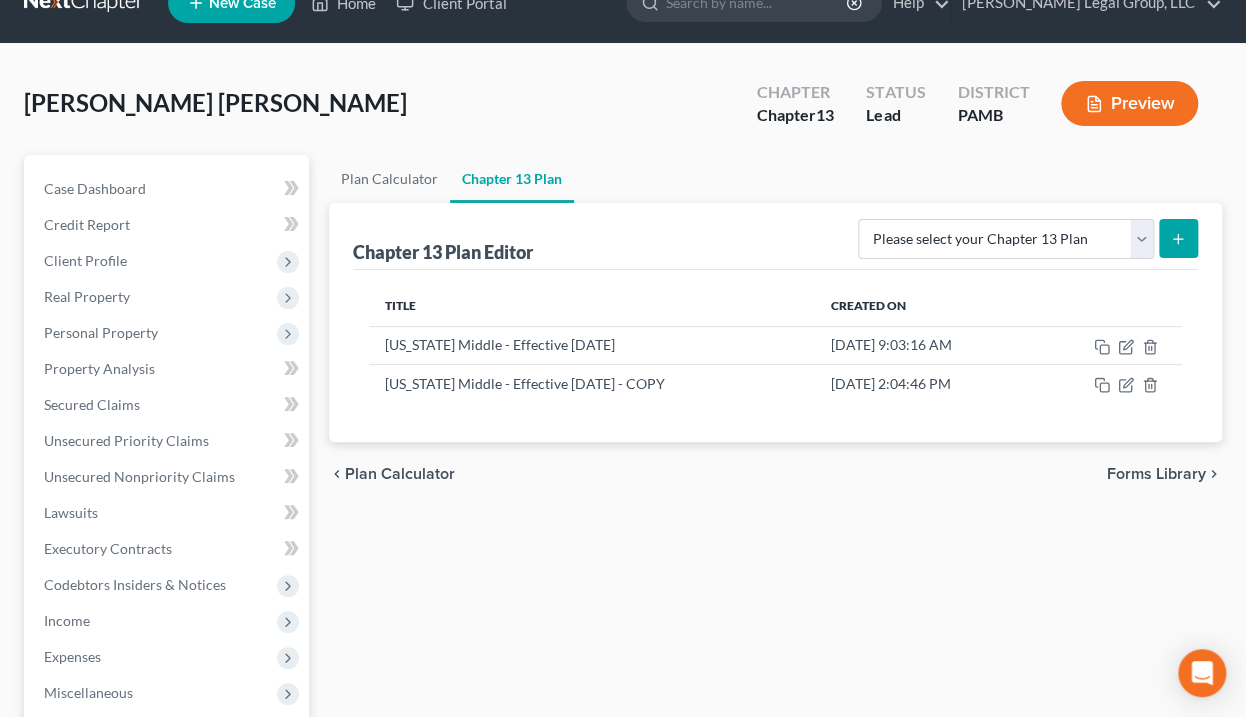 scroll, scrollTop: 0, scrollLeft: 0, axis: both 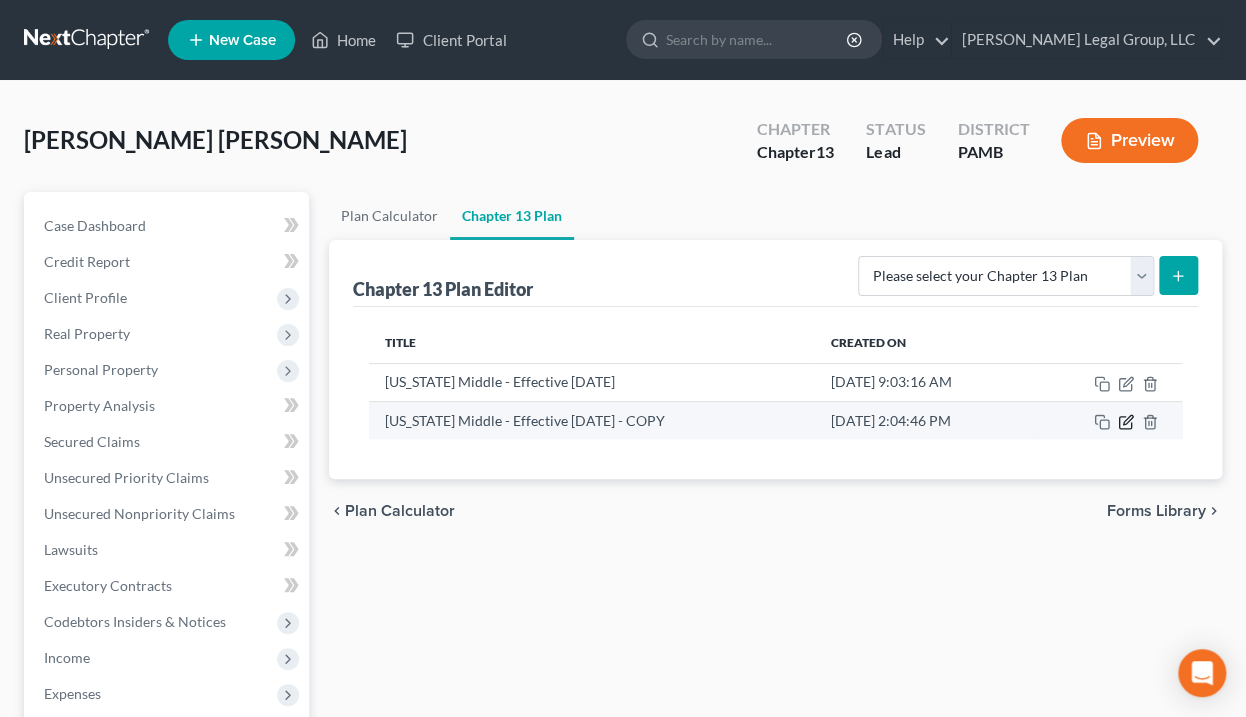 click 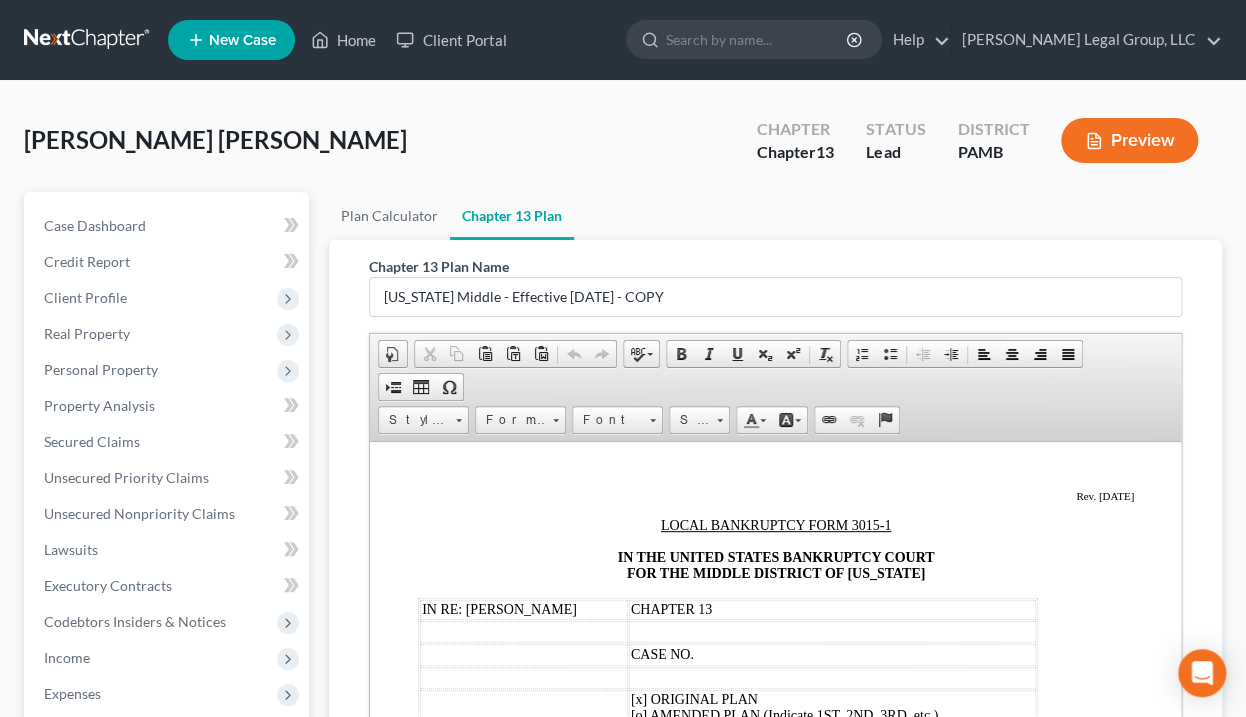 scroll, scrollTop: 0, scrollLeft: 0, axis: both 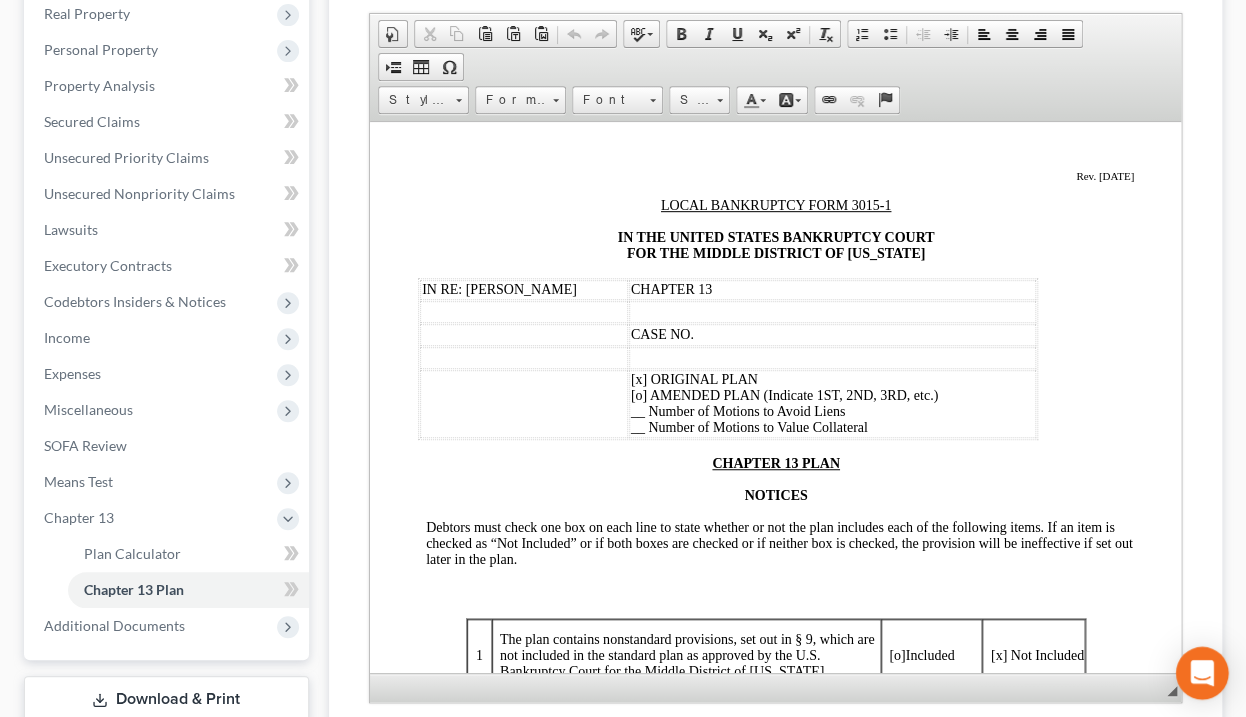 drag, startPoint x: 1176, startPoint y: 586, endPoint x: 1182, endPoint y: 665, distance: 79.22752 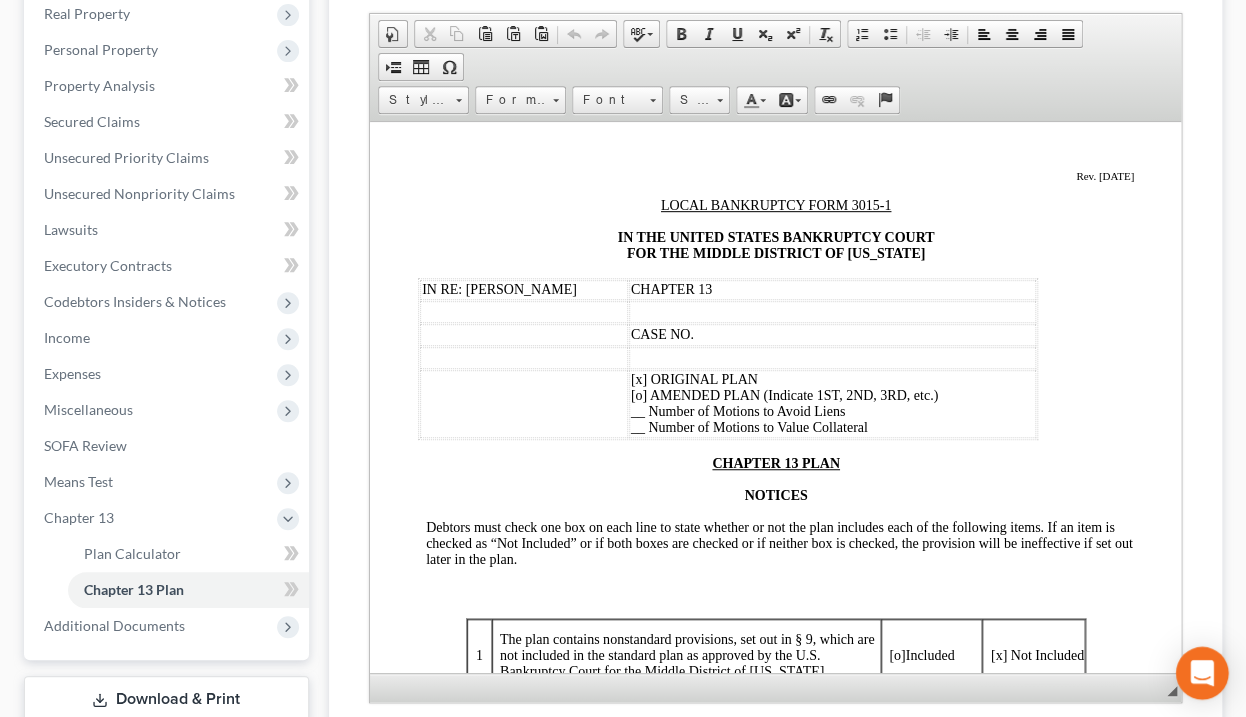 click on "Home New Case Client Portal [PERSON_NAME] Legal Group, LLC [EMAIL_ADDRESS][DOMAIN_NAME] My Account Settings Plan + Billing Account Add-Ons Upgrade to Whoa Help Center Webinars Training Videos What's new Log out New Case Home Client Portal         - No Result - See all results Or Press Enter... Help Help Center Webinars Training Videos What's new [PERSON_NAME] Legal Group, LLC [PERSON_NAME] Legal Group, LLC [EMAIL_ADDRESS][DOMAIN_NAME] My Account Settings Plan + Billing Account Add-Ons Upgrade to Whoa Log out 	 [PERSON_NAME] [PERSON_NAME][GEOGRAPHIC_DATA] Upgraded Chapter Chapter  13 Status Lead District PAMB Preview Petition Navigation
Case Dashboard
Payments
Invoices
Home" at bounding box center [623, 310] 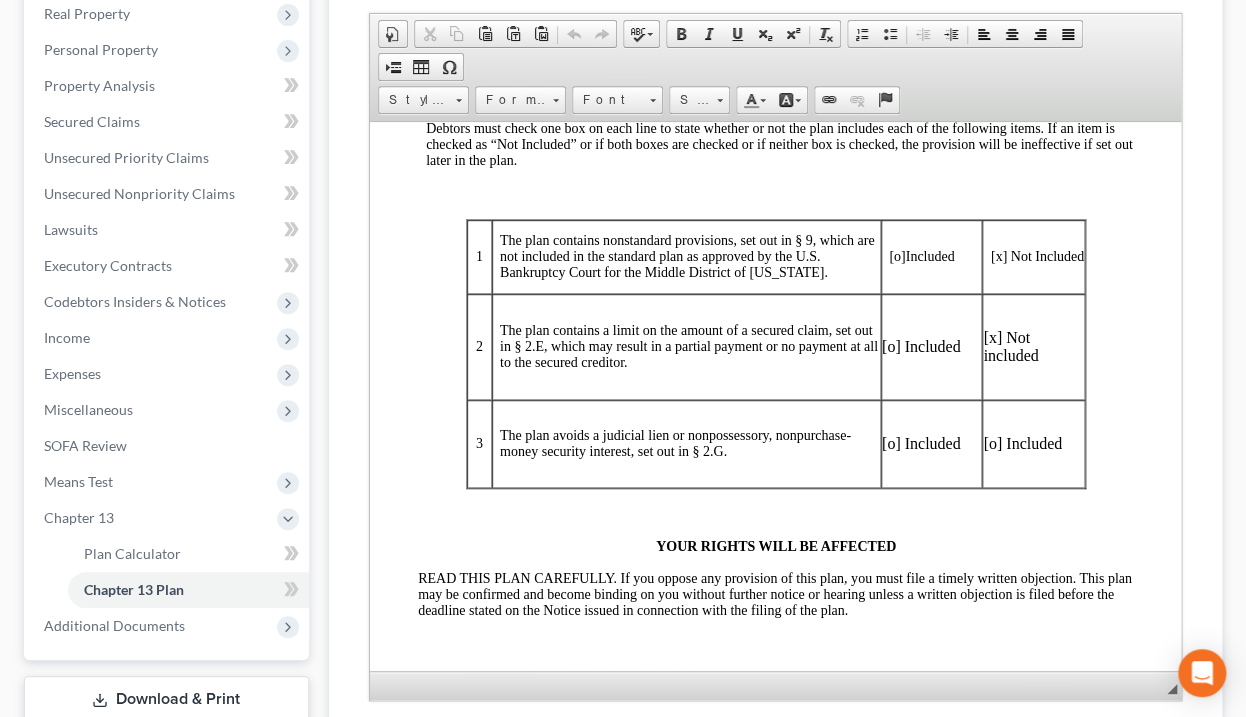 scroll, scrollTop: 400, scrollLeft: 0, axis: vertical 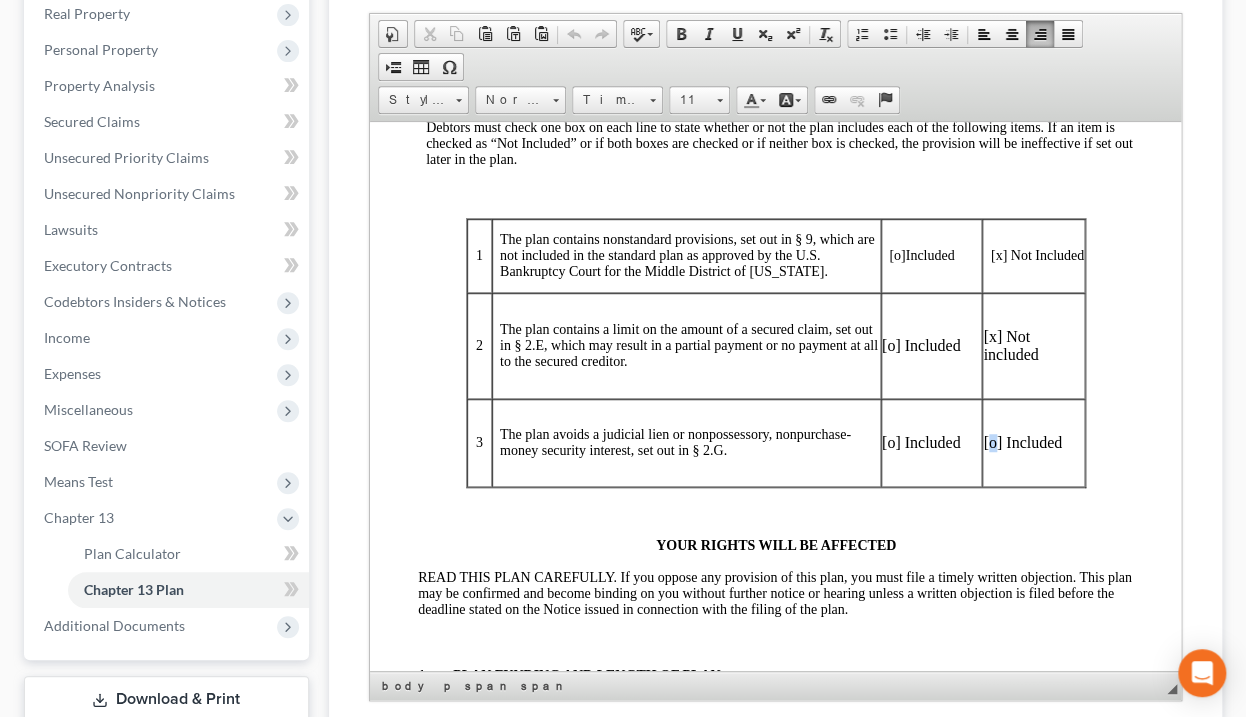 click on "[o] Included" at bounding box center [1032, 442] 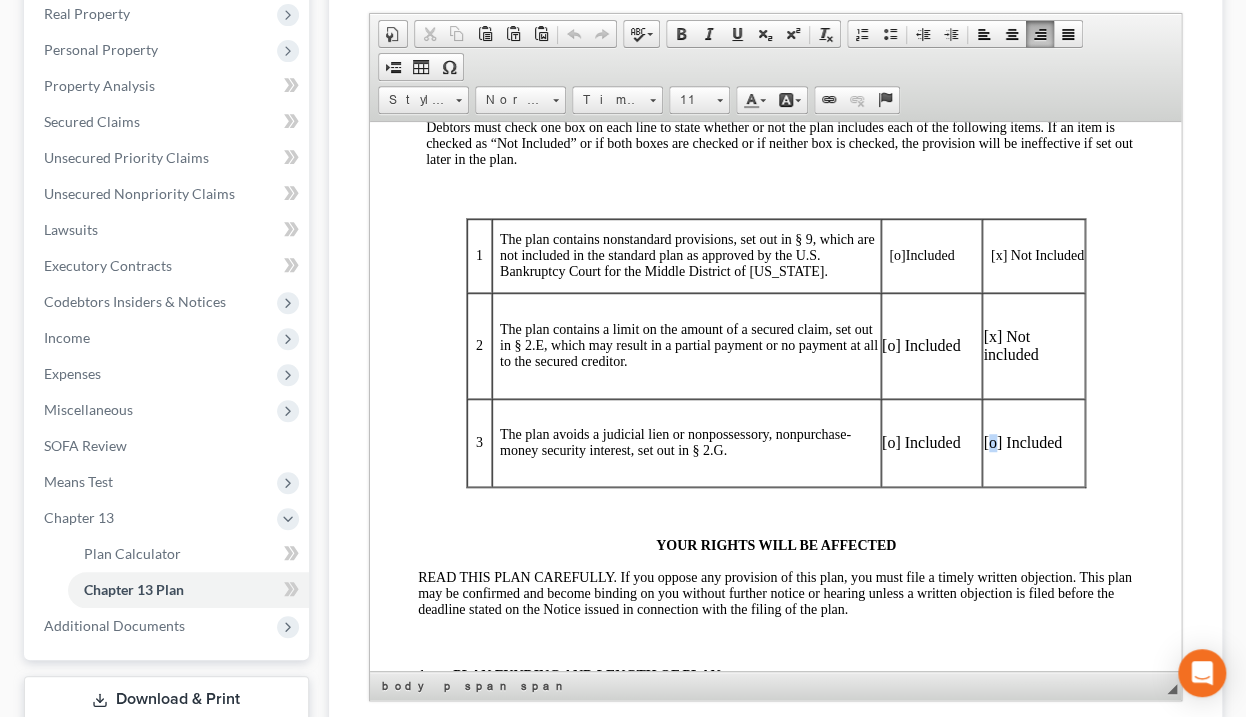 type 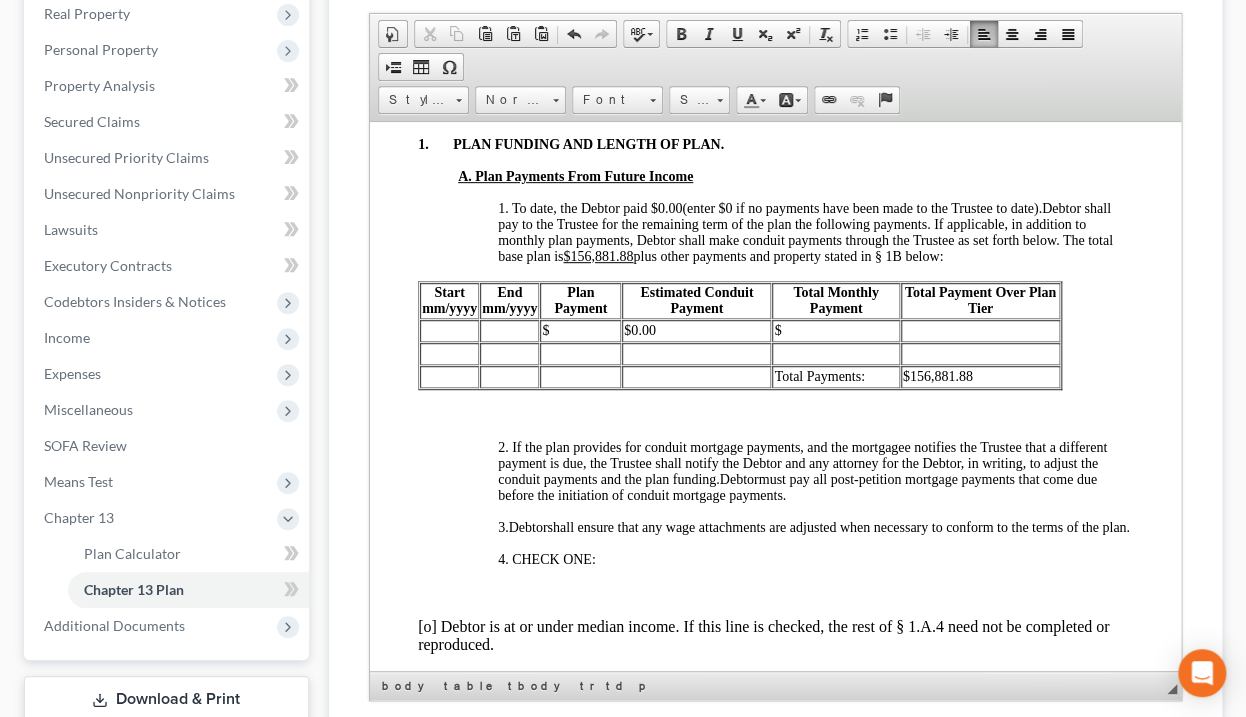 scroll, scrollTop: 960, scrollLeft: 0, axis: vertical 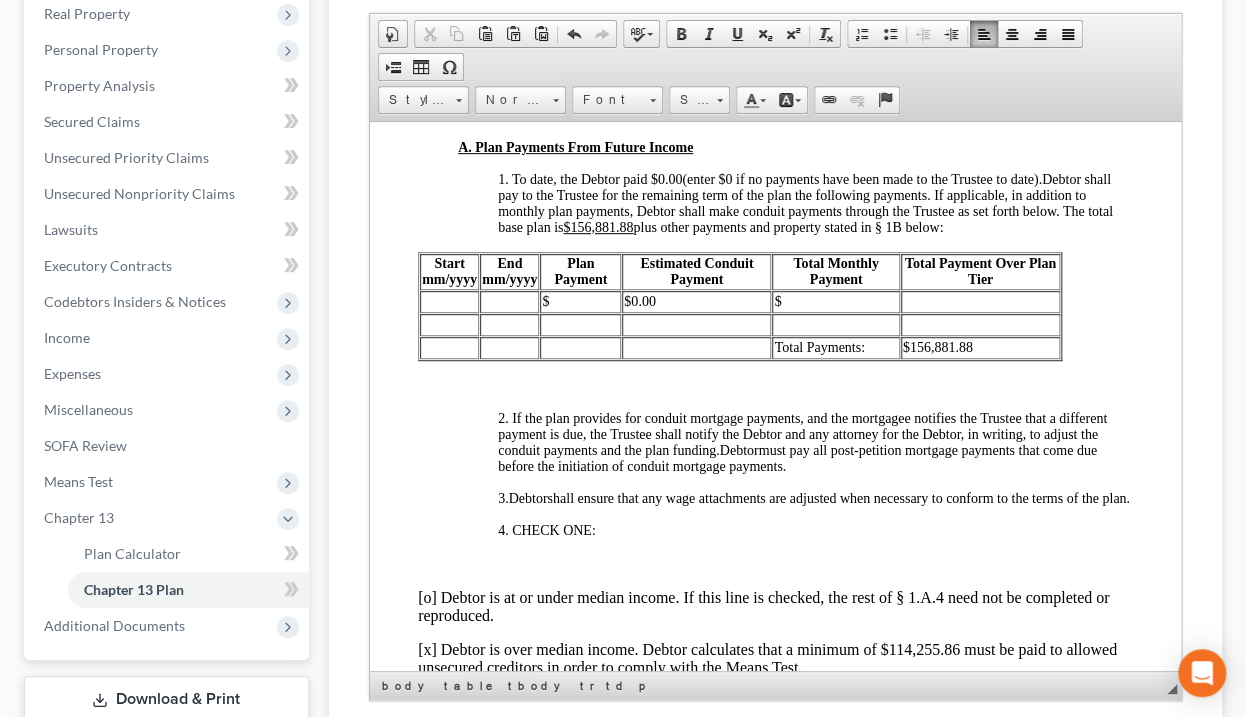click on "yyyy" at bounding box center (462, 278) 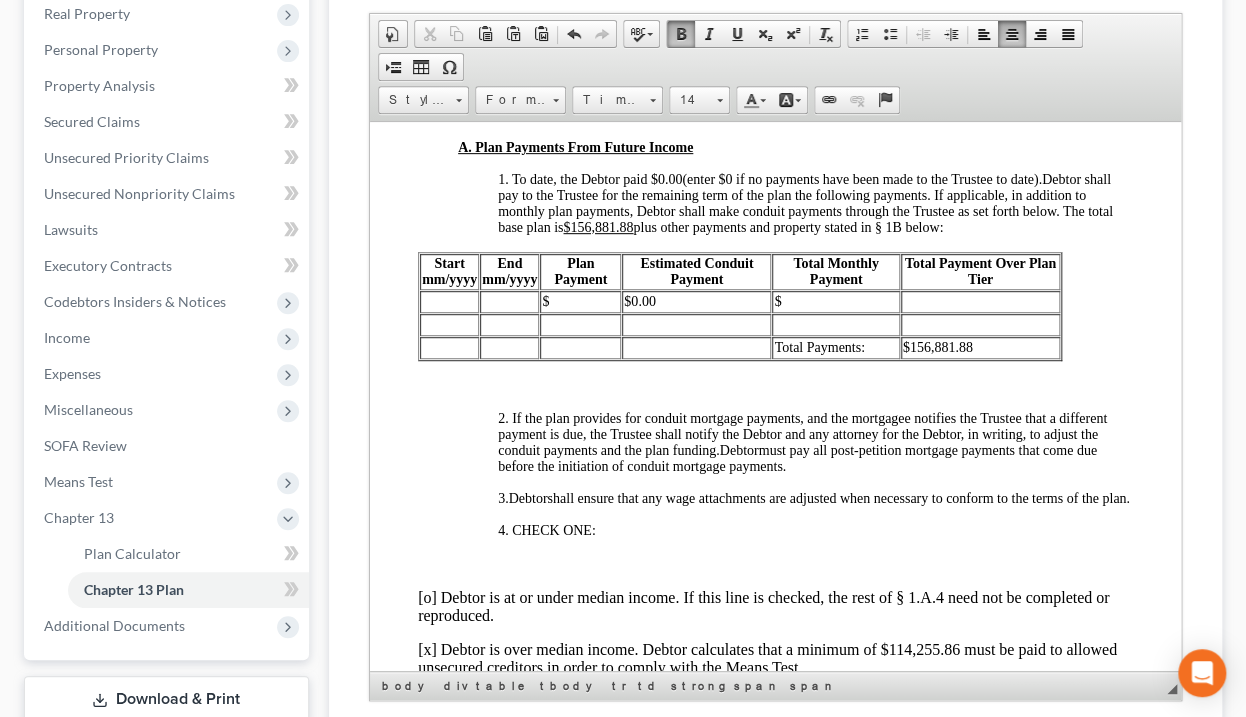 click at bounding box center [448, 301] 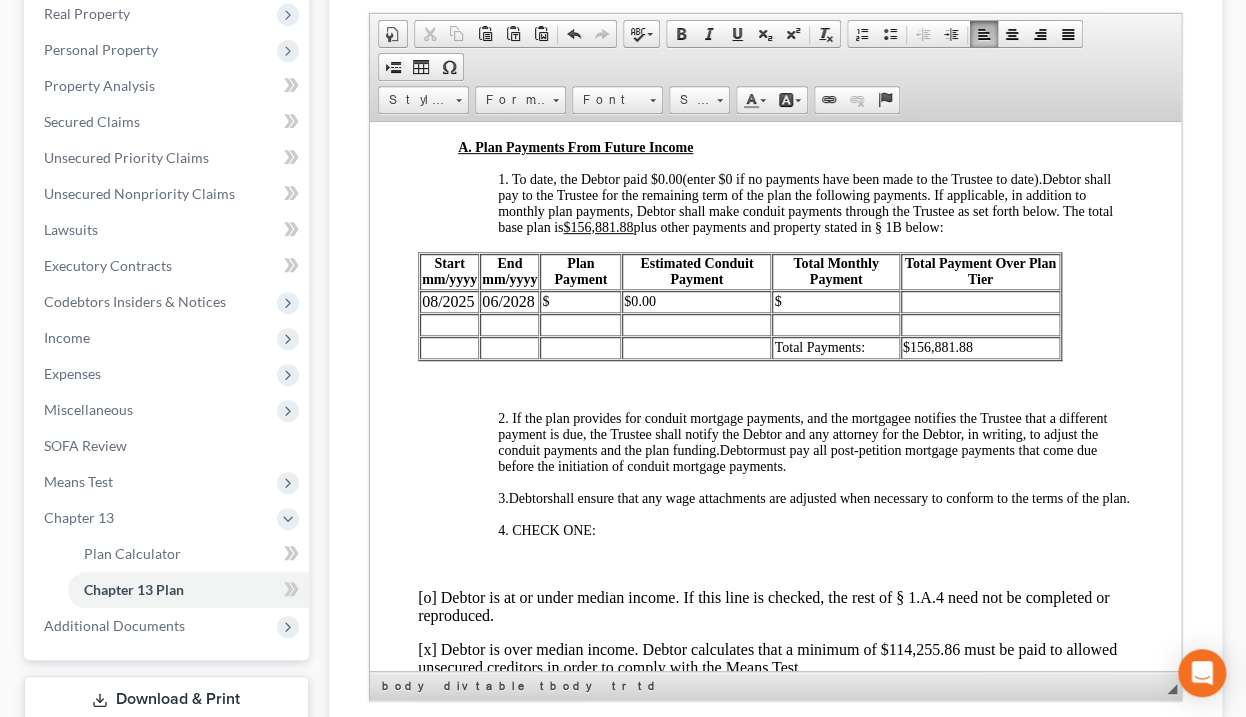 click on "$" at bounding box center [579, 301] 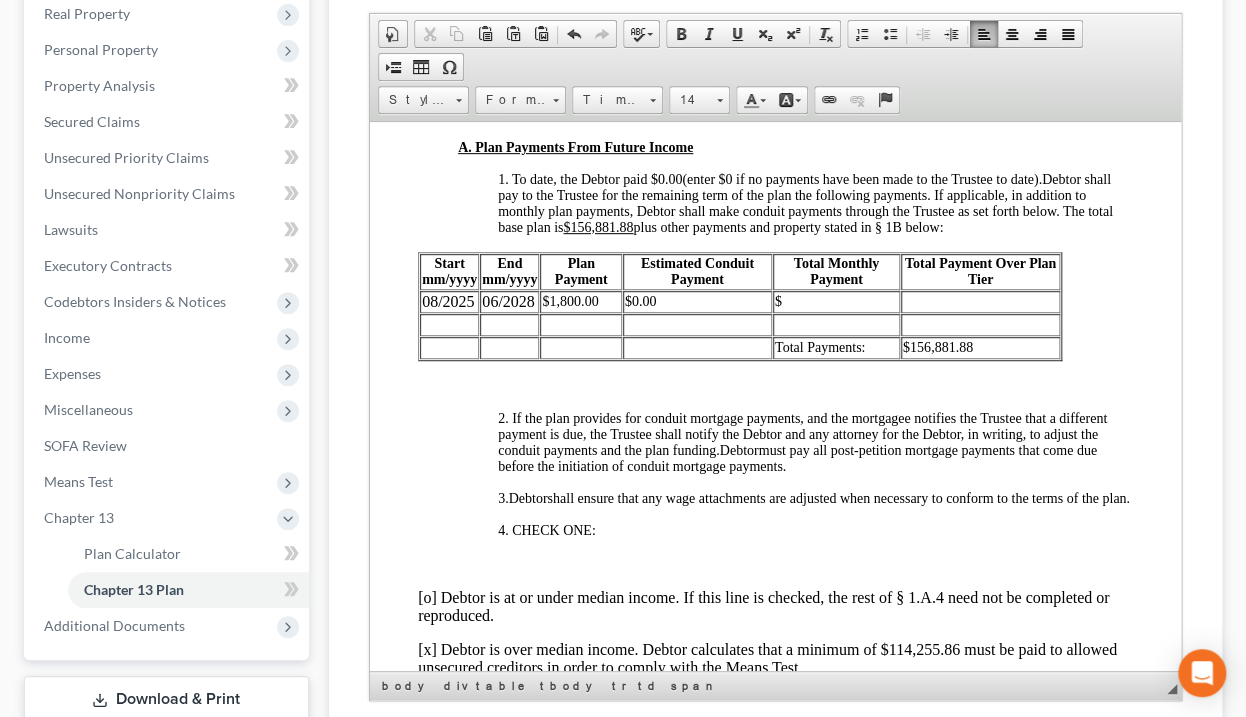 click at bounding box center [835, 324] 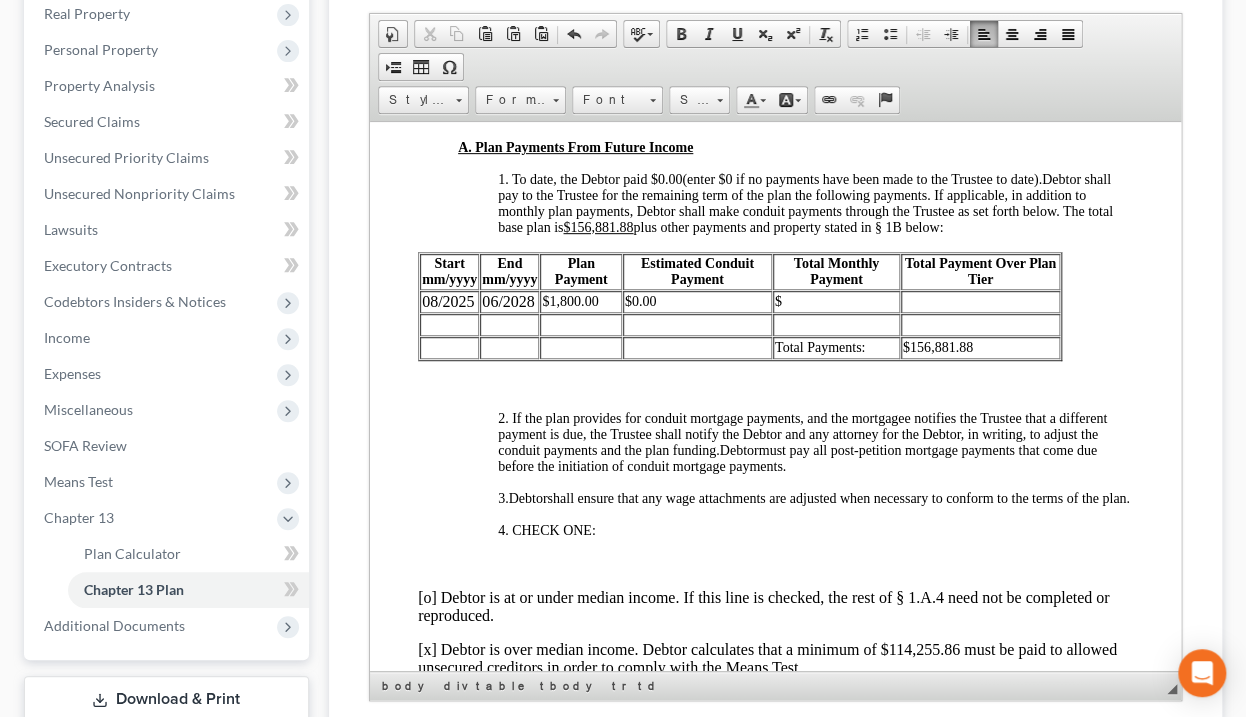 click on "$" at bounding box center [835, 301] 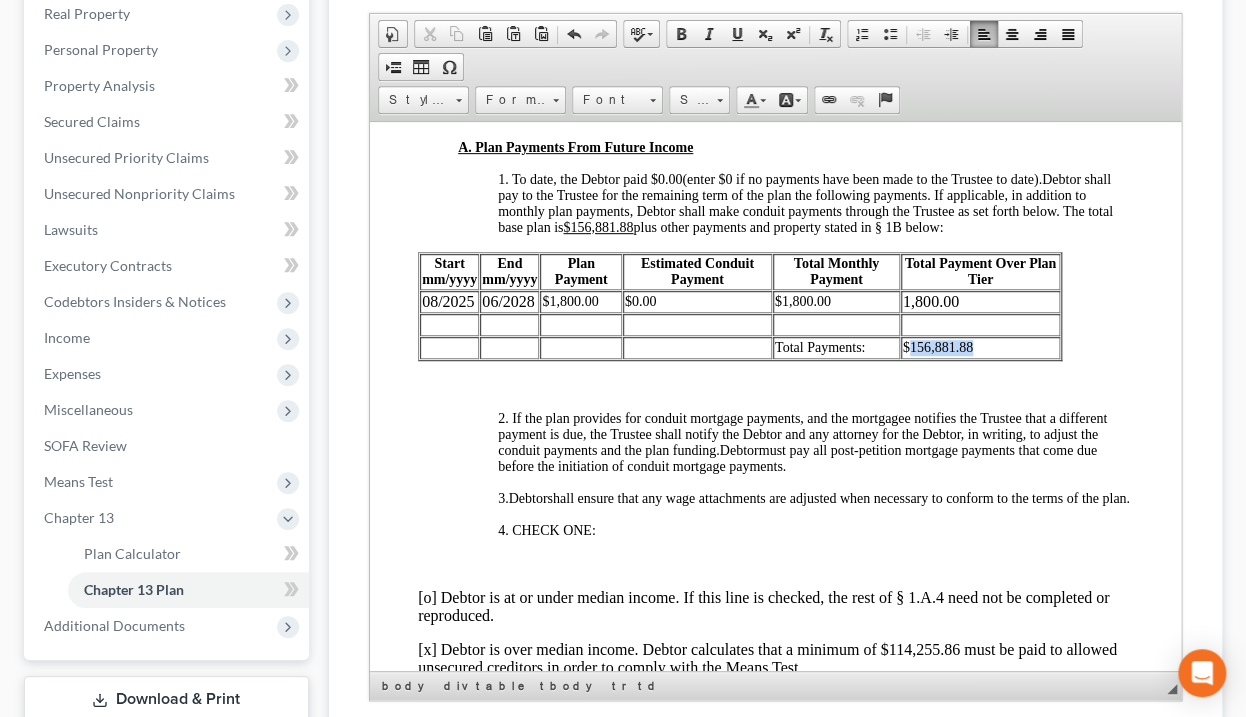 drag, startPoint x: 977, startPoint y: 363, endPoint x: 909, endPoint y: 372, distance: 68.593 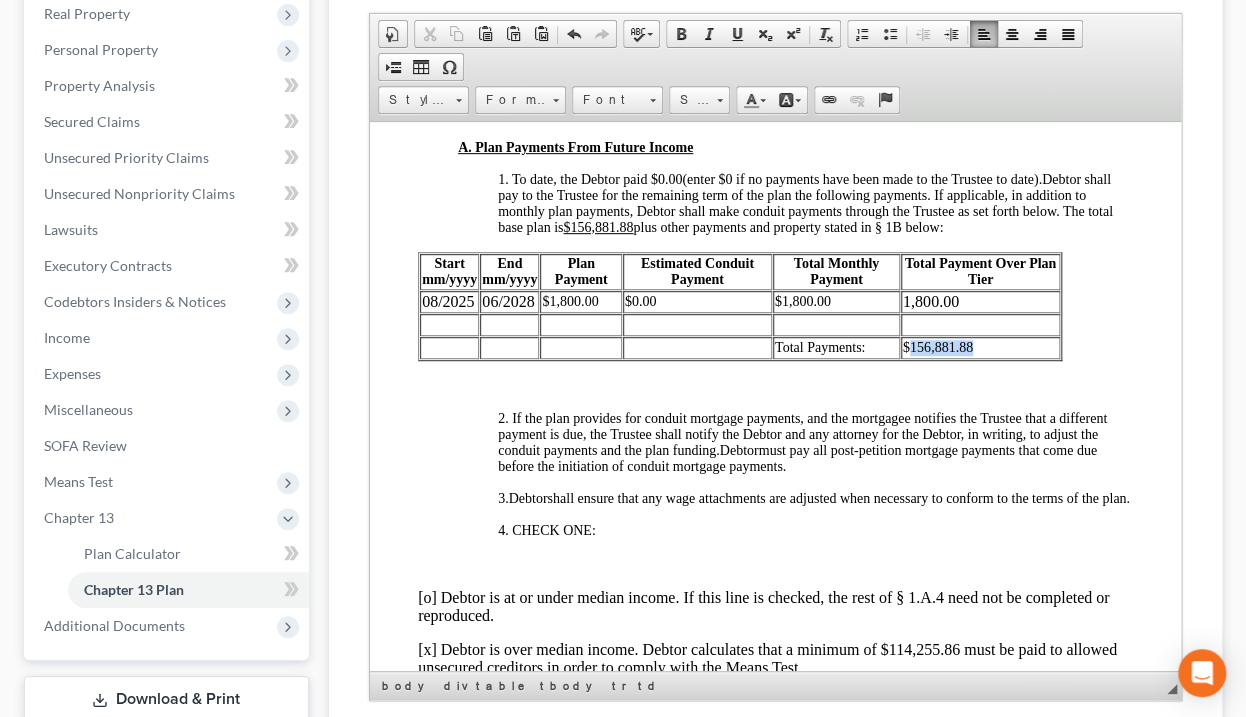 click on "$156,881.88" at bounding box center [979, 347] 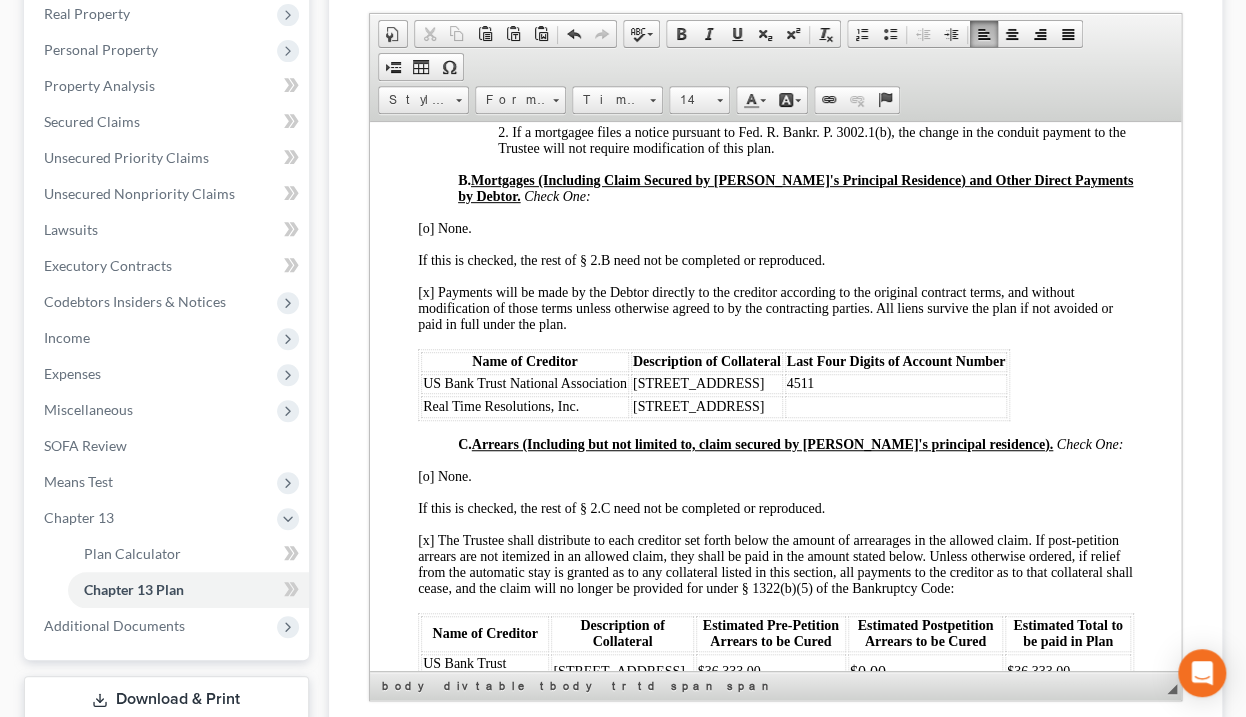 scroll, scrollTop: 2320, scrollLeft: 0, axis: vertical 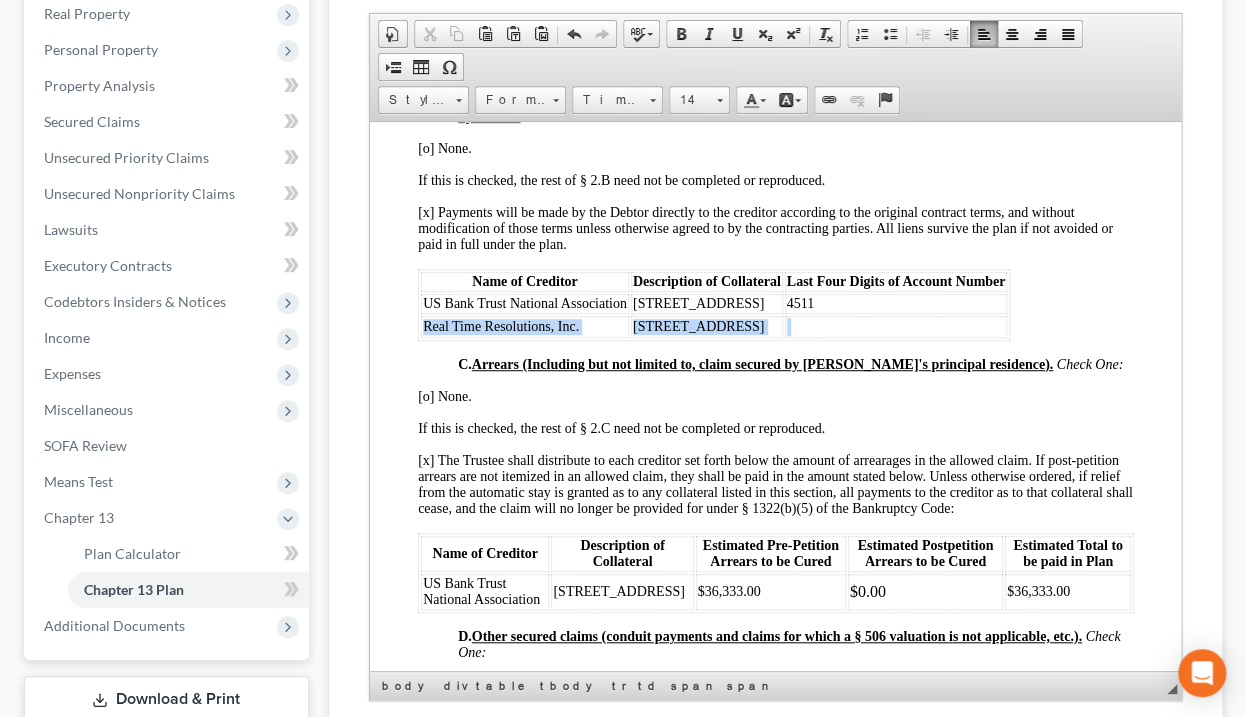 drag, startPoint x: 797, startPoint y: 393, endPoint x: 419, endPoint y: 395, distance: 378.00528 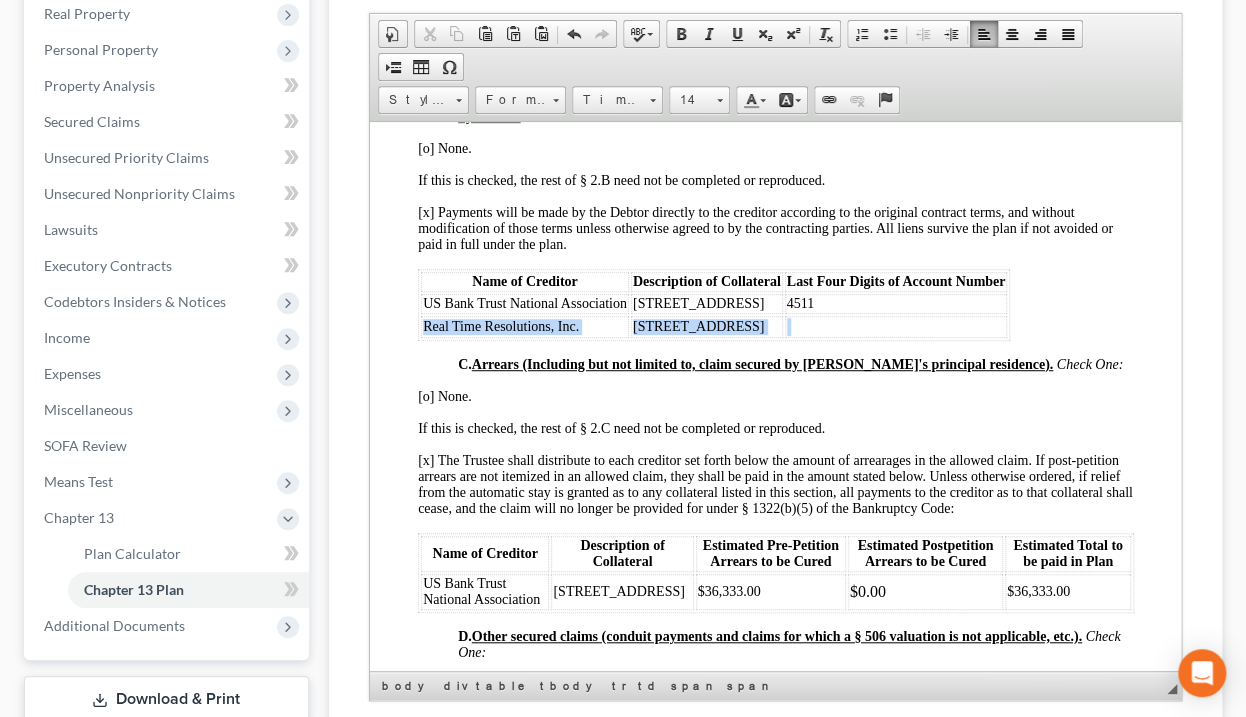 click on "Real Time Resolutions, Inc. [STREET_ADDRESS]" at bounding box center [713, 326] 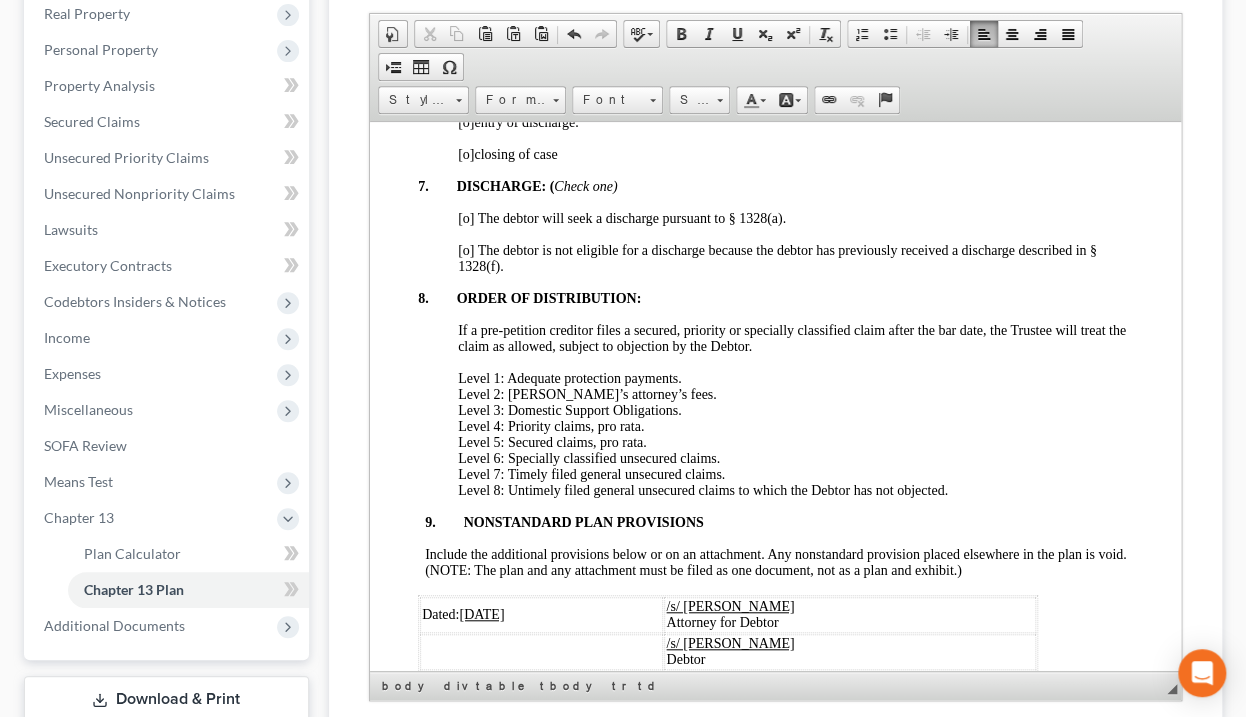 scroll, scrollTop: 4960, scrollLeft: 0, axis: vertical 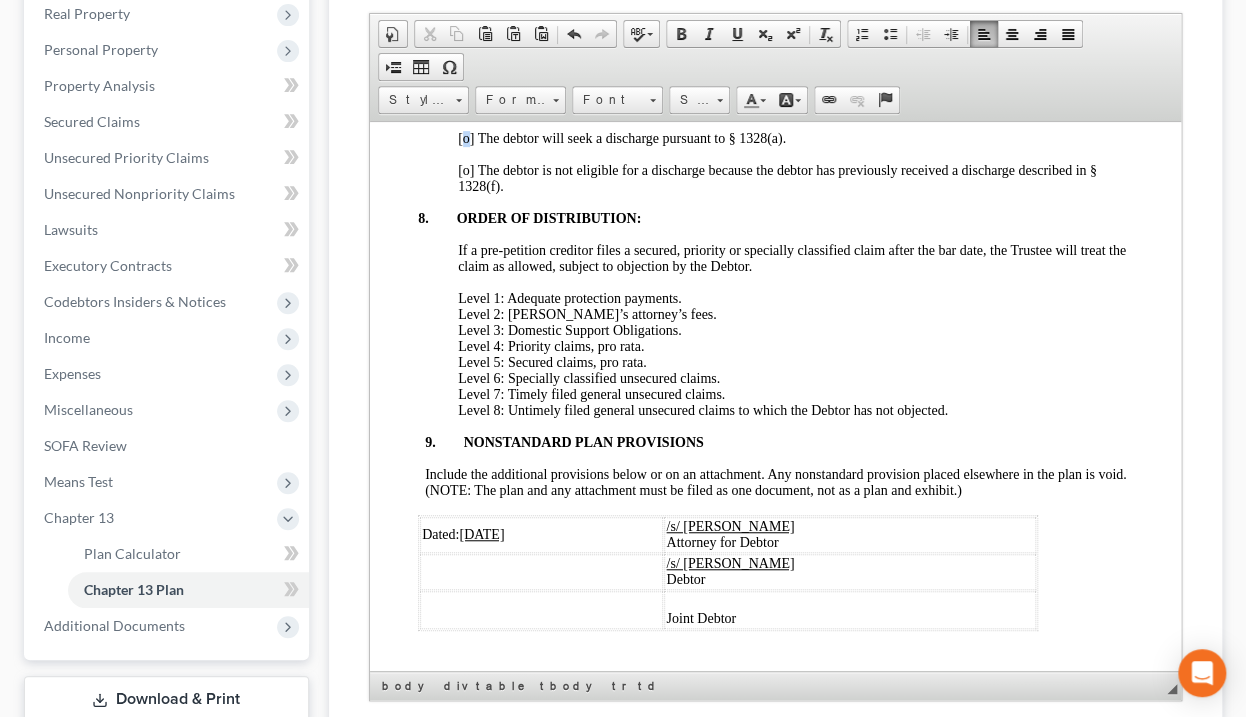 click on "[o] The debtor will seek a discharge pursuant to § 1328(a)." at bounding box center [621, 137] 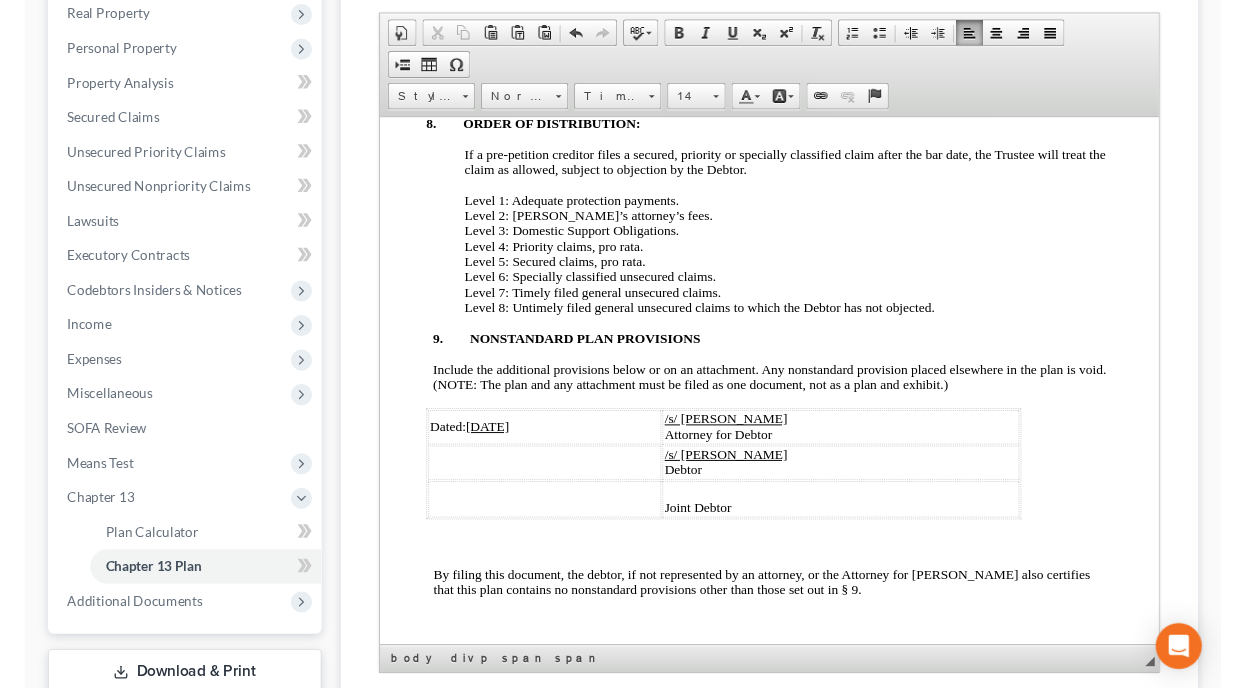 scroll, scrollTop: 5194, scrollLeft: 0, axis: vertical 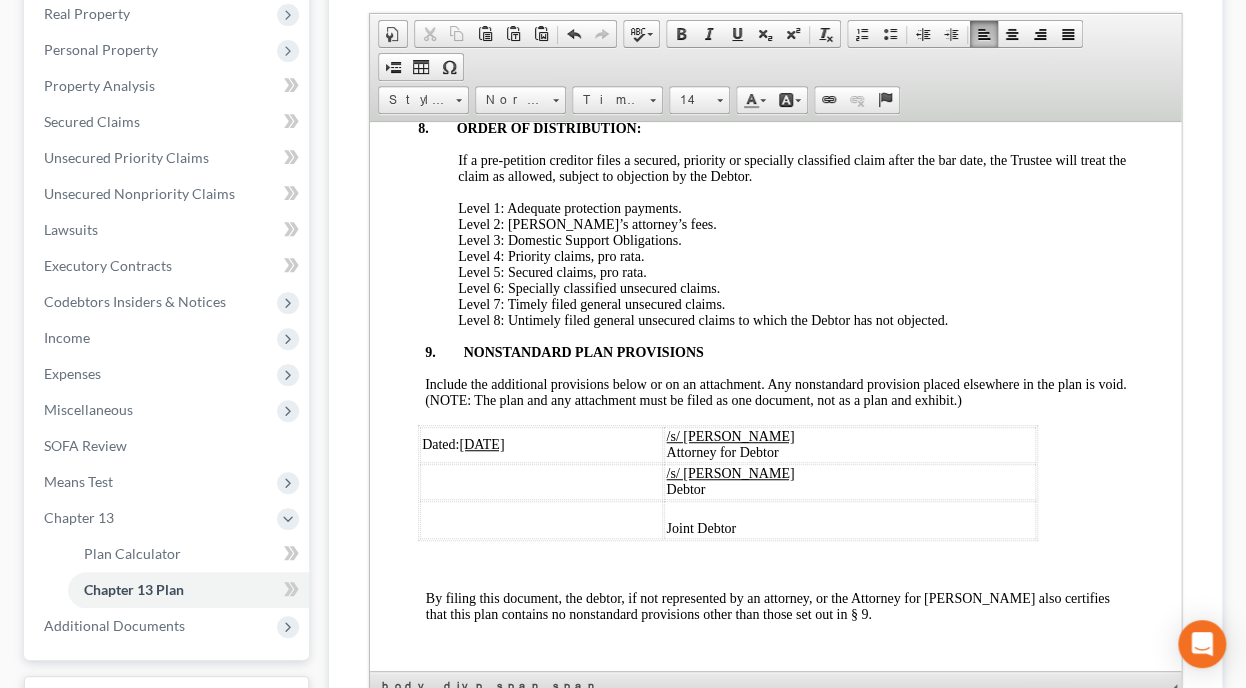 click on "[DATE]" at bounding box center (480, 443) 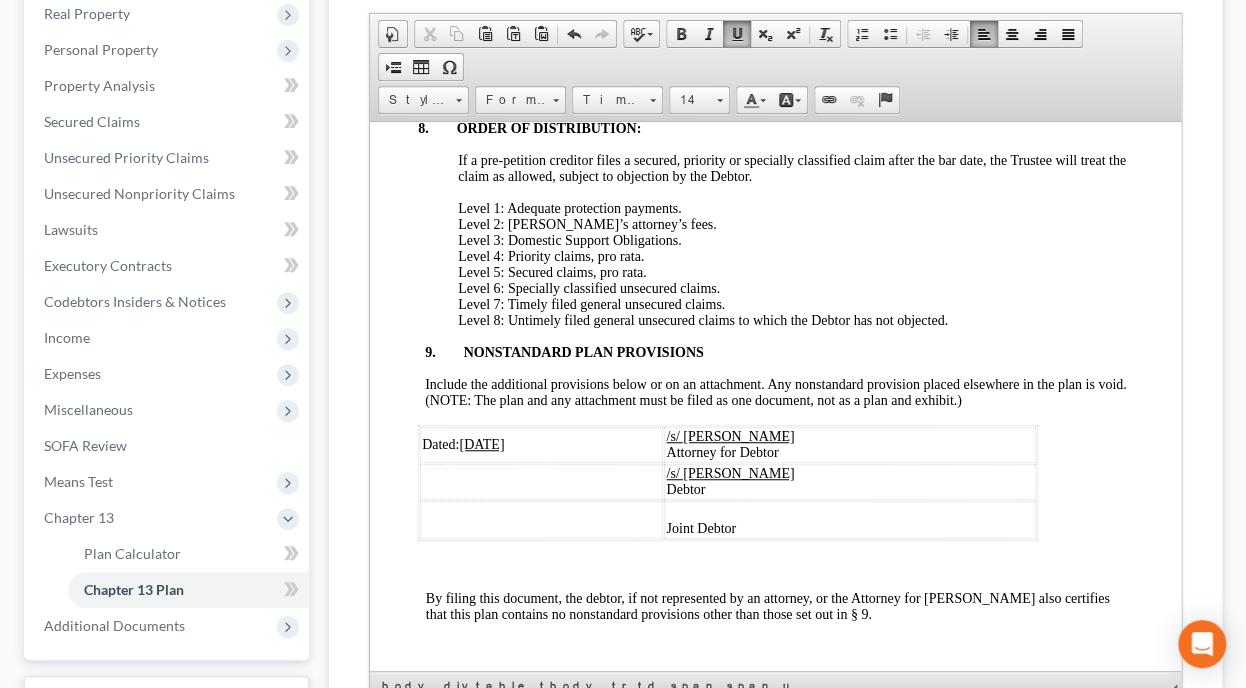 click on "[DATE]" at bounding box center (480, 443) 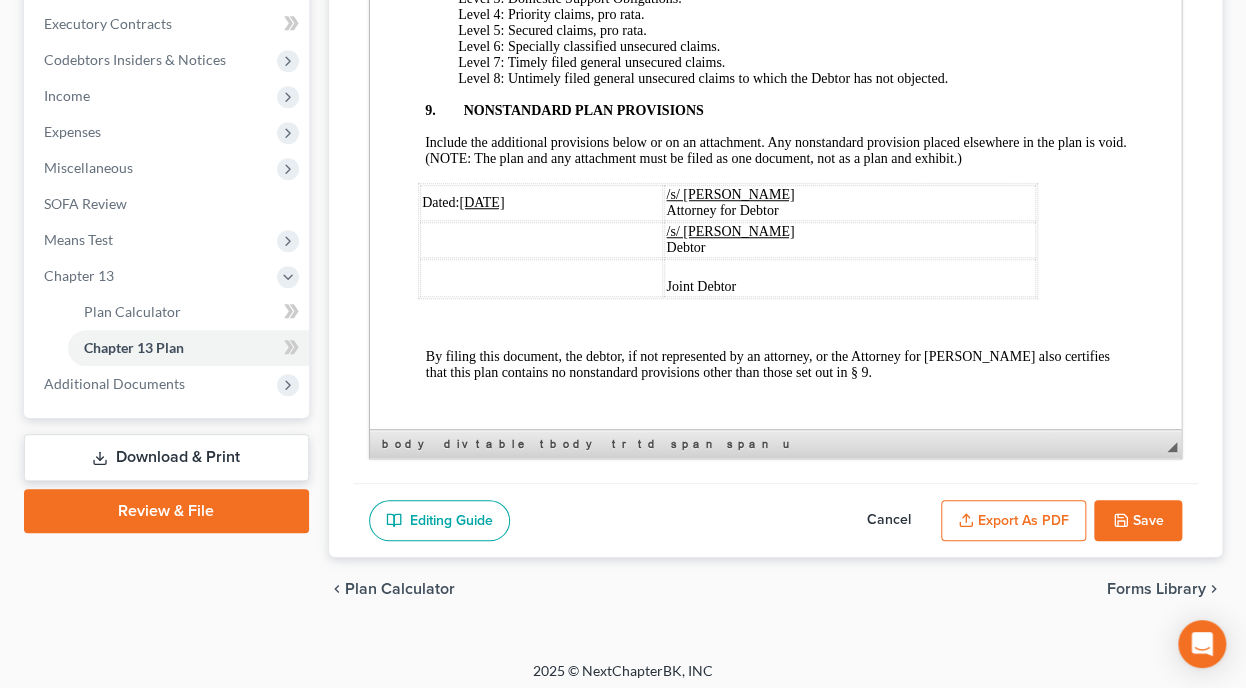 scroll, scrollTop: 565, scrollLeft: 0, axis: vertical 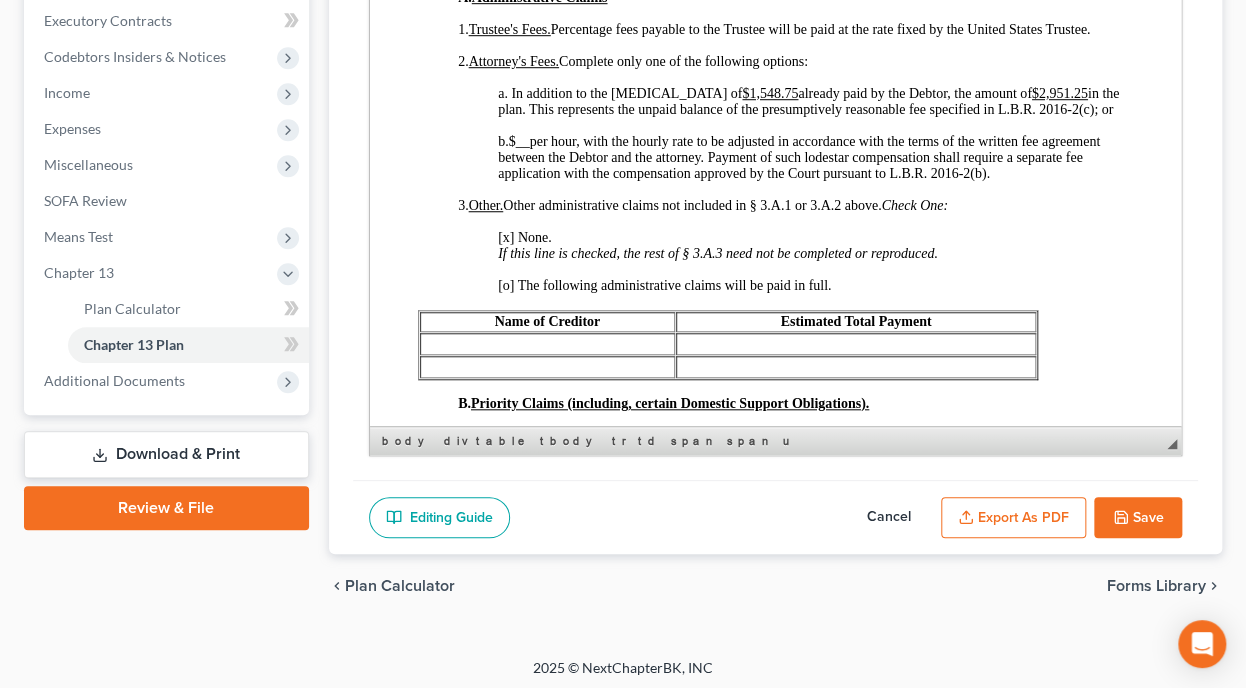 click on "Save" at bounding box center (1138, 518) 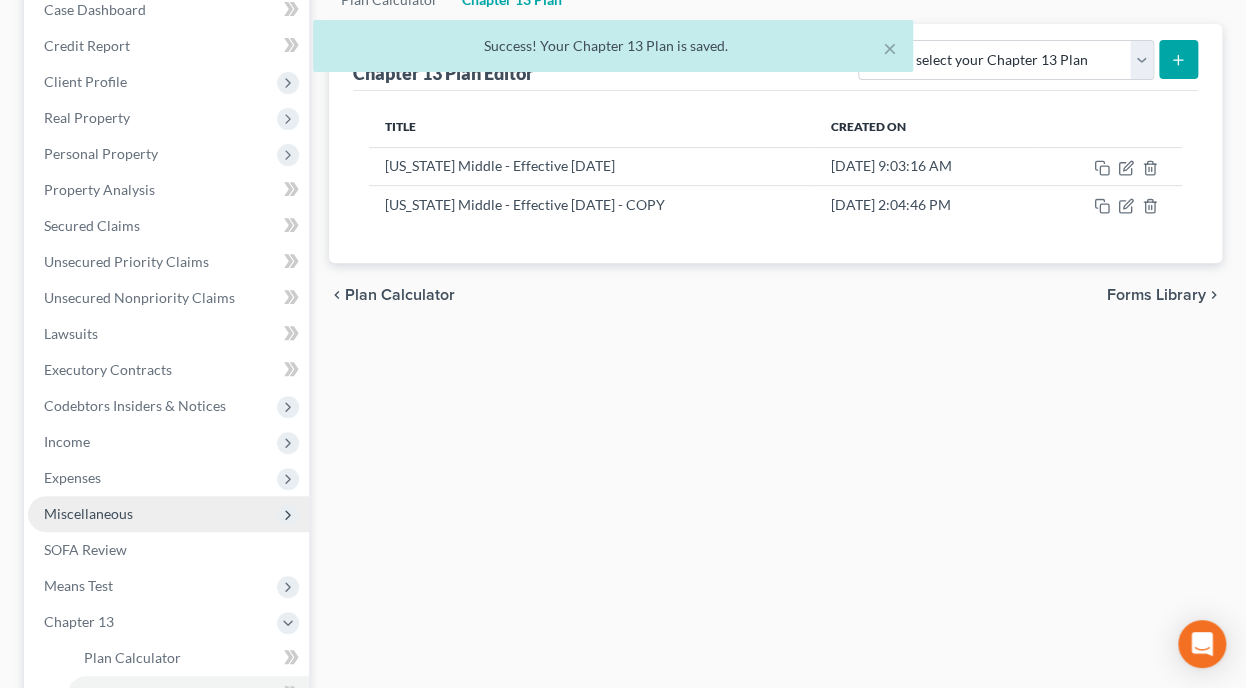 scroll, scrollTop: 81, scrollLeft: 0, axis: vertical 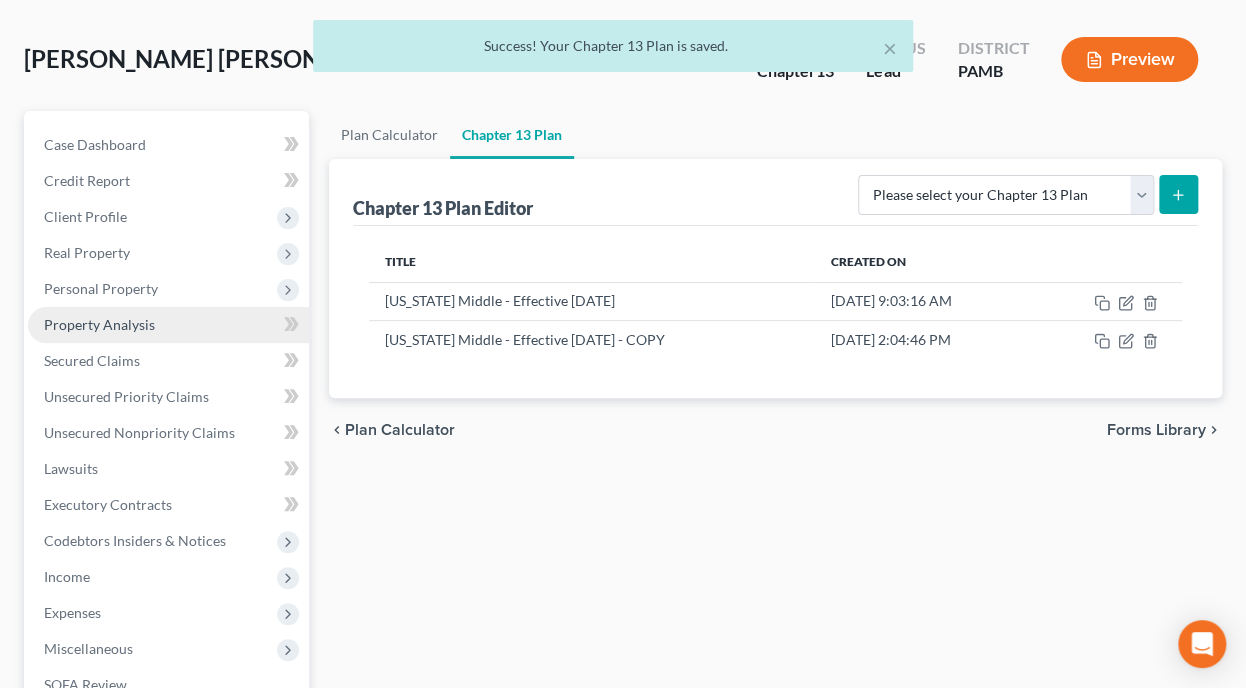 click on "Property Analysis" at bounding box center [99, 324] 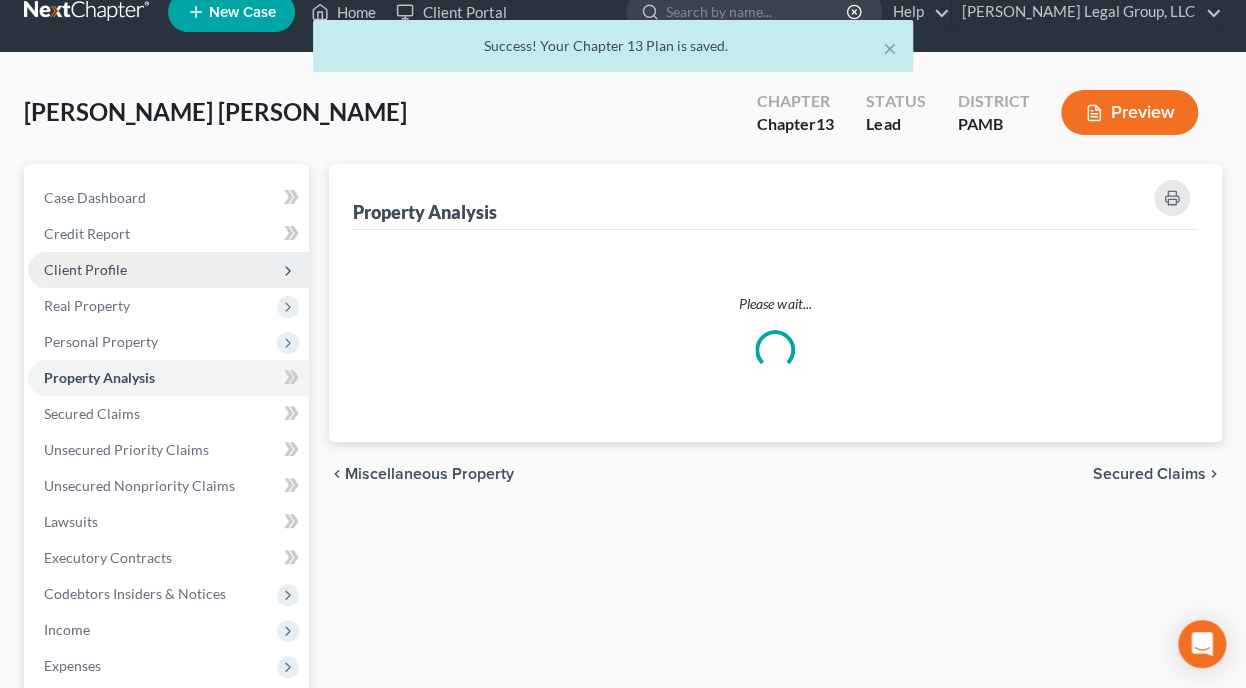 scroll, scrollTop: 0, scrollLeft: 0, axis: both 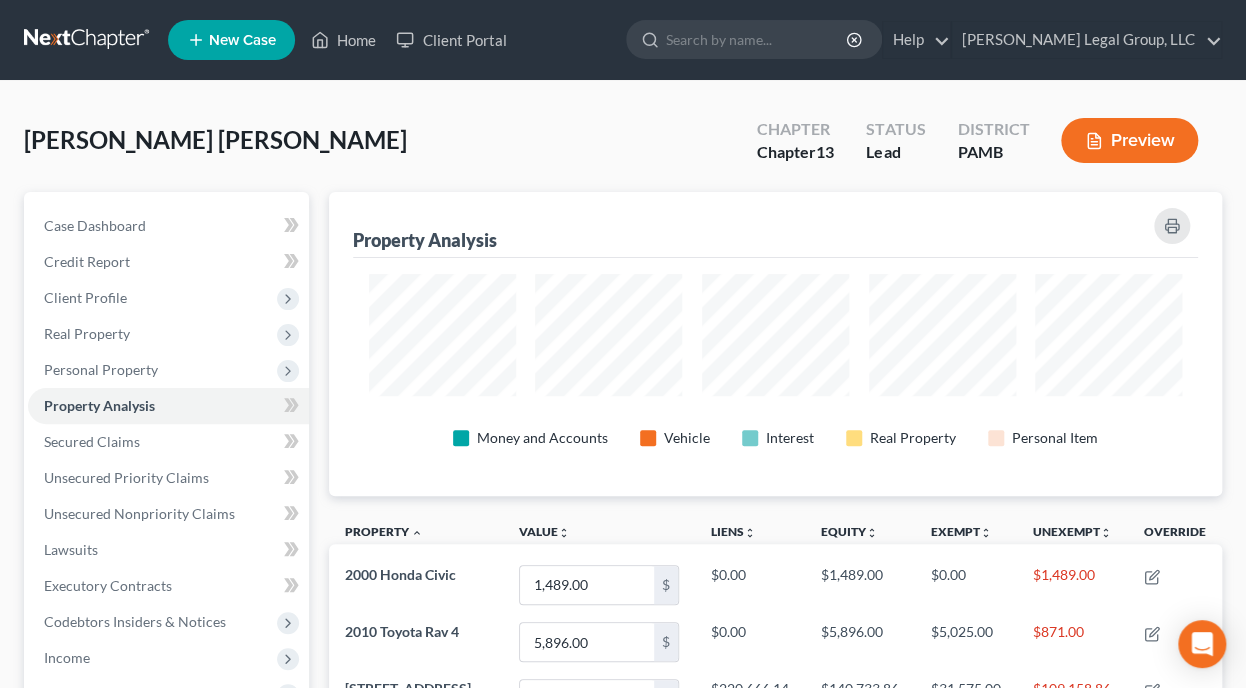 click on "Preview" at bounding box center [1129, 140] 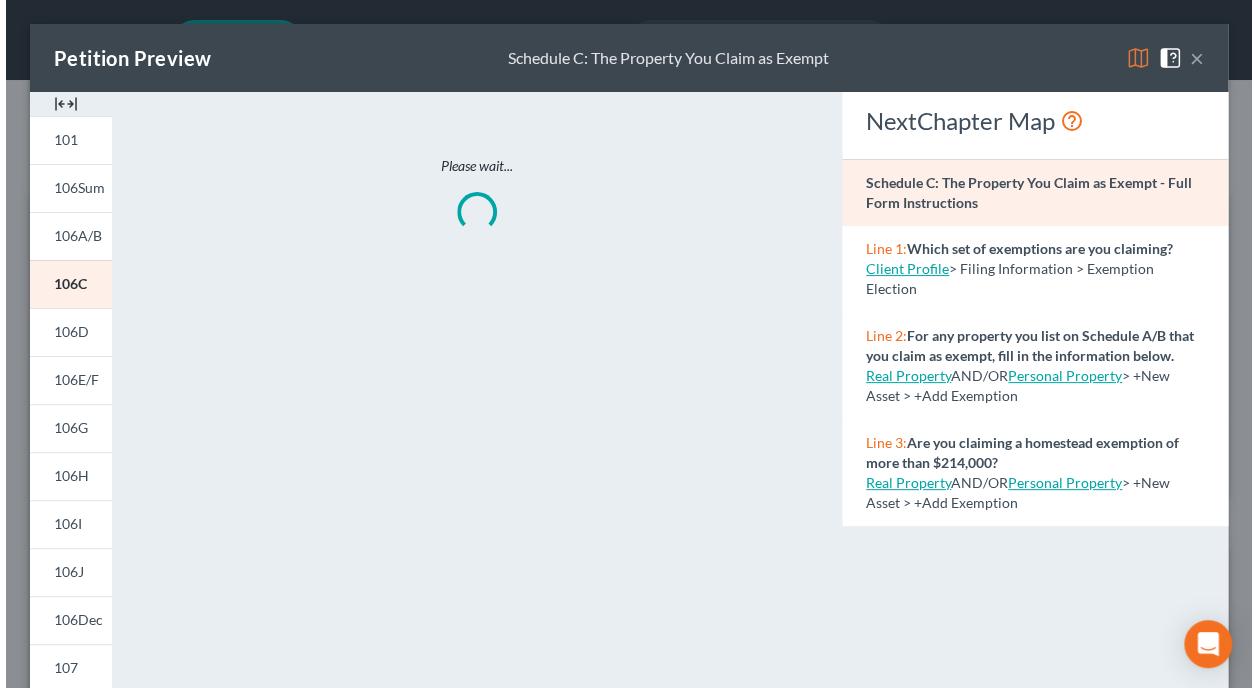 scroll, scrollTop: 999695, scrollLeft: 999097, axis: both 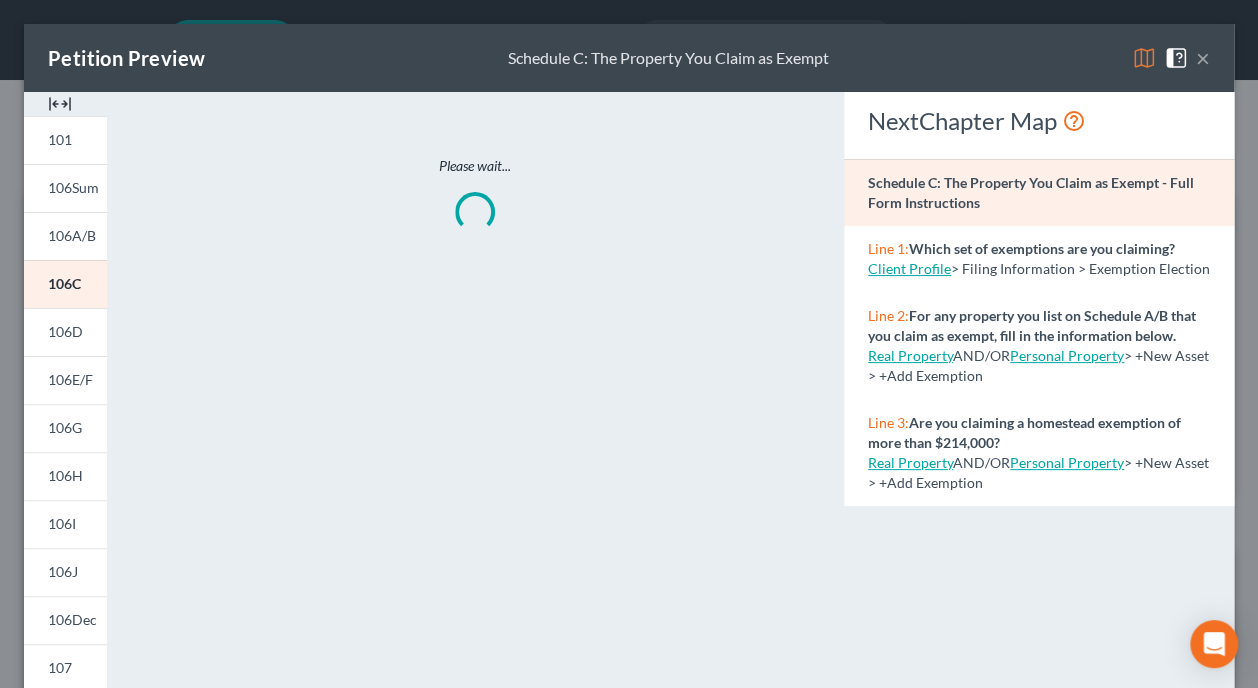 click at bounding box center [1144, 58] 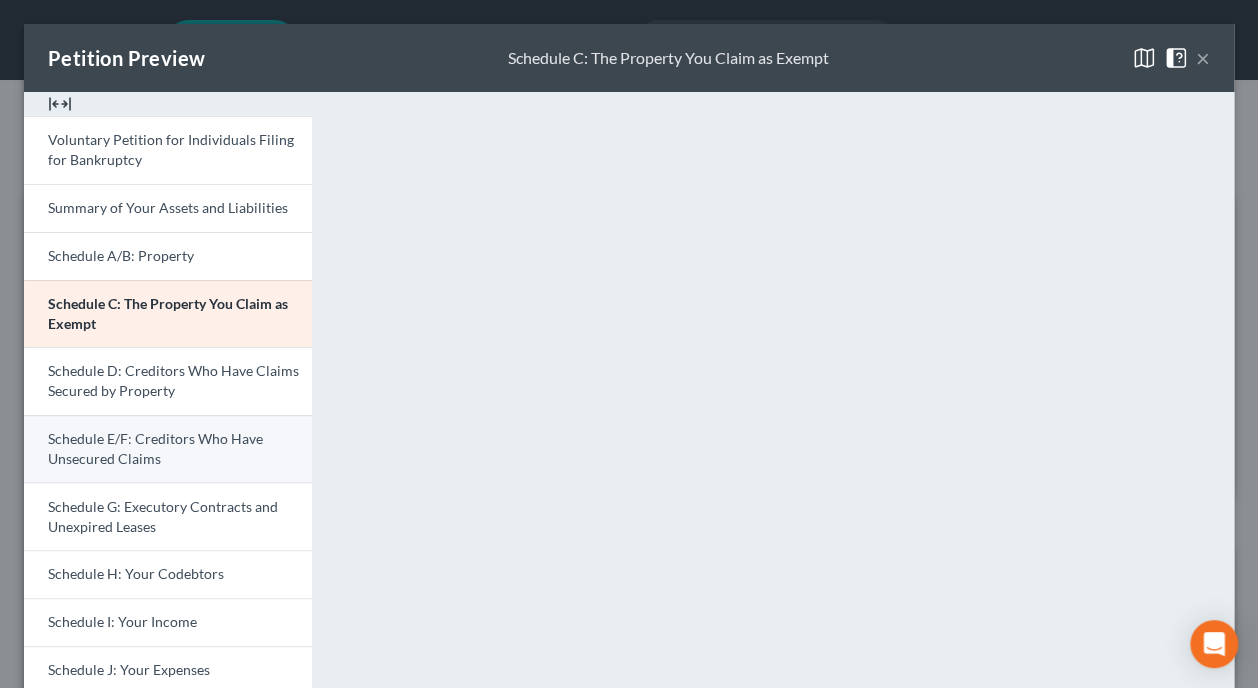click on "Schedule E/F: Creditors Who Have Unsecured Claims" at bounding box center [155, 448] 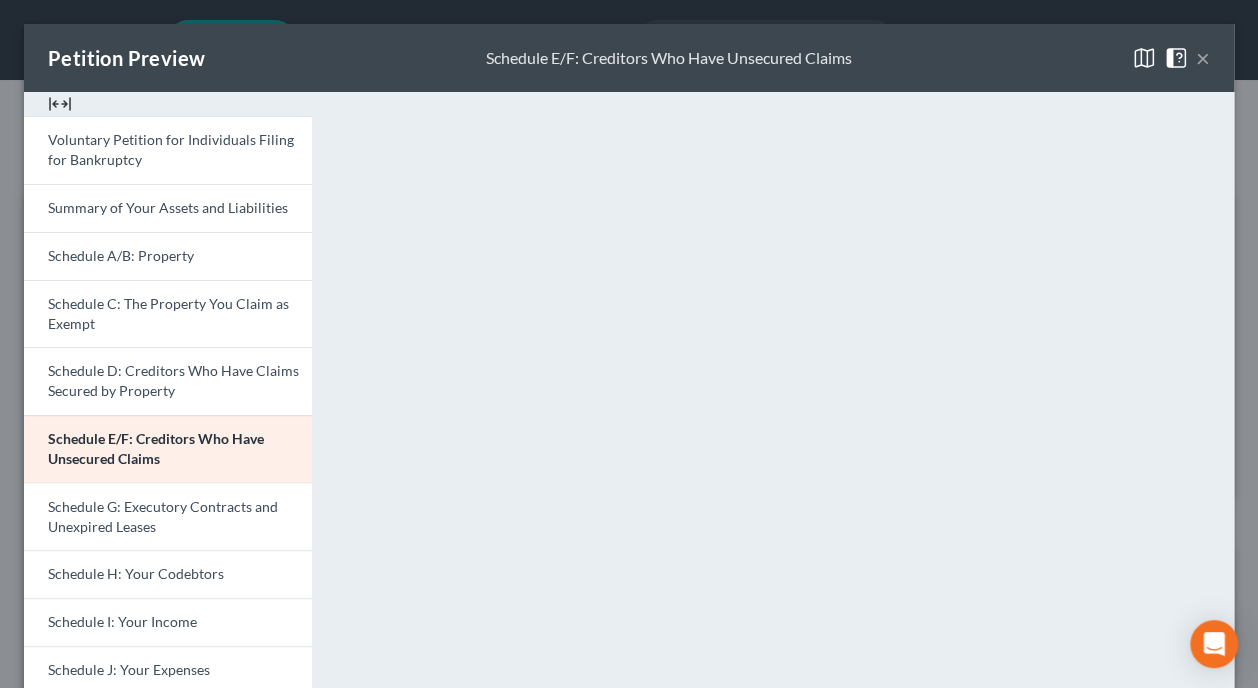 click on "×" at bounding box center (1203, 58) 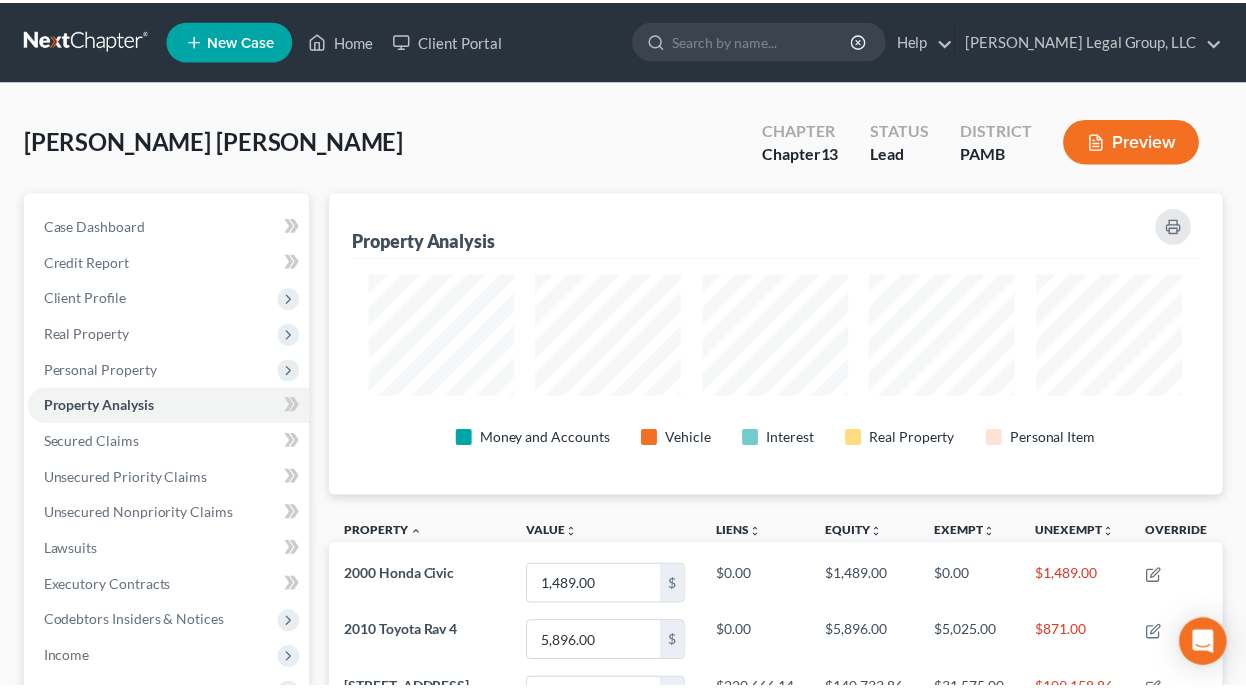 scroll, scrollTop: 304, scrollLeft: 892, axis: both 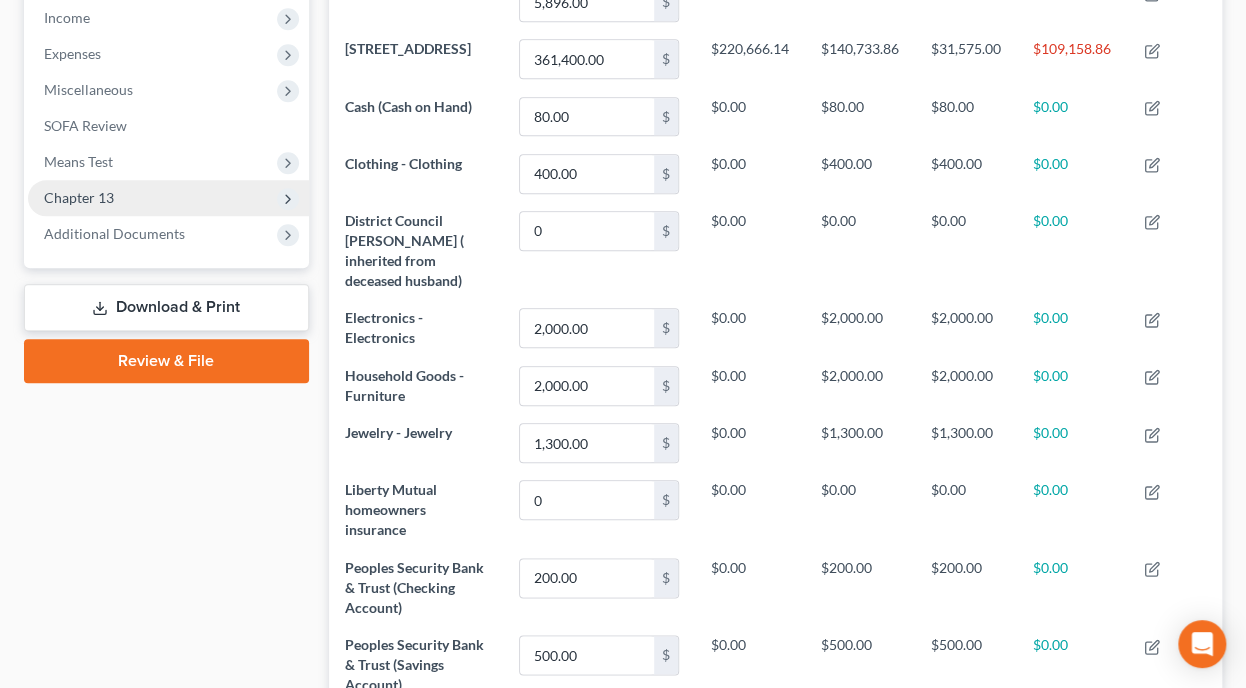 click on "Chapter 13" at bounding box center (168, 198) 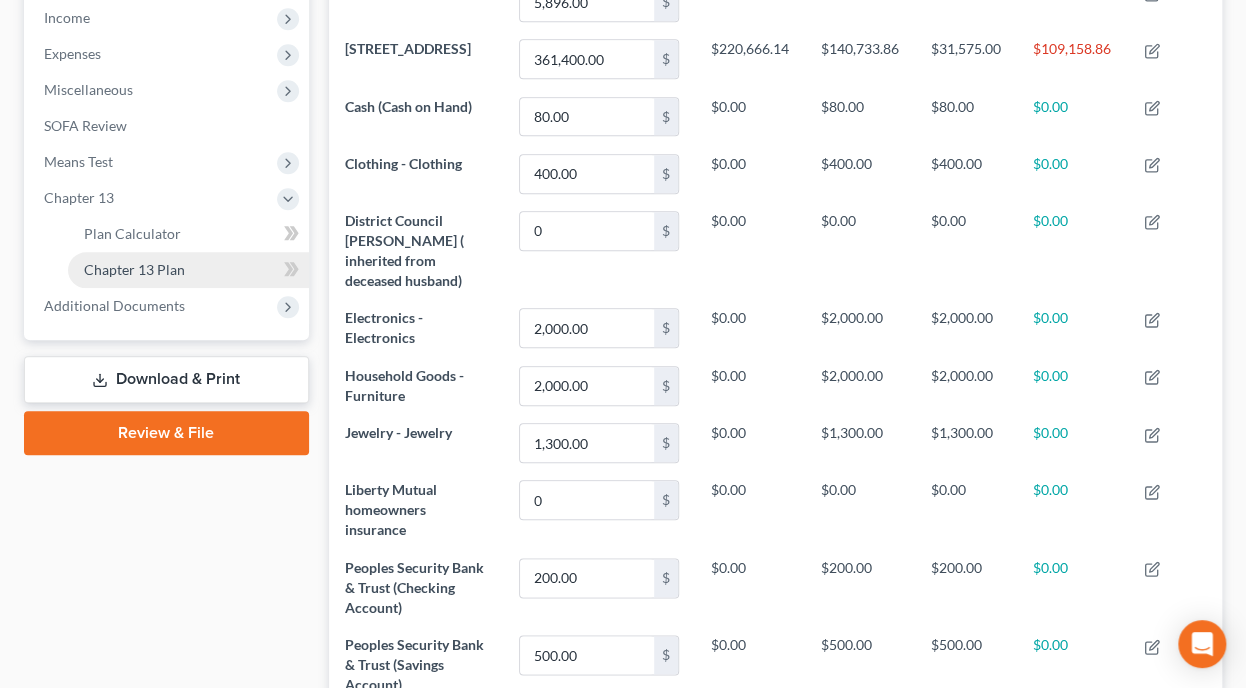 click on "Chapter 13 Plan" at bounding box center [134, 269] 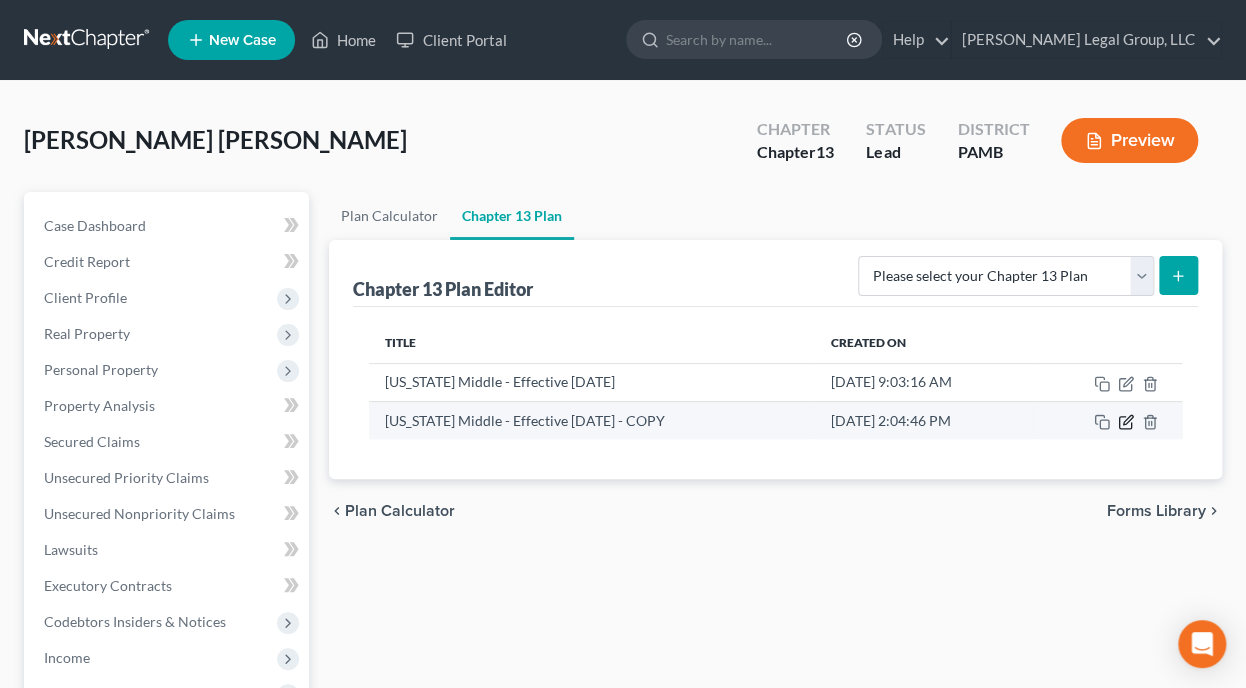 click 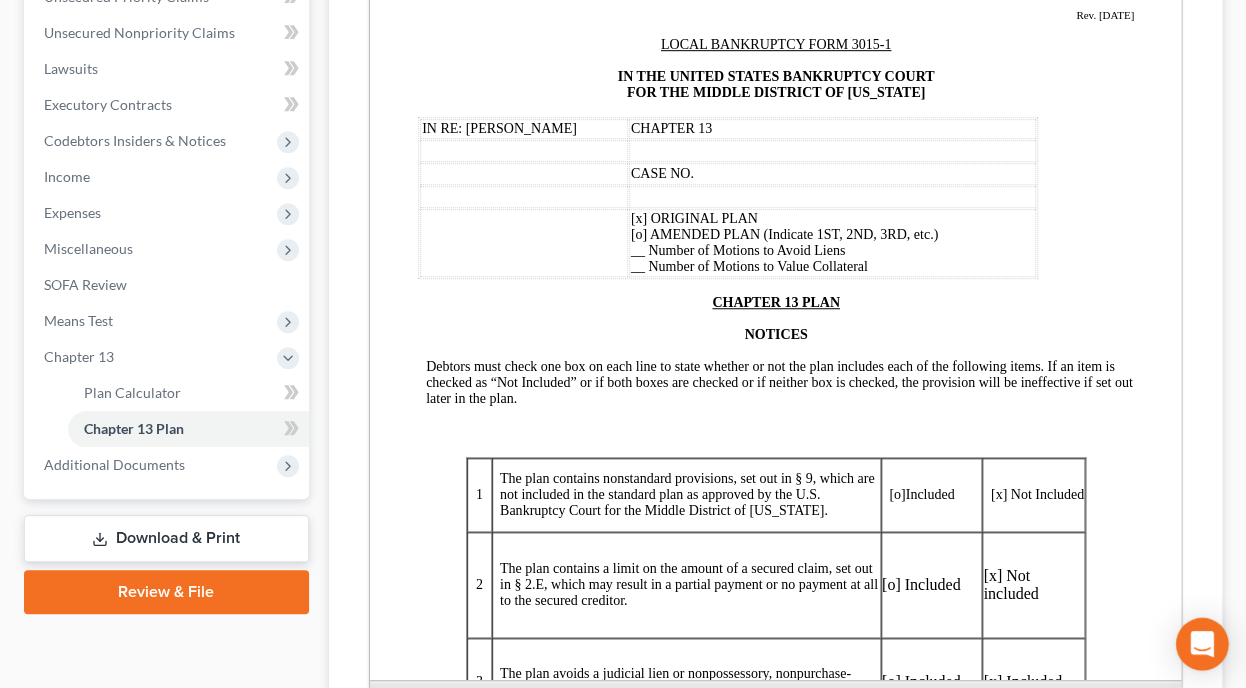 drag, startPoint x: 1176, startPoint y: 424, endPoint x: 1183, endPoint y: 625, distance: 201.12186 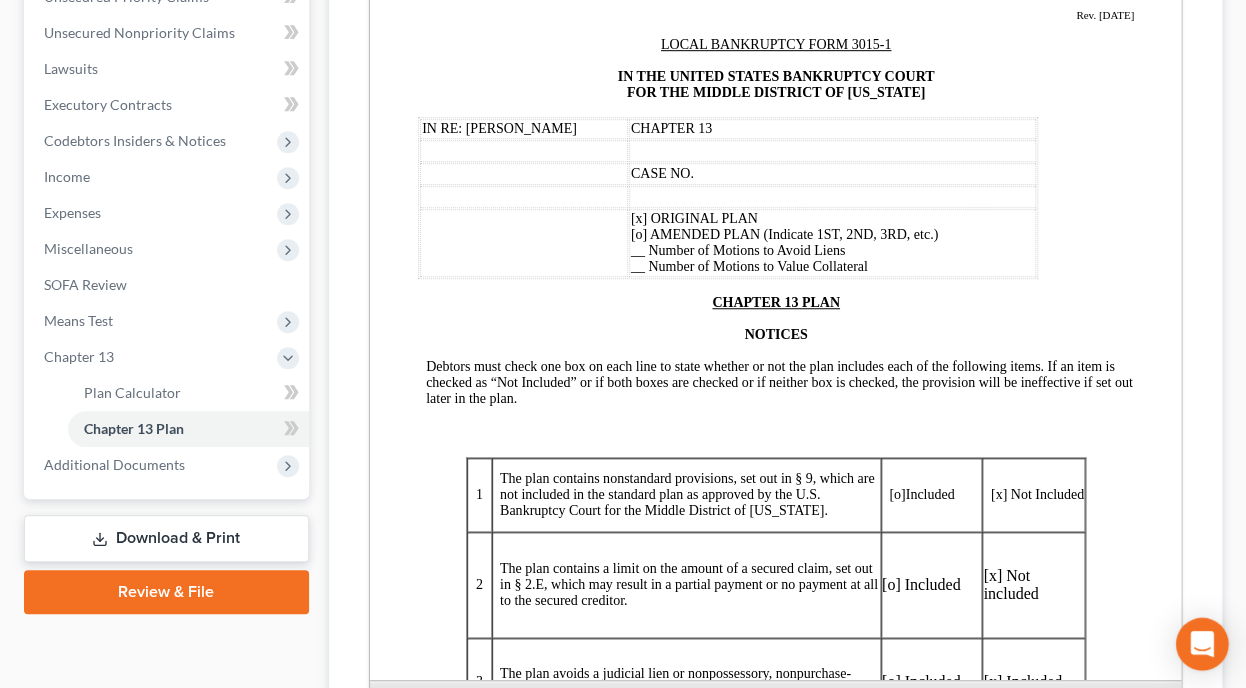 click on "Home New Case Client Portal [PERSON_NAME] Legal Group, LLC [EMAIL_ADDRESS][DOMAIN_NAME] My Account Settings Plan + Billing Account Add-Ons Upgrade to Whoa Help Center Webinars Training Videos What's new Log out New Case Home Client Portal         - No Result - See all results Or Press Enter... Help Help Center Webinars Training Videos What's new [PERSON_NAME] Legal Group, LLC [PERSON_NAME] Legal Group, LLC [EMAIL_ADDRESS][DOMAIN_NAME] My Account Settings Plan + Billing Account Add-Ons Upgrade to Whoa Log out 	 [PERSON_NAME] [PERSON_NAME][GEOGRAPHIC_DATA] Upgraded Chapter Chapter  13 Status Lead District PAMB Preview Petition Navigation
Case Dashboard
Payments
Invoices
Home" at bounding box center [623, 233] 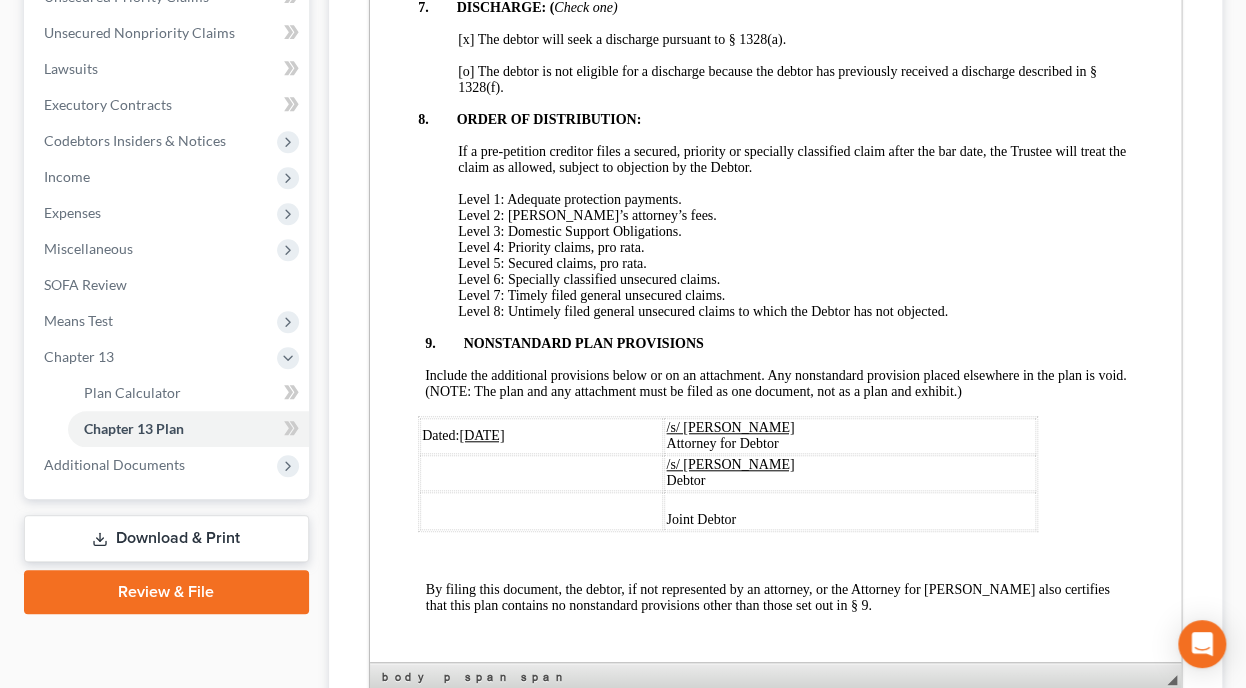 click on "9.        NONSTANDARD PLAN PROVISIONS" at bounding box center (563, 343) 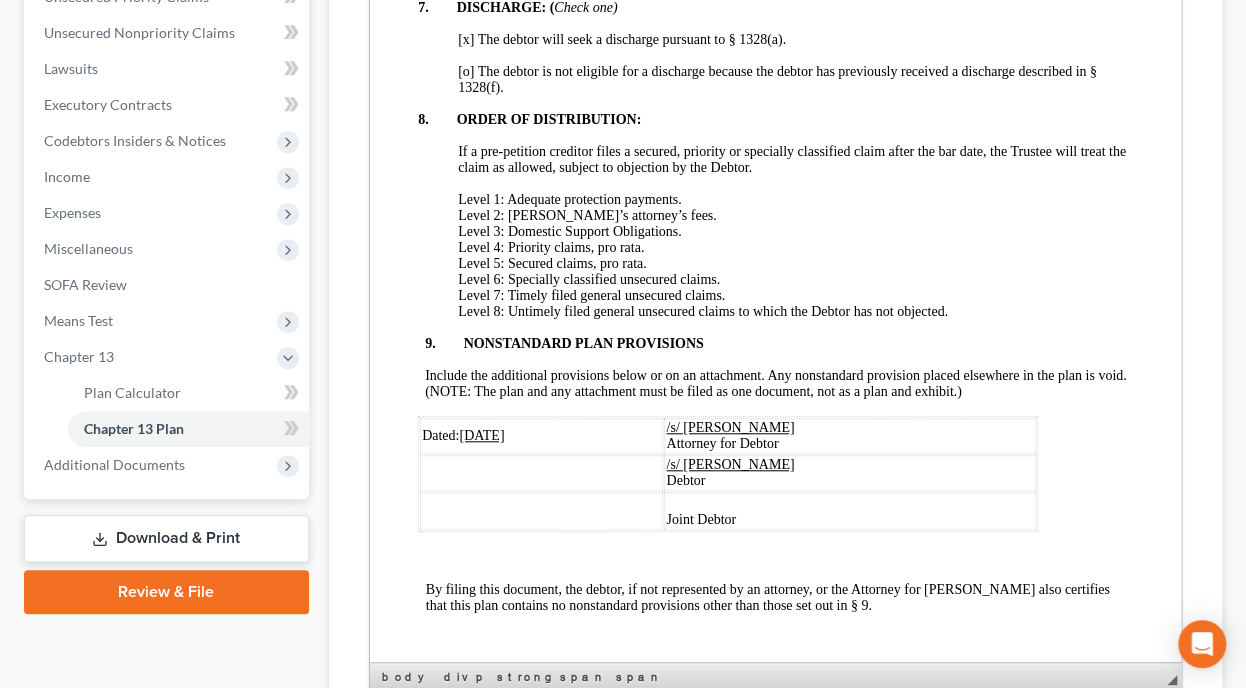 click on "Include the additional provisions below or on an attachment. Any nonstandard provision placed elsewhere in the plan is void. (NOTE: The plan and any attachment must be filed as one document, not as a plan and exhibit.)" at bounding box center (778, 384) 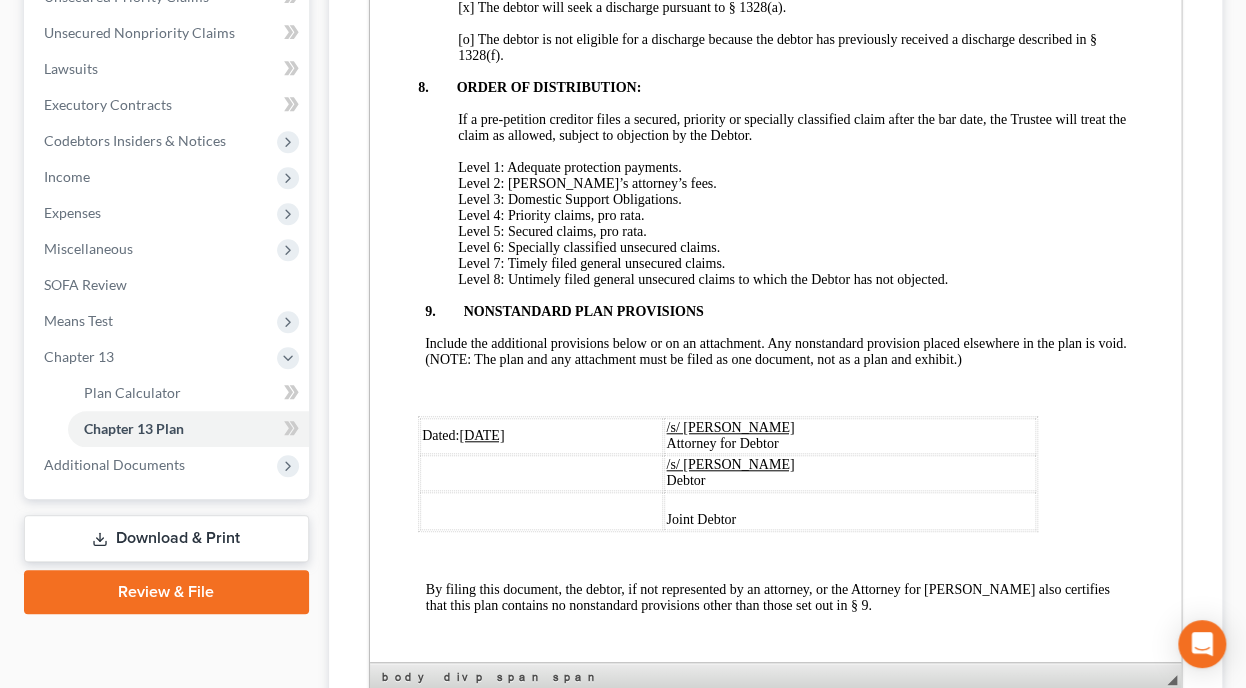 type 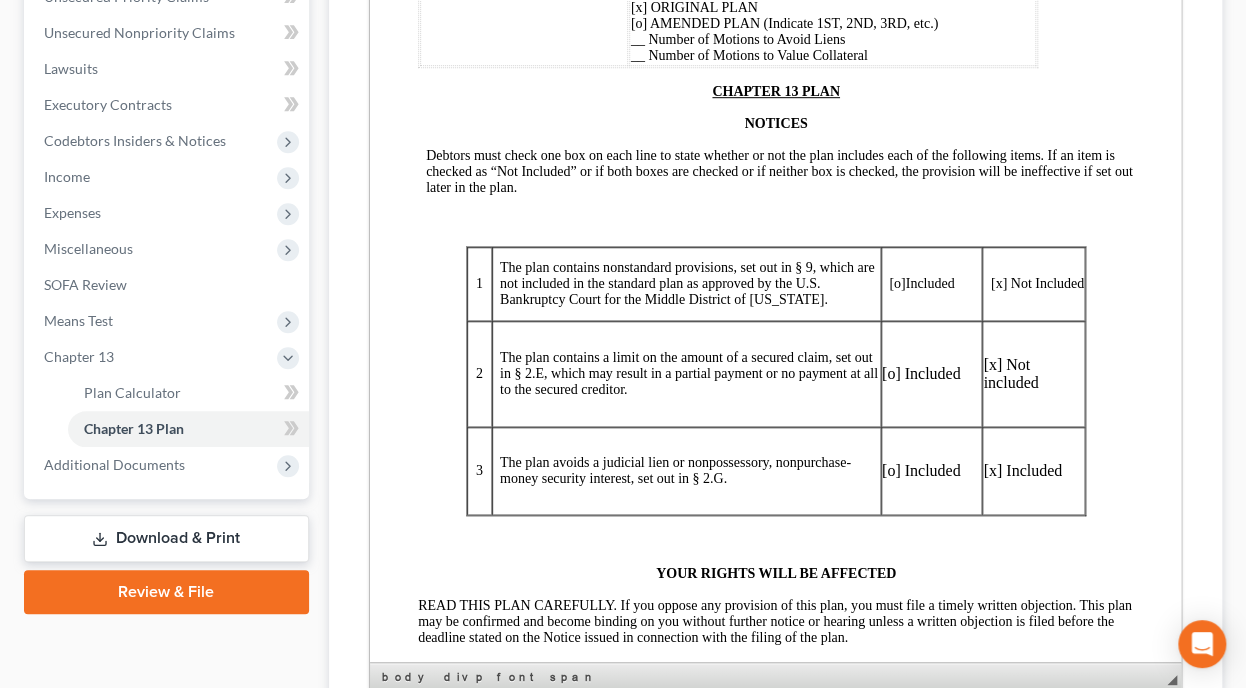 scroll, scrollTop: 320, scrollLeft: 0, axis: vertical 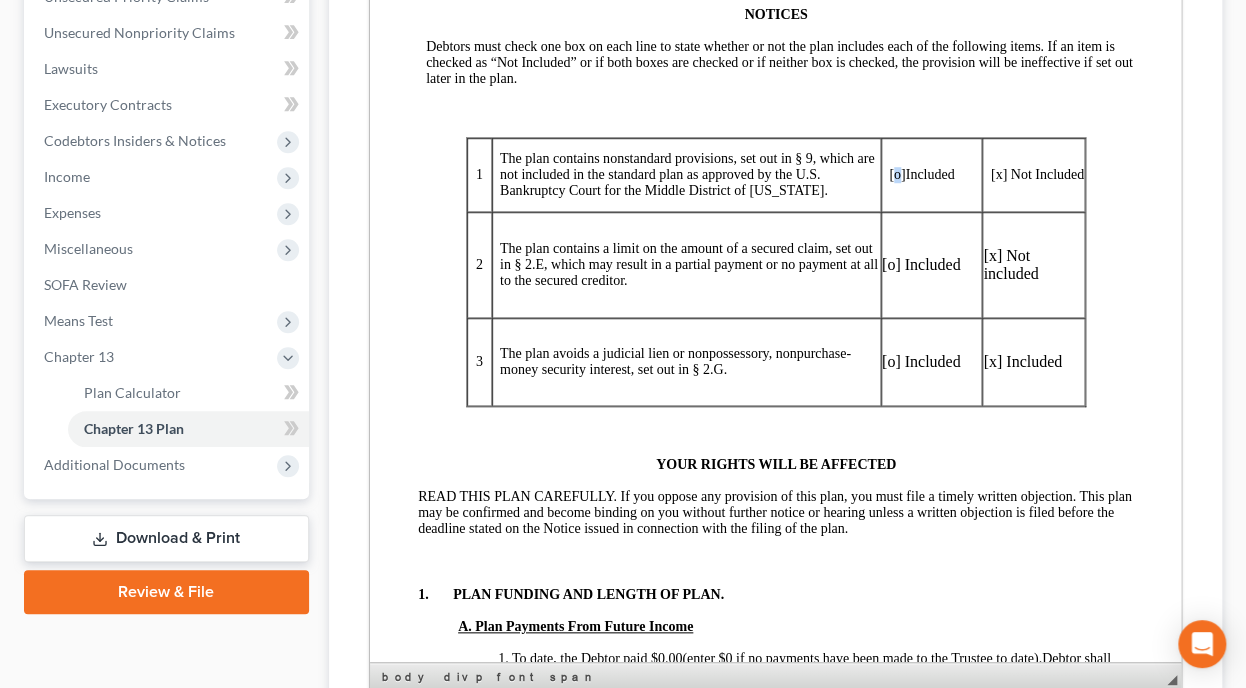 click on "[o]" at bounding box center (896, 174) 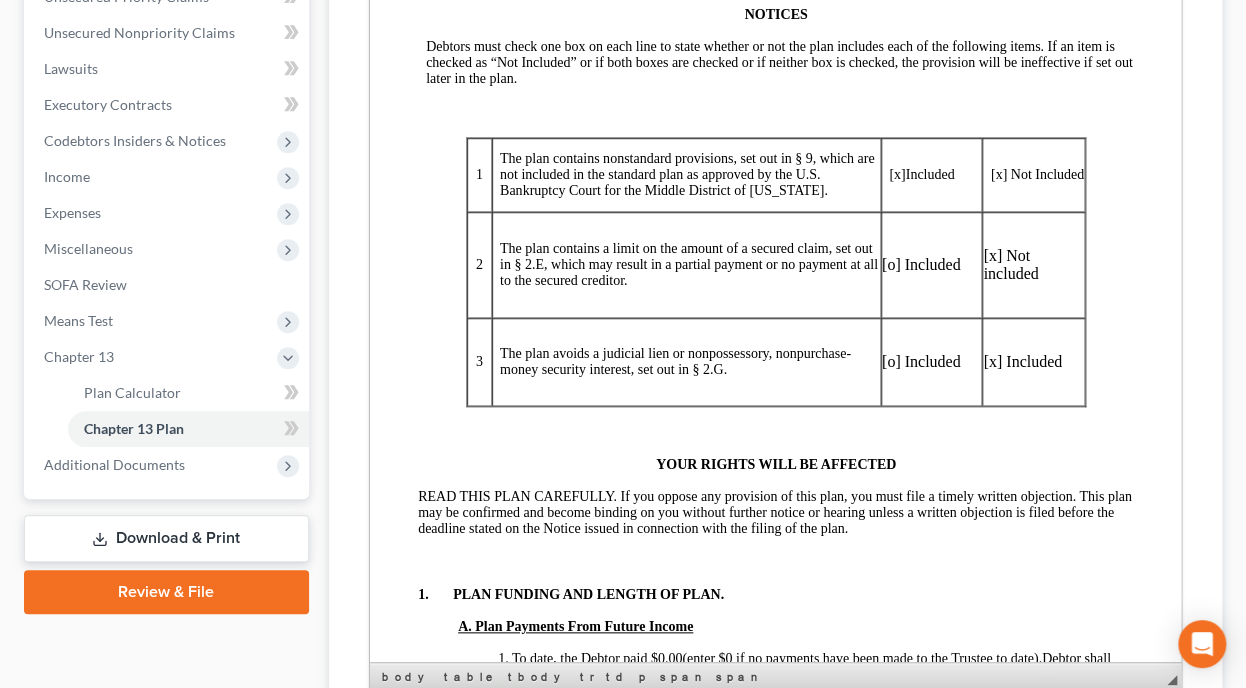 click on "[x]" at bounding box center [998, 174] 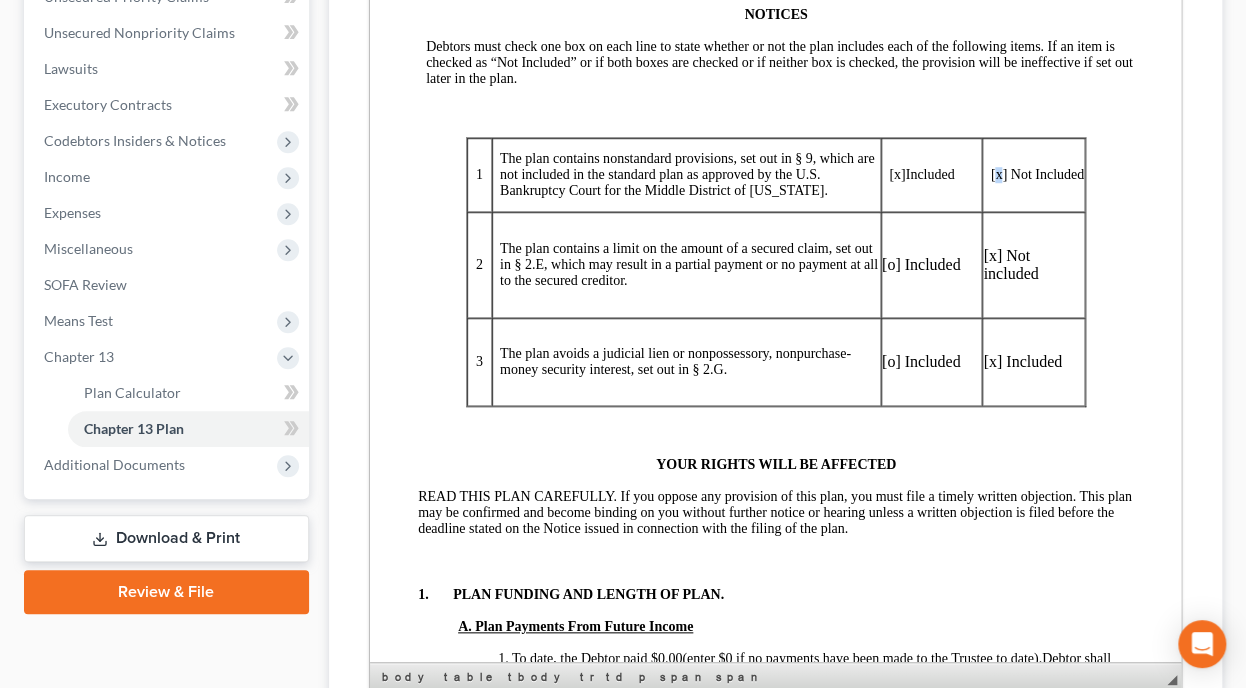 click on "[x]" at bounding box center (998, 174) 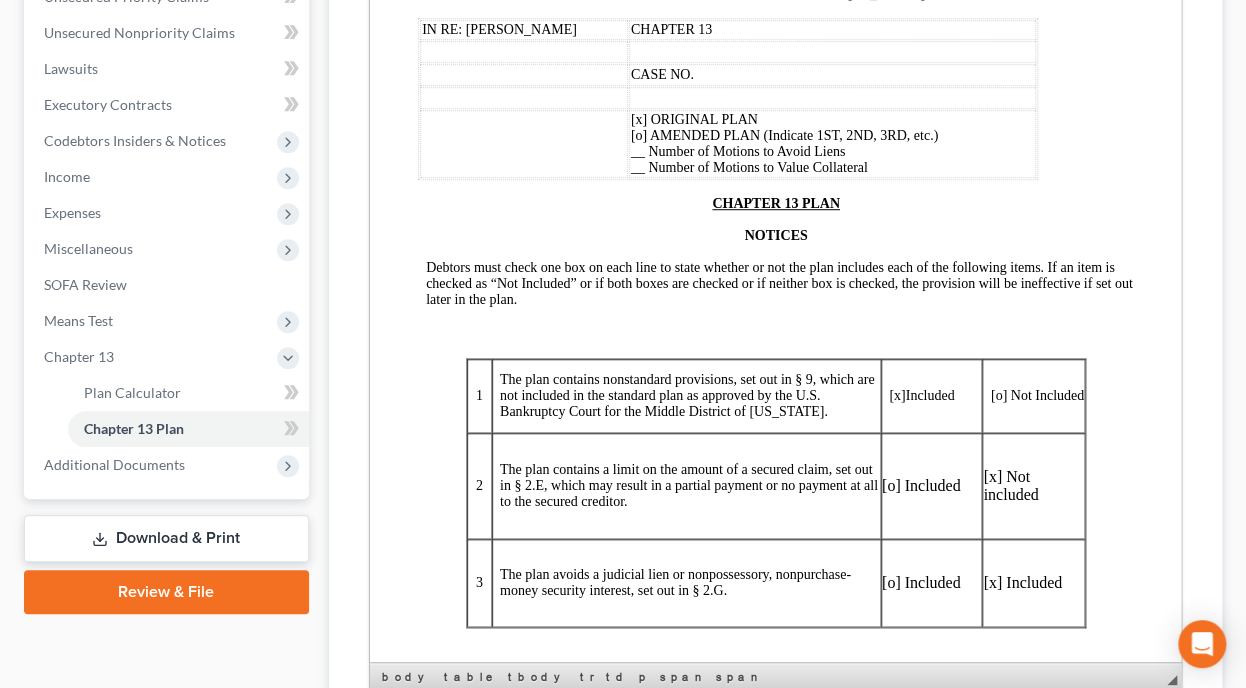 scroll, scrollTop: 80, scrollLeft: 0, axis: vertical 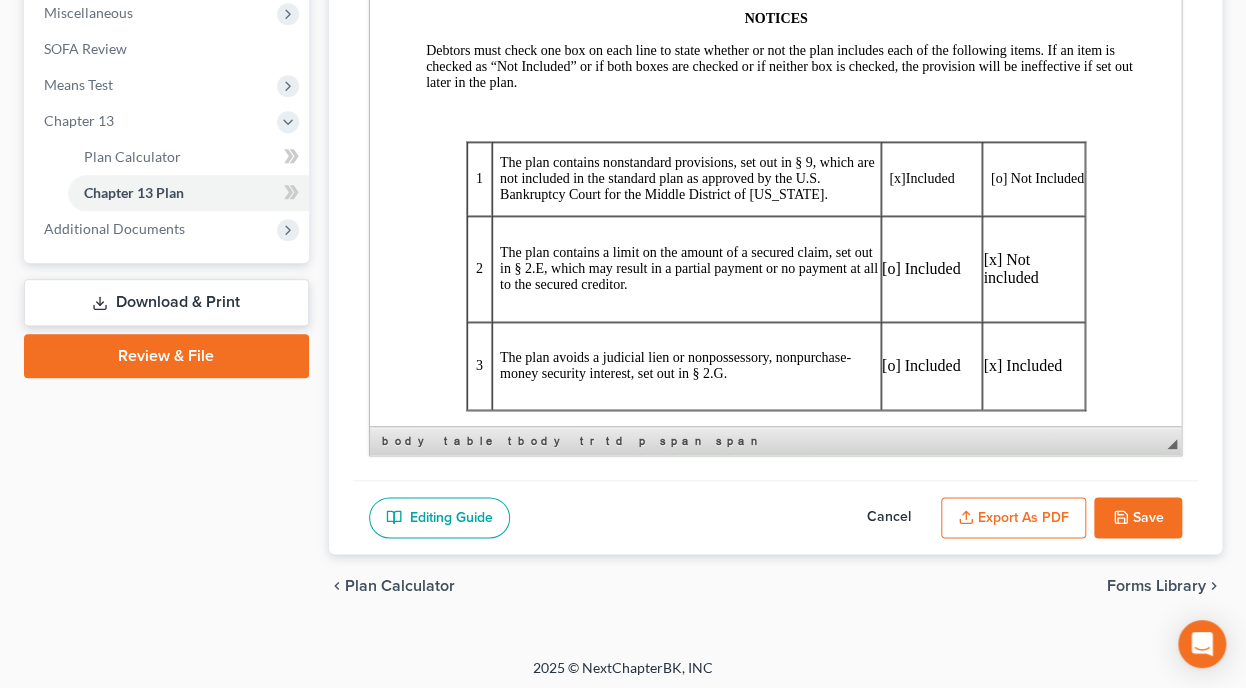 click on "Save" at bounding box center [1138, 518] 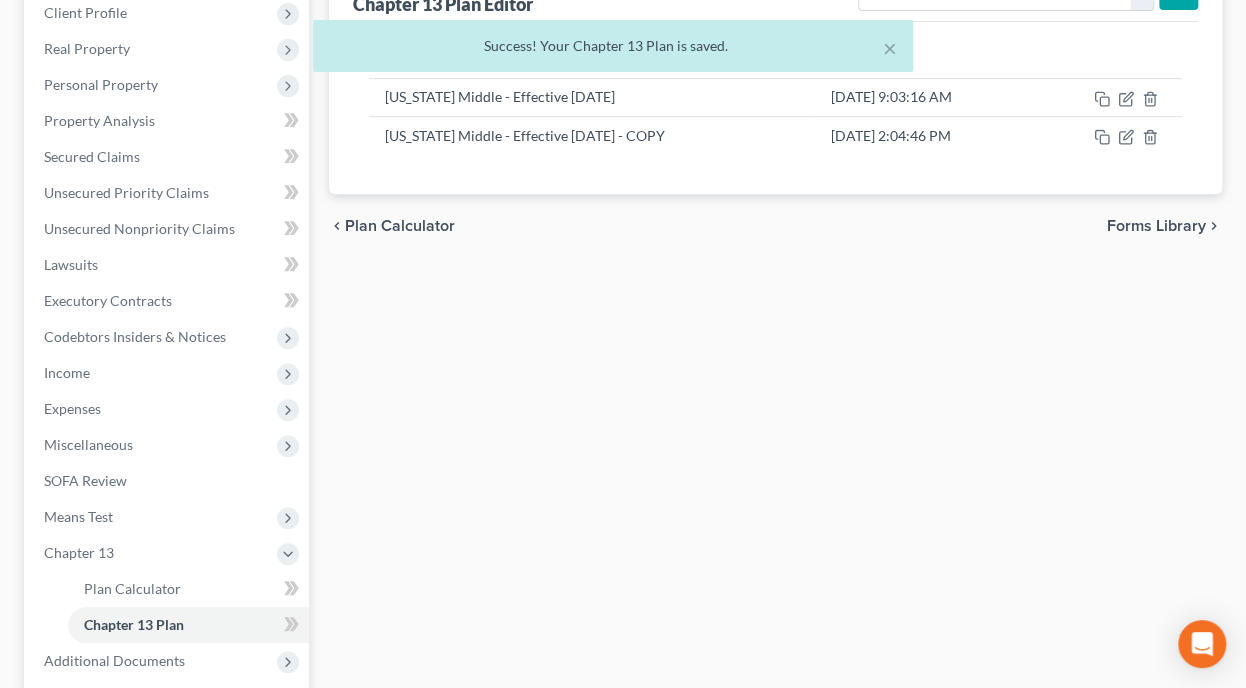 scroll, scrollTop: 241, scrollLeft: 0, axis: vertical 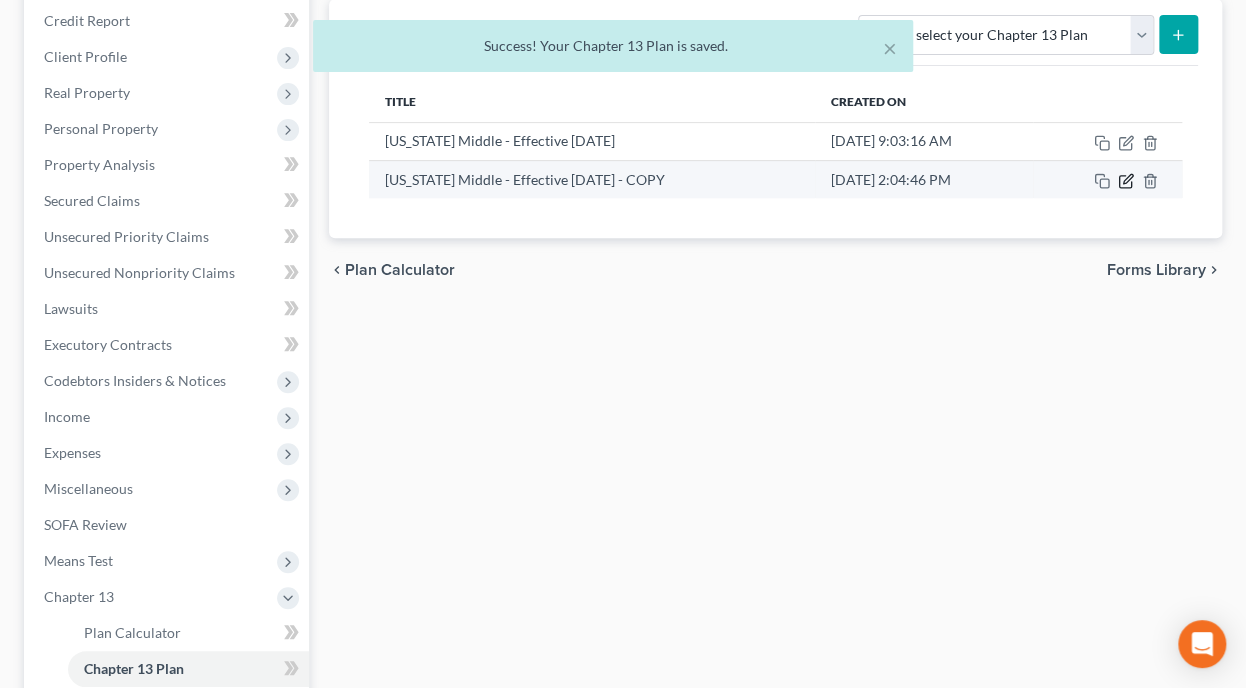 click 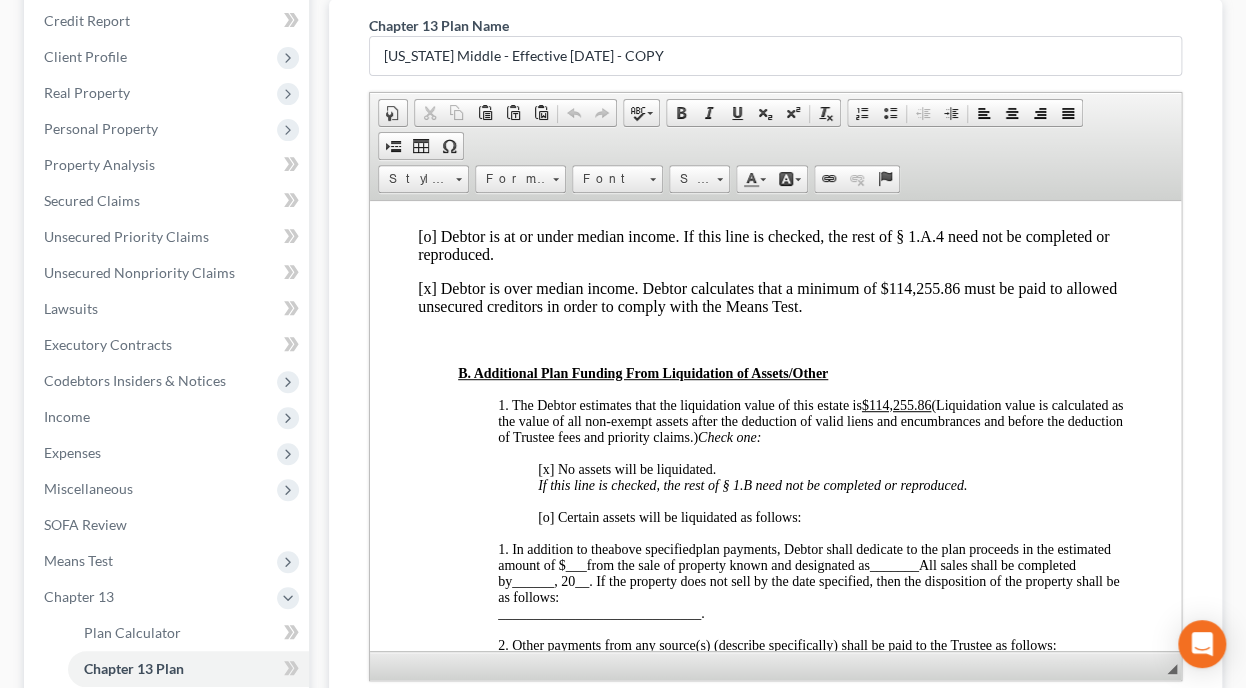 scroll, scrollTop: 1360, scrollLeft: 0, axis: vertical 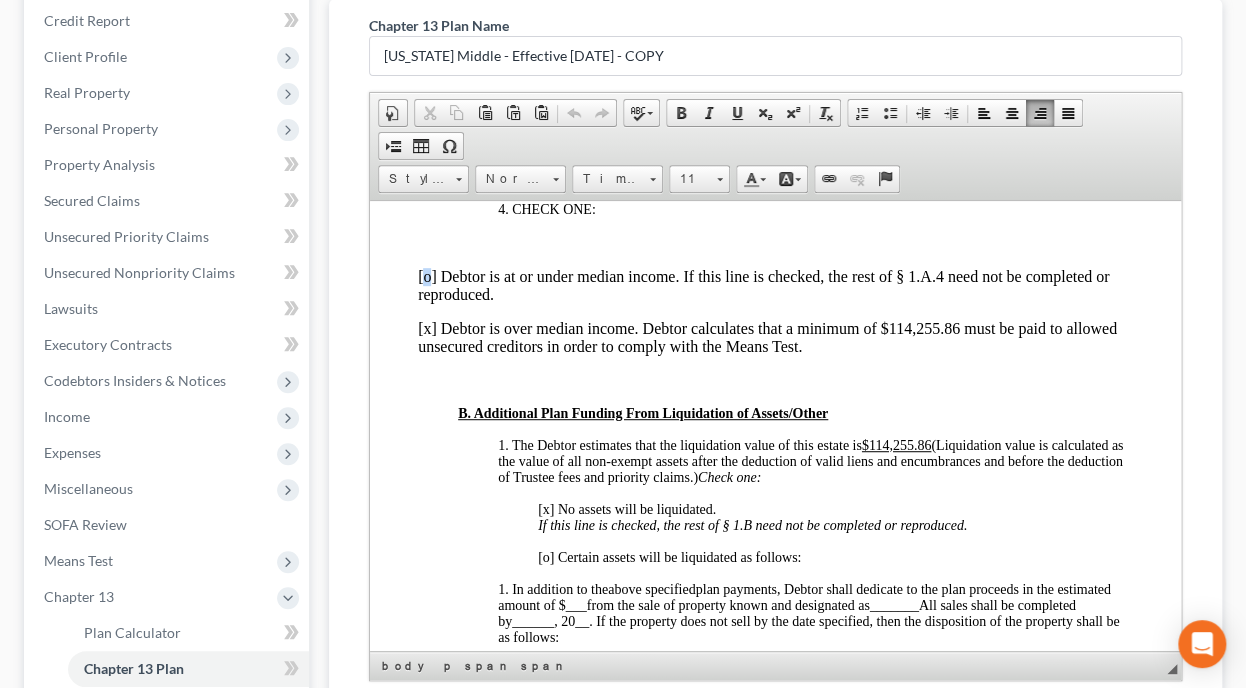 click on "[o] Debtor is at or under median income. If this line is checked, the rest of § 1.A.4 need not be completed or reproduced." at bounding box center [775, 285] 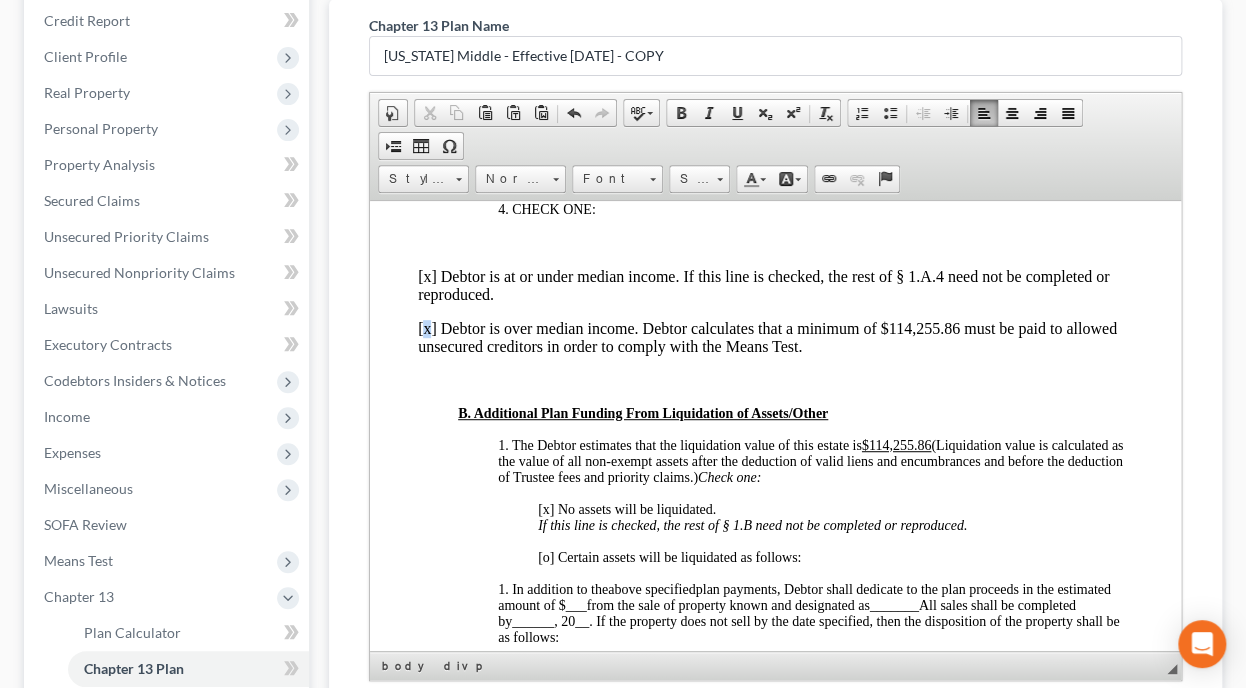 click on "[x] Debtor is over median income. Debtor calculates that a minimum of $114,255.86 must be paid to allowed unsecured creditors in order to comply with the Means Test." at bounding box center [775, 337] 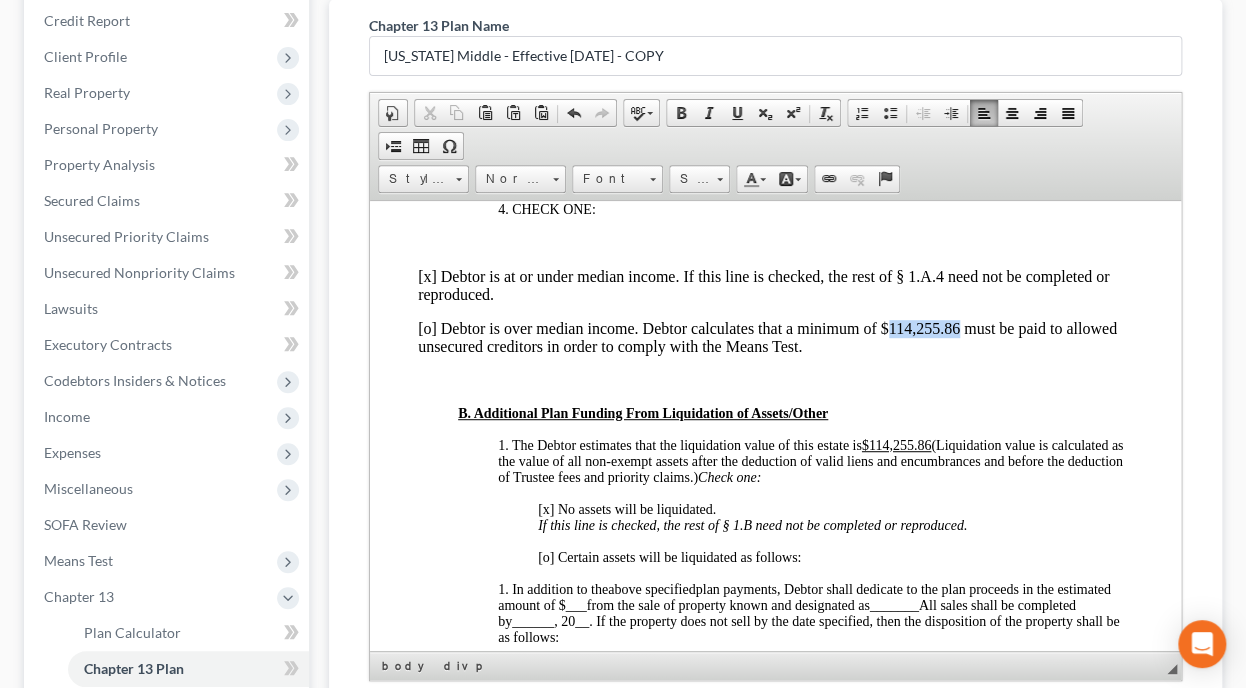 drag, startPoint x: 959, startPoint y: 371, endPoint x: 887, endPoint y: 378, distance: 72.33948 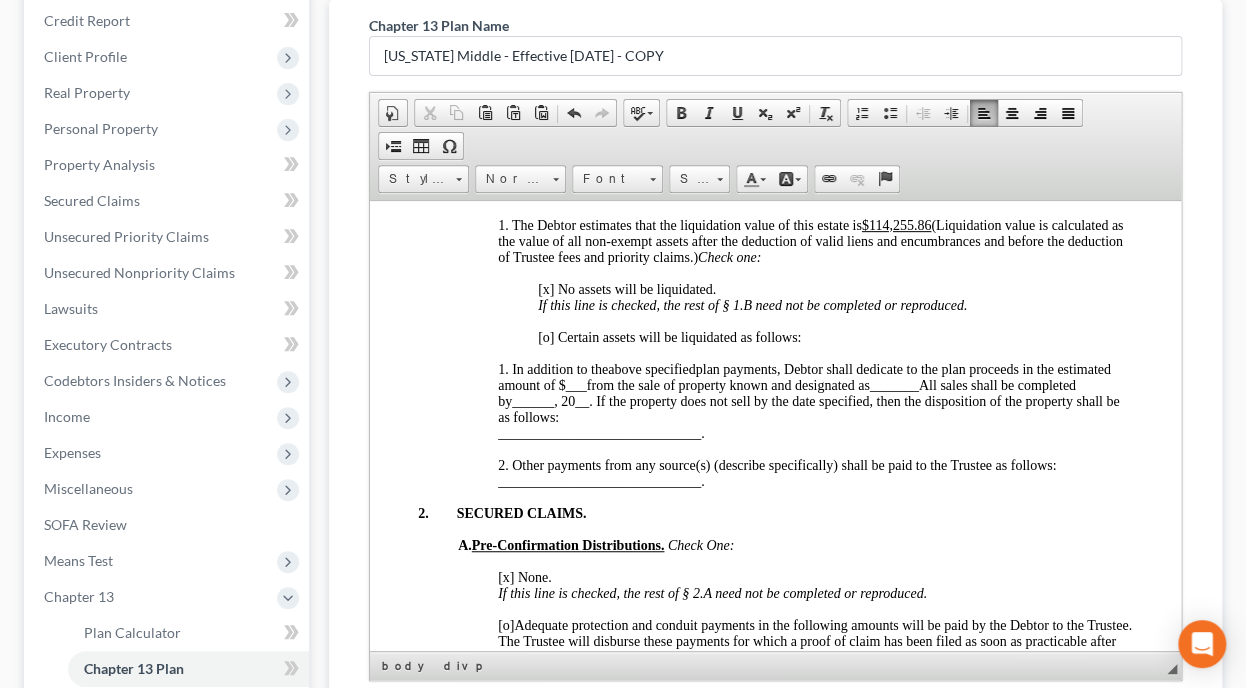 scroll, scrollTop: 1600, scrollLeft: 0, axis: vertical 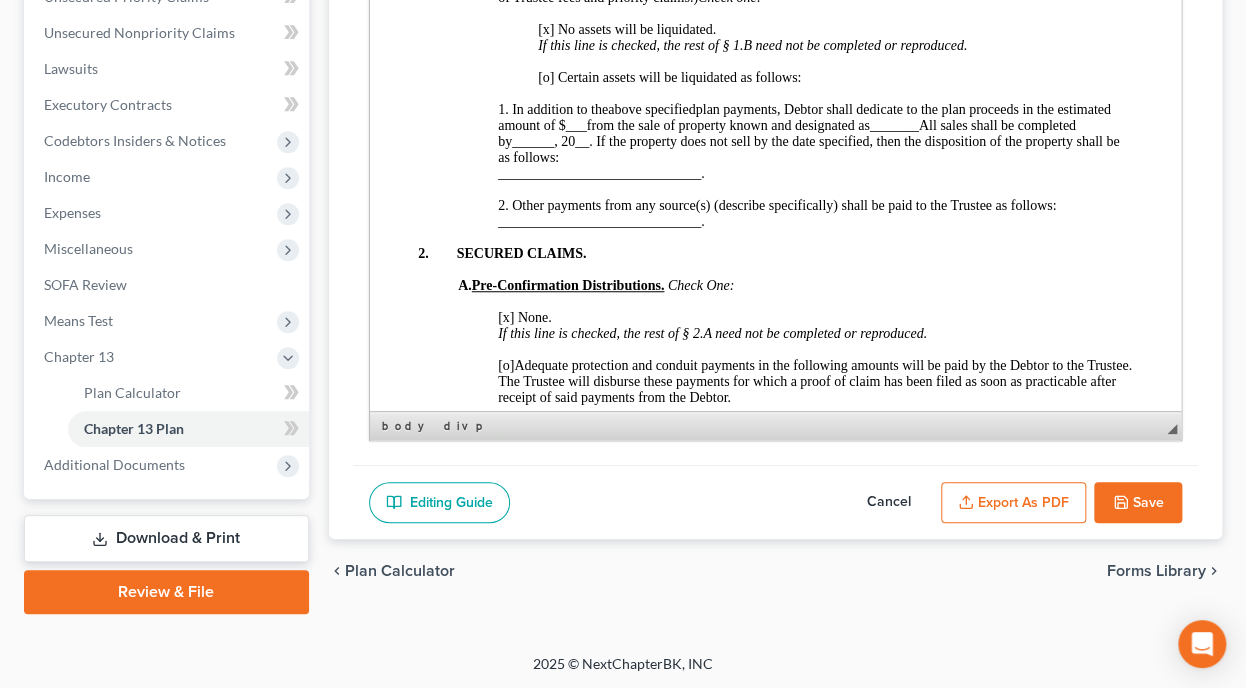 click on "Save" at bounding box center (1138, 503) 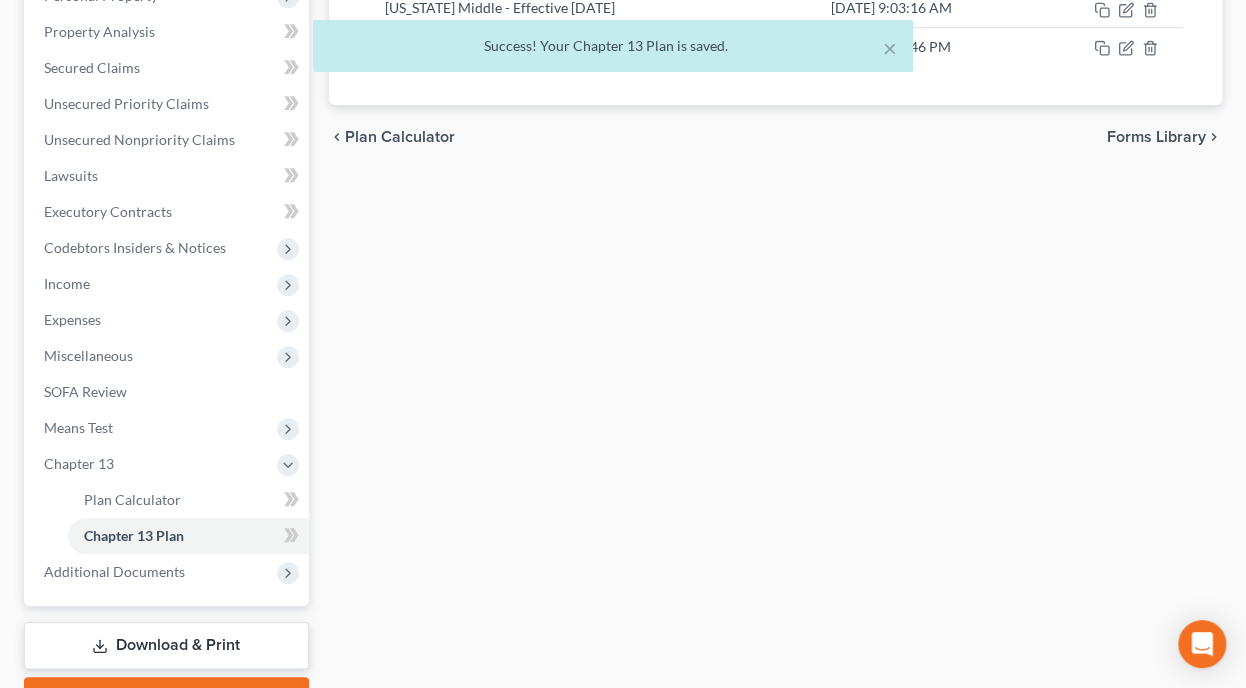 scroll, scrollTop: 161, scrollLeft: 0, axis: vertical 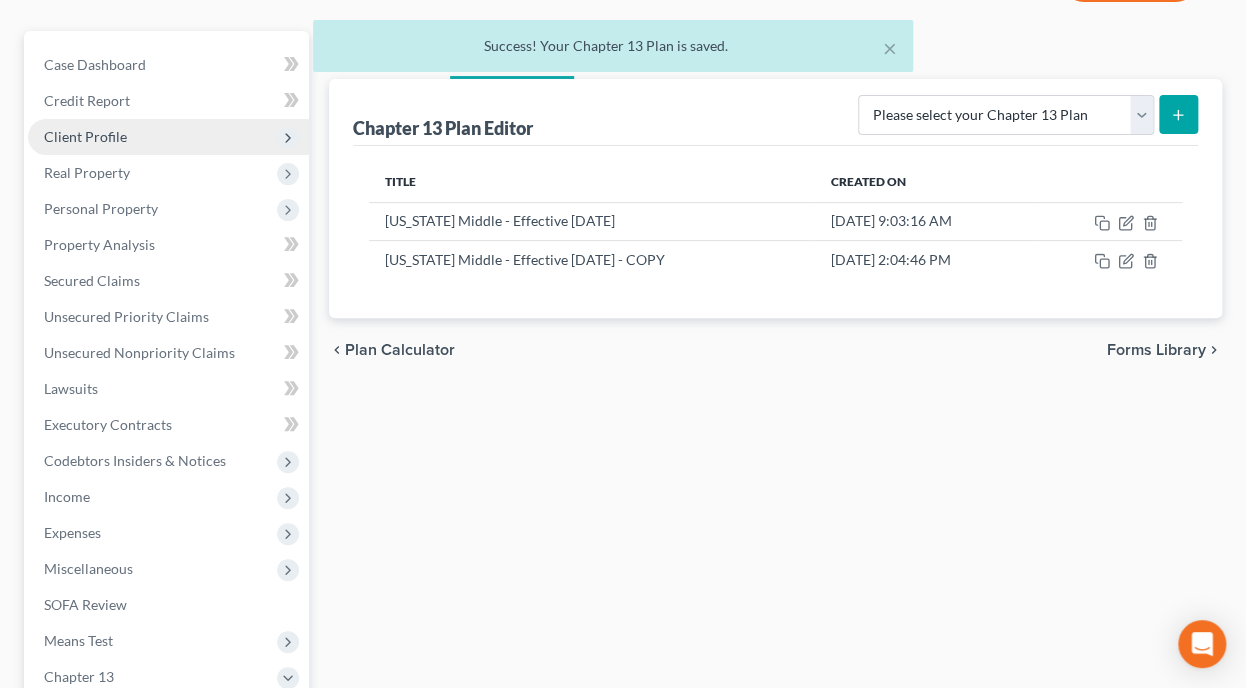 click on "Client Profile" at bounding box center (168, 137) 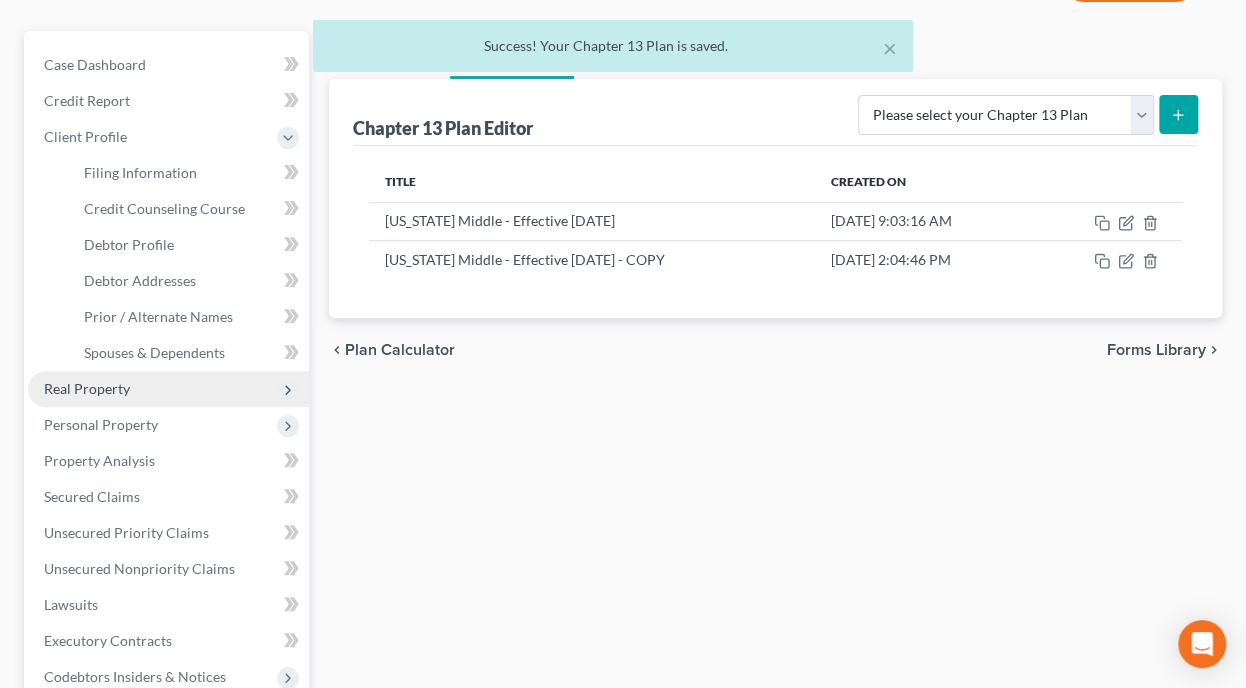 click on "Real Property" at bounding box center (87, 388) 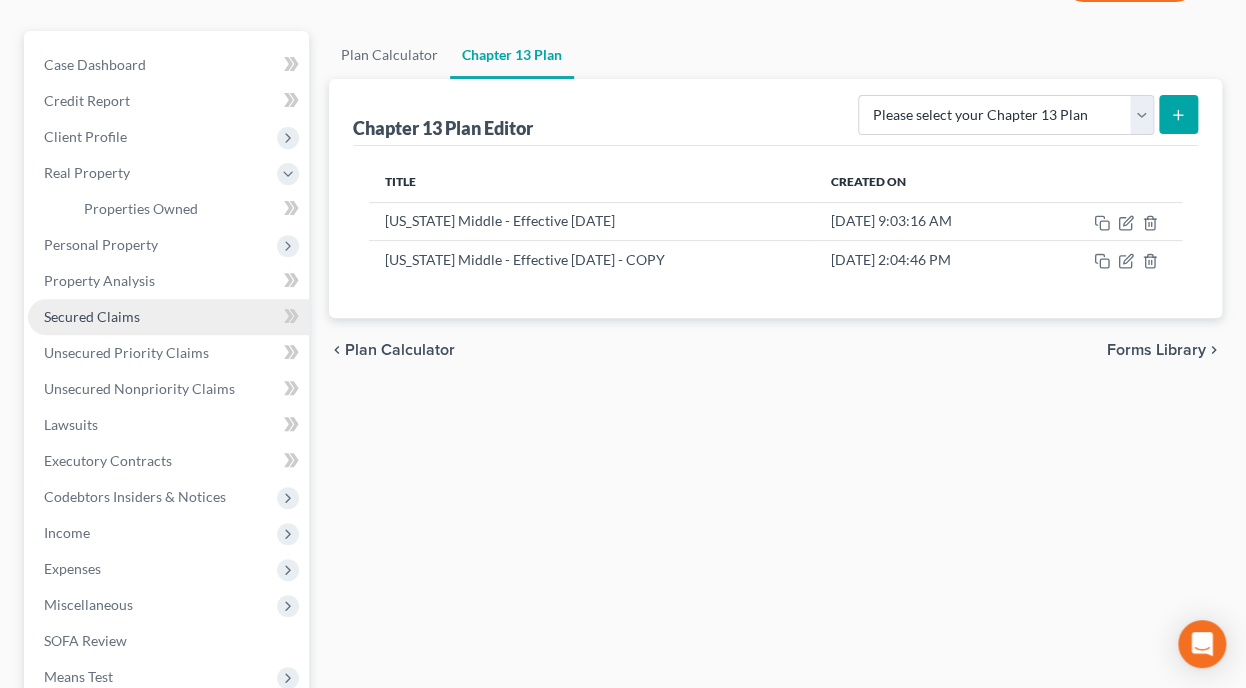 click on "Secured Claims" at bounding box center (92, 316) 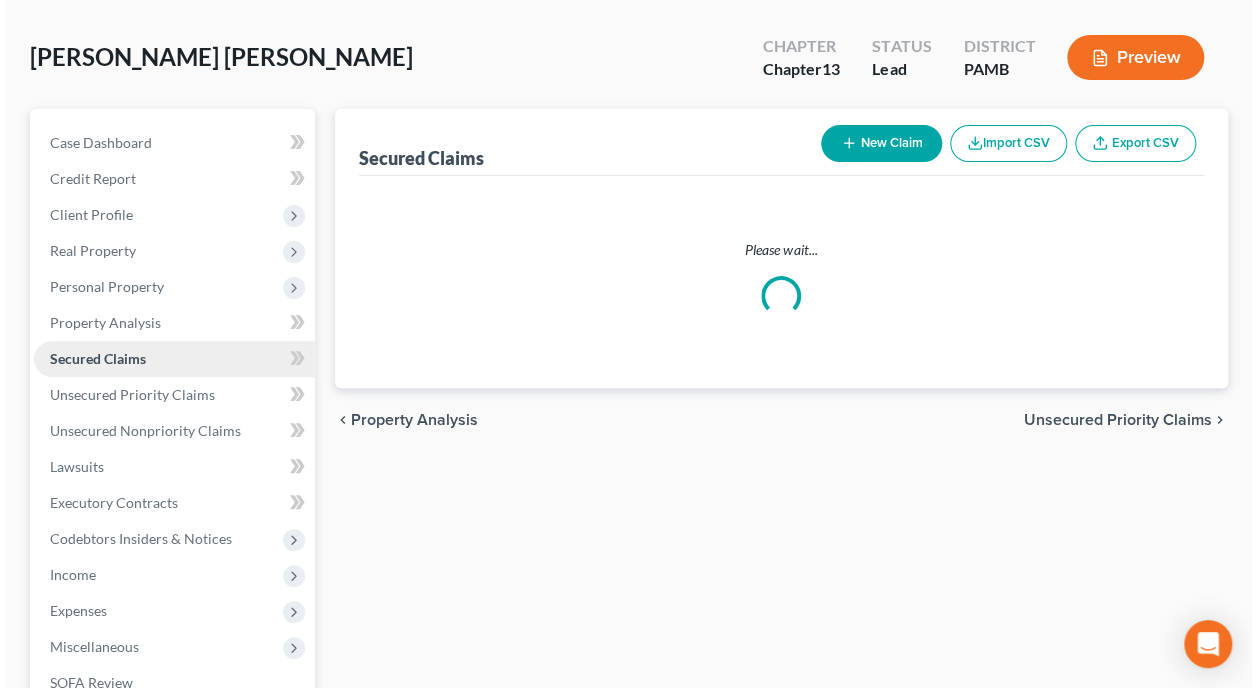 scroll, scrollTop: 0, scrollLeft: 0, axis: both 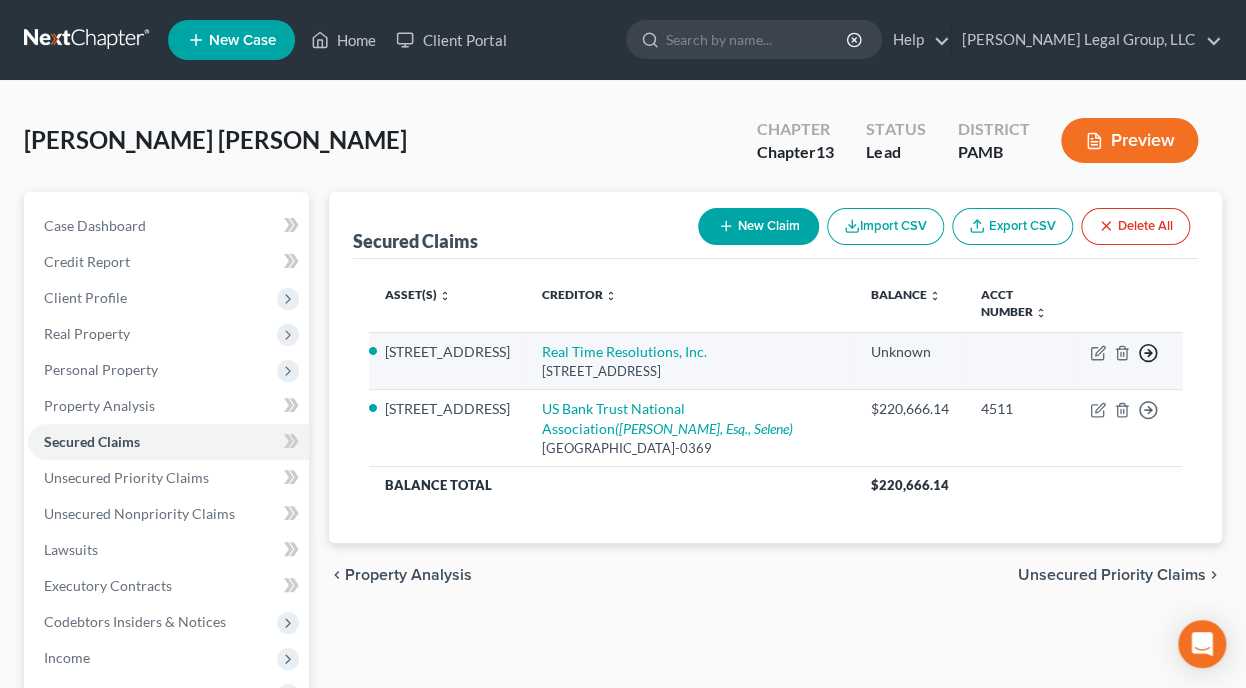 click 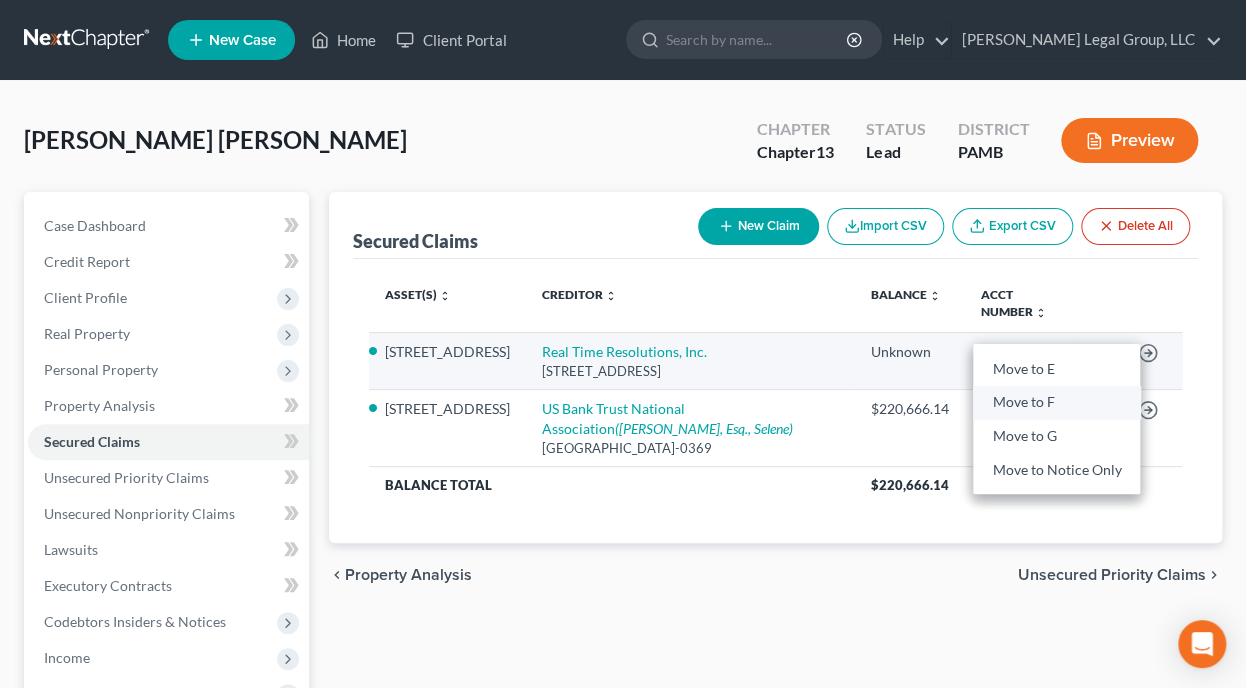 click on "Move to F" at bounding box center (1056, 402) 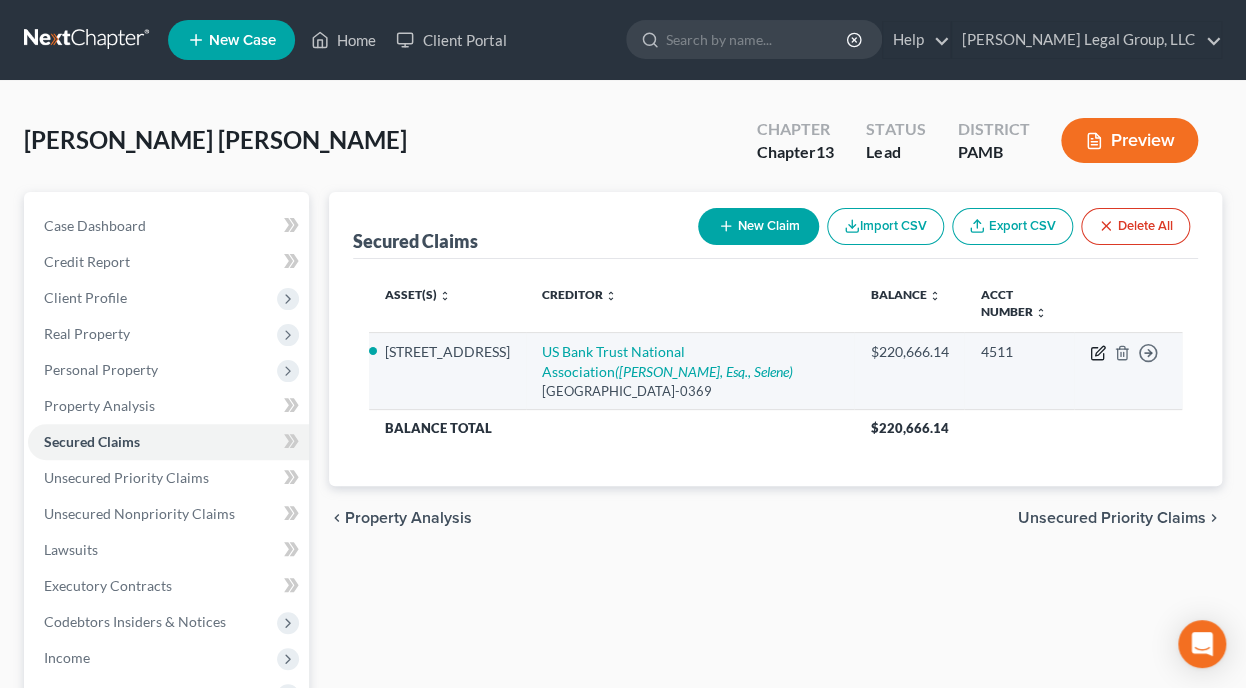 click 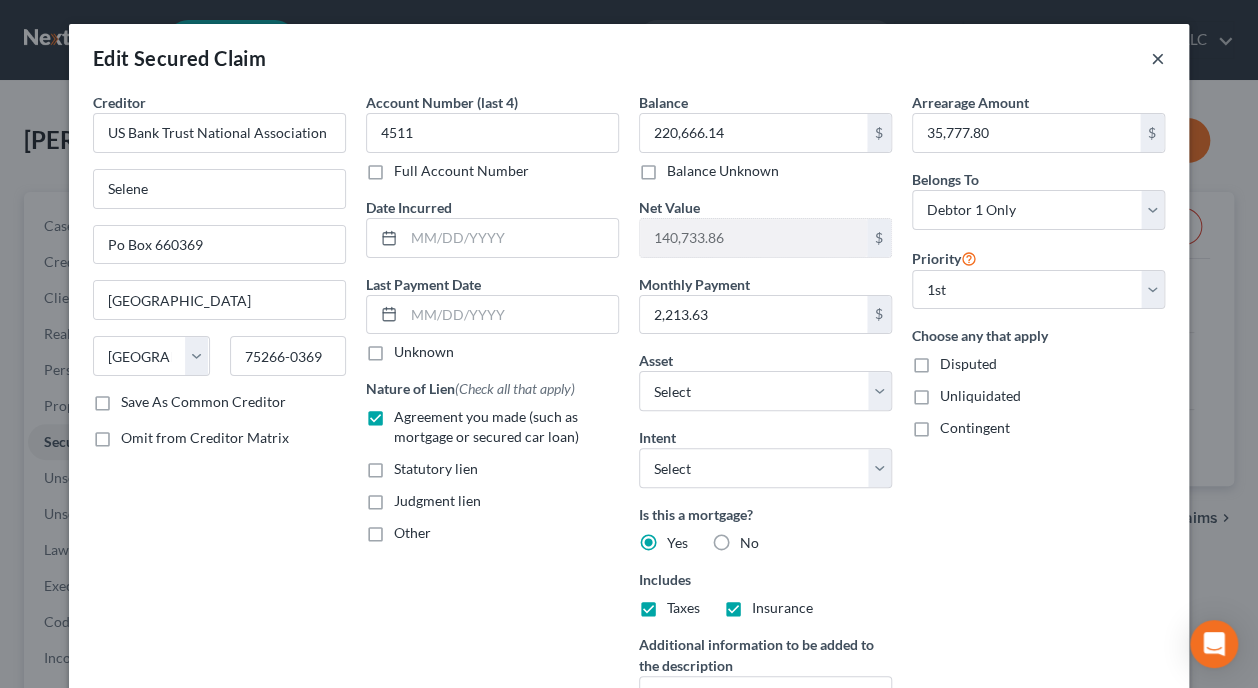 click on "×" at bounding box center [1158, 58] 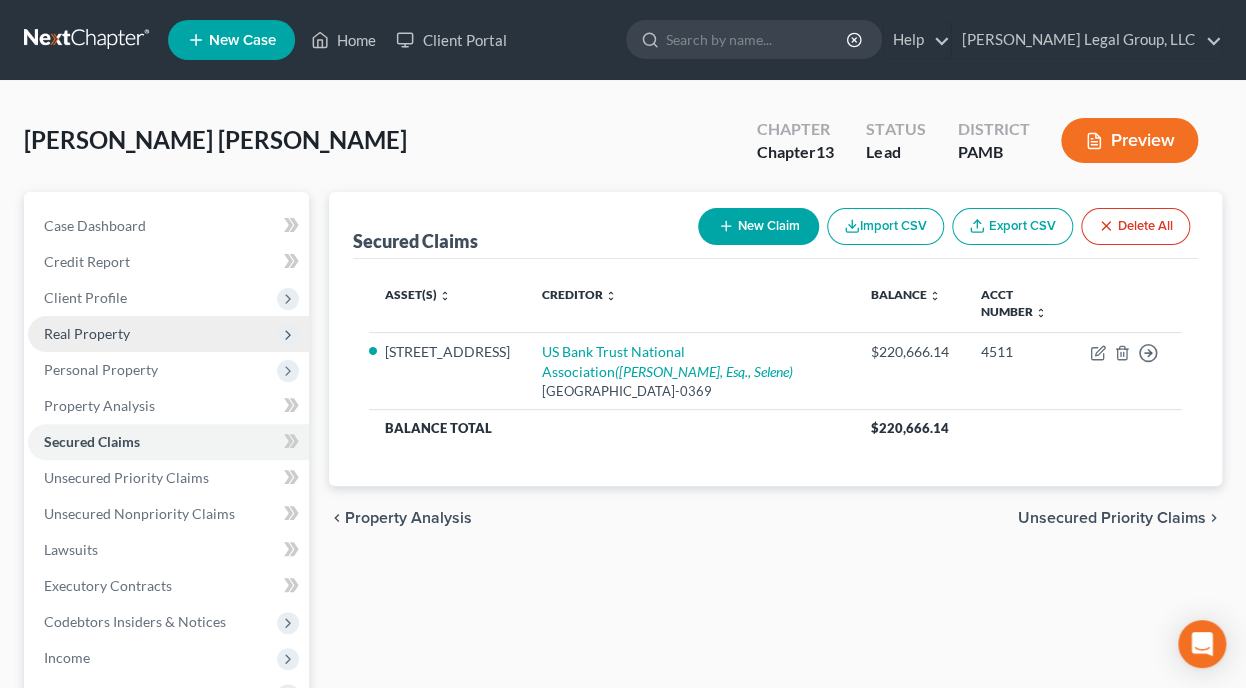 click on "Real Property" at bounding box center (87, 333) 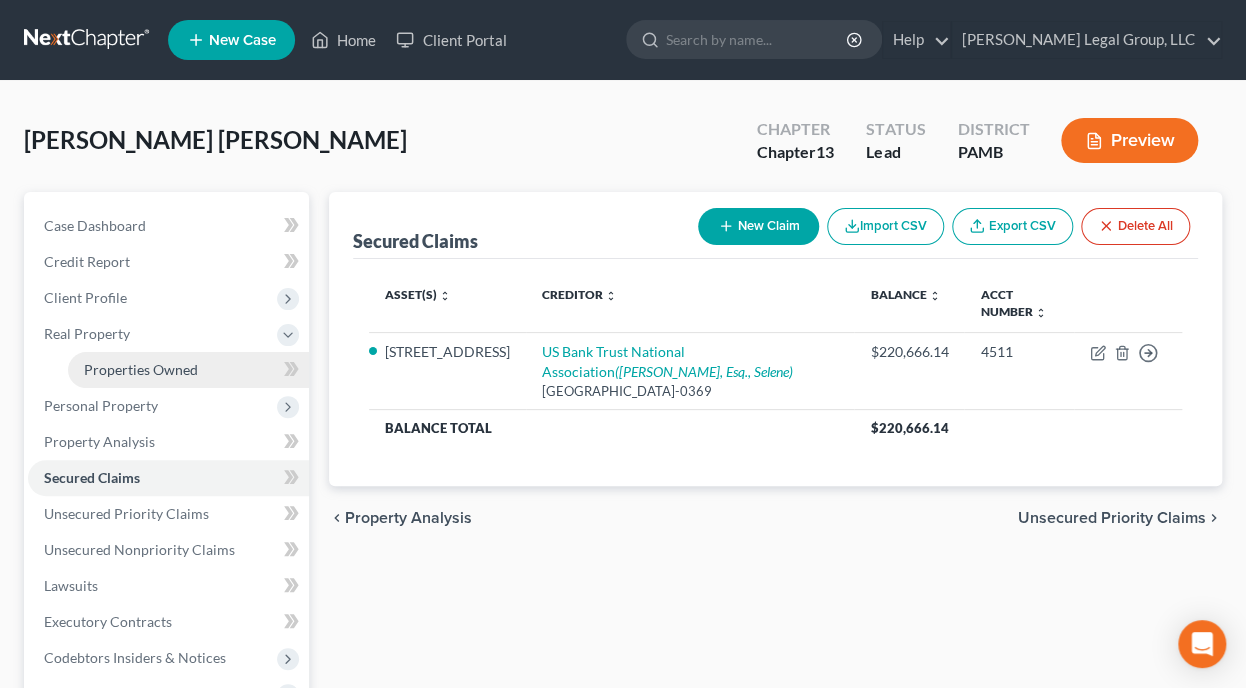 click on "Properties Owned" at bounding box center [141, 369] 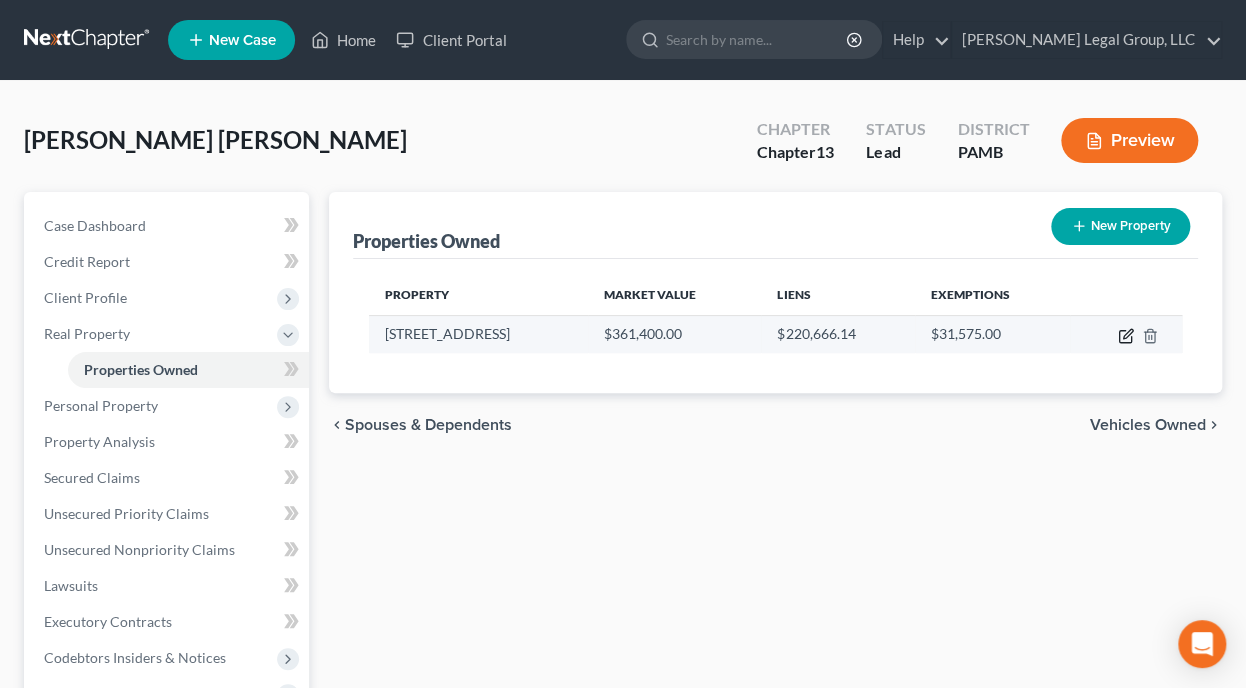 click 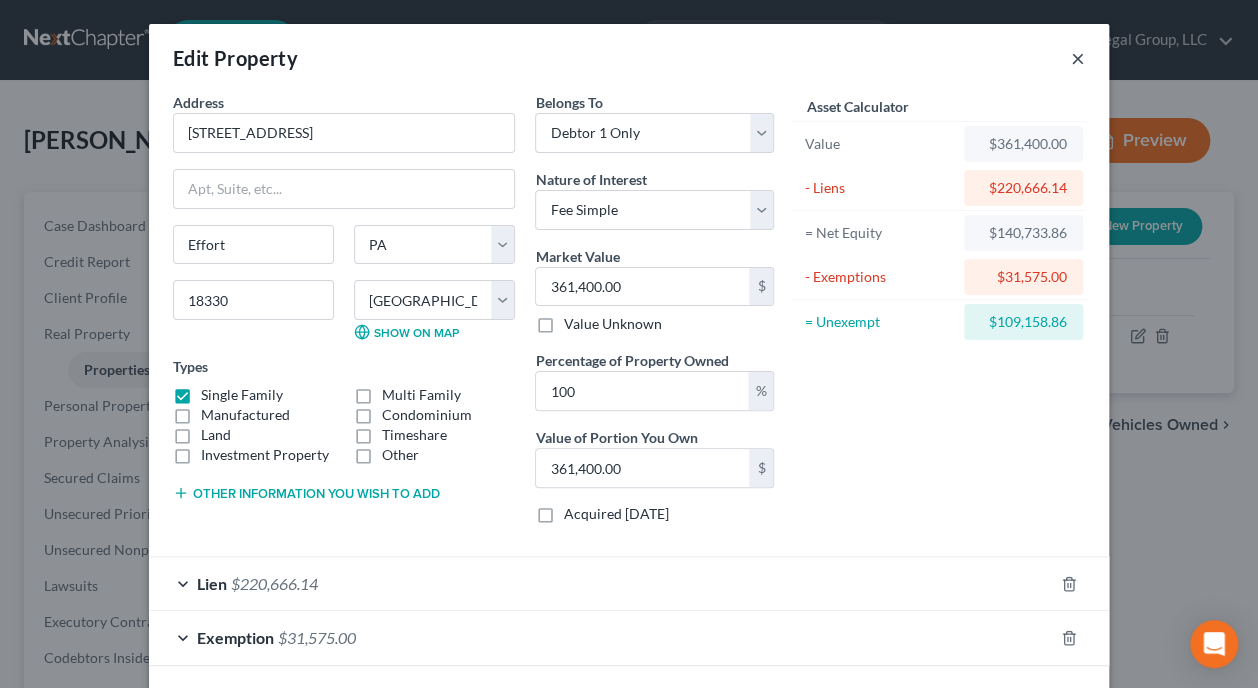 drag, startPoint x: 1073, startPoint y: 59, endPoint x: 970, endPoint y: 123, distance: 121.264175 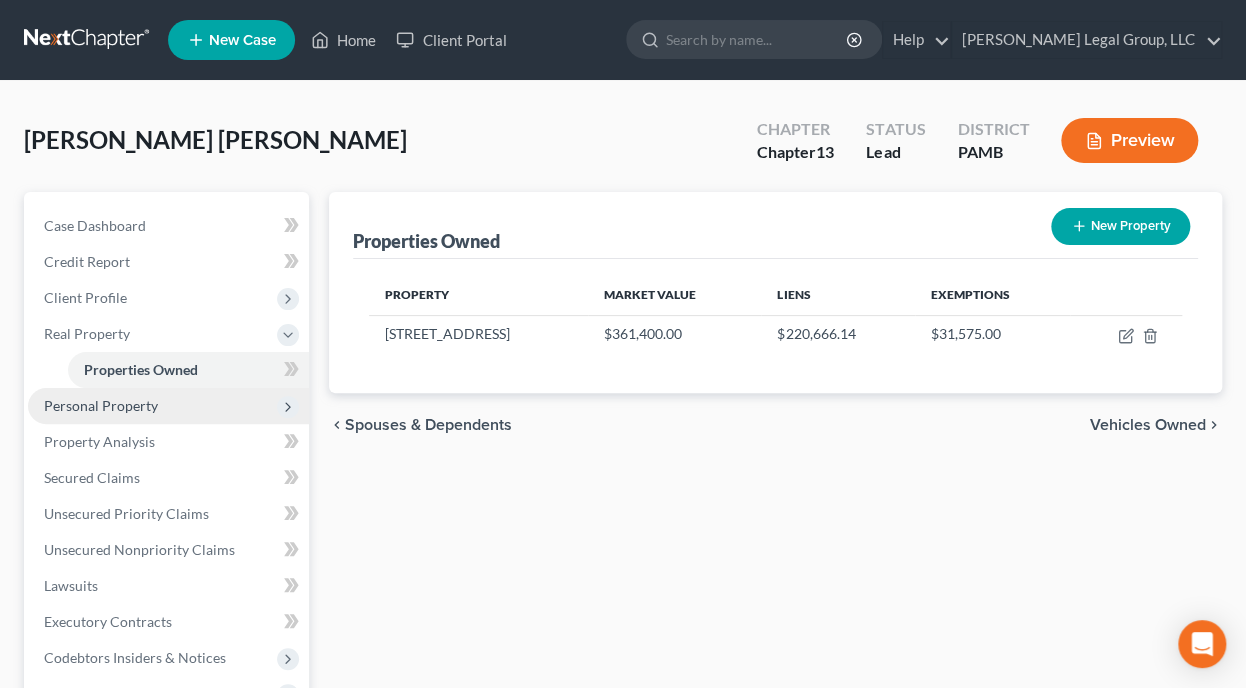 click on "Personal Property" at bounding box center [101, 405] 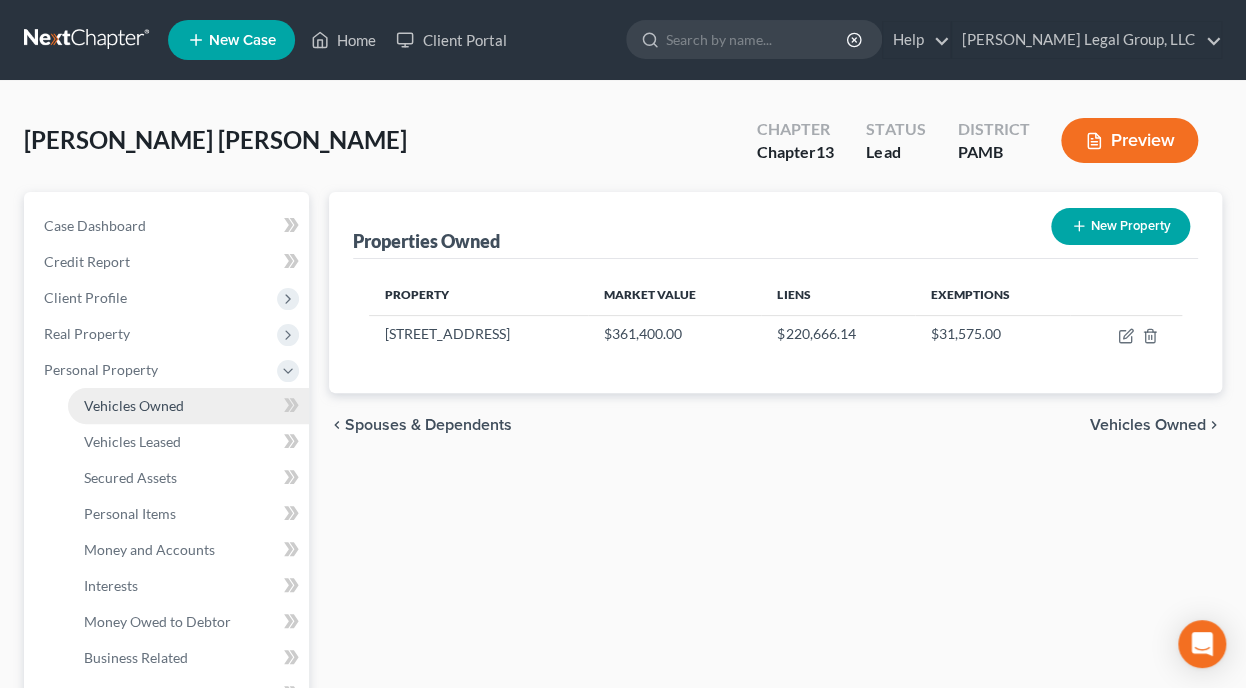 click on "Vehicles Owned" at bounding box center [188, 406] 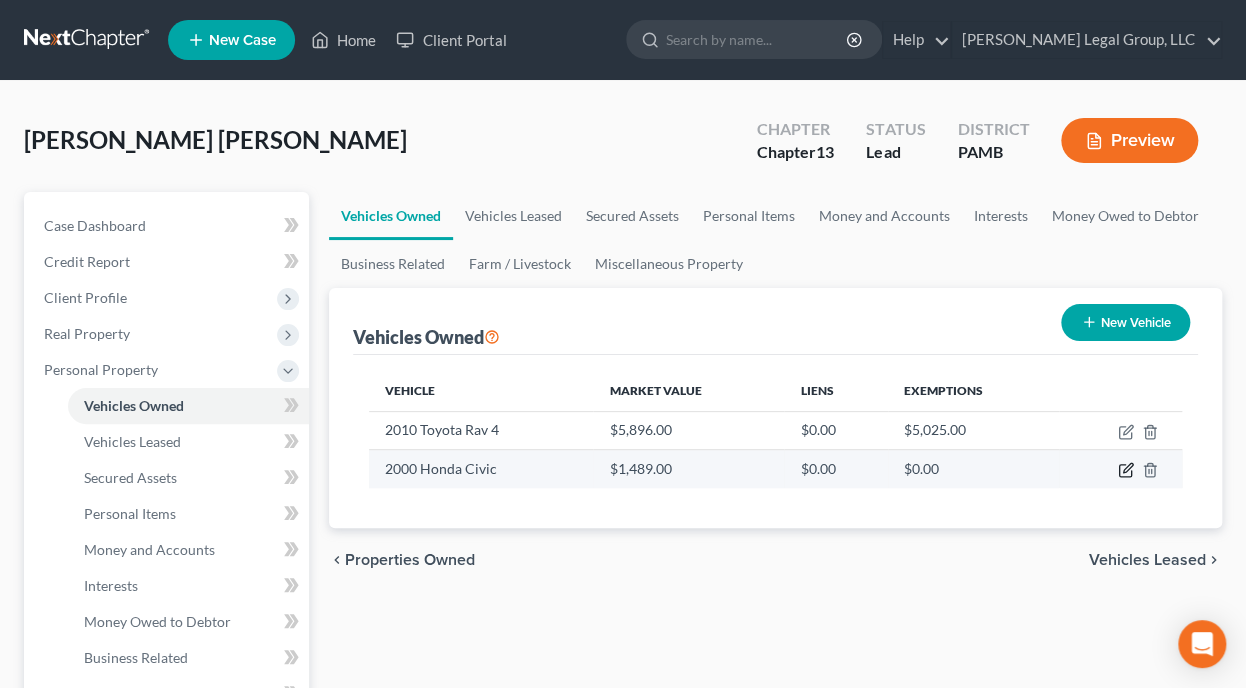 click 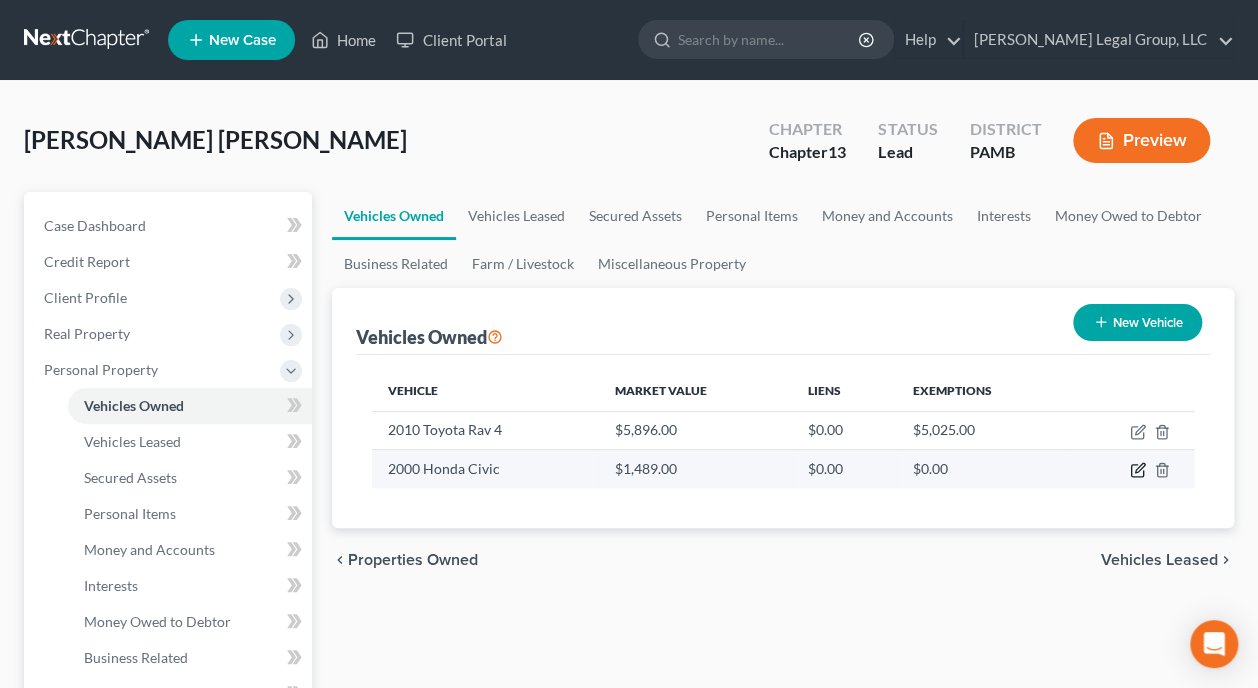 select on "0" 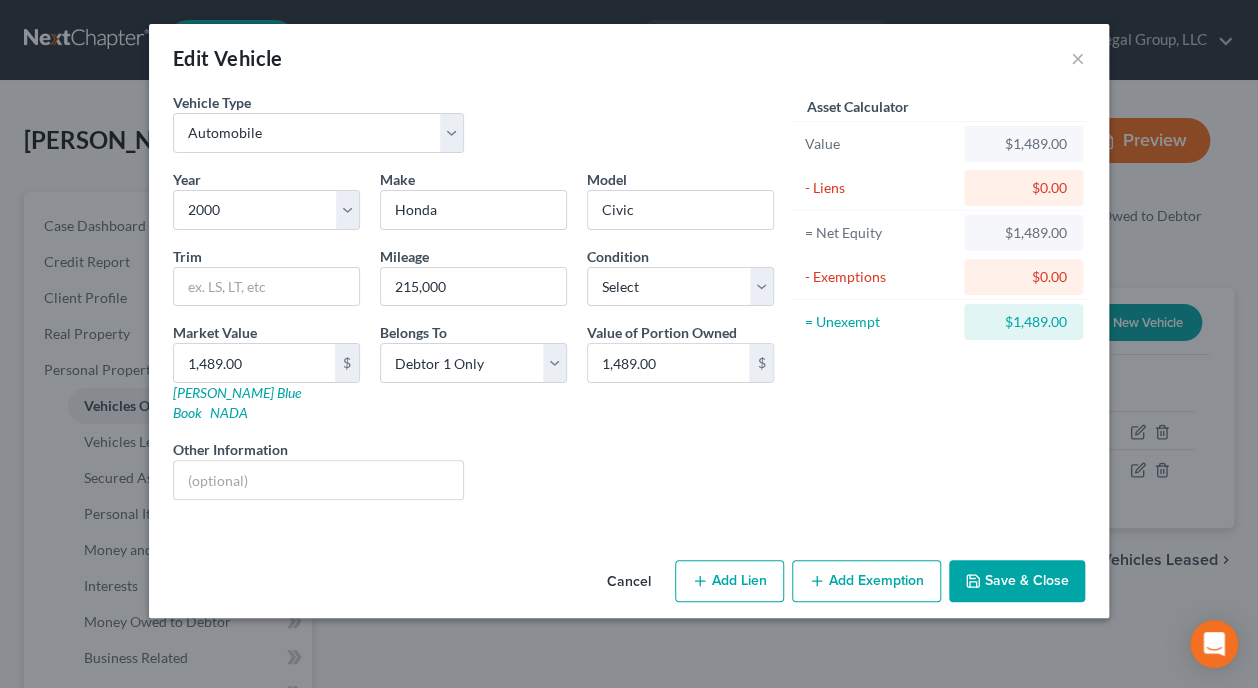 click on "Cancel" at bounding box center [629, 582] 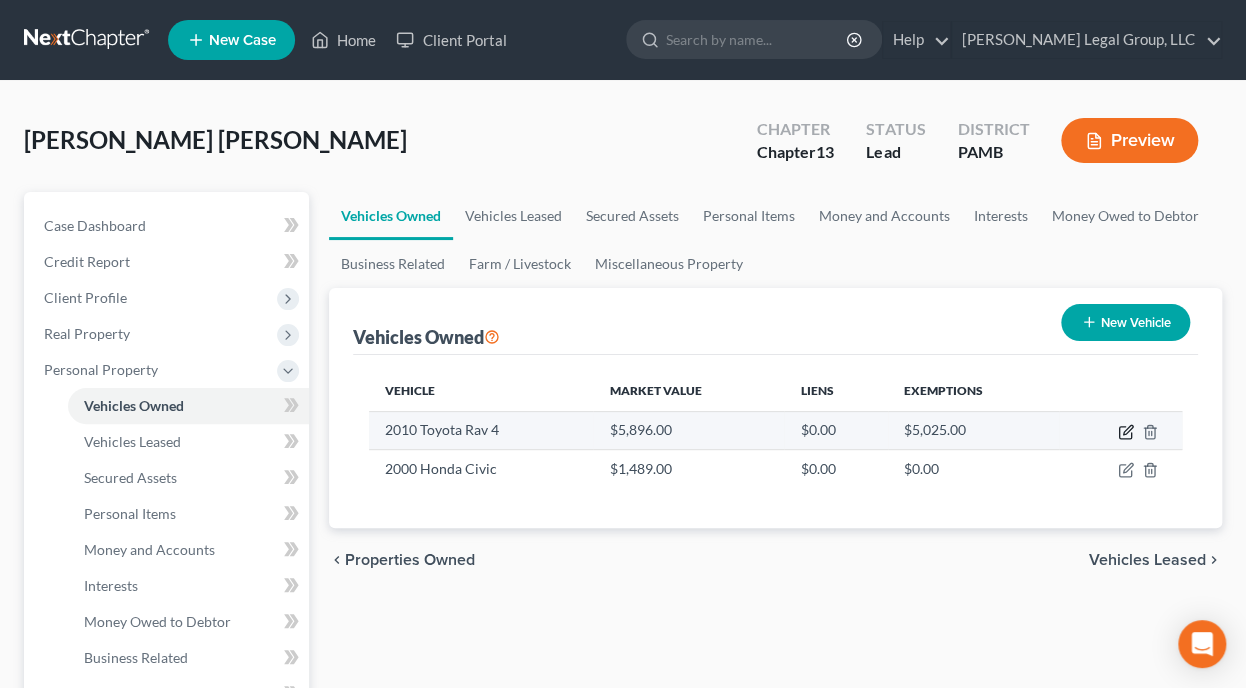 click 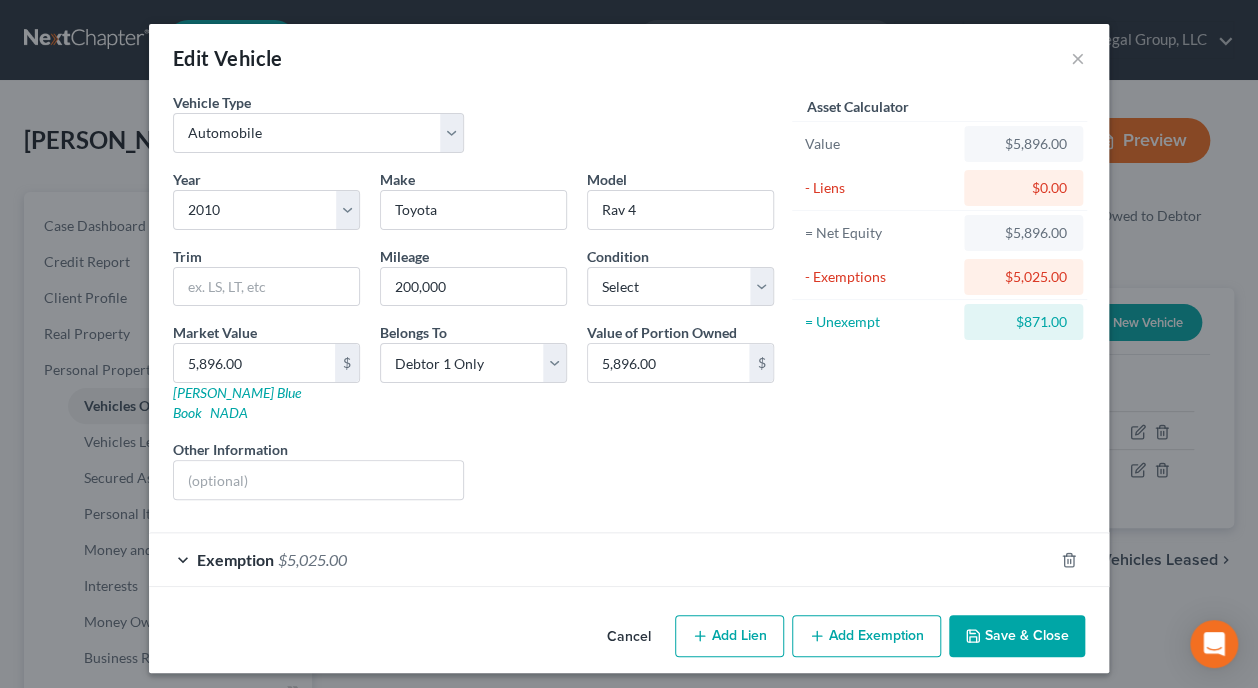 click on "Add Exemption" at bounding box center (866, 636) 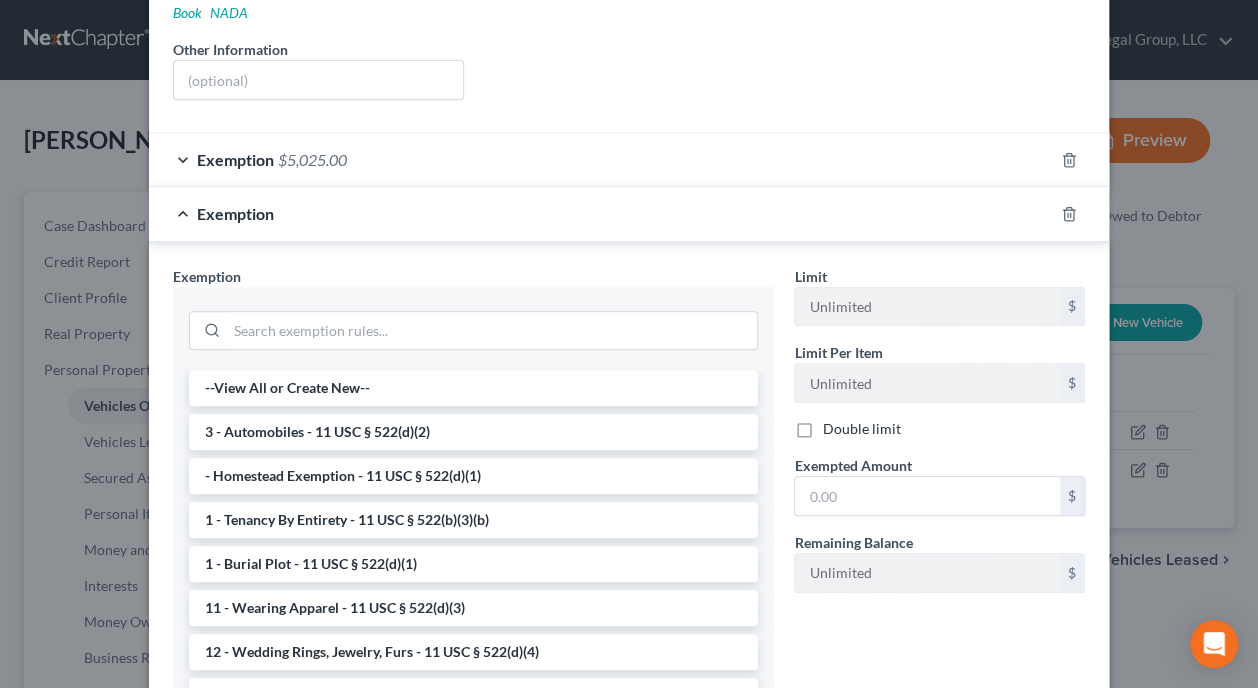 scroll, scrollTop: 480, scrollLeft: 0, axis: vertical 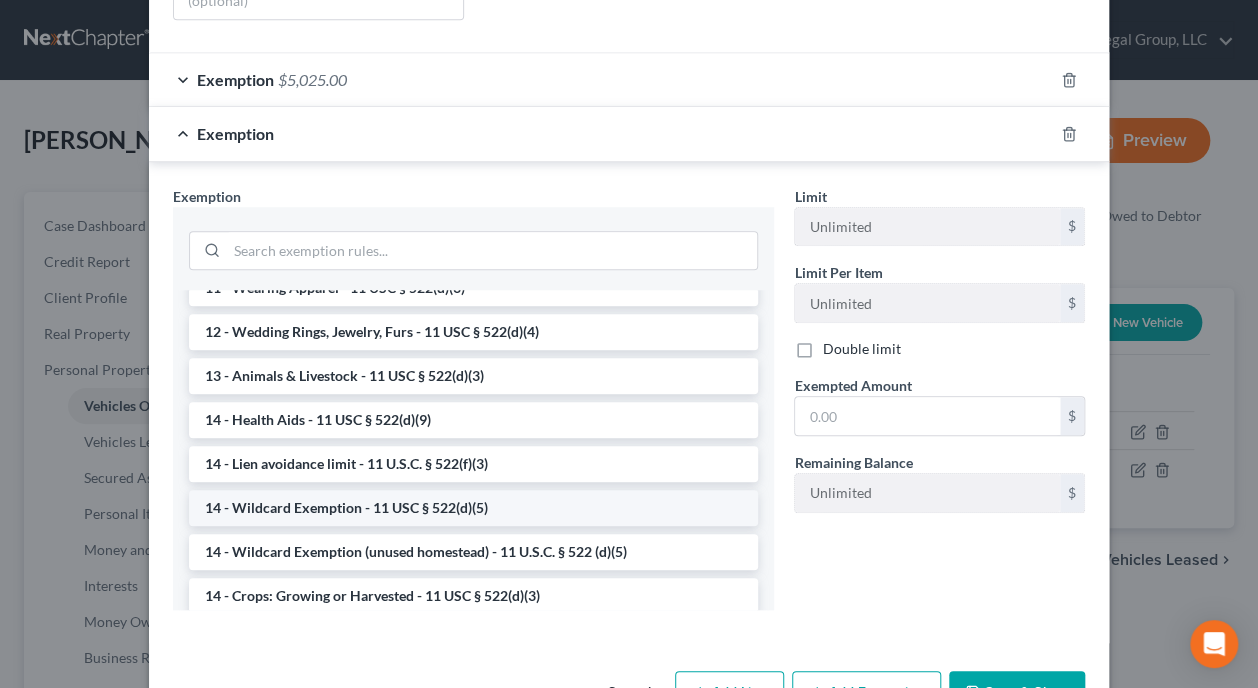 click on "14 - Wildcard Exemption - 11 USC § 522(d)(5)" at bounding box center (473, 508) 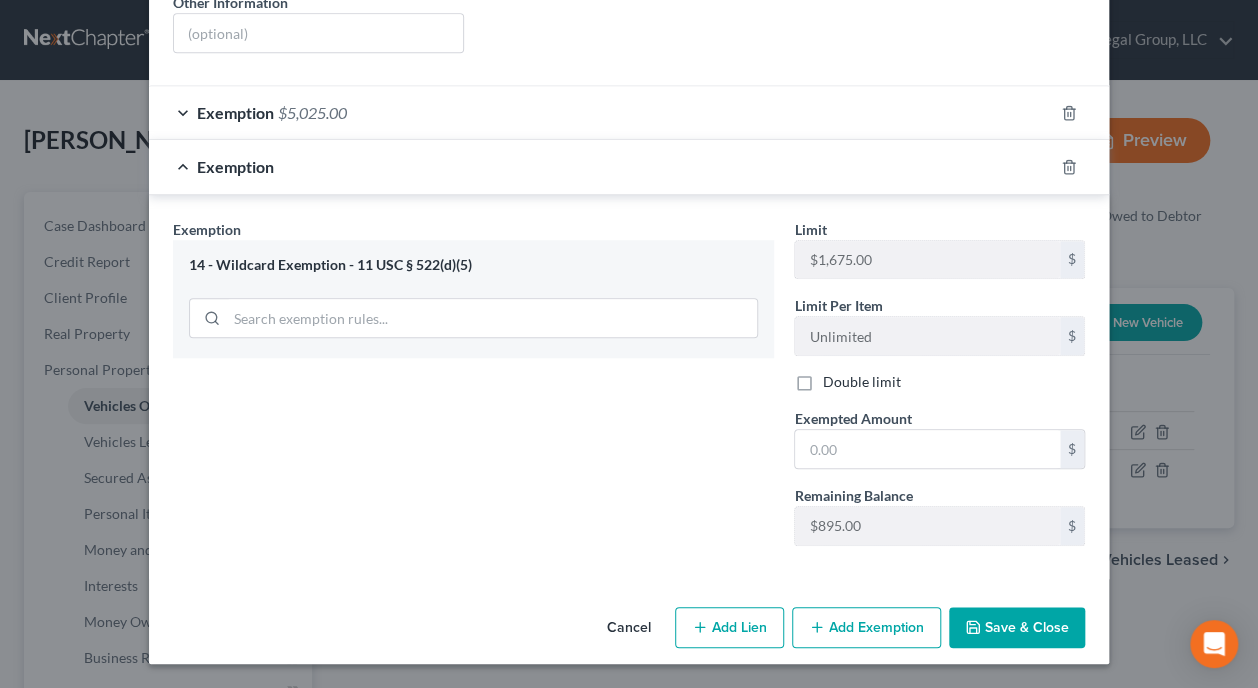 scroll, scrollTop: 423, scrollLeft: 0, axis: vertical 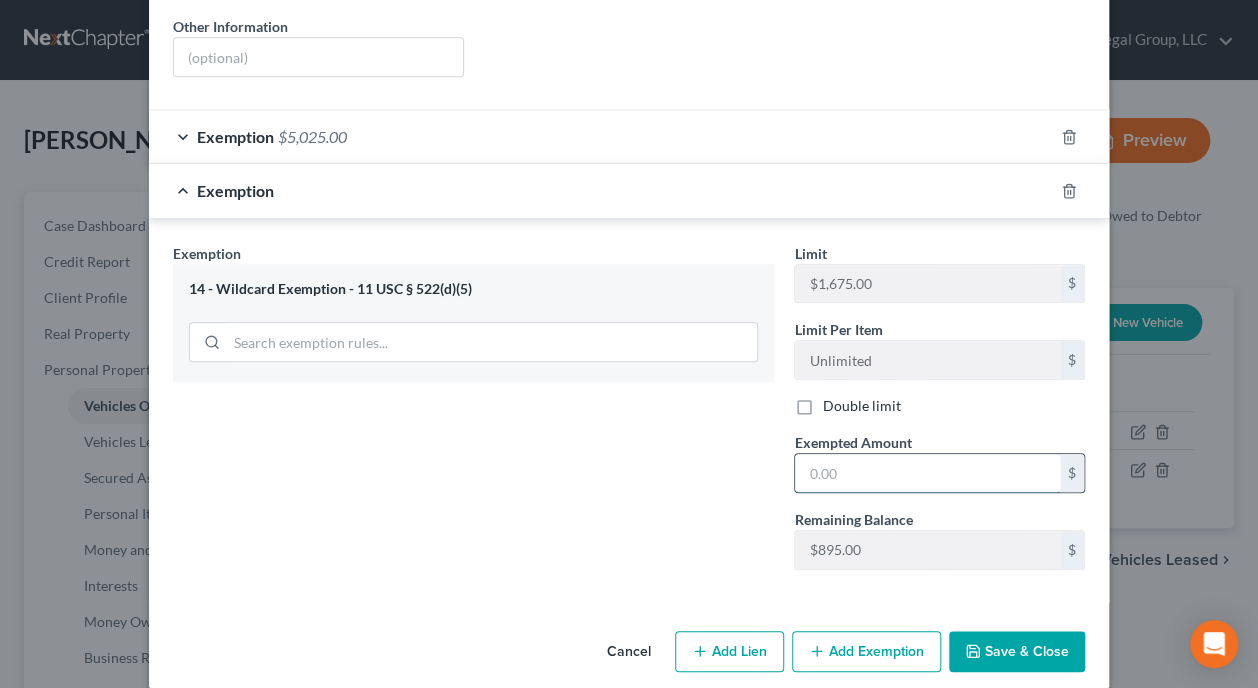 click at bounding box center (927, 473) 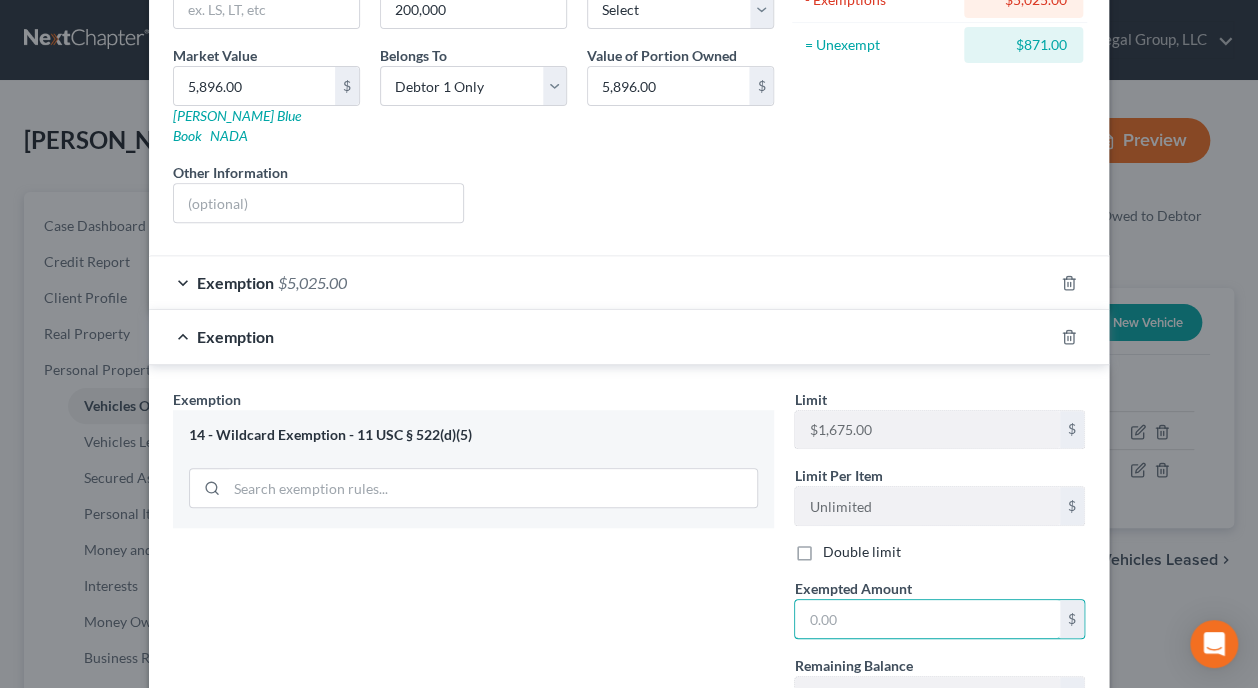 scroll, scrollTop: 263, scrollLeft: 0, axis: vertical 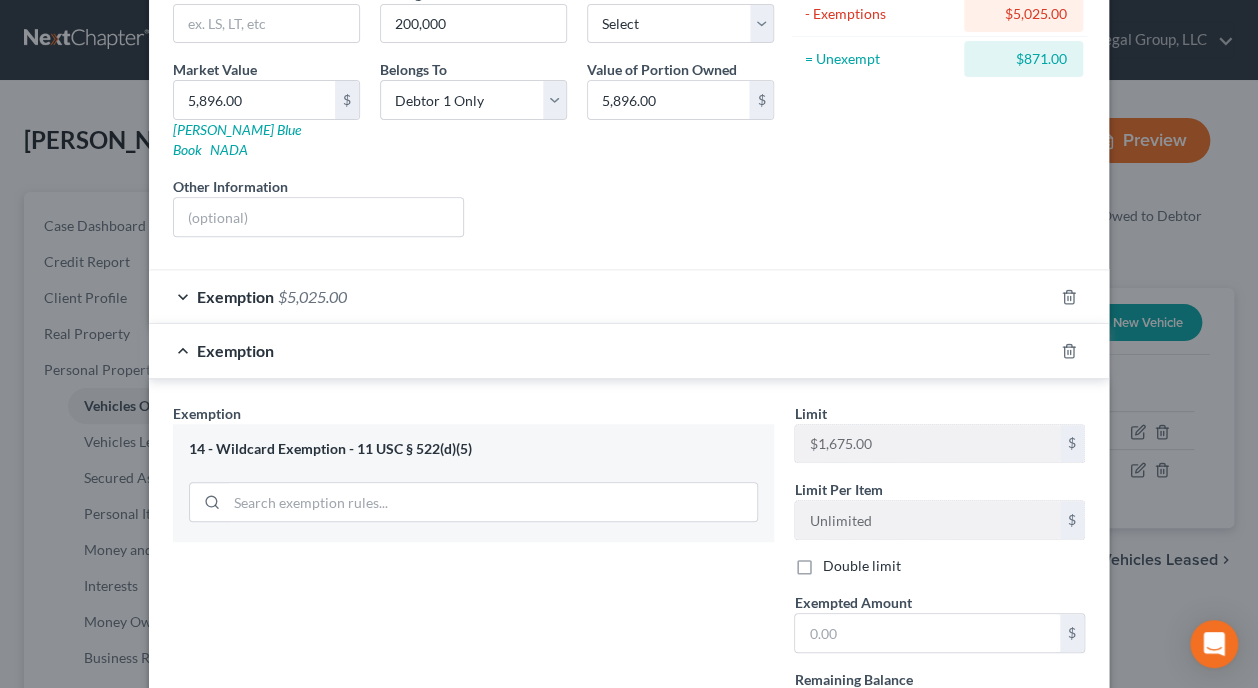 click on "Exemption Set must be selected for CA.
Exemption
*
14 - Wildcard Exemption - 11 USC § 522(d)(5)" at bounding box center (473, 574) 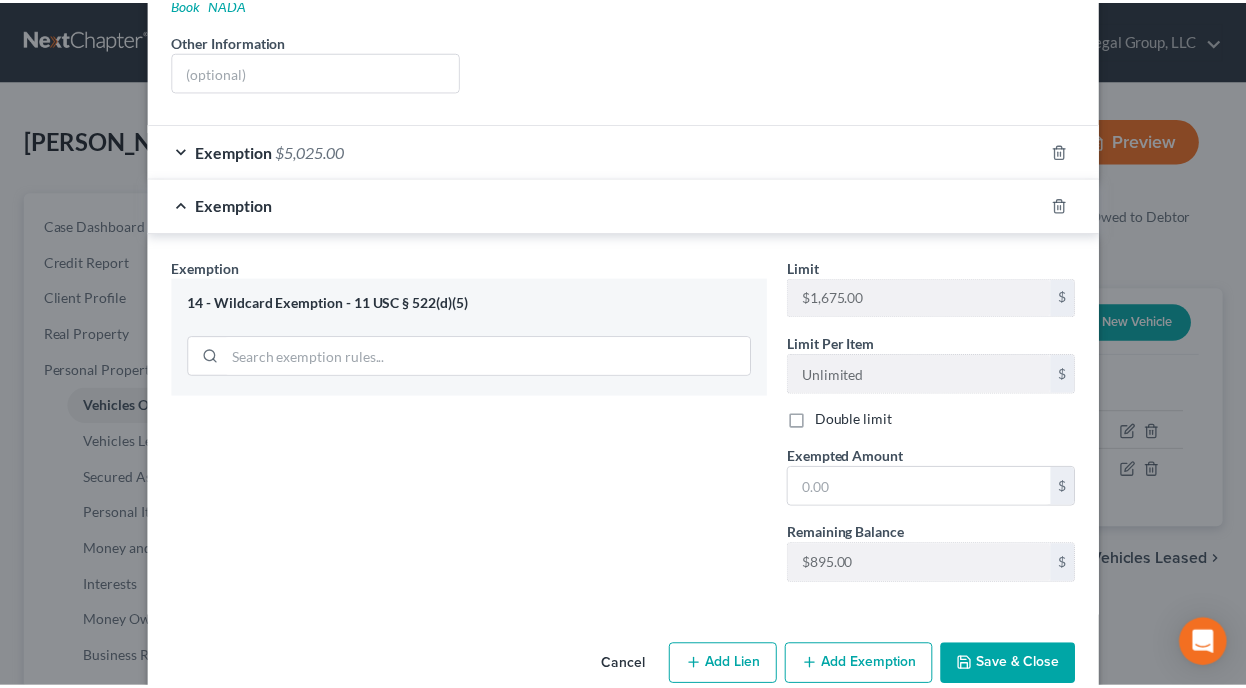 scroll, scrollTop: 423, scrollLeft: 0, axis: vertical 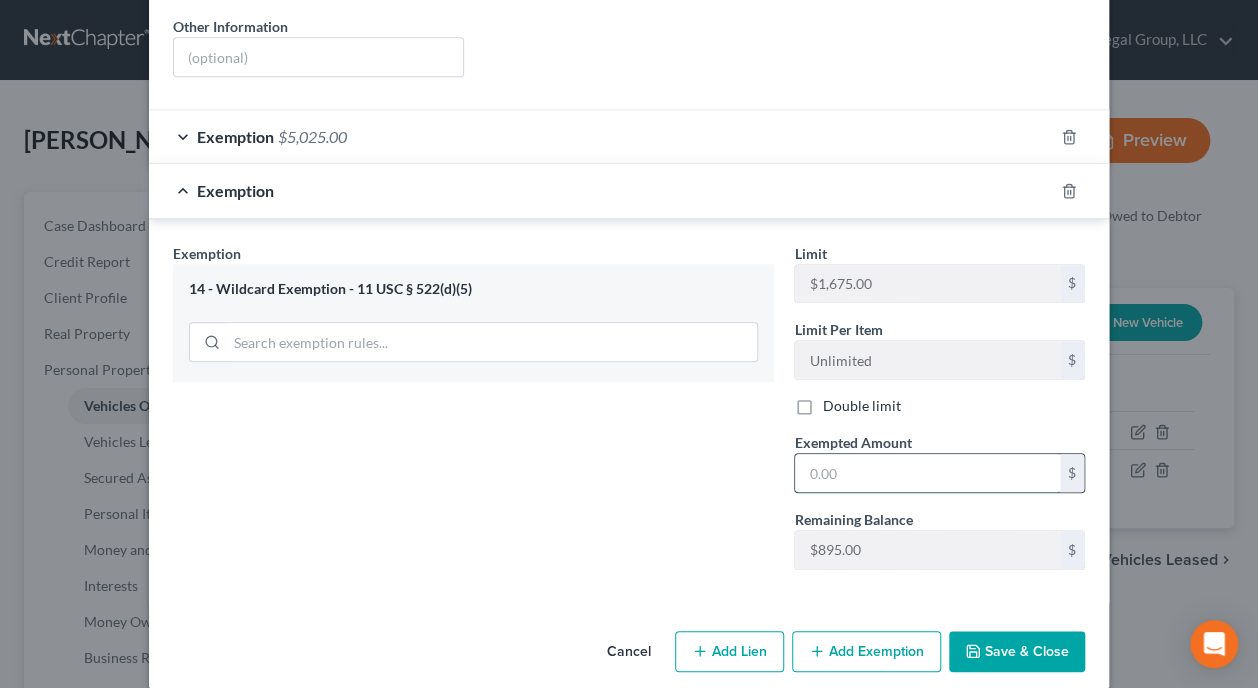 click at bounding box center [927, 473] 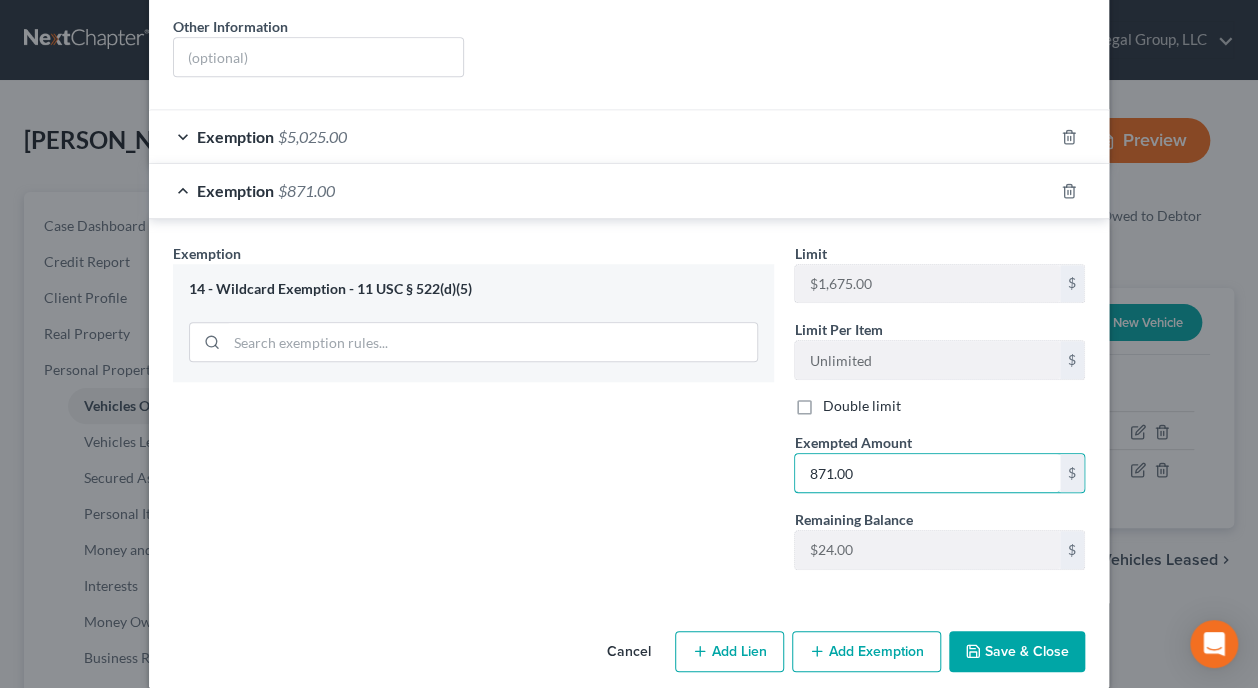 type on "871.00" 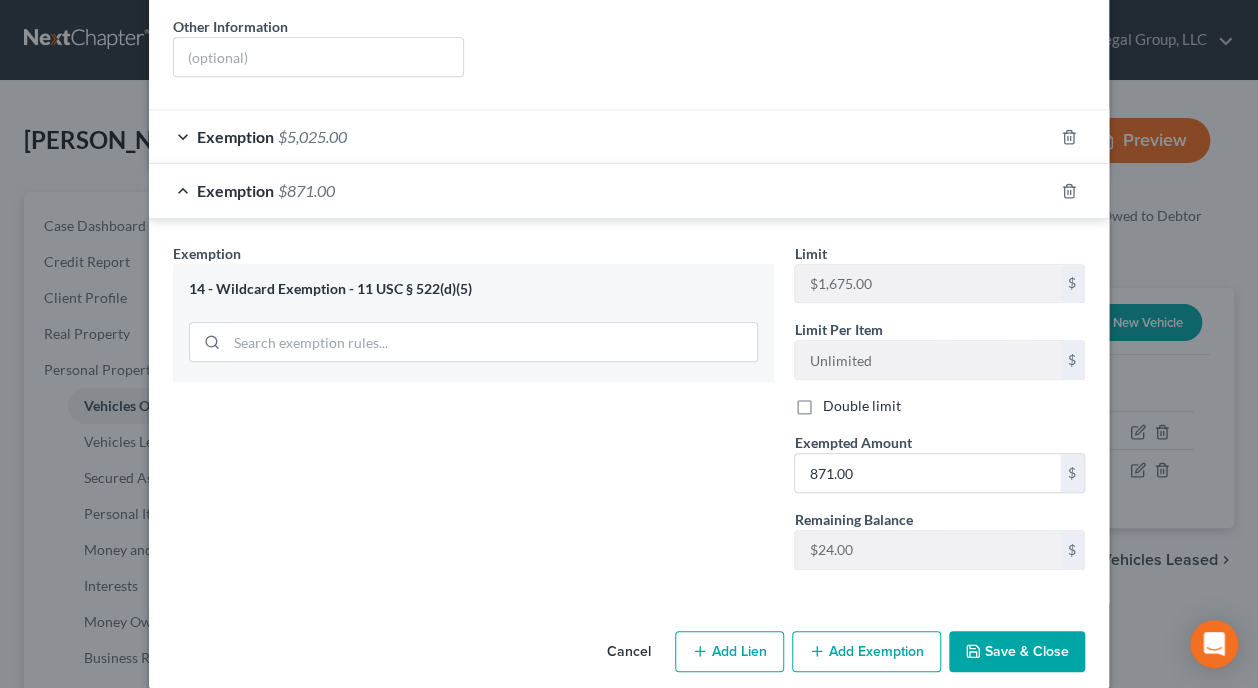 click on "Save & Close" at bounding box center (1017, 652) 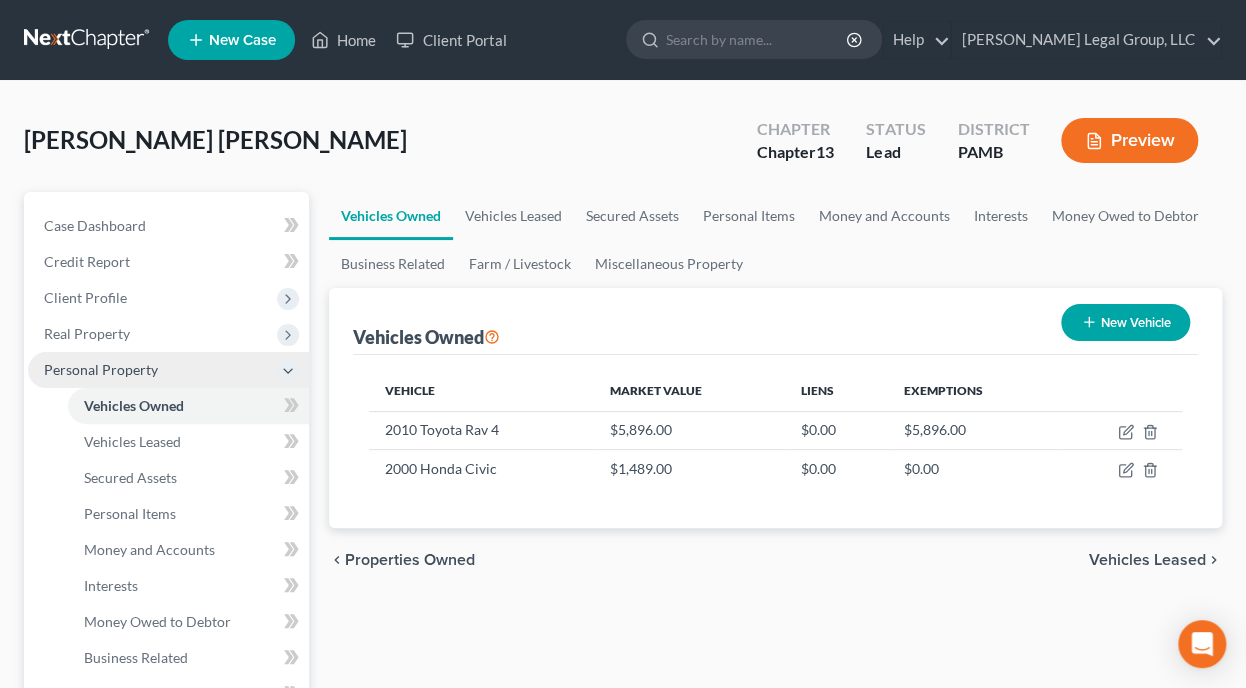 click 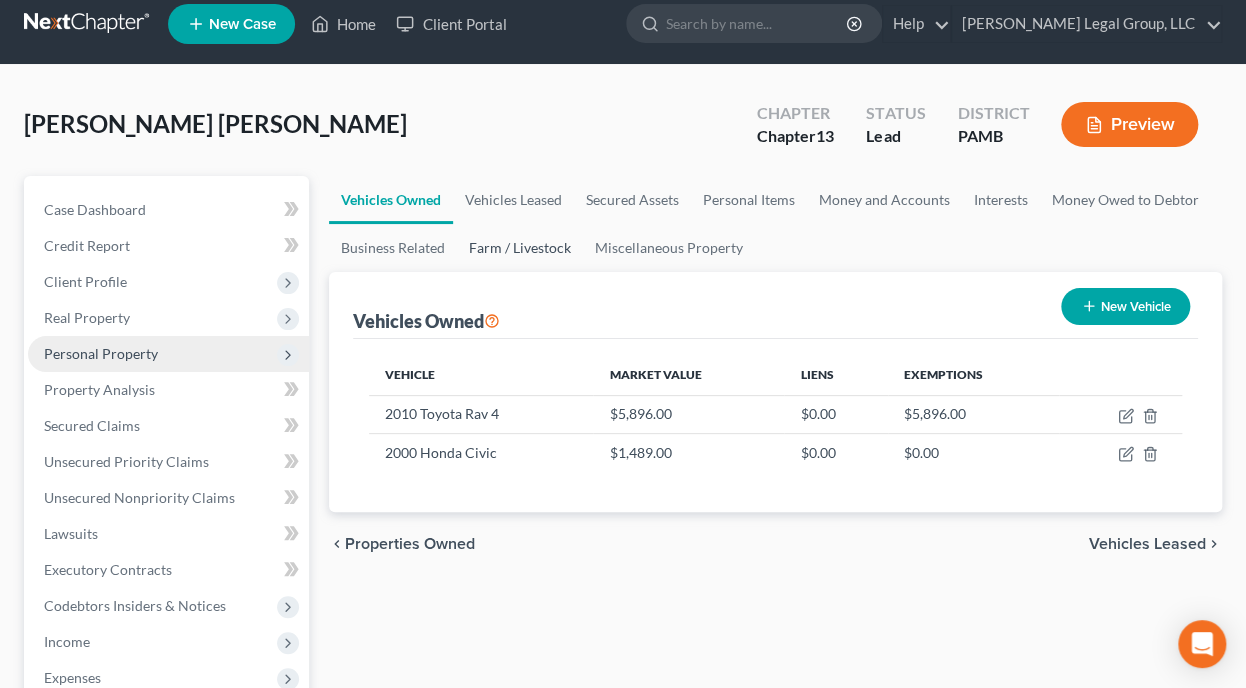 scroll, scrollTop: 0, scrollLeft: 0, axis: both 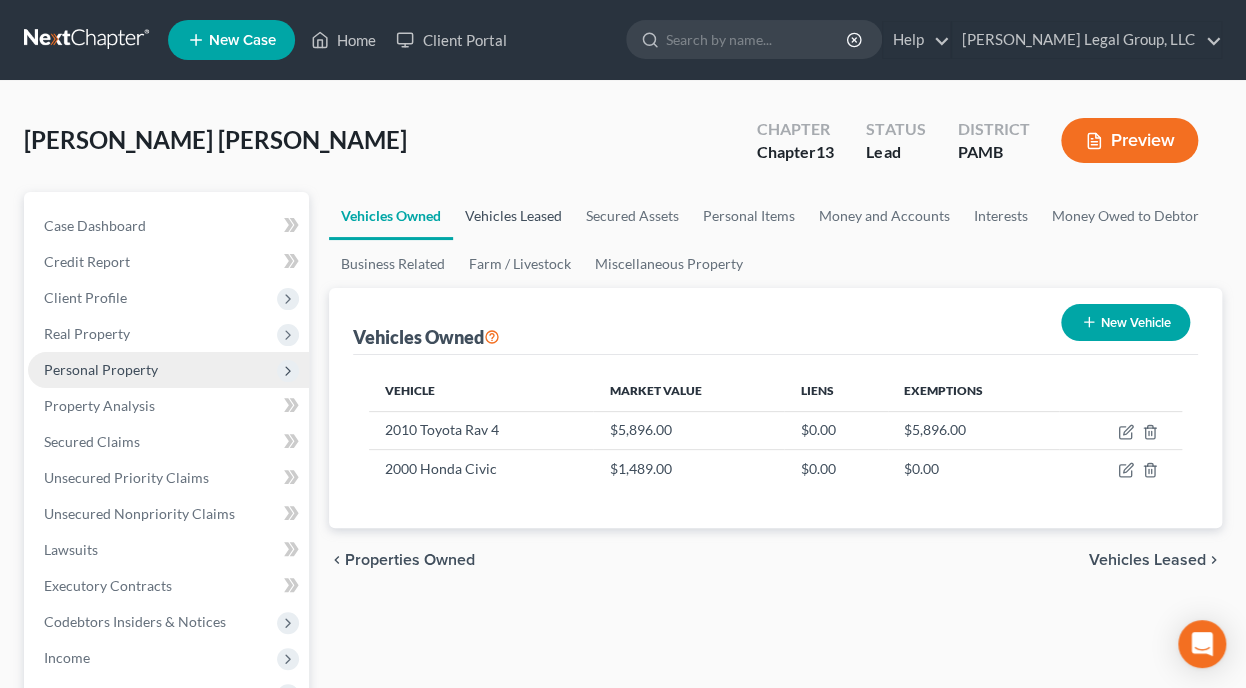 drag, startPoint x: 548, startPoint y: 212, endPoint x: 635, endPoint y: 219, distance: 87.28116 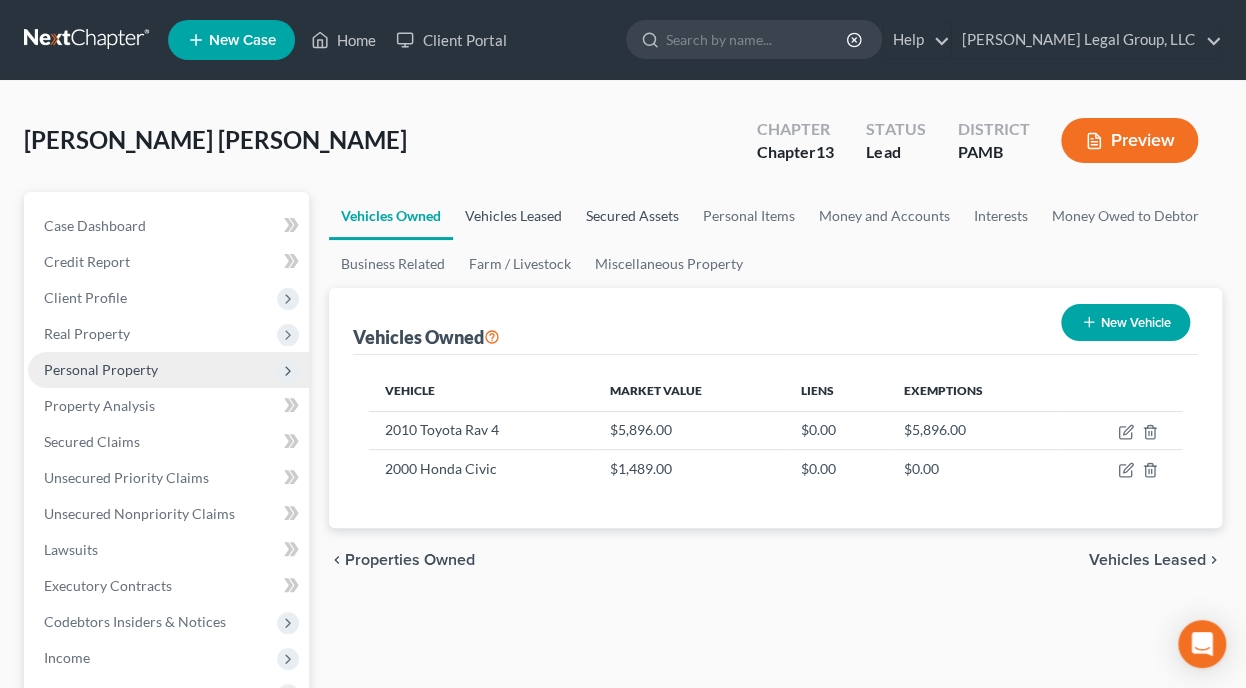 click on "Vehicles Leased" at bounding box center (513, 216) 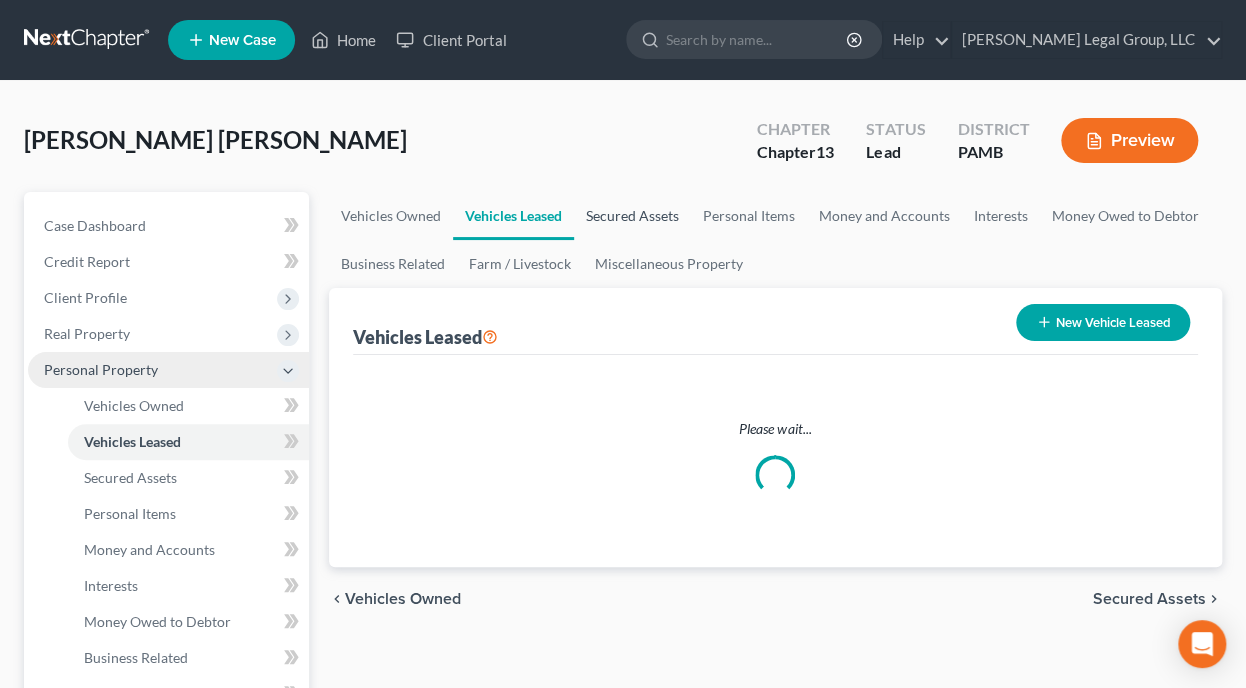 click on "Secured Assets" at bounding box center (632, 216) 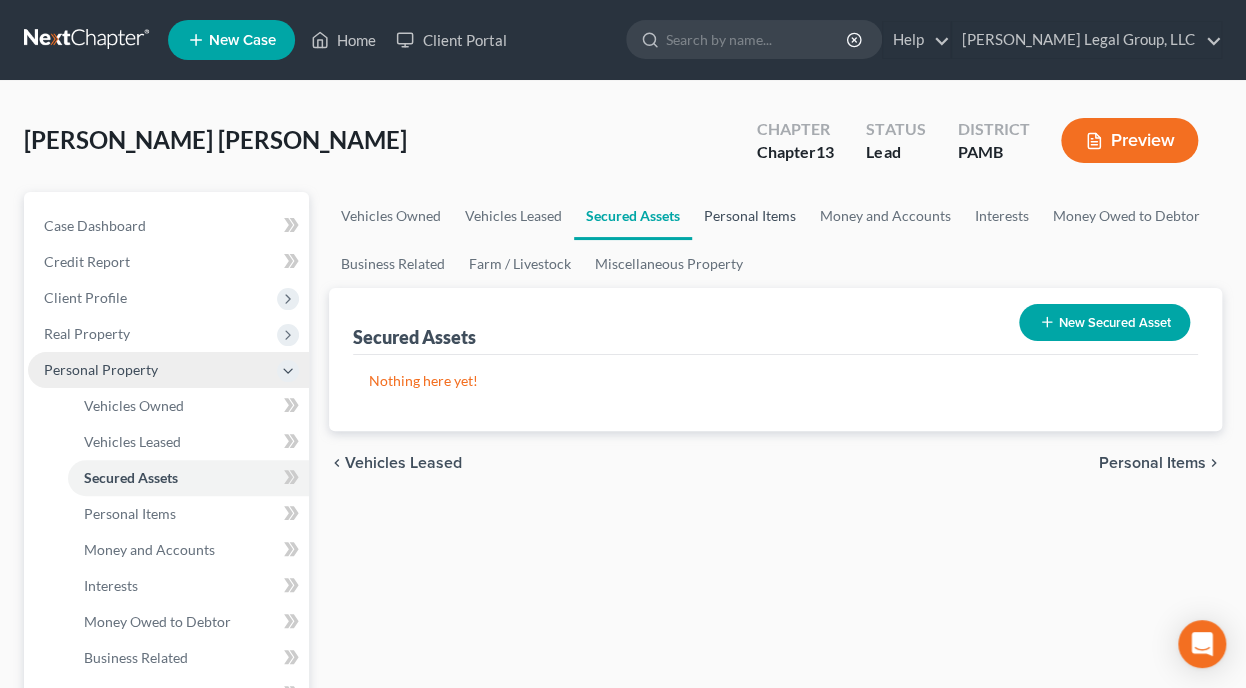 click on "Personal Items" at bounding box center [750, 216] 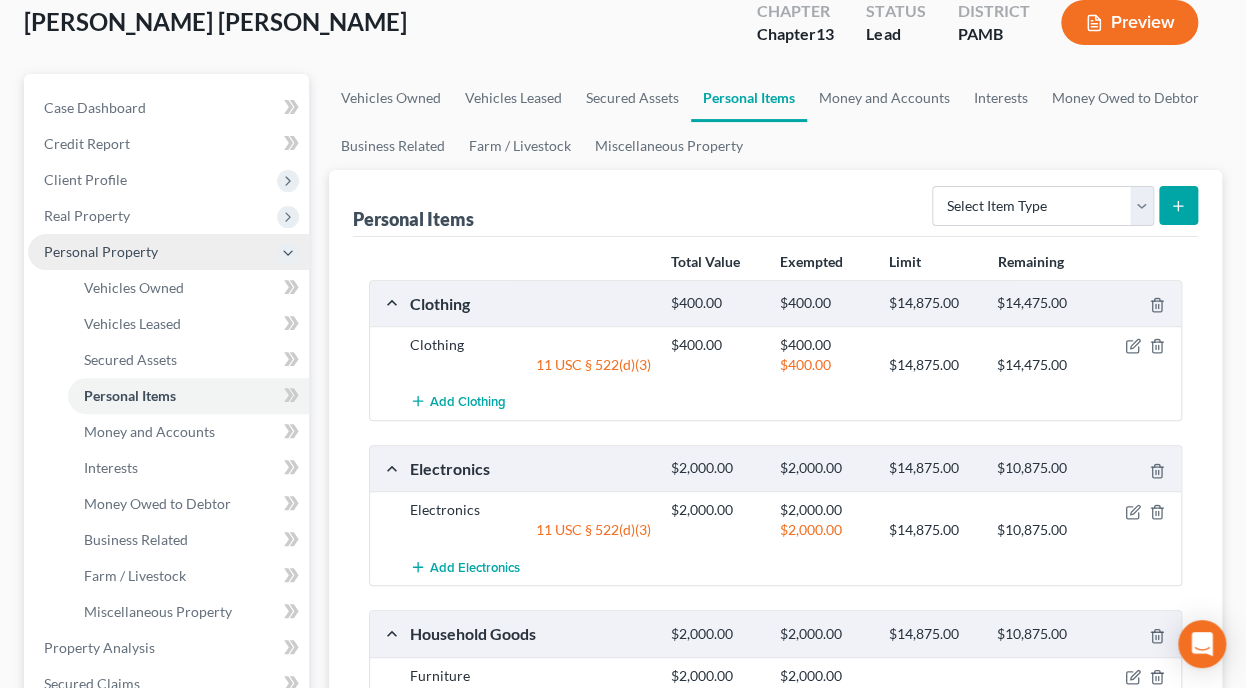scroll, scrollTop: 80, scrollLeft: 0, axis: vertical 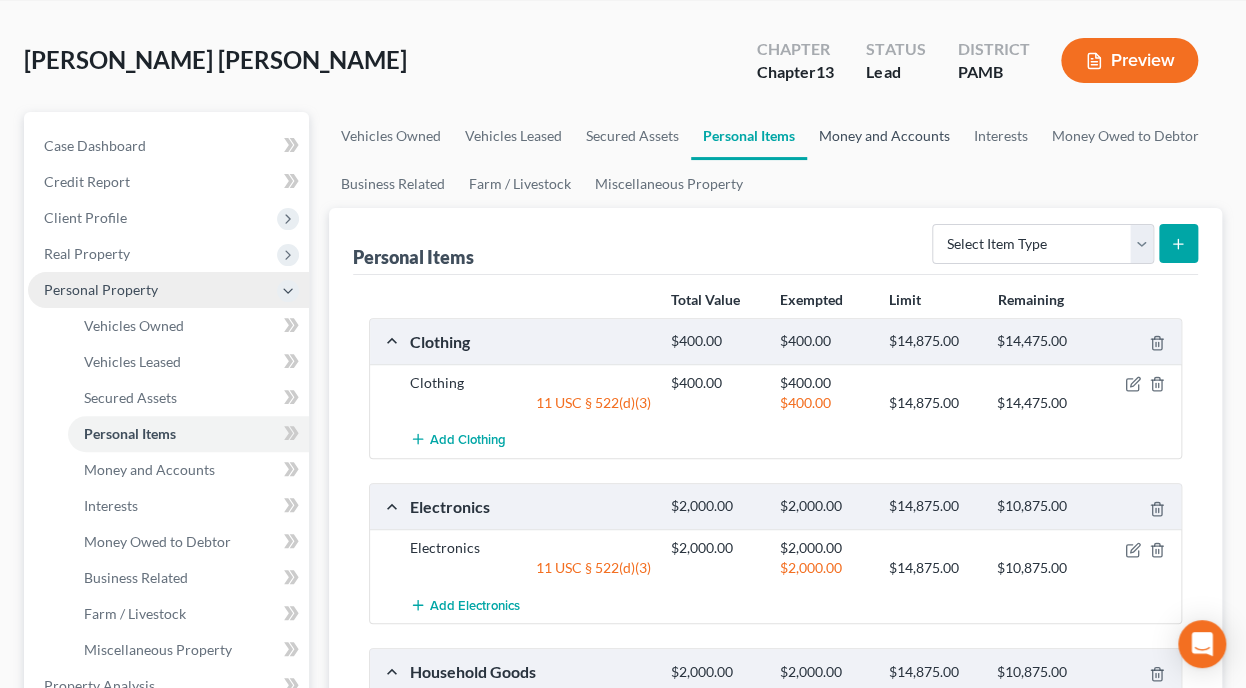 click on "Money and Accounts" at bounding box center (884, 136) 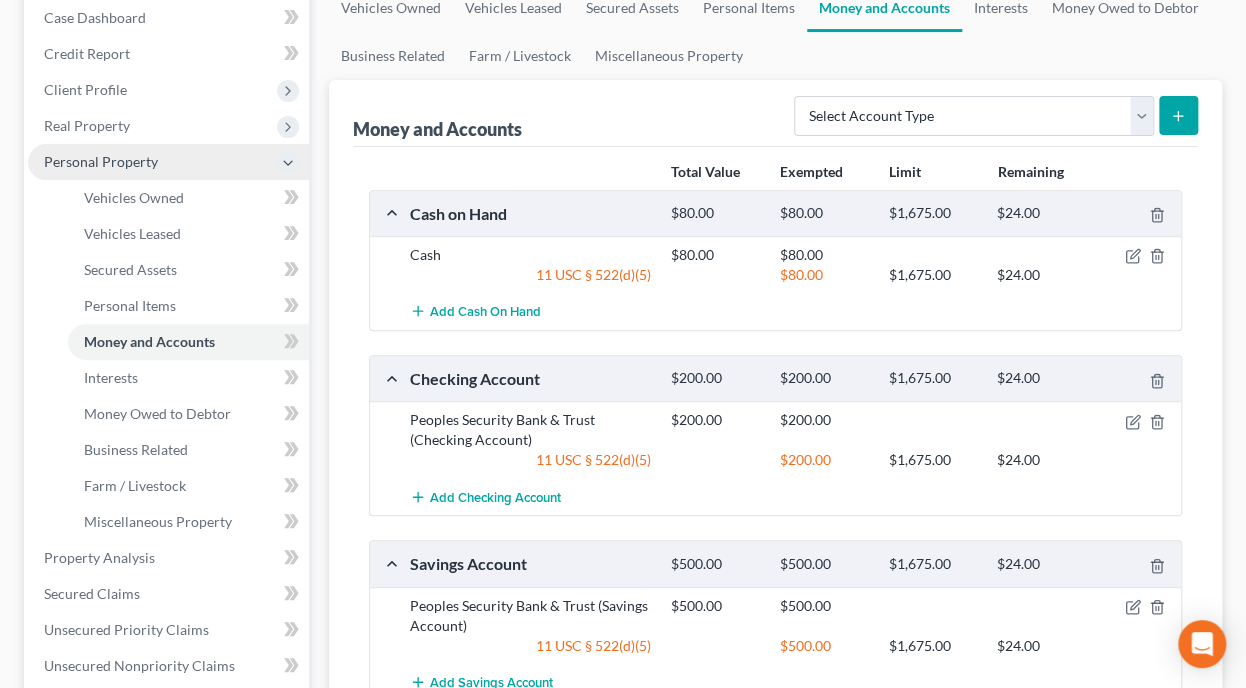 scroll, scrollTop: 160, scrollLeft: 0, axis: vertical 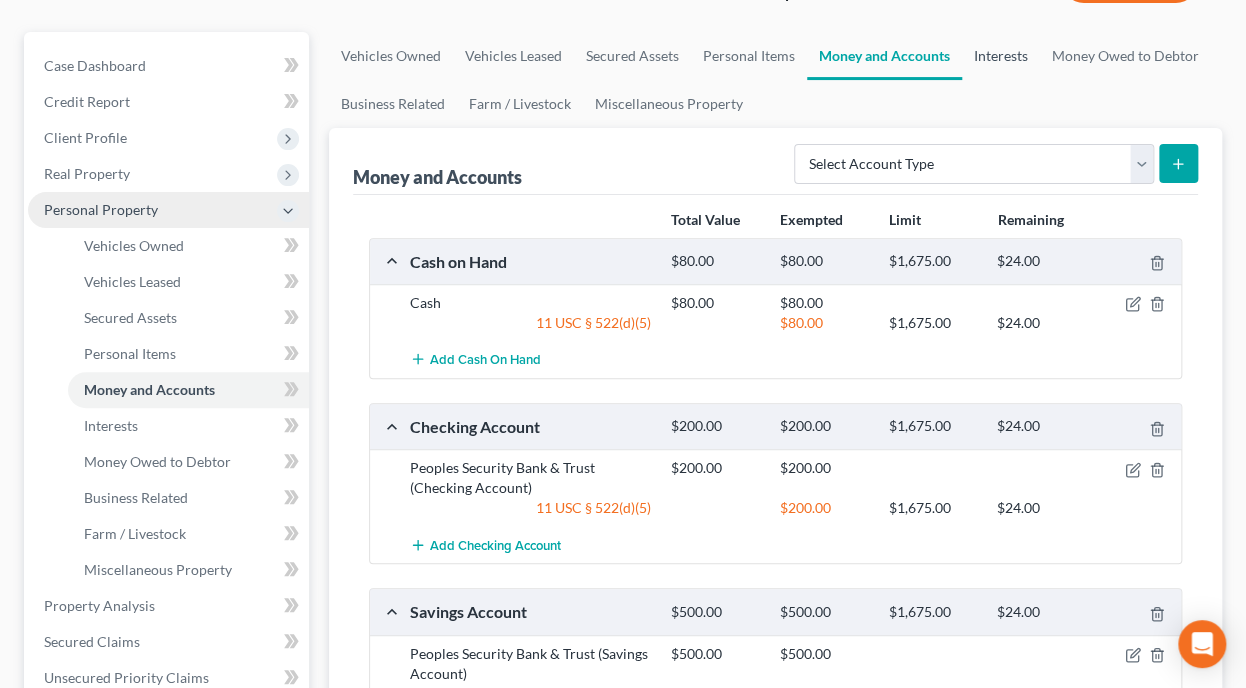 click on "Interests" at bounding box center [1001, 56] 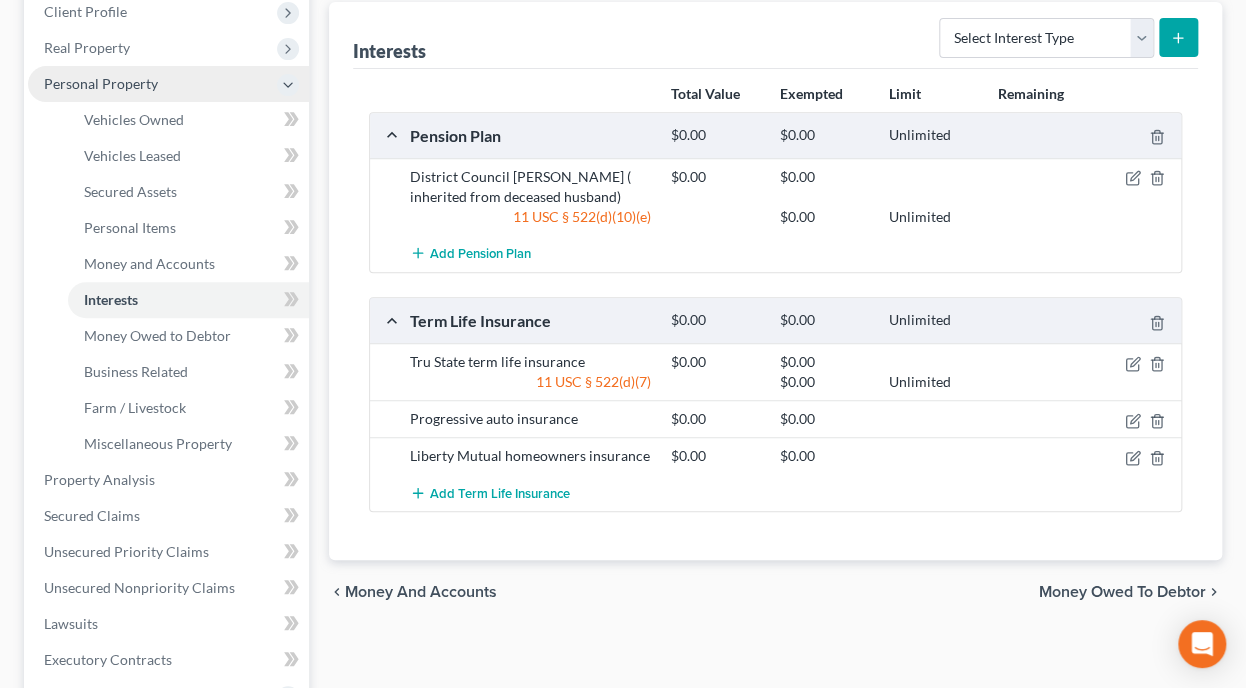 scroll, scrollTop: 0, scrollLeft: 0, axis: both 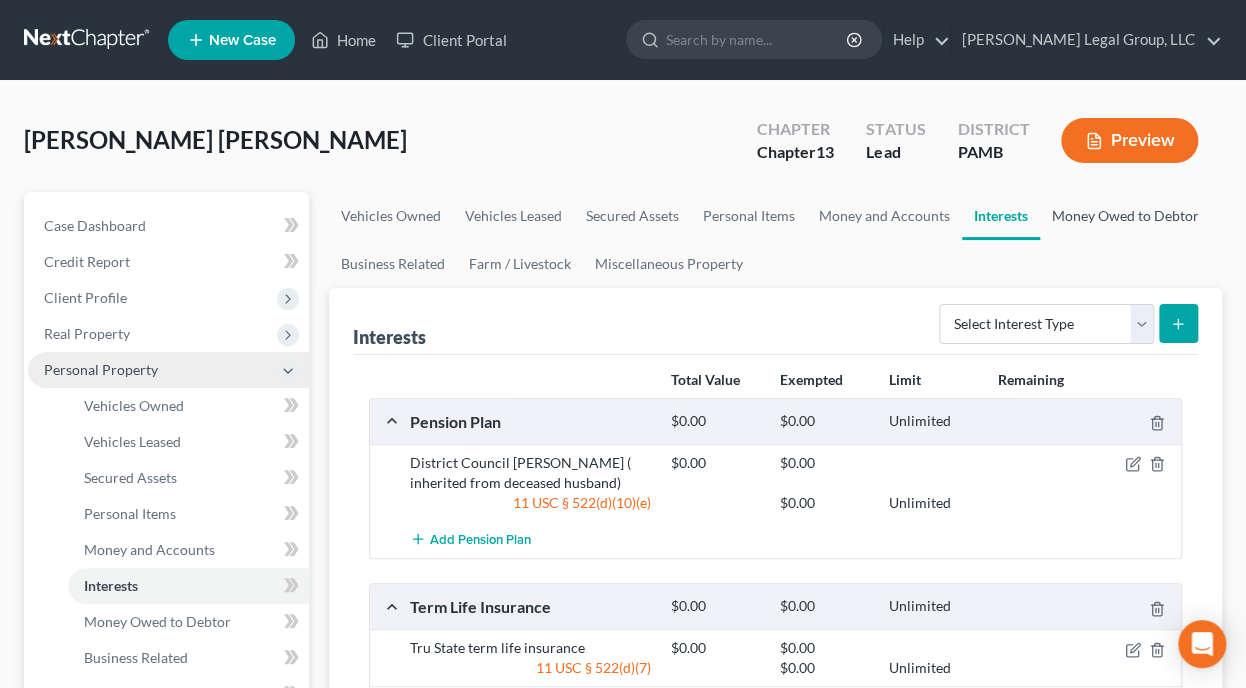 click on "Money Owed to Debtor" at bounding box center [1125, 216] 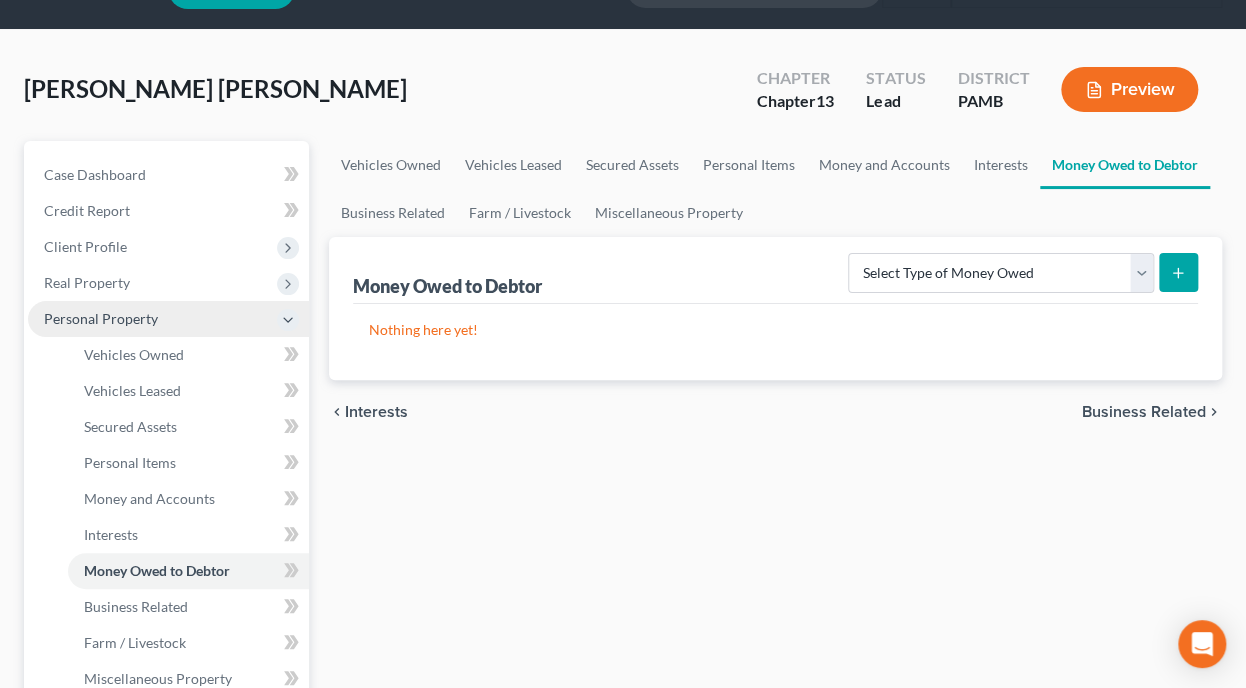 scroll, scrollTop: 80, scrollLeft: 0, axis: vertical 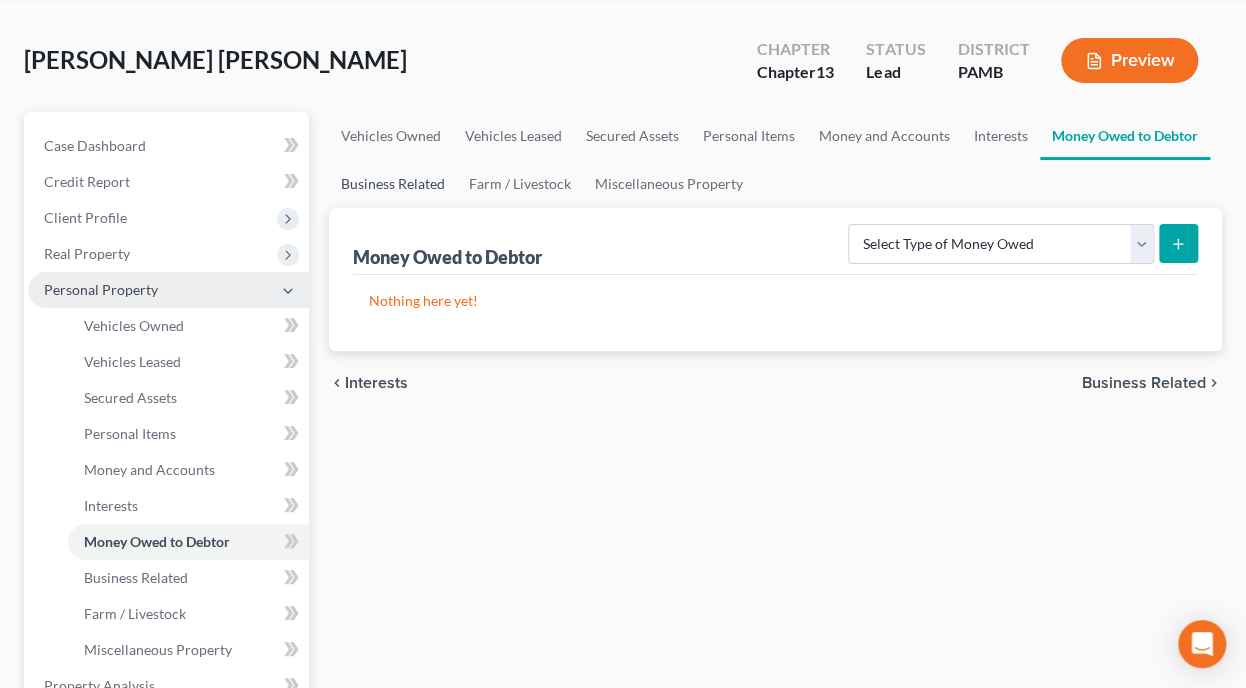 click on "Business Related" at bounding box center (393, 184) 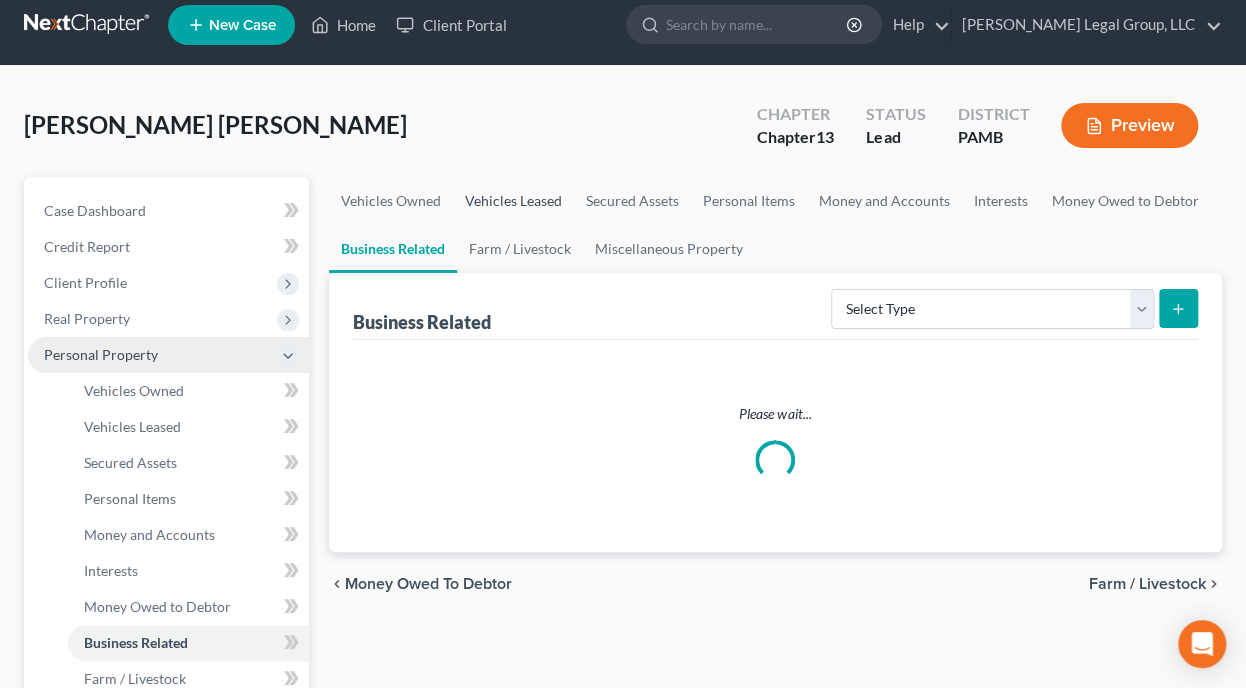 scroll, scrollTop: 0, scrollLeft: 0, axis: both 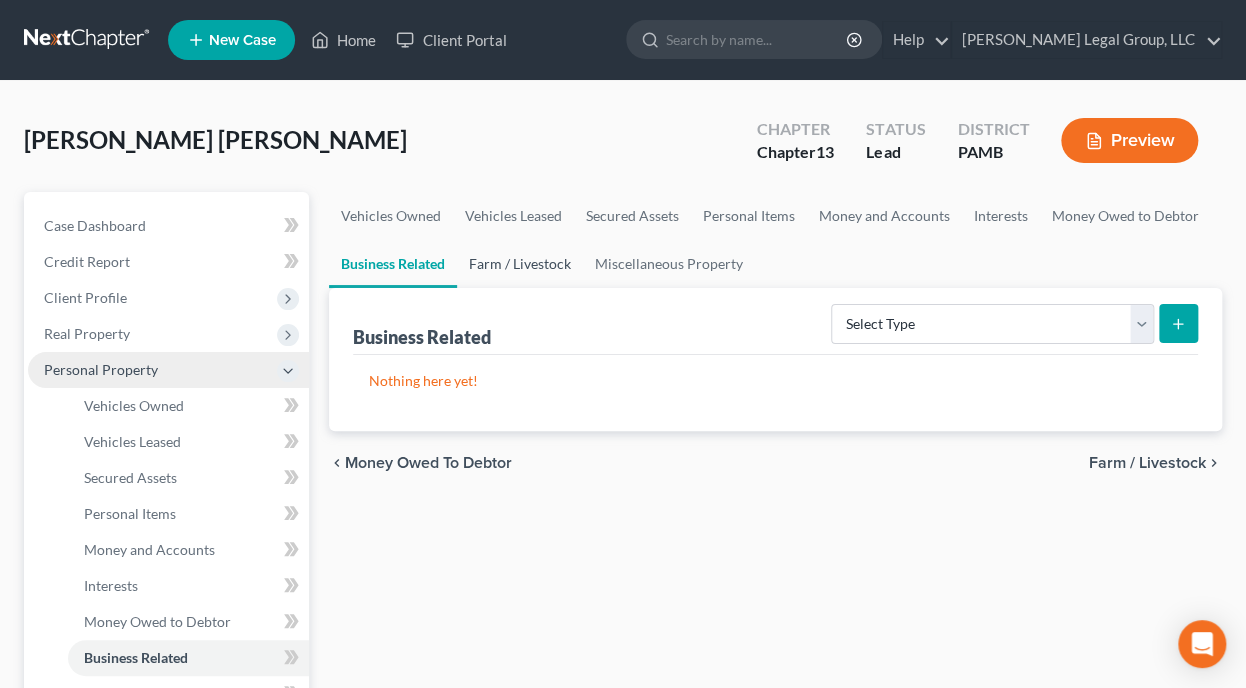 click on "Farm / Livestock" at bounding box center (520, 264) 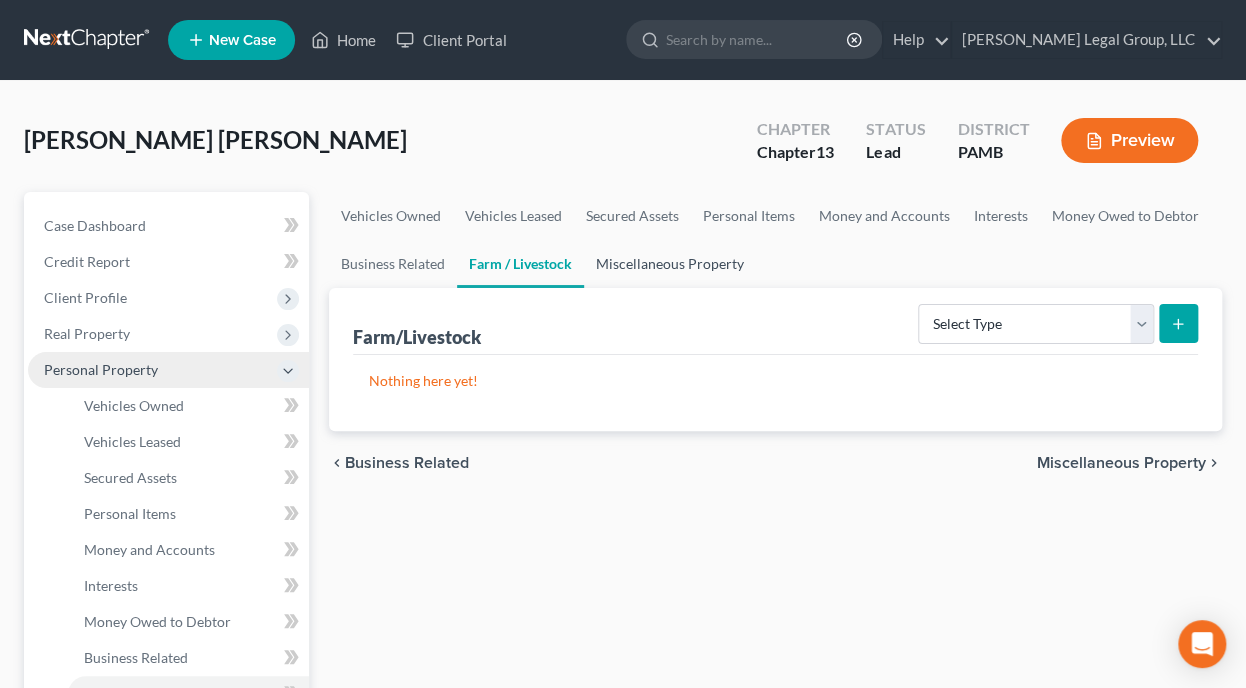 click on "Miscellaneous Property" at bounding box center [670, 264] 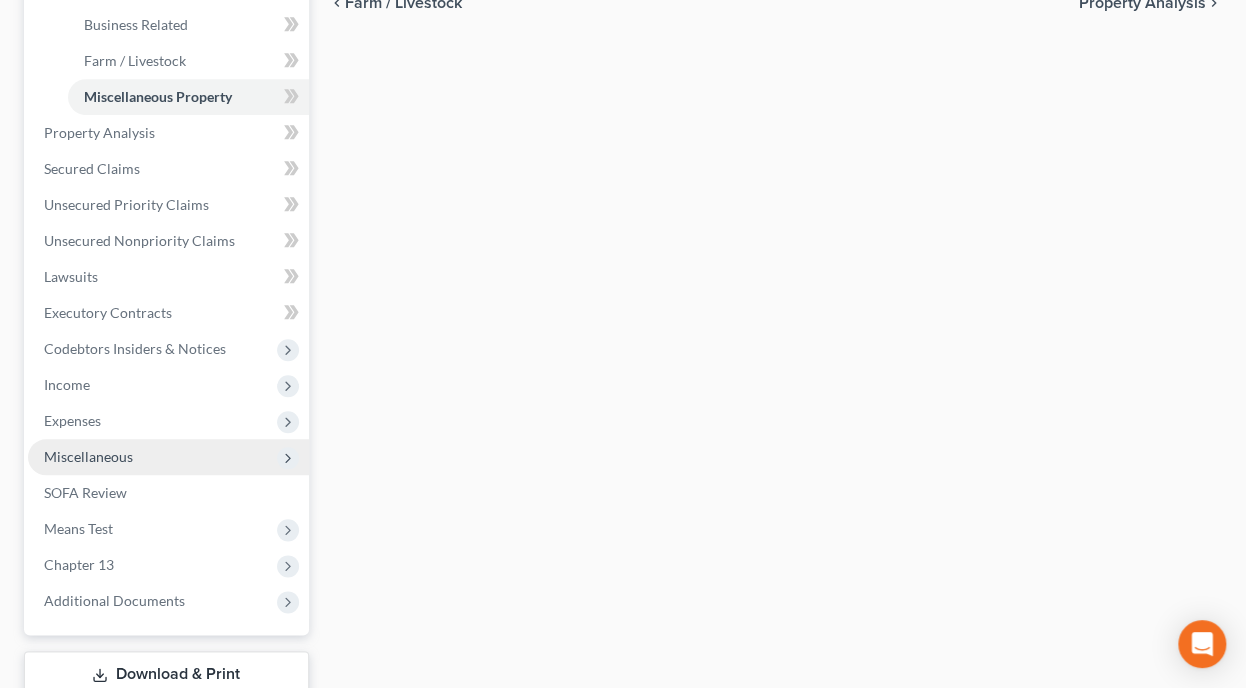 scroll, scrollTop: 640, scrollLeft: 0, axis: vertical 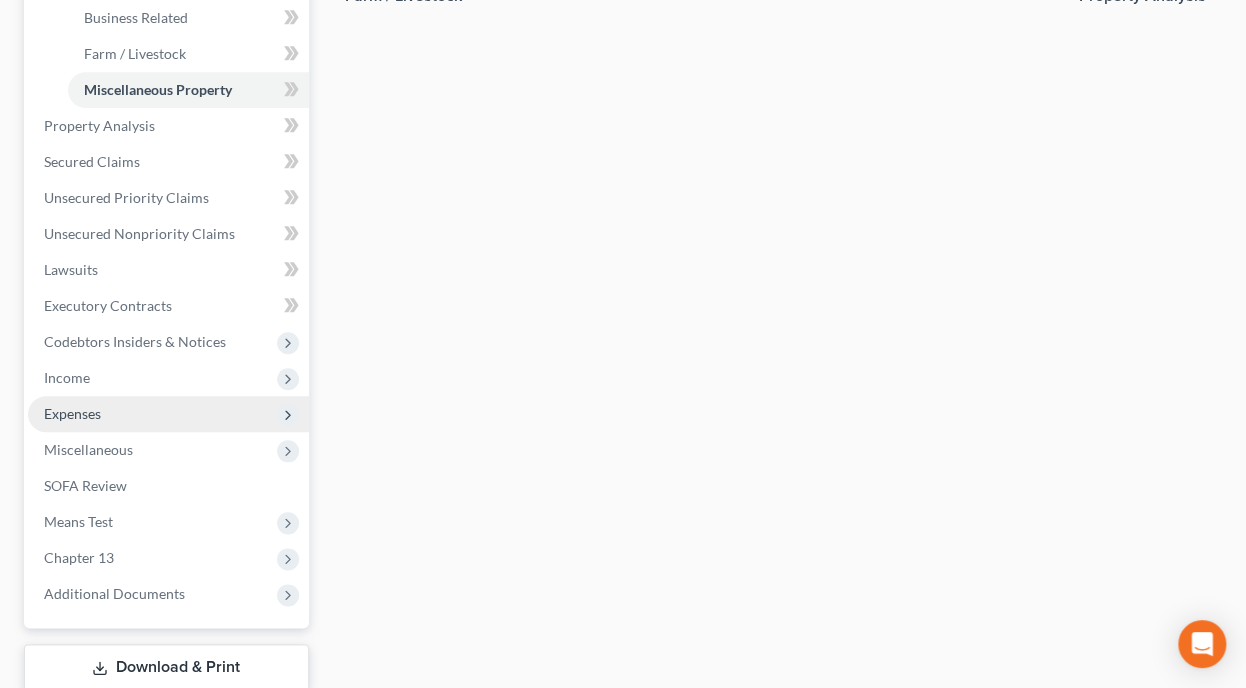 click on "Expenses" at bounding box center [168, 414] 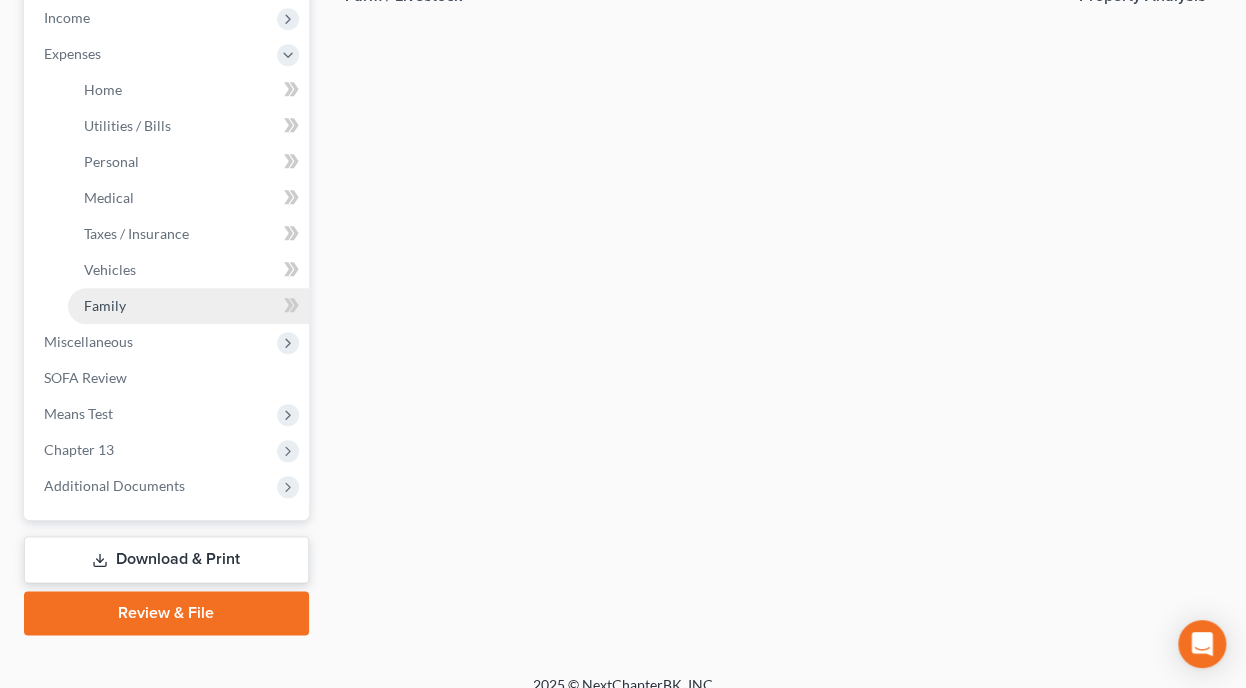 click on "Family" at bounding box center [188, 306] 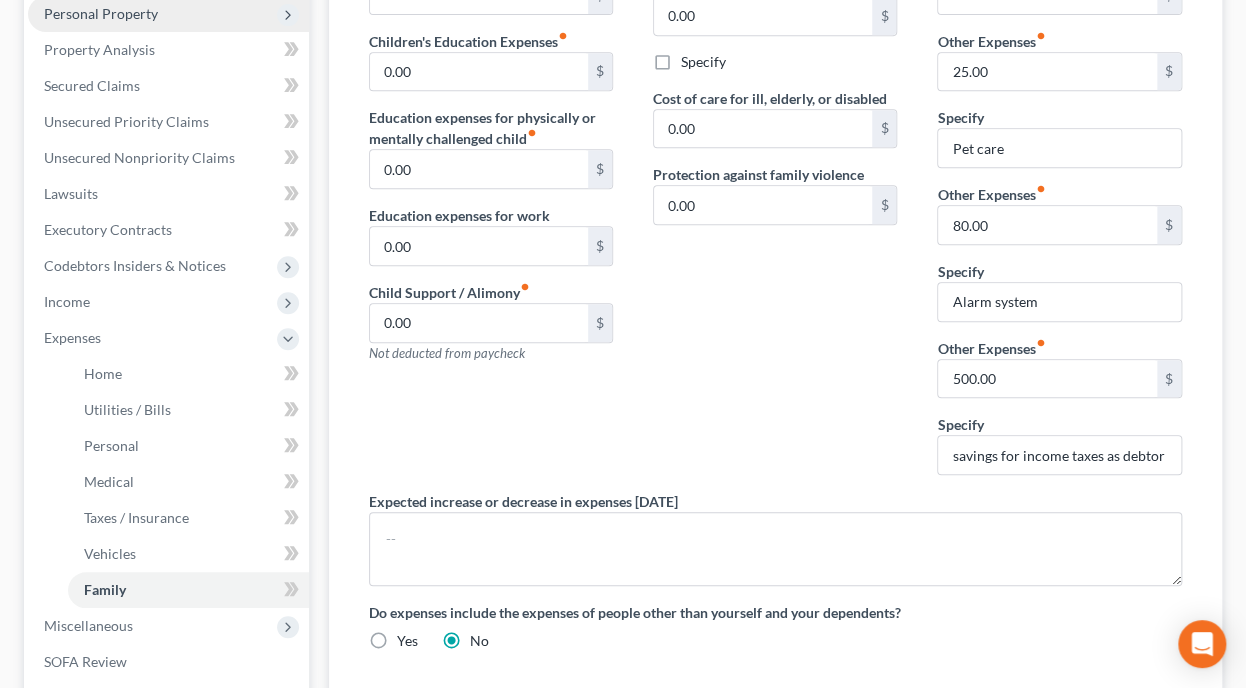 scroll, scrollTop: 320, scrollLeft: 0, axis: vertical 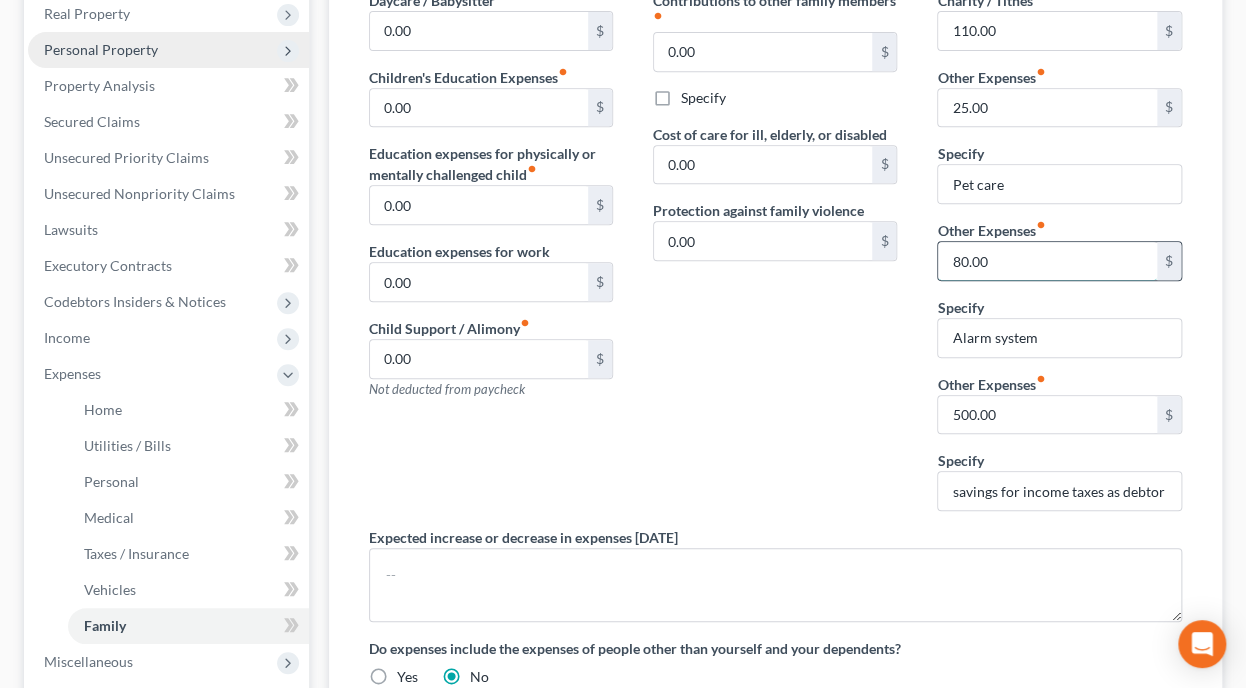 click on "80.00" at bounding box center (1047, 261) 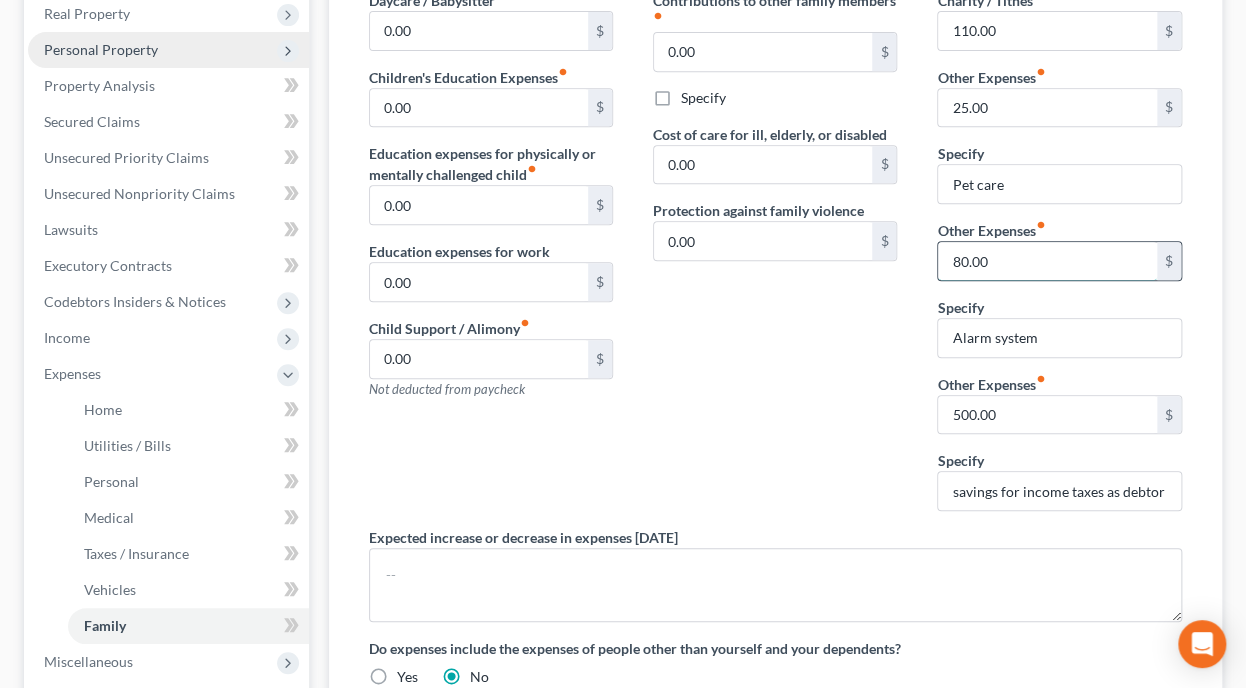 click on "80.00" at bounding box center (1047, 261) 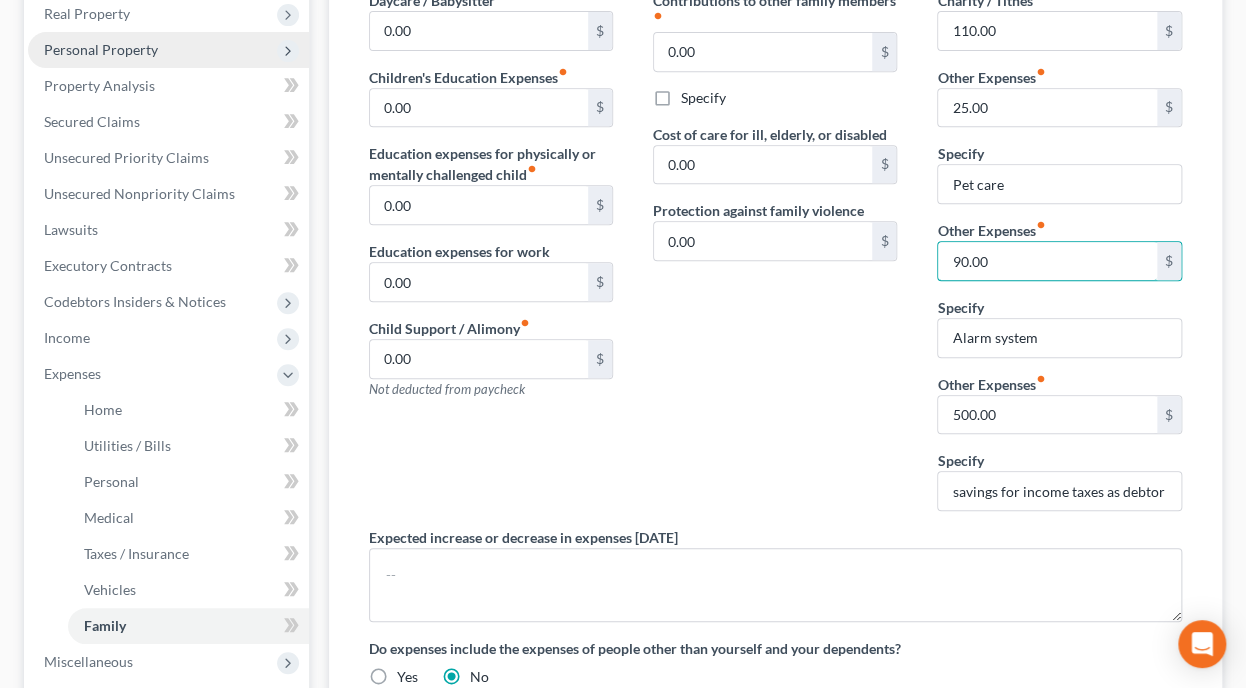 type on "90.00" 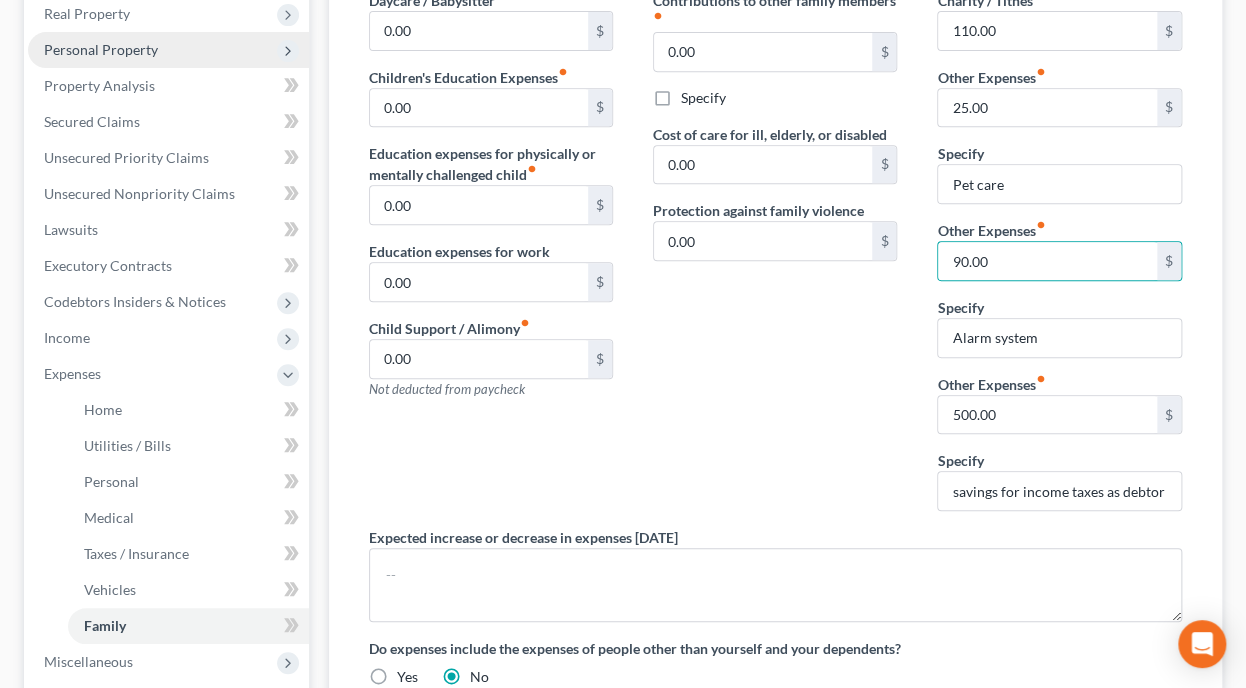 click on "Contributions to other family members  fiber_manual_record 0.00 $ Specify Cost of care for ill, elderly, or disabled 0.00 $ Protection against family violence 0.00 $" at bounding box center [775, 258] 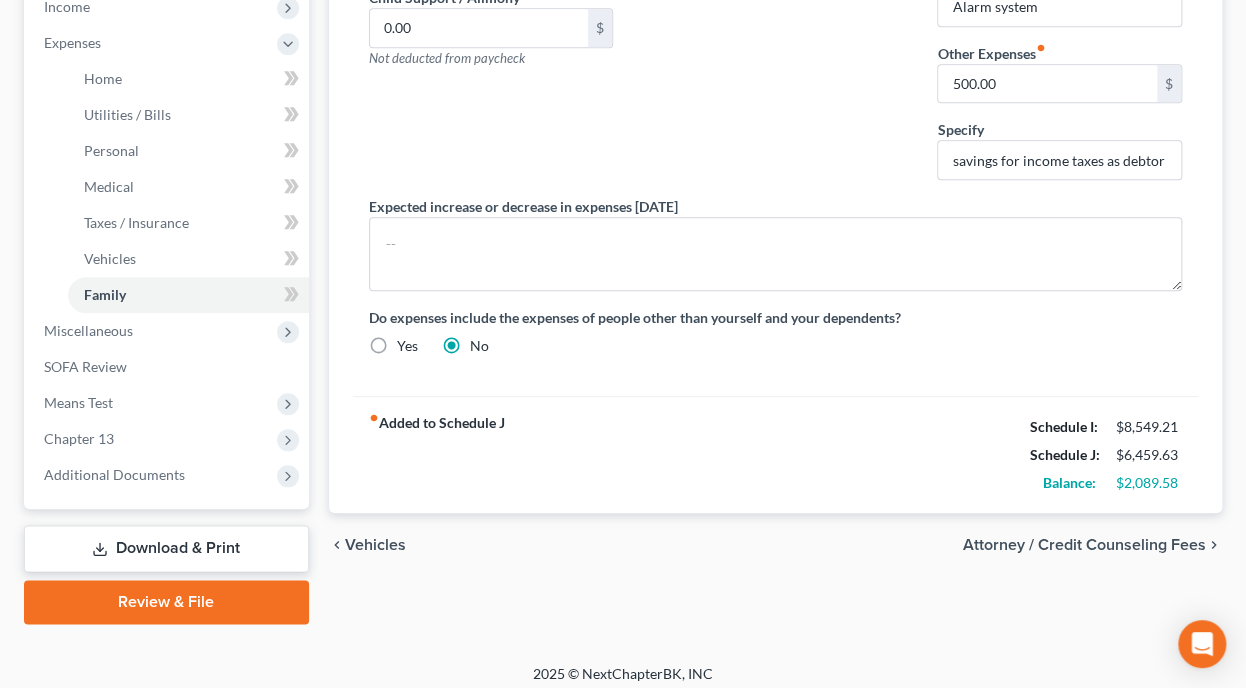 scroll, scrollTop: 421, scrollLeft: 0, axis: vertical 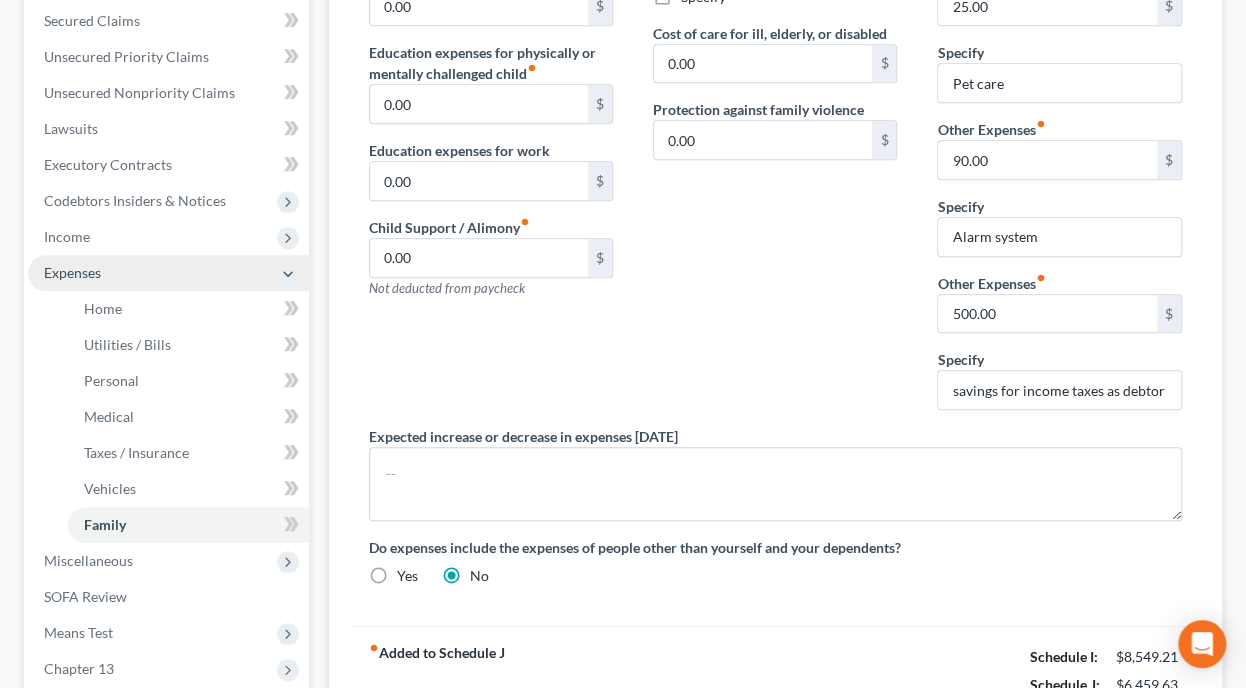 drag, startPoint x: 113, startPoint y: 233, endPoint x: 108, endPoint y: 264, distance: 31.400637 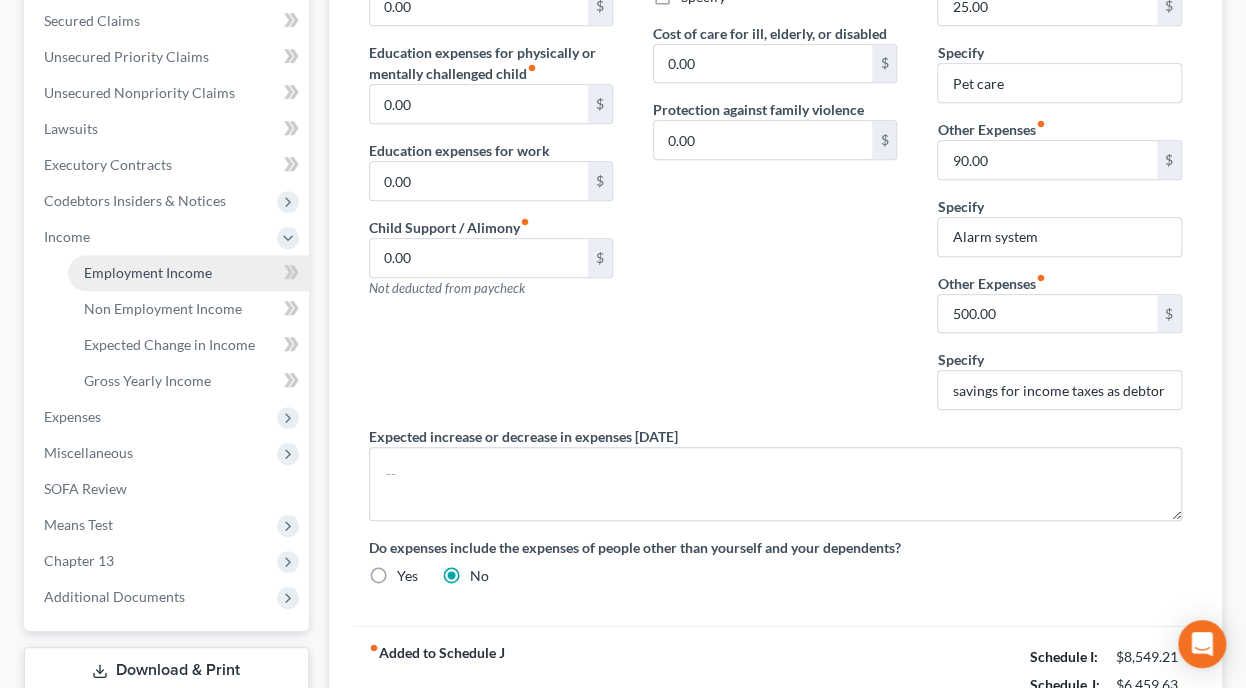 click on "Employment Income" at bounding box center (148, 272) 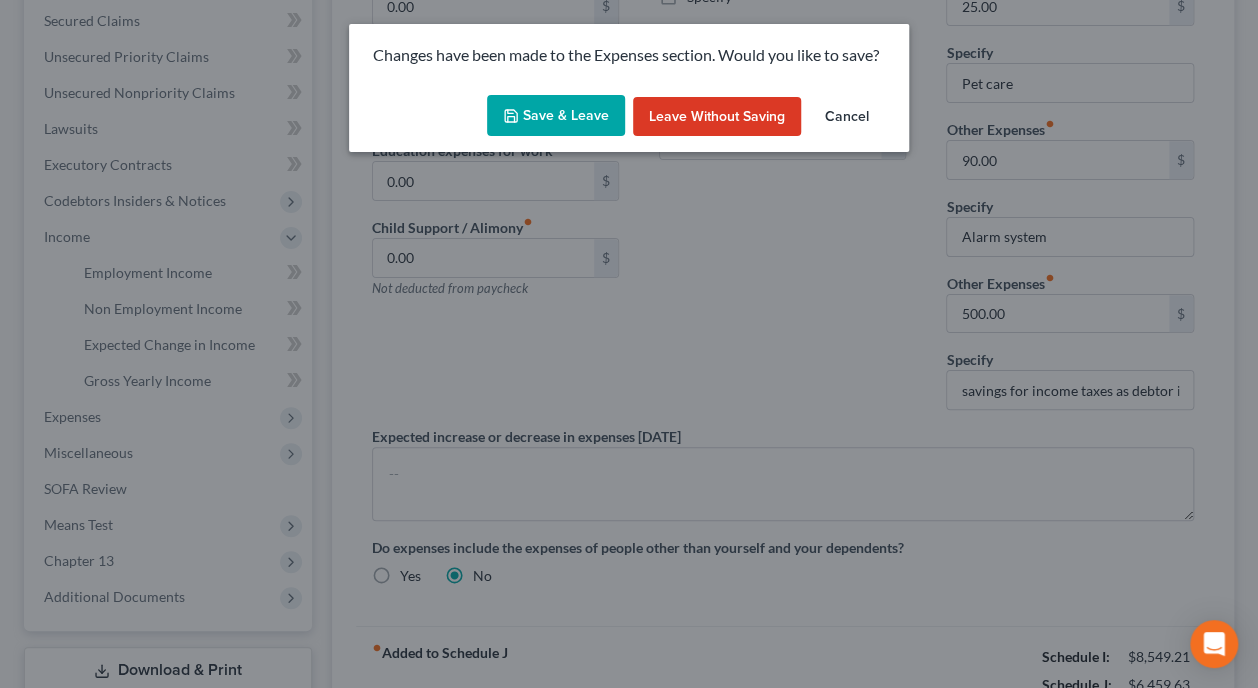click on "Save & Leave" at bounding box center [556, 116] 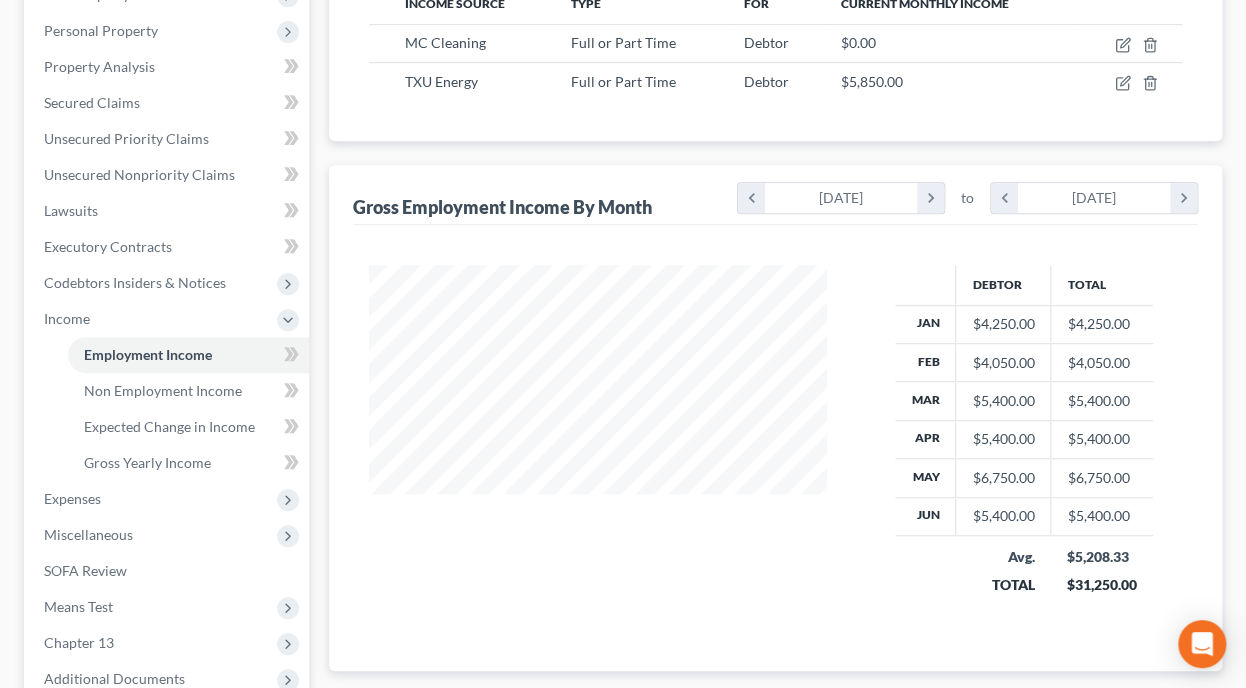 scroll, scrollTop: 13, scrollLeft: 0, axis: vertical 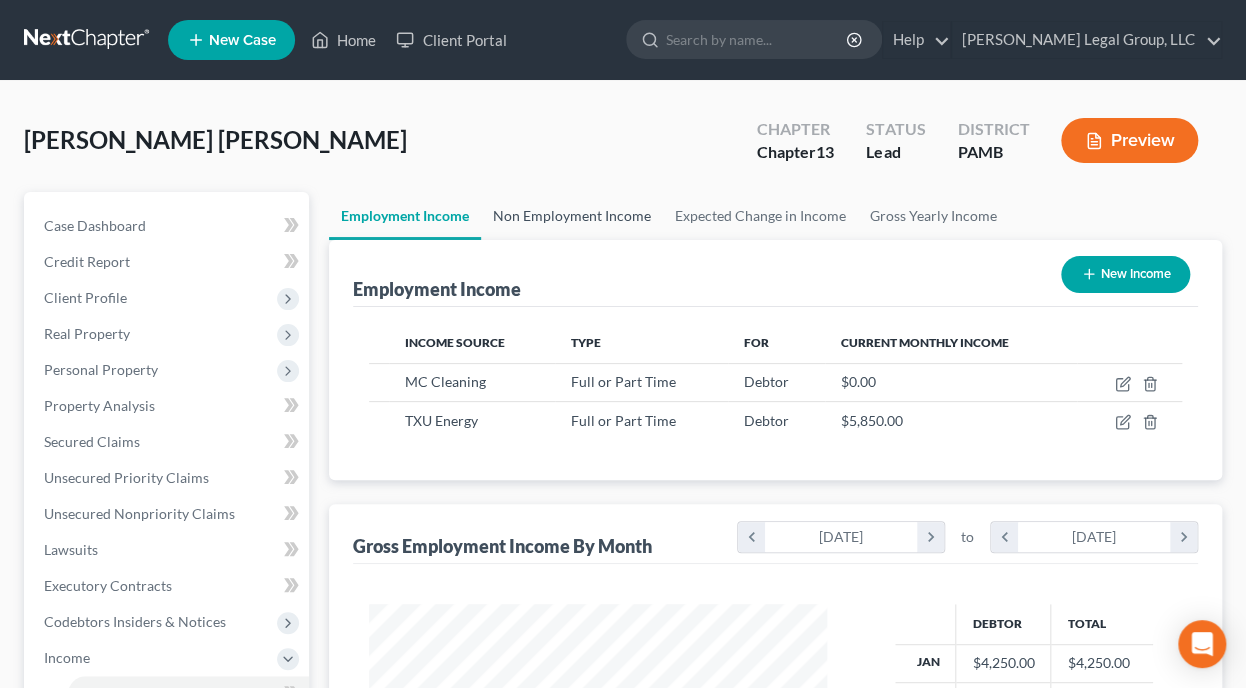 click on "Non Employment Income" at bounding box center [572, 216] 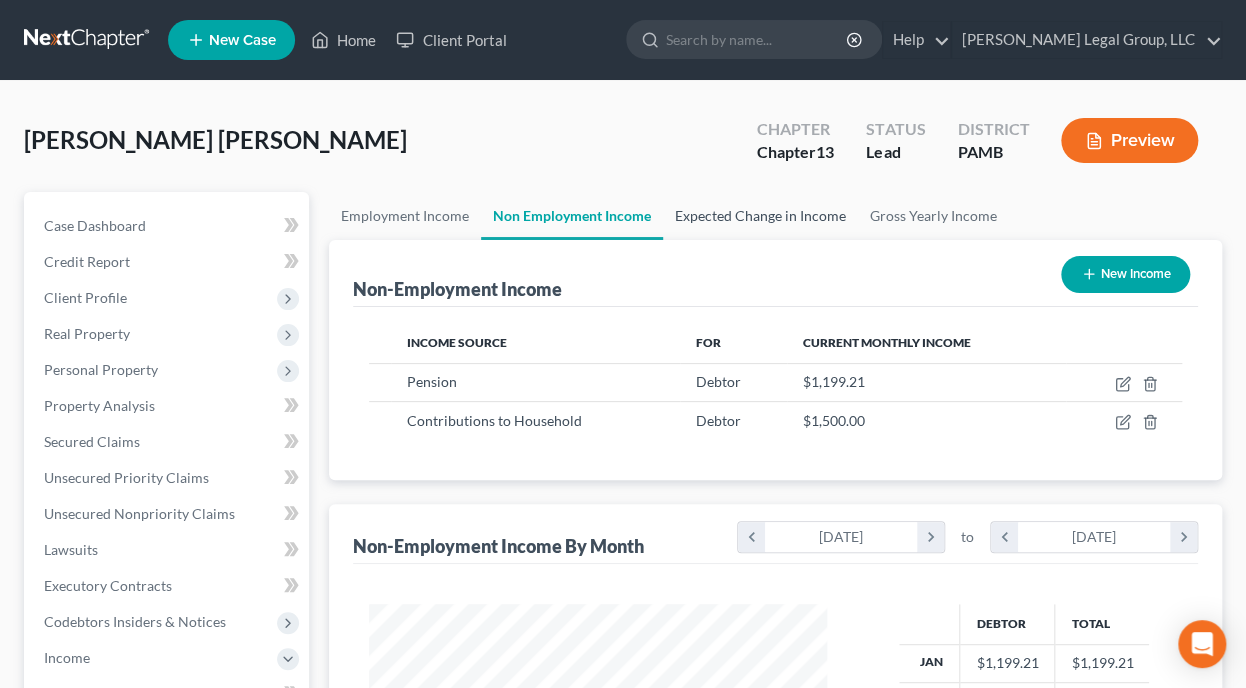 scroll, scrollTop: 999643, scrollLeft: 999502, axis: both 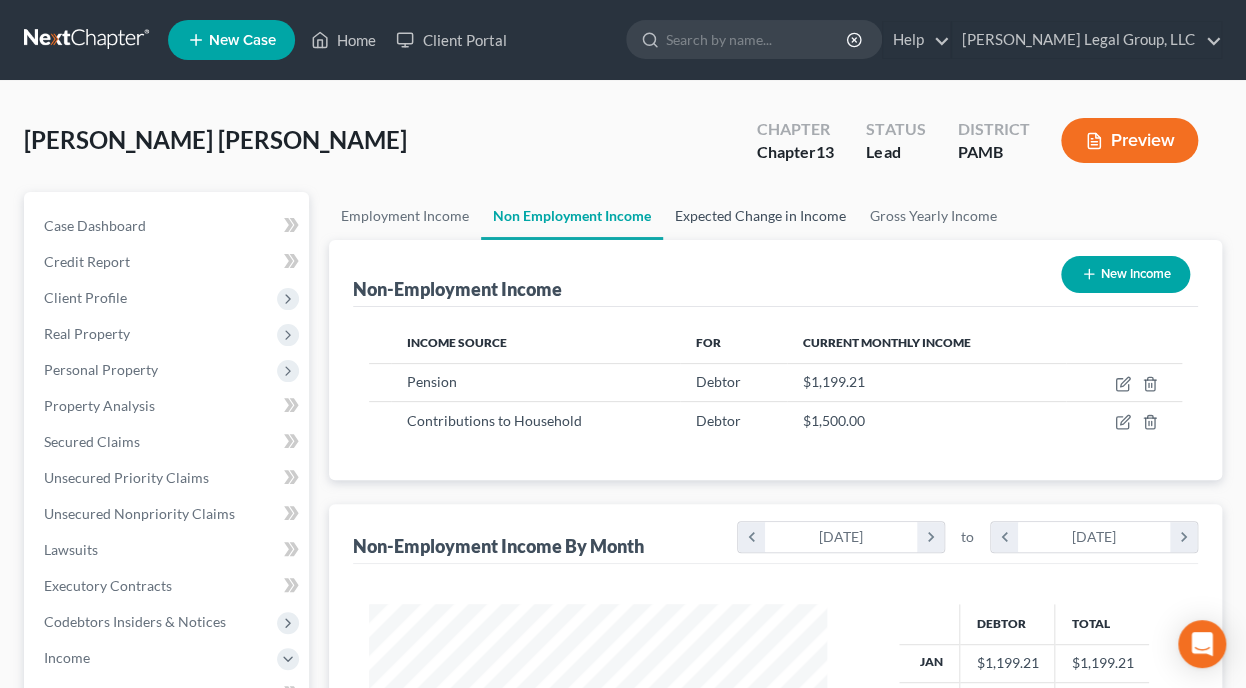 click on "Expected Change in Income" at bounding box center [760, 216] 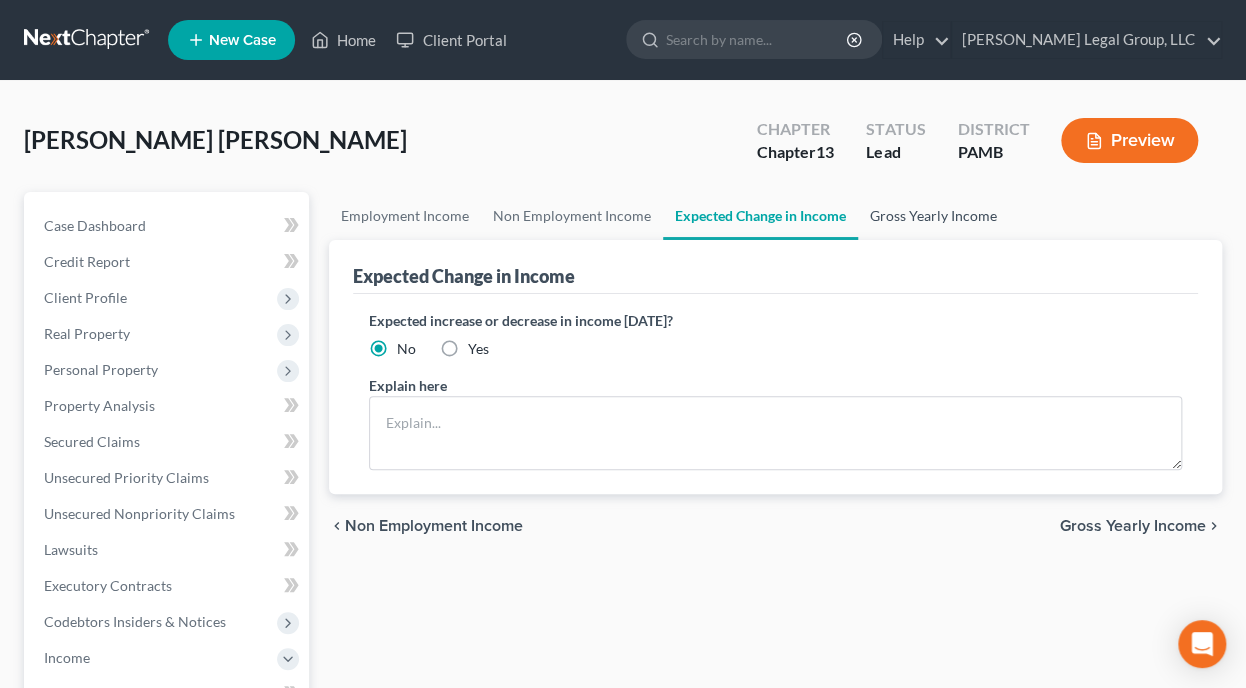 click on "Gross Yearly Income" at bounding box center (933, 216) 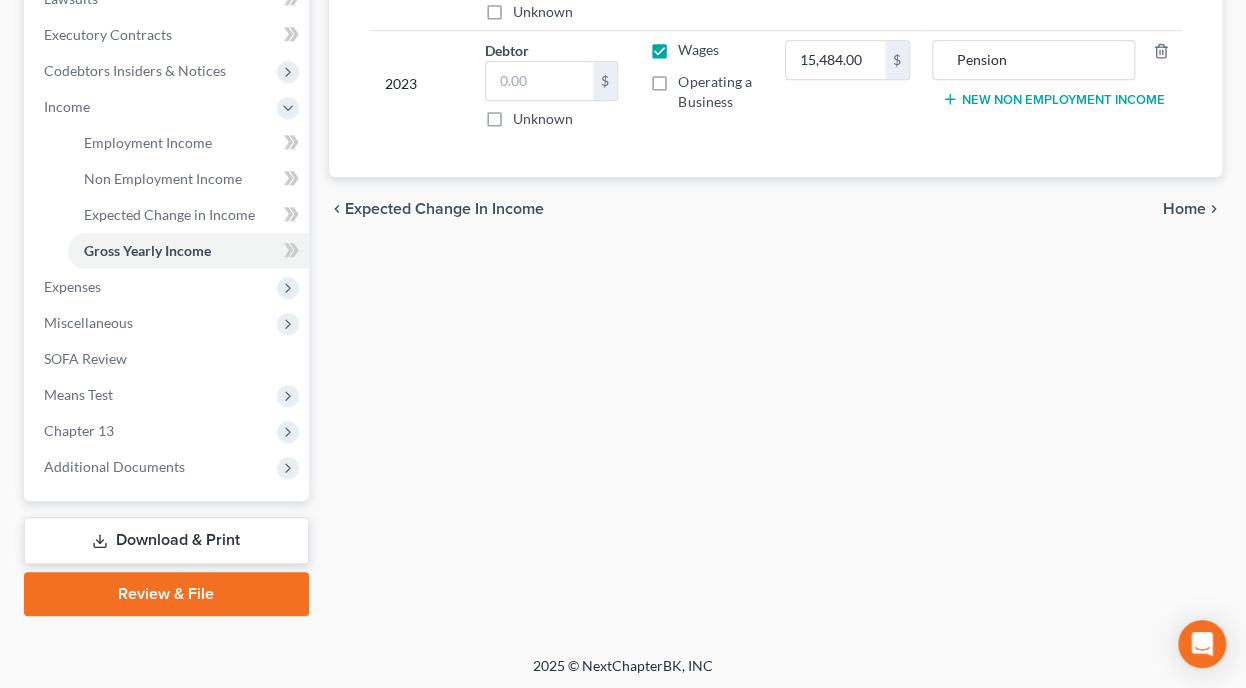 scroll, scrollTop: 553, scrollLeft: 0, axis: vertical 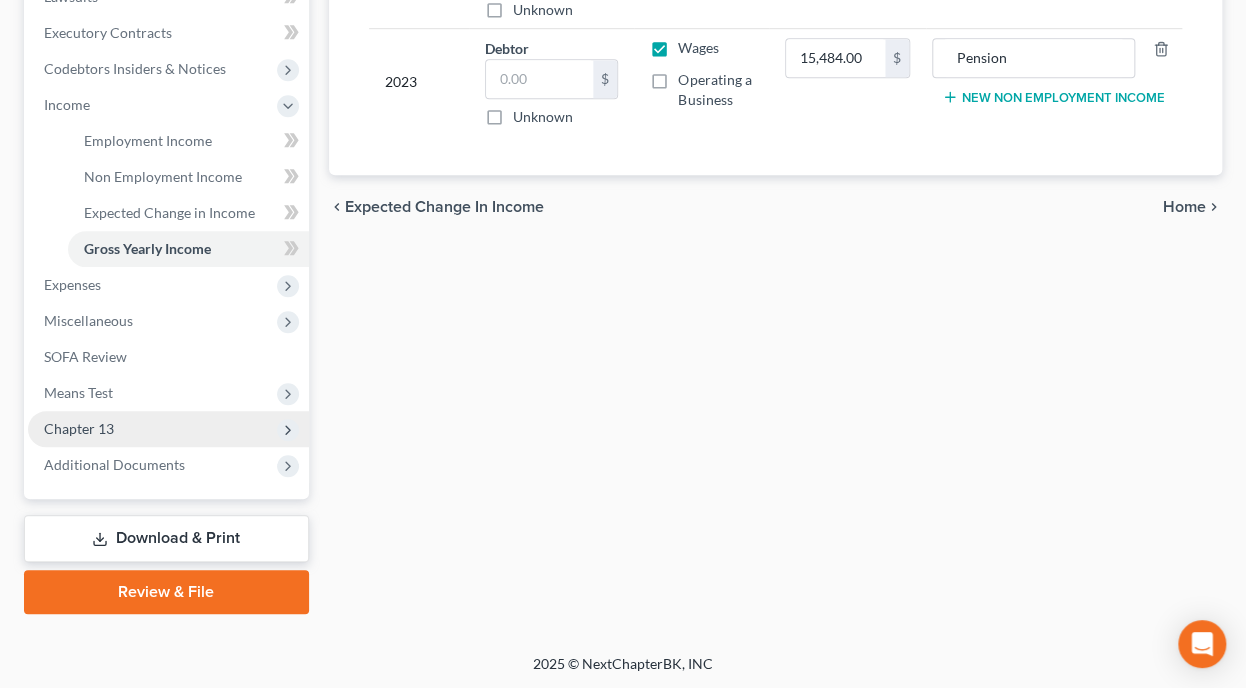 click on "Chapter 13" at bounding box center (168, 429) 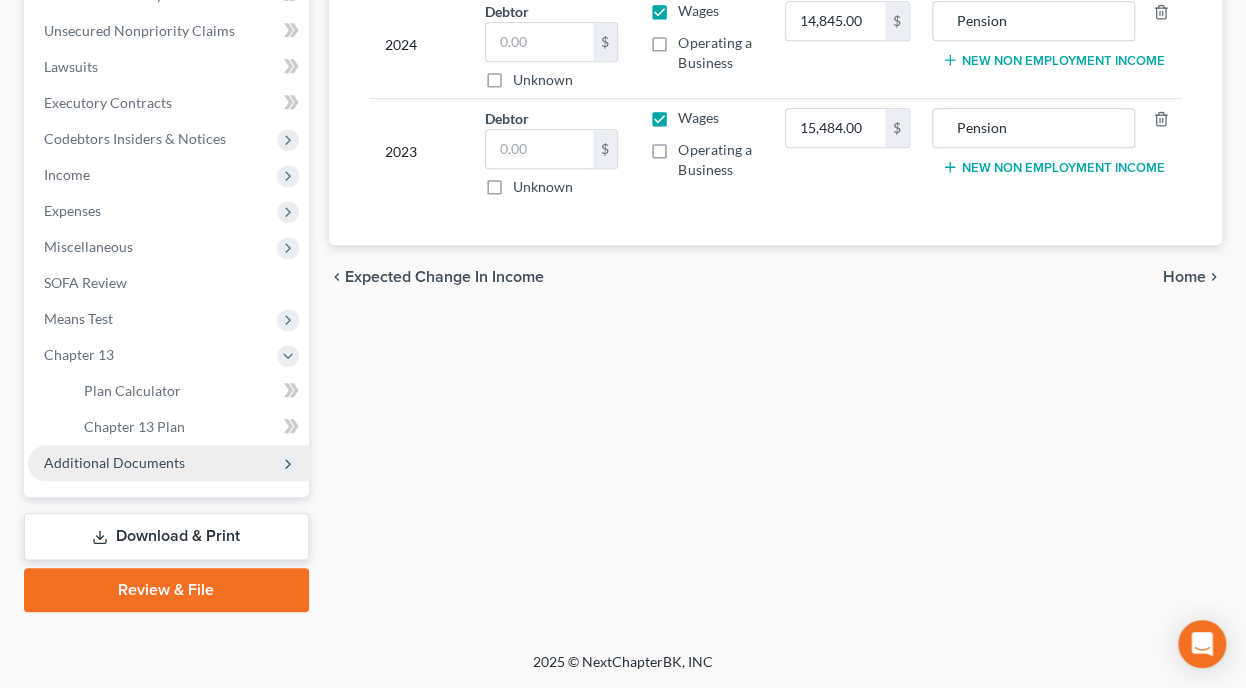 scroll, scrollTop: 481, scrollLeft: 0, axis: vertical 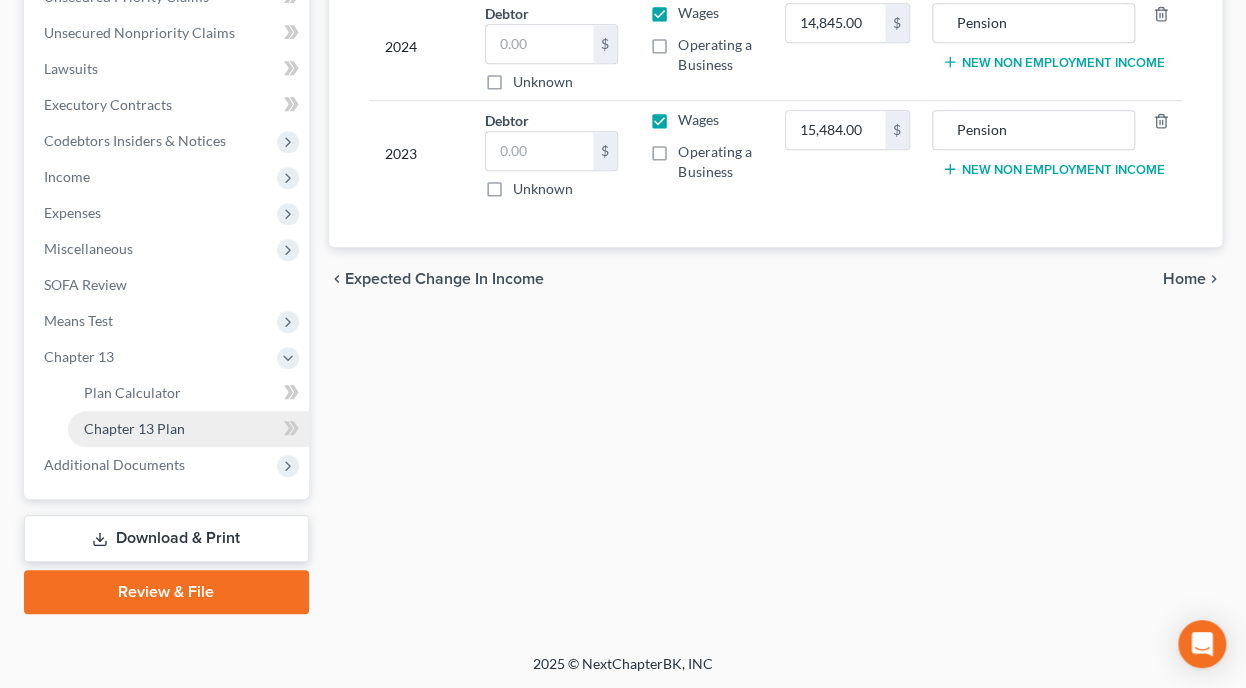 click on "Chapter 13 Plan" at bounding box center [134, 428] 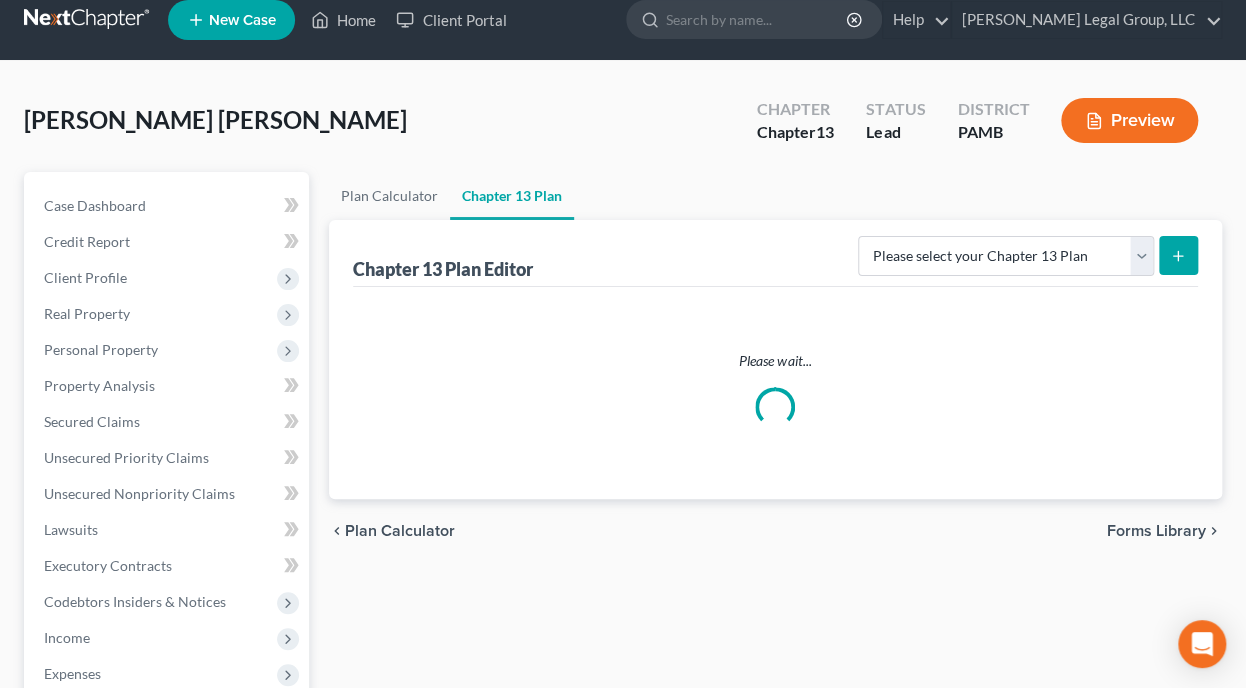 scroll, scrollTop: 0, scrollLeft: 0, axis: both 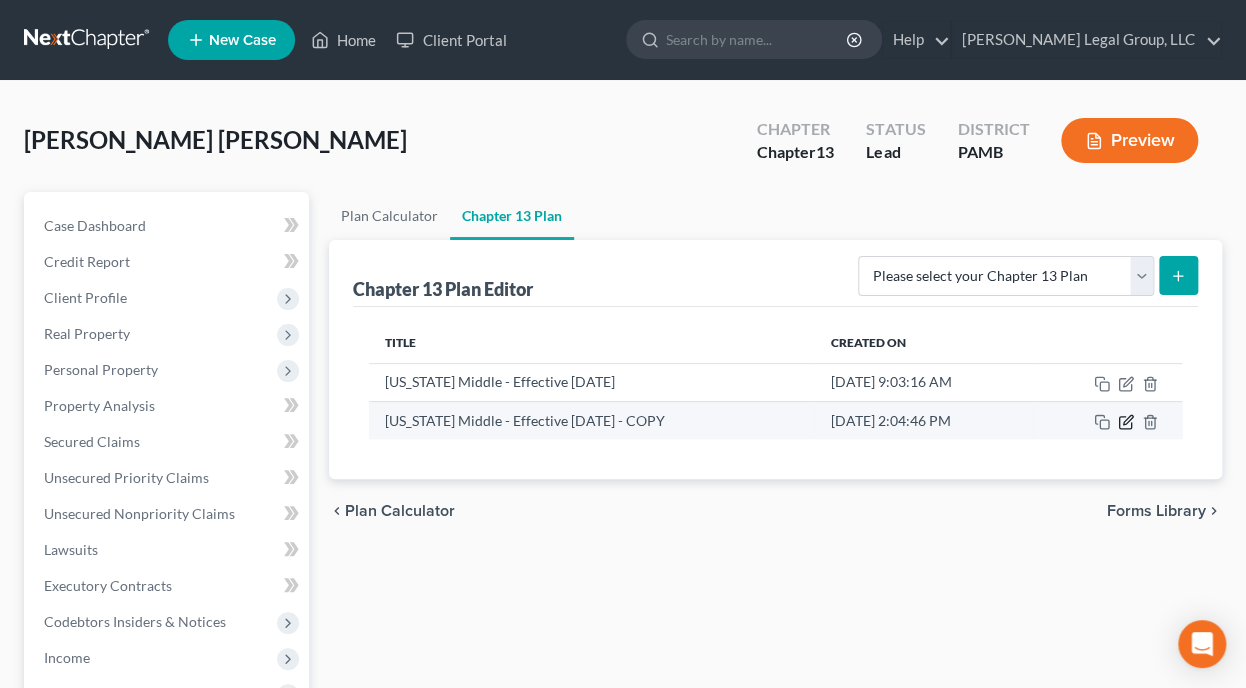 click 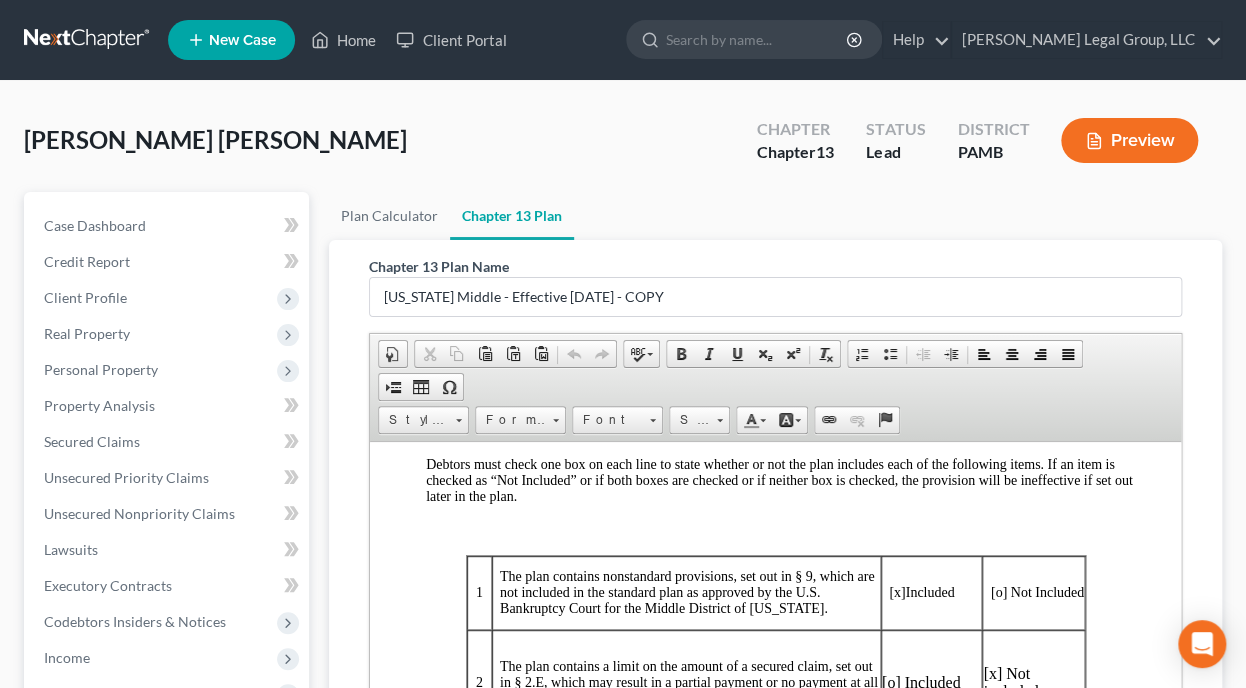 scroll, scrollTop: 400, scrollLeft: 0, axis: vertical 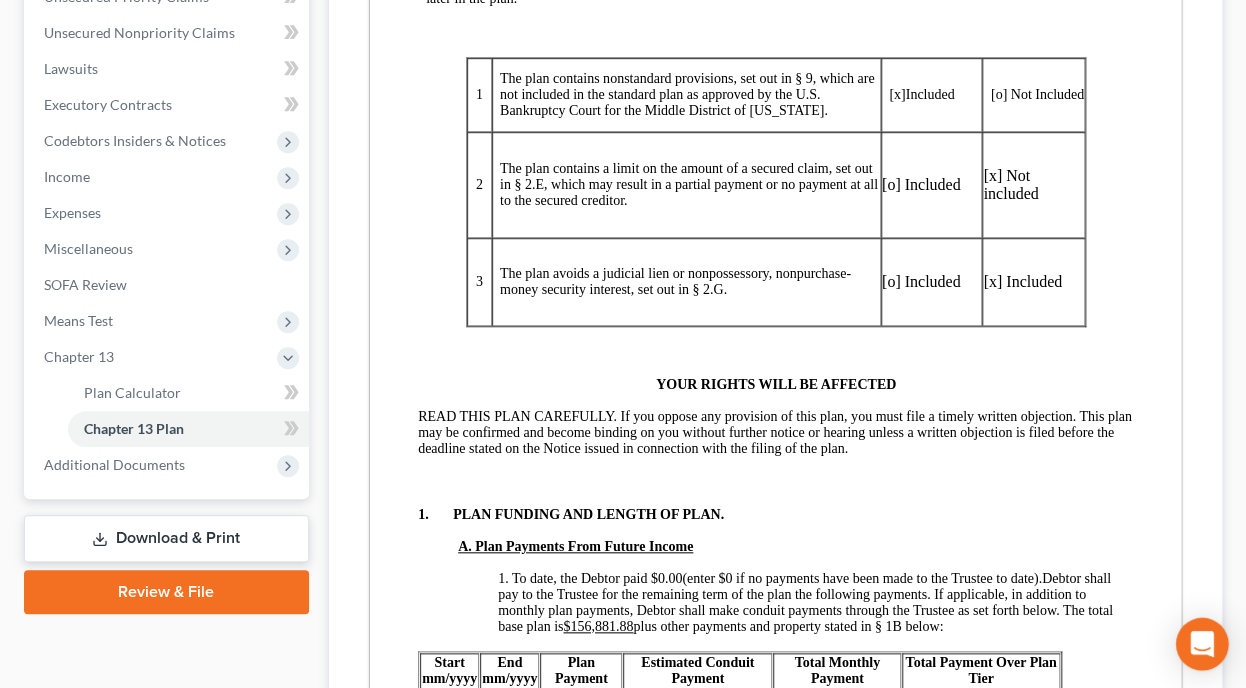 drag, startPoint x: 1172, startPoint y: 424, endPoint x: 1208, endPoint y: 664, distance: 242.68498 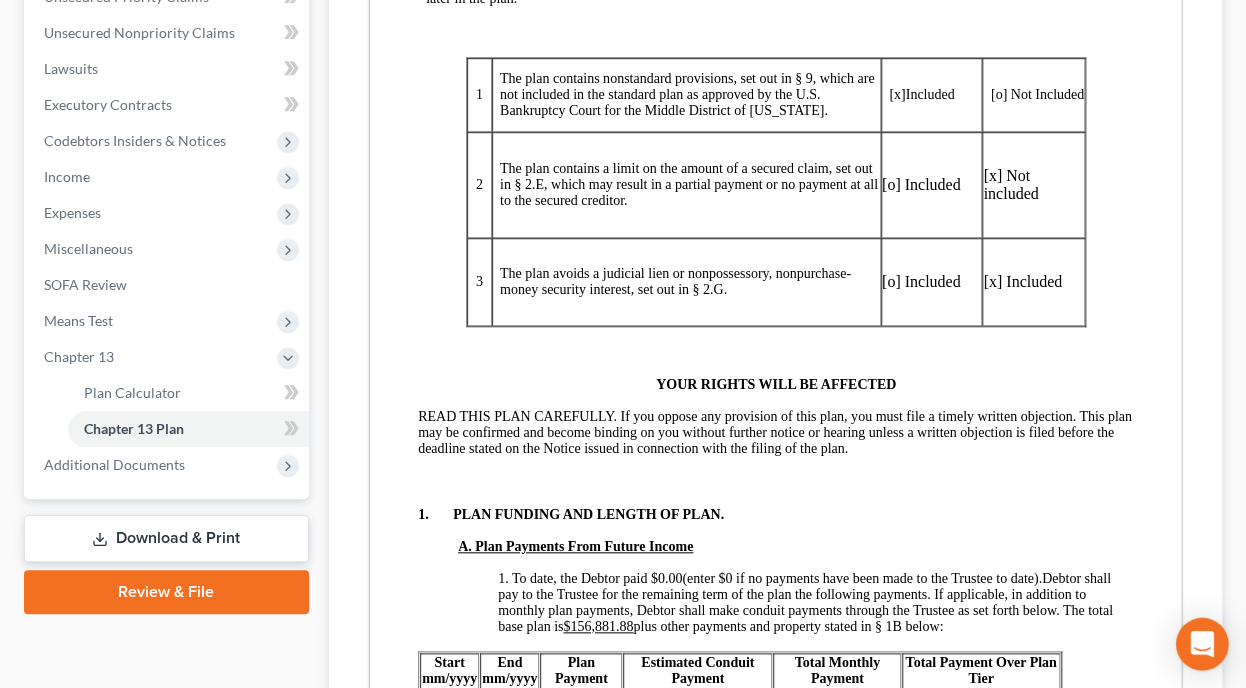 click on "Home New Case Client Portal [PERSON_NAME] Legal Group, LLC [EMAIL_ADDRESS][DOMAIN_NAME] My Account Settings Plan + Billing Account Add-Ons Upgrade to Whoa Help Center Webinars Training Videos What's new Log out New Case Home Client Portal         - No Result - See all results Or Press Enter... Help Help Center Webinars Training Videos What's new [PERSON_NAME] Legal Group, LLC [PERSON_NAME] Legal Group, LLC [EMAIL_ADDRESS][DOMAIN_NAME] My Account Settings Plan + Billing Account Add-Ons Upgrade to Whoa Log out 	 [PERSON_NAME] [PERSON_NAME][GEOGRAPHIC_DATA] Upgraded Chapter Chapter  13 Status Lead District PAMB Preview Petition Navigation
Case Dashboard
Payments
Invoices
Home" at bounding box center [623, 248] 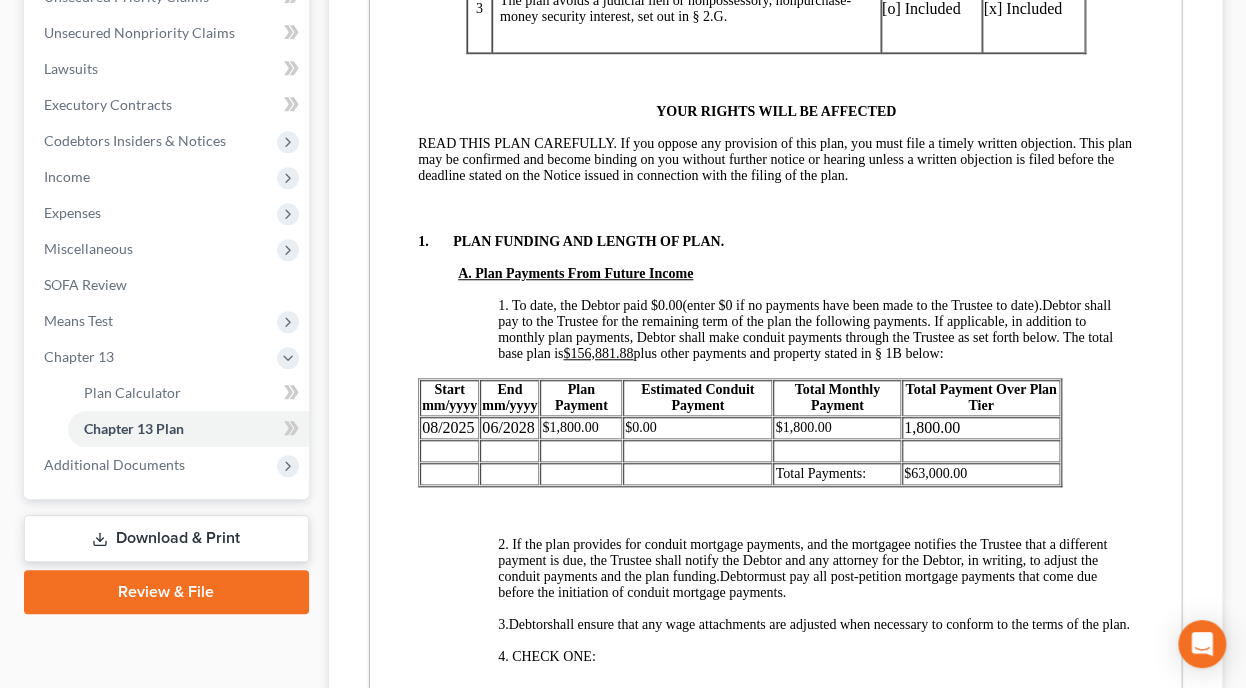 scroll, scrollTop: 686, scrollLeft: 0, axis: vertical 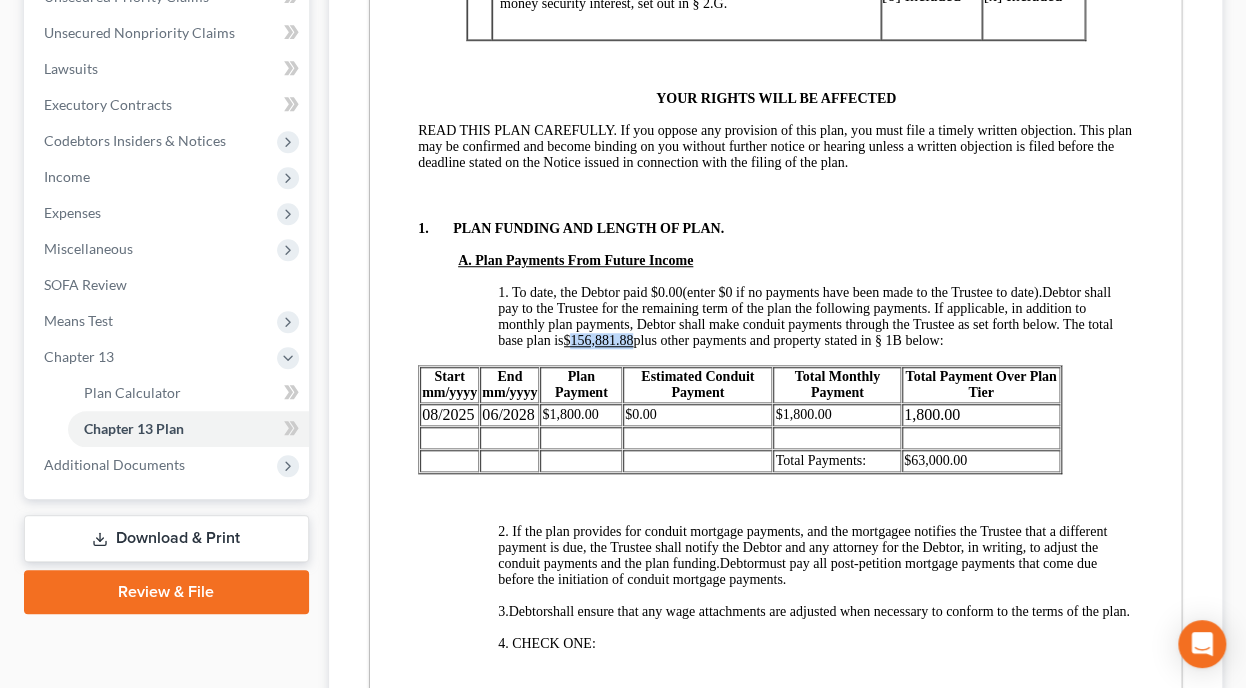 drag, startPoint x: 621, startPoint y: 358, endPoint x: 574, endPoint y: 362, distance: 47.169907 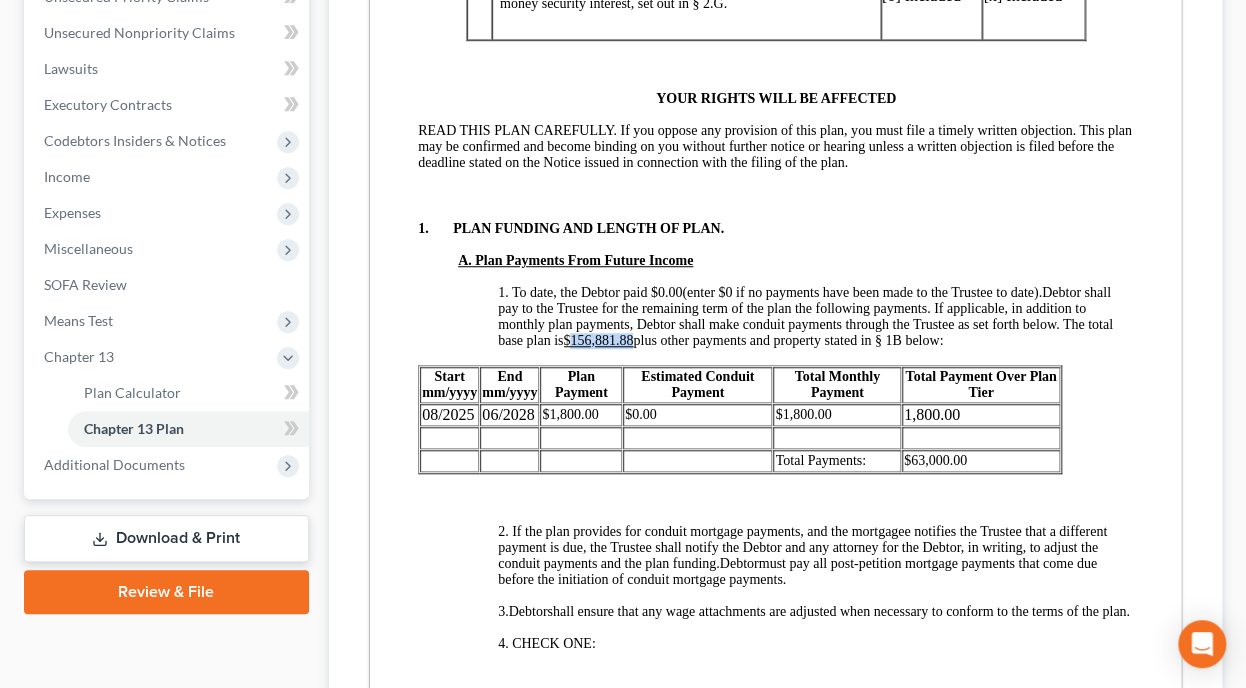 click on "$156,881.88" at bounding box center (597, 340) 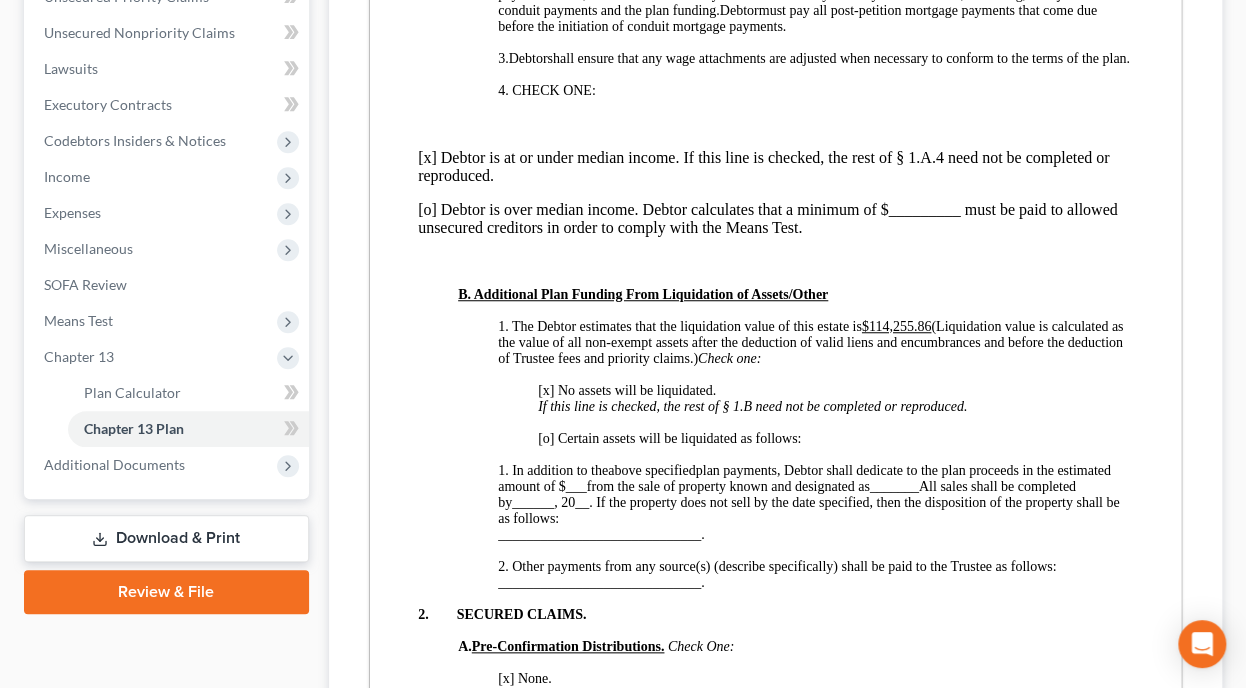 scroll, scrollTop: 1246, scrollLeft: 0, axis: vertical 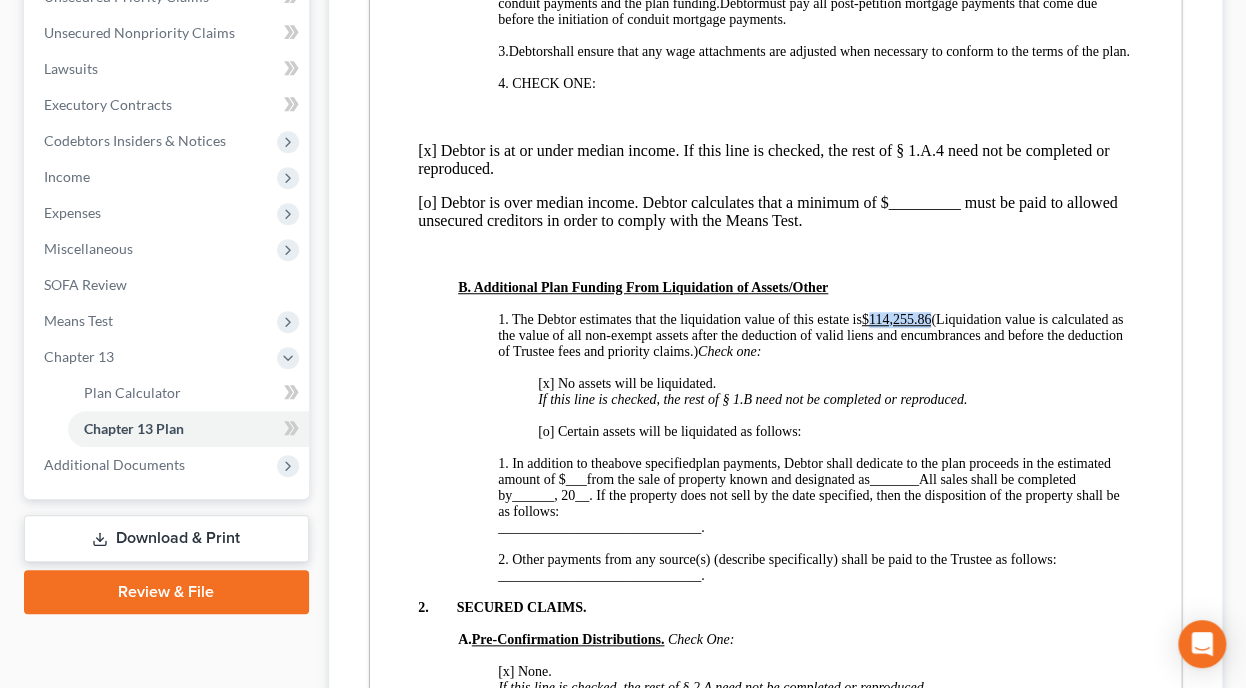 drag, startPoint x: 931, startPoint y: 363, endPoint x: 871, endPoint y: 362, distance: 60.00833 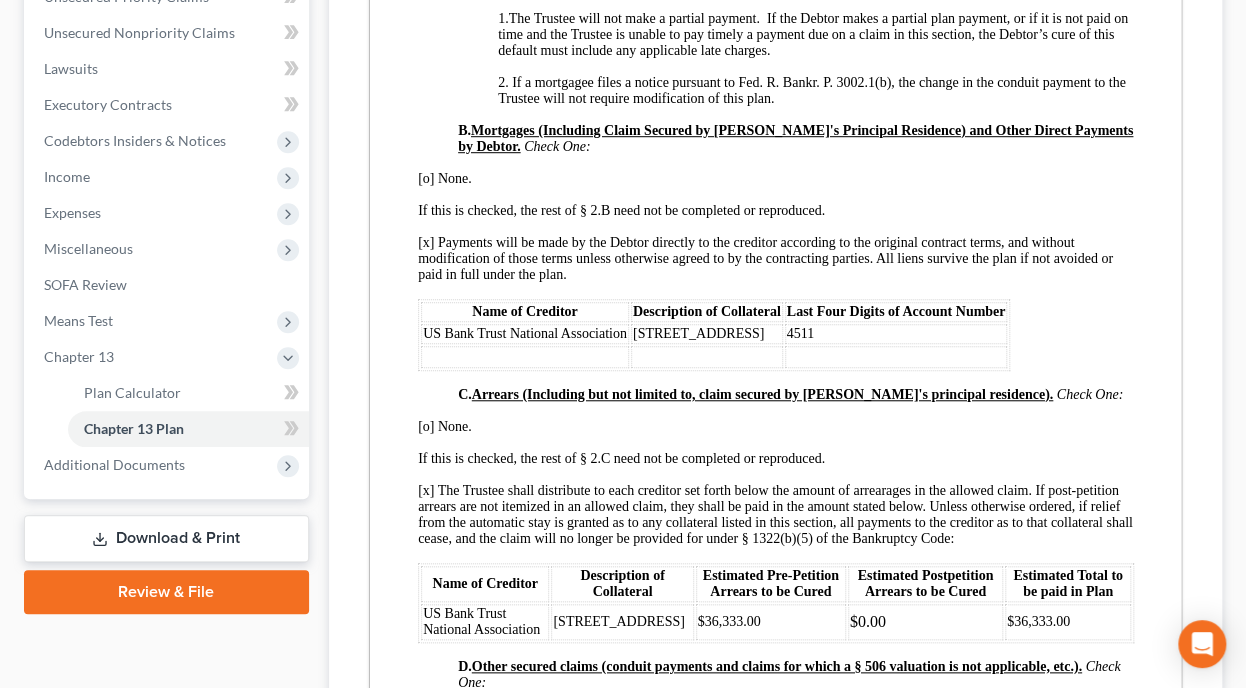scroll, scrollTop: 2206, scrollLeft: 0, axis: vertical 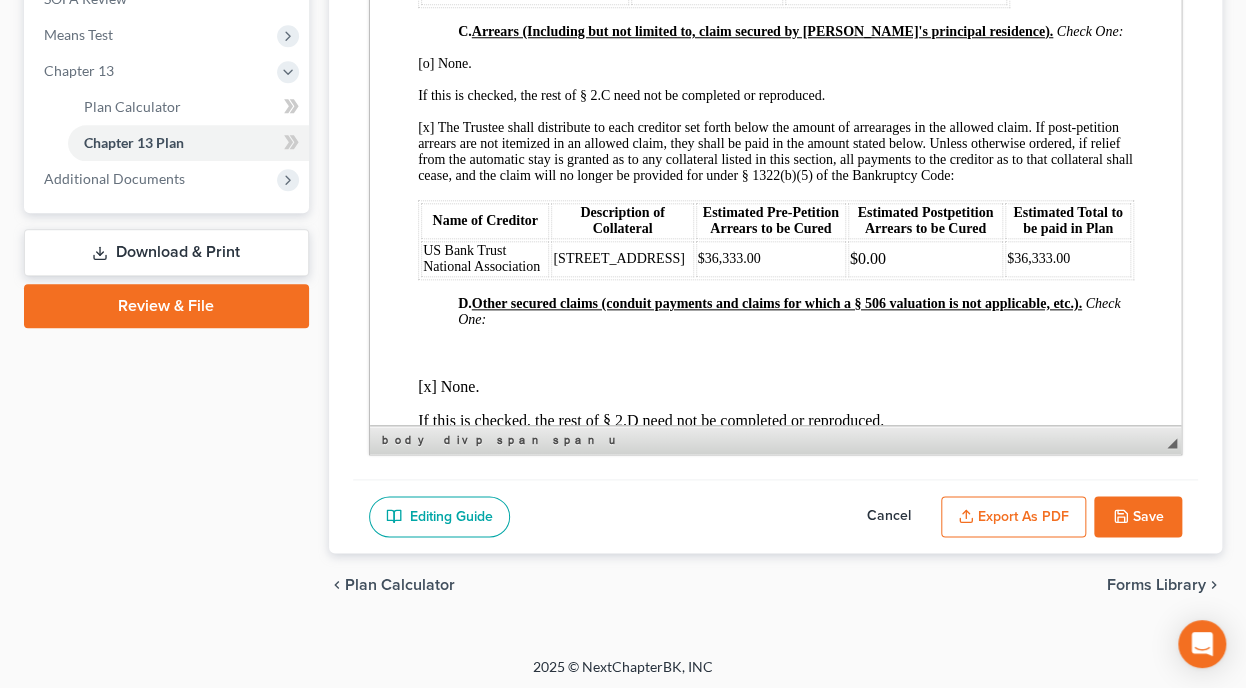 click on "Editing Guide Cancel Export as PDF Save" at bounding box center (776, 516) 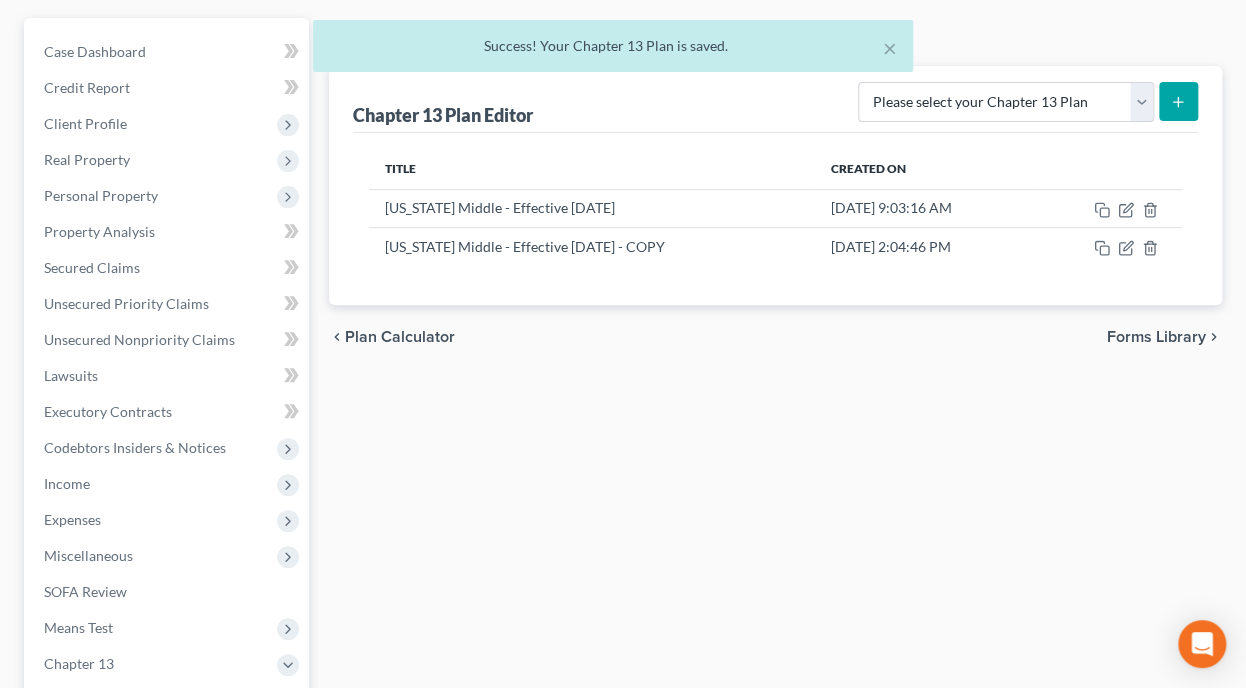 scroll, scrollTop: 161, scrollLeft: 0, axis: vertical 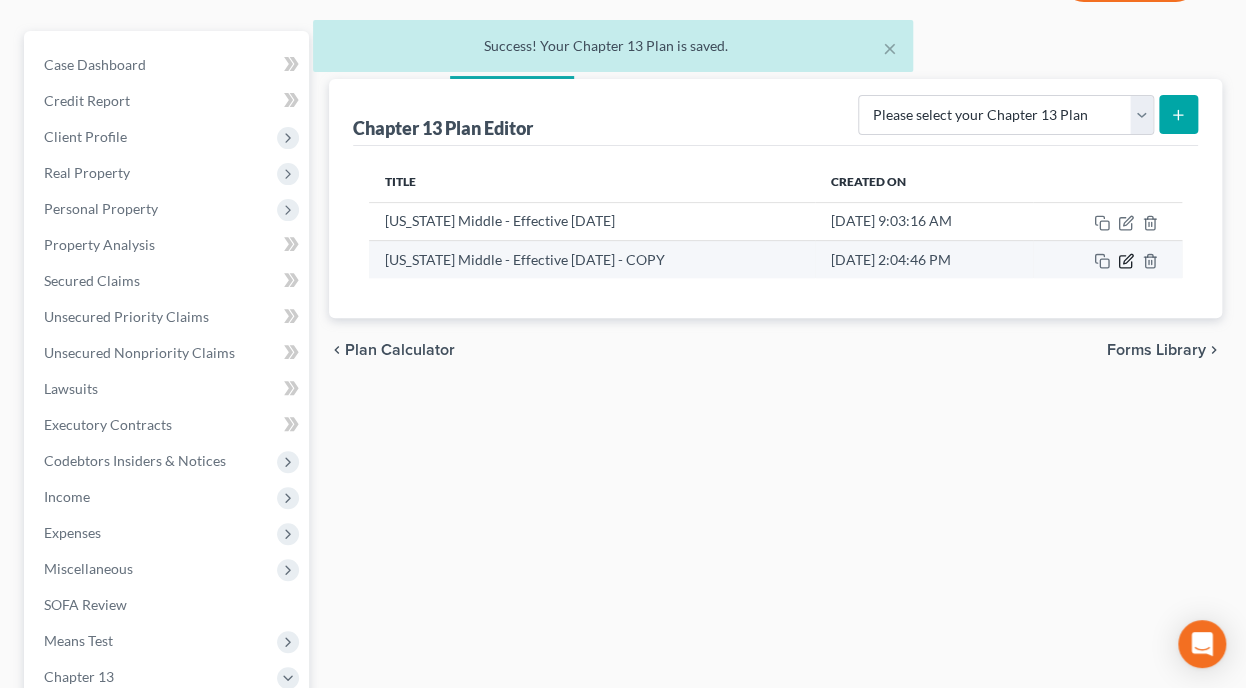 click 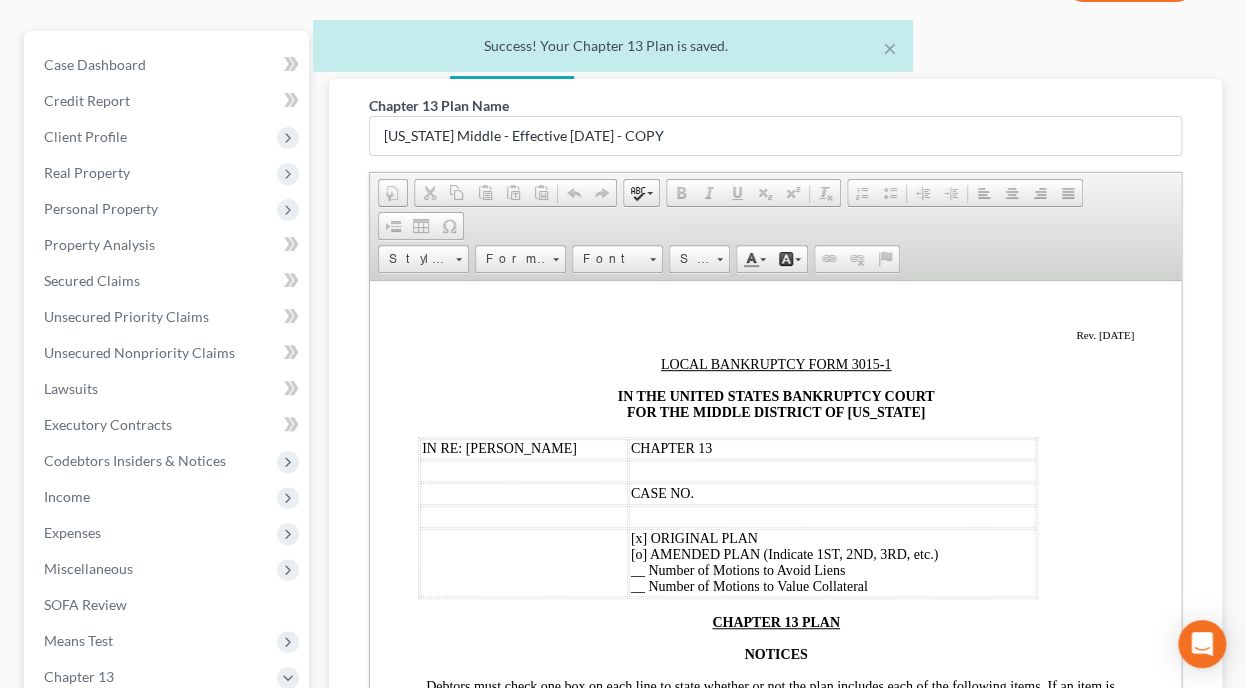 scroll, scrollTop: 0, scrollLeft: 0, axis: both 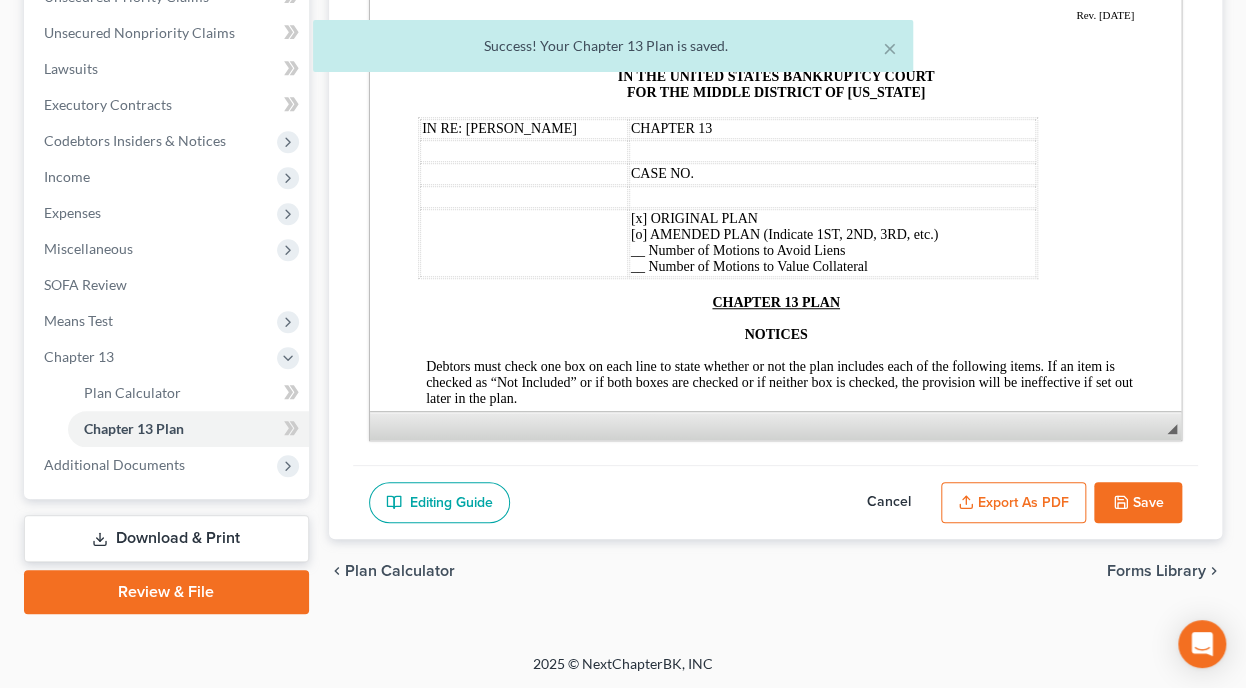 click on "Export as PDF" at bounding box center (1013, 503) 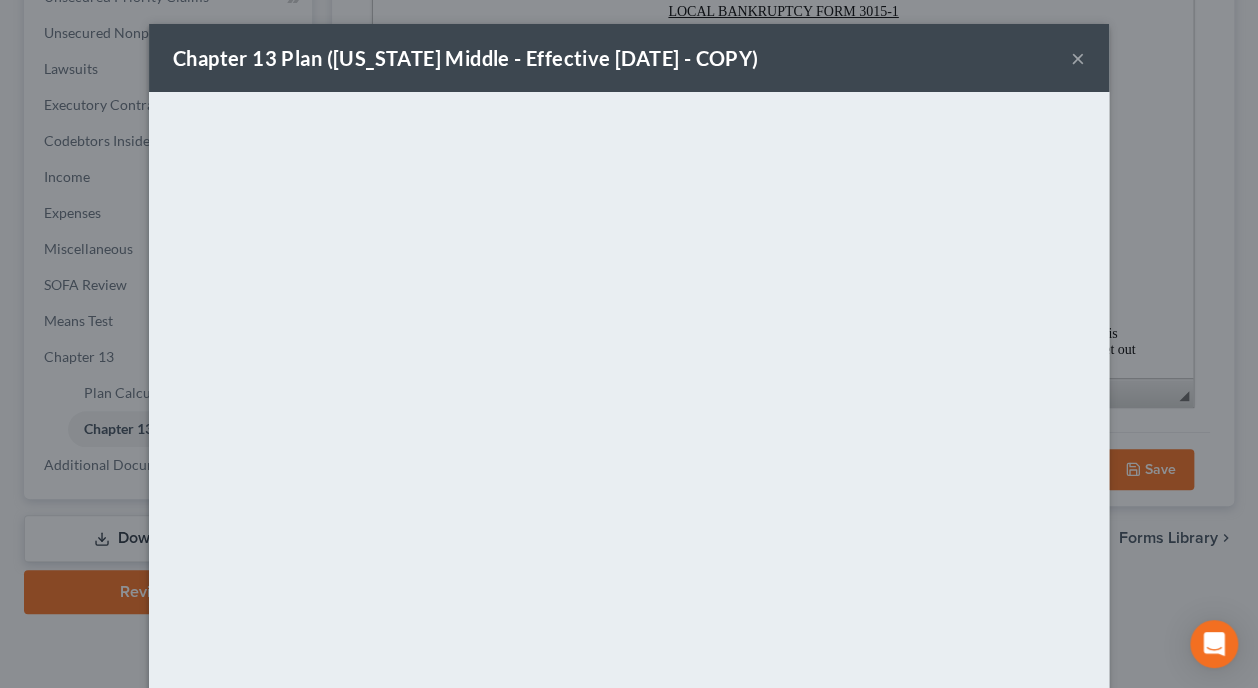 click on "×" at bounding box center [1078, 58] 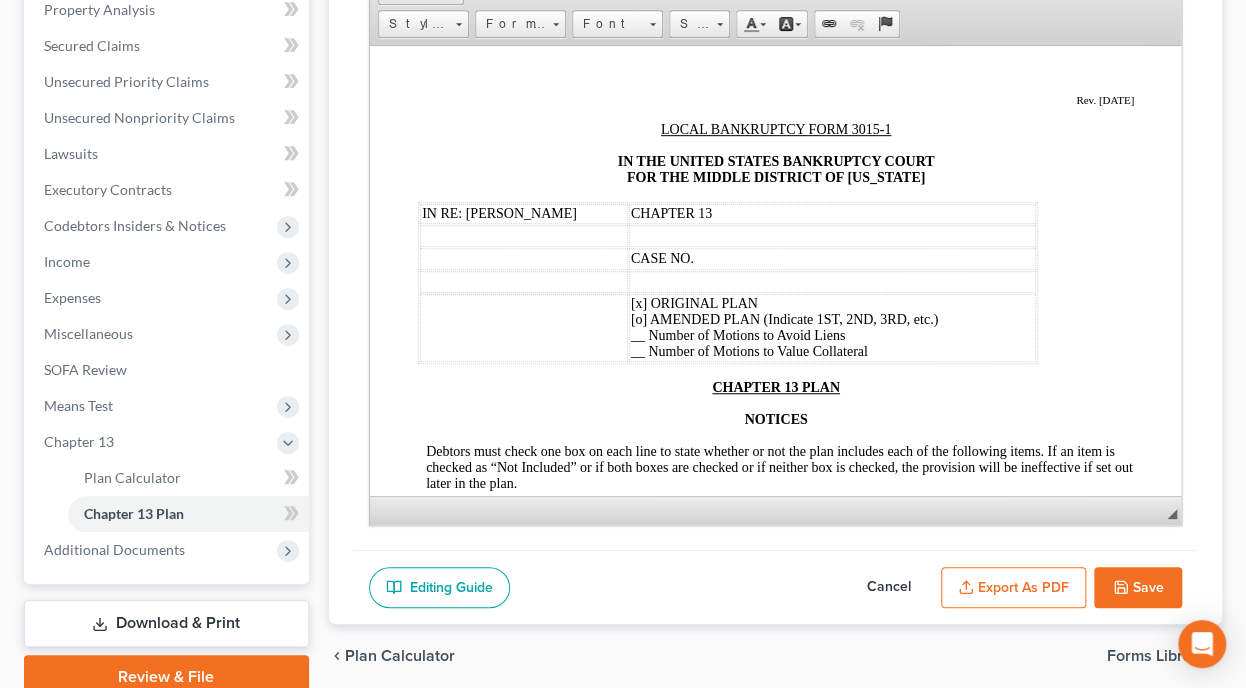 scroll, scrollTop: 481, scrollLeft: 0, axis: vertical 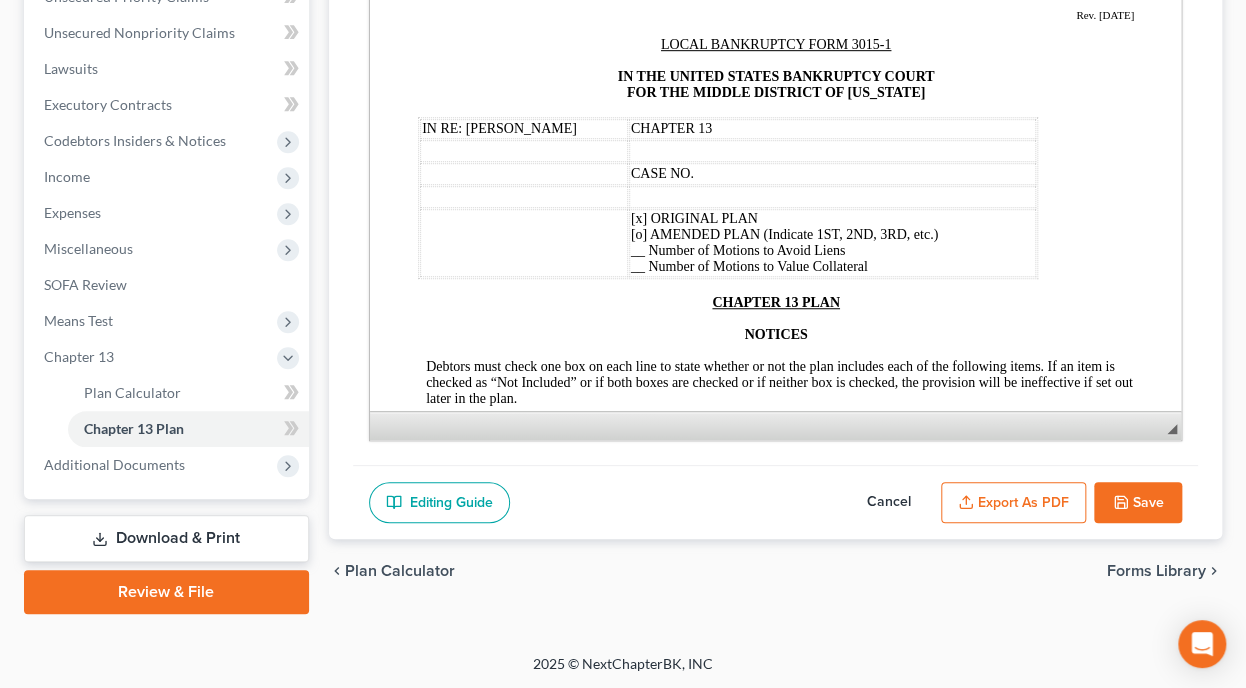click on "Save" at bounding box center (1138, 503) 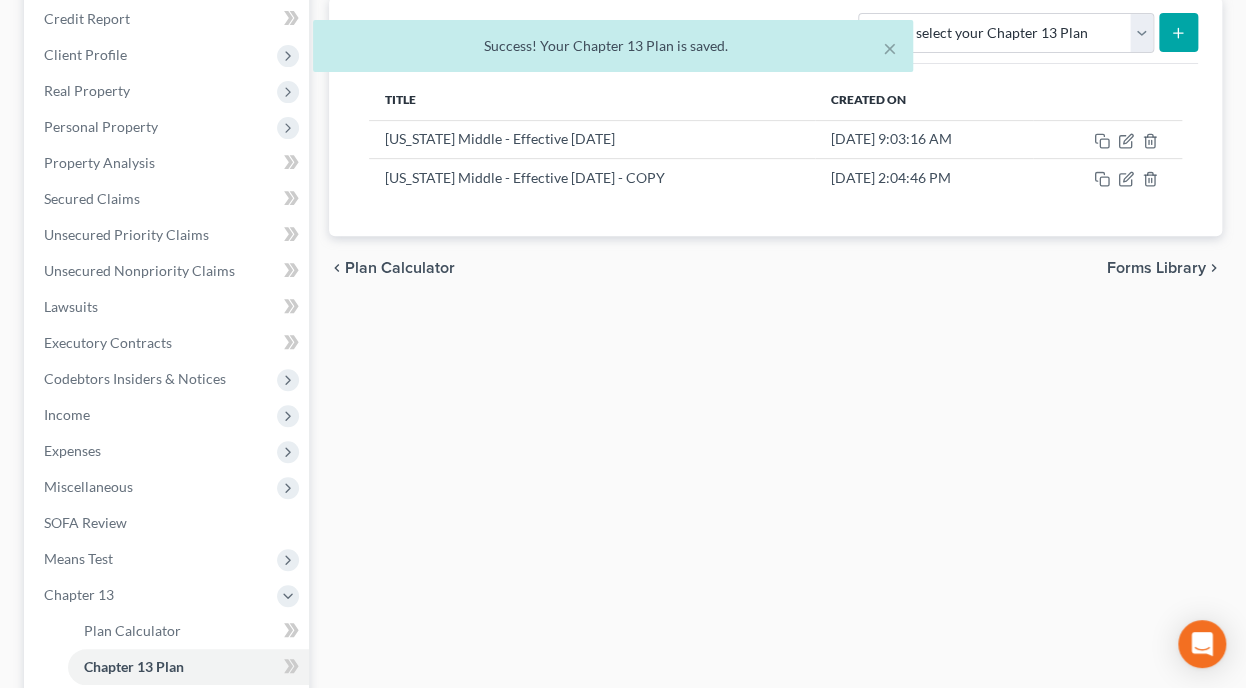scroll, scrollTop: 241, scrollLeft: 0, axis: vertical 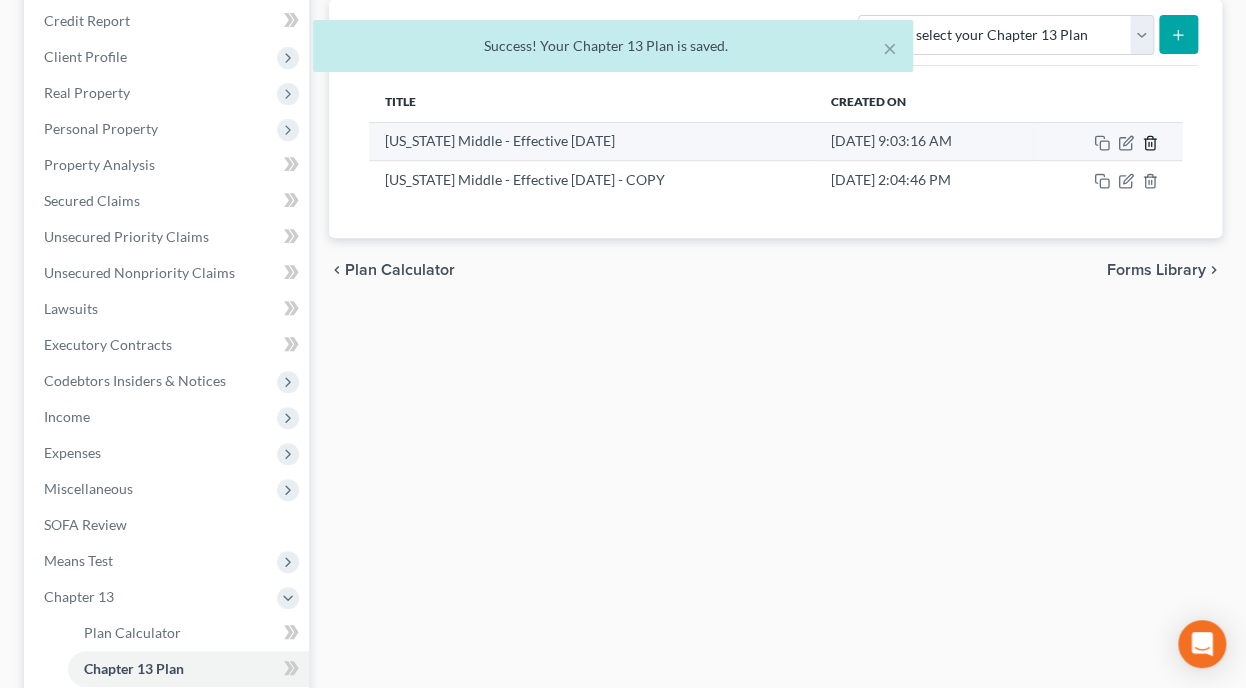 click 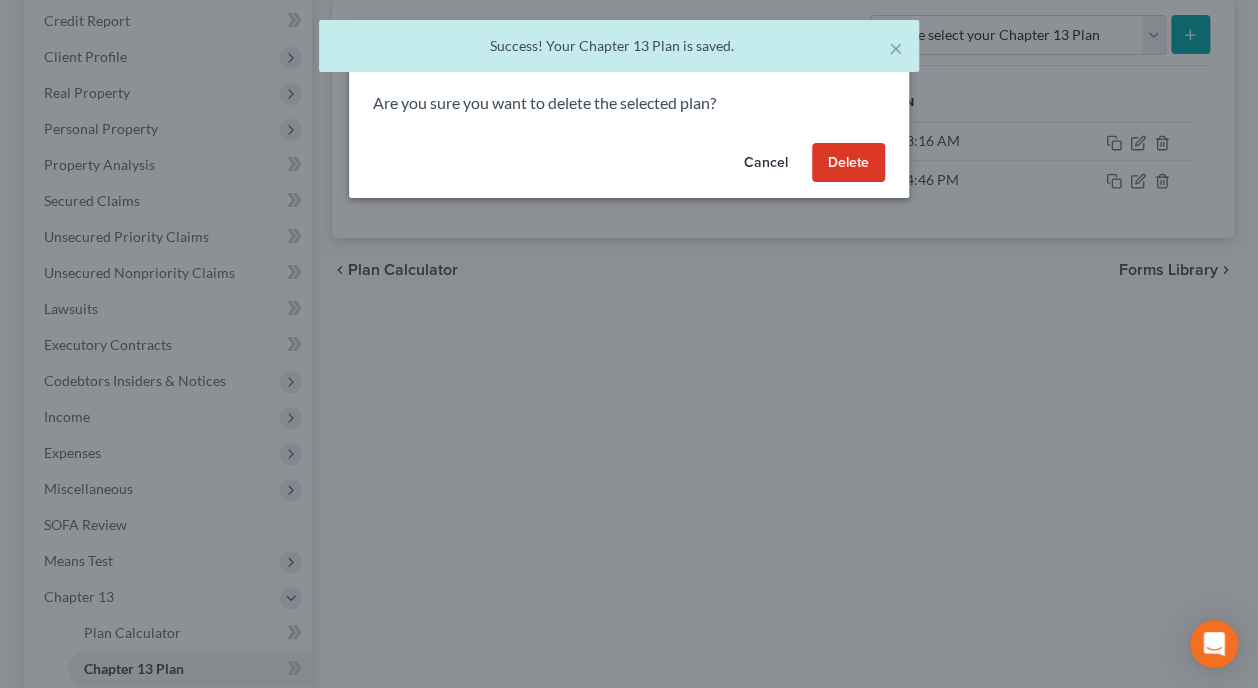 click on "Delete" at bounding box center (848, 163) 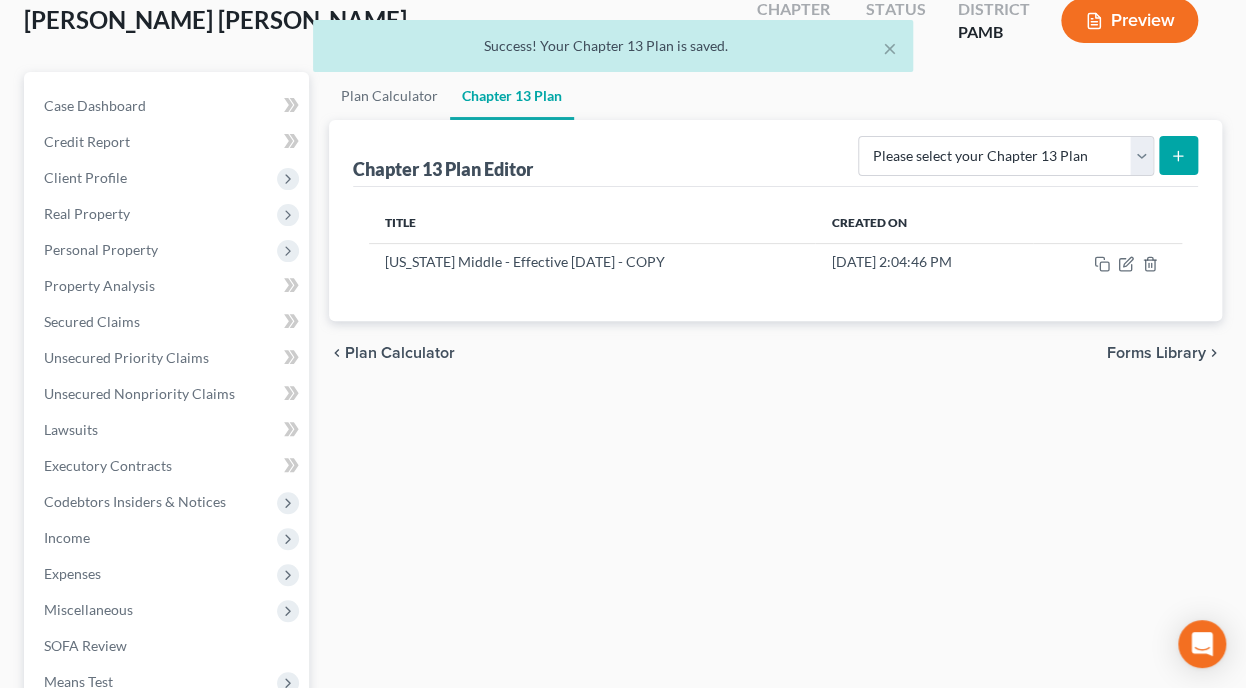 scroll, scrollTop: 0, scrollLeft: 0, axis: both 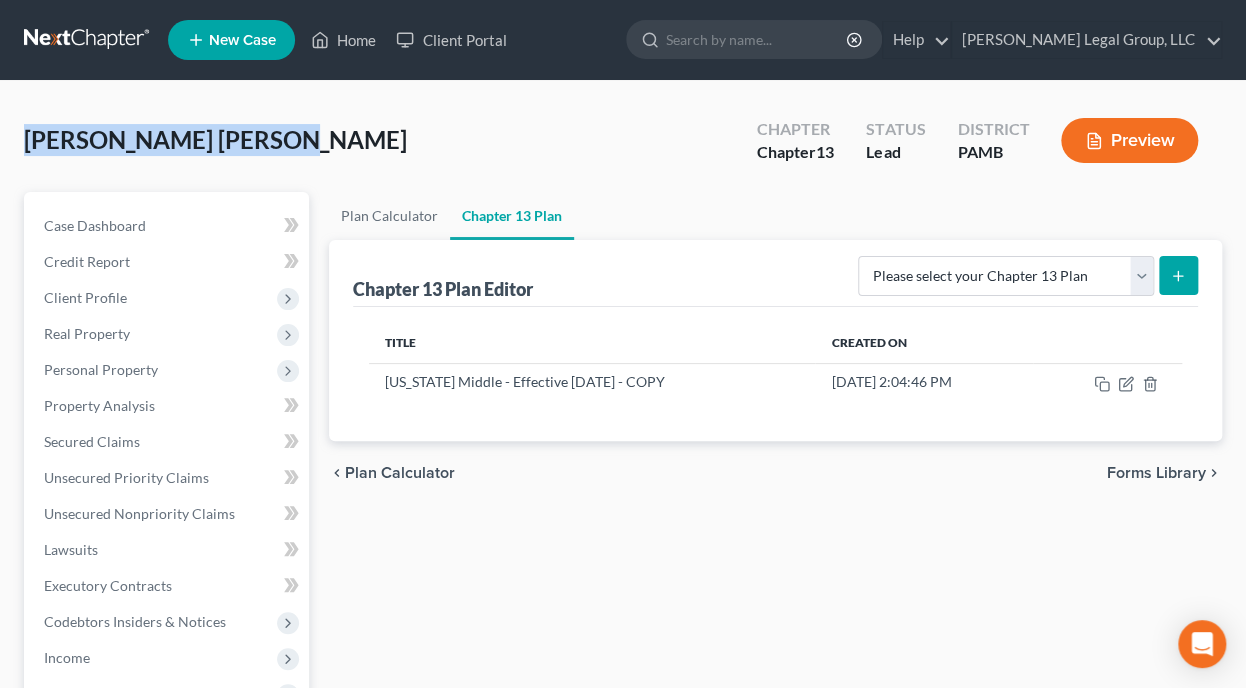 drag, startPoint x: 233, startPoint y: 140, endPoint x: 8, endPoint y: 140, distance: 225 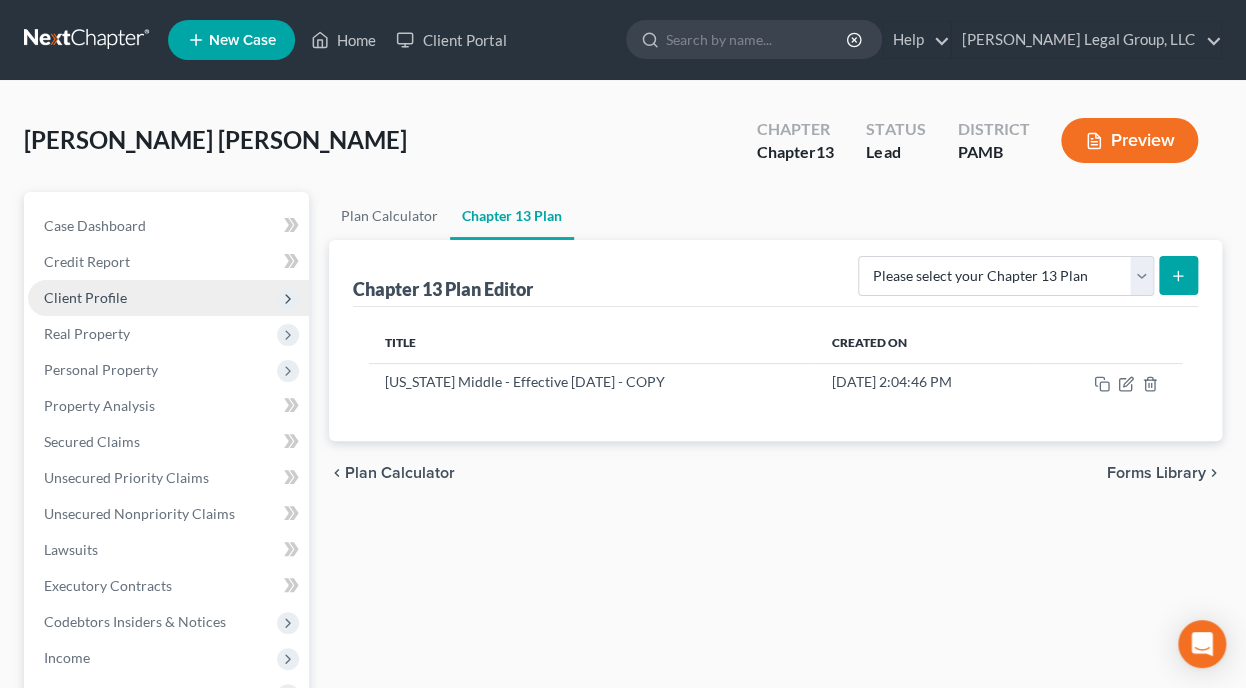 click on "Client Profile" at bounding box center (85, 297) 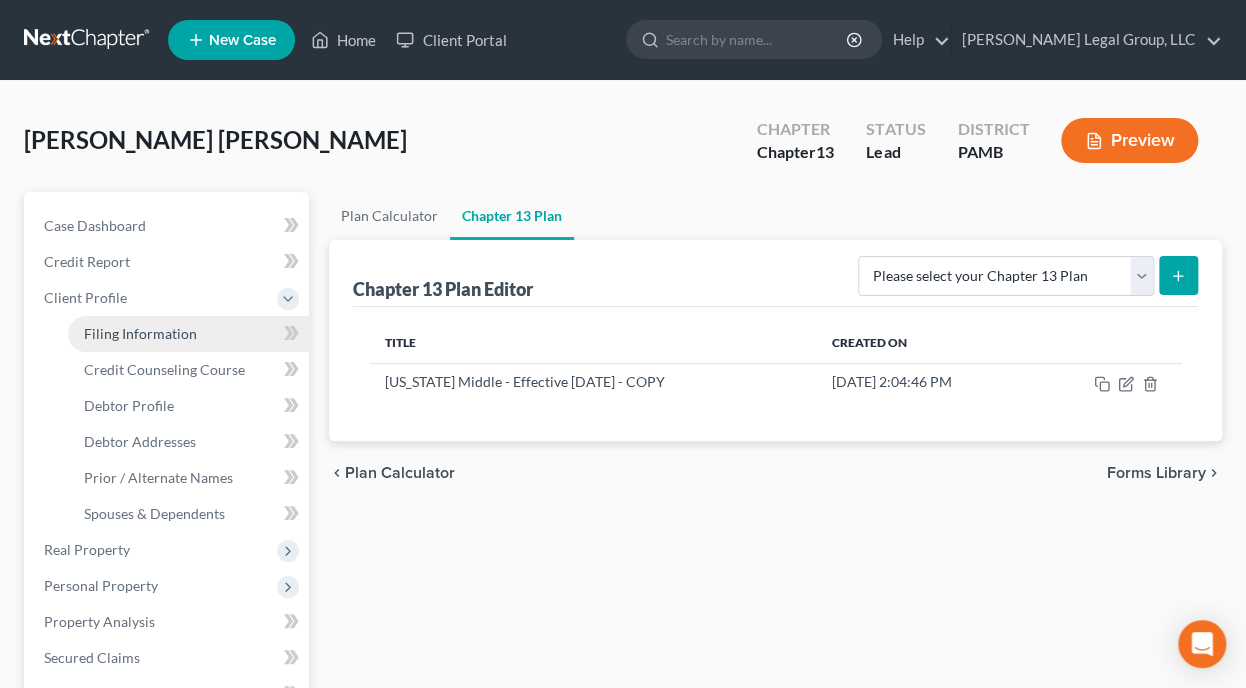 click on "Filing Information" at bounding box center (140, 333) 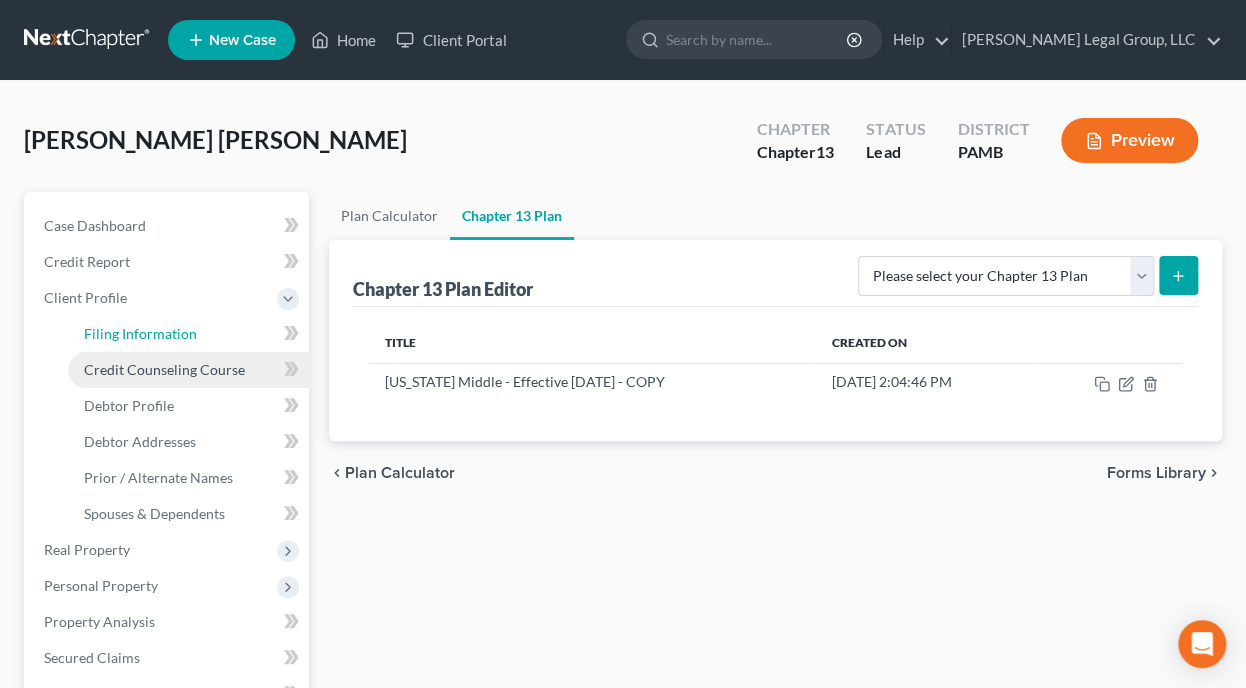 select on "1" 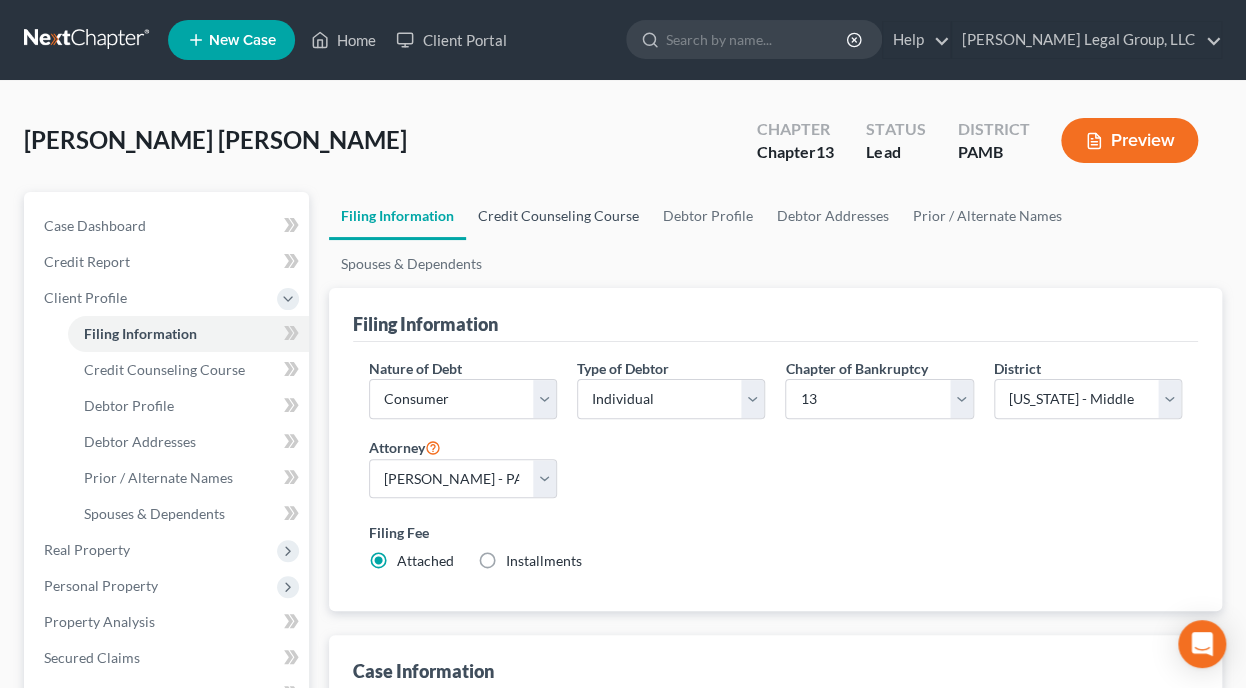 click on "Credit Counseling Course" at bounding box center (558, 216) 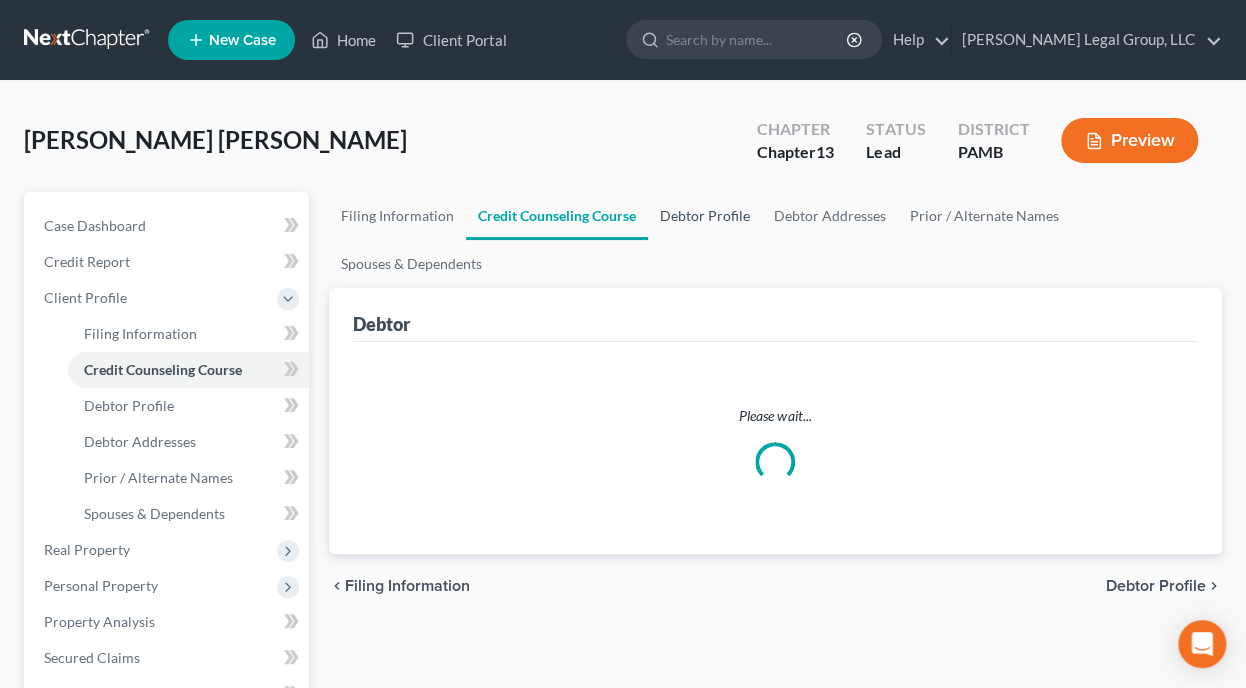 click on "Debtor Profile" at bounding box center (705, 216) 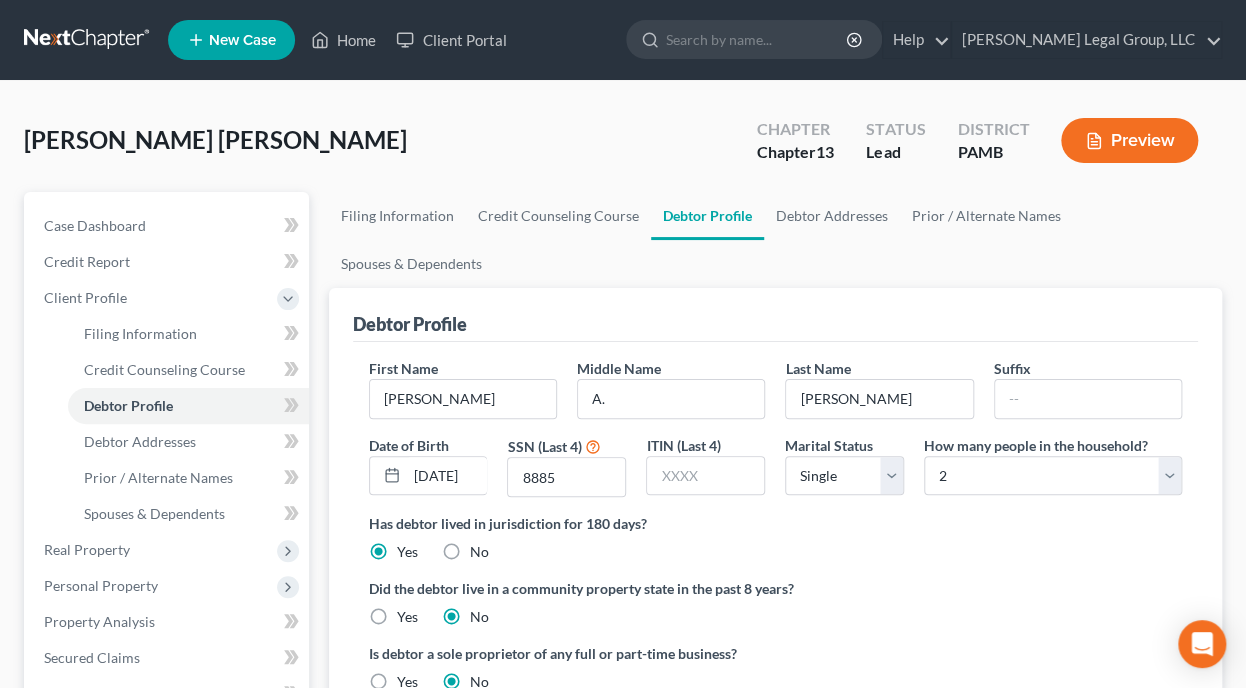 click on "[PERSON_NAME] [PERSON_NAME] Upgraded Chapter Chapter  13 Status Lead District PAMB Preview" at bounding box center [623, 148] 